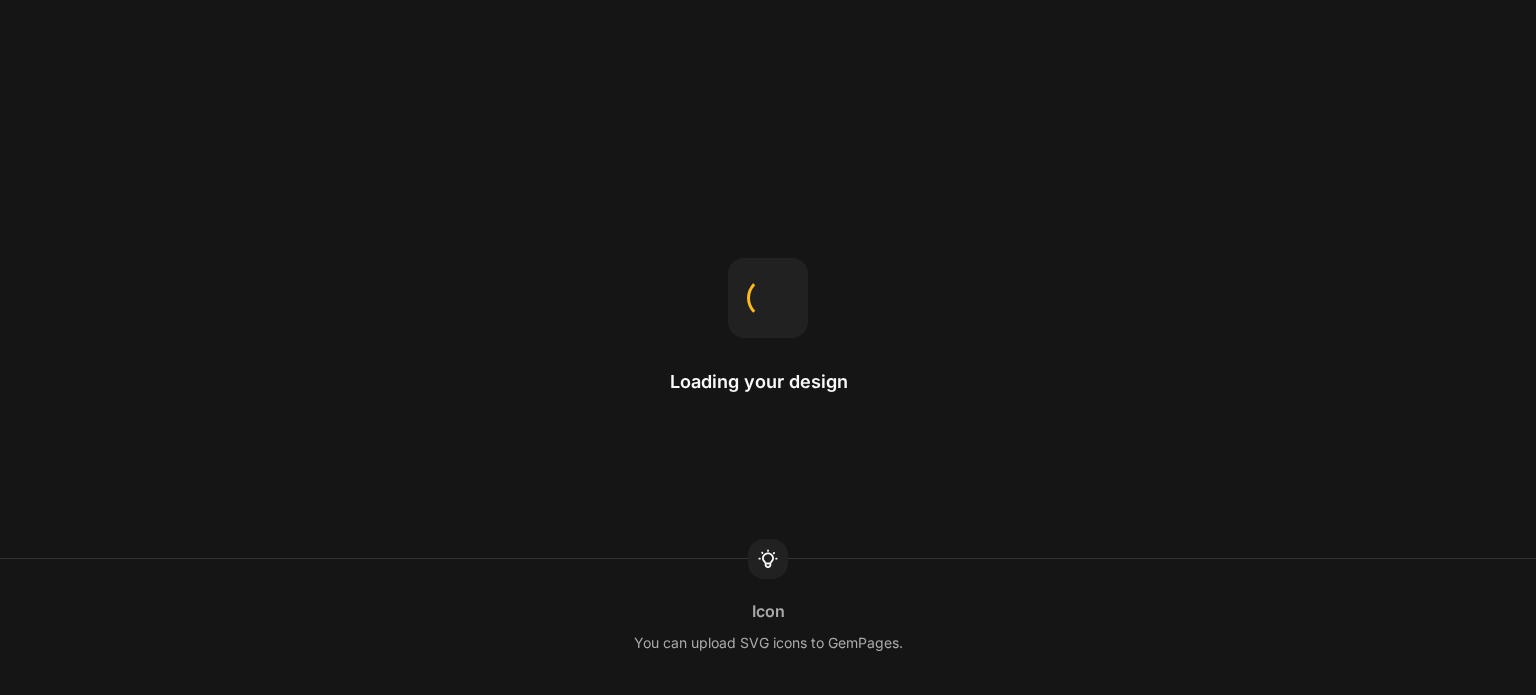 scroll, scrollTop: 0, scrollLeft: 0, axis: both 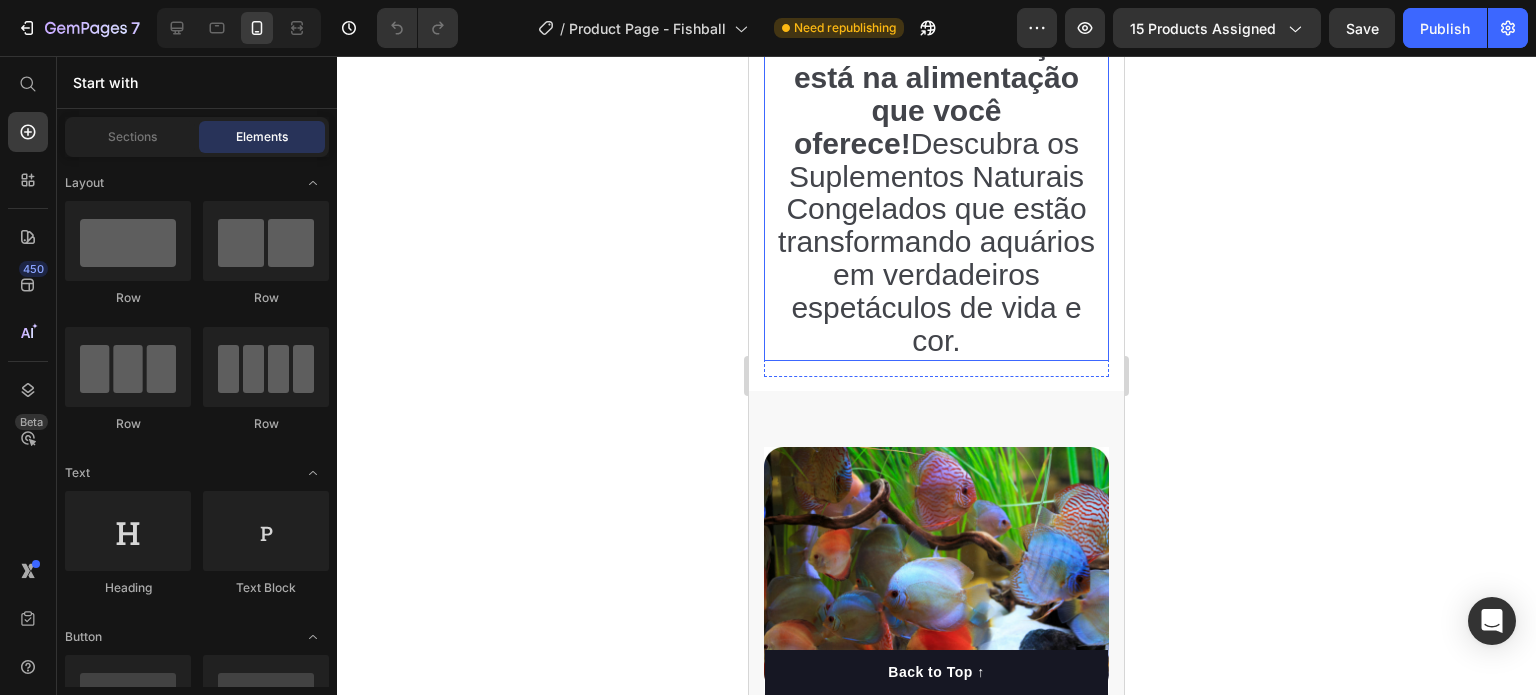 click on "🎯Seus peixes podem ser muito mais coloridos, saudáveis e ativos — e a solução está na alimentação que você oferece!" at bounding box center [937, 44] 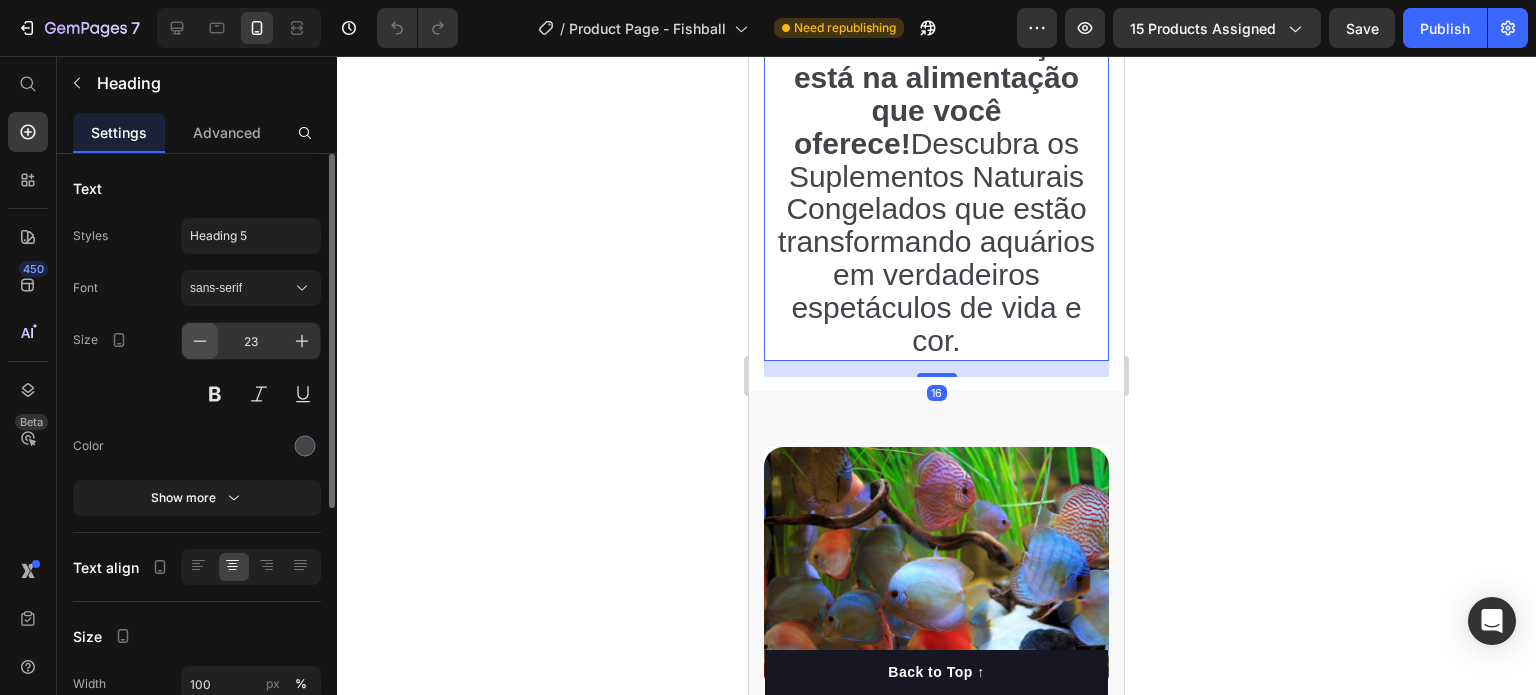 click 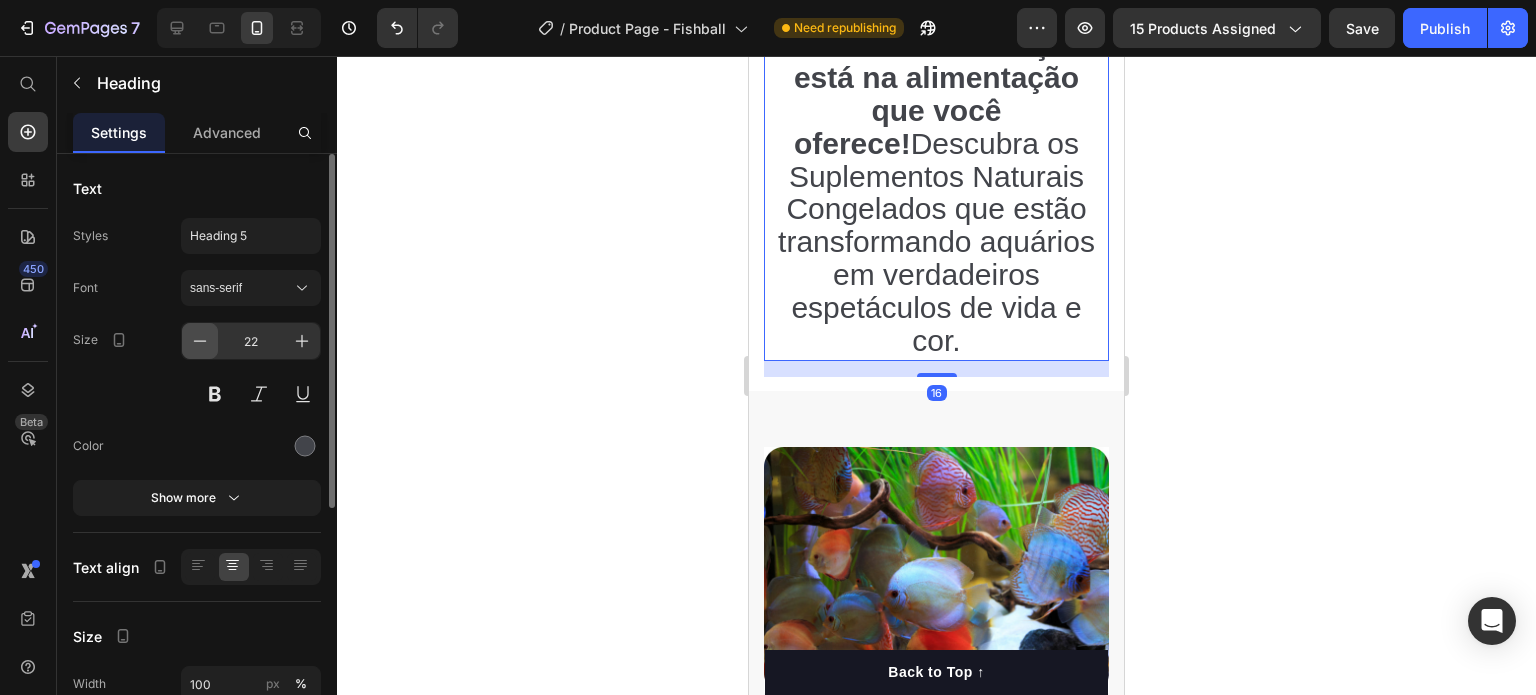 click 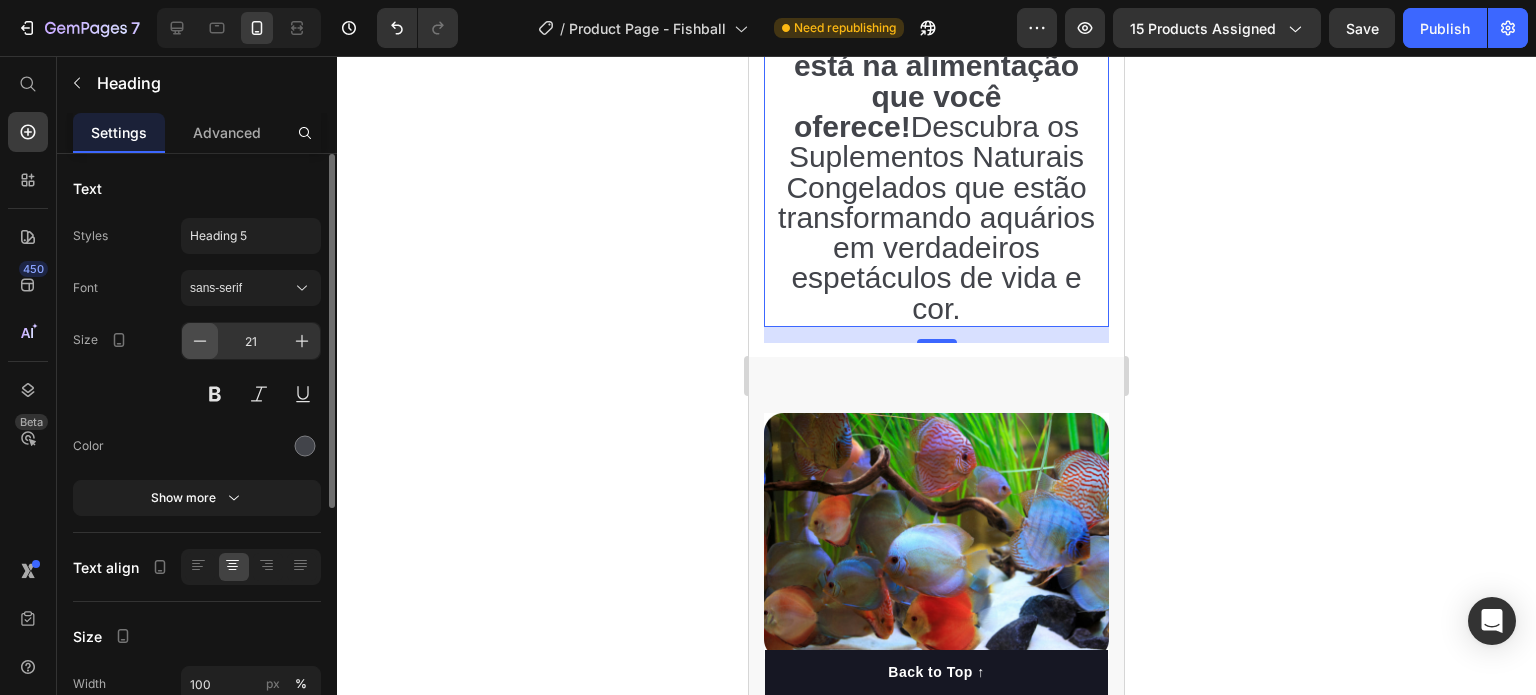 click 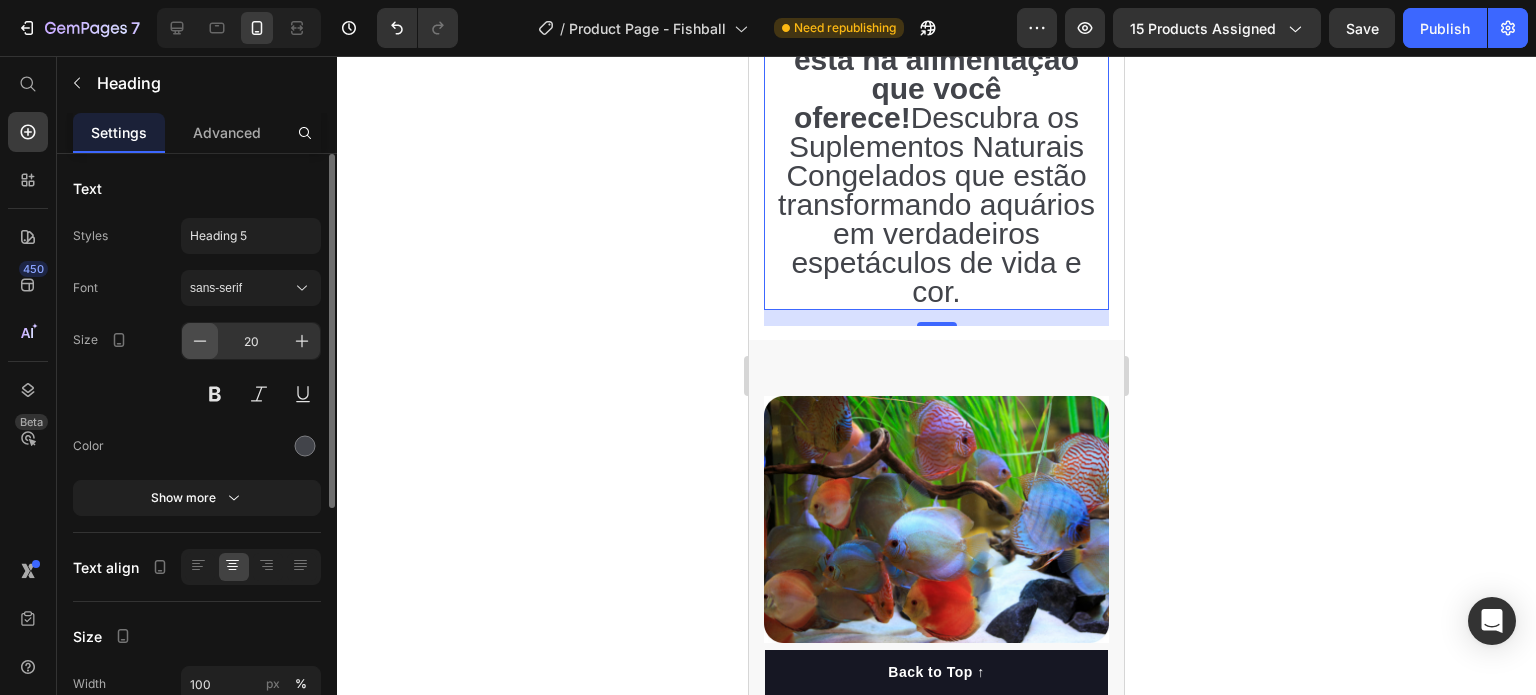 click 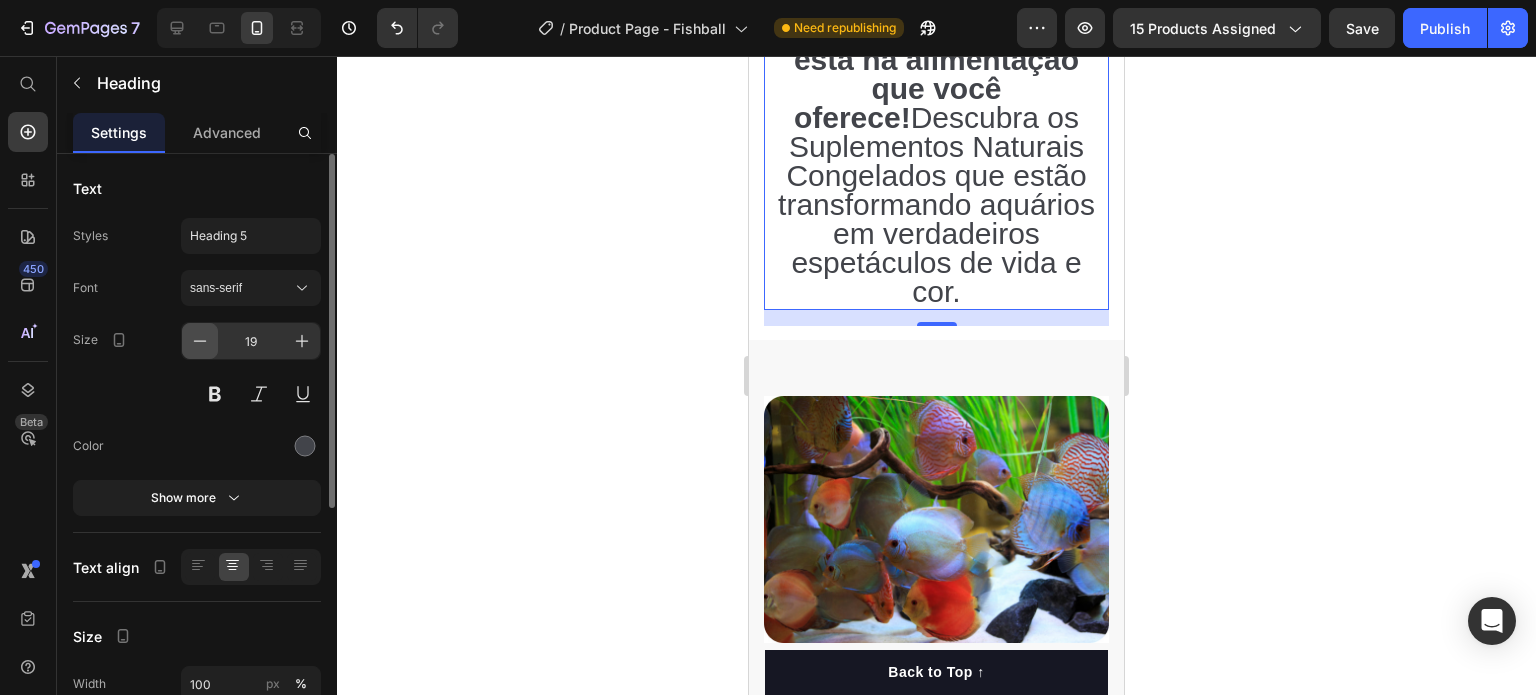 click 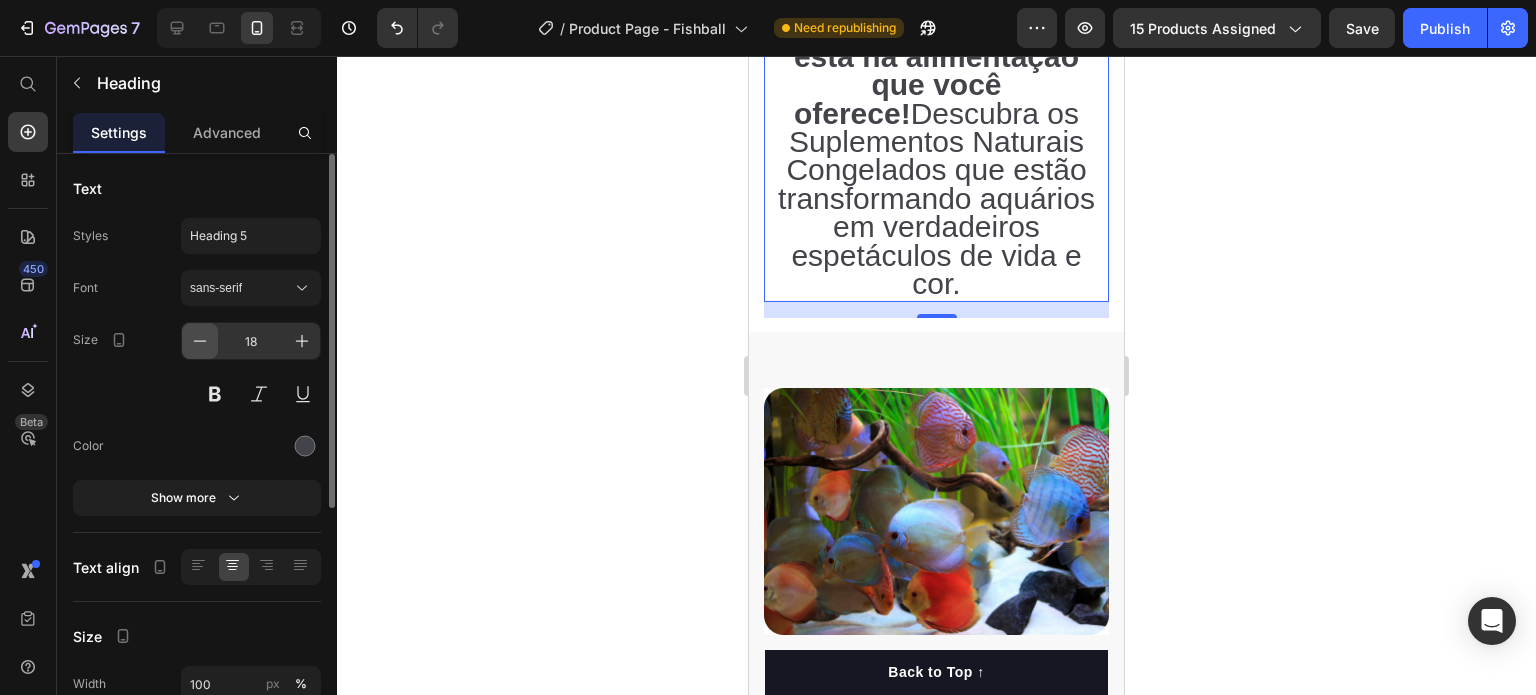 click 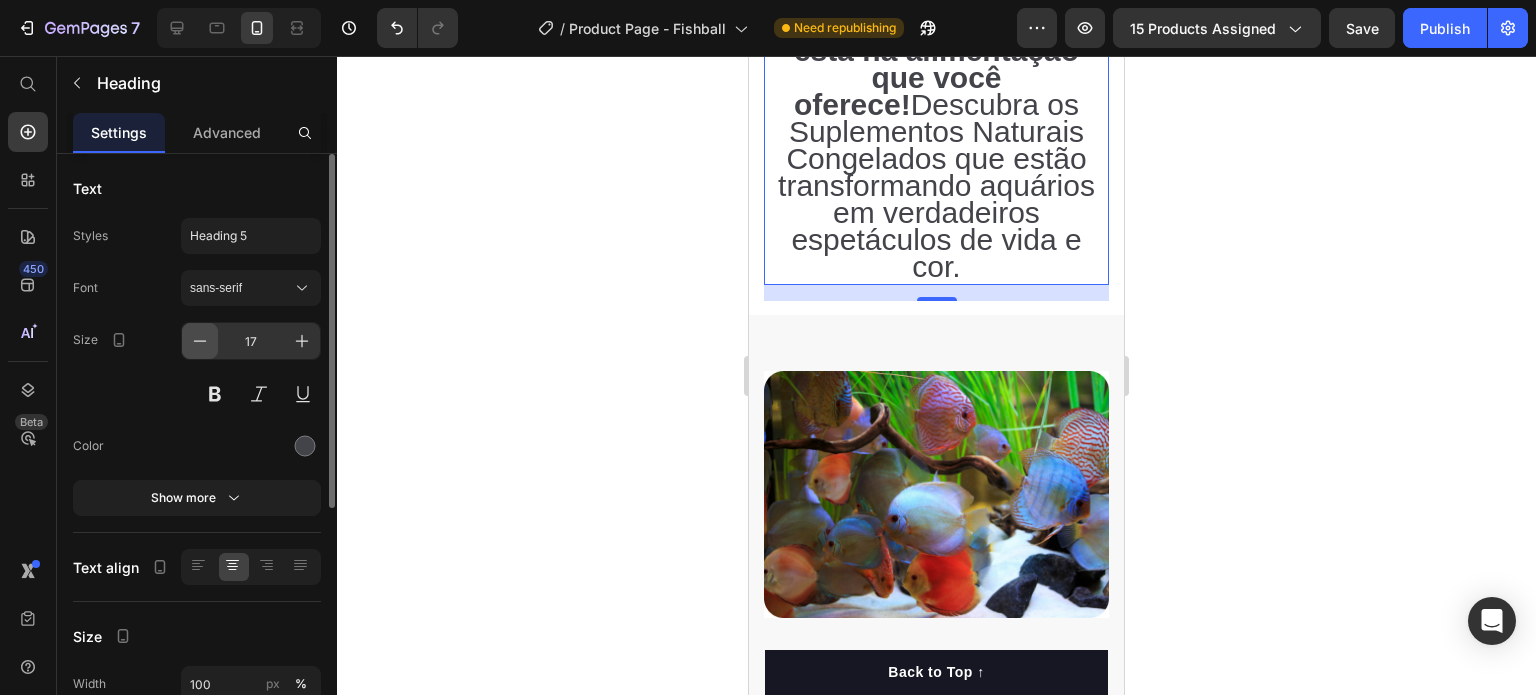 click 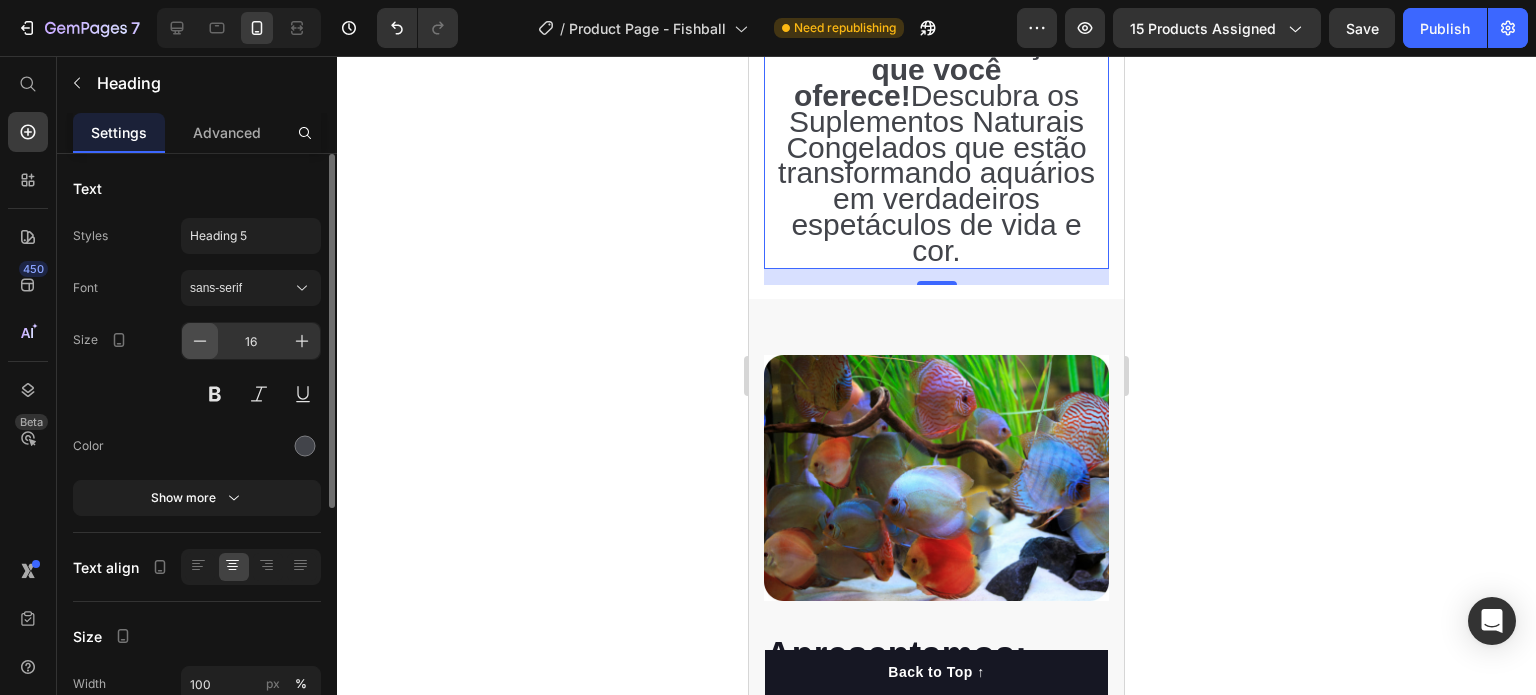 click 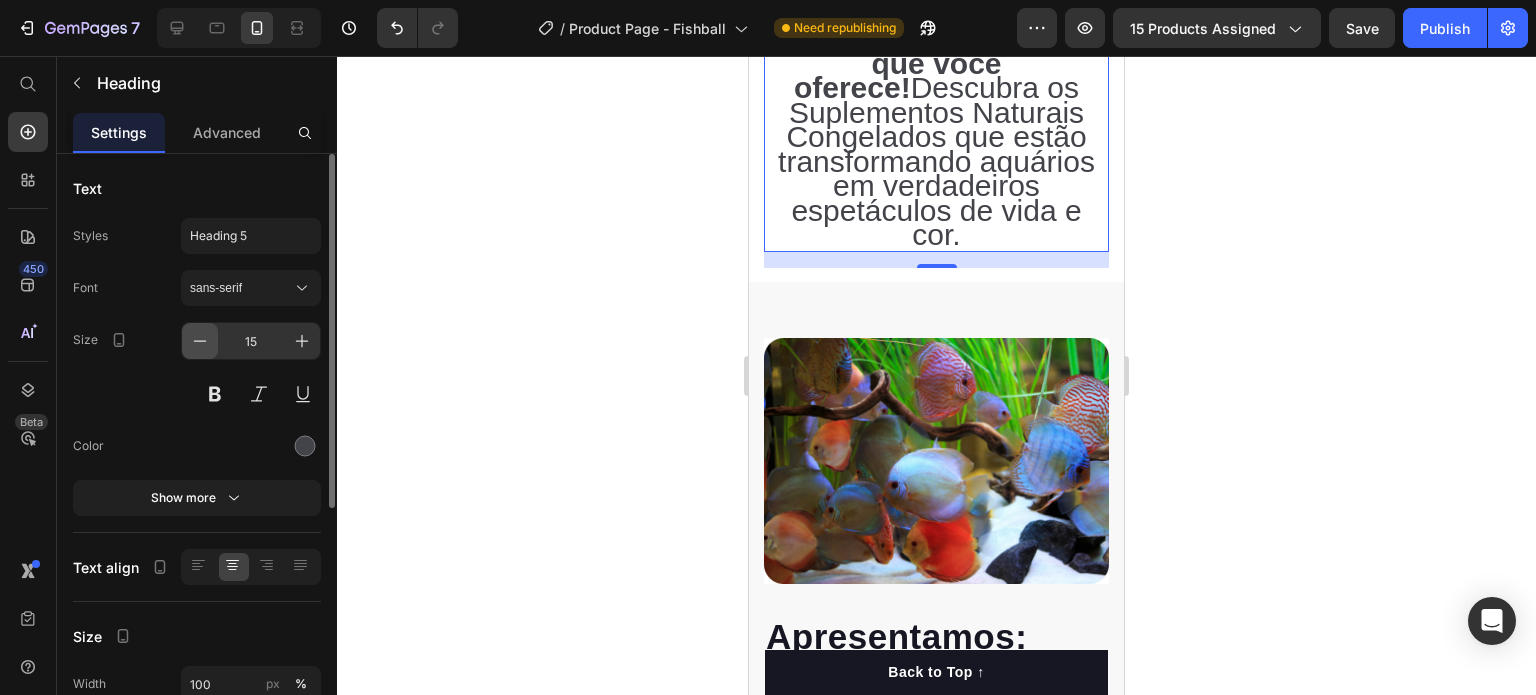 click 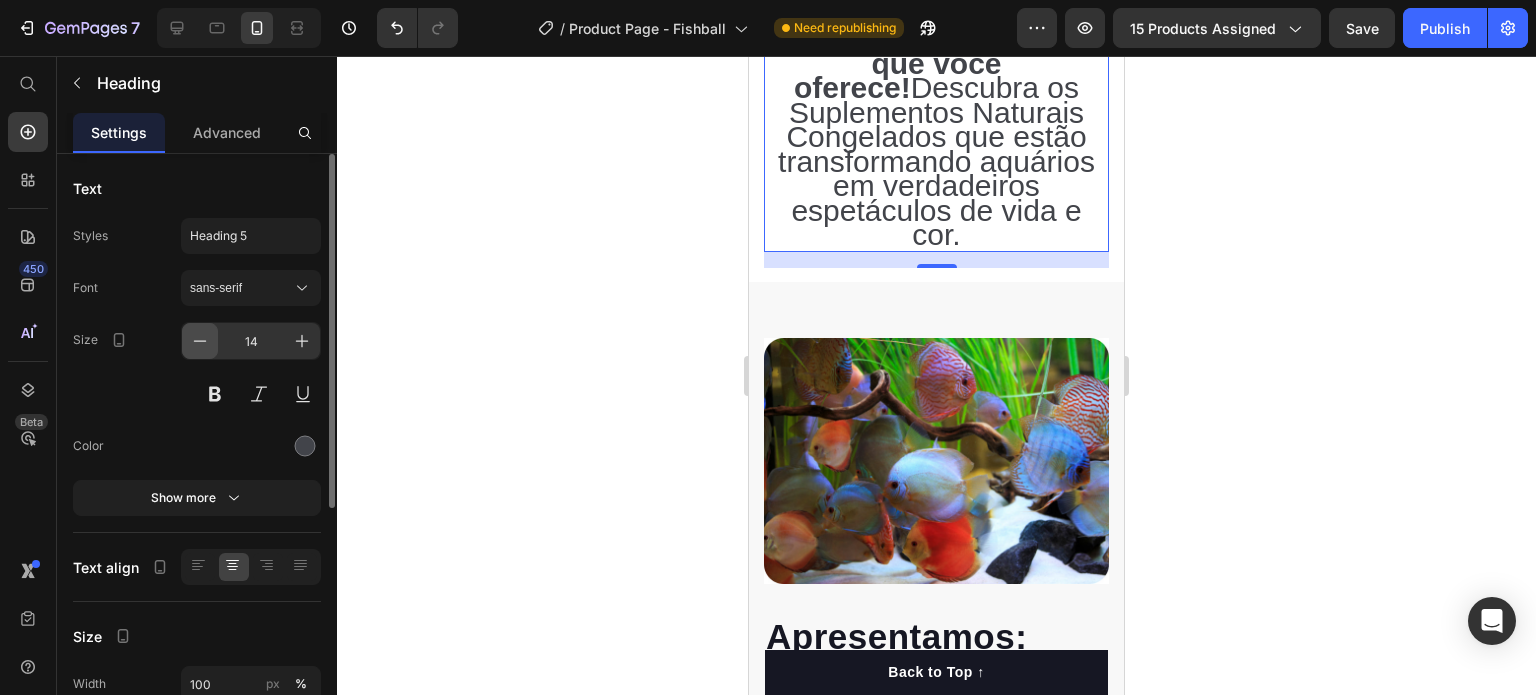 click 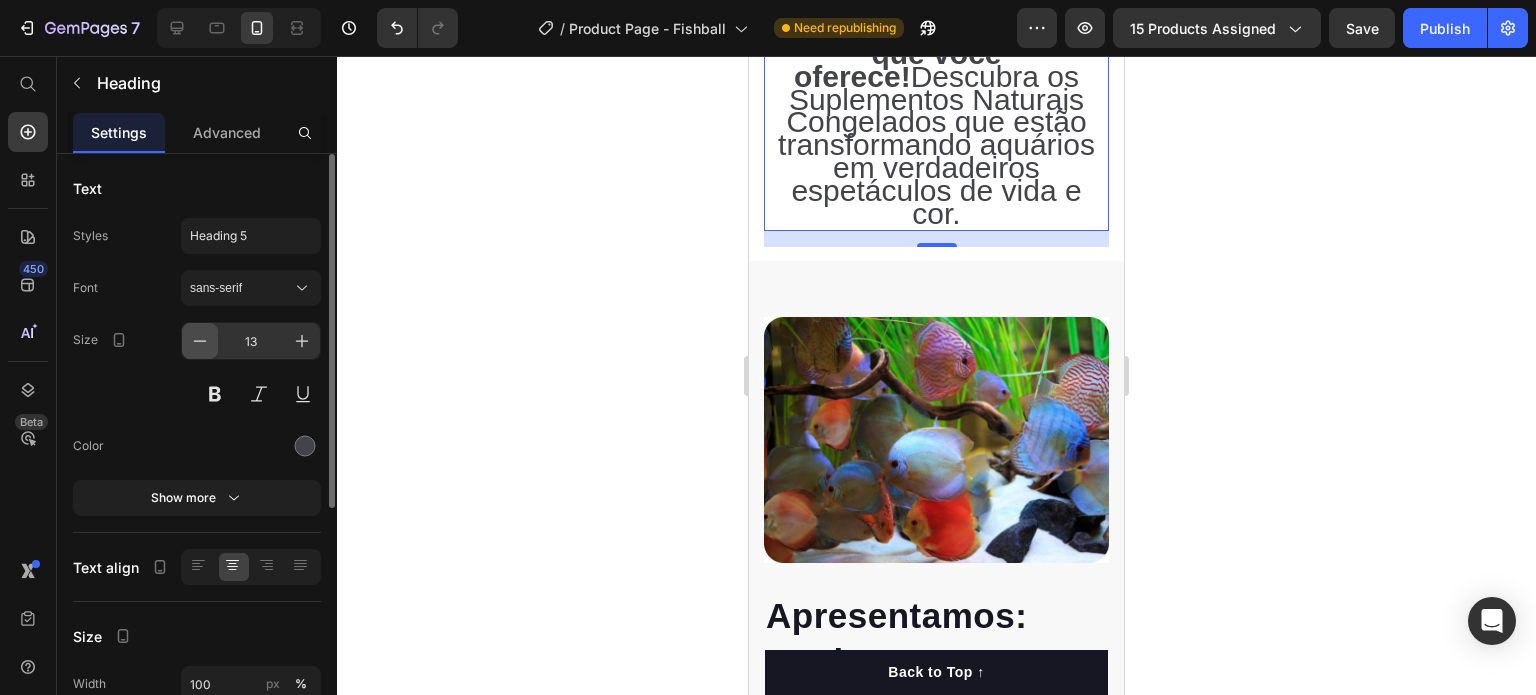 click 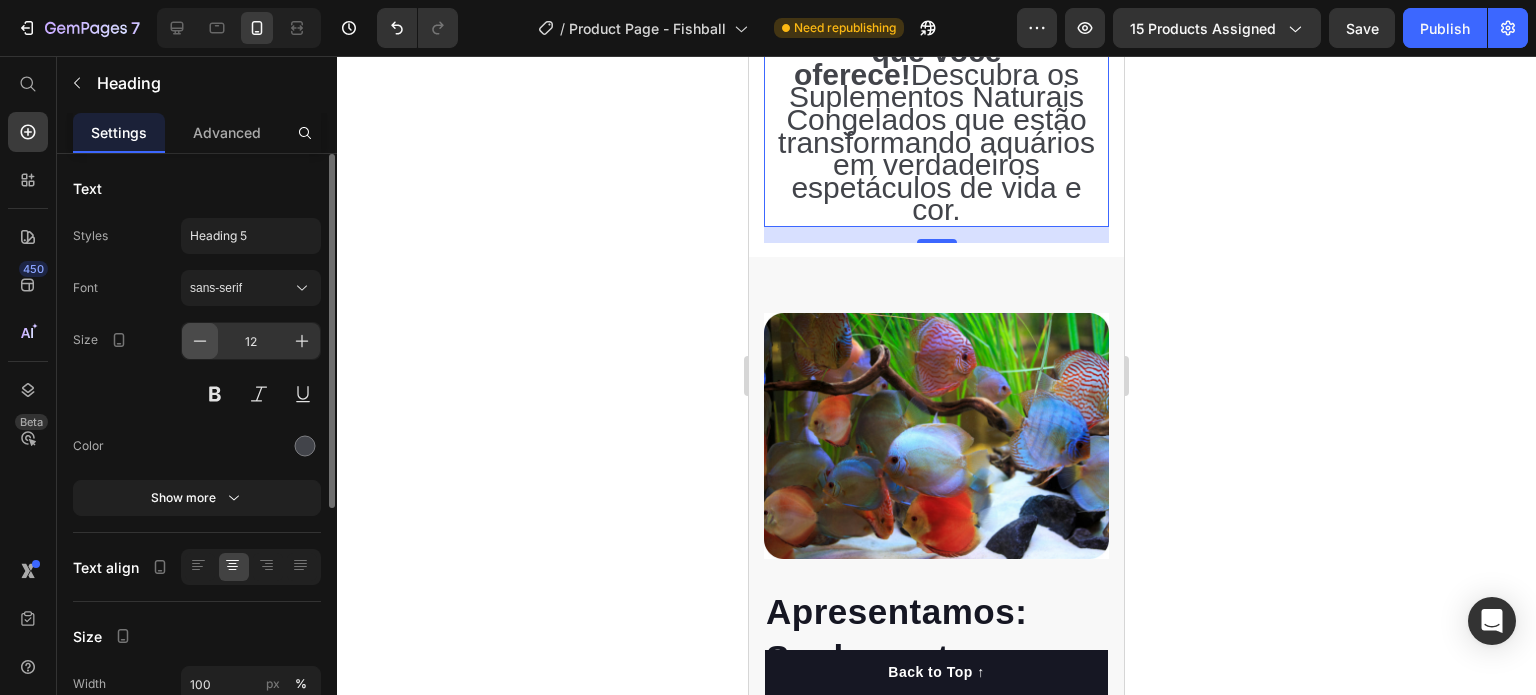 click 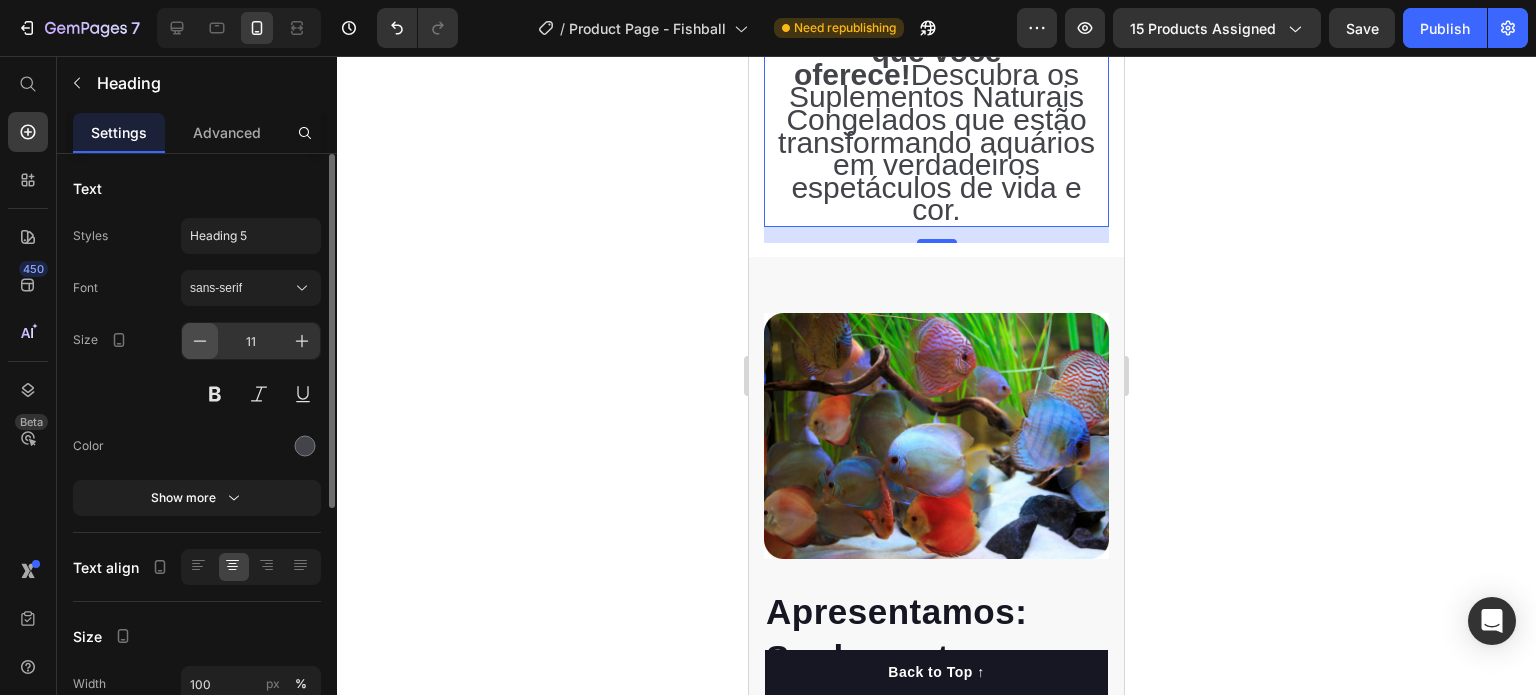 click 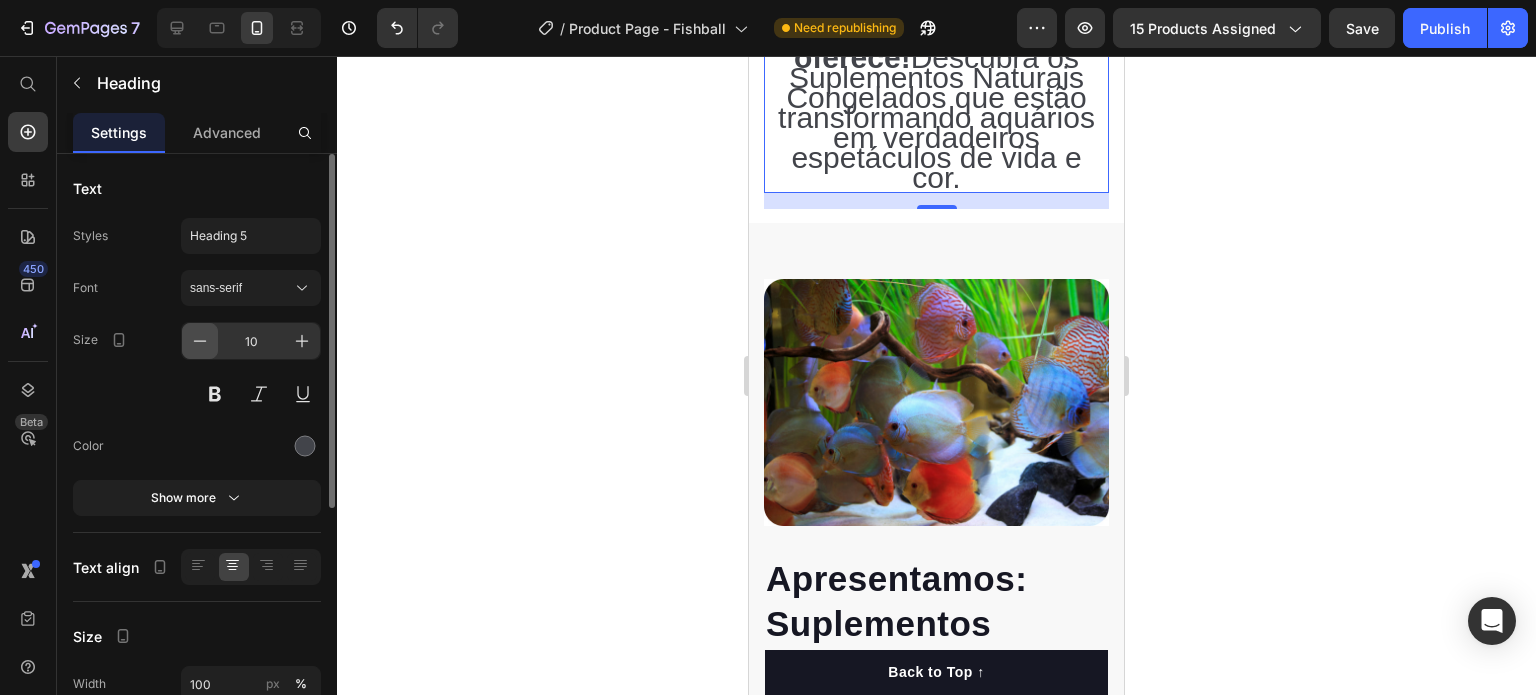 click 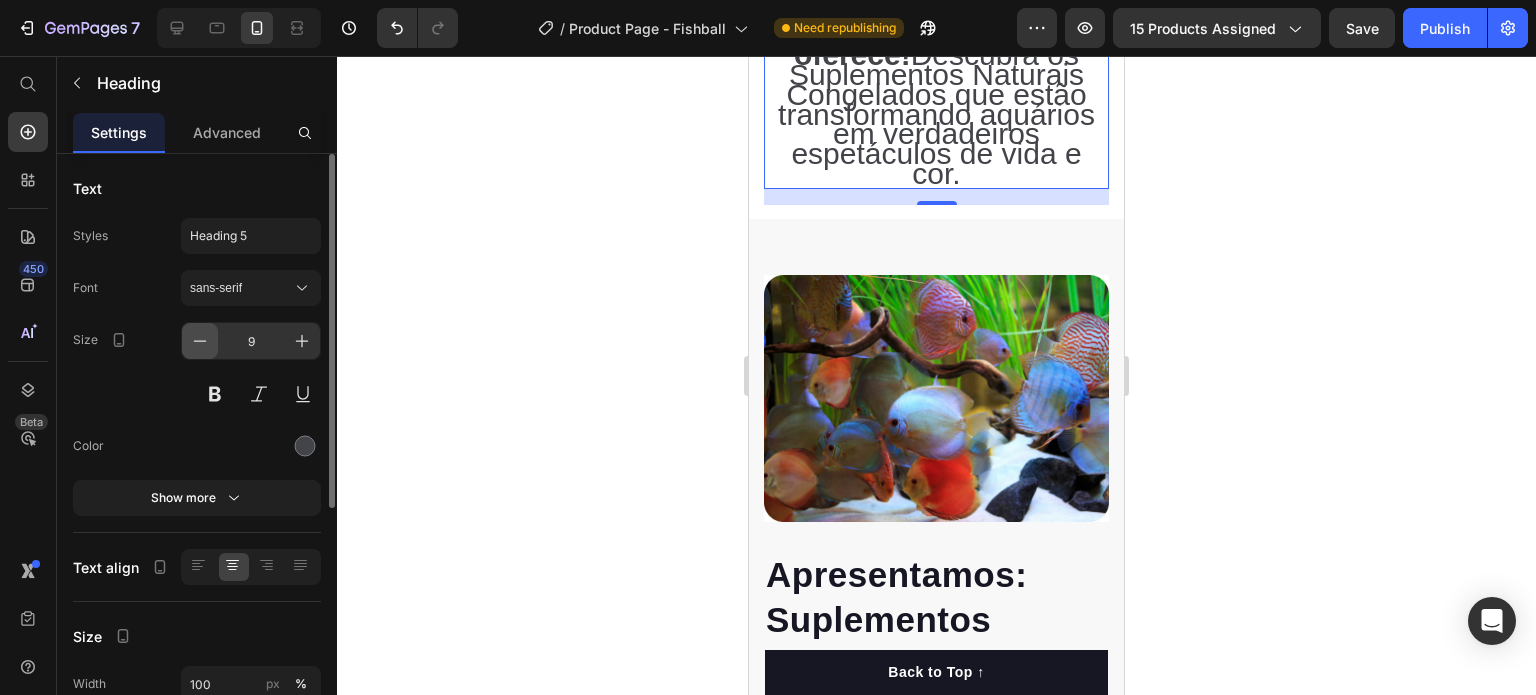 click 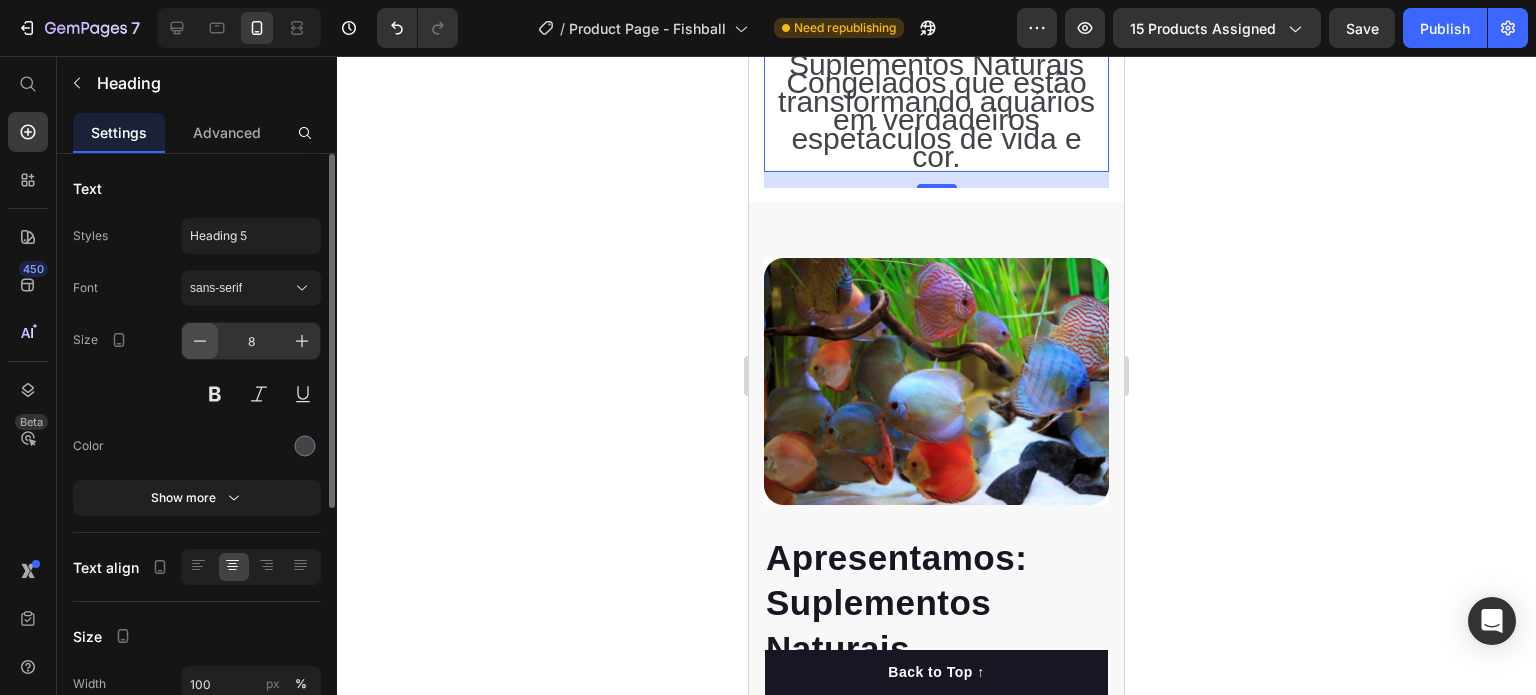 click 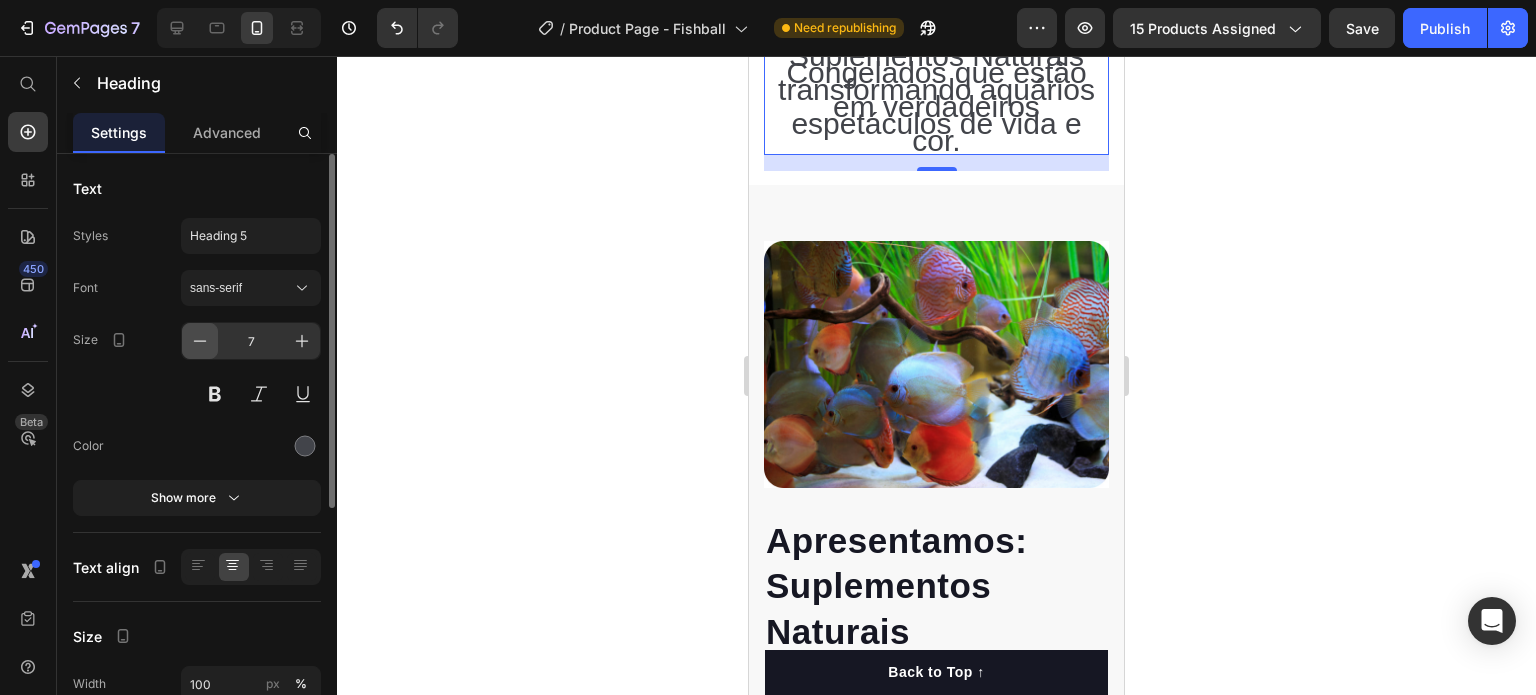 click 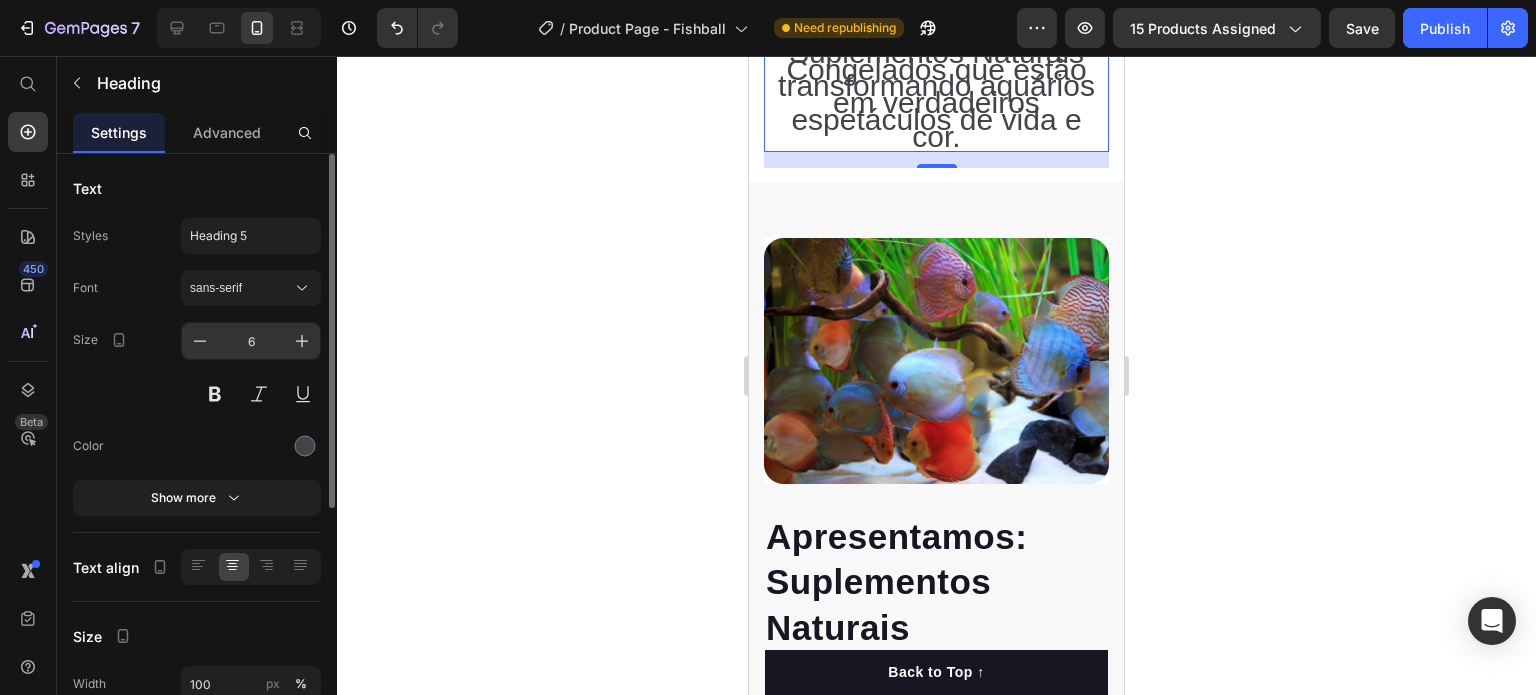 click on "6" at bounding box center (251, 341) 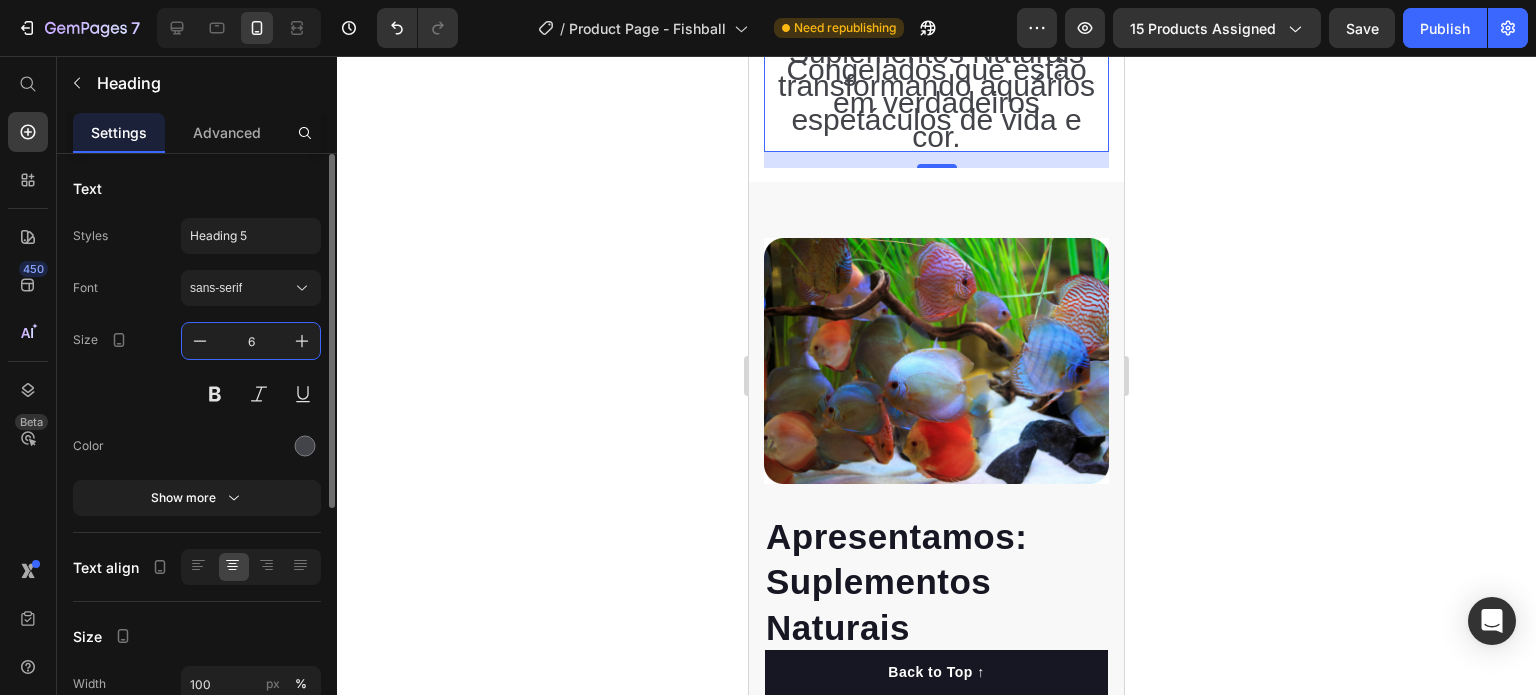 click on "6" at bounding box center (251, 341) 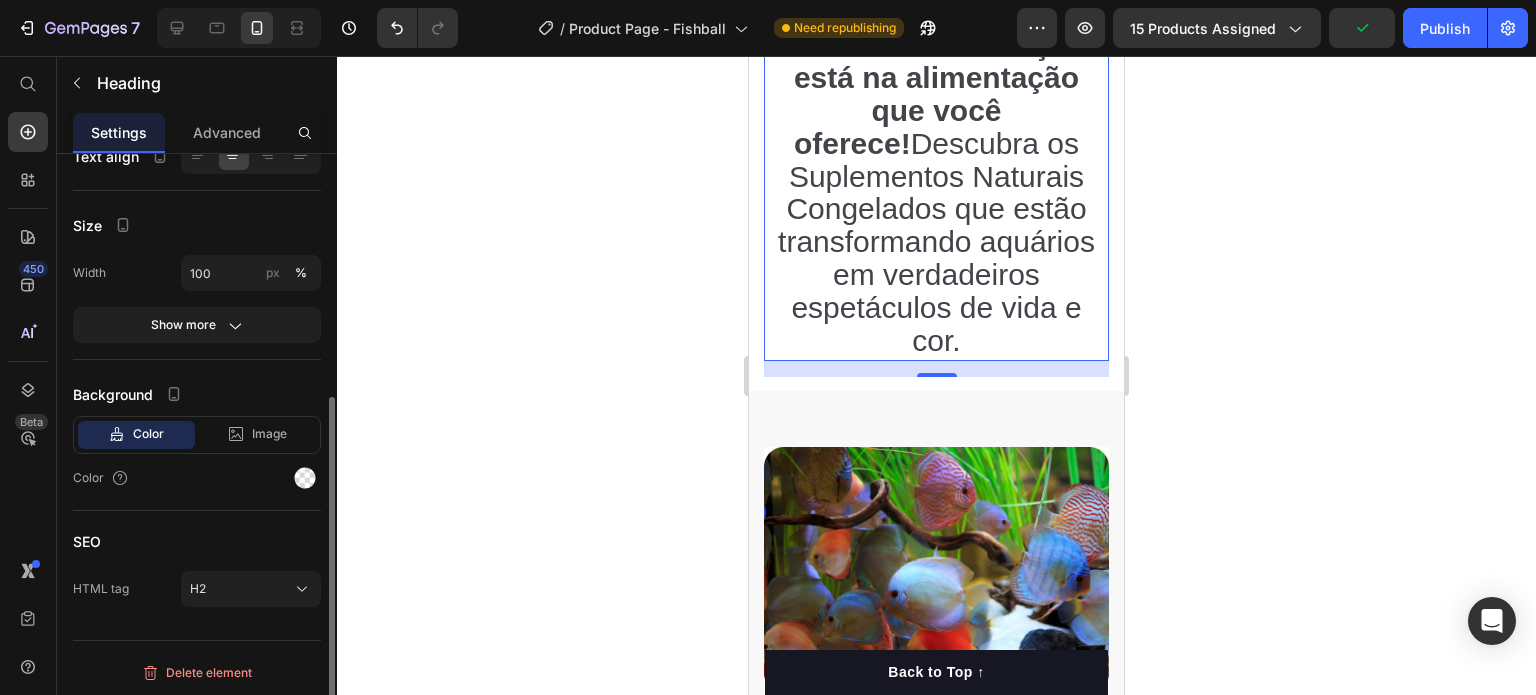 scroll, scrollTop: 0, scrollLeft: 0, axis: both 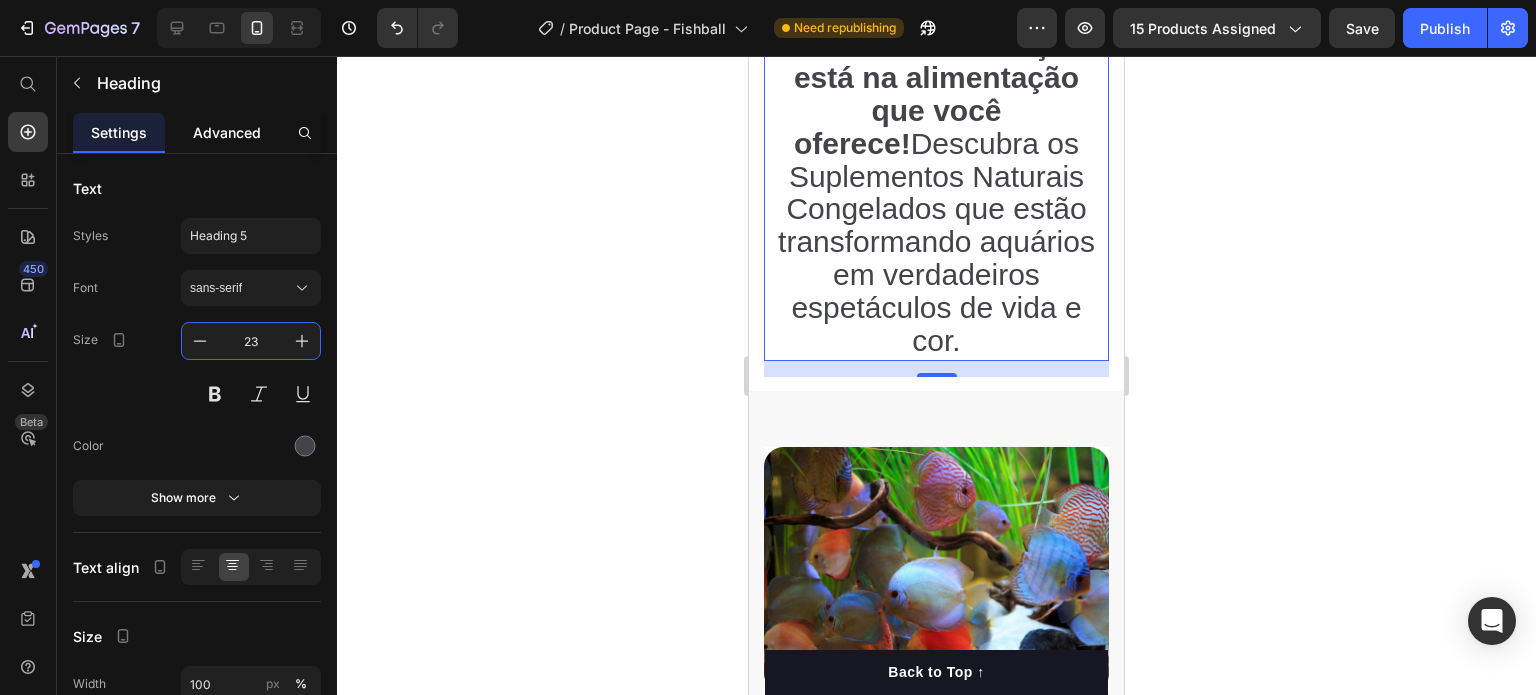 type on "23" 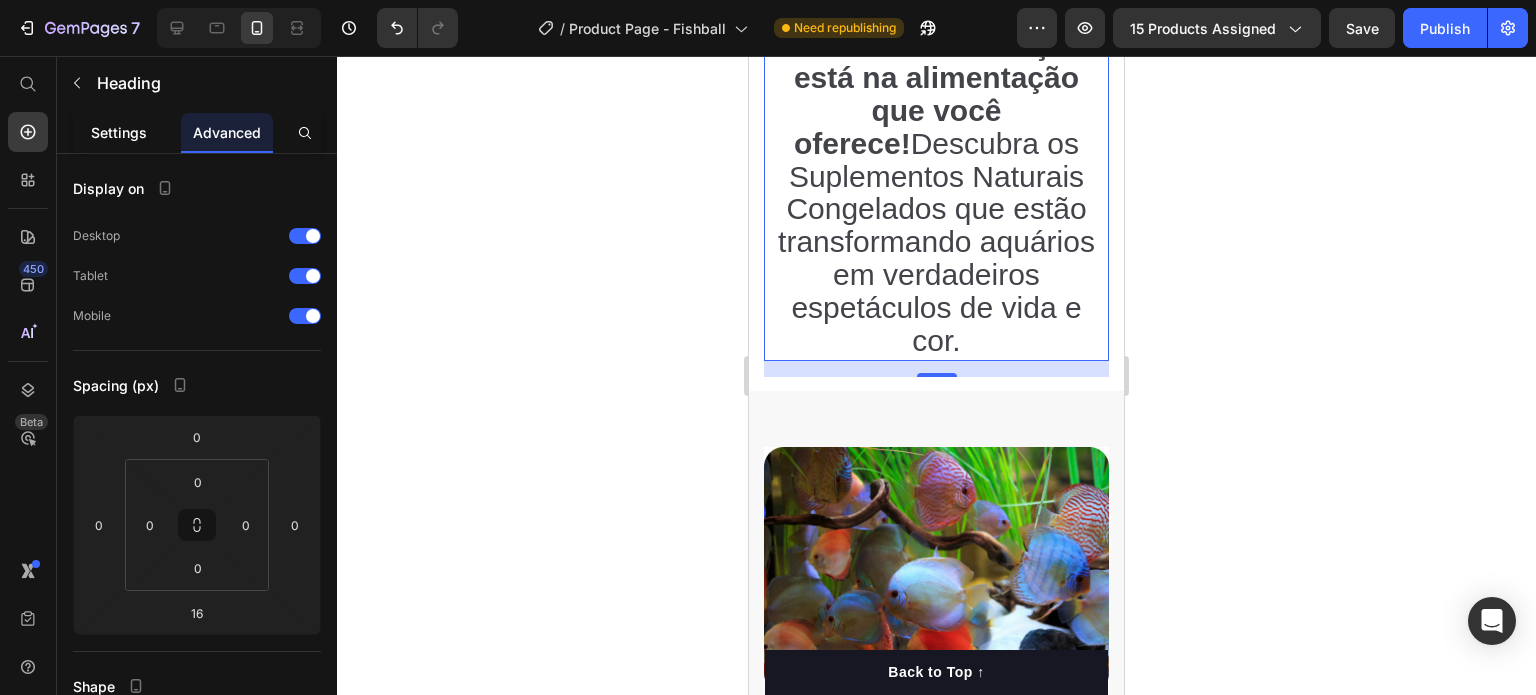 click on "Settings" at bounding box center (119, 132) 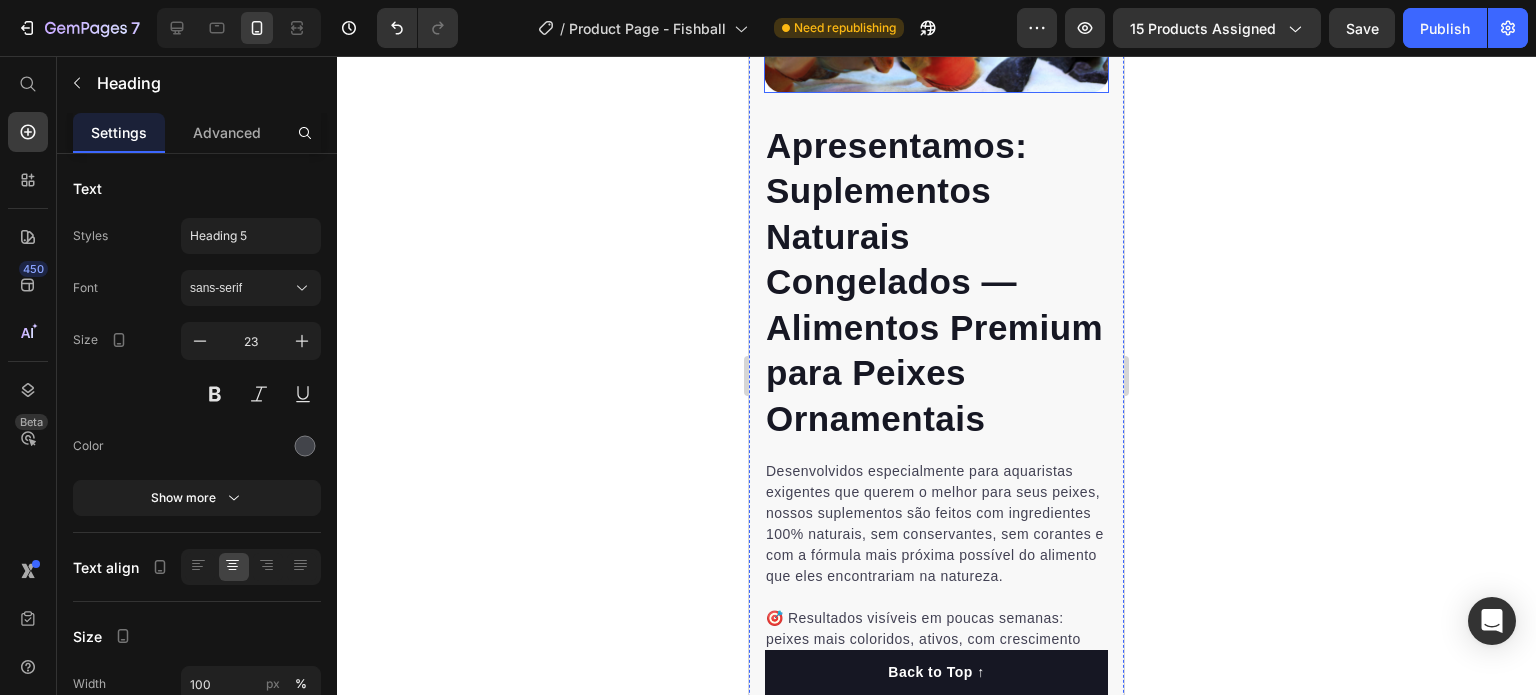 scroll, scrollTop: 1100, scrollLeft: 0, axis: vertical 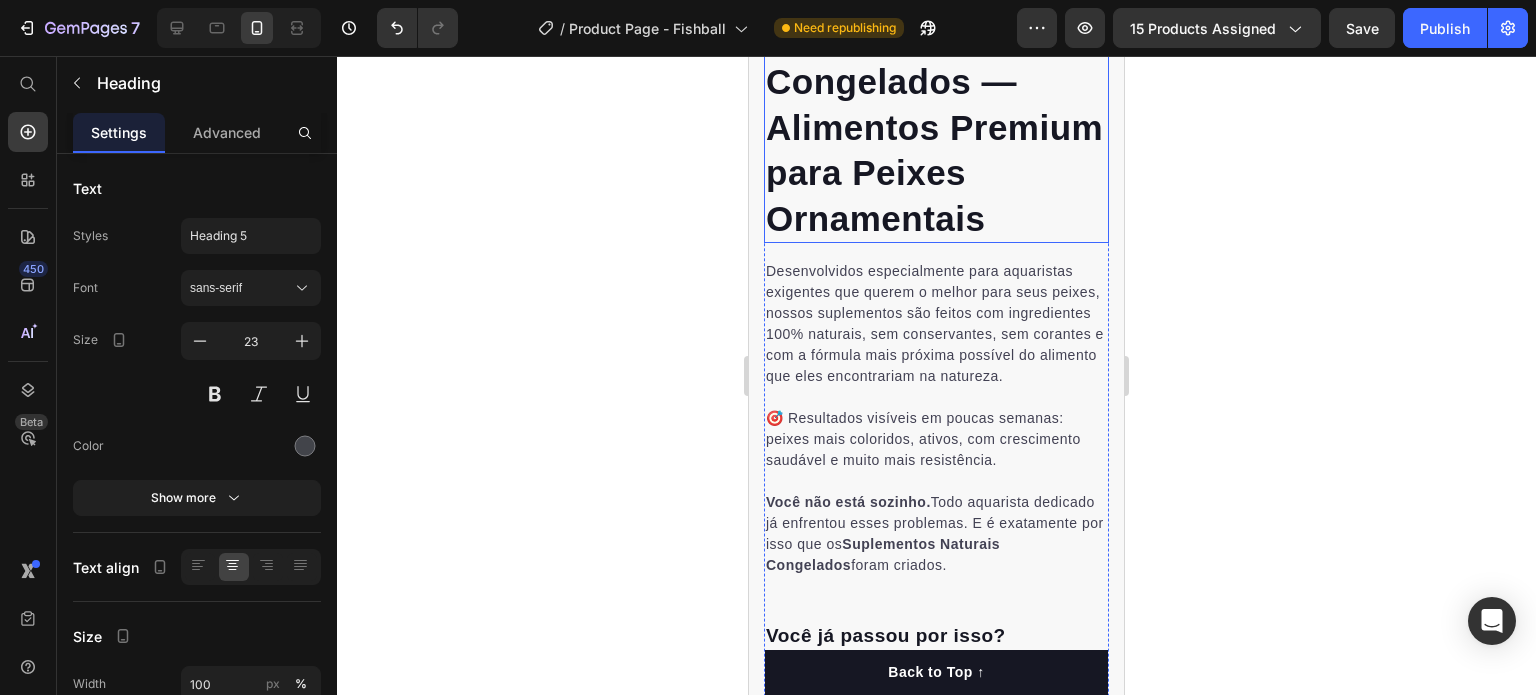 click on "Apresentamos: Suplementos Naturais Congelados — Alimentos Premium para Peixes Ornamentais" at bounding box center (934, 82) 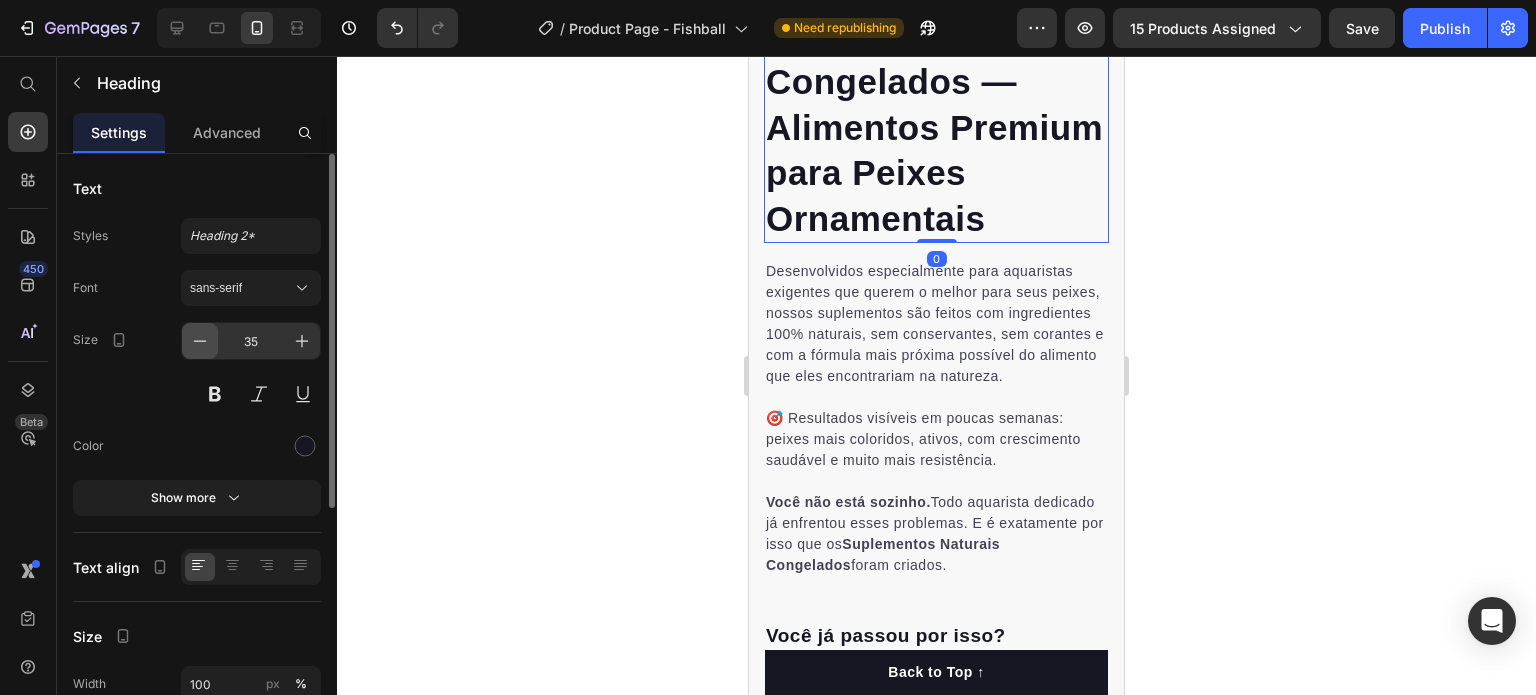 click 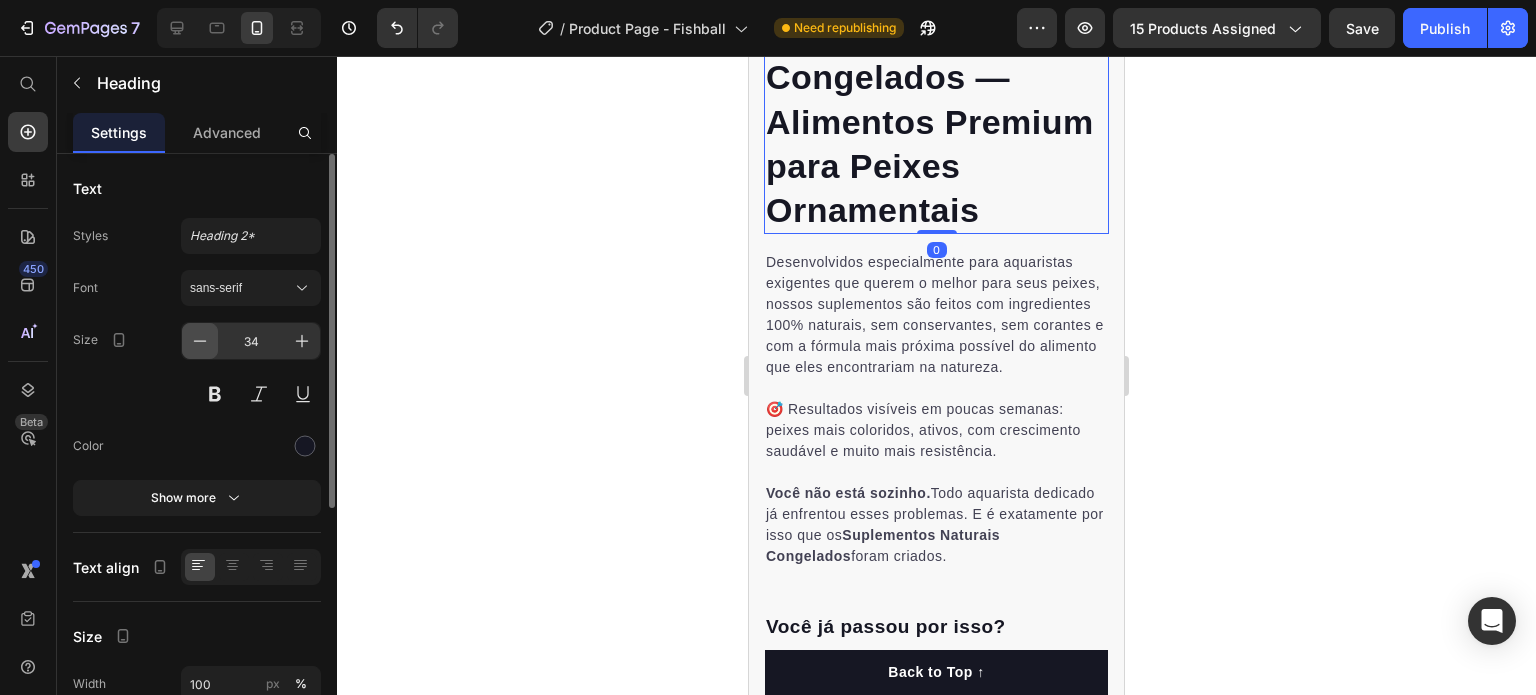 click 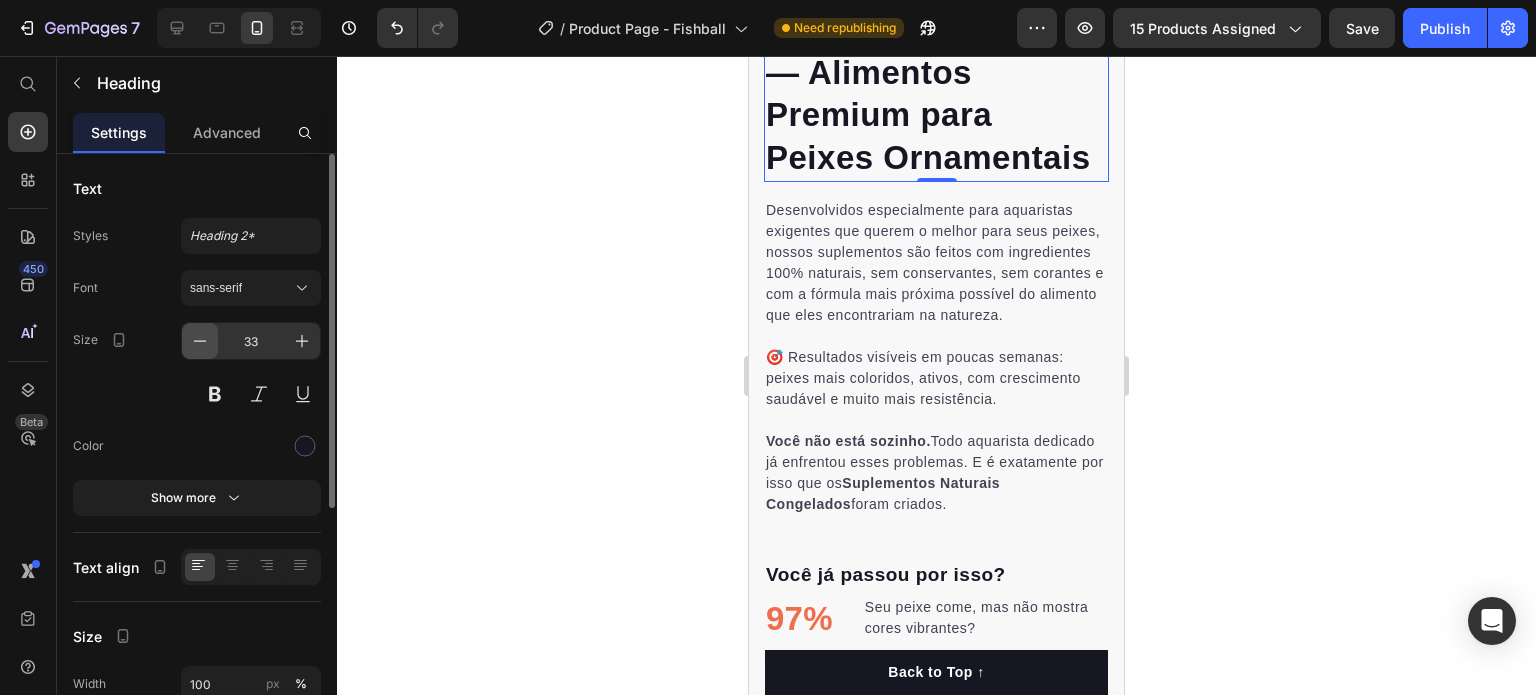 click 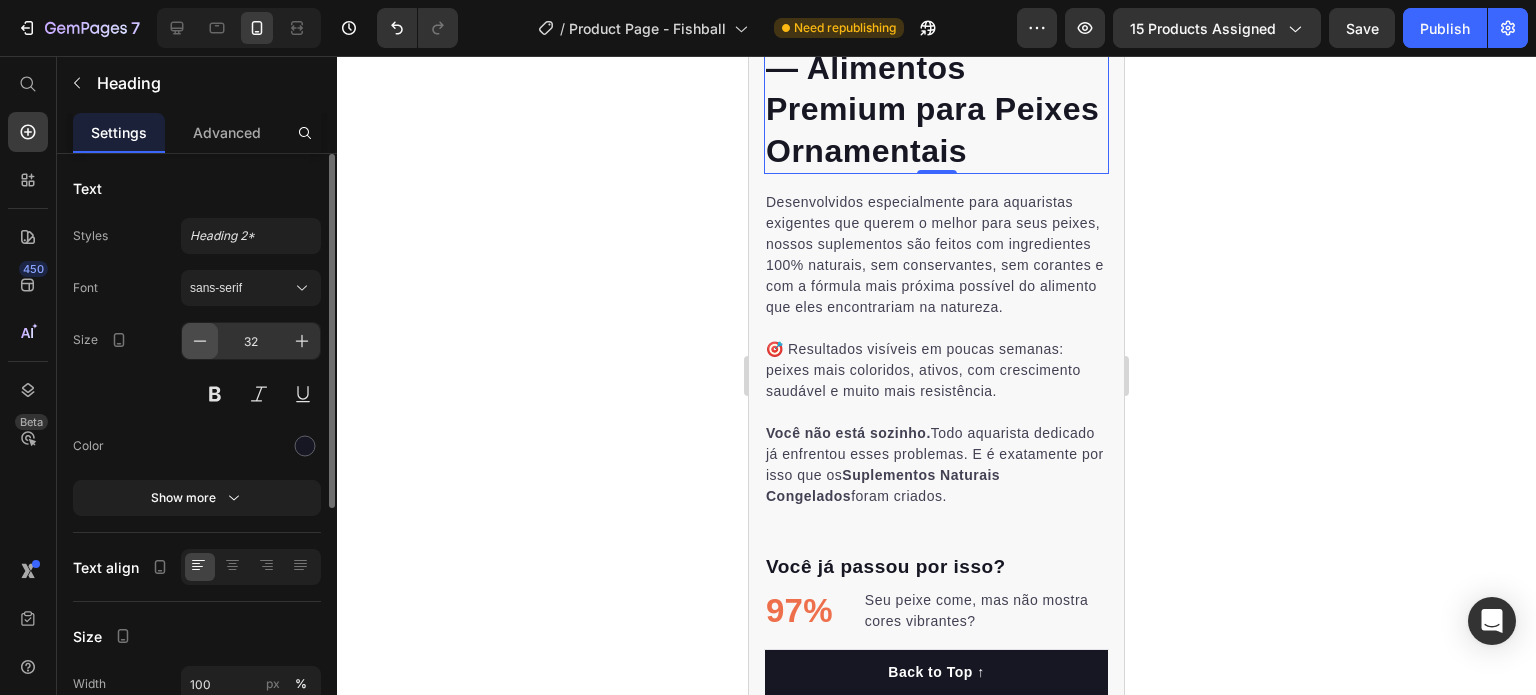 click 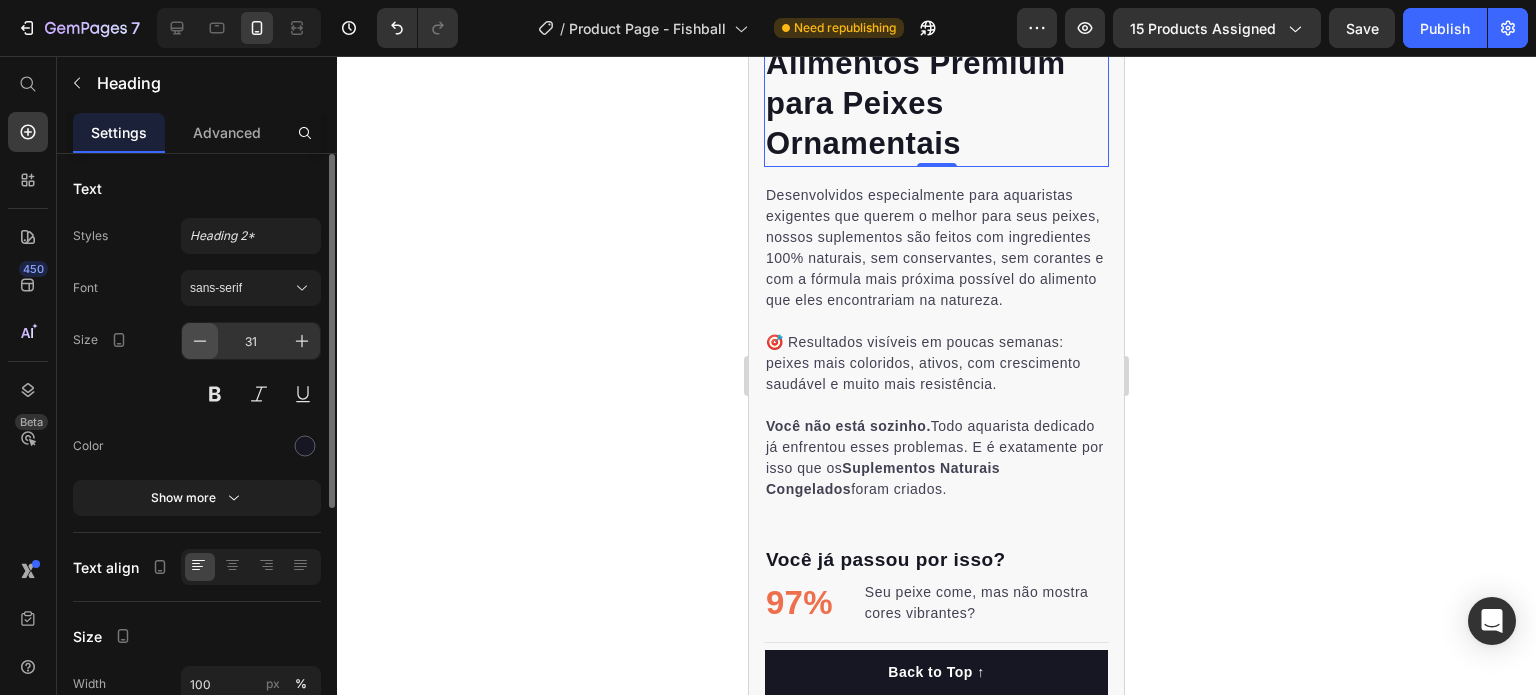 click 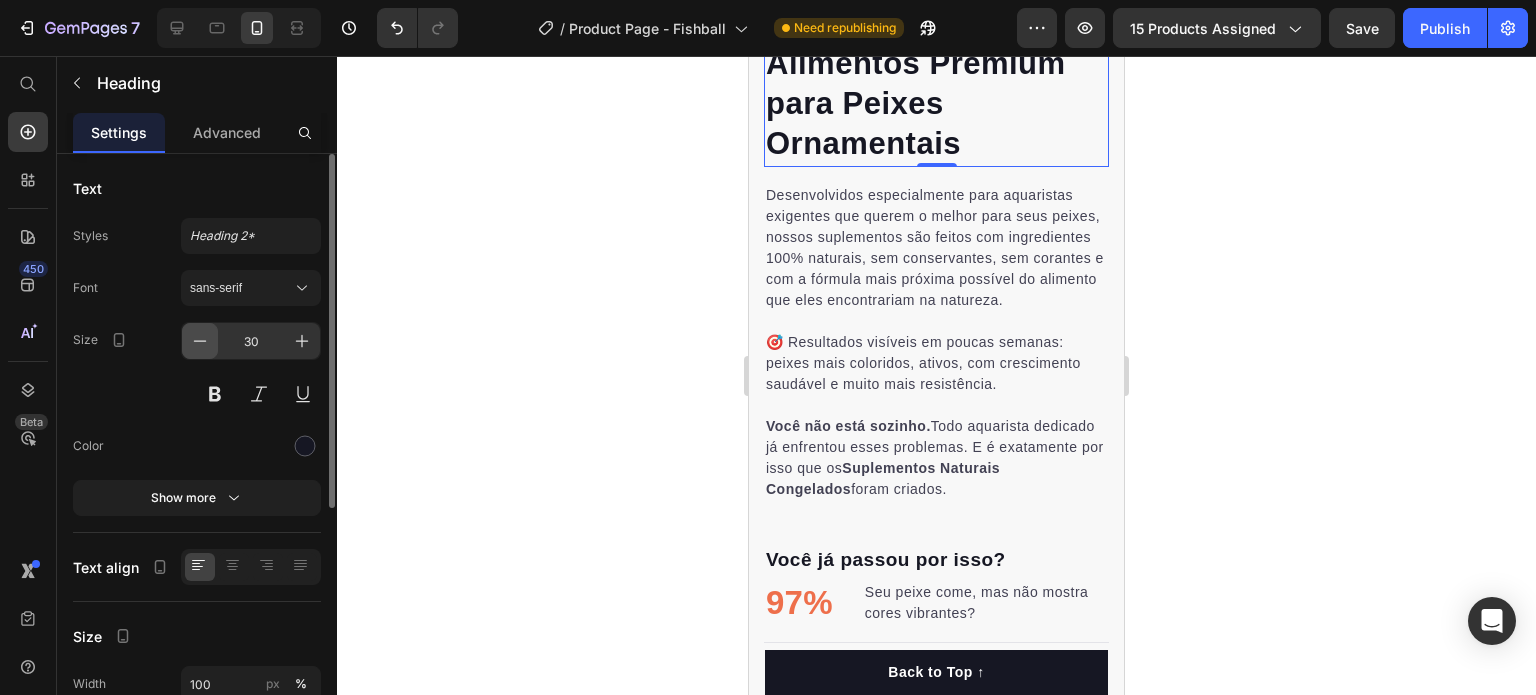 click 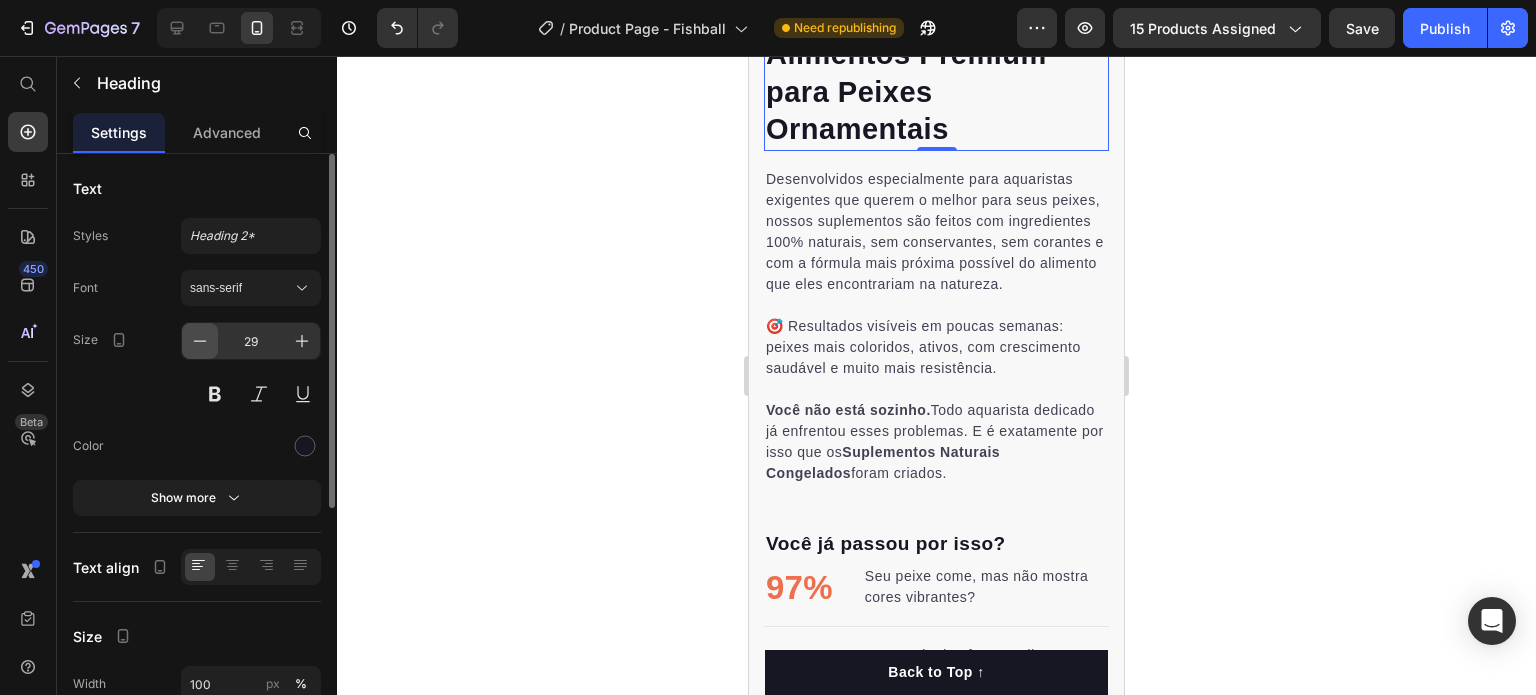 click 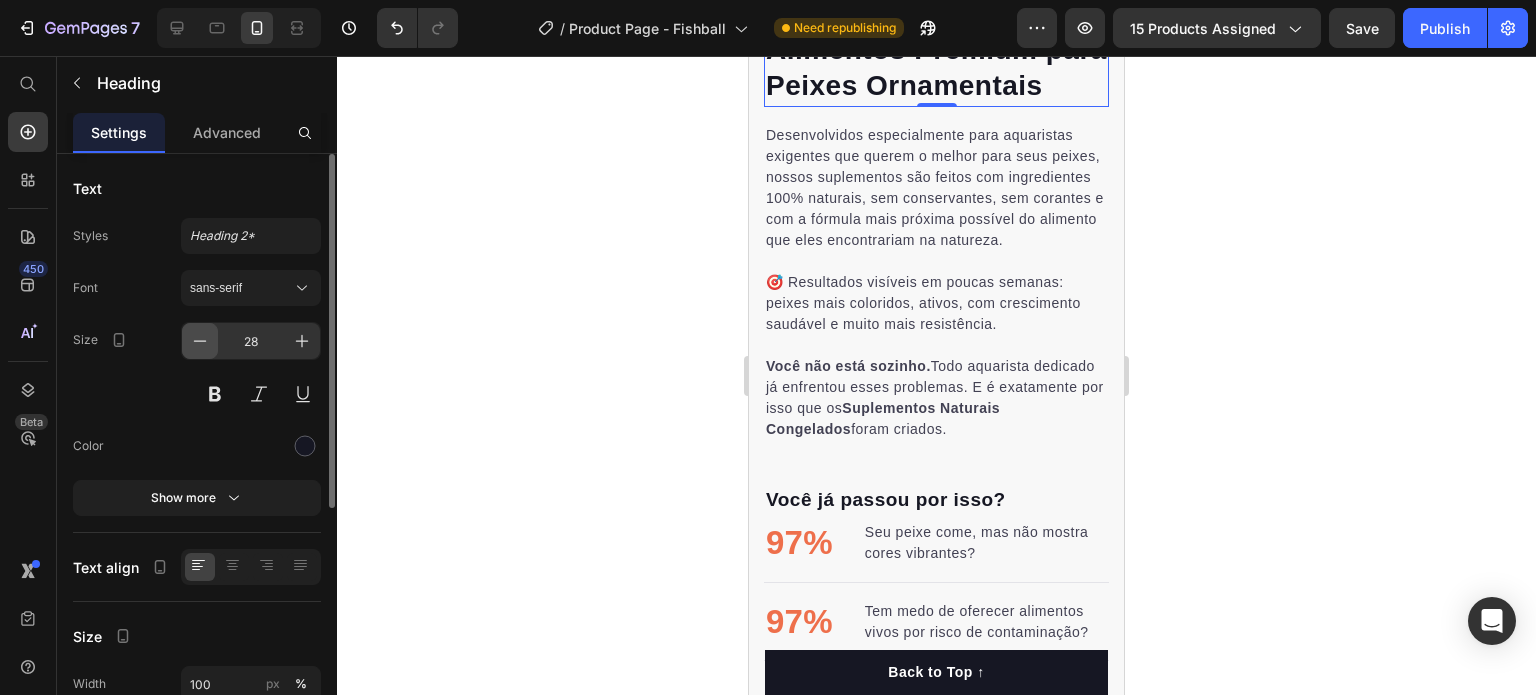 click 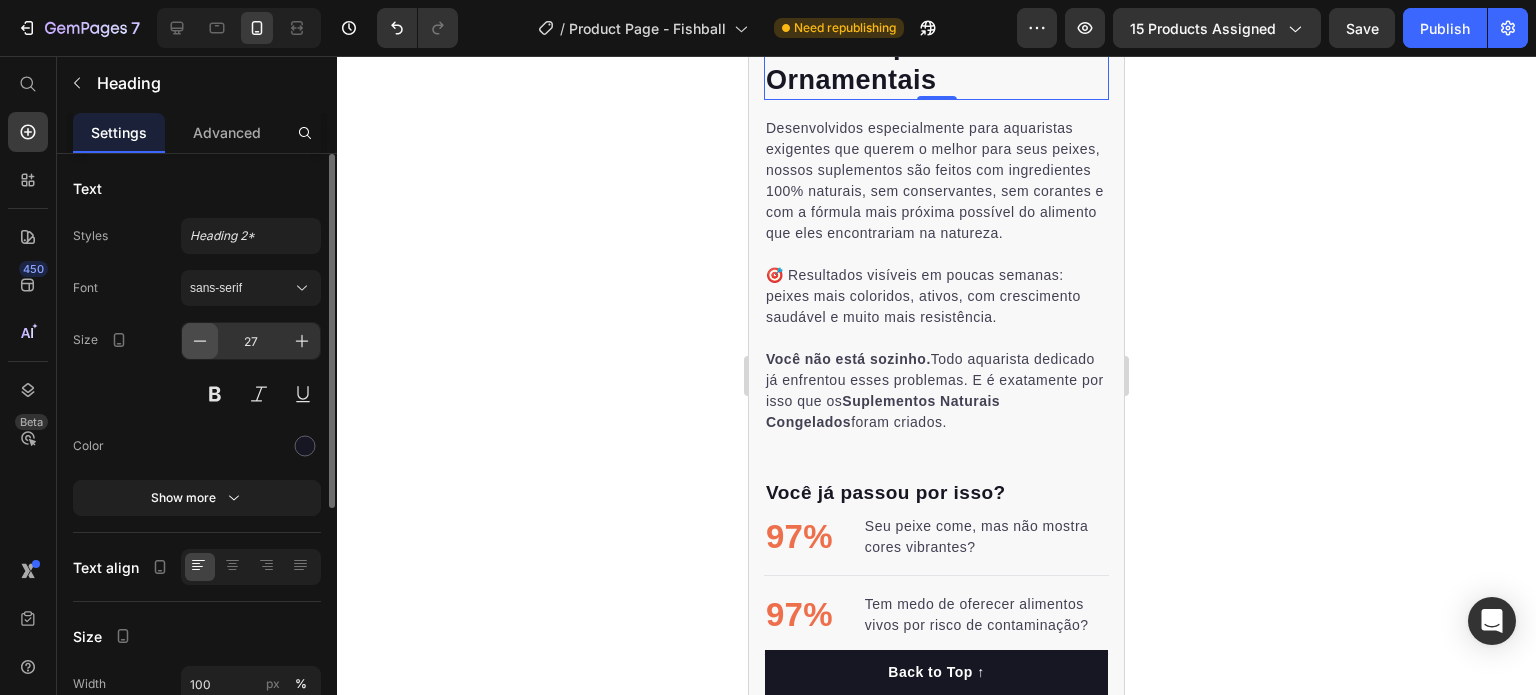 click 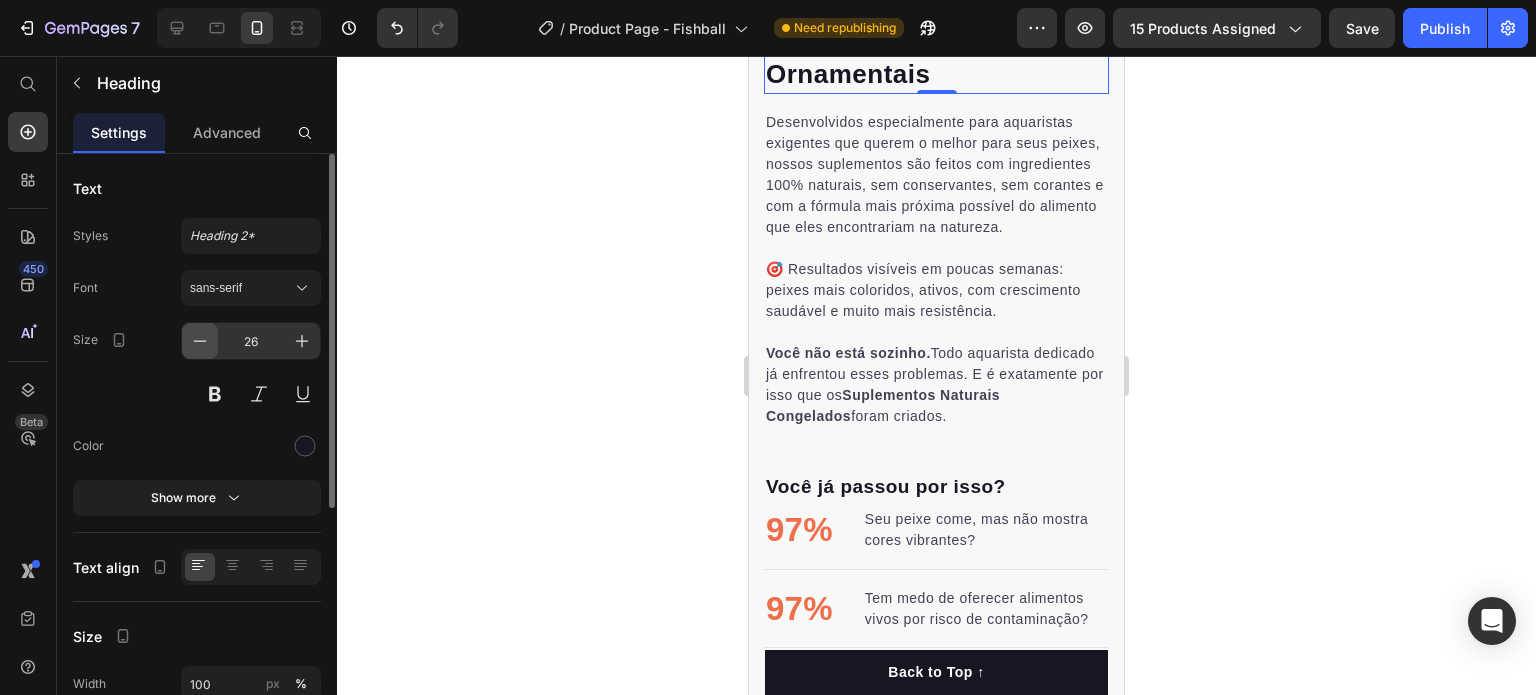 click 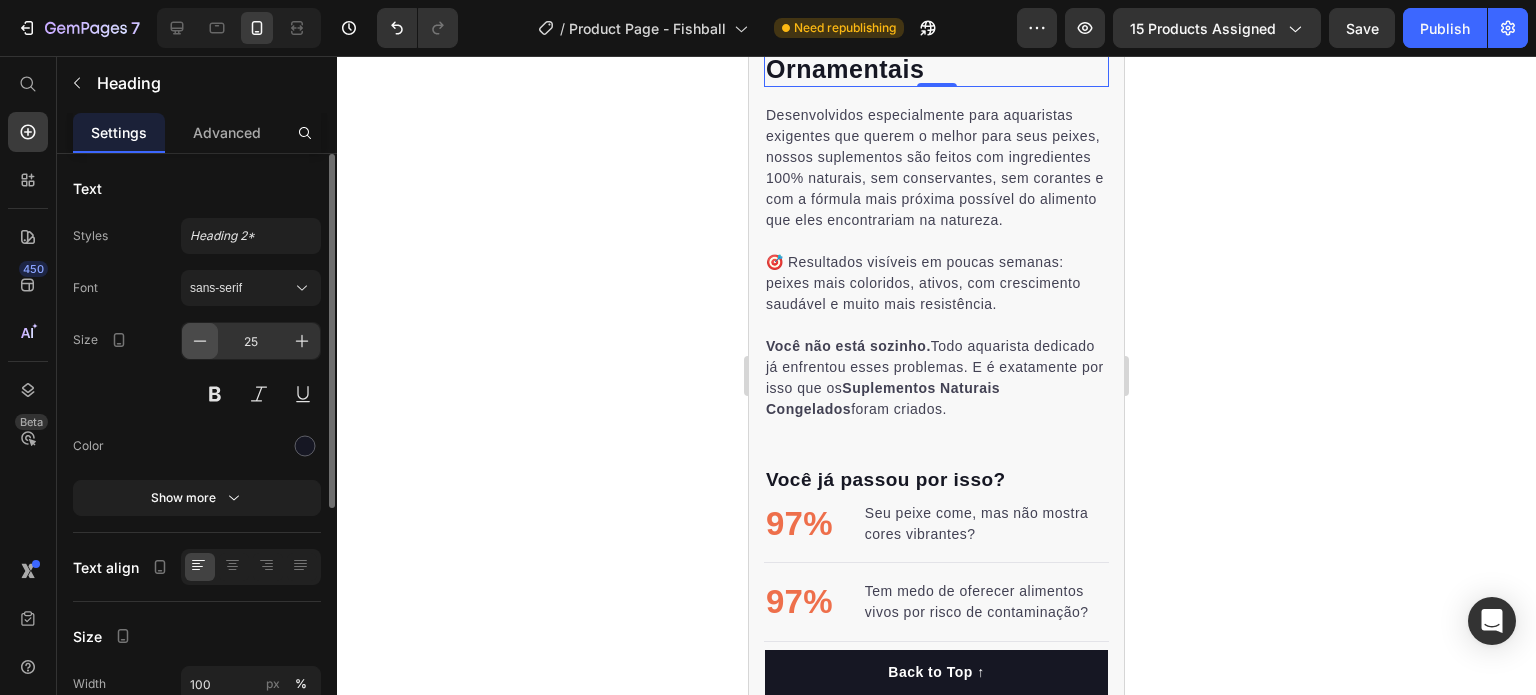 click 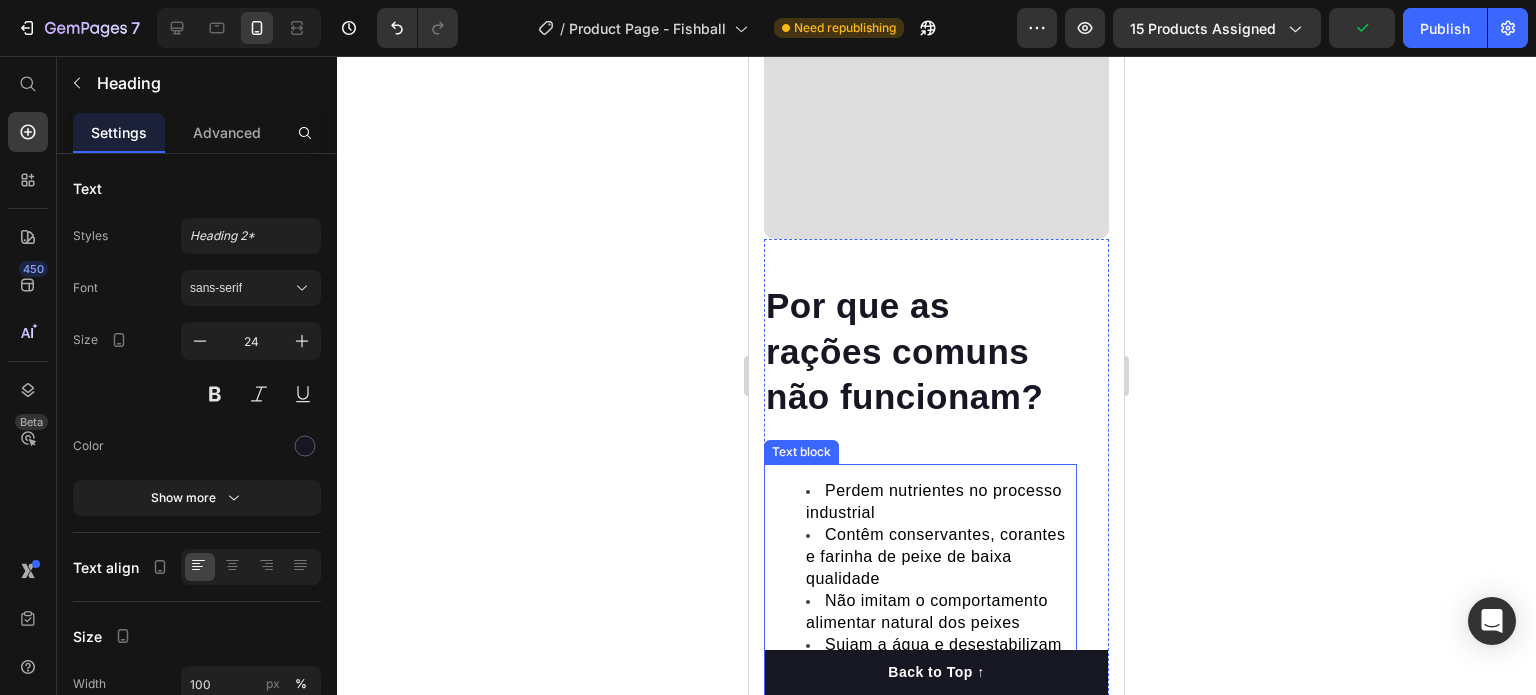 scroll, scrollTop: 2700, scrollLeft: 0, axis: vertical 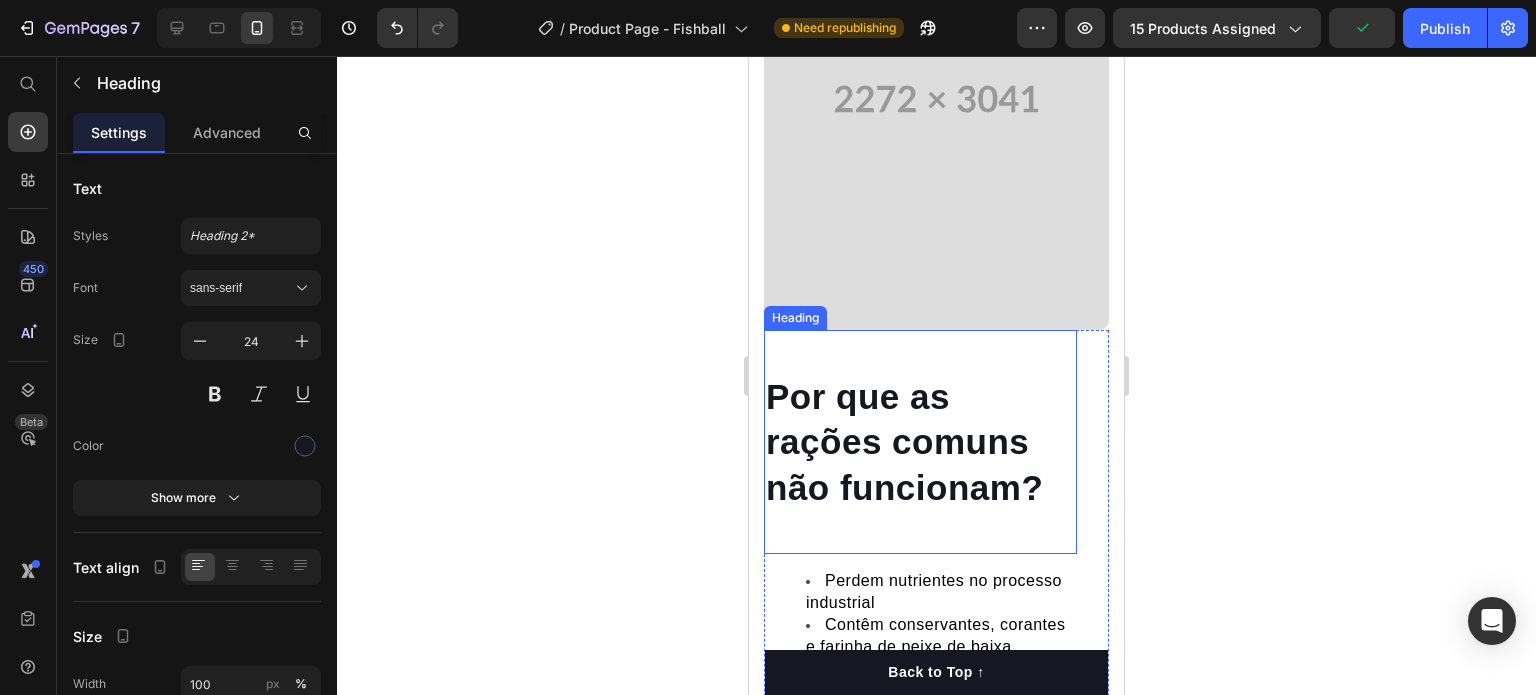 click on "Por que as rações comuns não funcionam?" at bounding box center (920, 442) 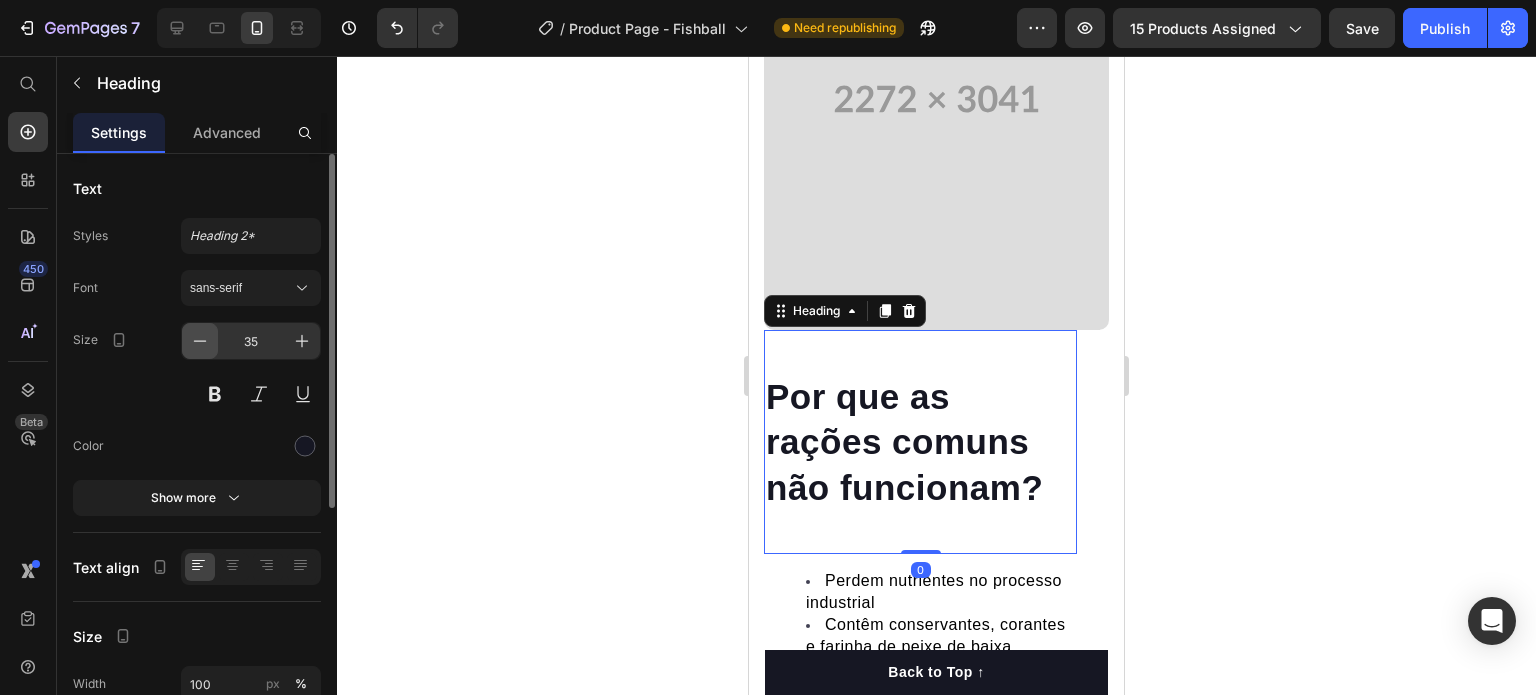 click 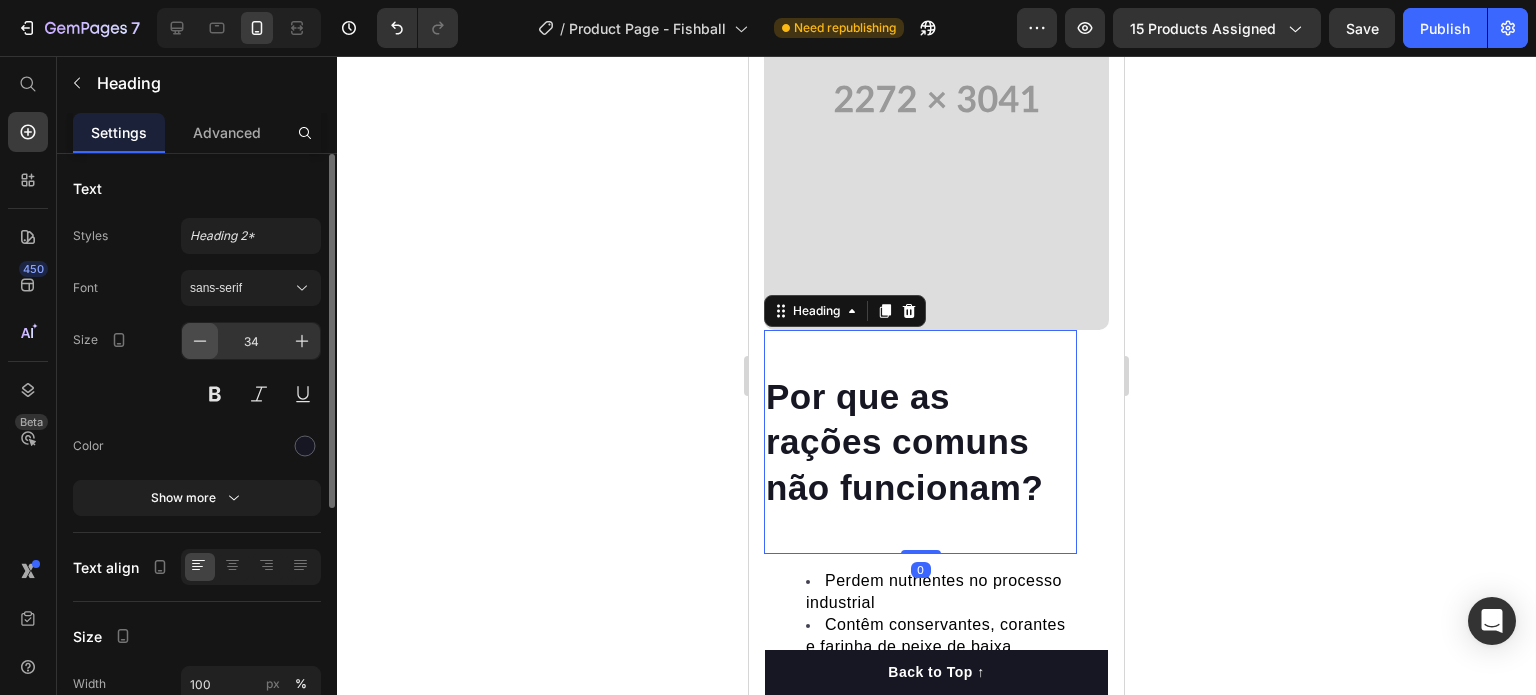 click 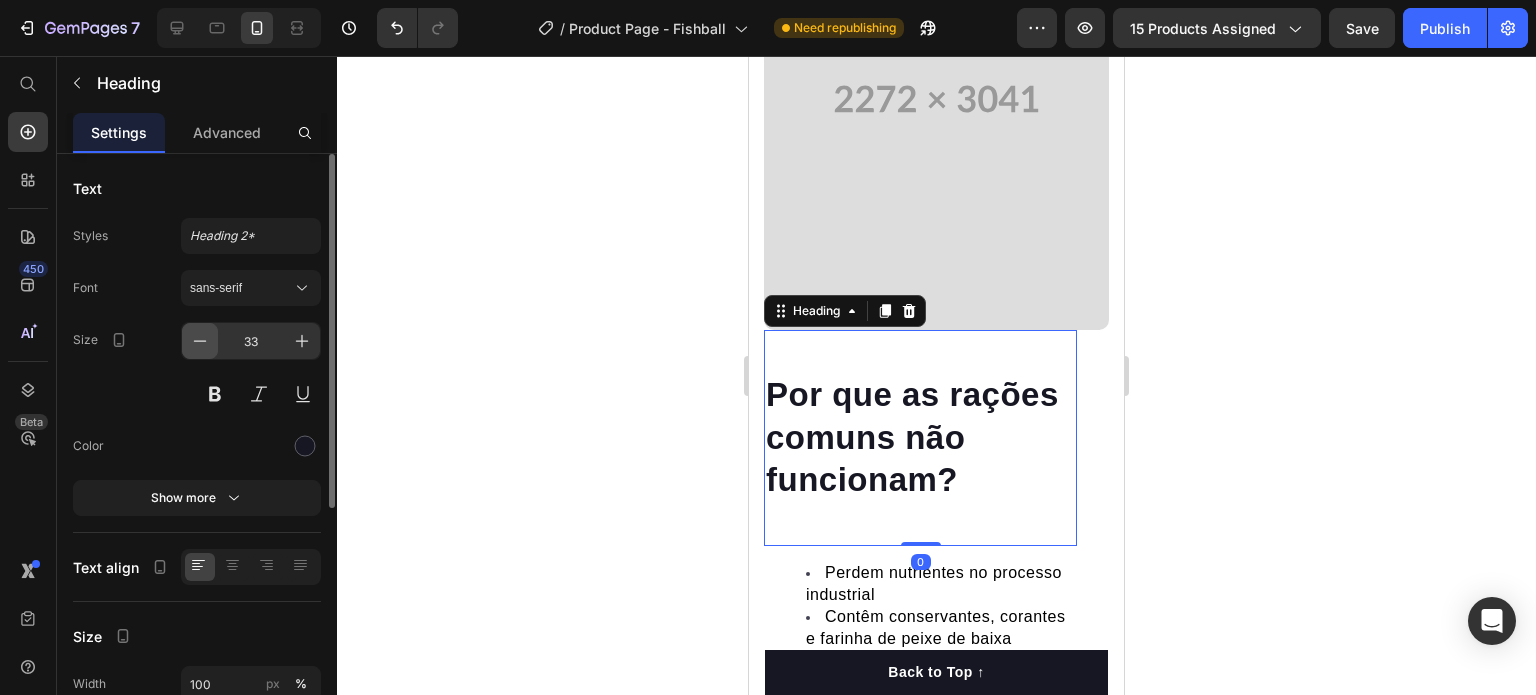 click 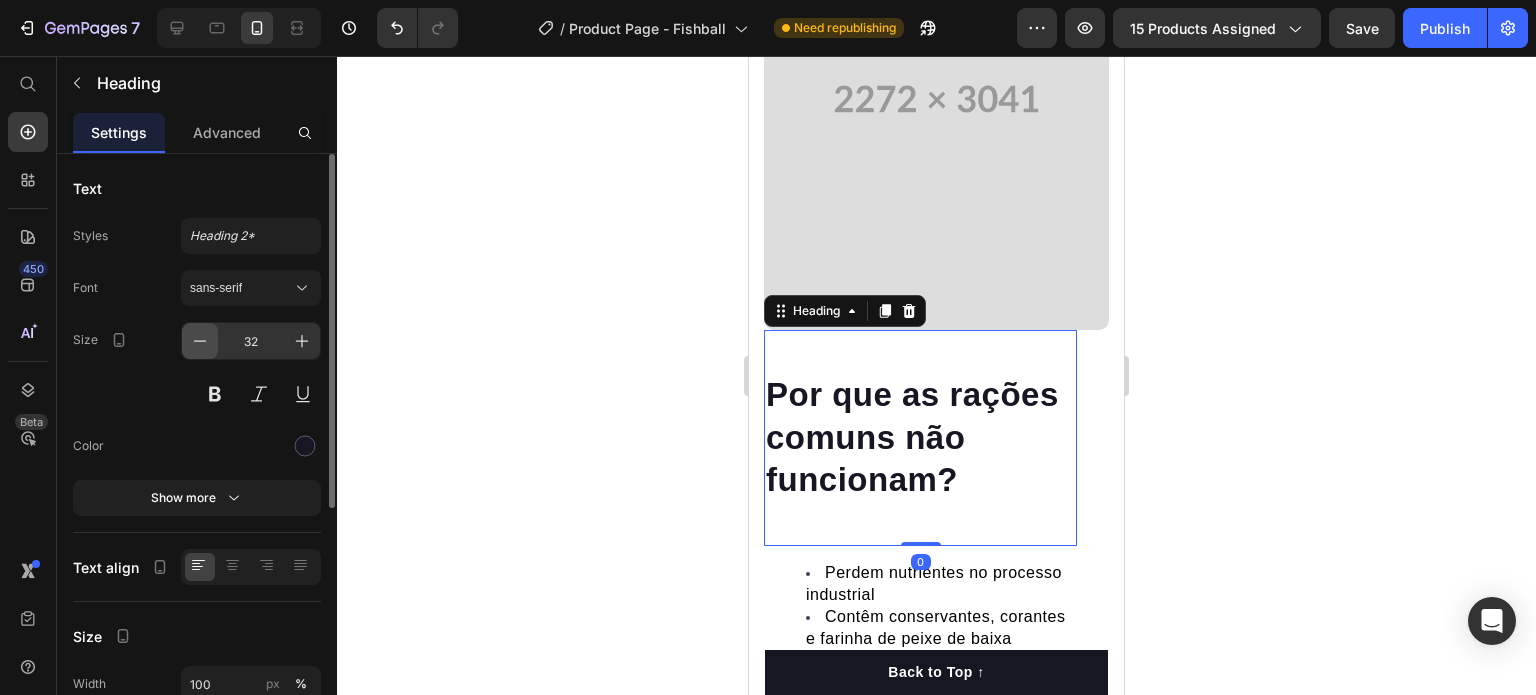 click 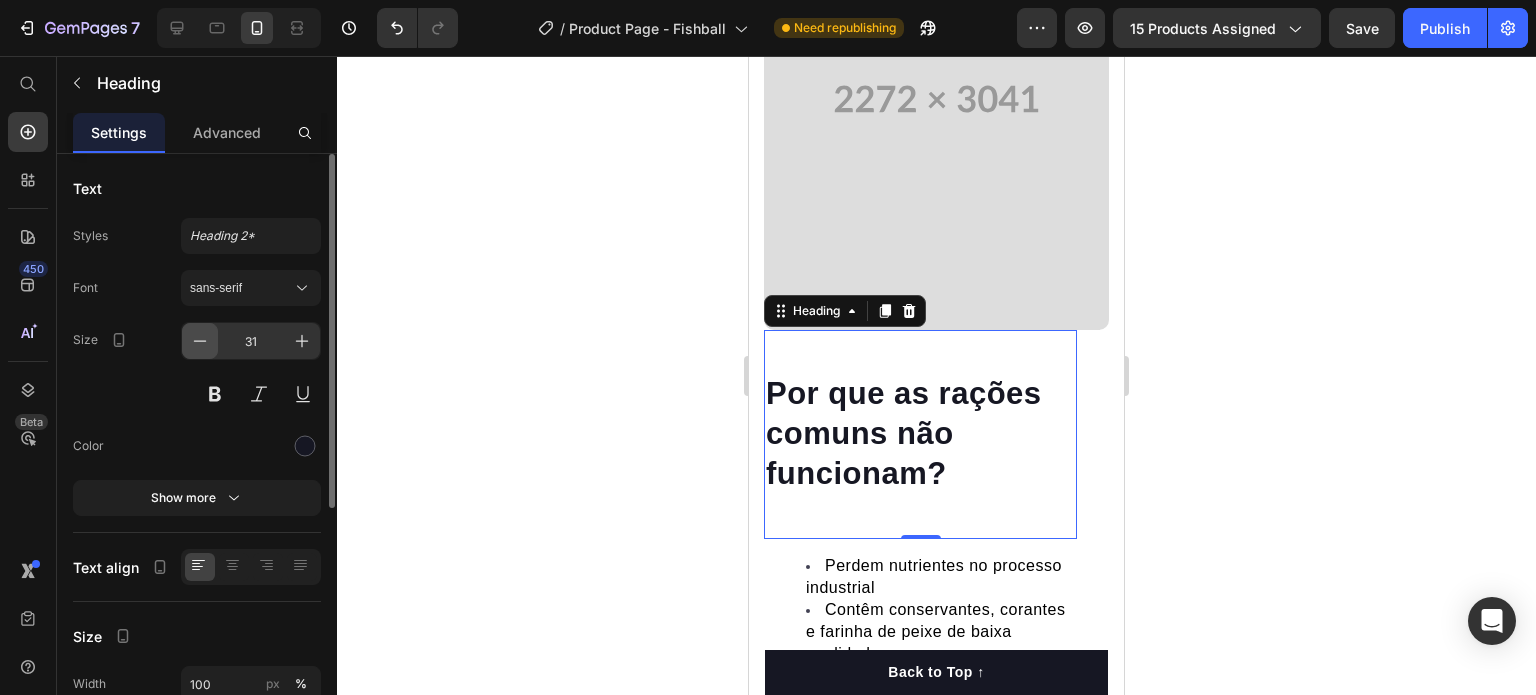 click 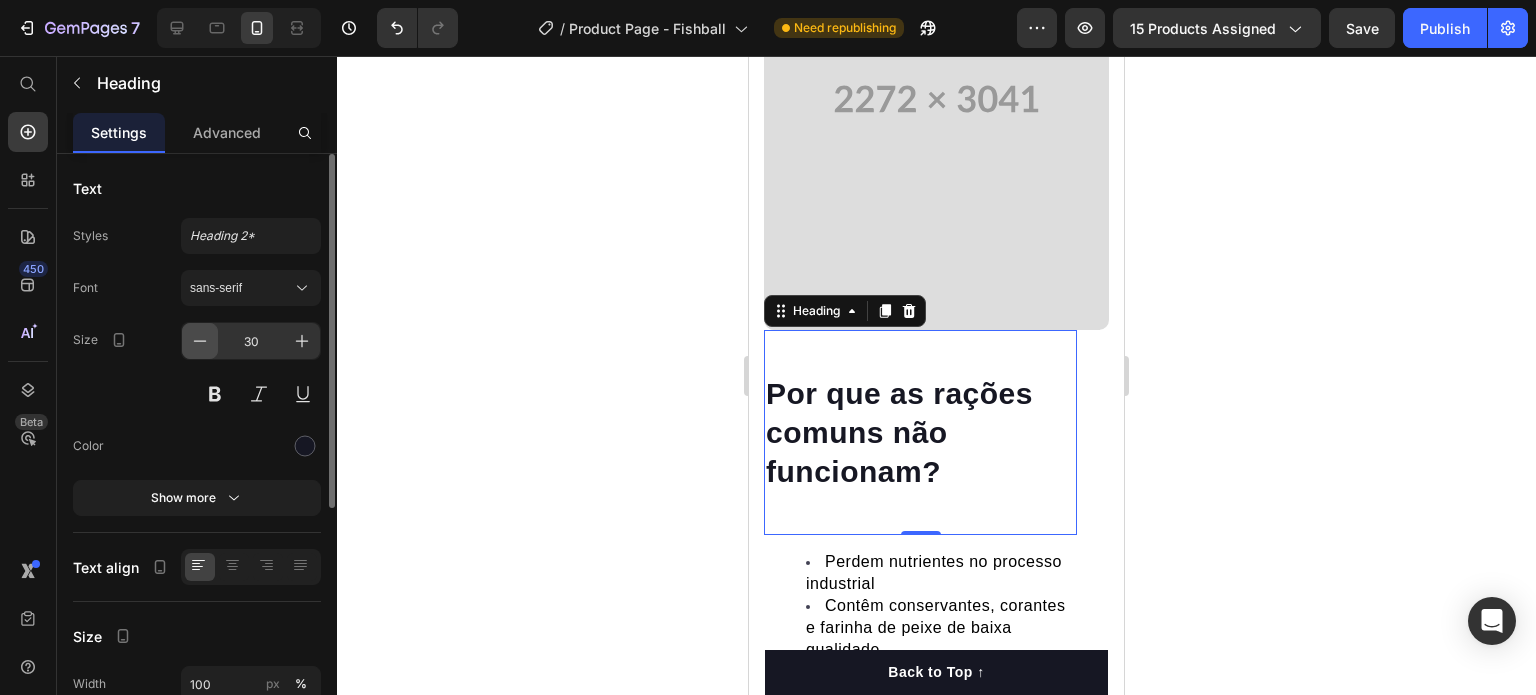 click 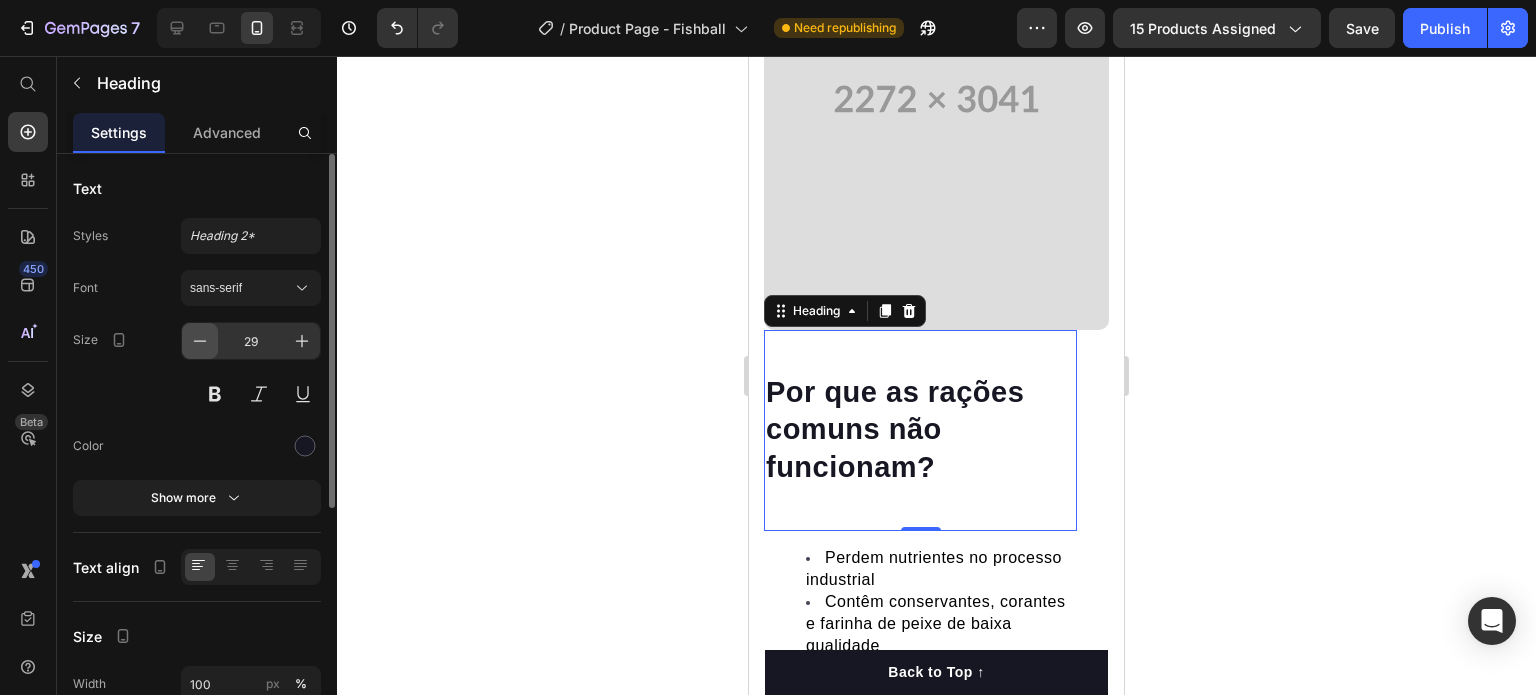 click 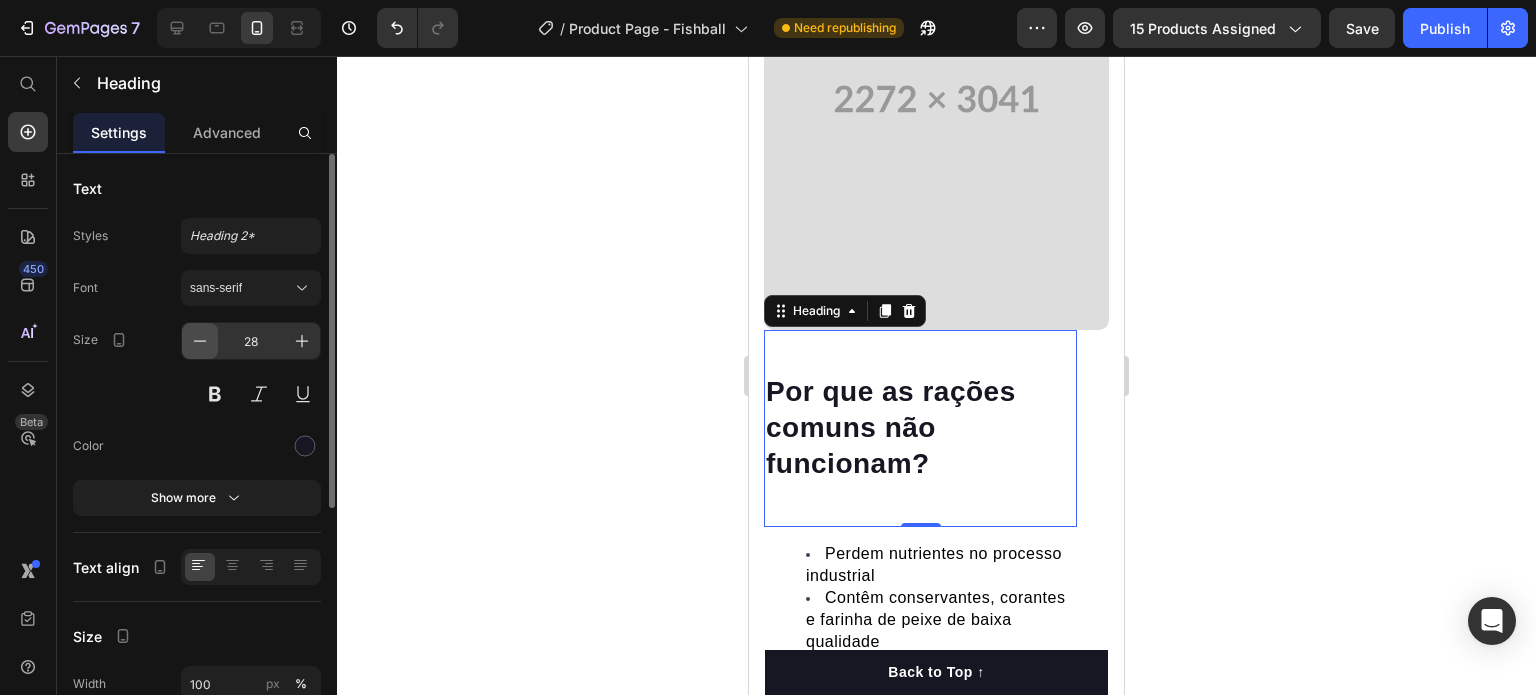 click 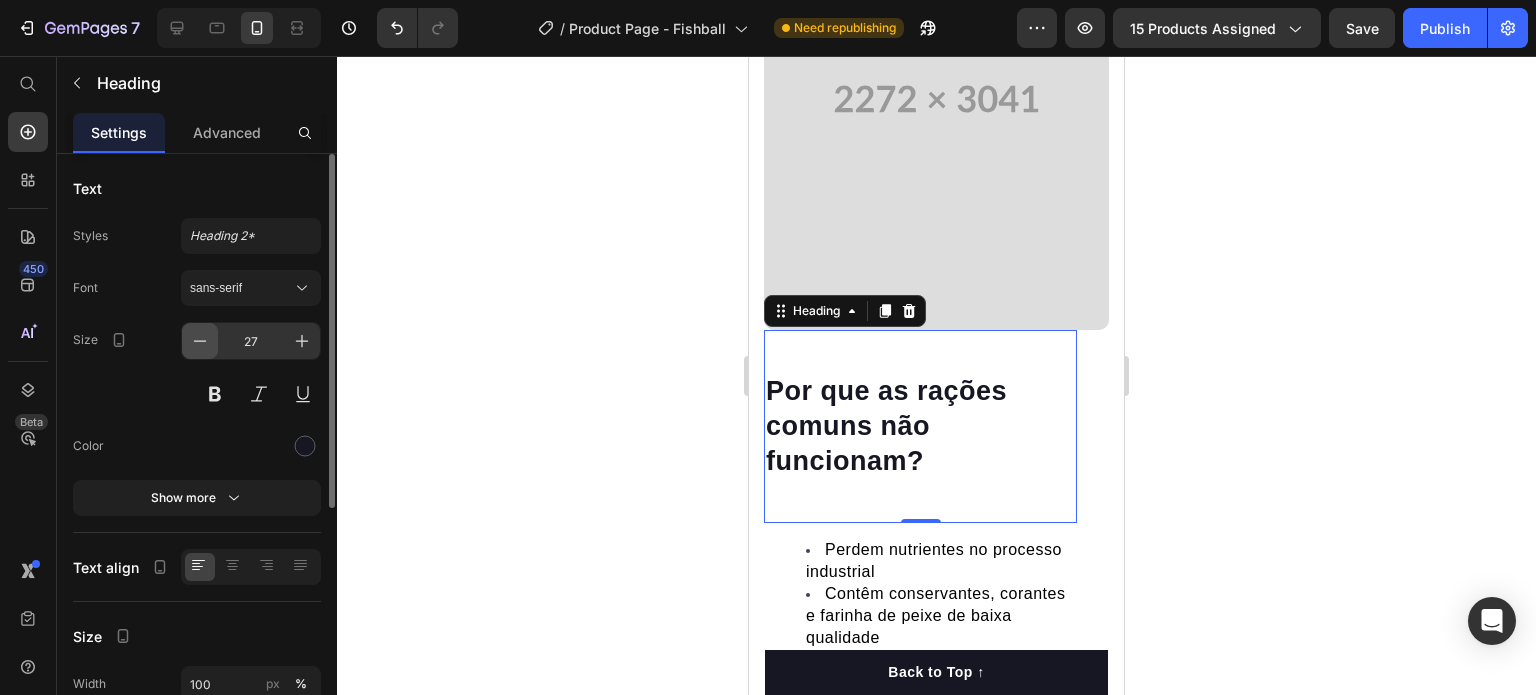 click 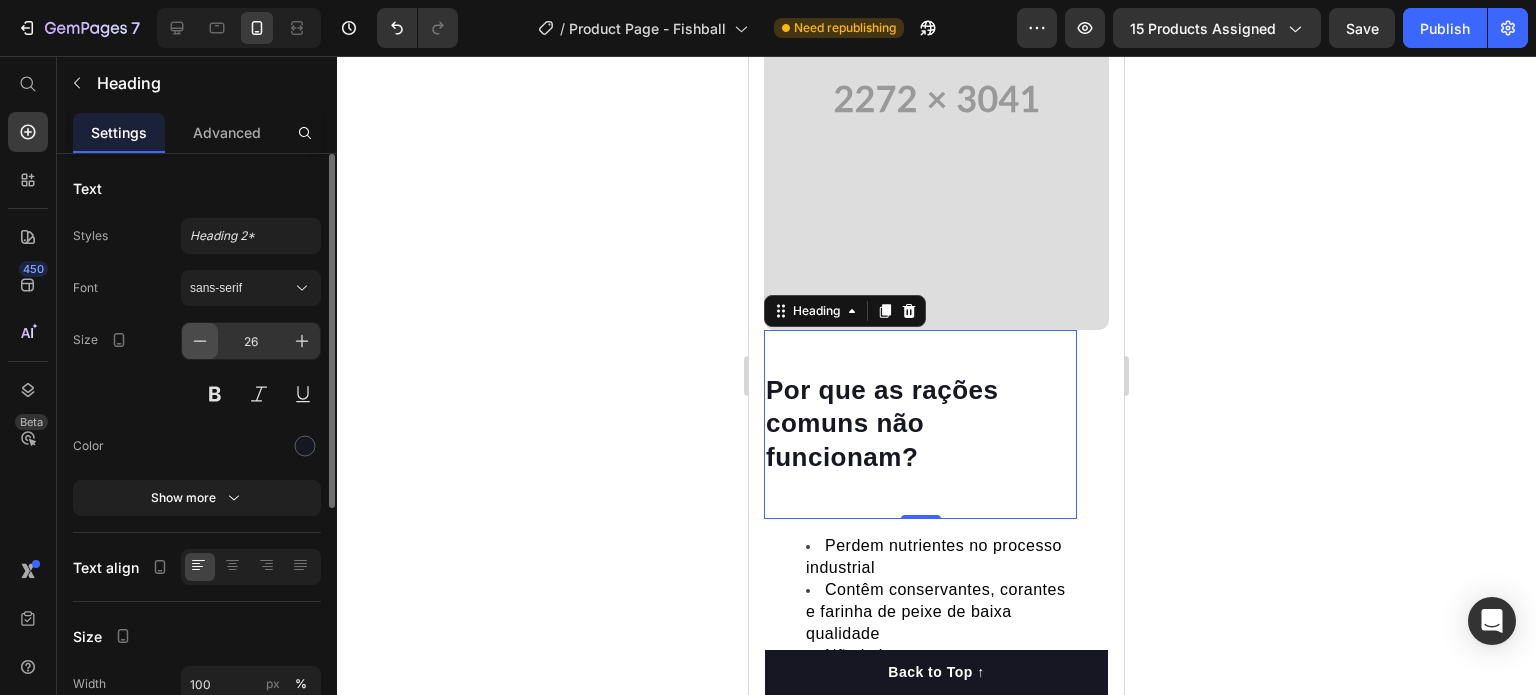 click 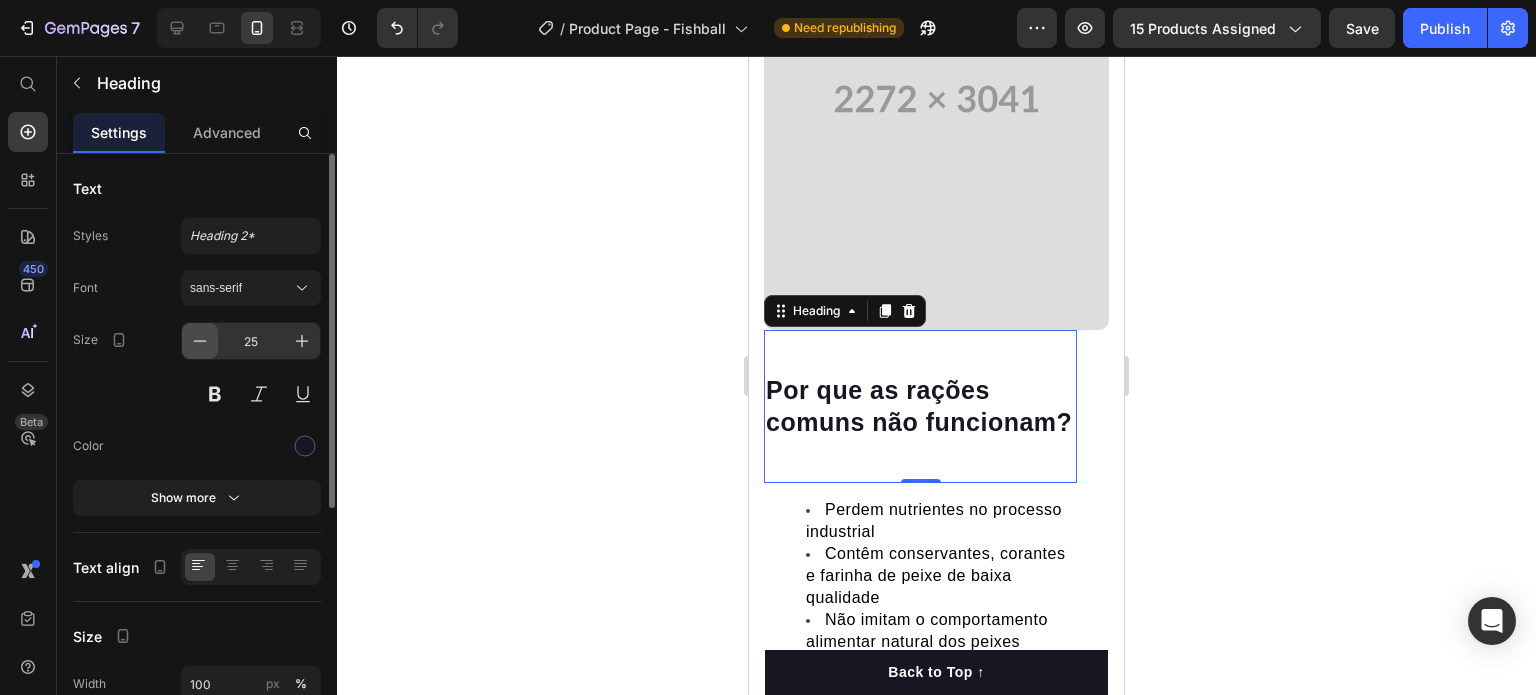 click 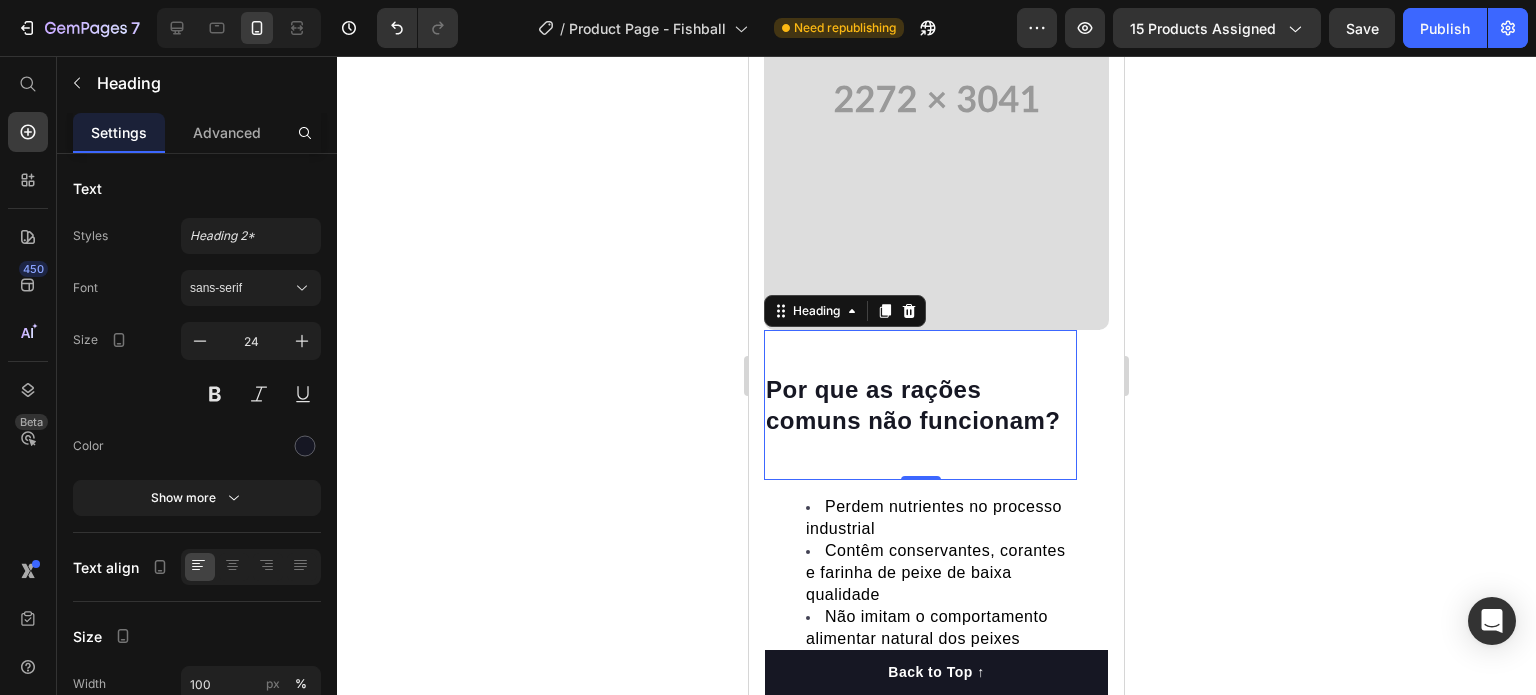click on "Por que as rações comuns não funcionam?" at bounding box center [920, 405] 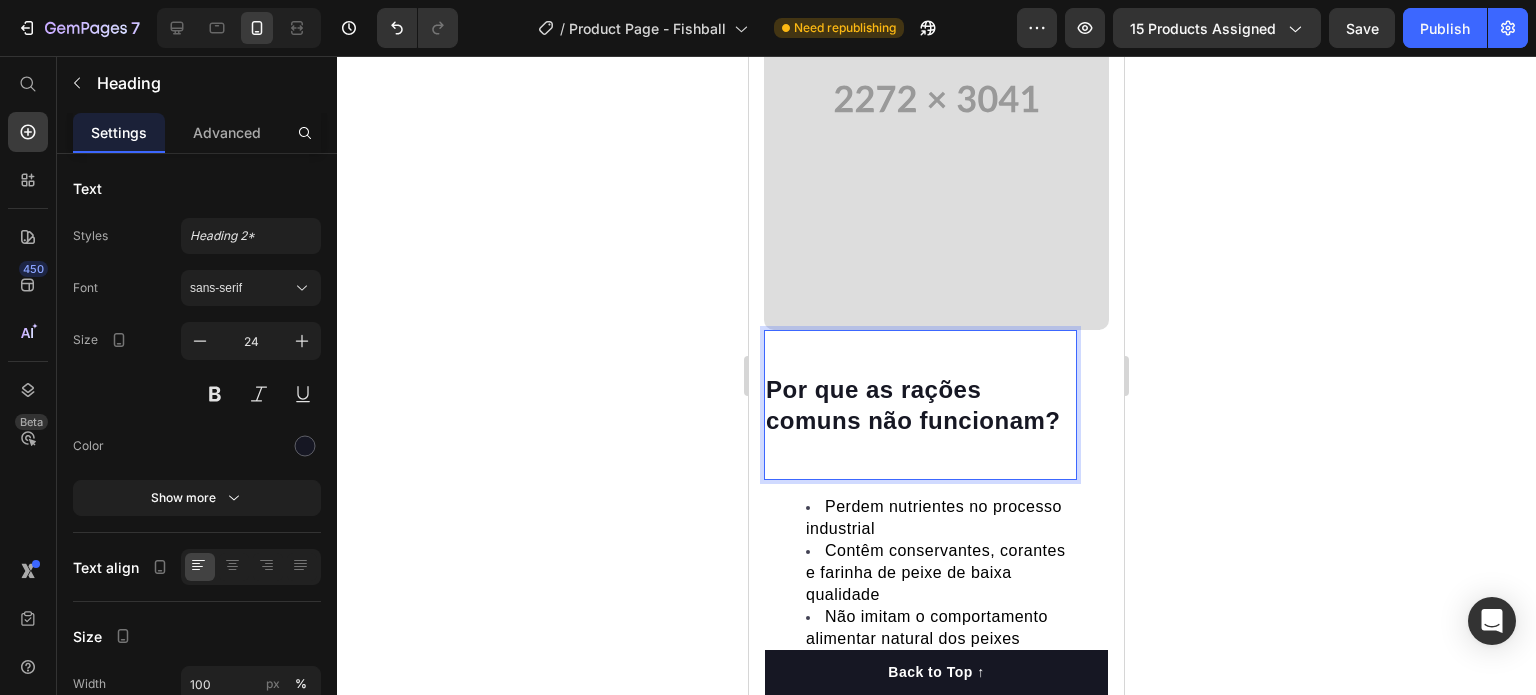 click on "Por que as rações comuns não funcionam?" at bounding box center (920, 405) 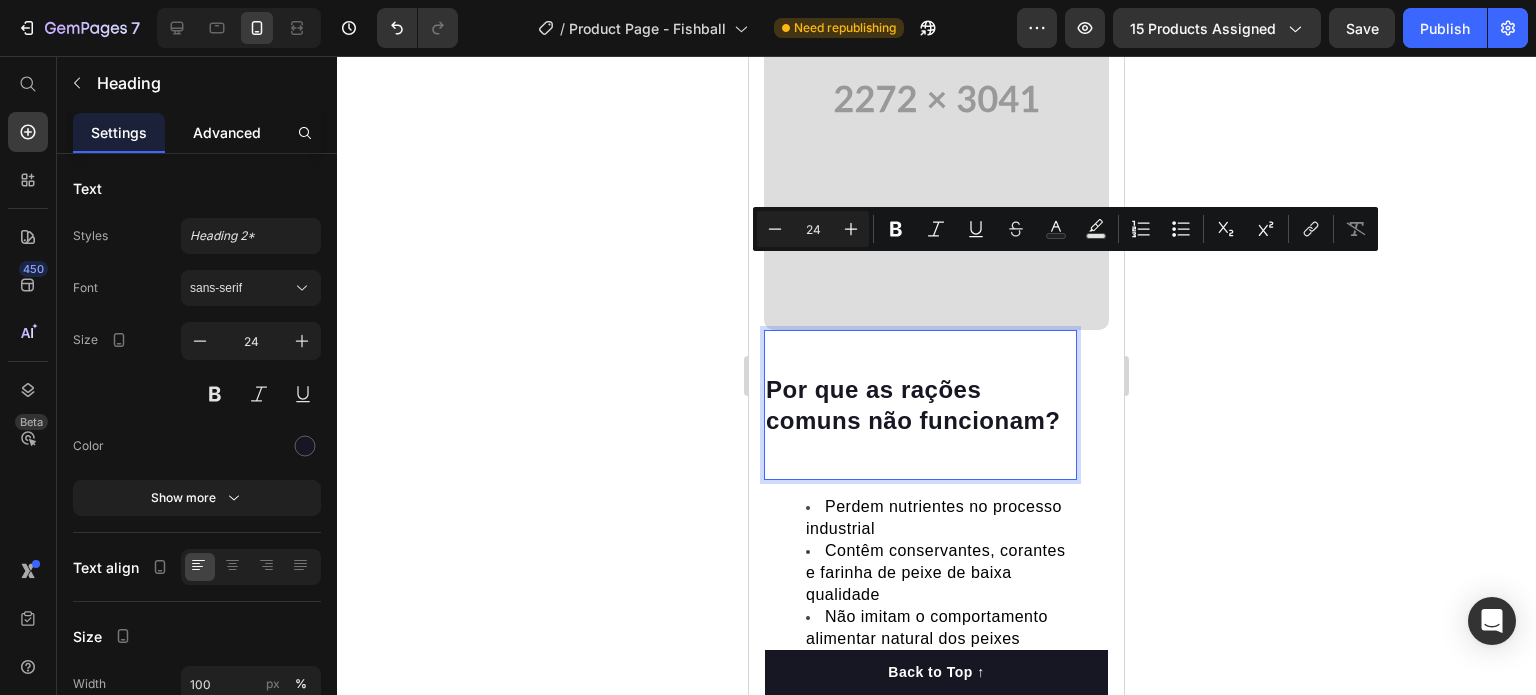 click on "Advanced" at bounding box center (227, 132) 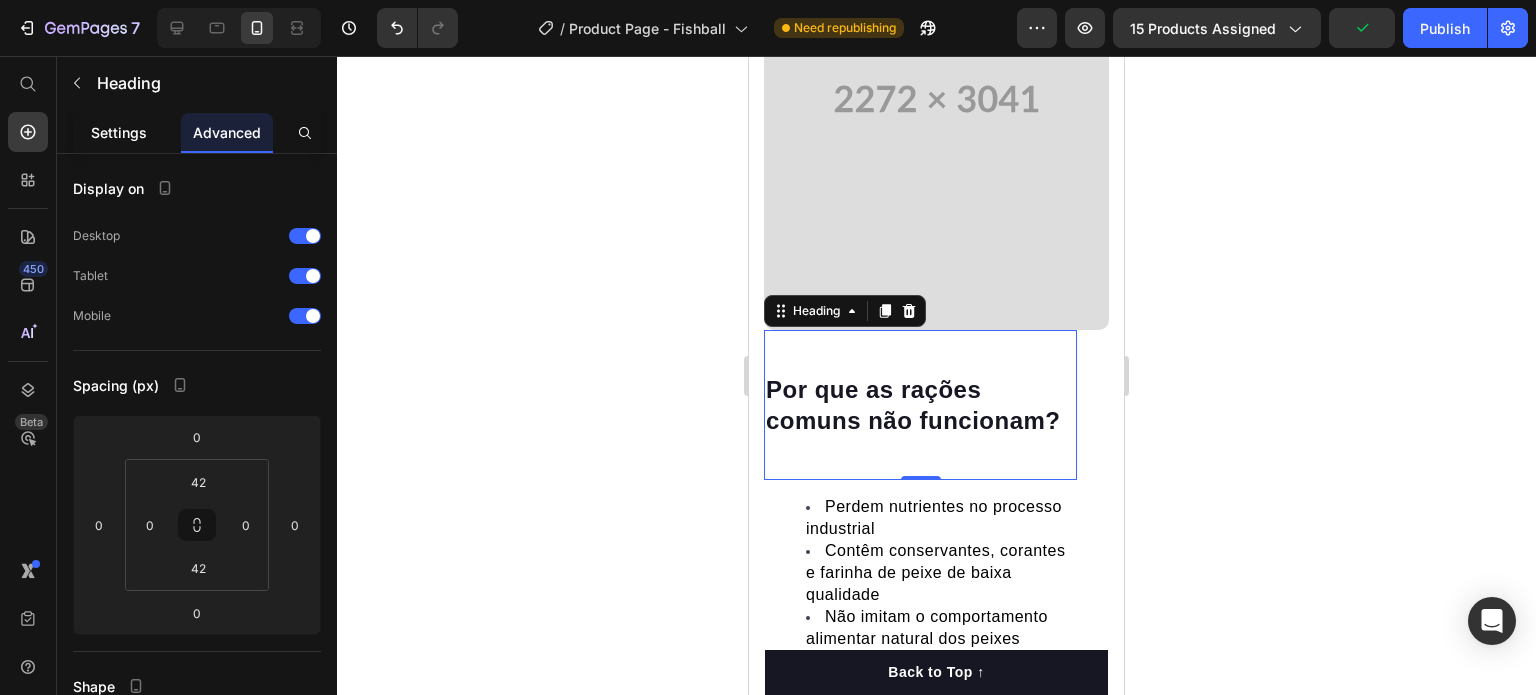 click on "Settings" at bounding box center (119, 132) 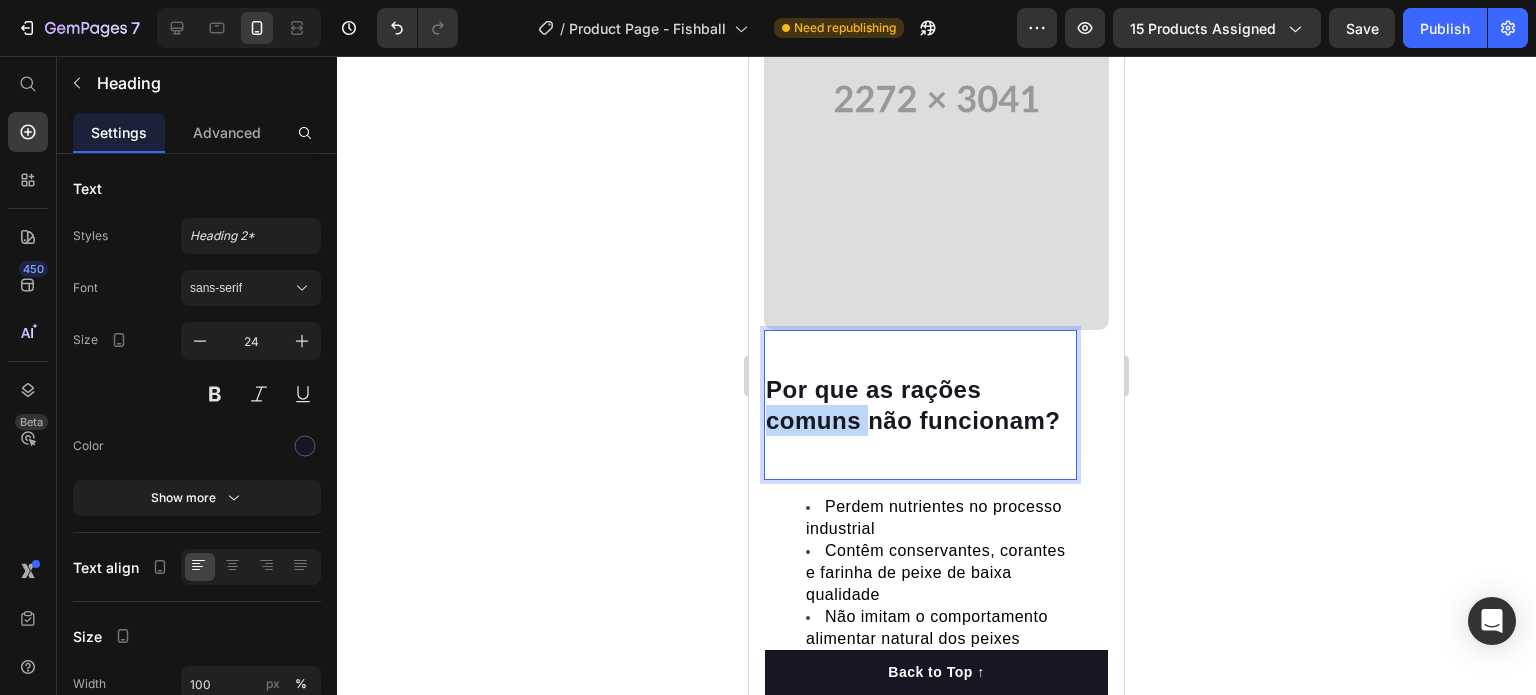 click on "Por que as rações comuns não funcionam?" at bounding box center [920, 405] 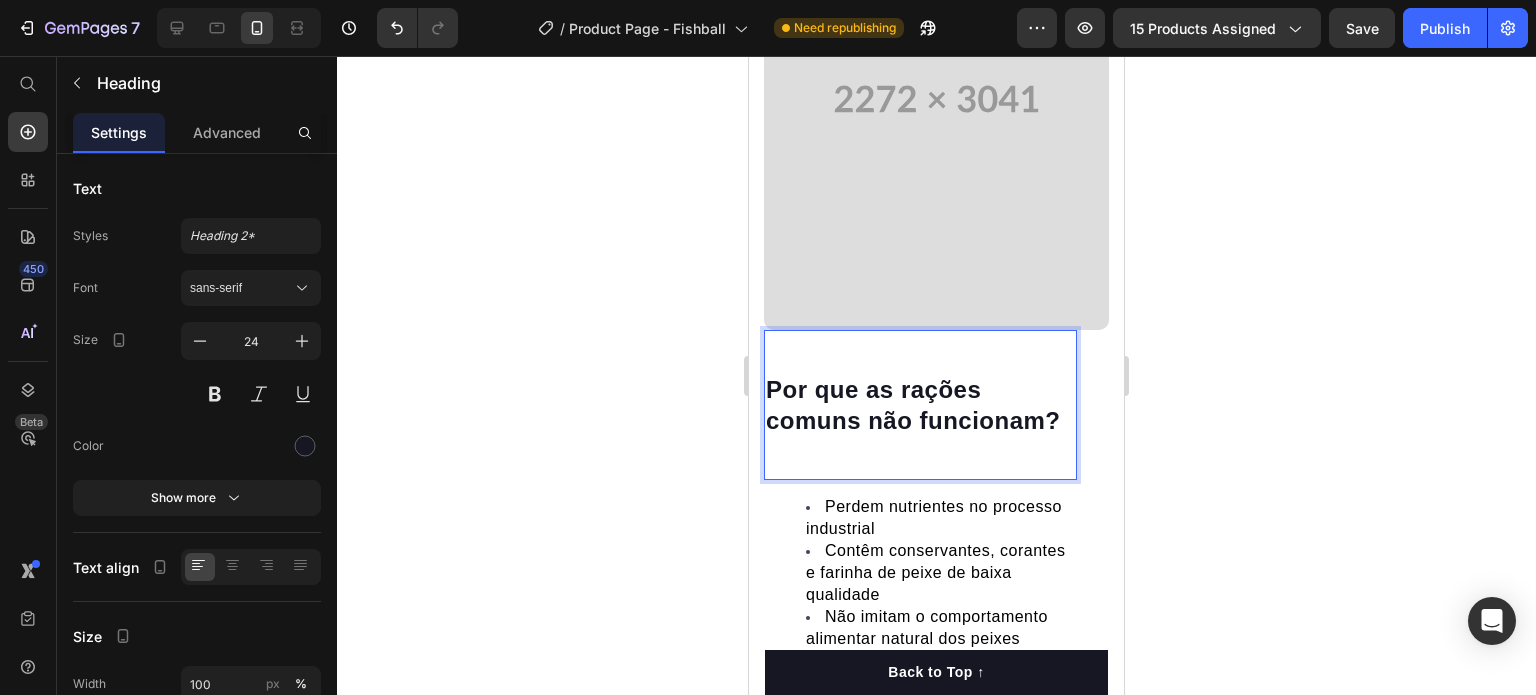 click on "Por que as rações comuns não funcionam?" at bounding box center [920, 405] 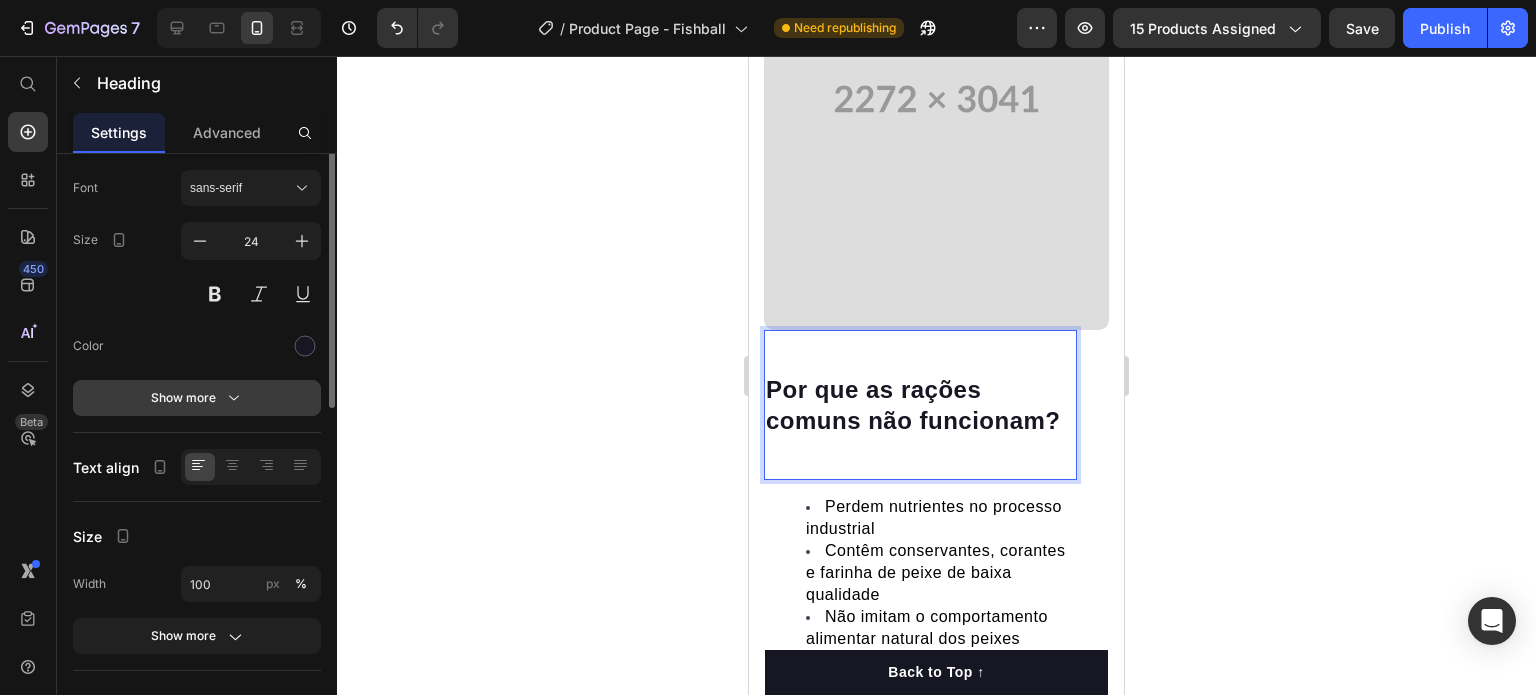 scroll, scrollTop: 0, scrollLeft: 0, axis: both 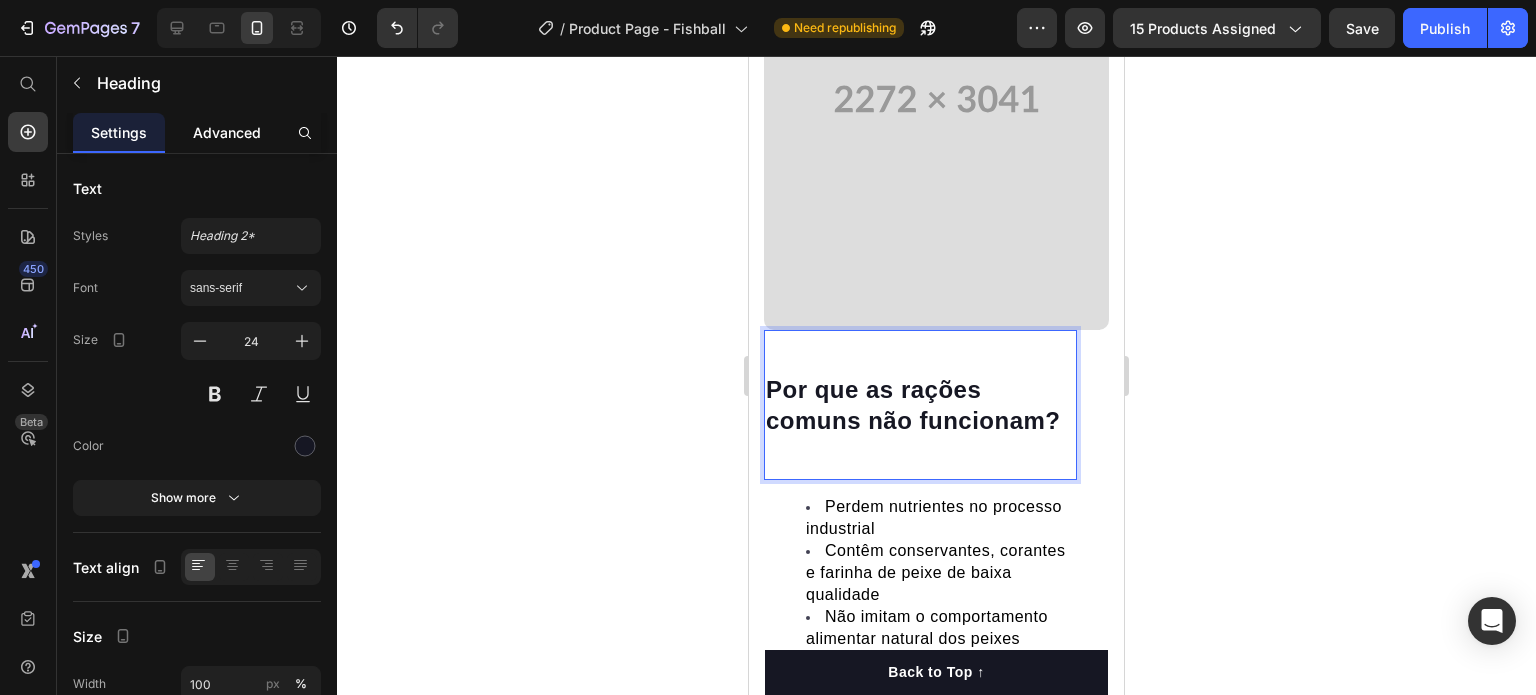 click on "Advanced" at bounding box center [227, 132] 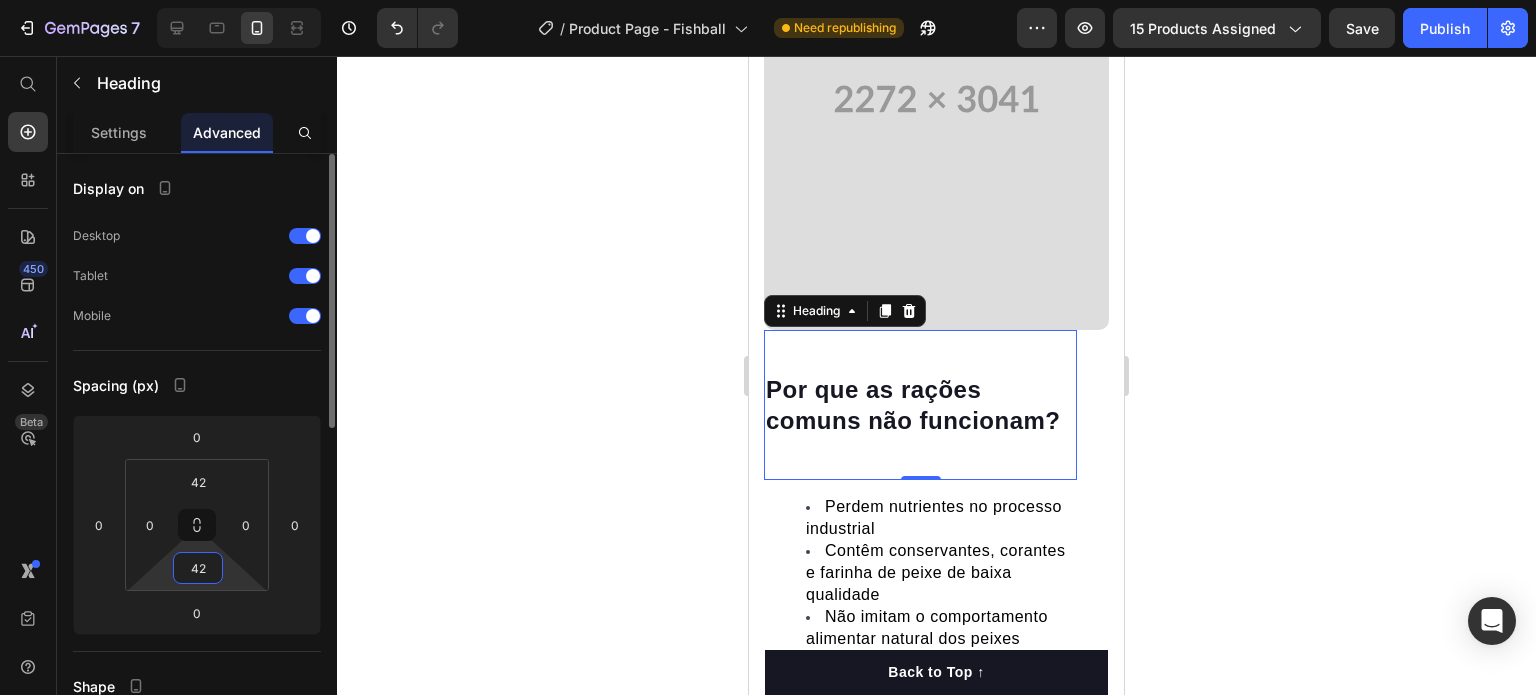 click on "42" at bounding box center [198, 568] 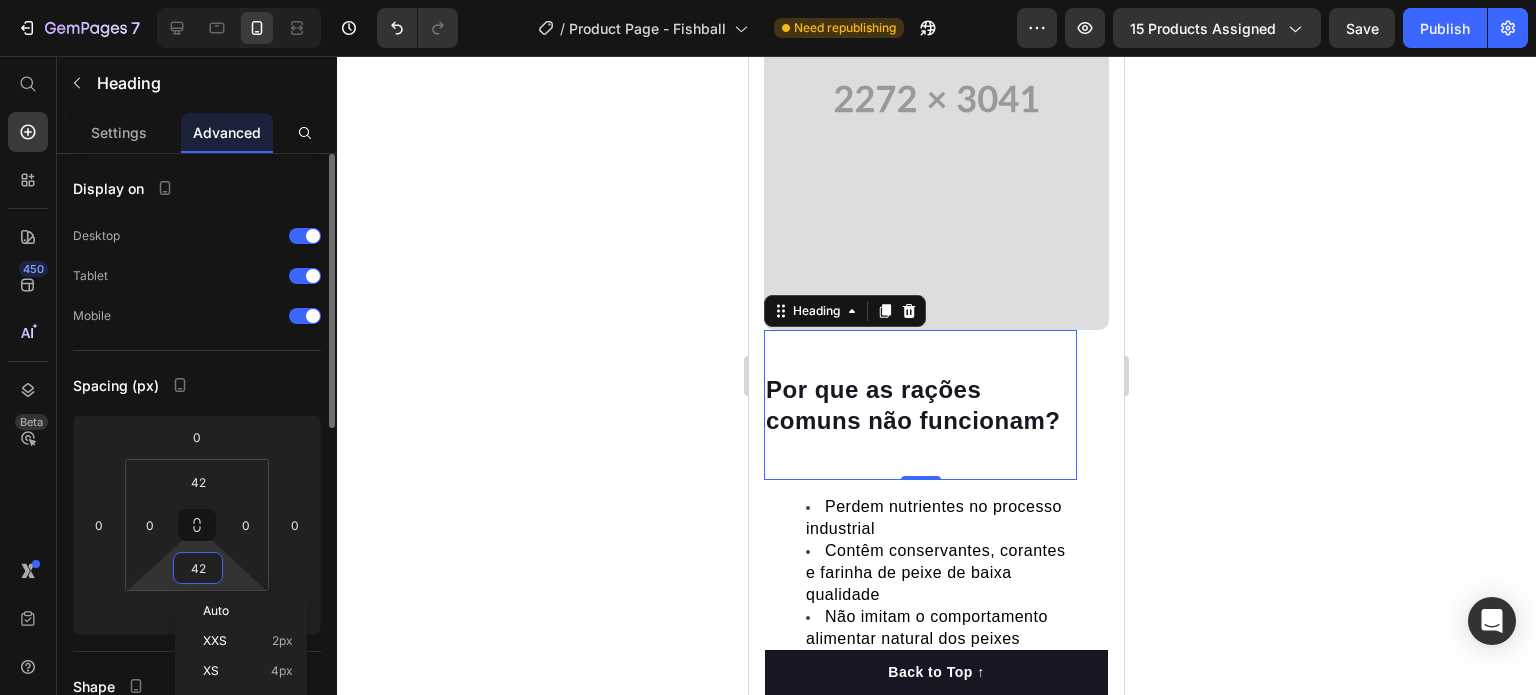 scroll, scrollTop: 100, scrollLeft: 0, axis: vertical 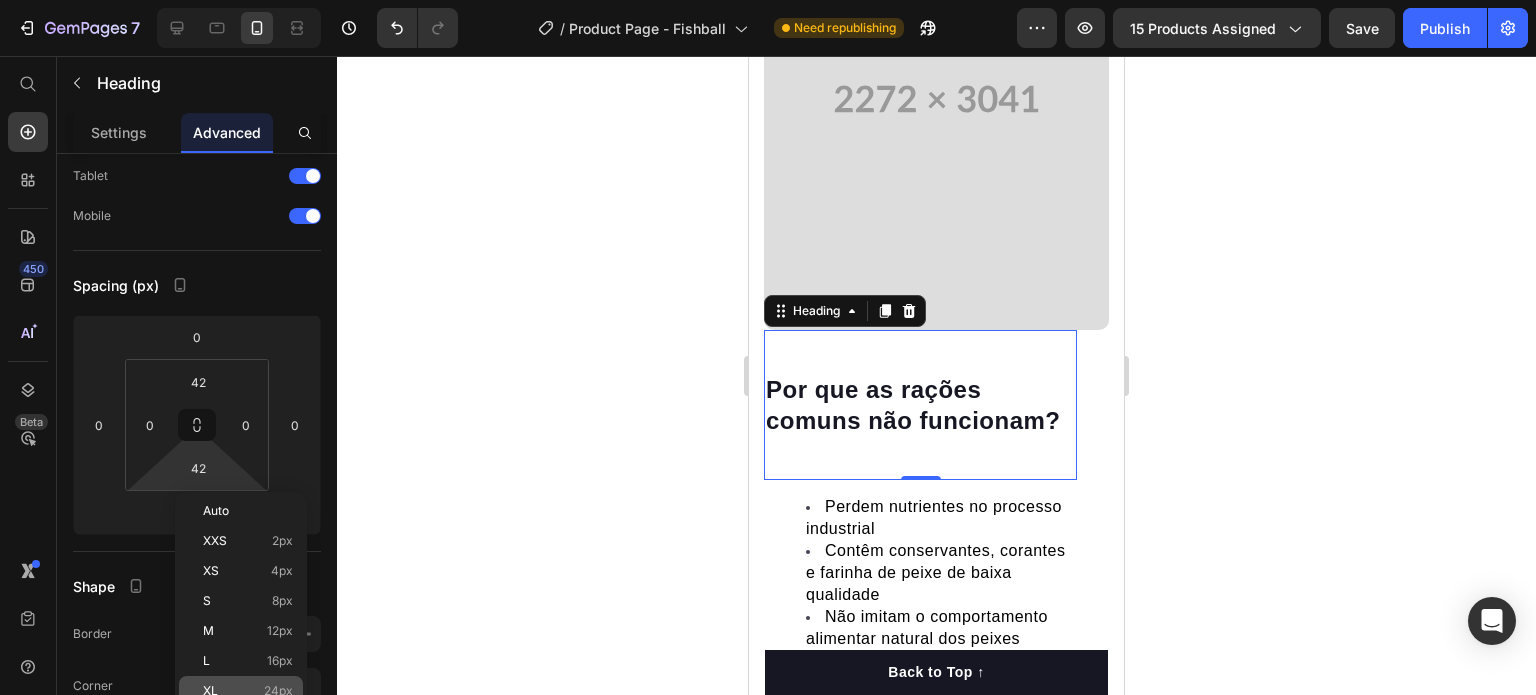 click on "XL 24px" 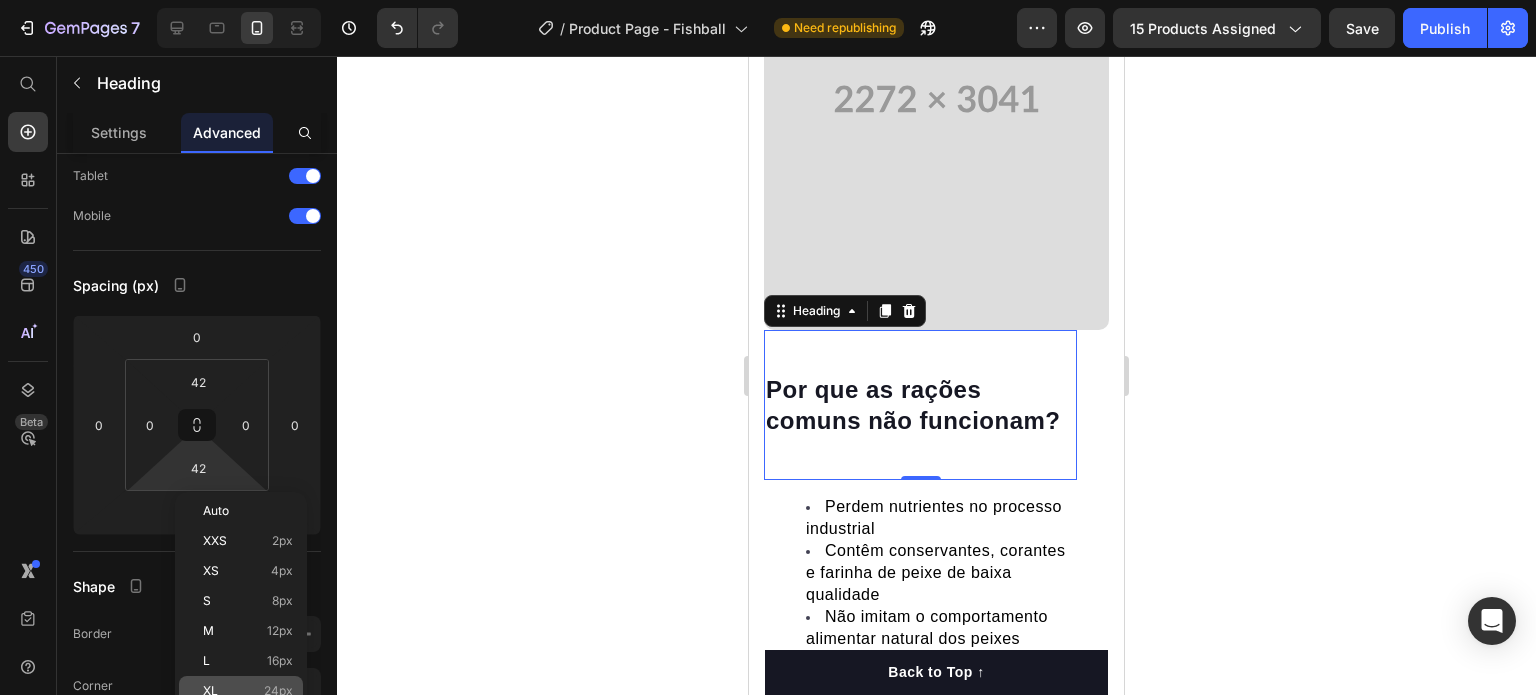 type on "24" 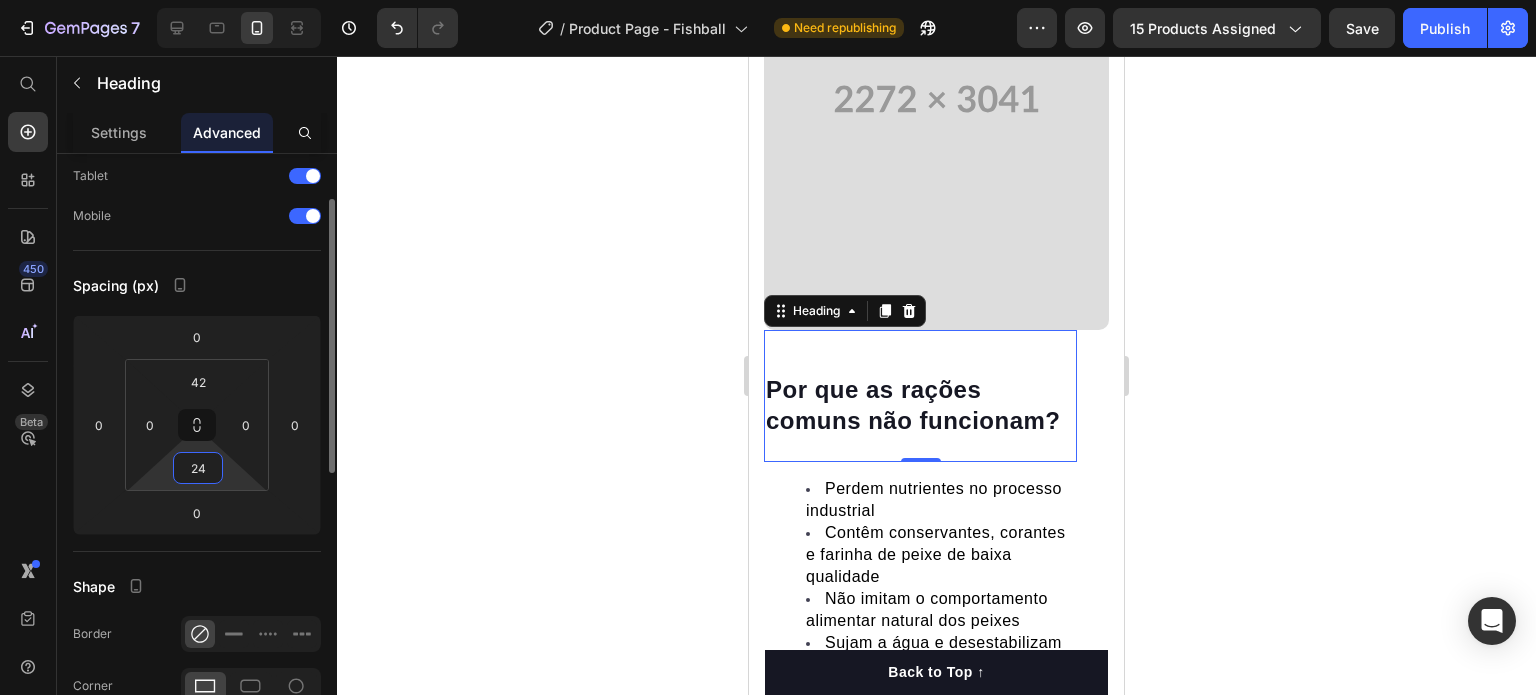 click on "24" at bounding box center [198, 468] 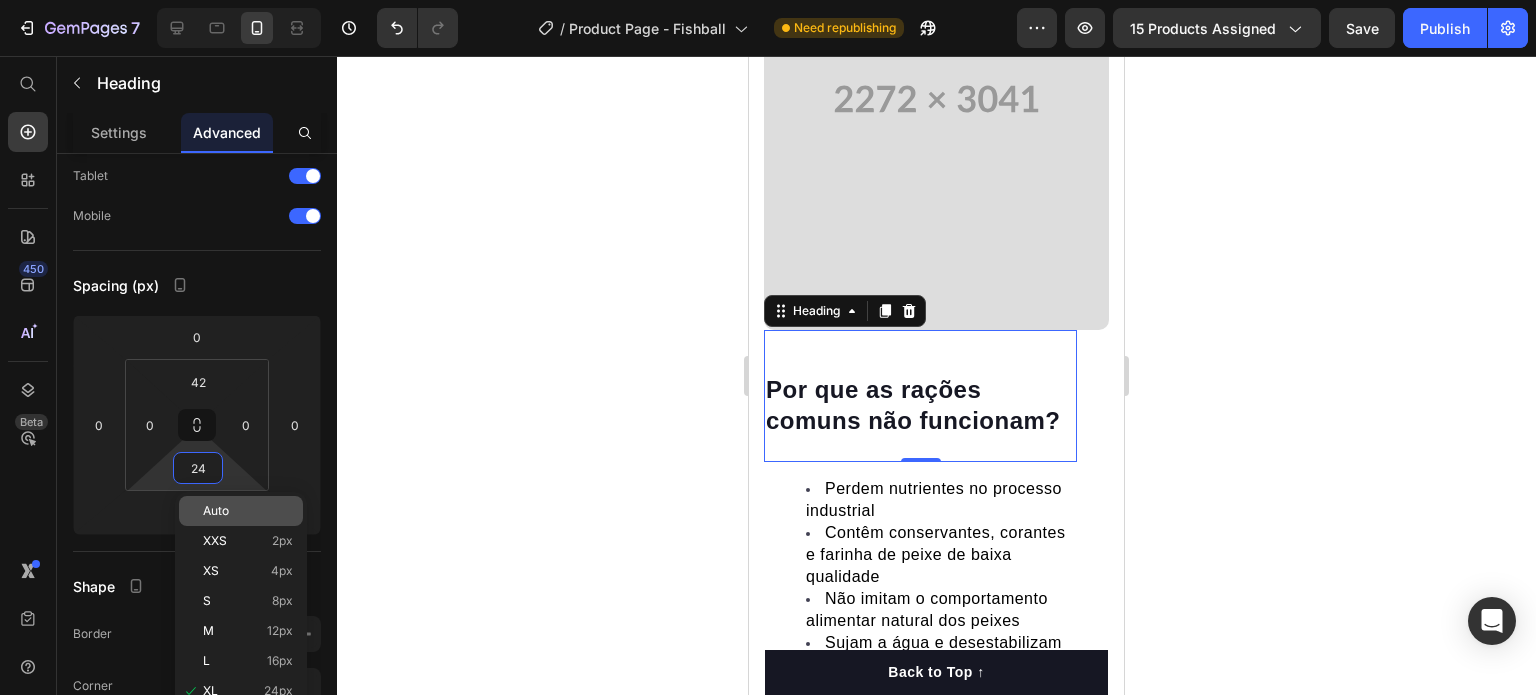 click on "Auto" at bounding box center (216, 511) 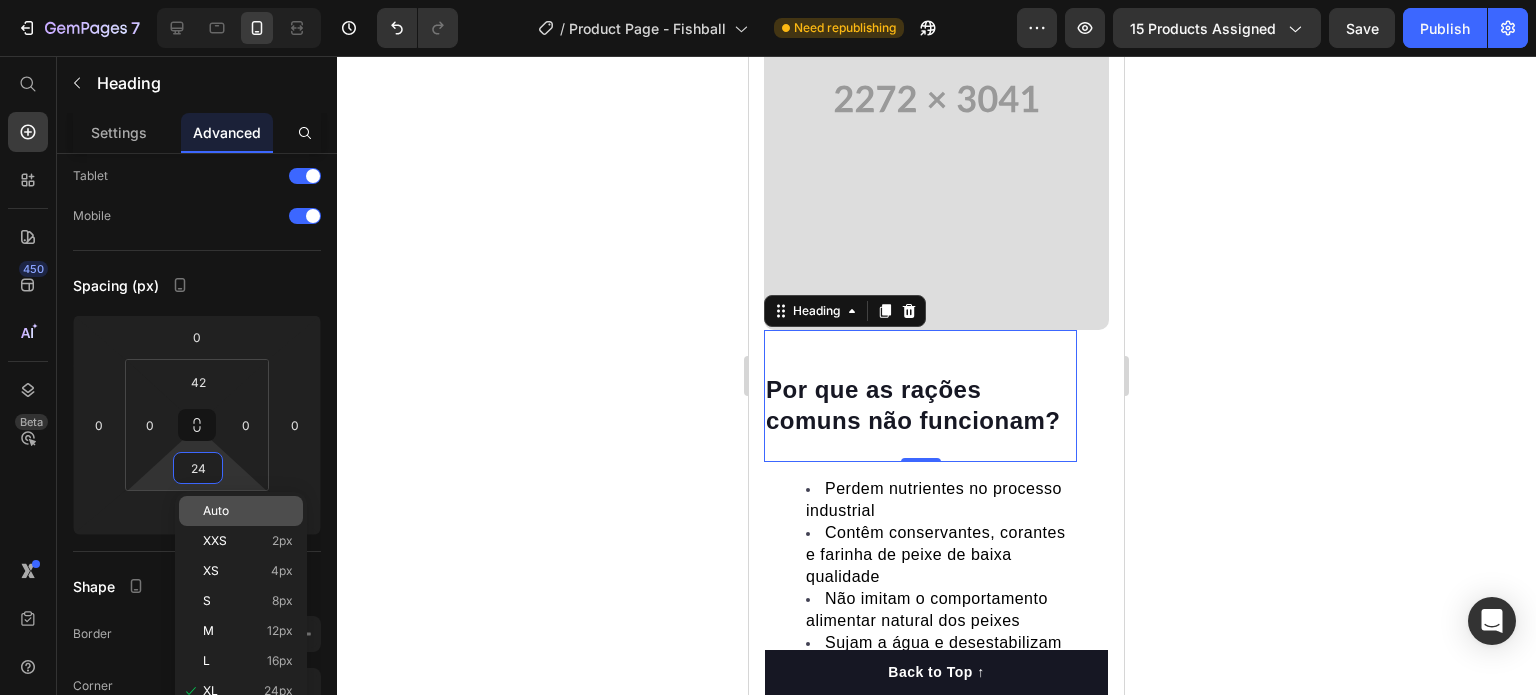 type 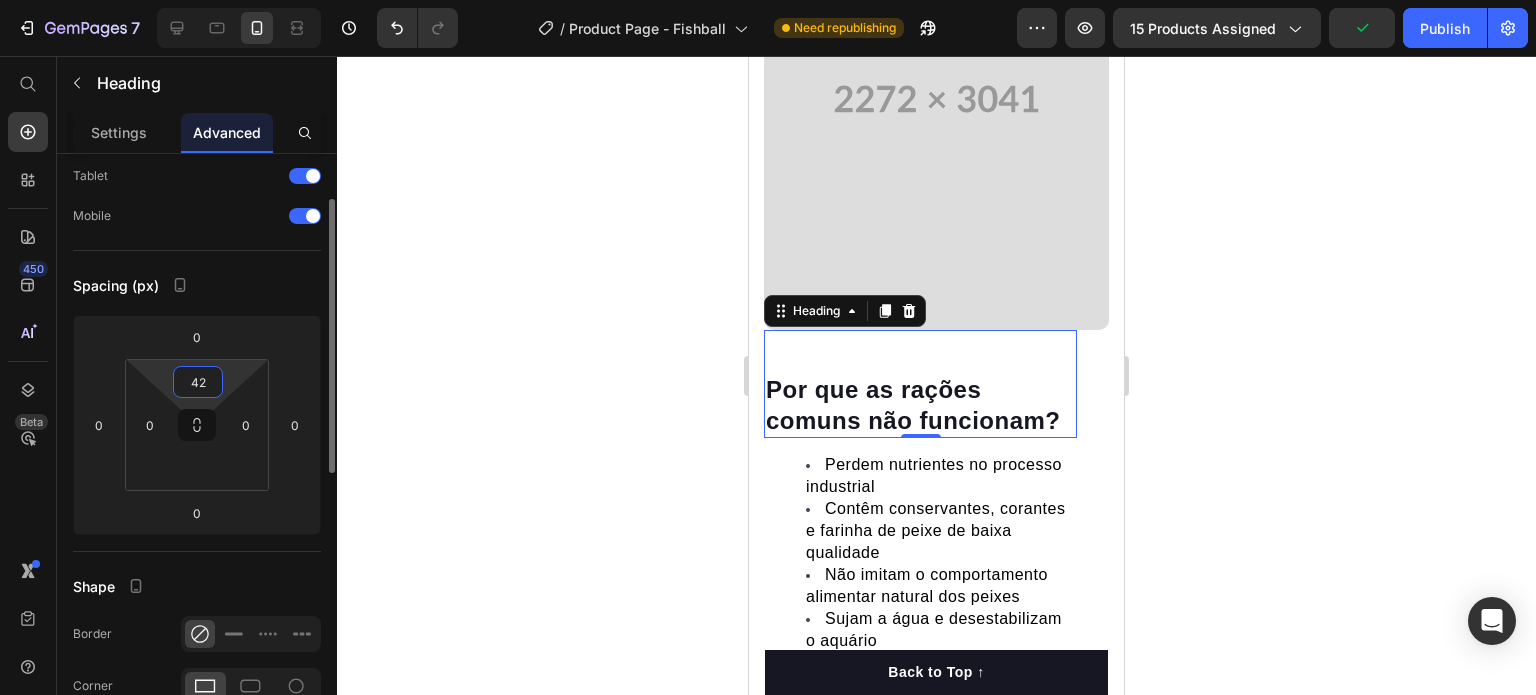 click on "42" at bounding box center (198, 382) 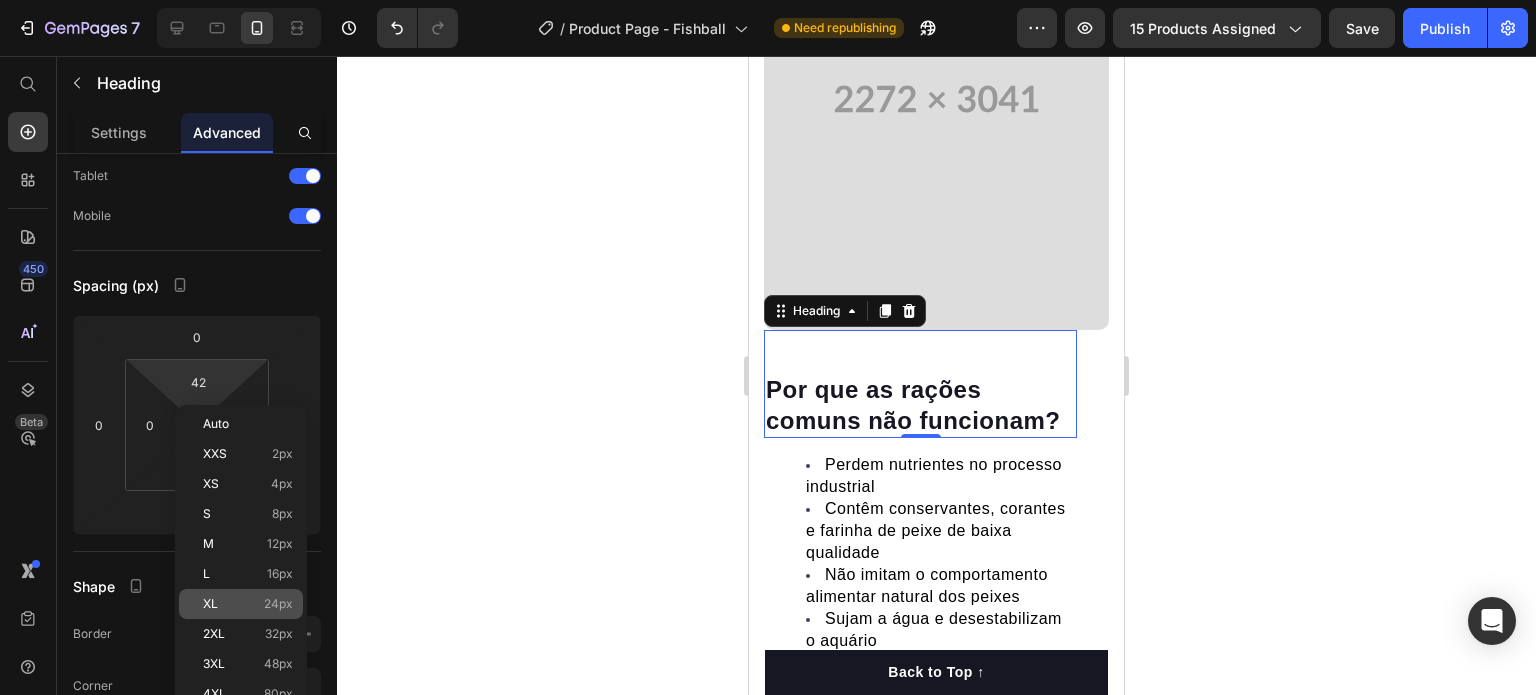 click on "XL 24px" 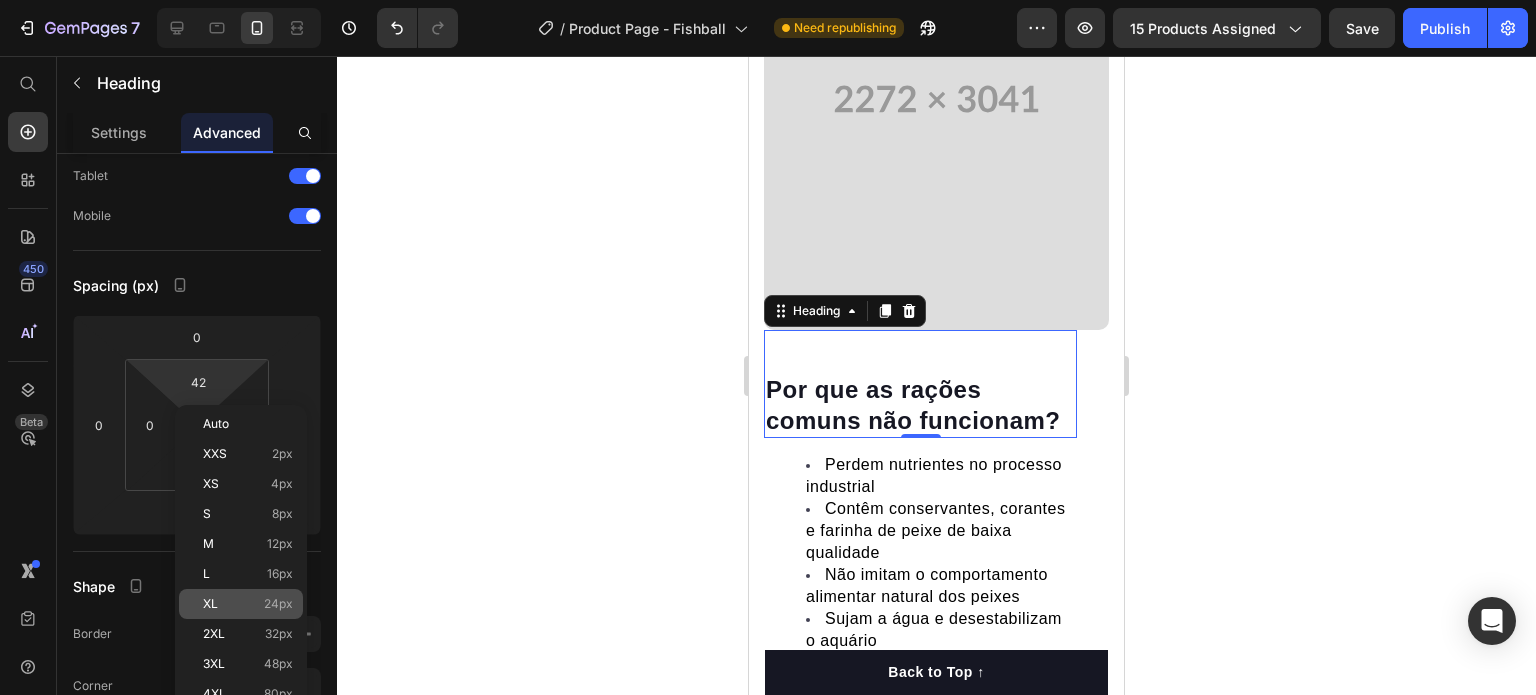type on "24" 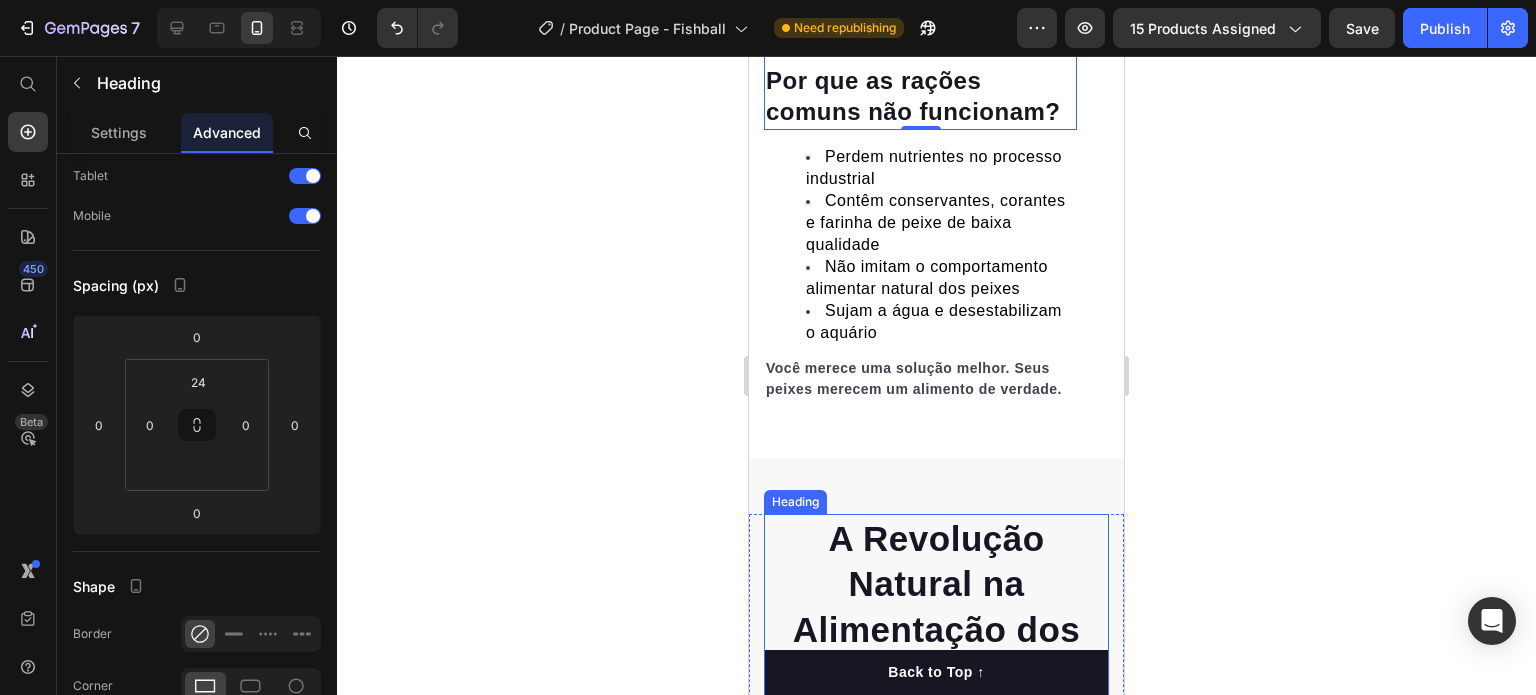 scroll, scrollTop: 3100, scrollLeft: 0, axis: vertical 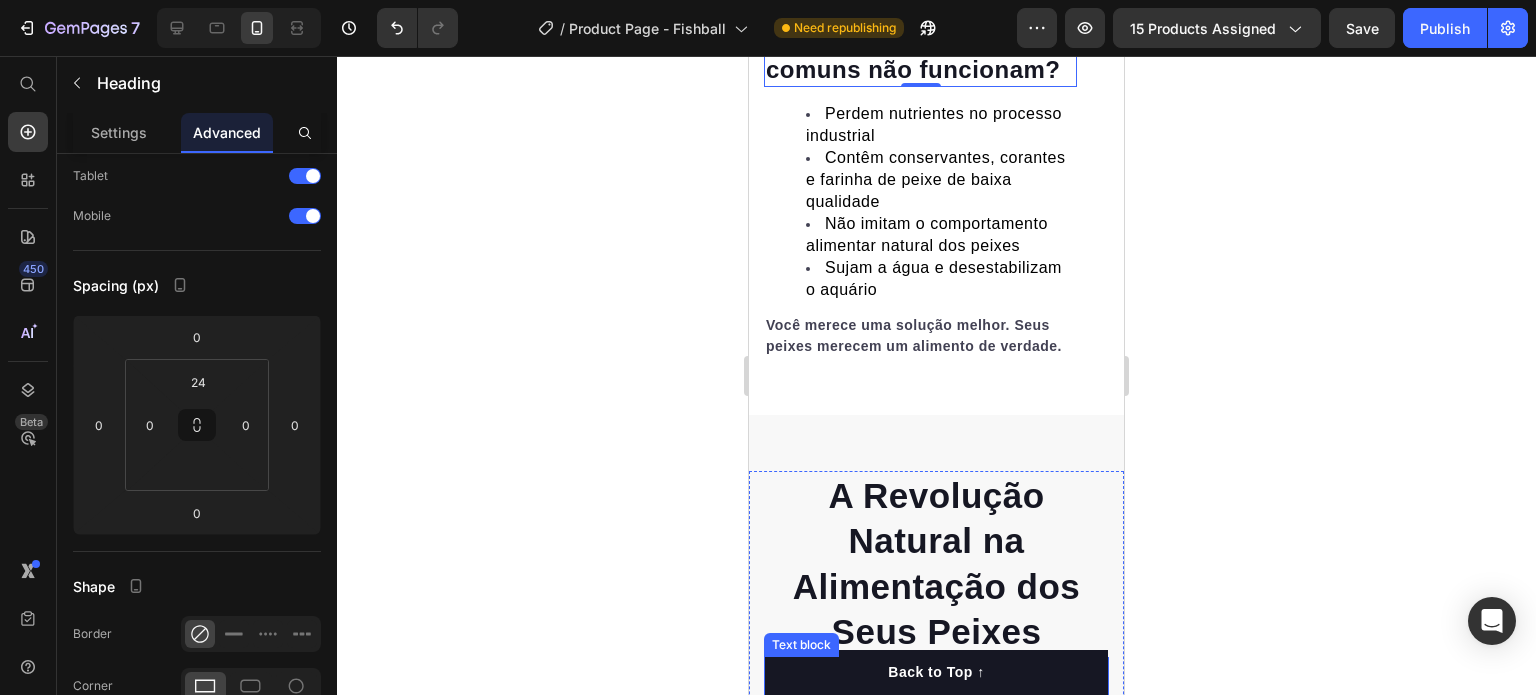 click on "A Revolução Natural na Alimentação dos Seus Peixes" at bounding box center (937, 564) 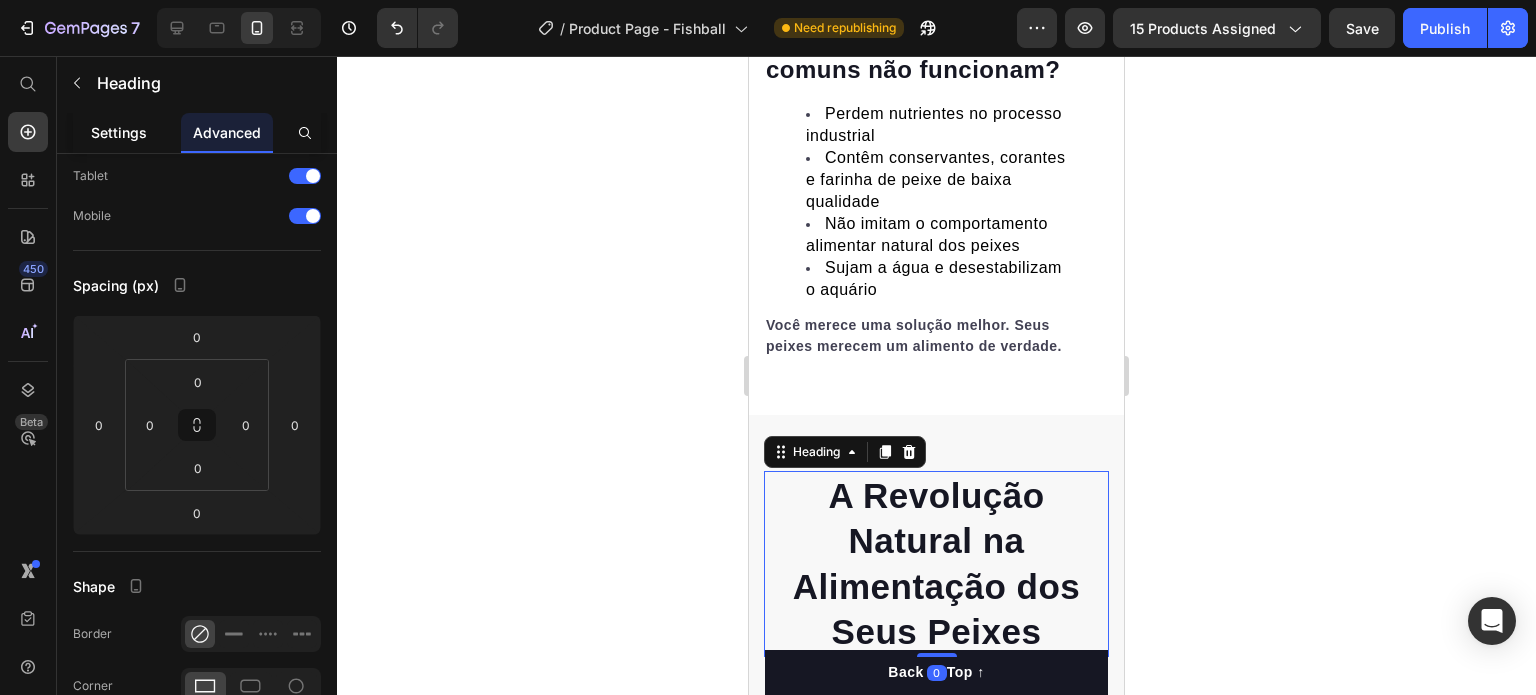 click on "Settings" 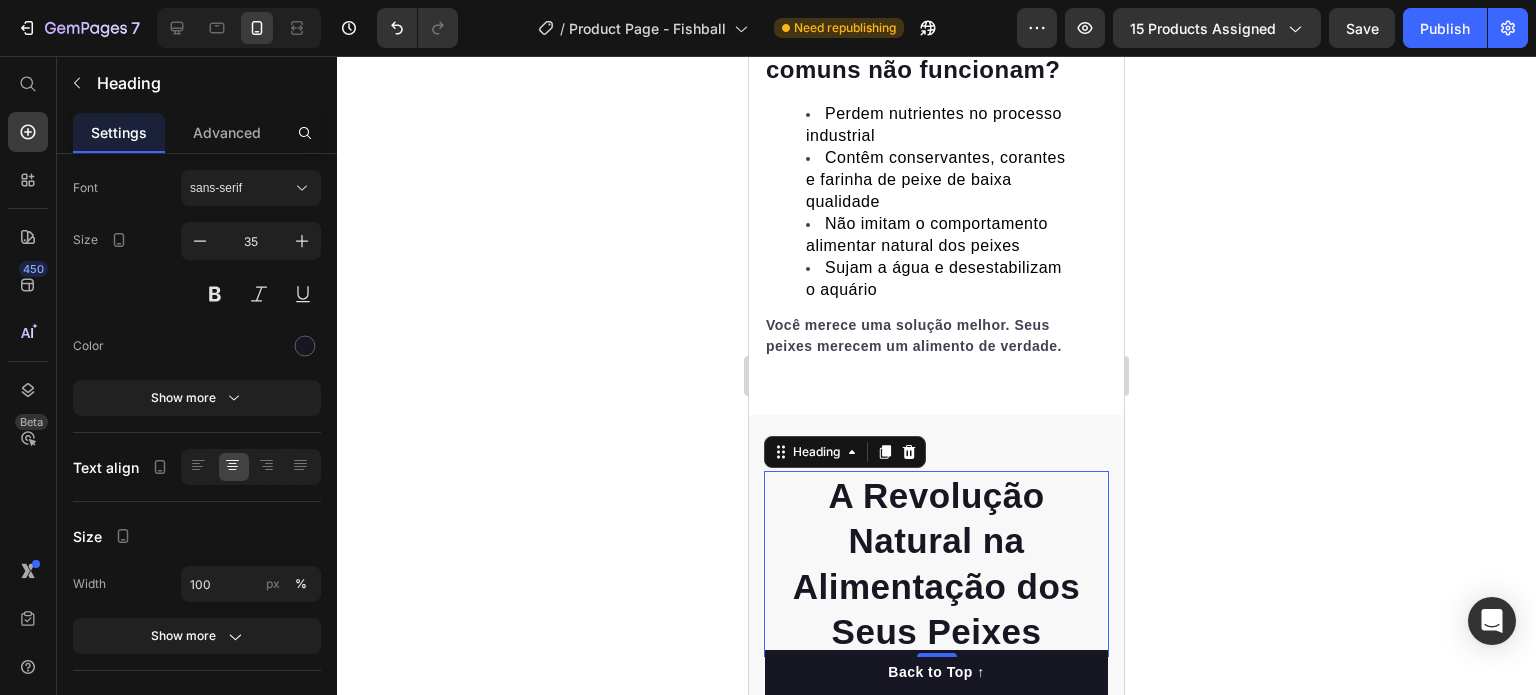scroll, scrollTop: 0, scrollLeft: 0, axis: both 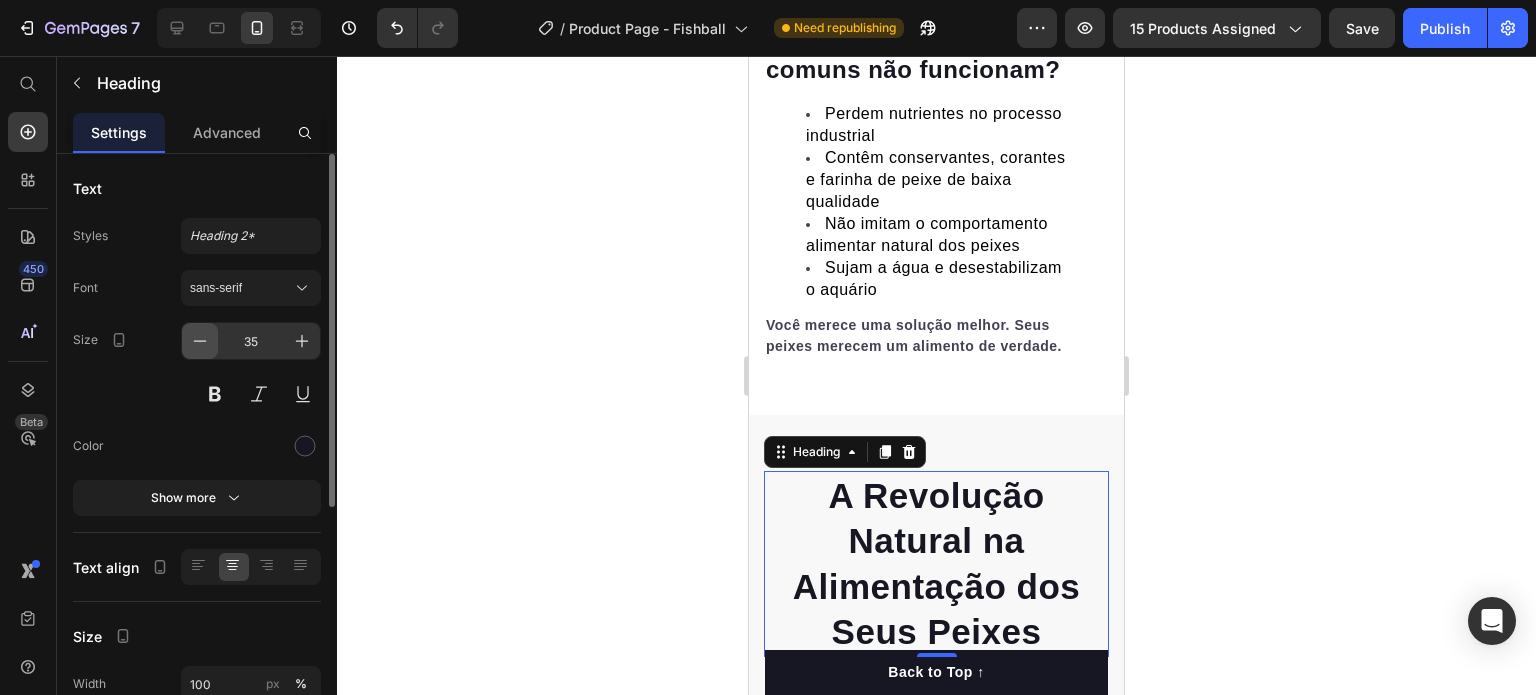 click 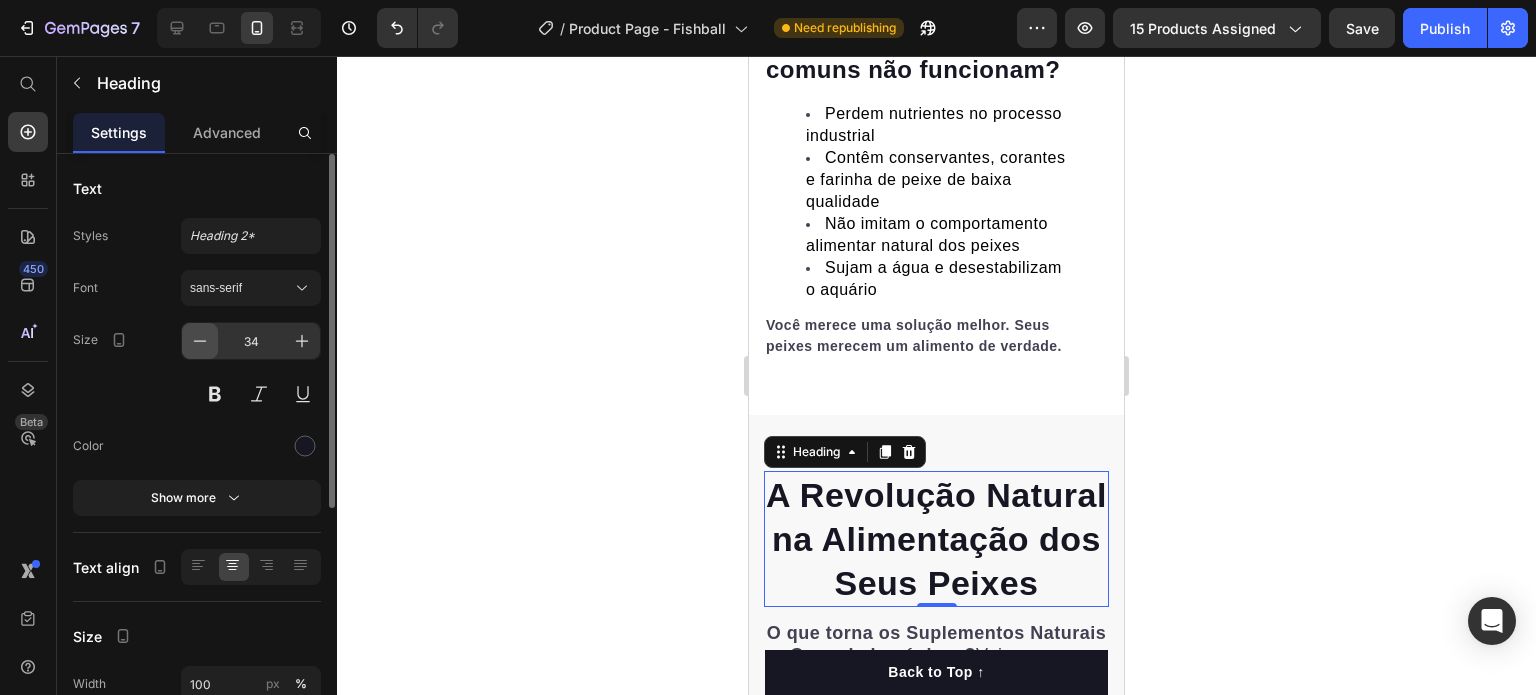 click 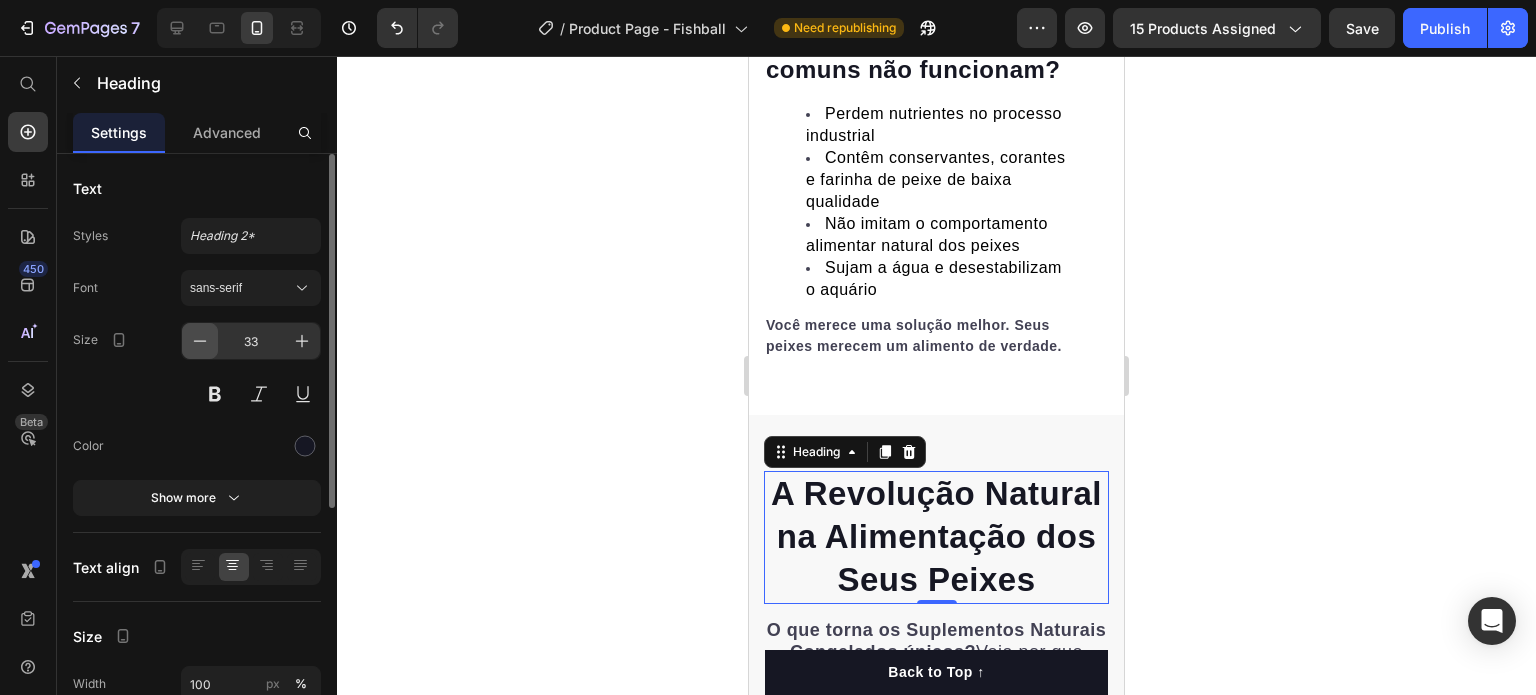 click 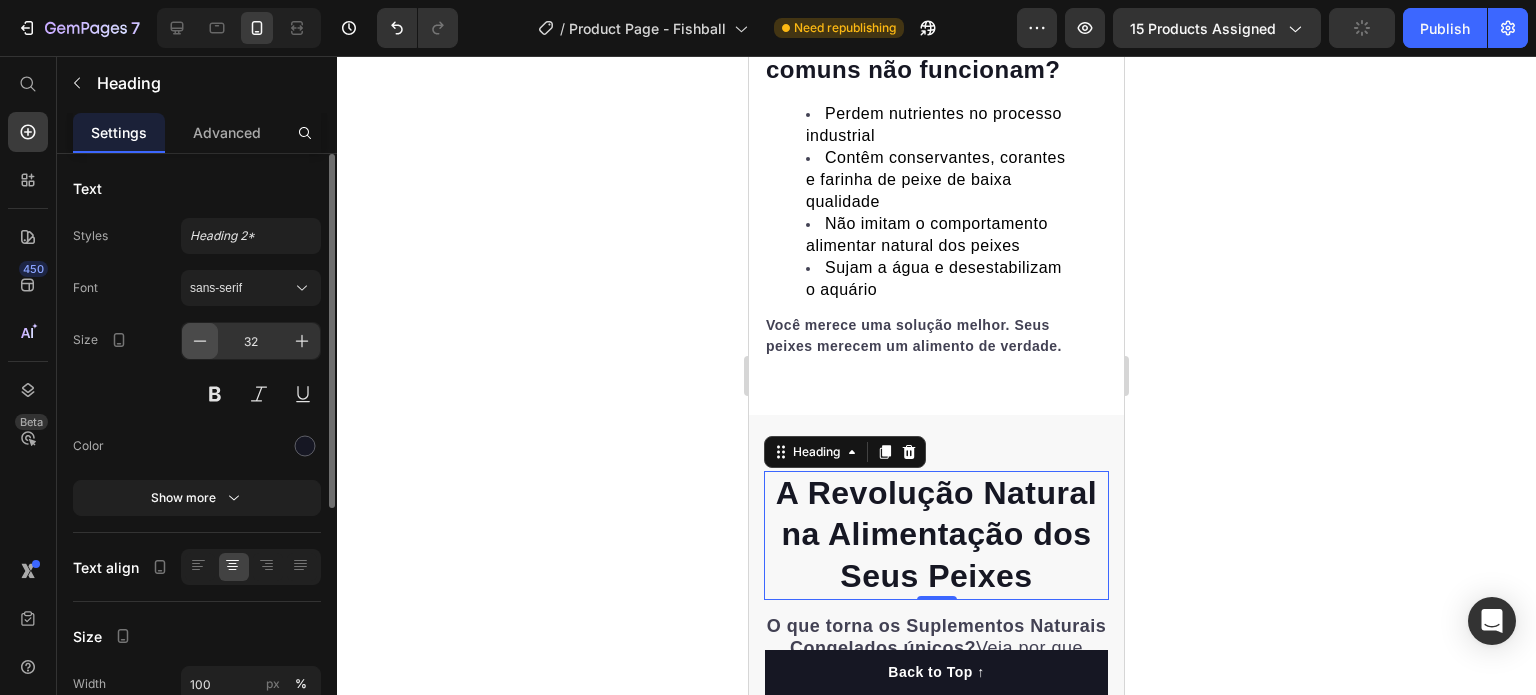 click 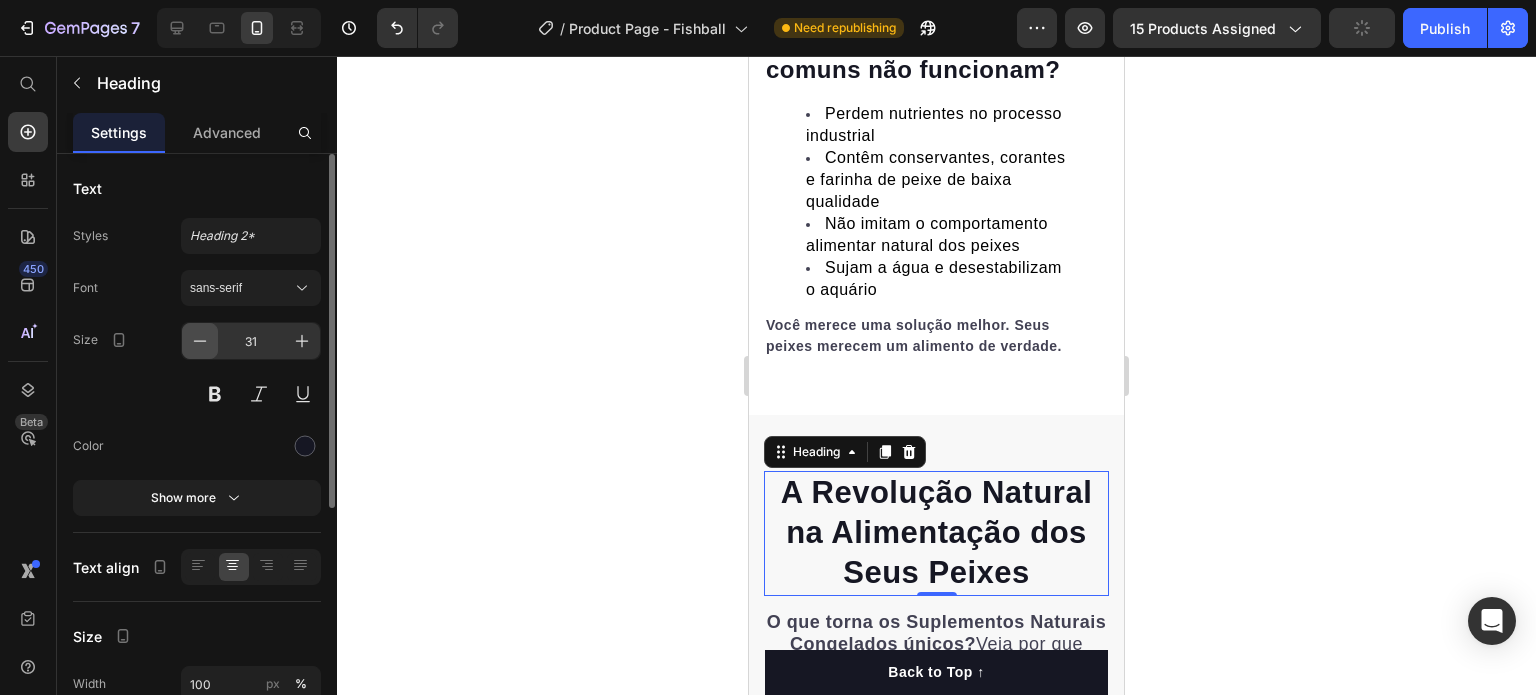click 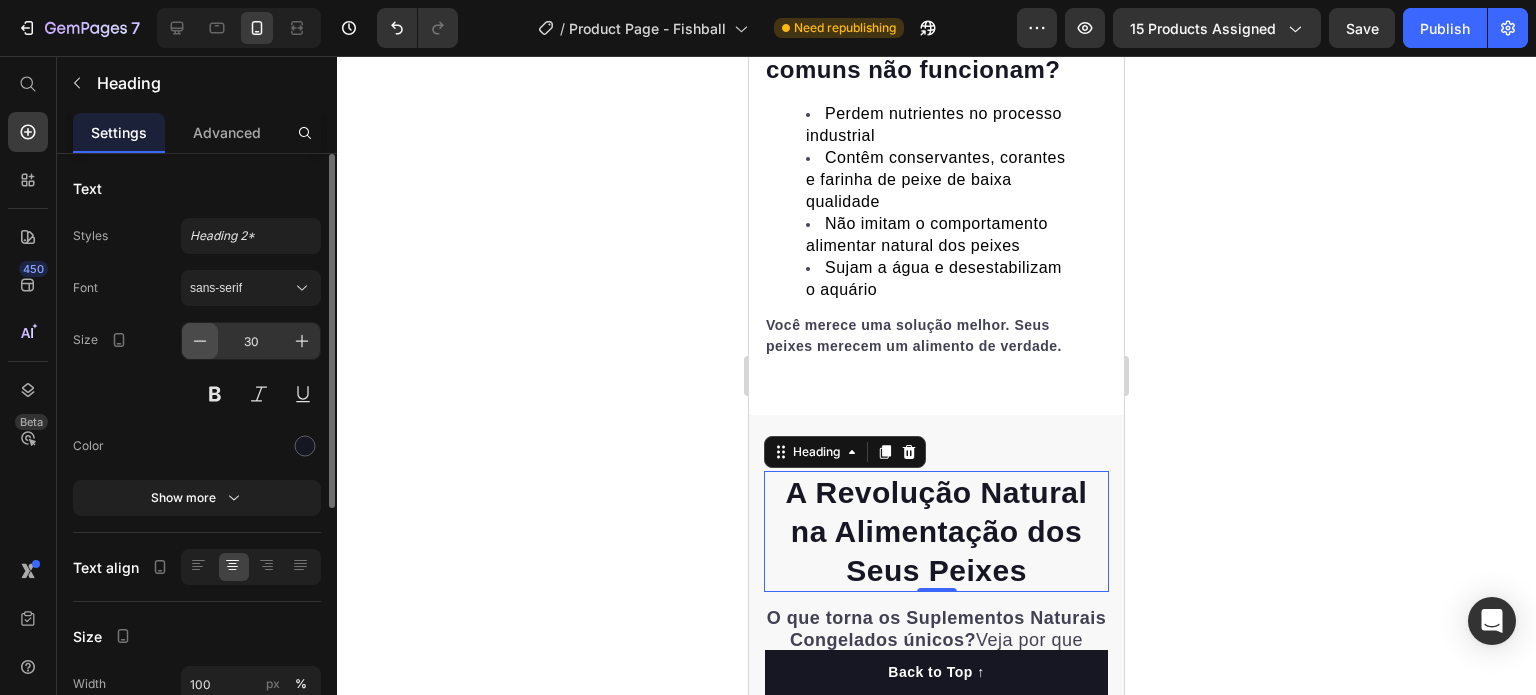 click 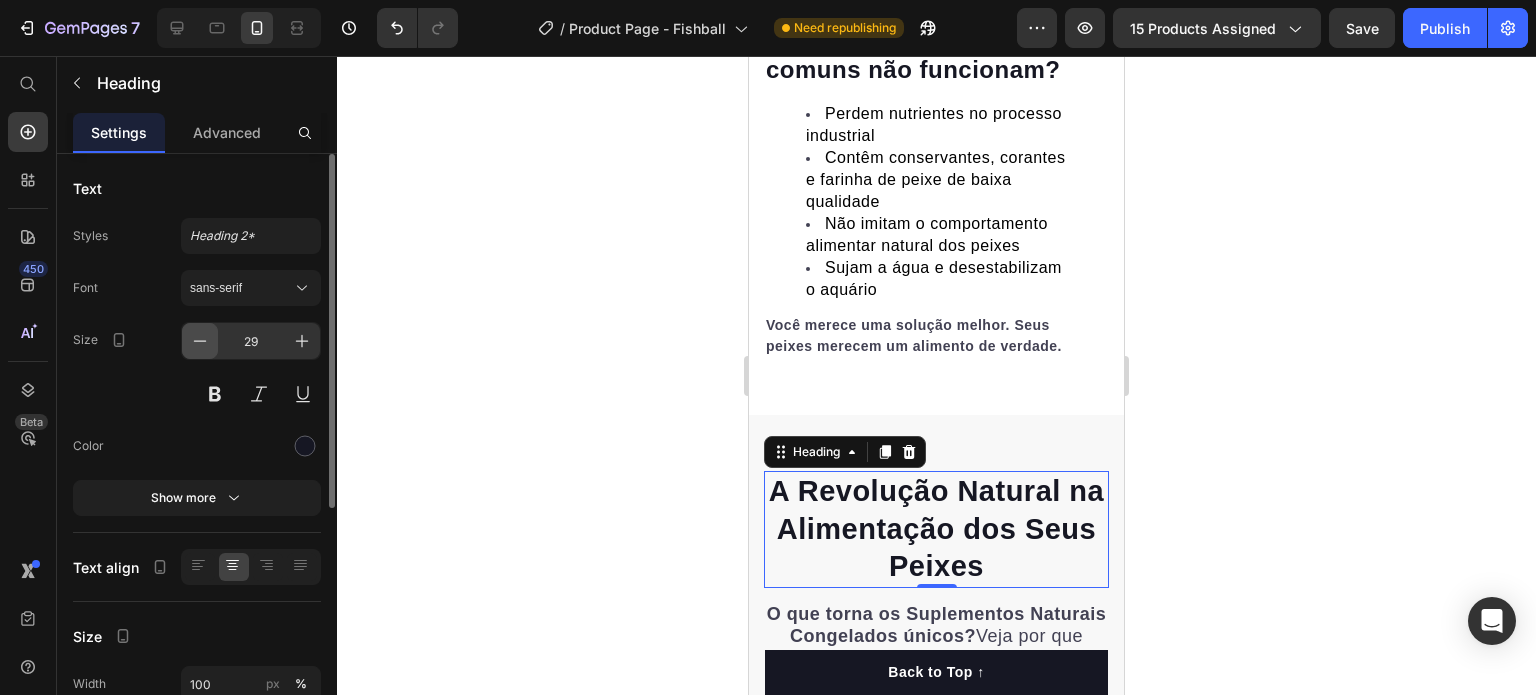 click 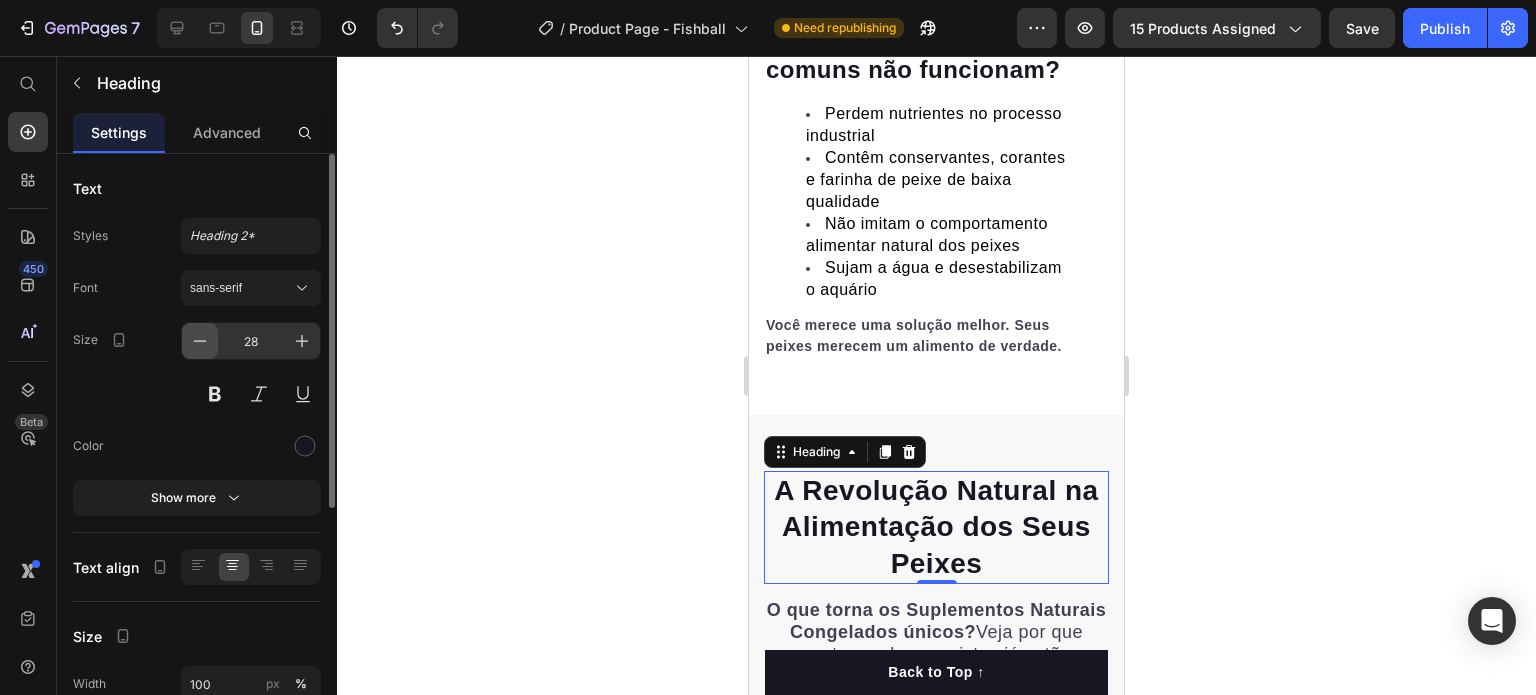 click 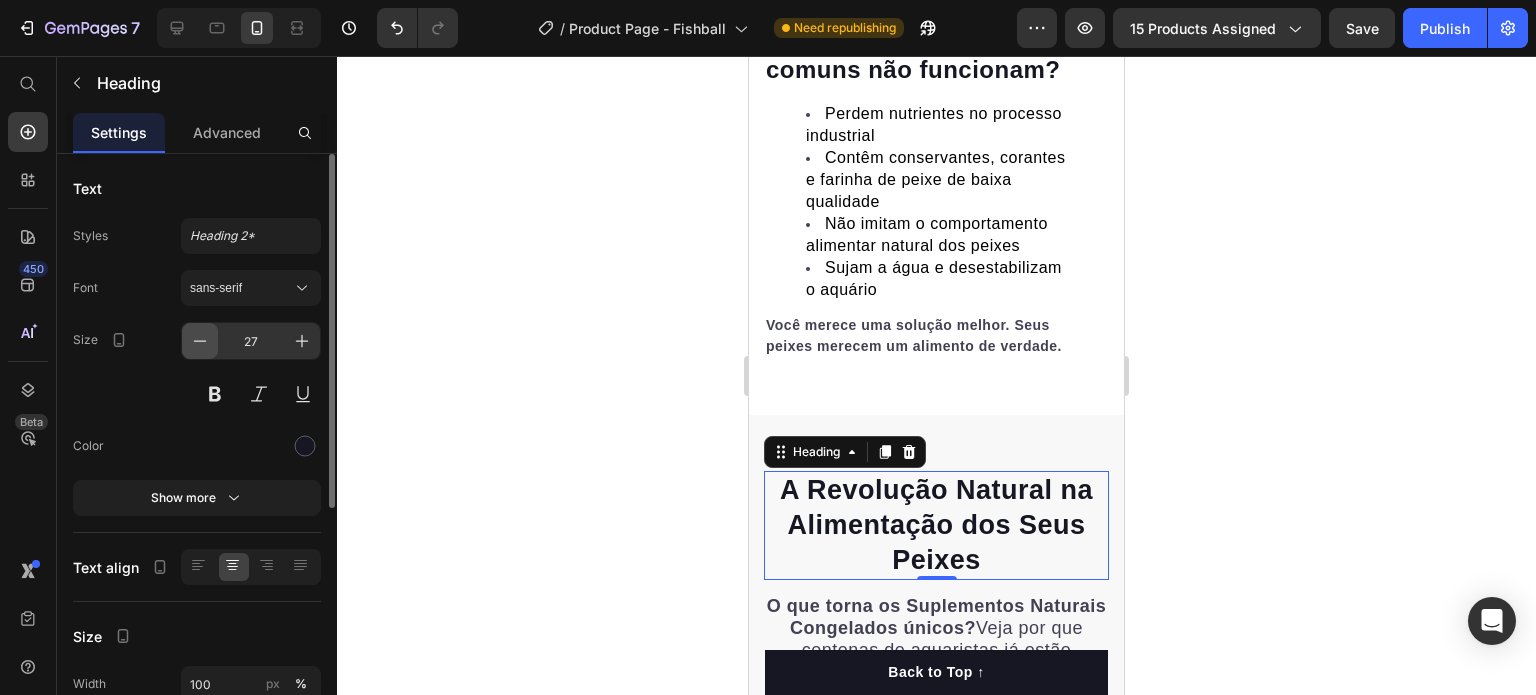 click 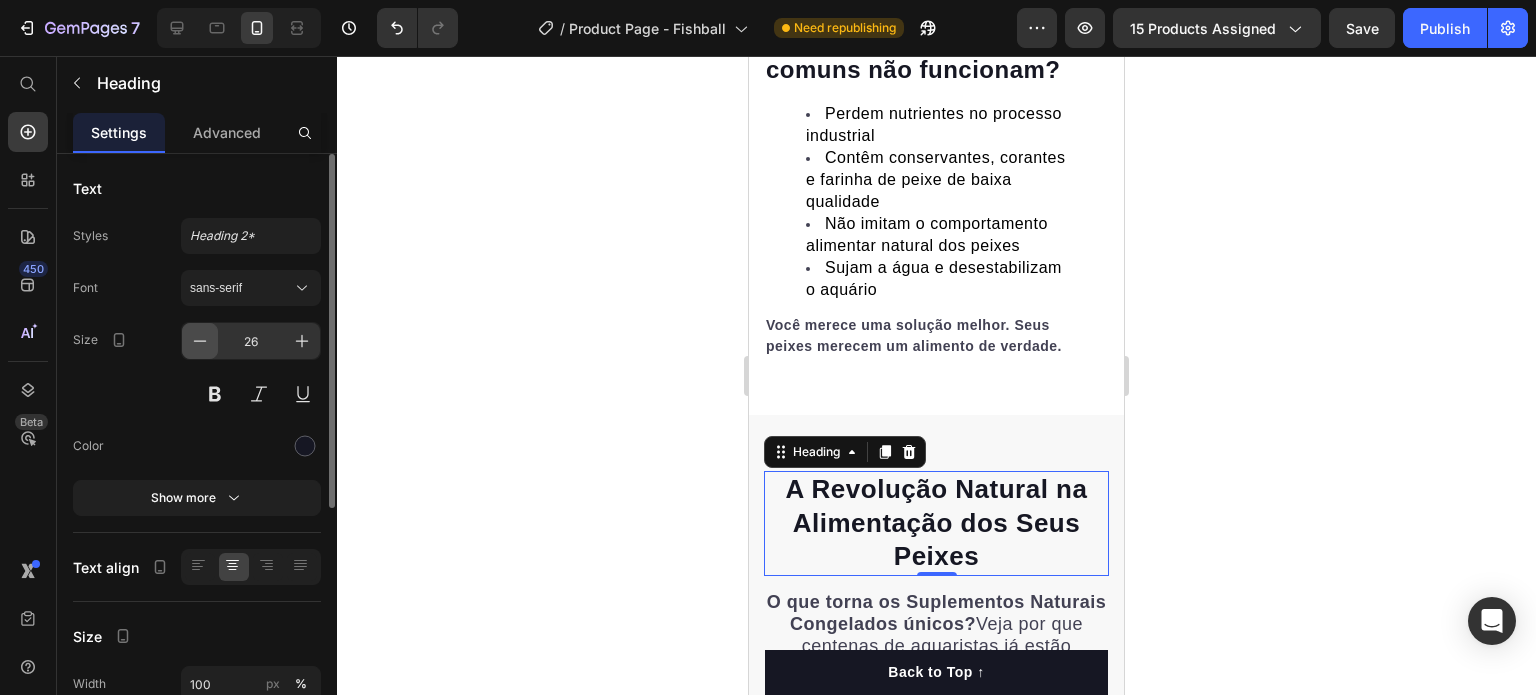 click 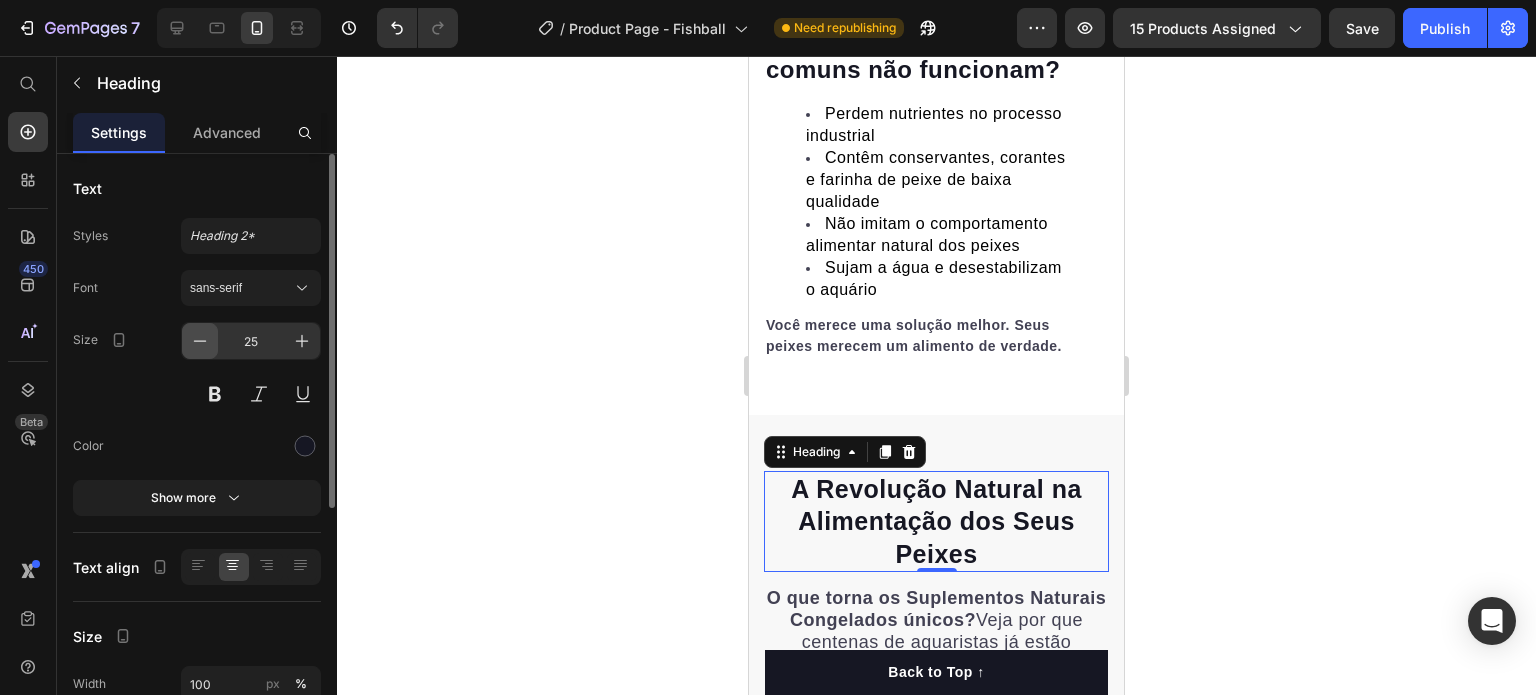 click 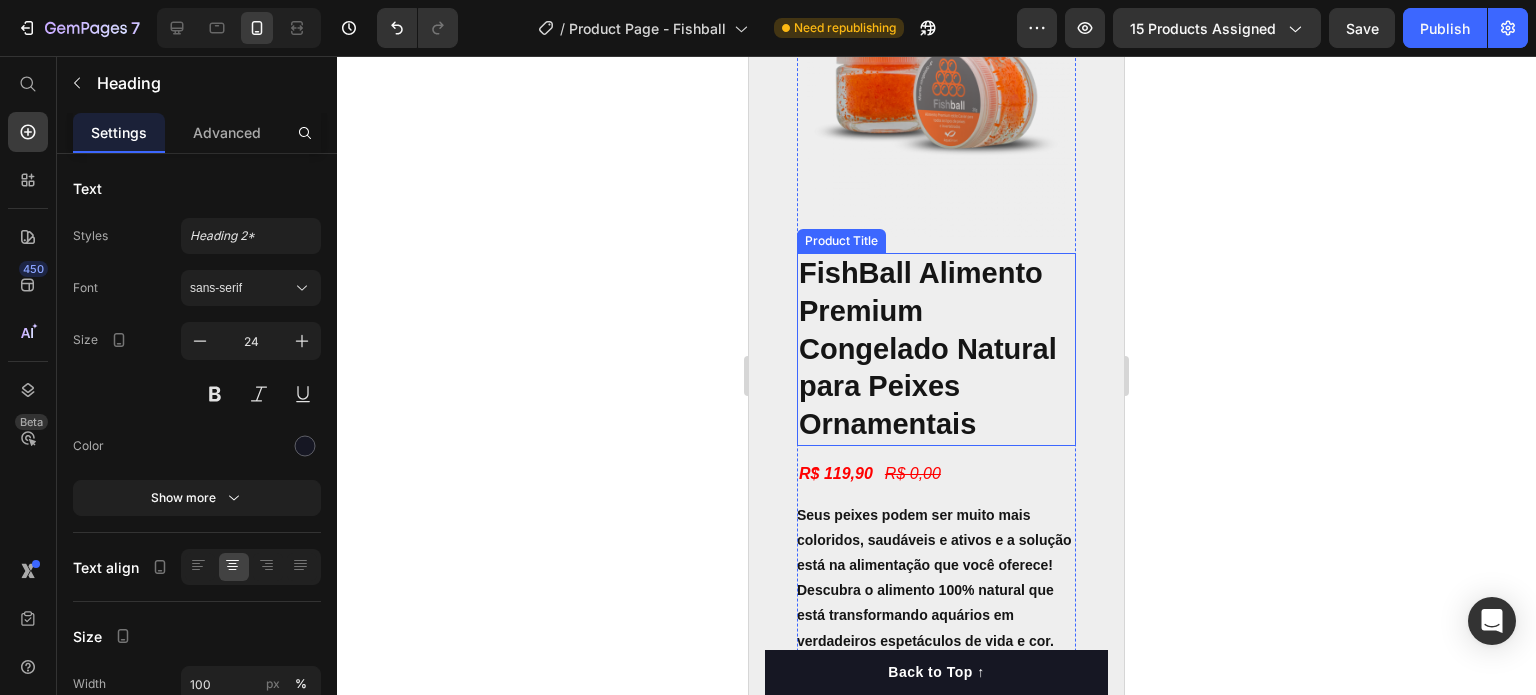 scroll, scrollTop: 5100, scrollLeft: 0, axis: vertical 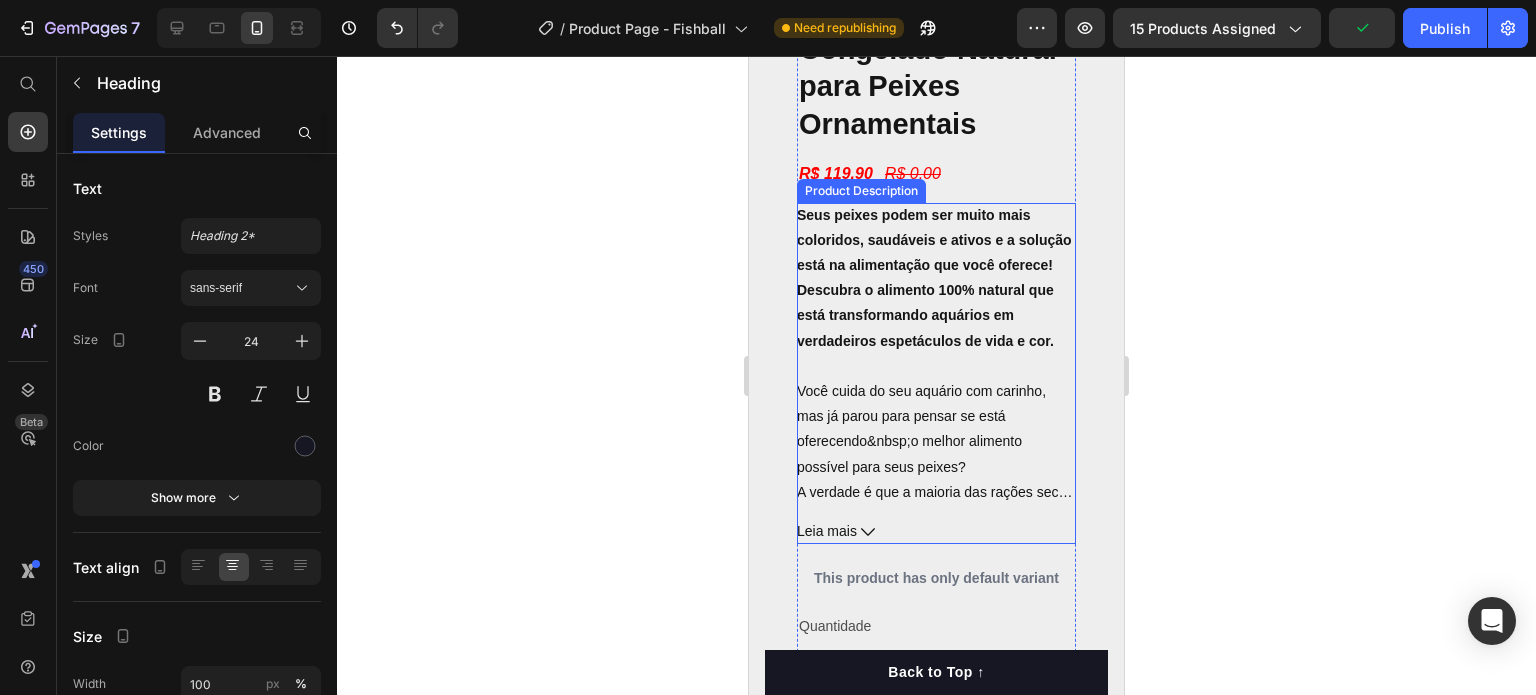 click on "Product Description" at bounding box center (861, 191) 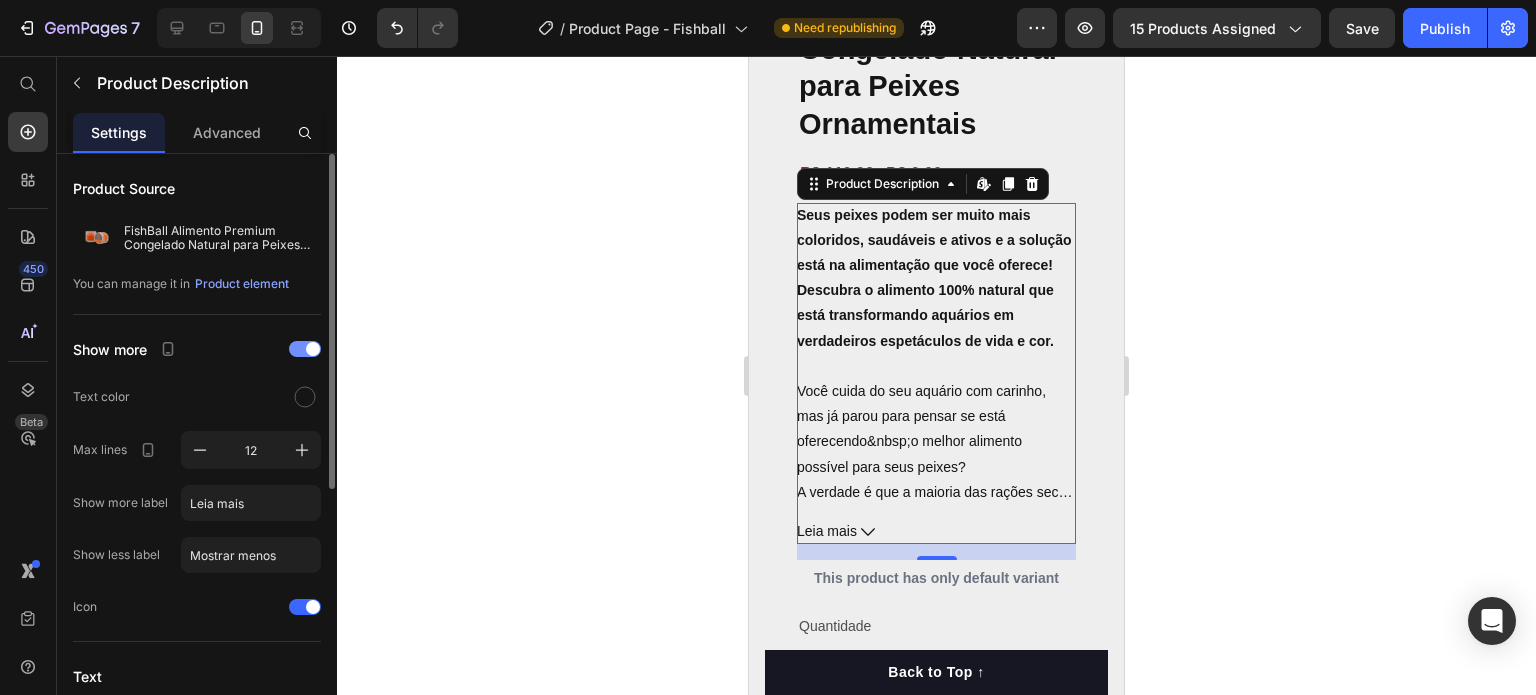 click at bounding box center [305, 349] 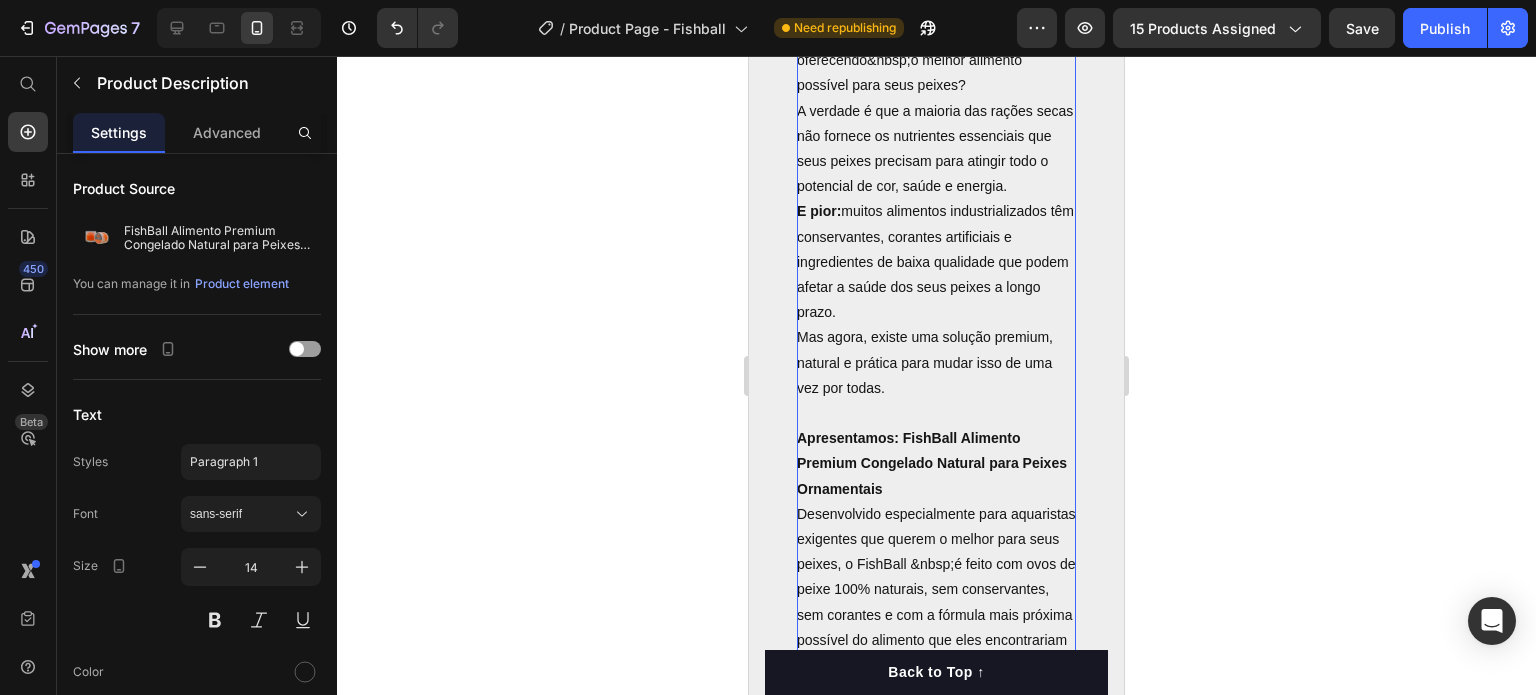 scroll, scrollTop: 5900, scrollLeft: 0, axis: vertical 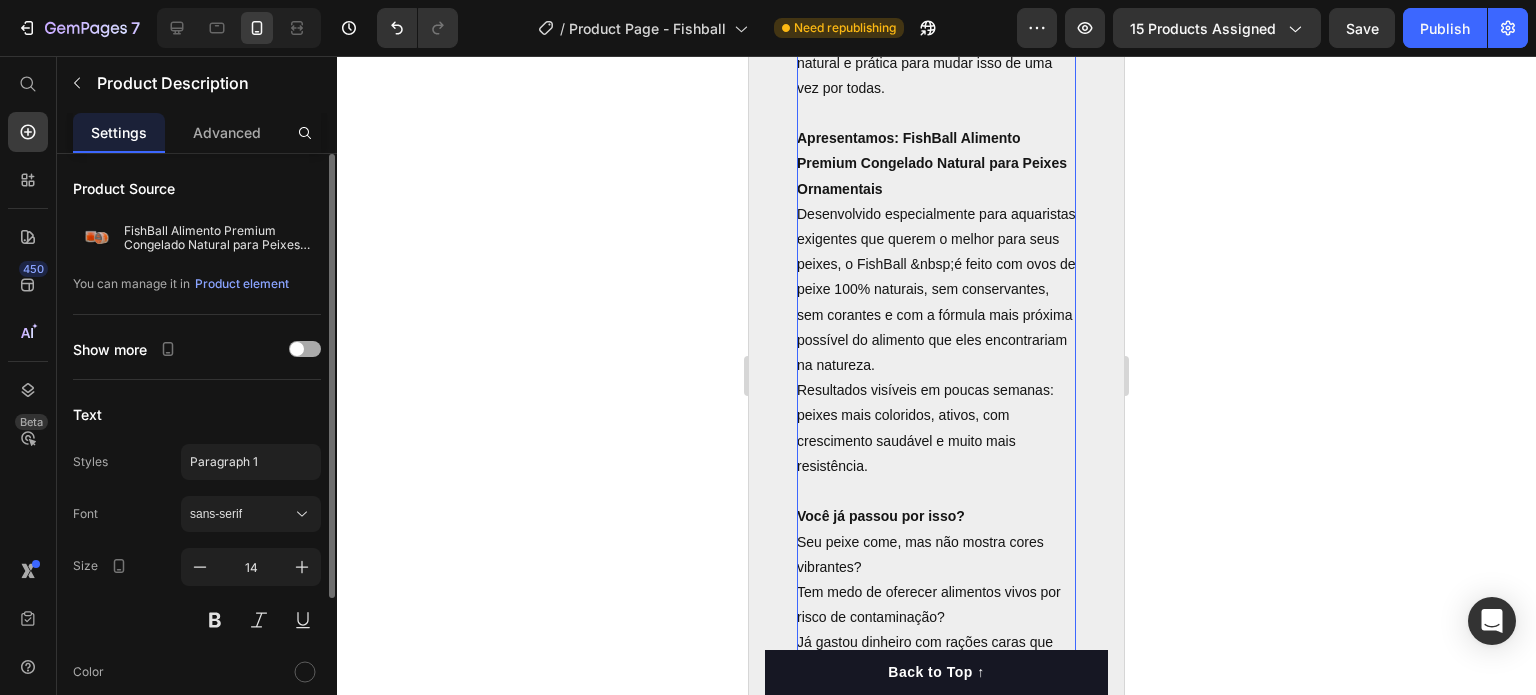 click at bounding box center (297, 349) 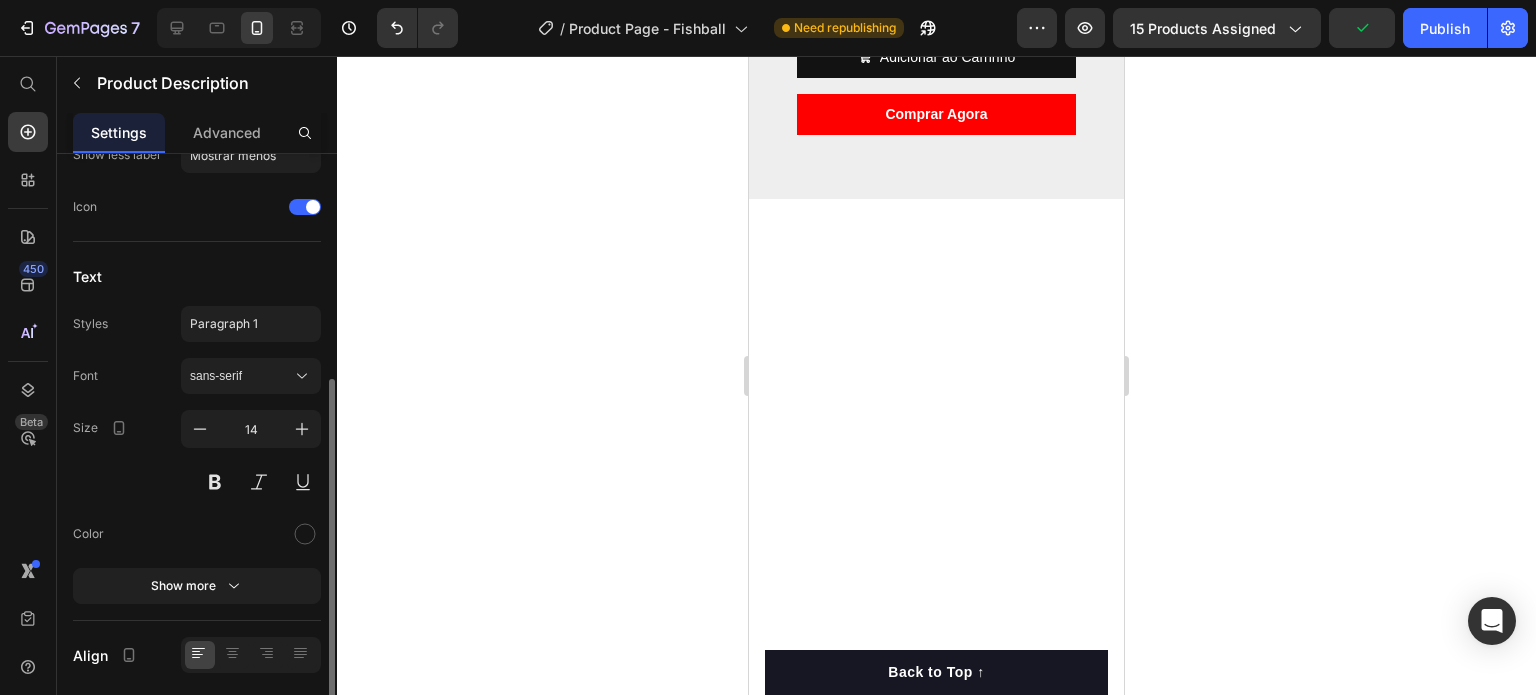 scroll, scrollTop: 467, scrollLeft: 0, axis: vertical 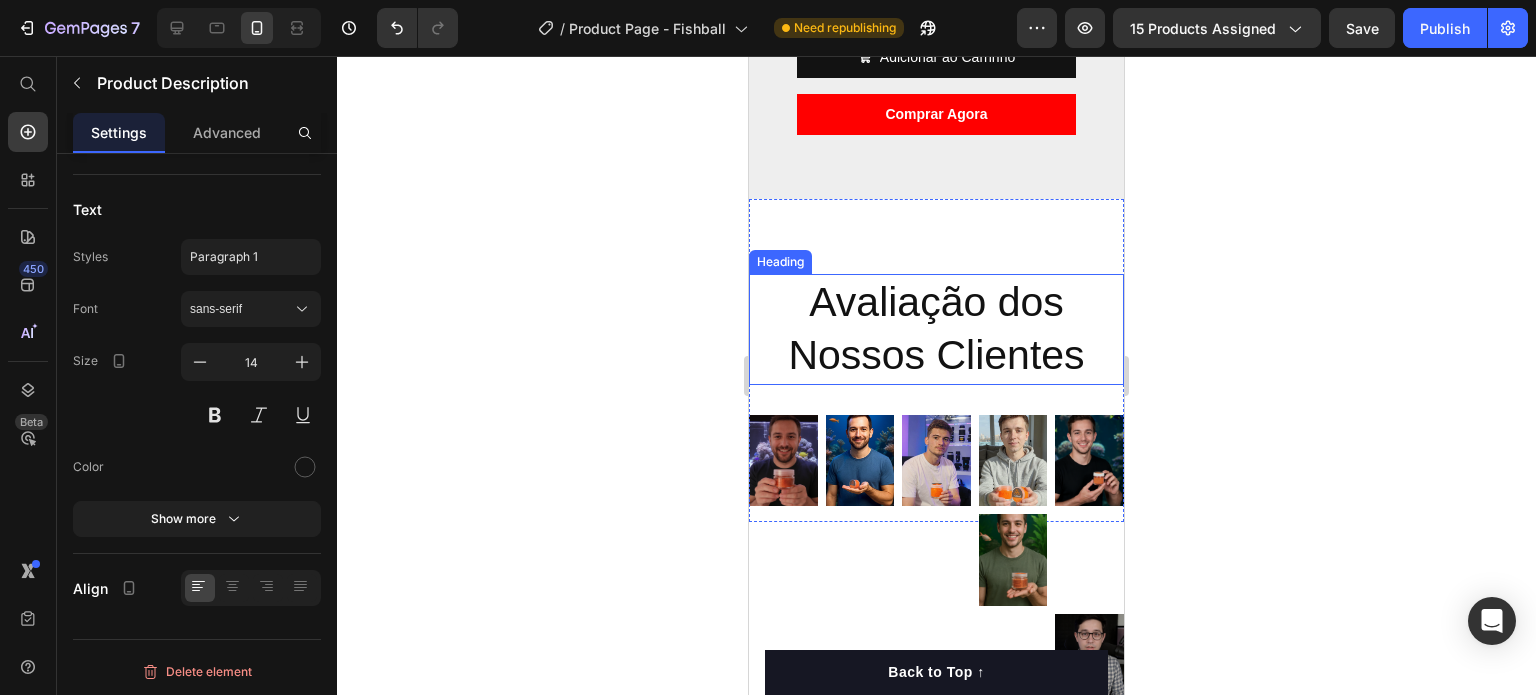 click on "Avaliação dos Nossos Clientes" at bounding box center [936, 329] 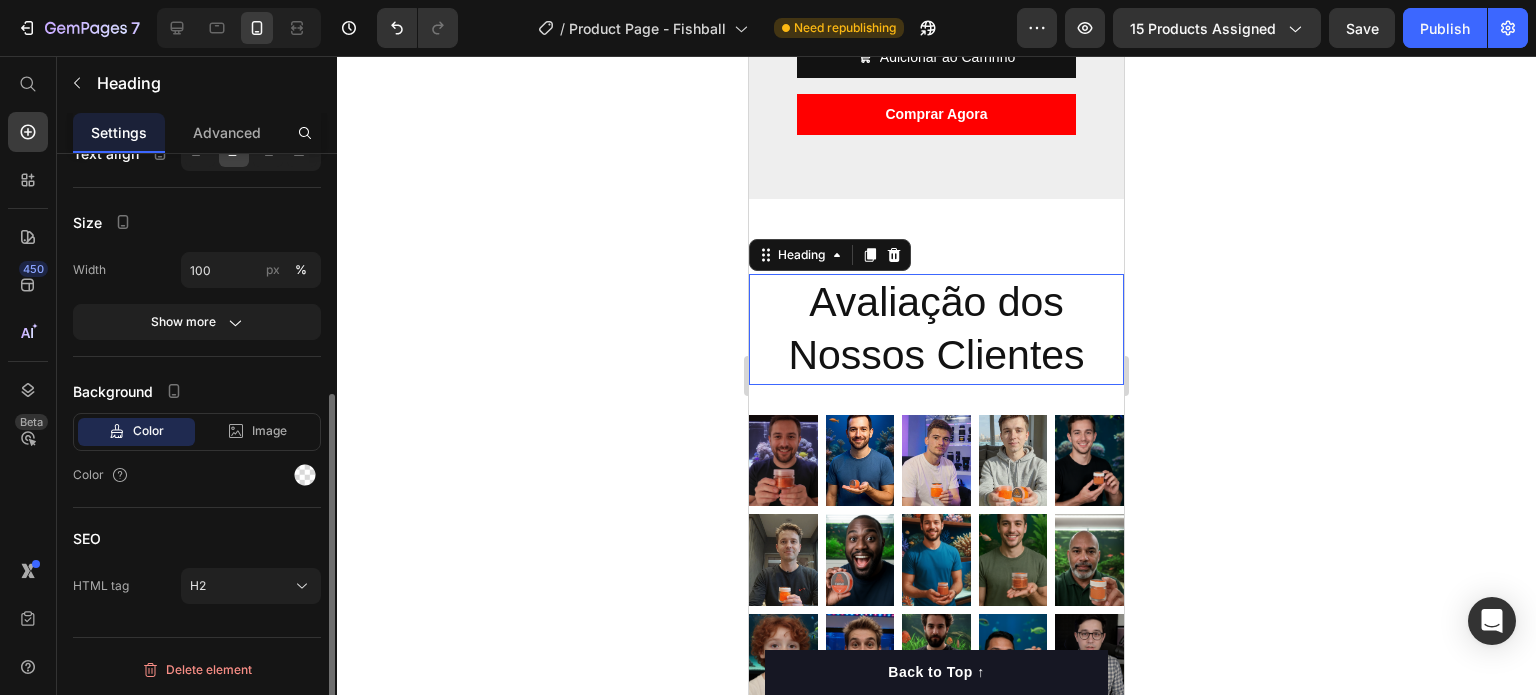 scroll, scrollTop: 0, scrollLeft: 0, axis: both 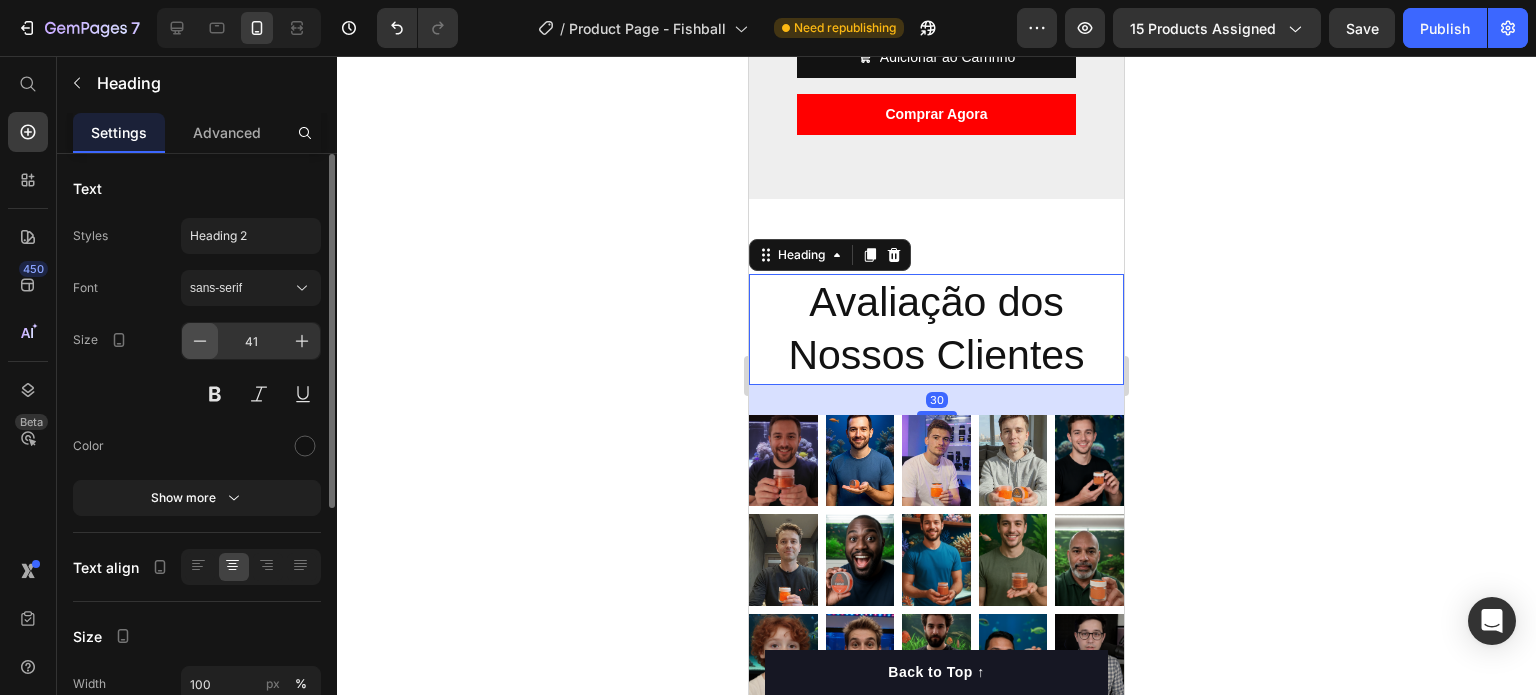 click 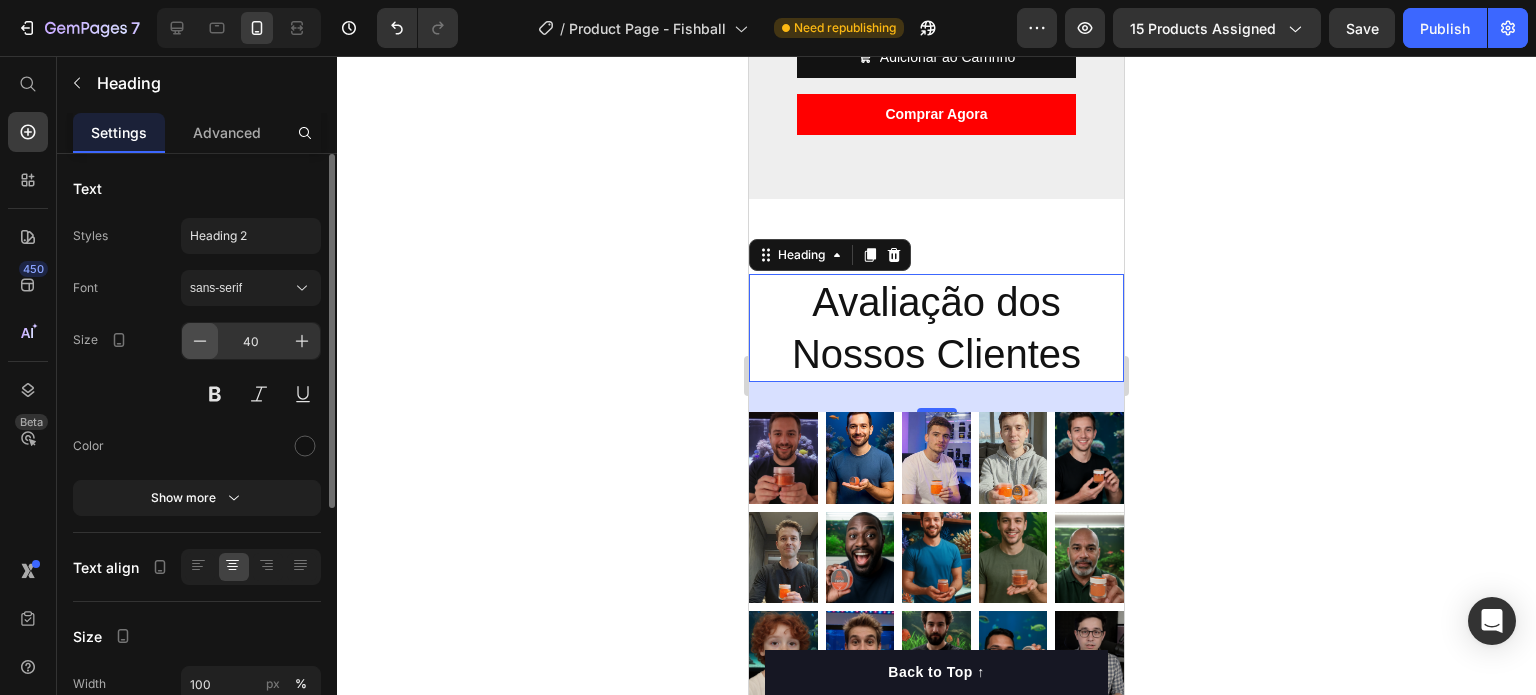 click 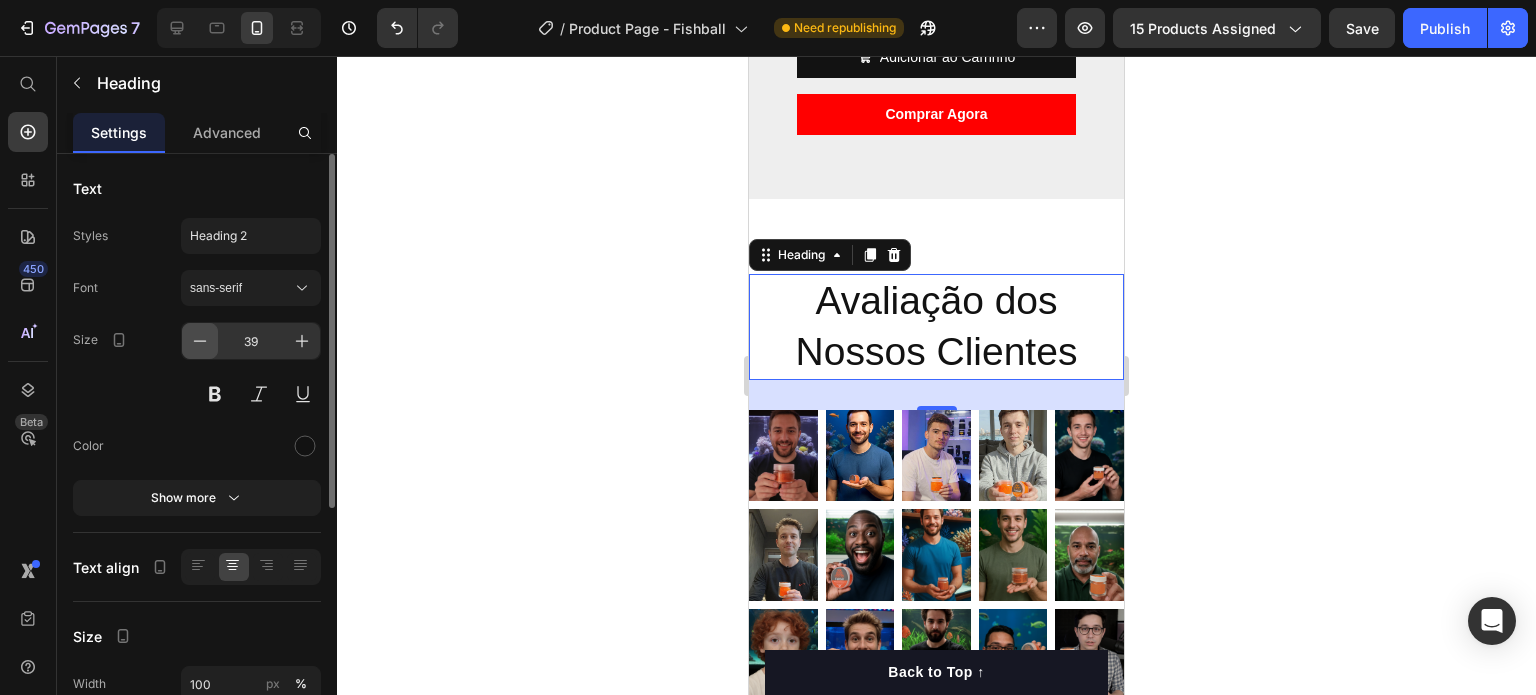 click 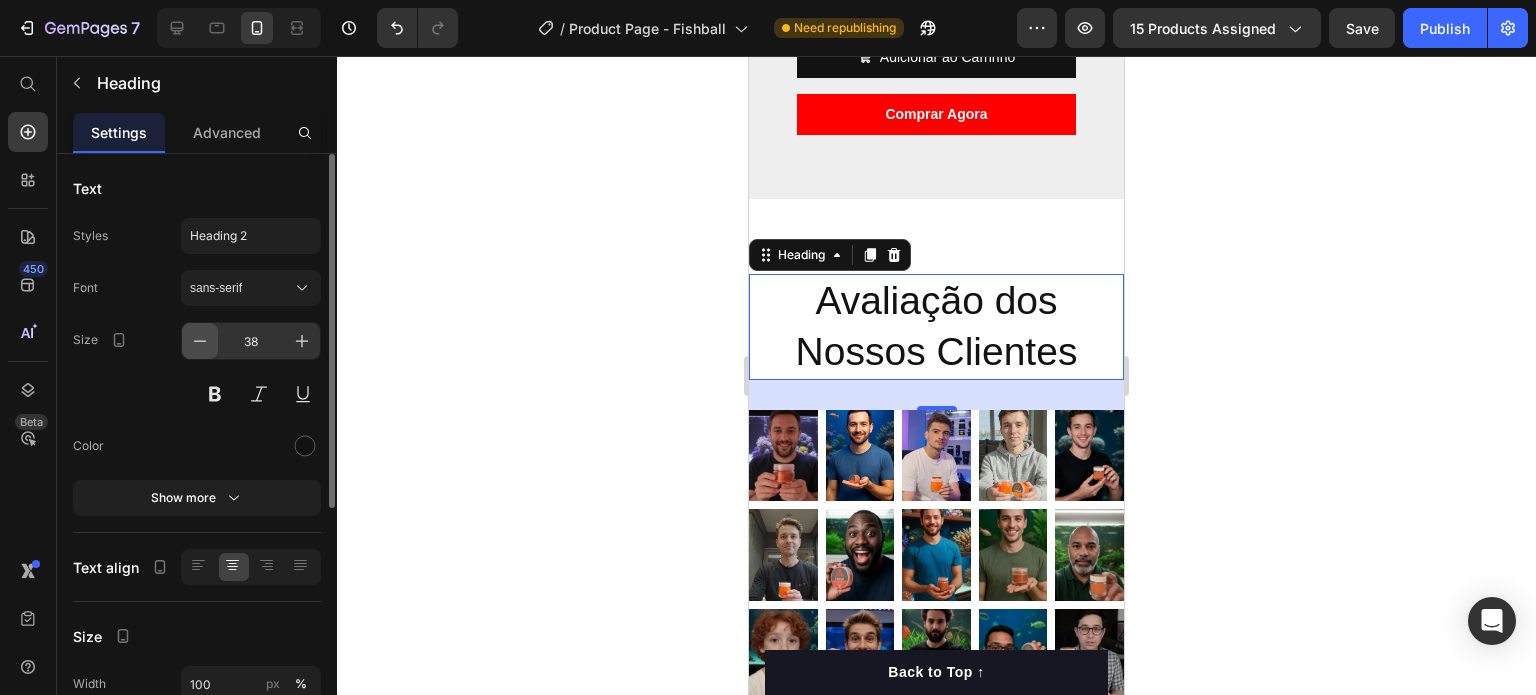click 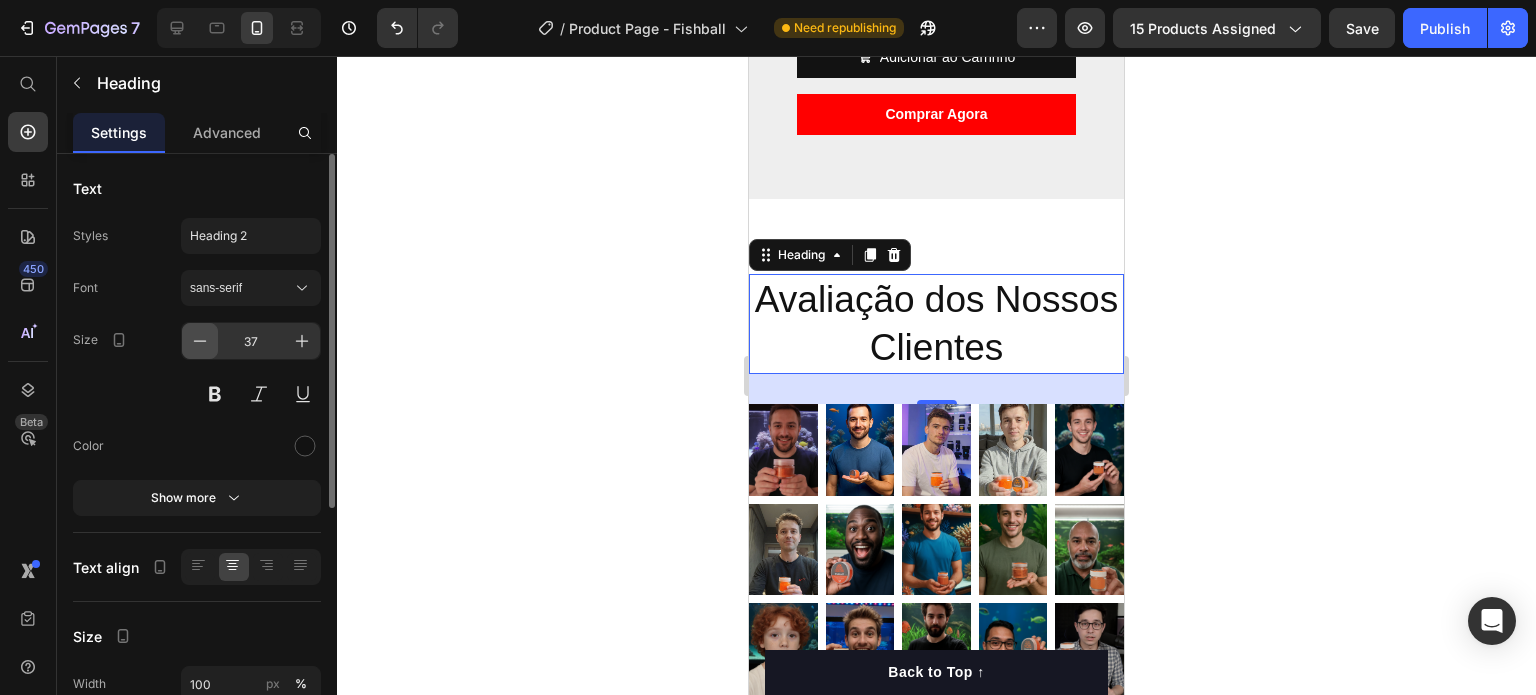 click 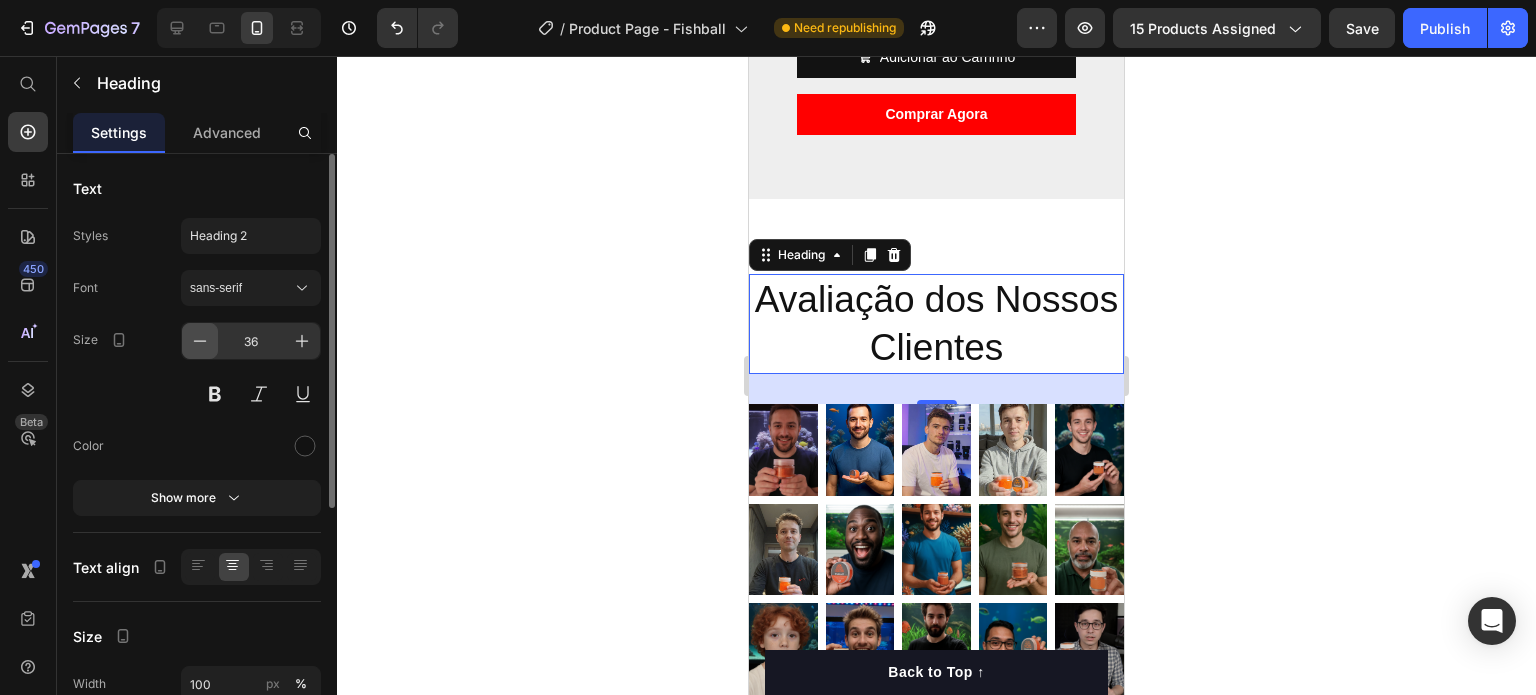 click 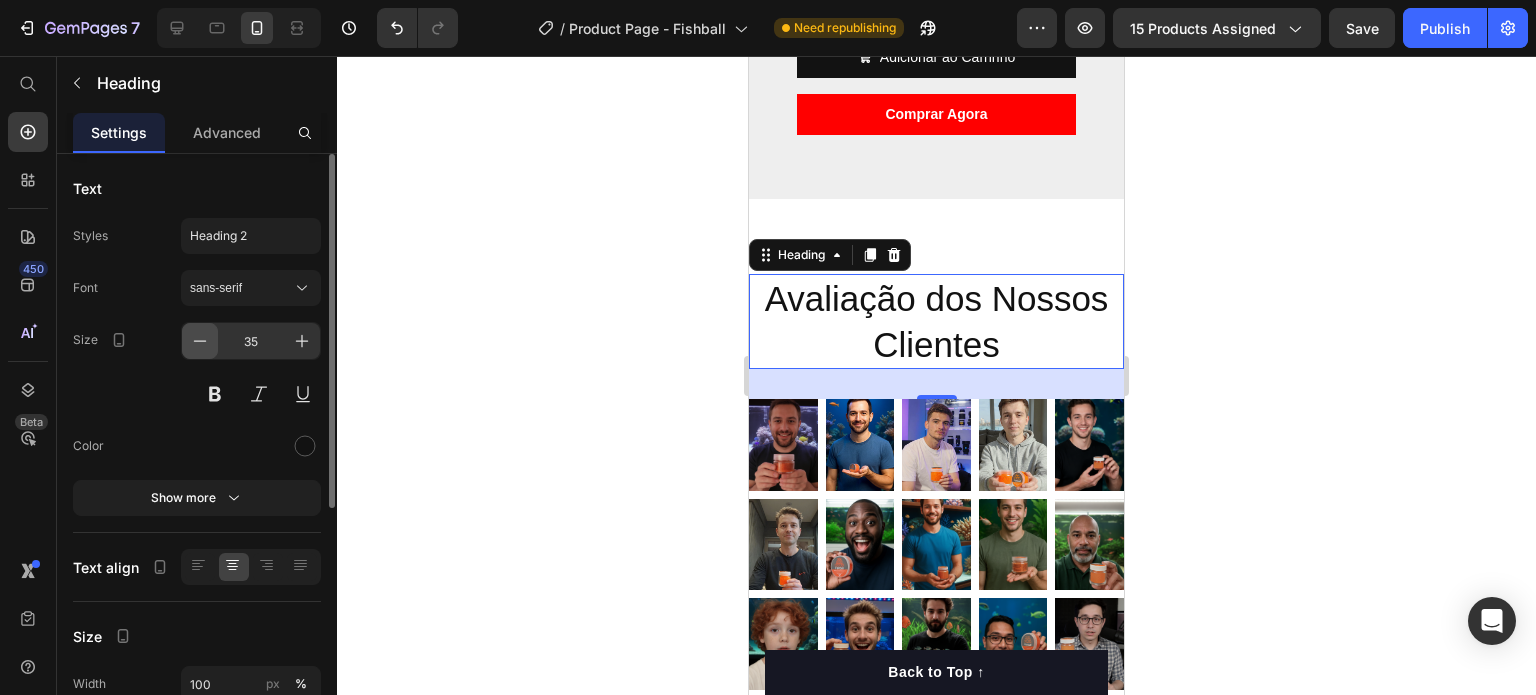 click 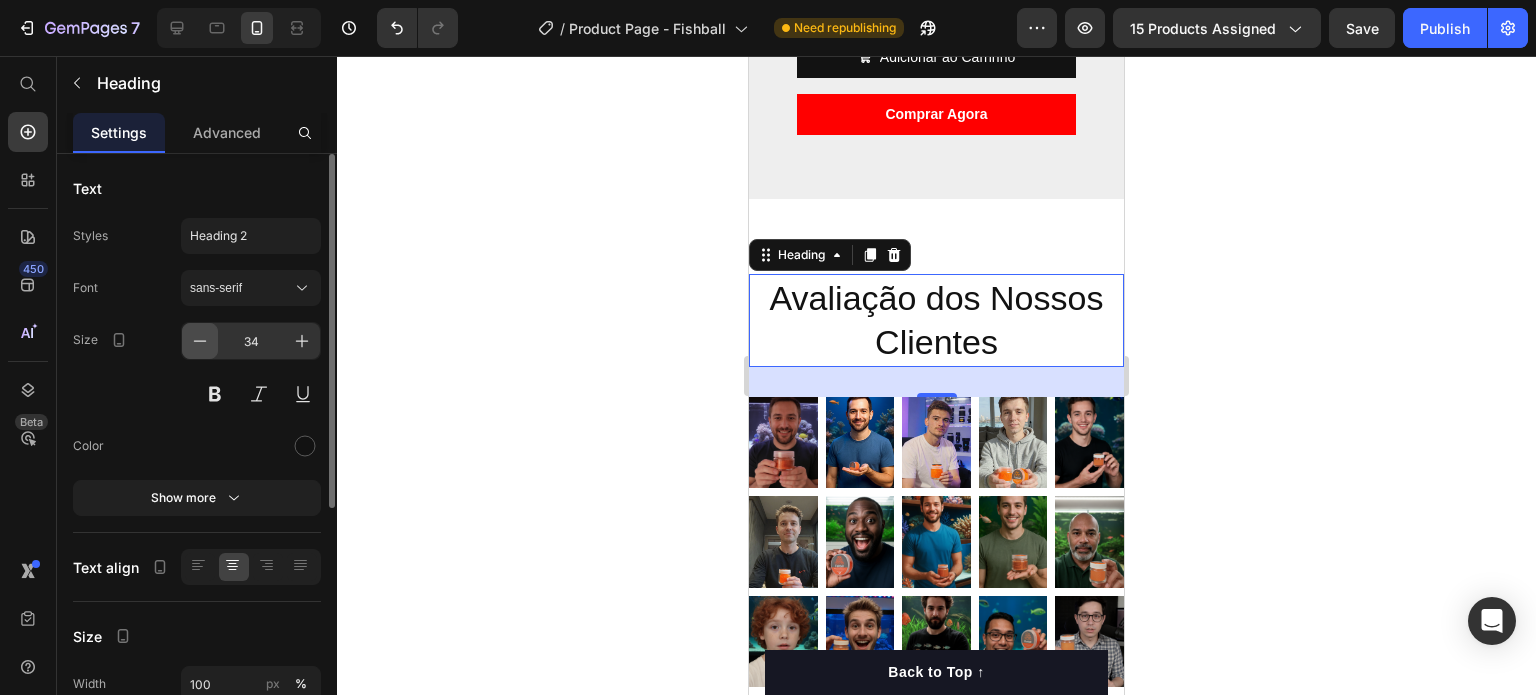 click 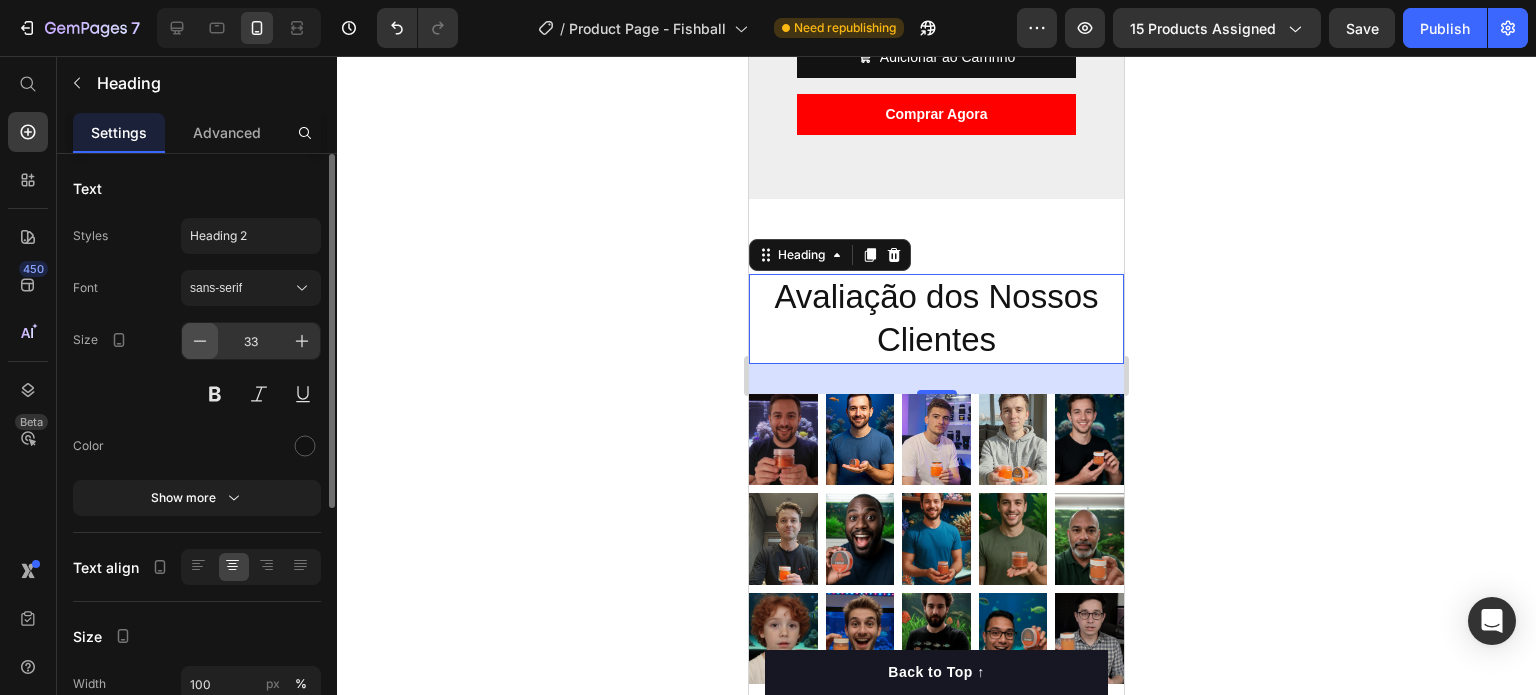click 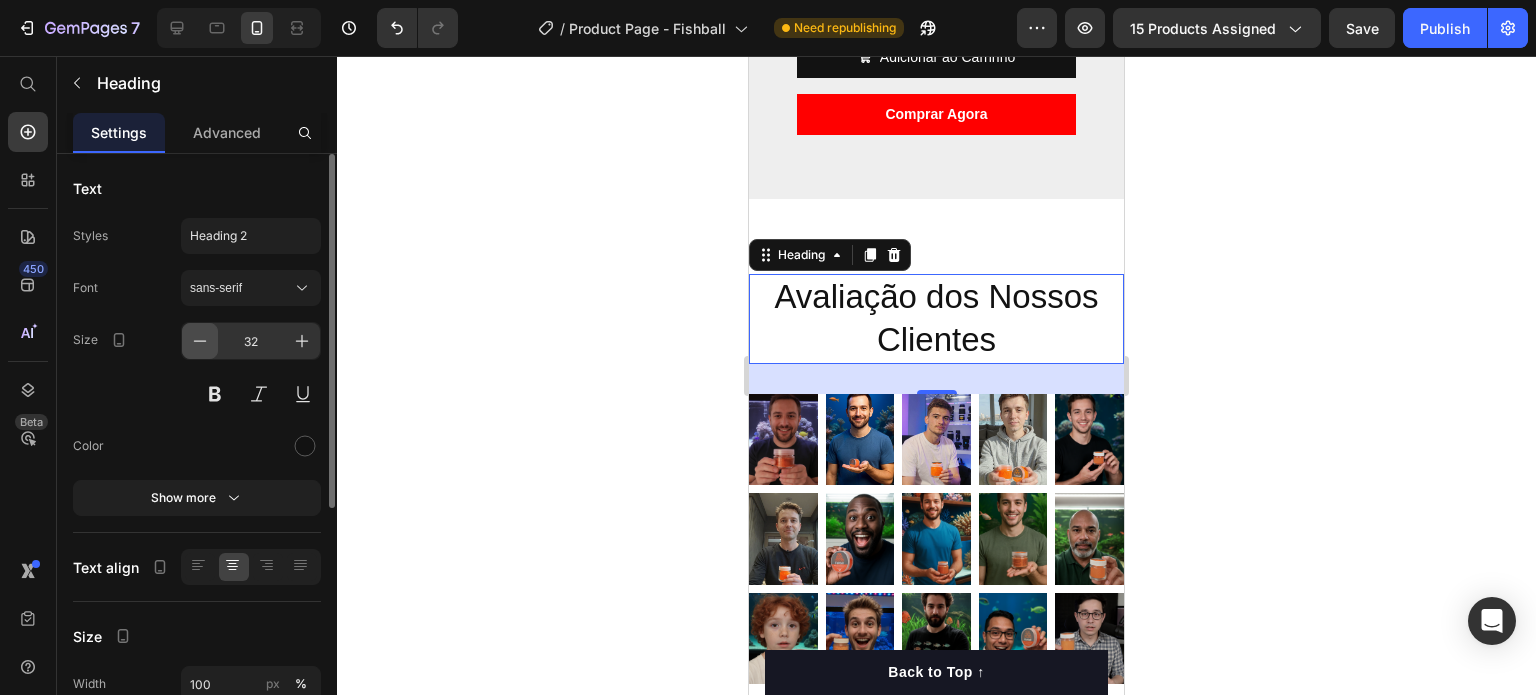 click 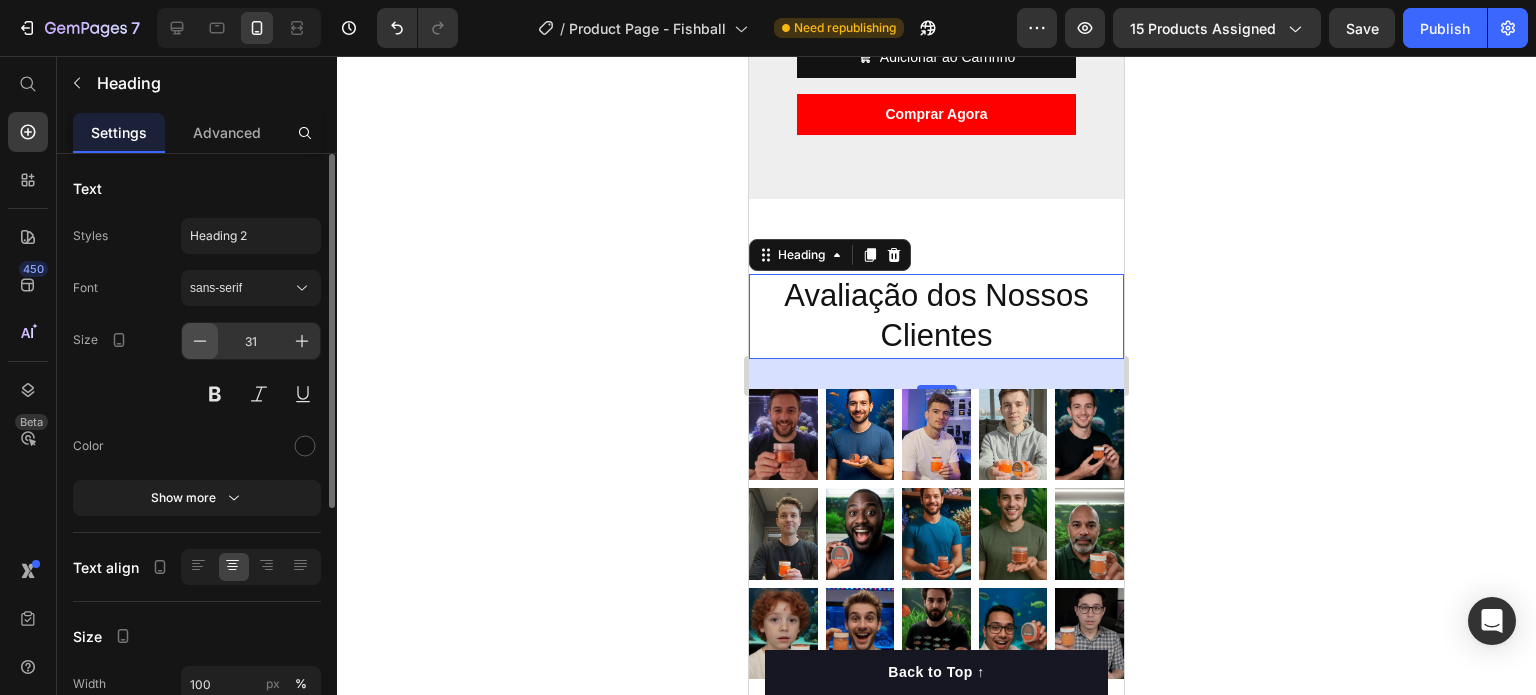 click 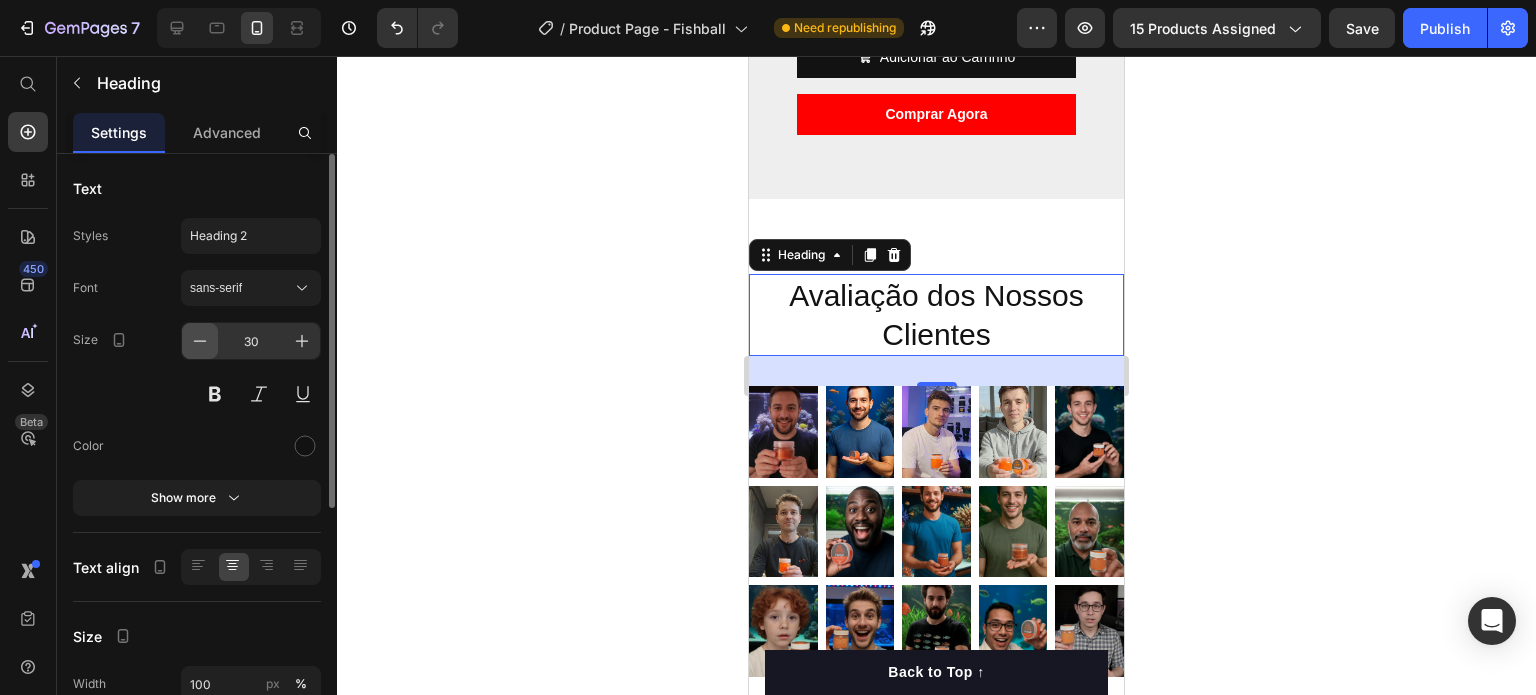 click 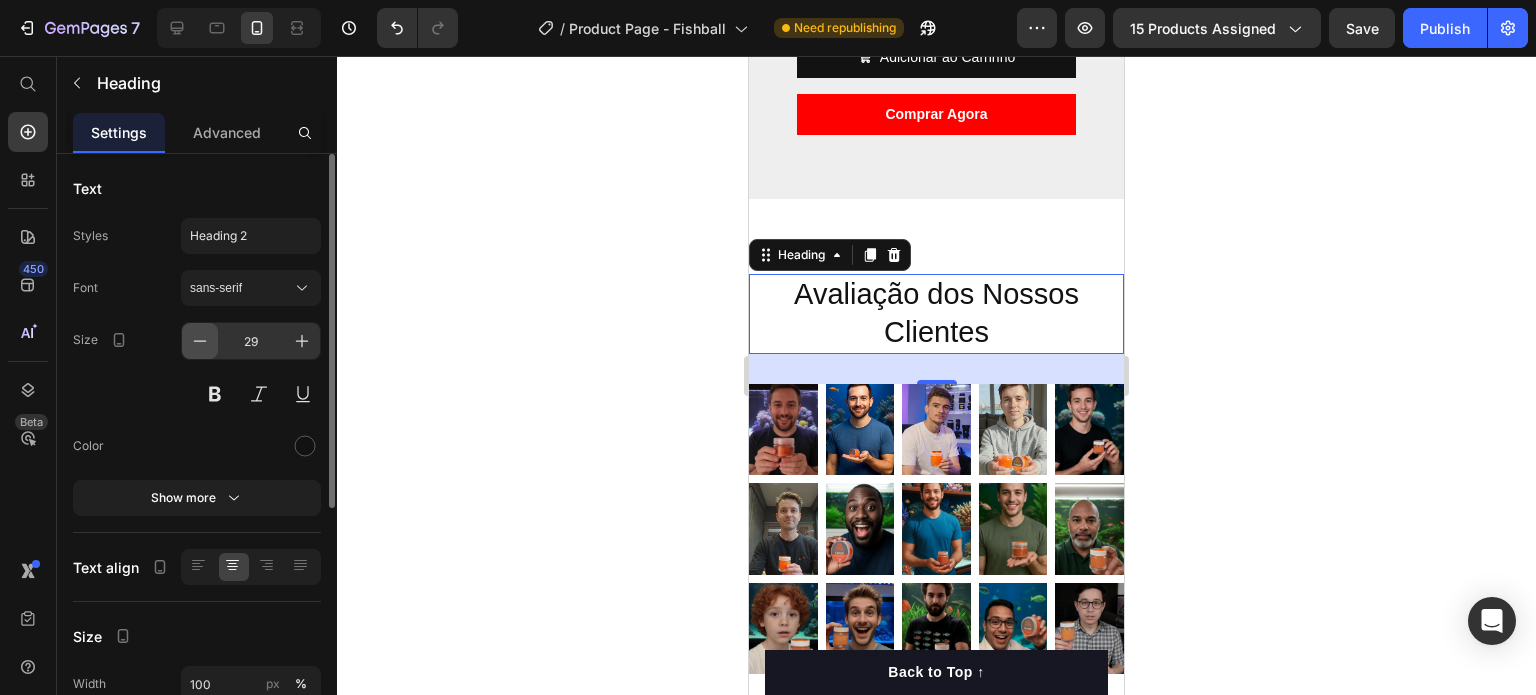 click 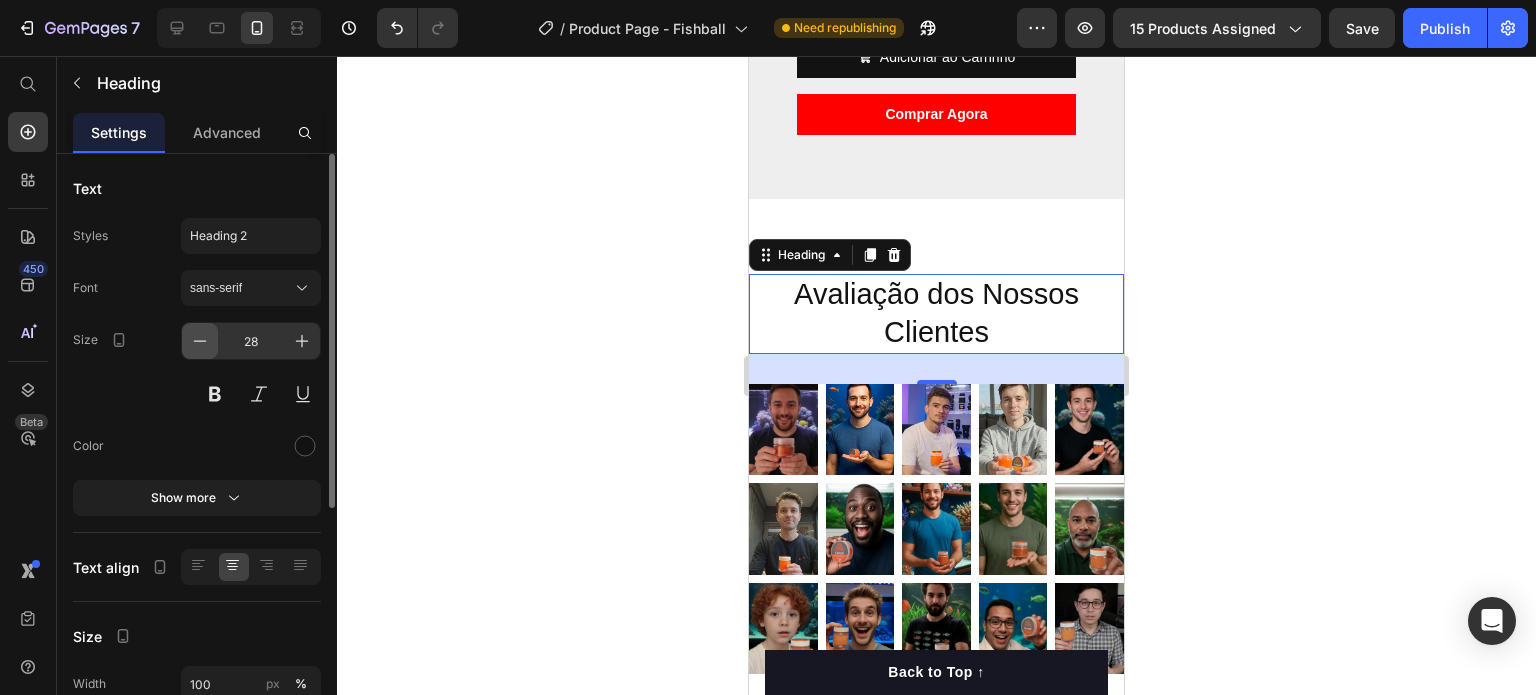 click 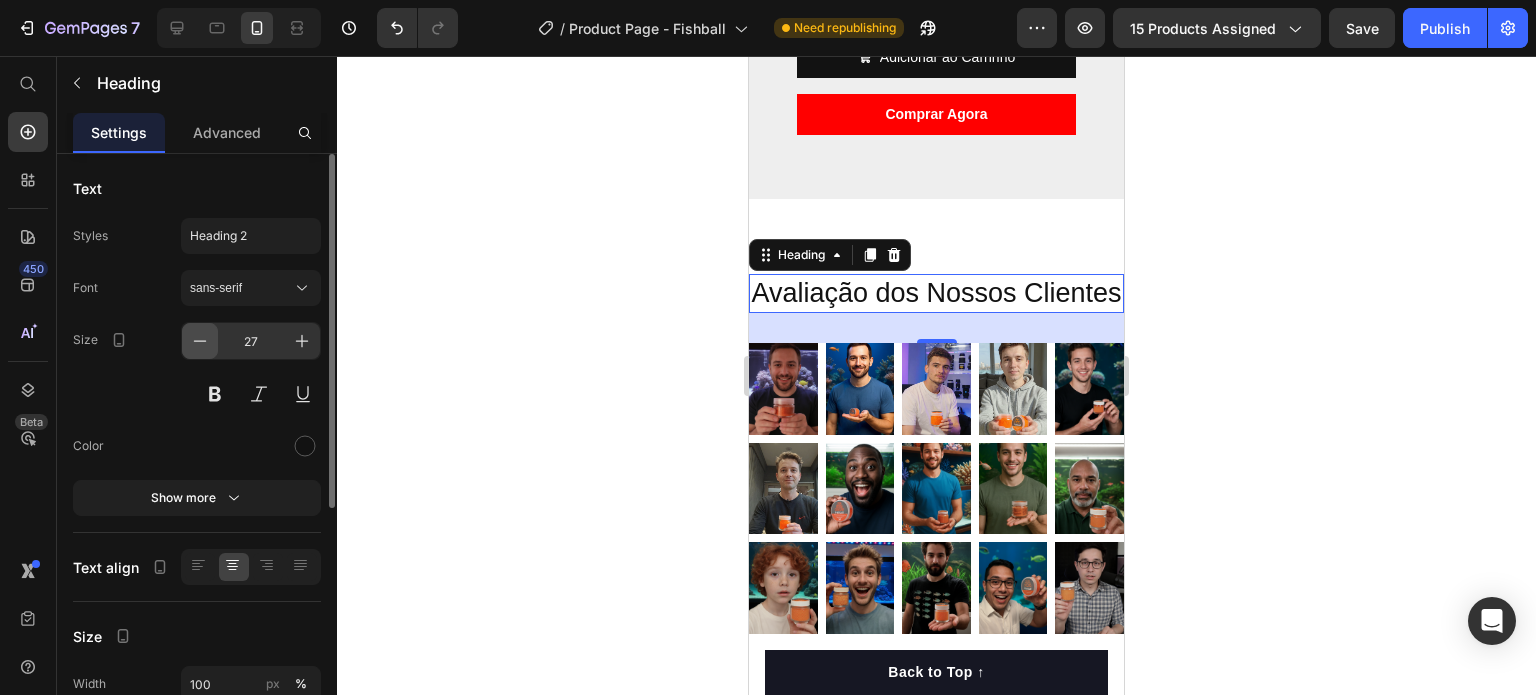 click 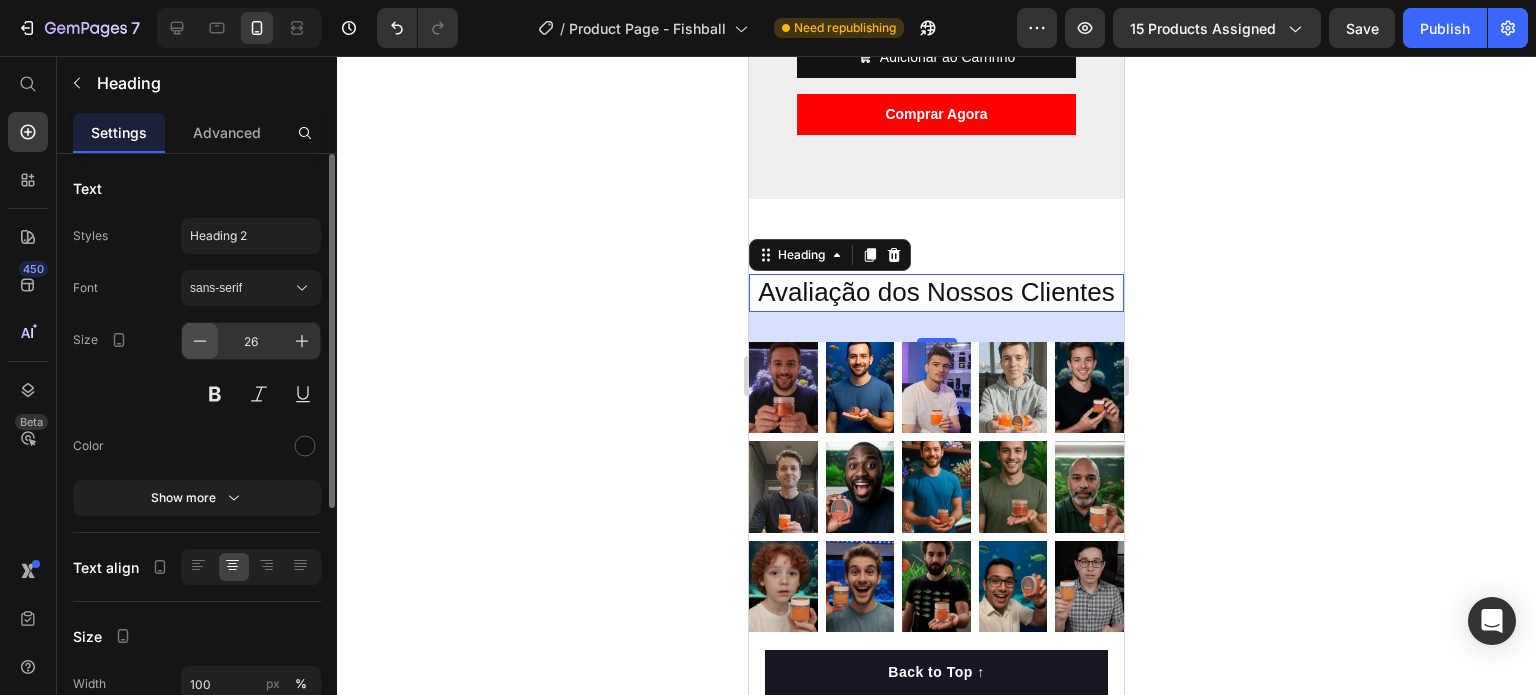 click 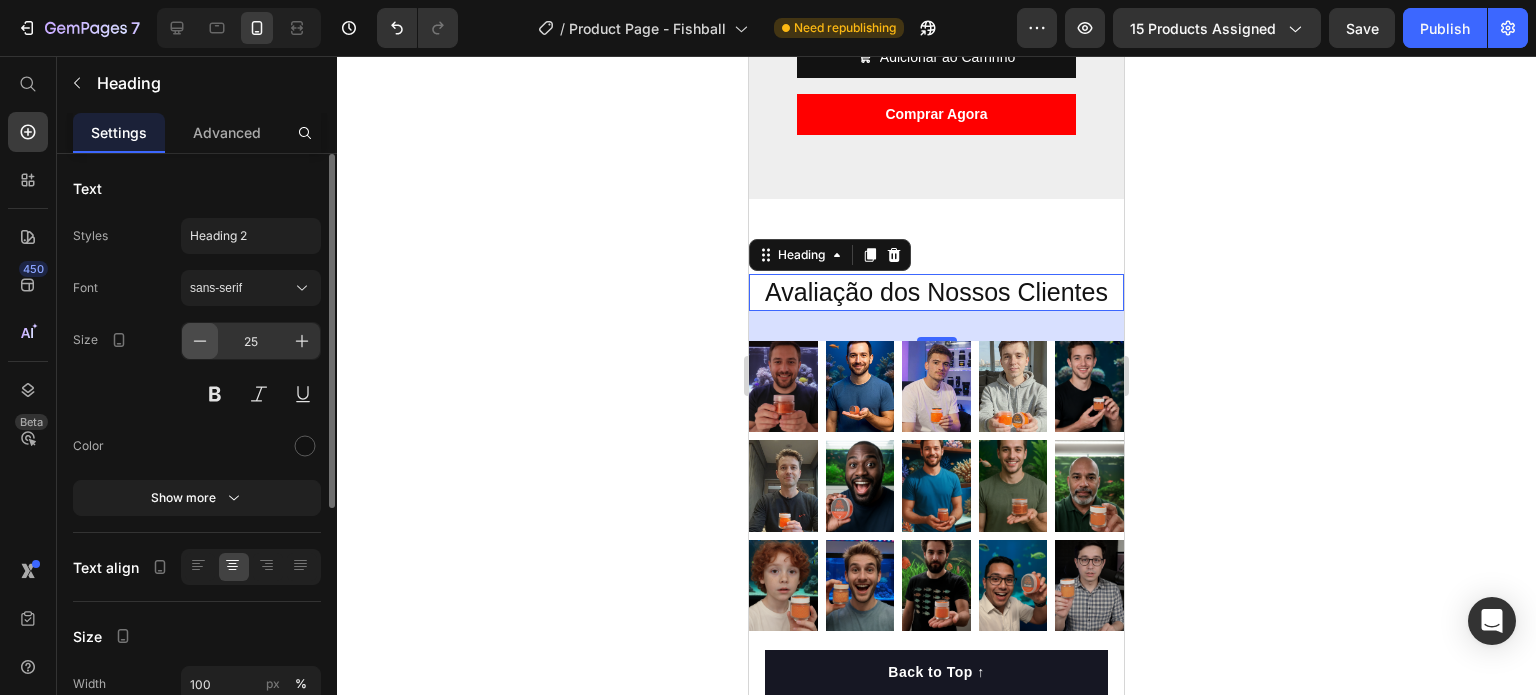 click 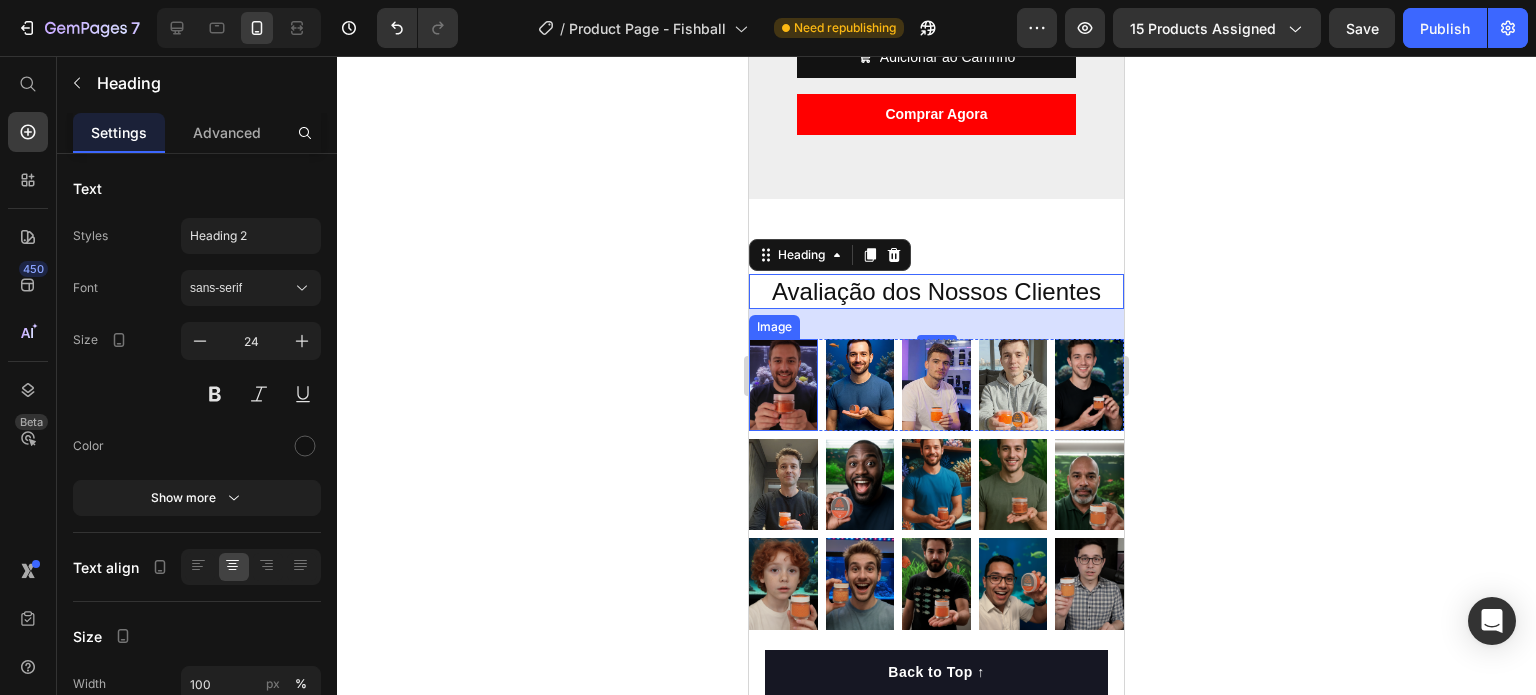 click at bounding box center (783, 384) 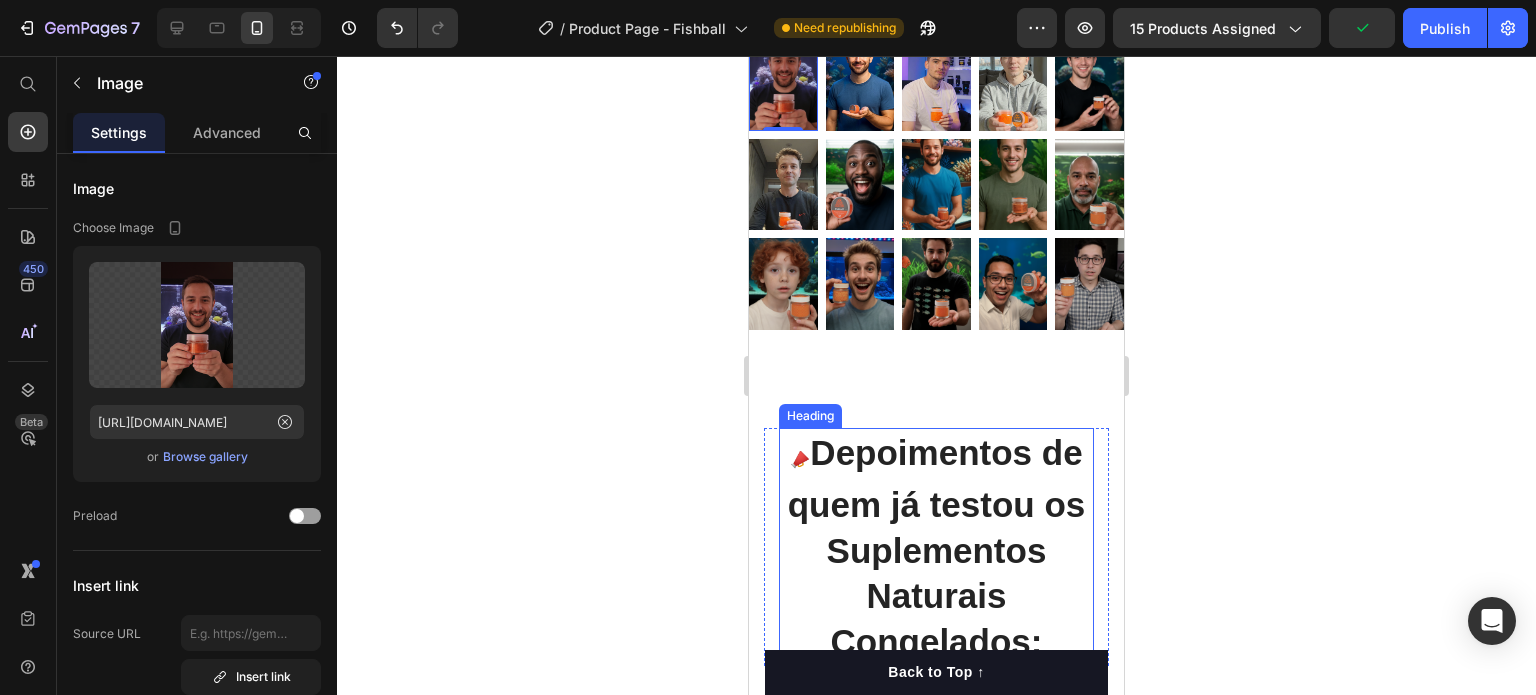 scroll, scrollTop: 6300, scrollLeft: 0, axis: vertical 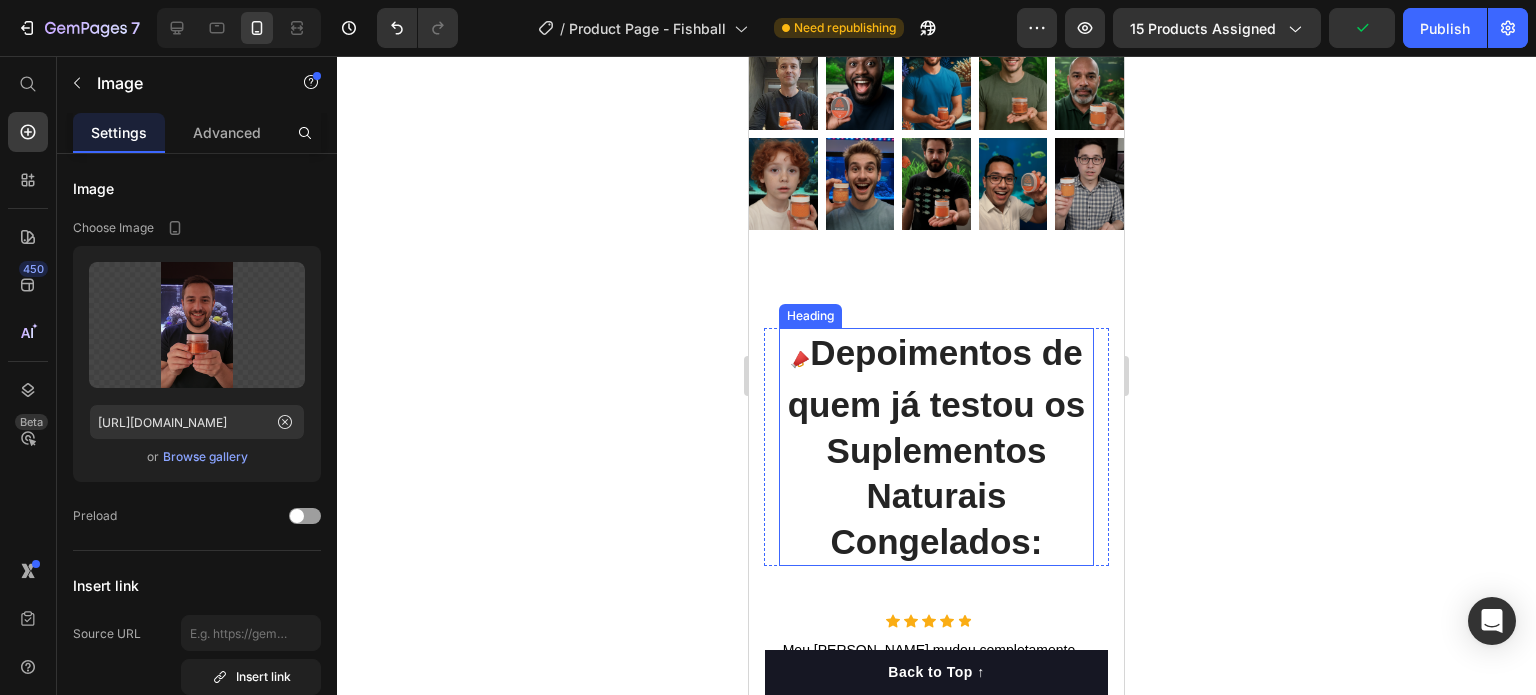 click on "Depoimentos de quem já testou os Suplementos Naturais Congelados:" at bounding box center (937, 447) 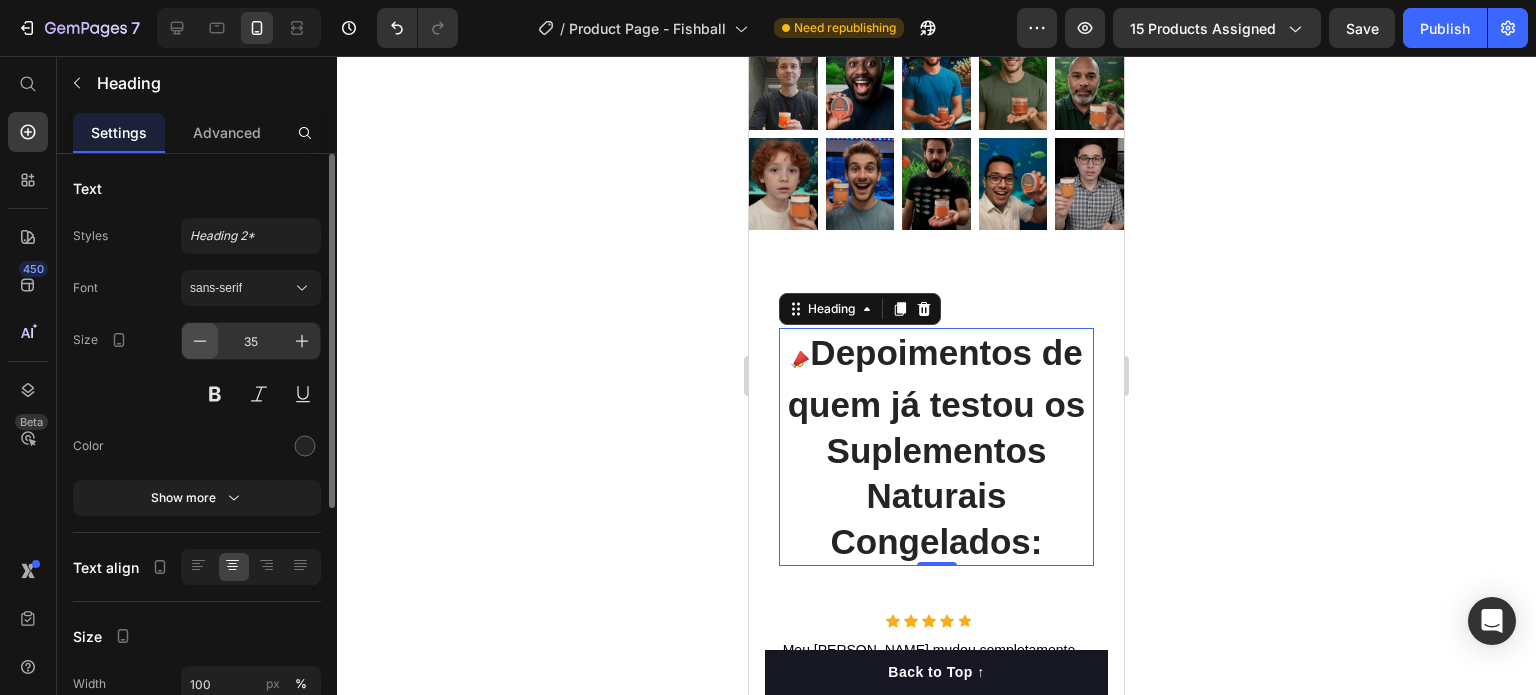 click 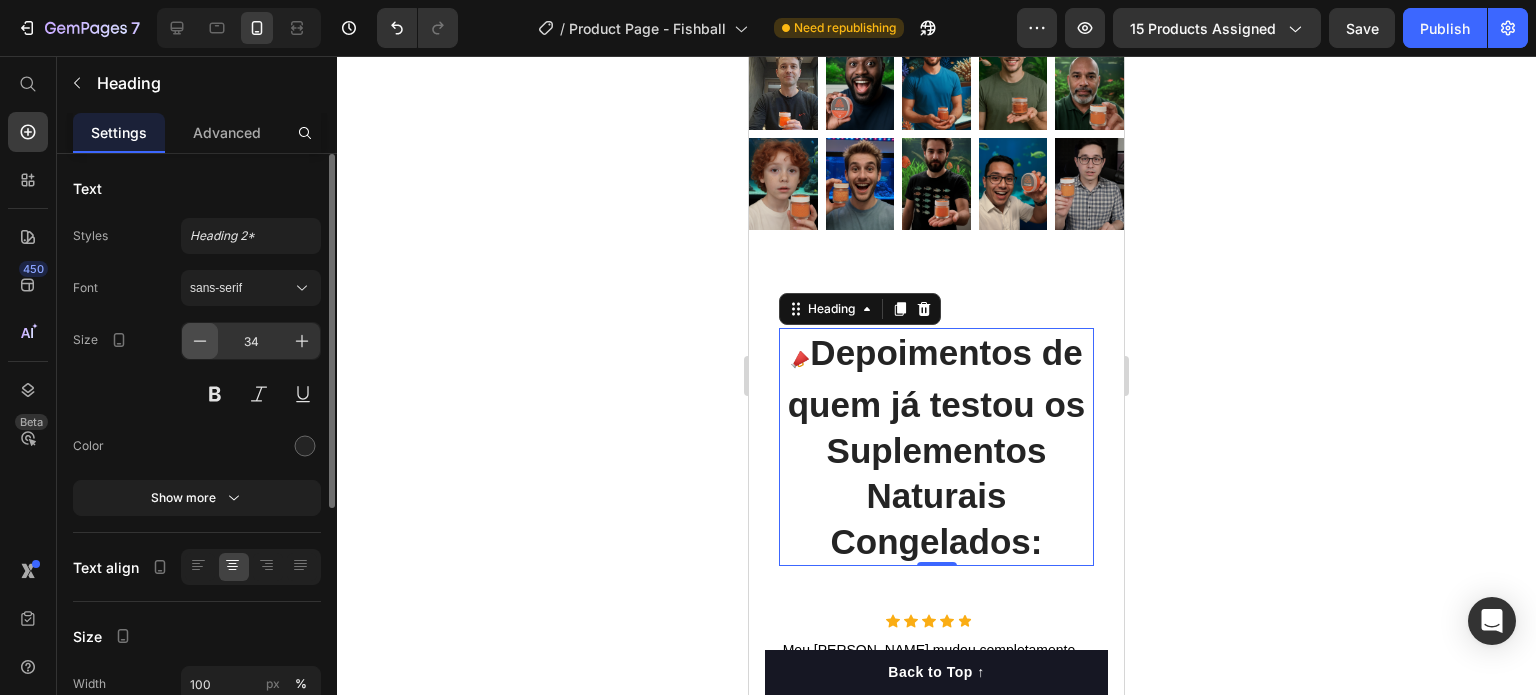 click 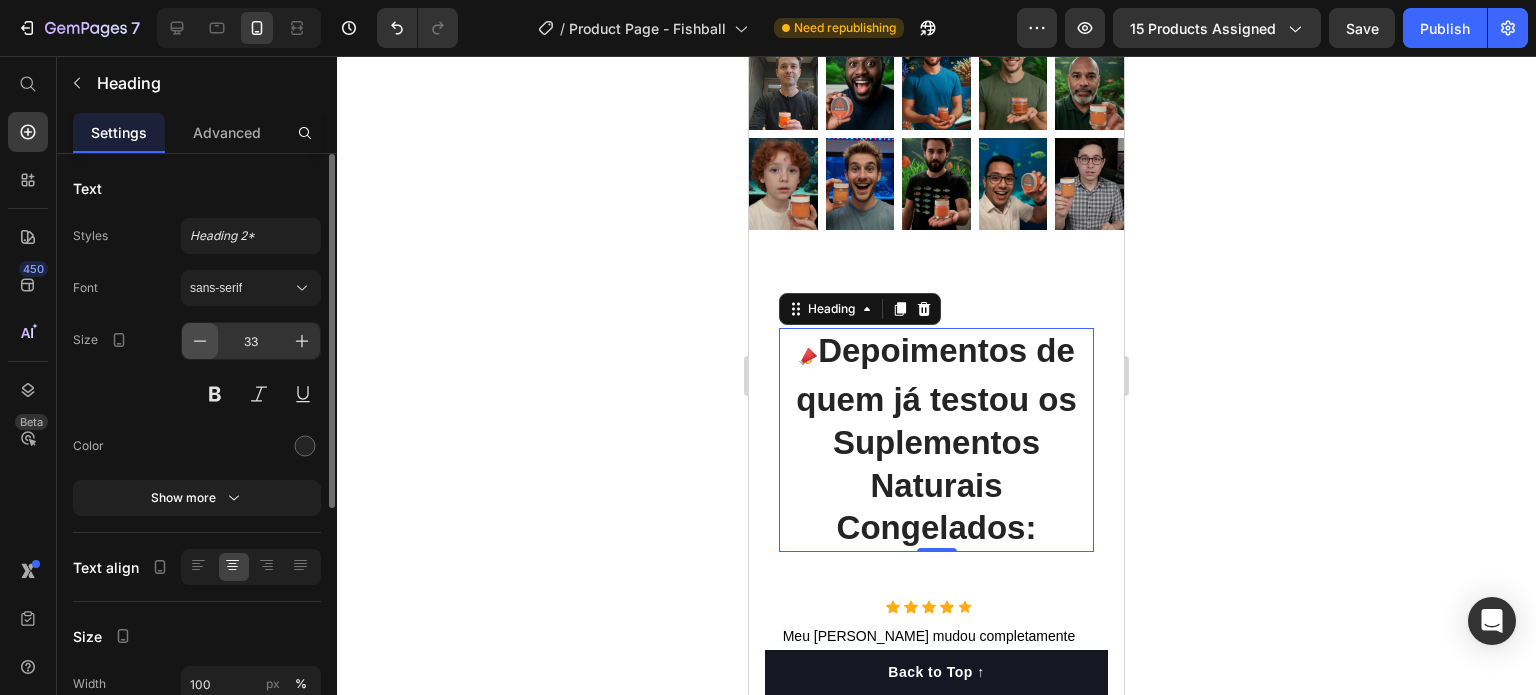 click 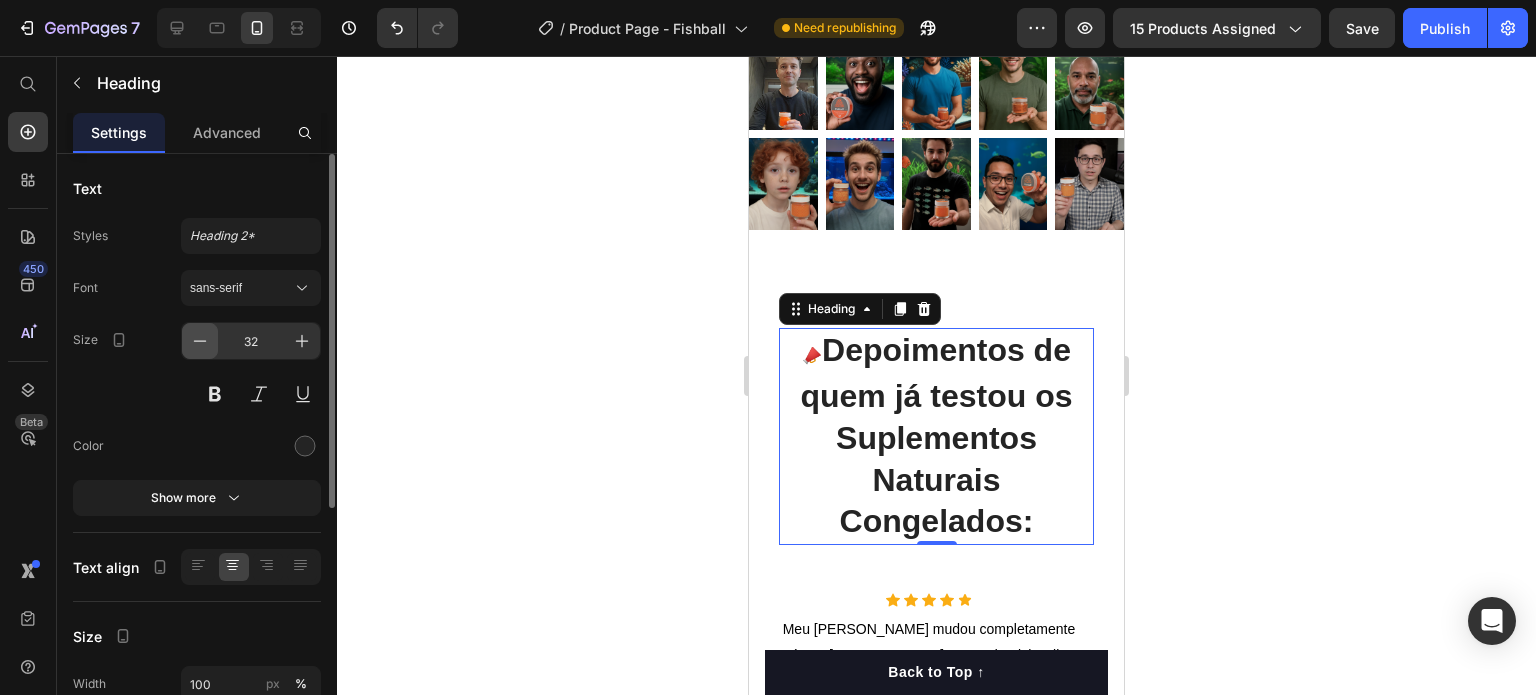click 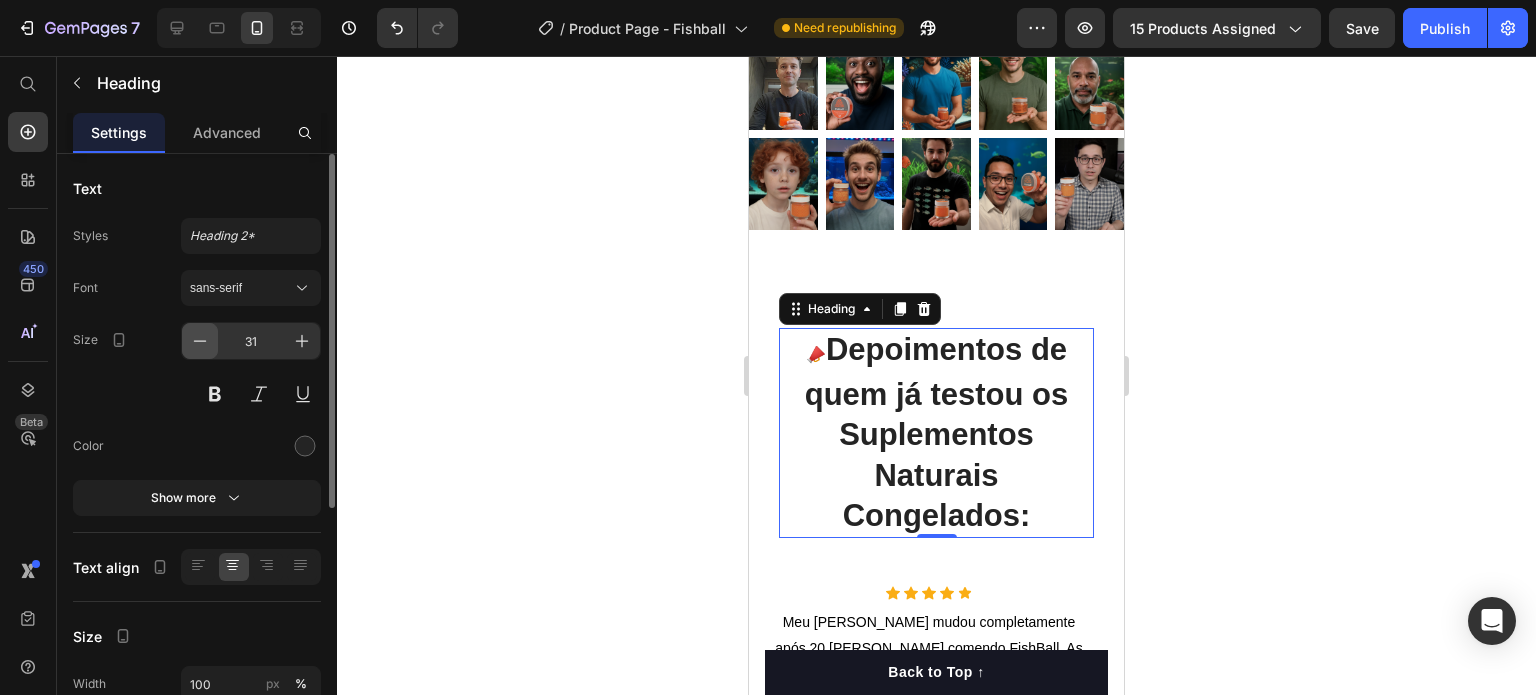 click 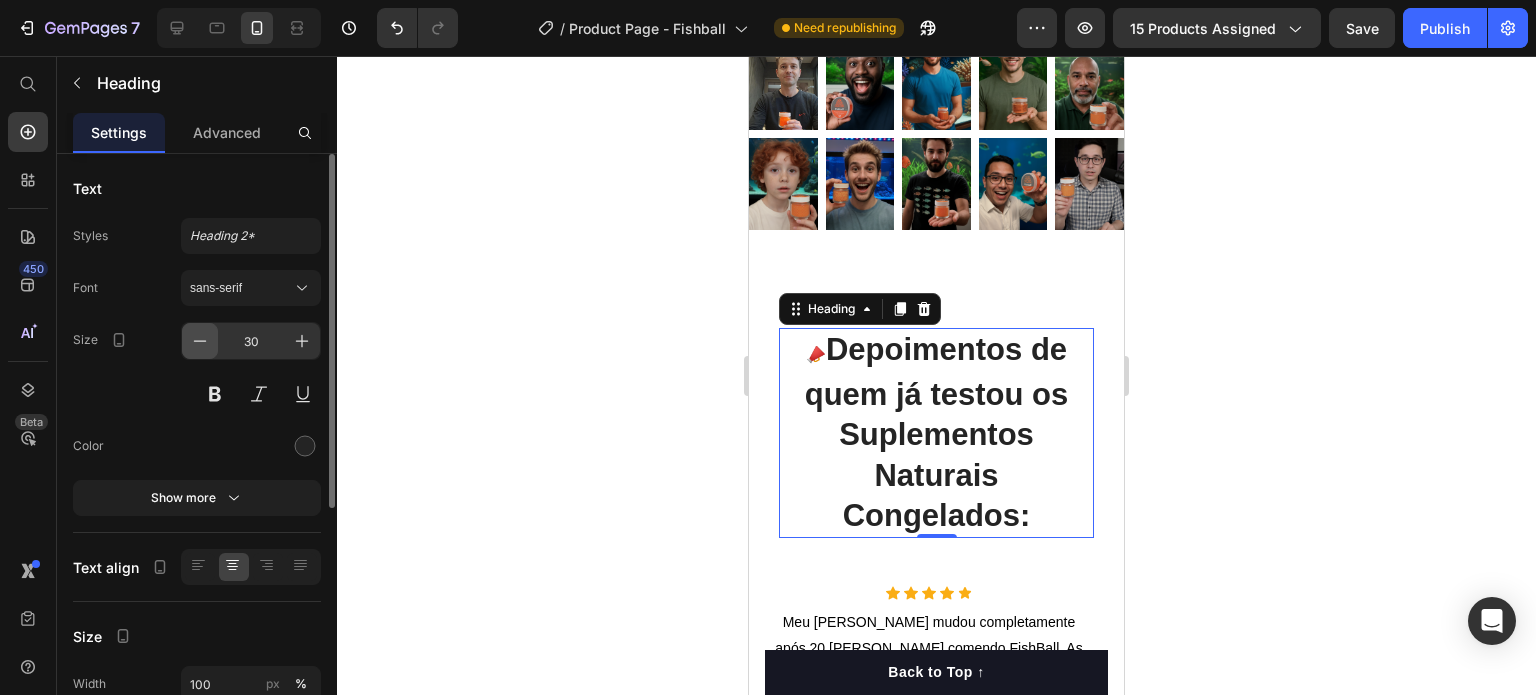 click 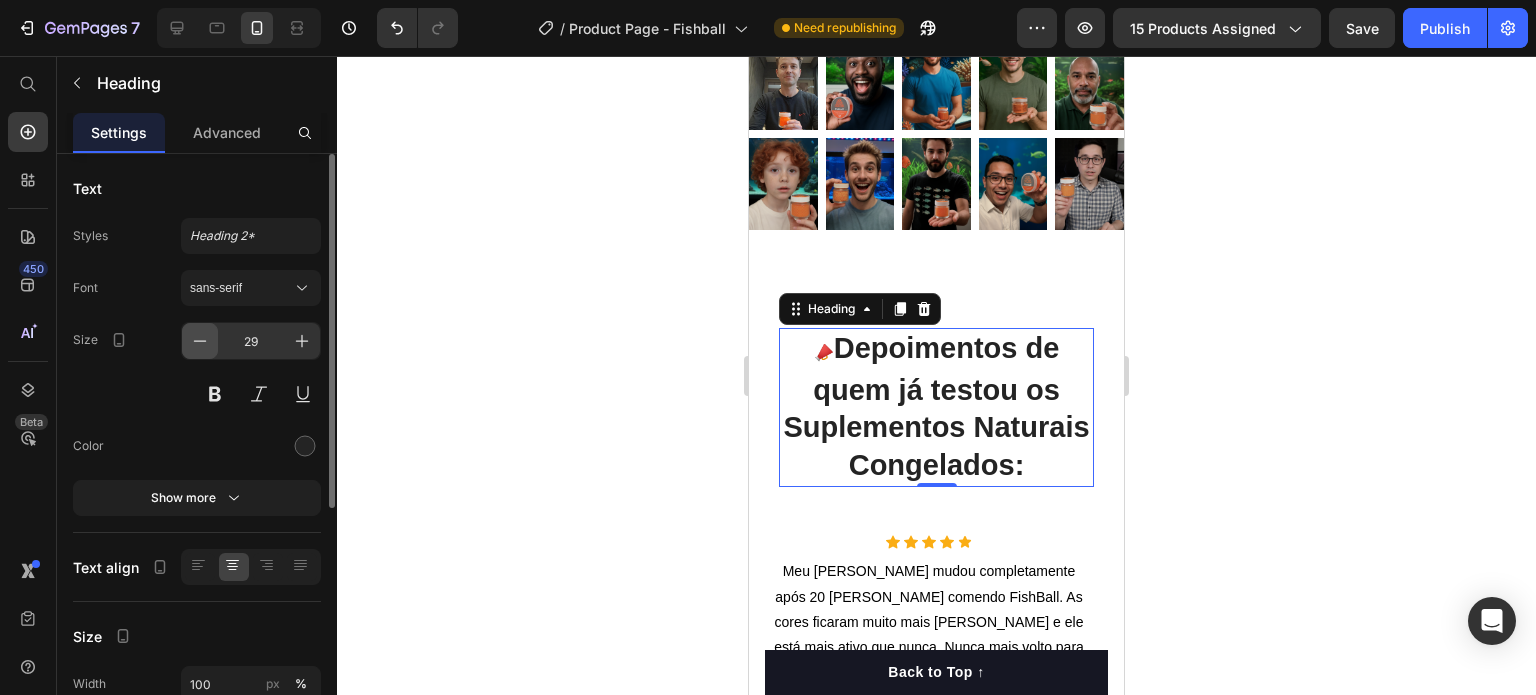 click 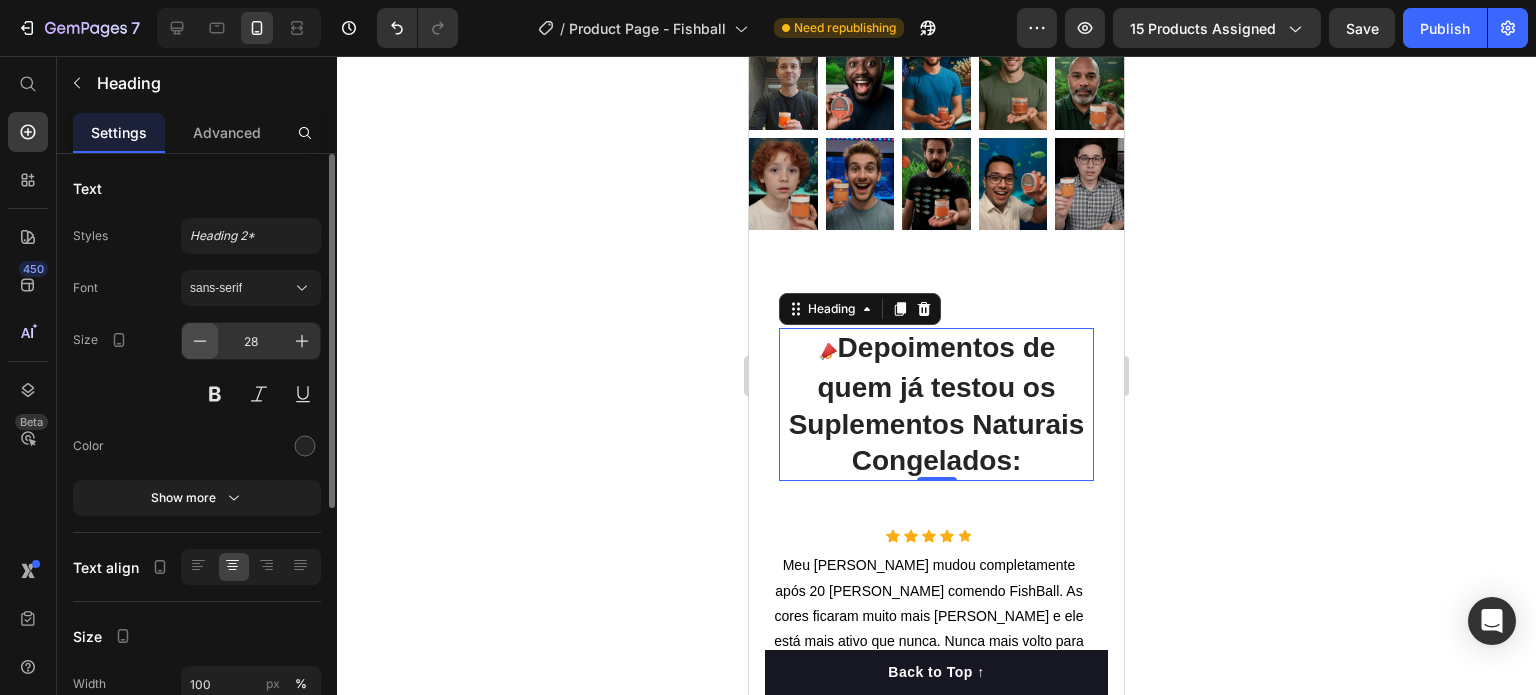 click 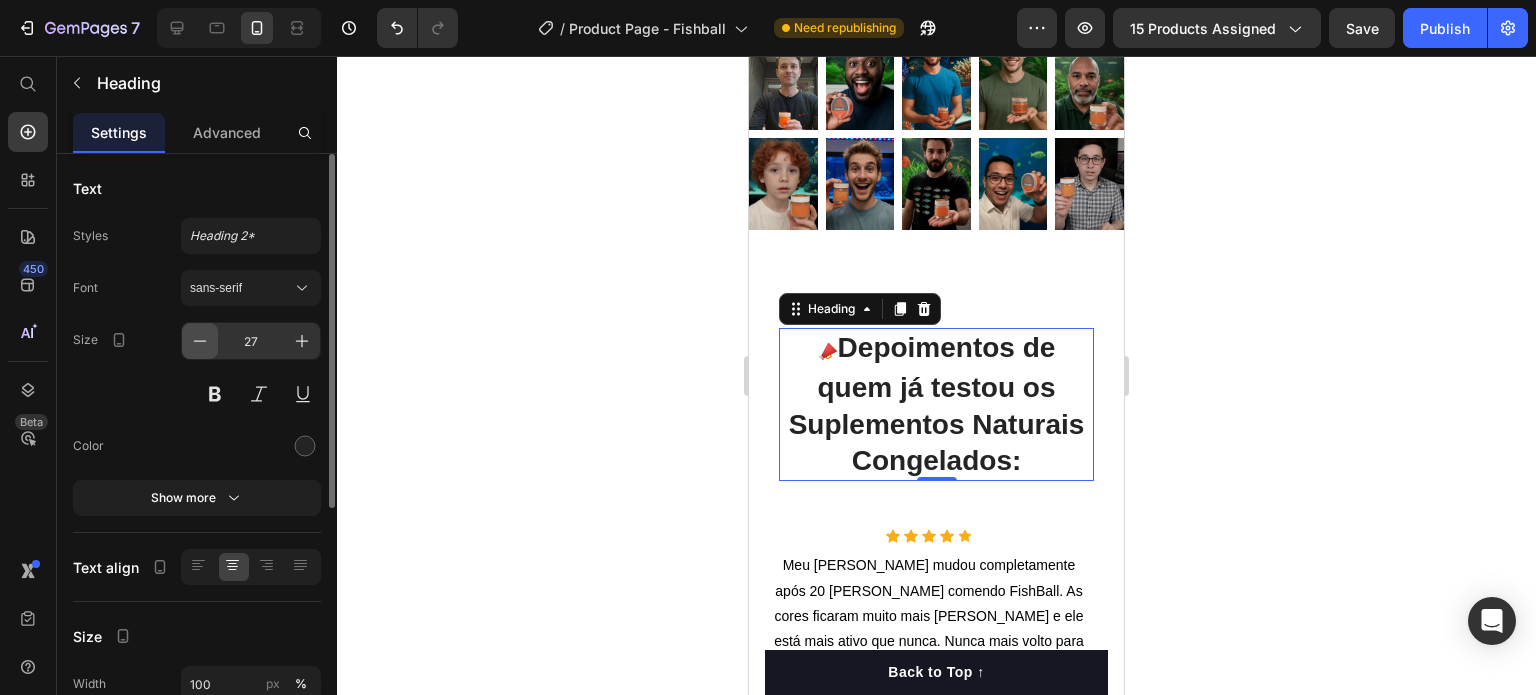 click 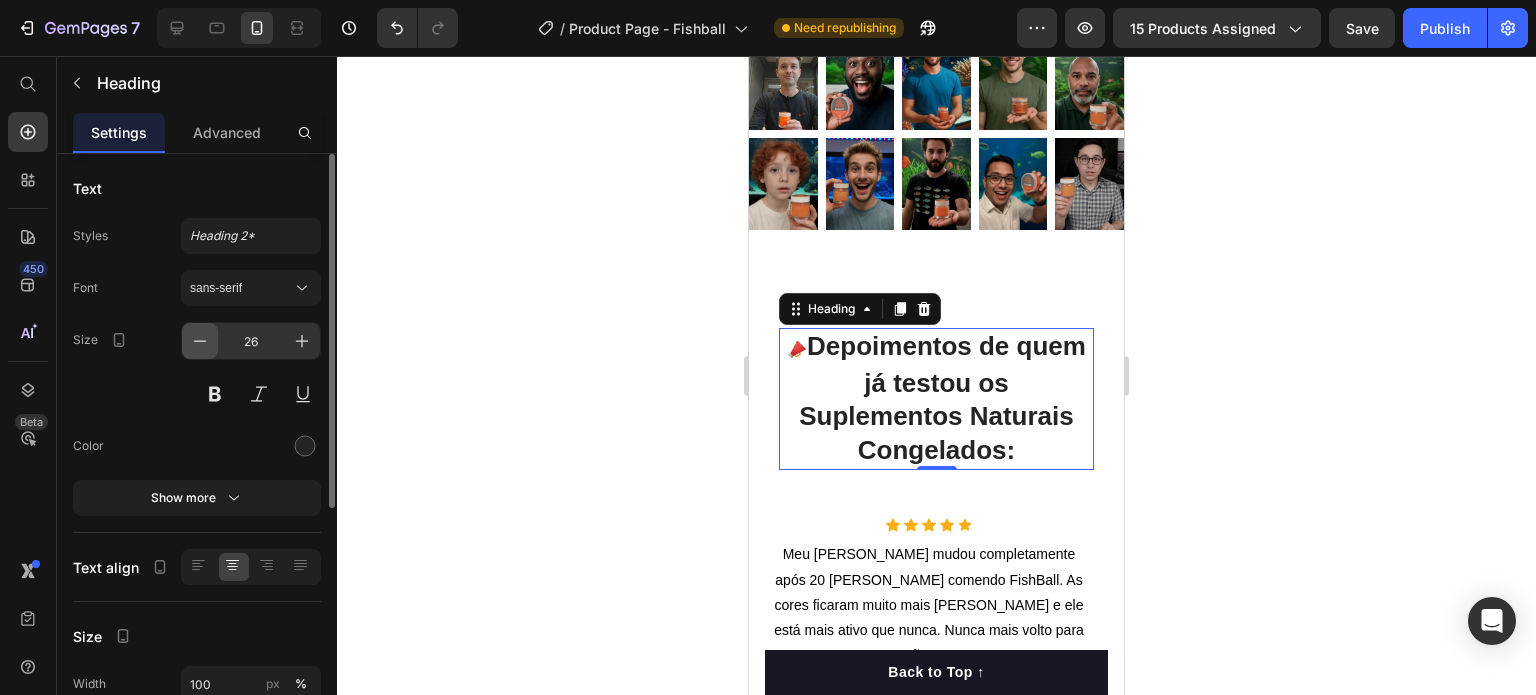 click 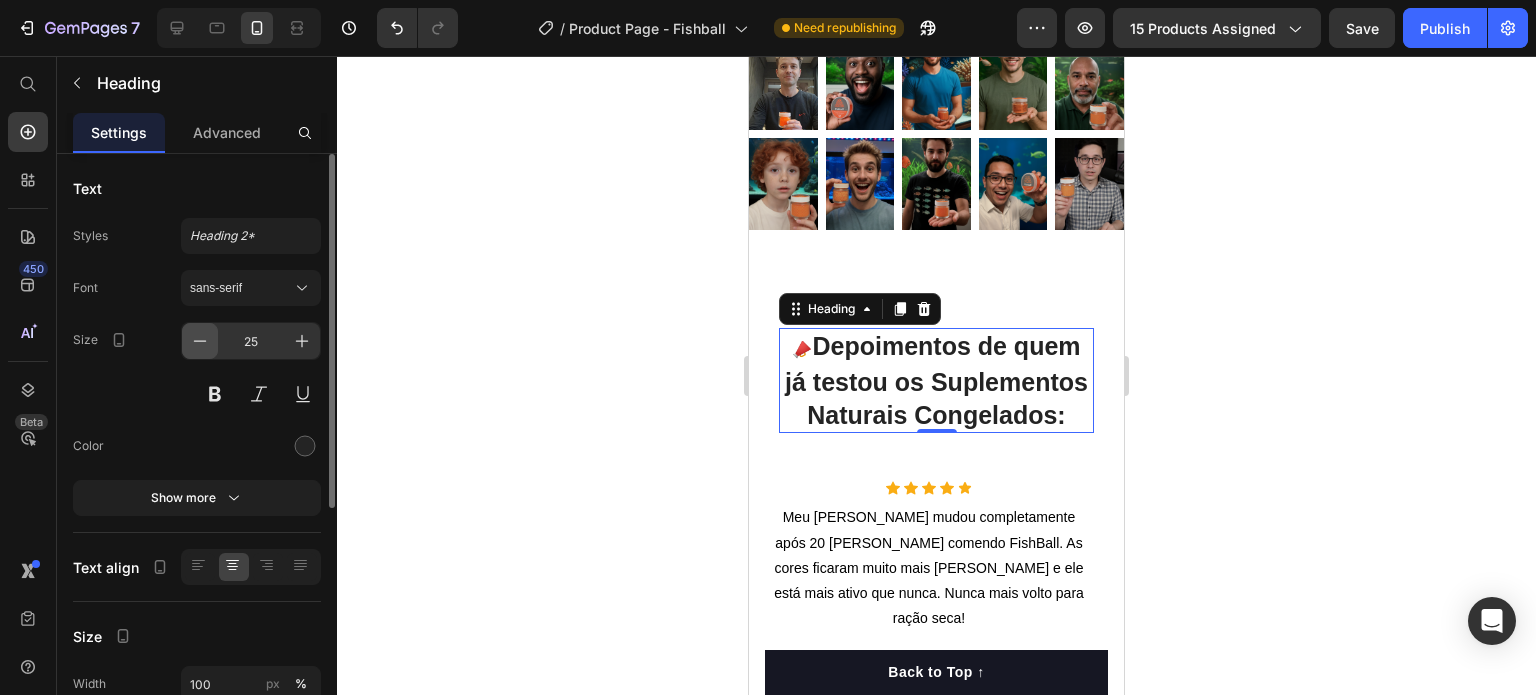 click 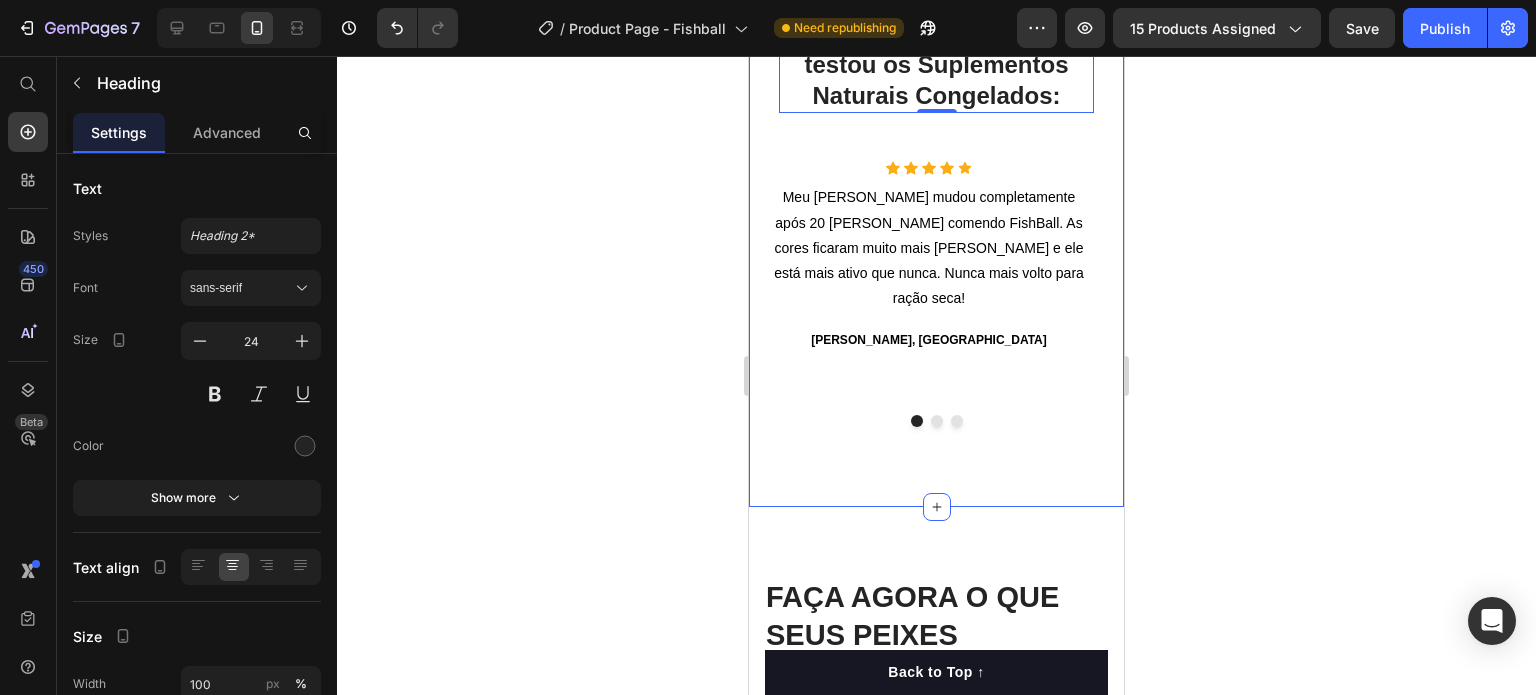 scroll, scrollTop: 6800, scrollLeft: 0, axis: vertical 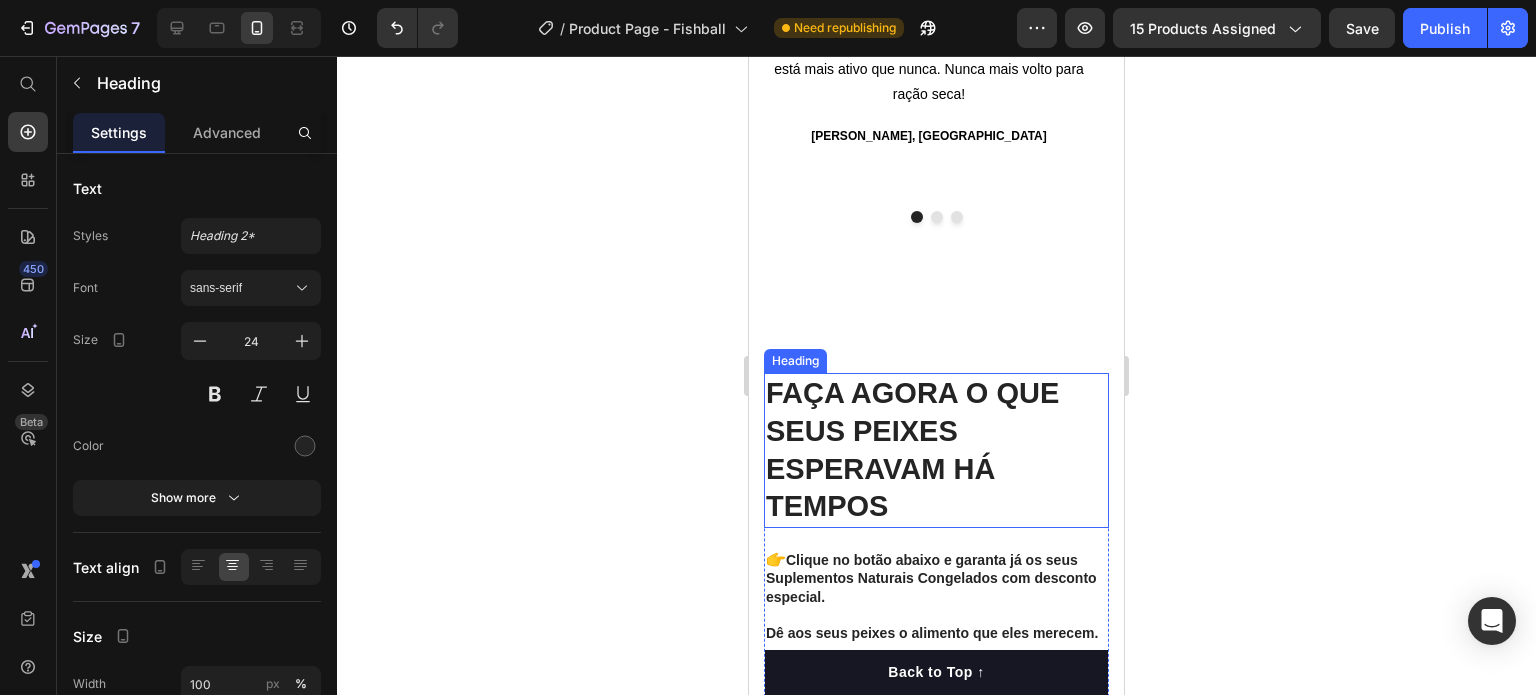 click on "Faça agora o que seus peixes esperavam há tempos" at bounding box center (912, 449) 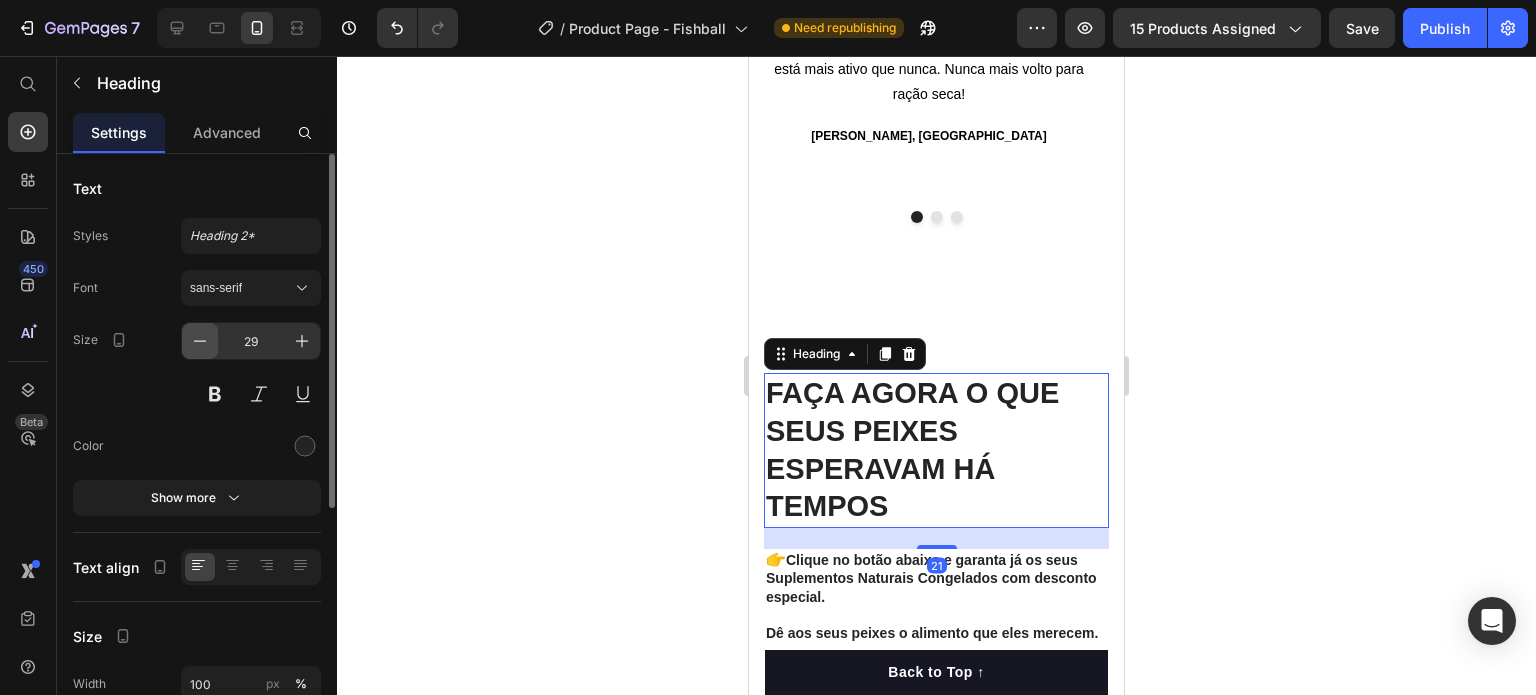 click 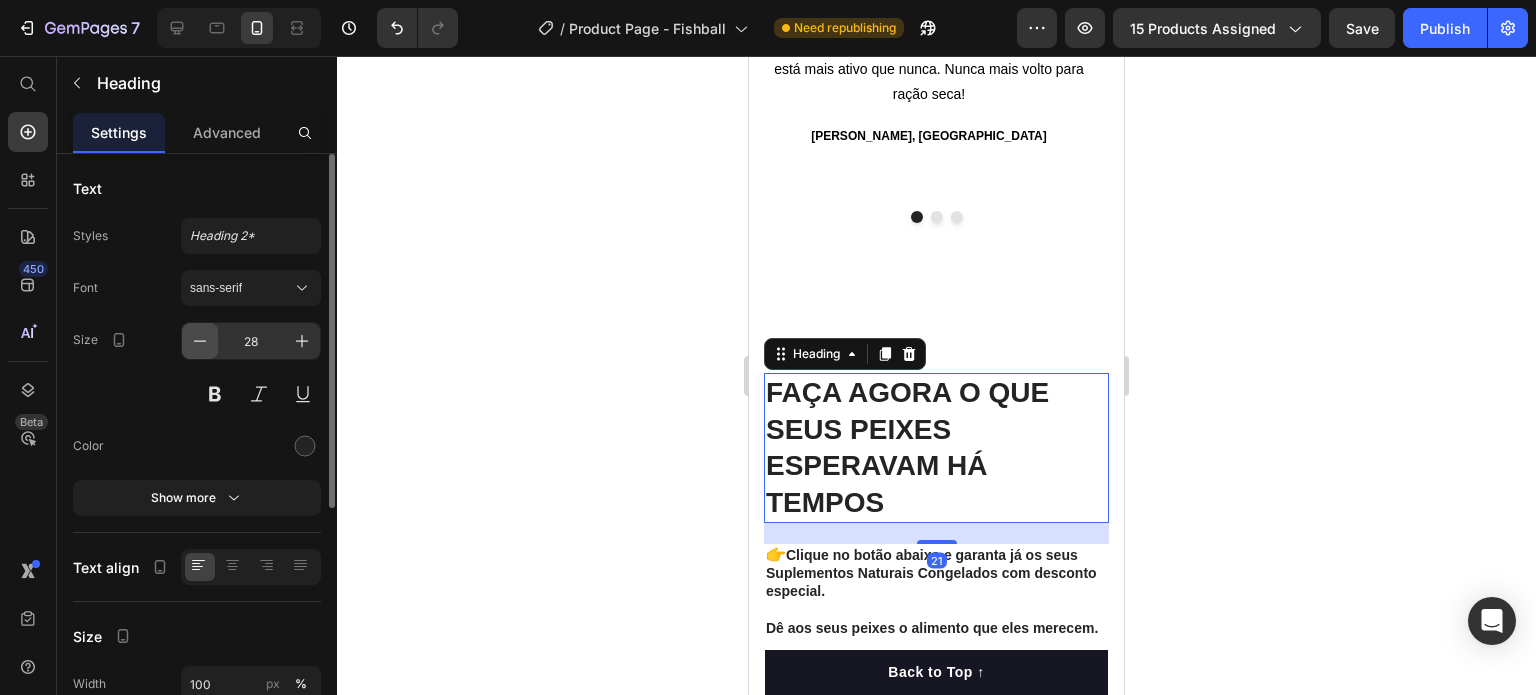 click 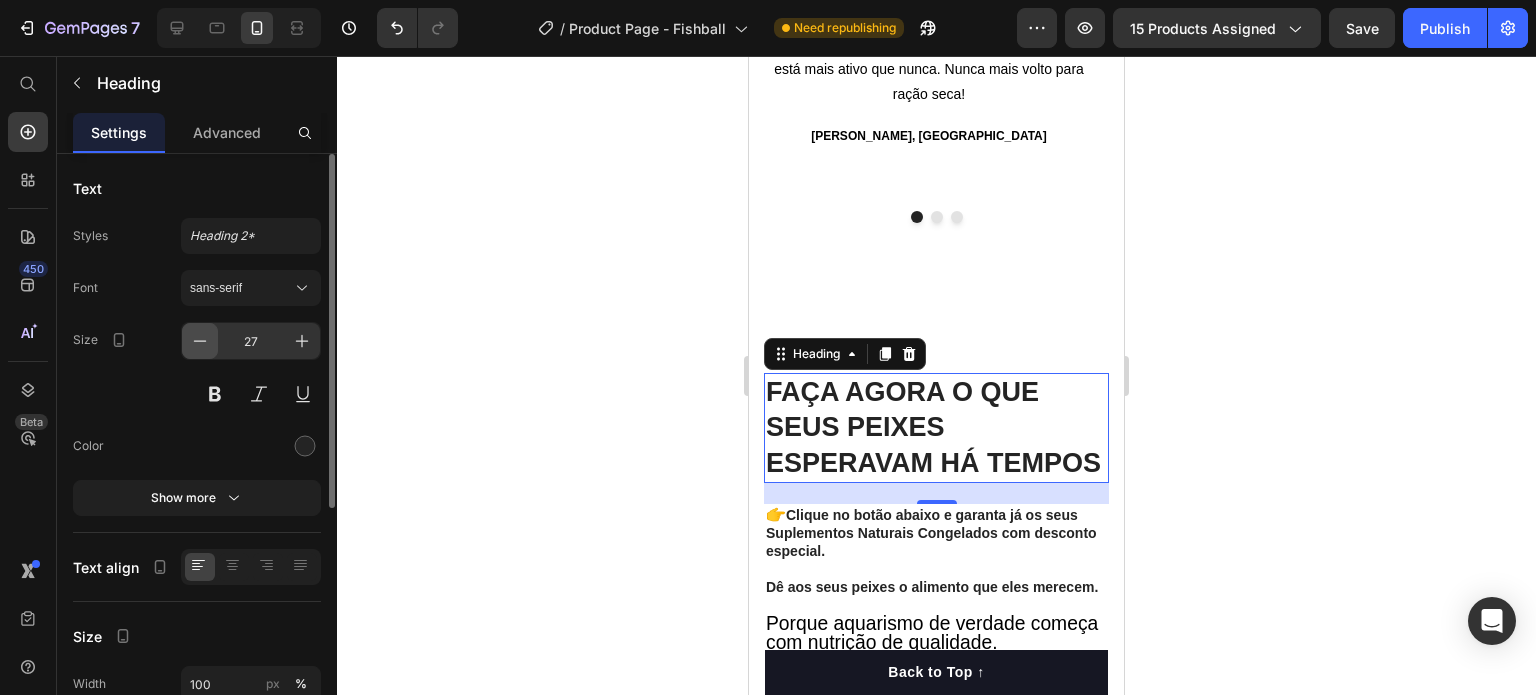 click 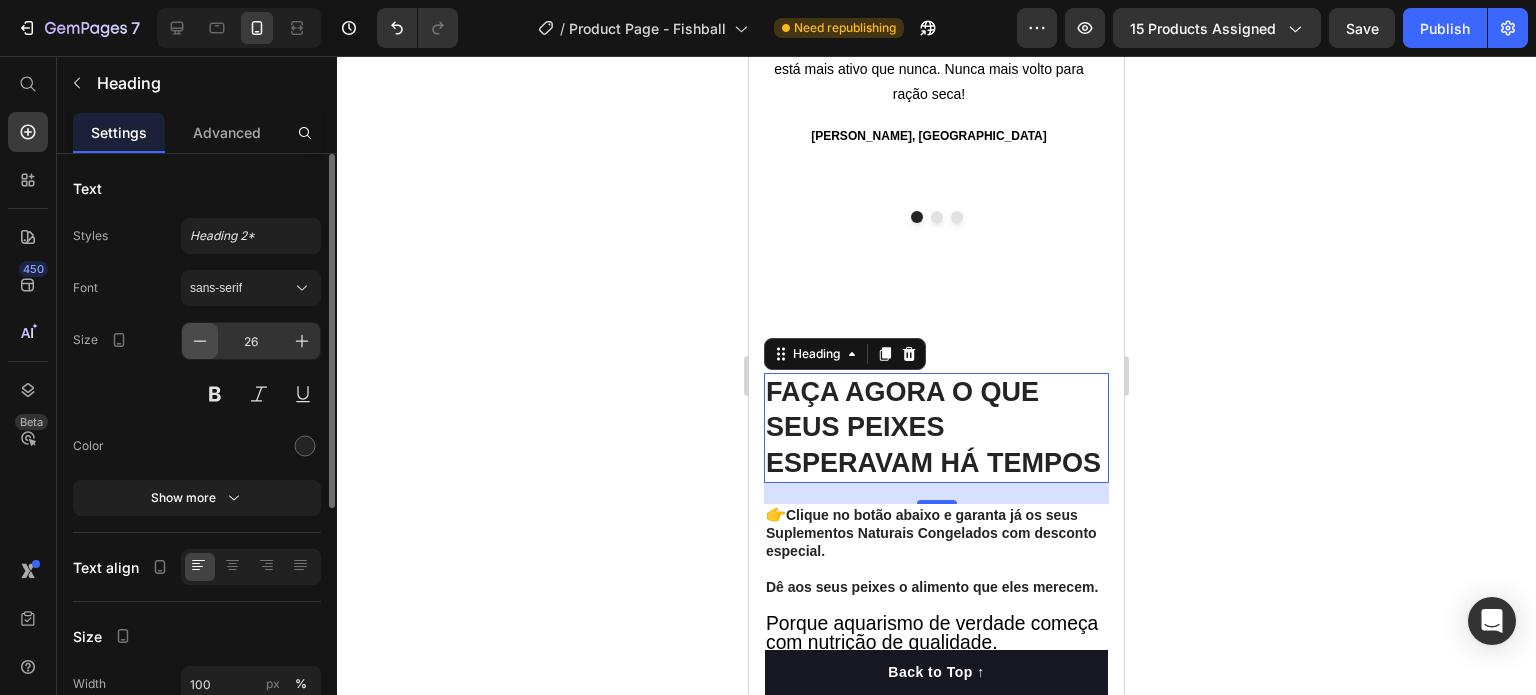click 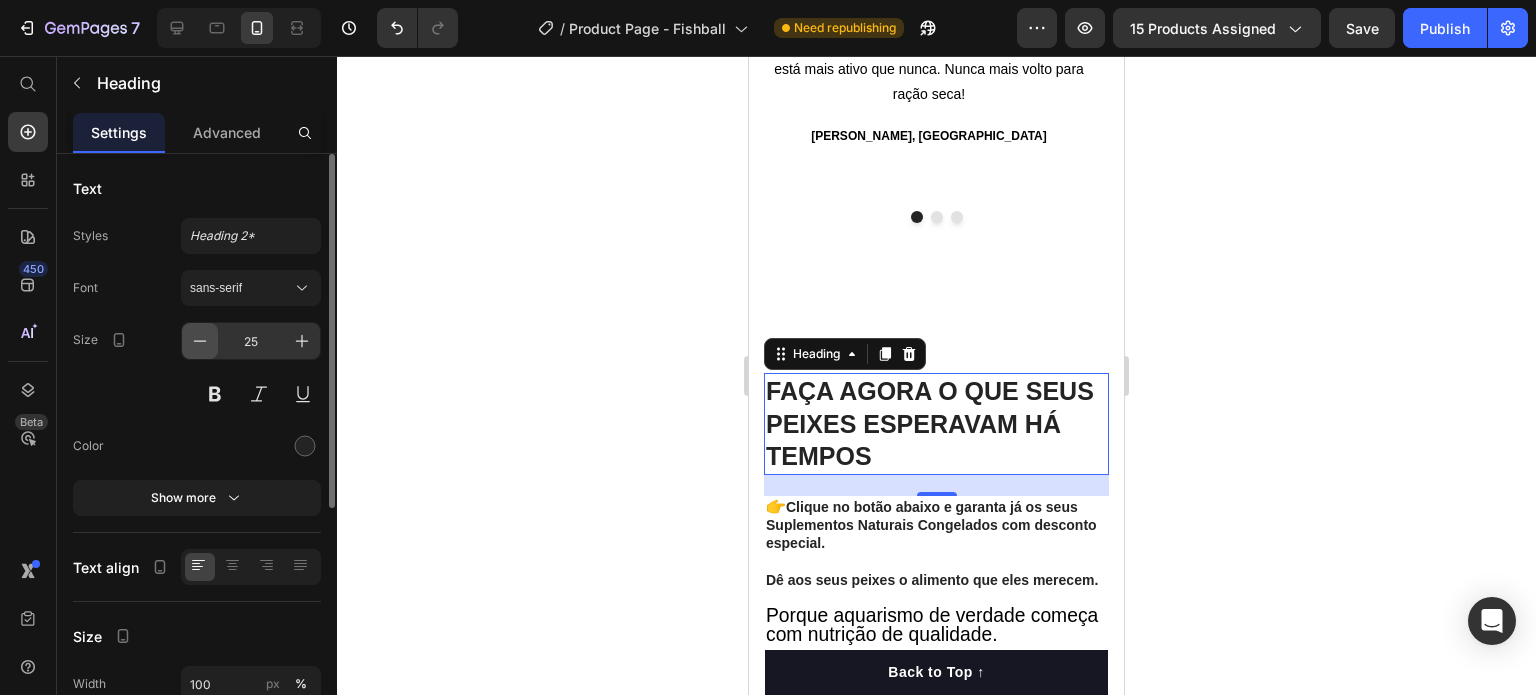 click 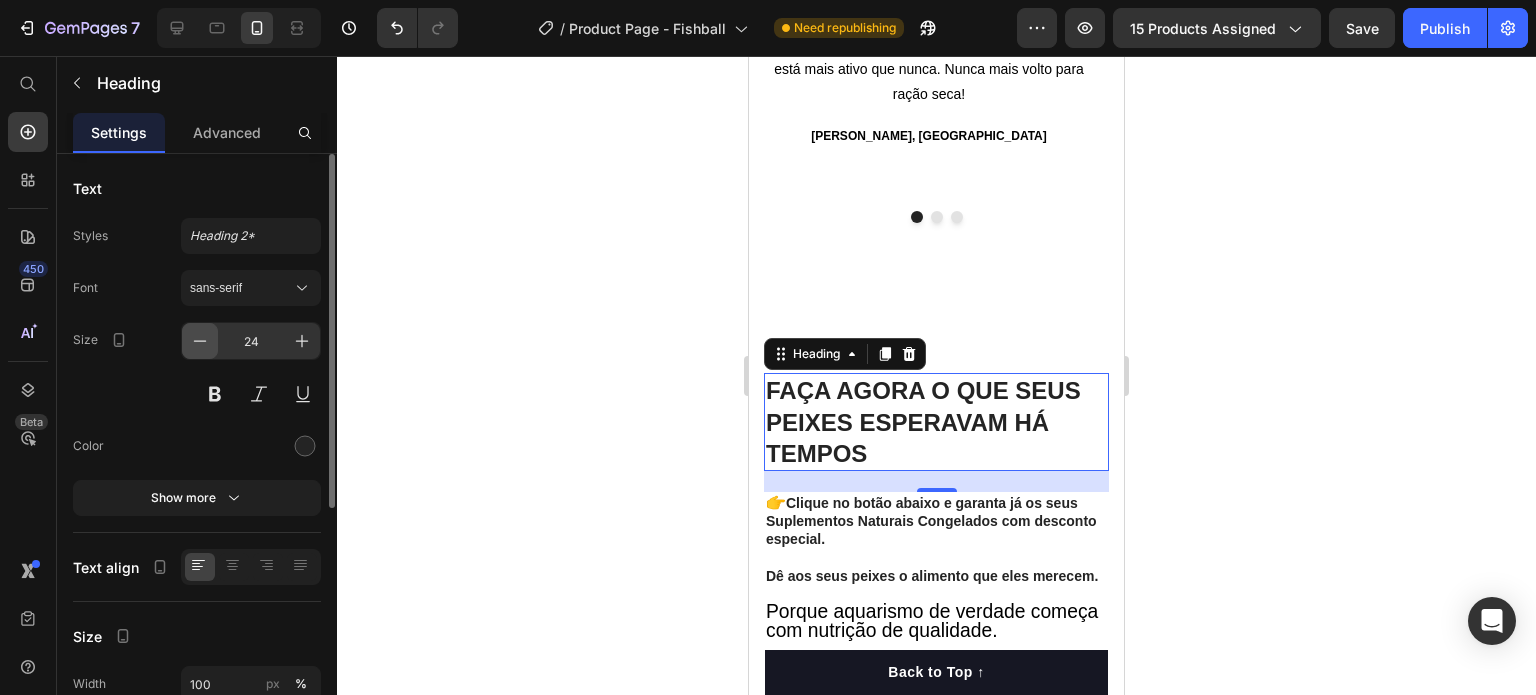 click 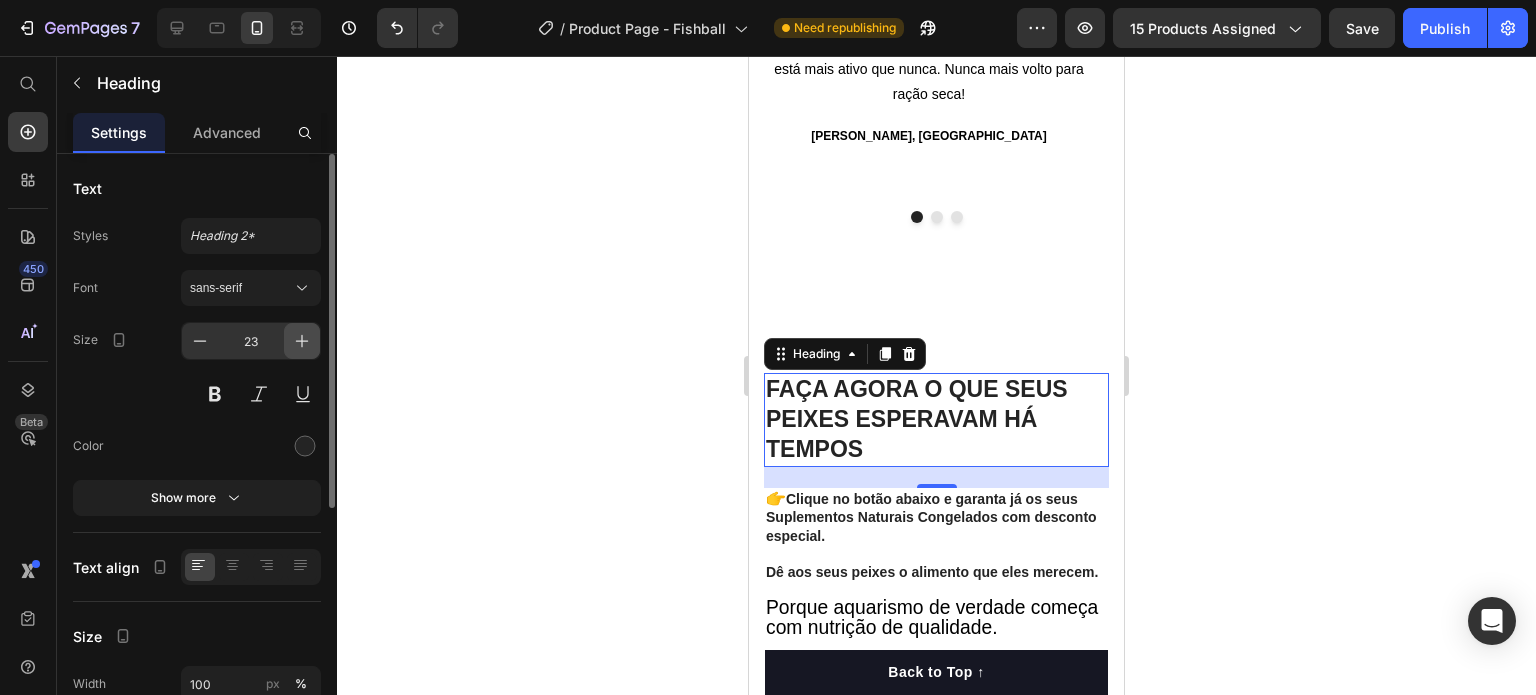 click 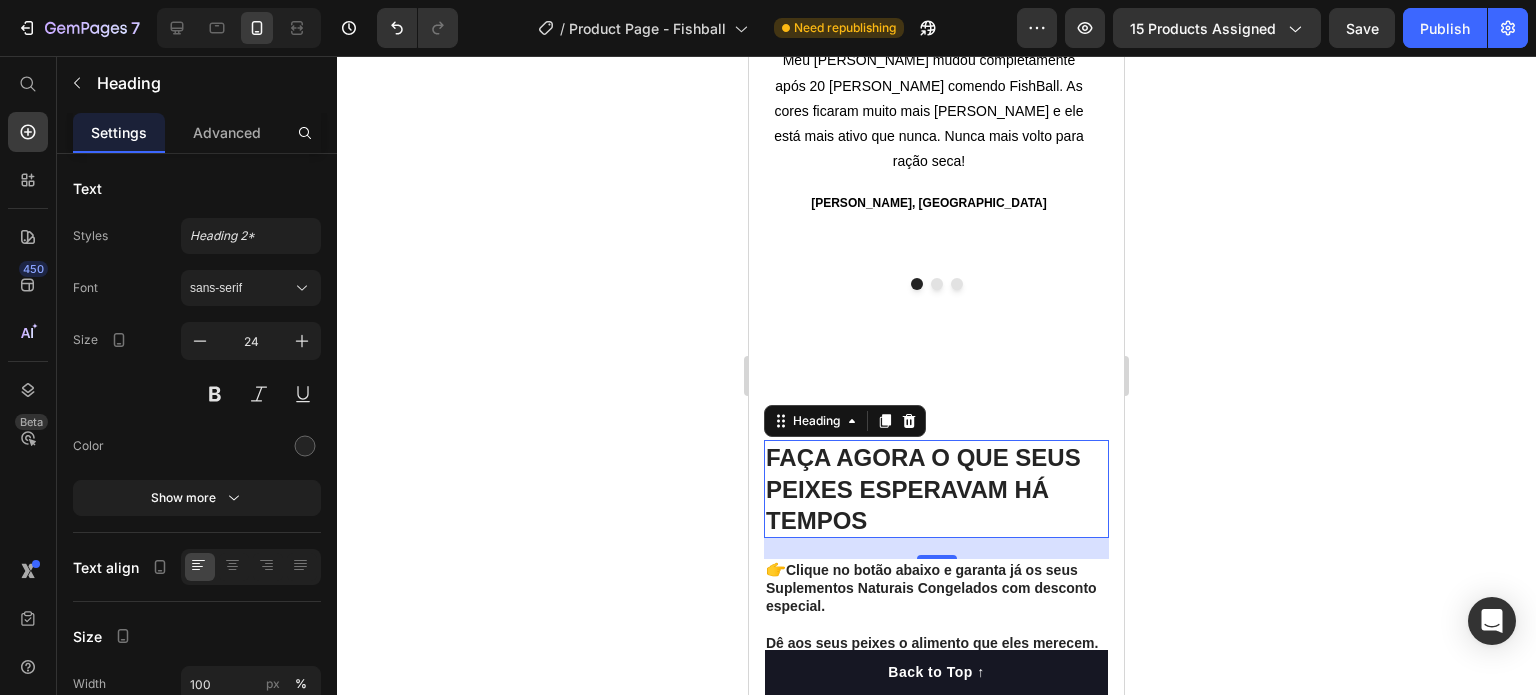 scroll, scrollTop: 6637, scrollLeft: 0, axis: vertical 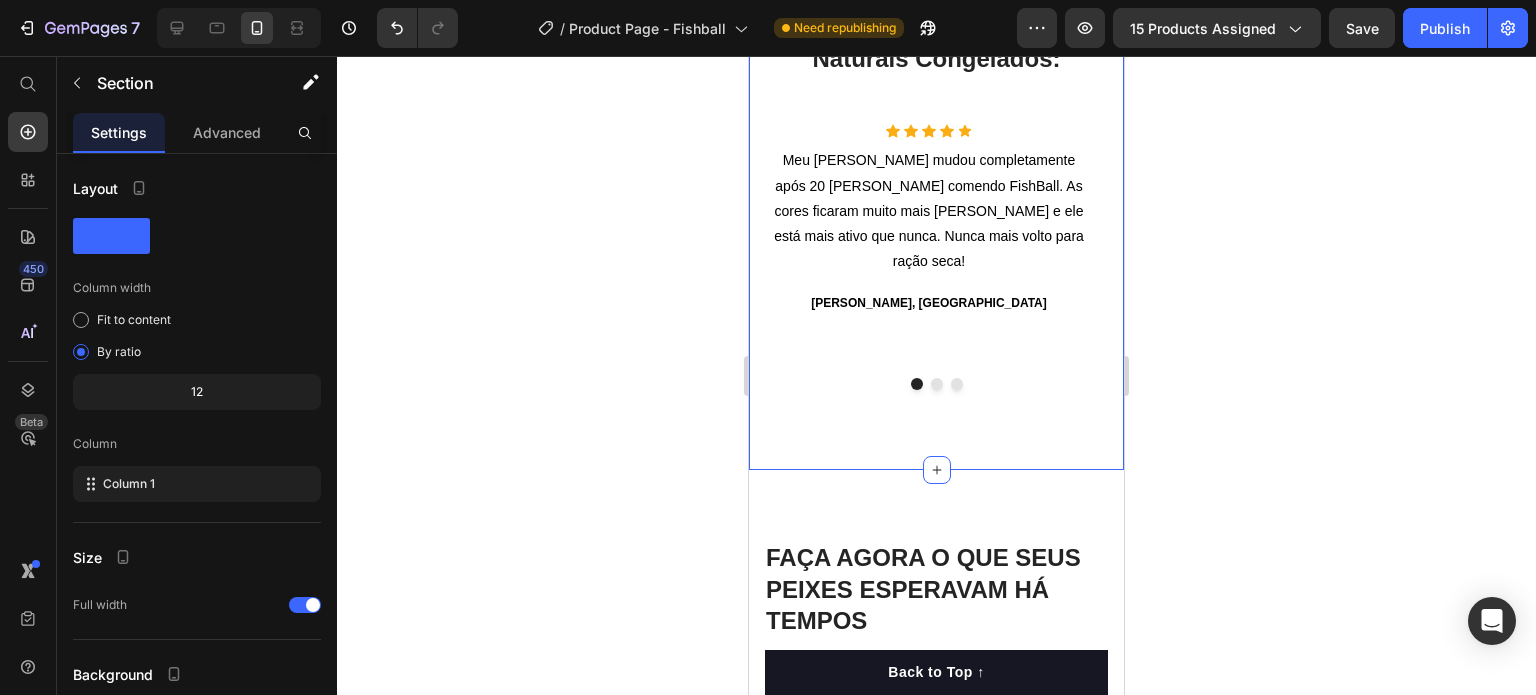 click on "📣  Depoimentos de quem já testou os Suplementos Naturais Congelados: Heading Row                Icon                Icon                Icon                Icon
Icon Icon List Hoz Meu Betta mudou completamente após 20 dias comendo FishBall. As cores ficaram muito mais fortes e ele está mais ativo que nunca. Nunca mais volto para ração seca! Text block João P., São Paulo Text block                Icon                Icon                Icon                Icon
Icon Icon List Hoz Achei que era exagero, mas realmente funciona. Meus Neons Tetra estão com um azul brilhante que eu nunca tinha visto antes. Além disso, percebi que suja muito menos o aquário. Text block Ana C., Belo Horizonte Text block                Icon                Icon                Icon                Icon
Icon Icon List Hoz Text block Rafael T., Rio de Janeiro Text block Carousel Row Section 12   You can create reusable sections Create Theme Section AI Content Write with GemAI" at bounding box center (936, 183) 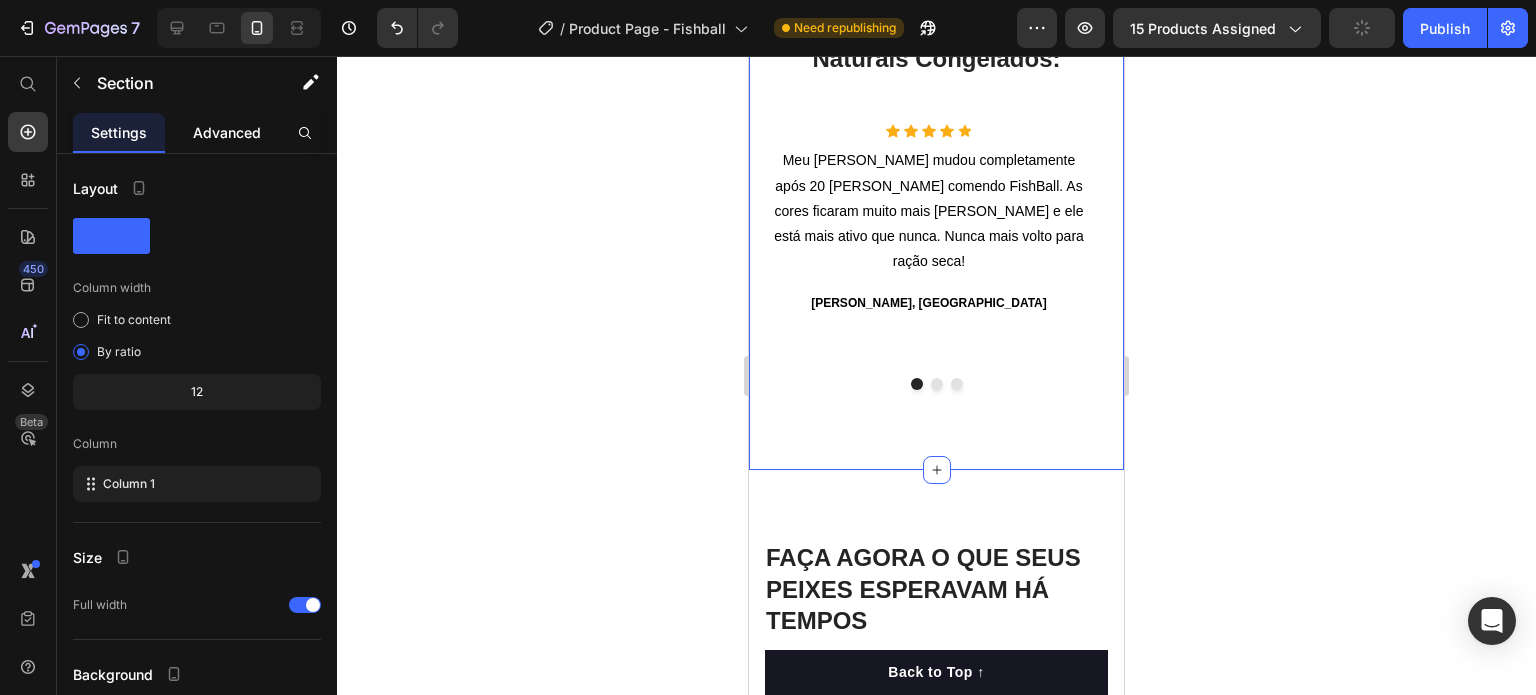 click on "Advanced" at bounding box center [227, 132] 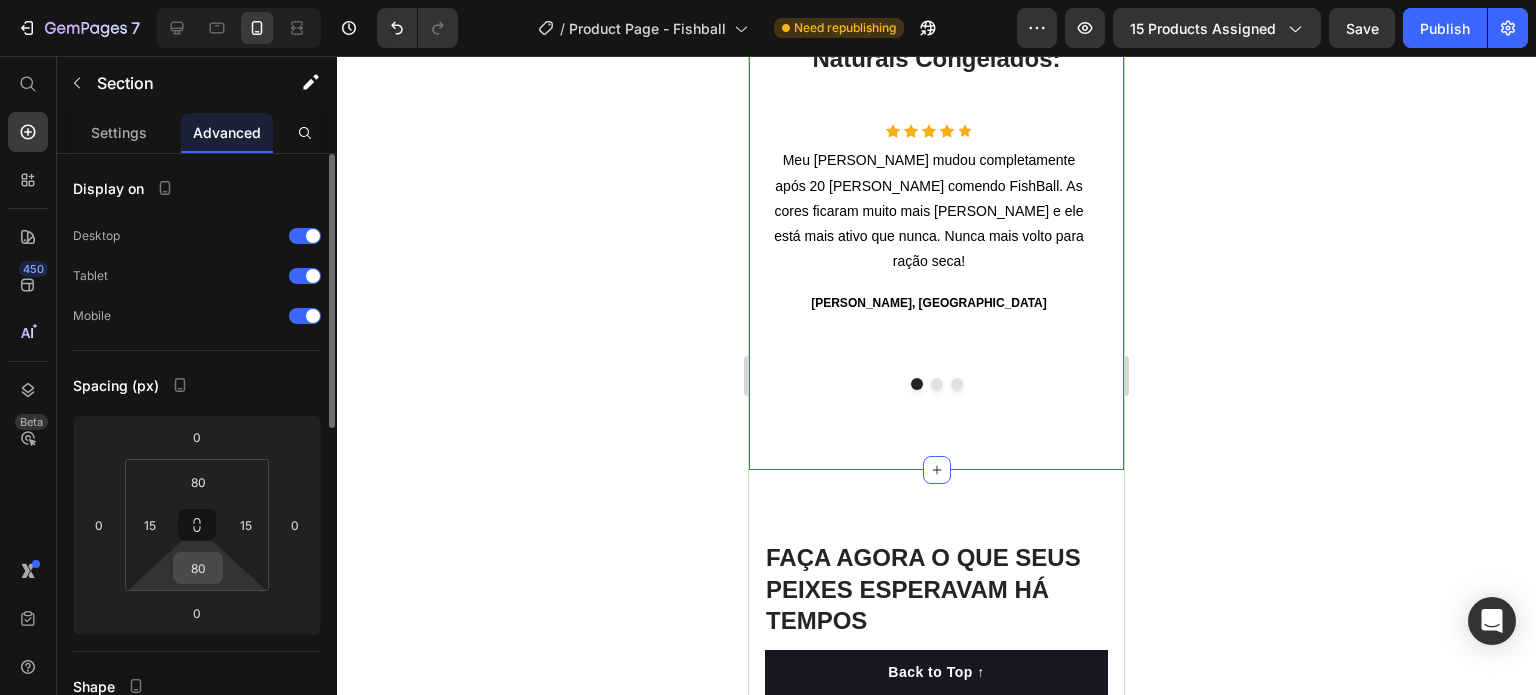 click on "80" at bounding box center [198, 568] 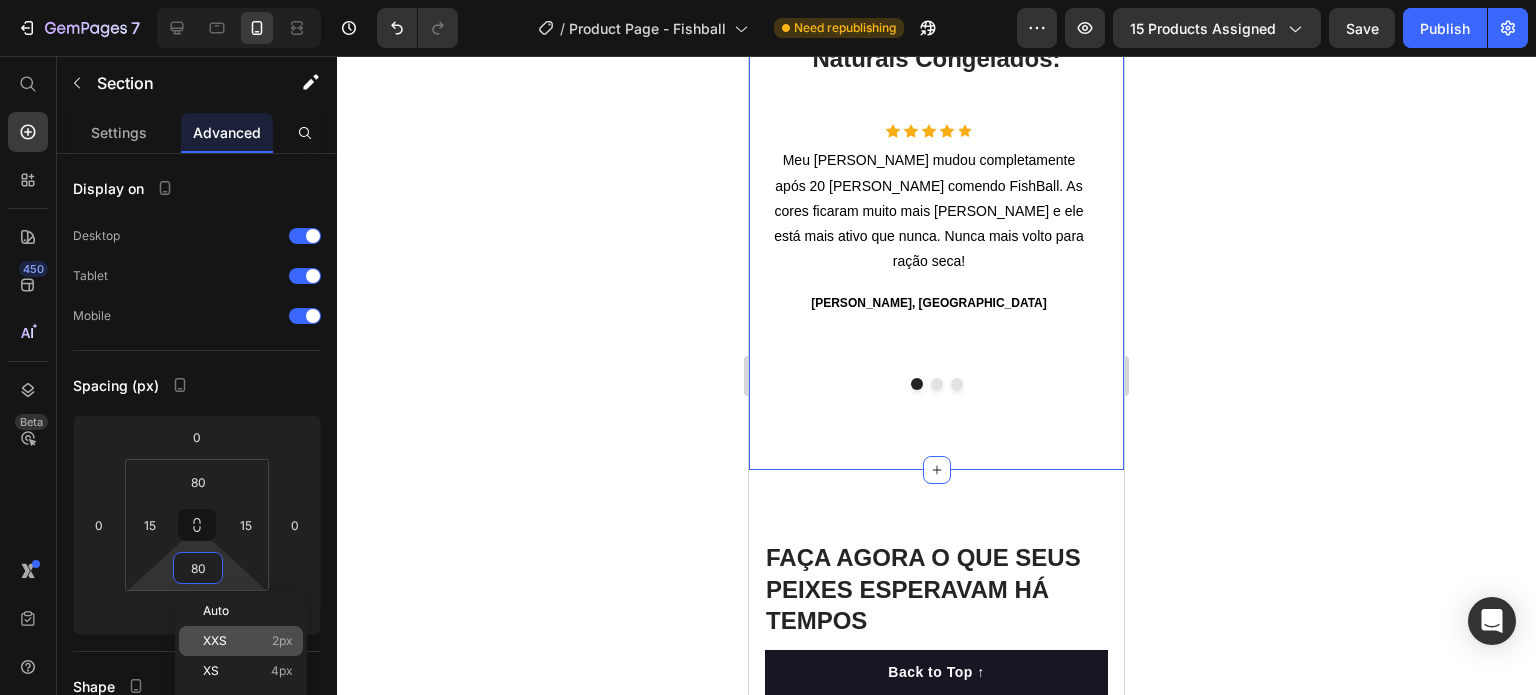 click on "XXS 2px" 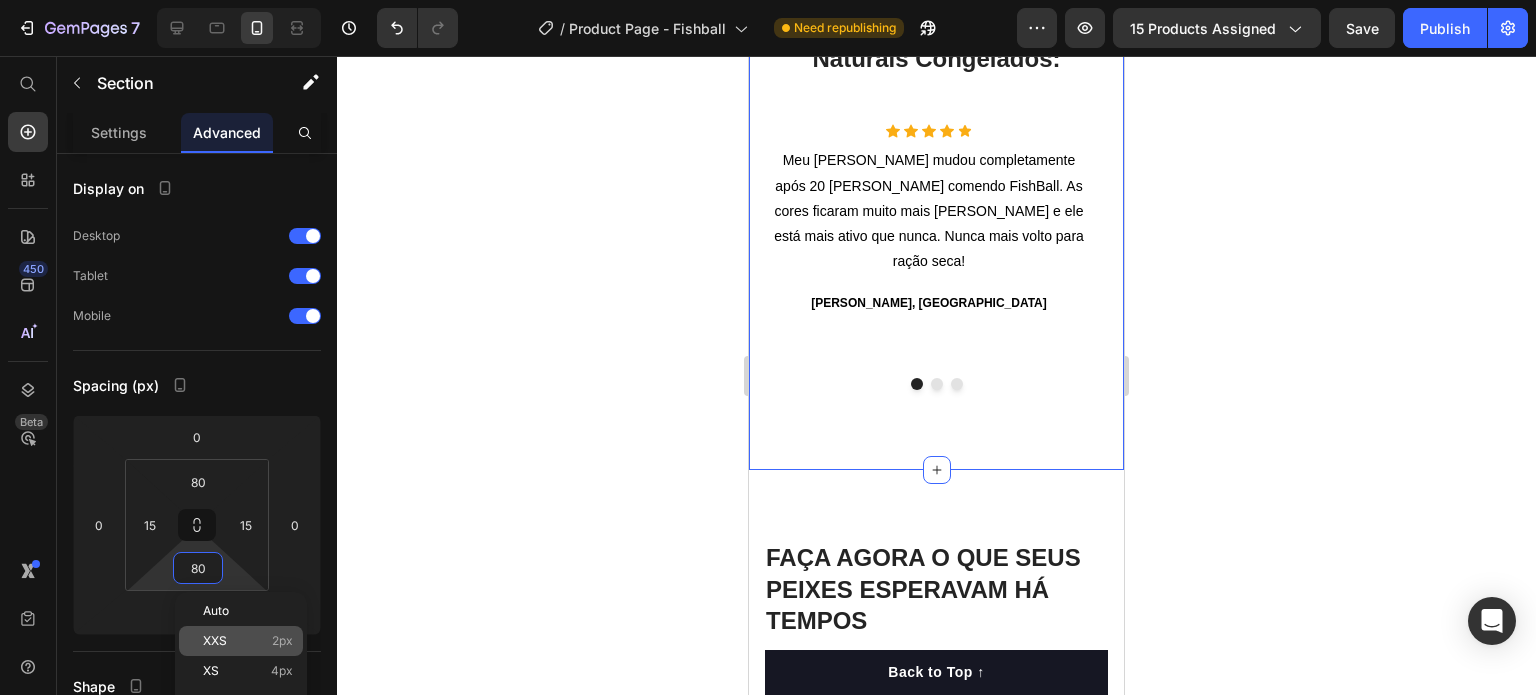 type on "2" 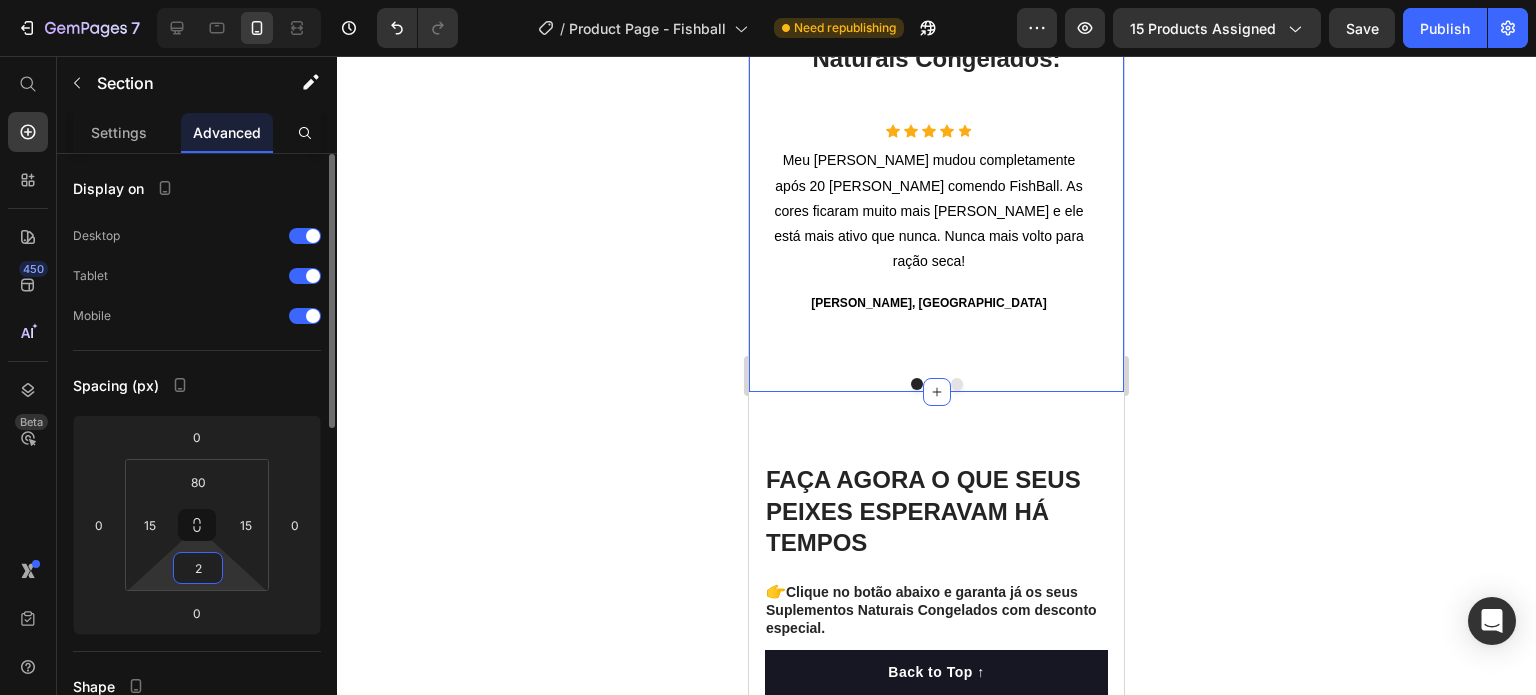 click on "2" at bounding box center (198, 568) 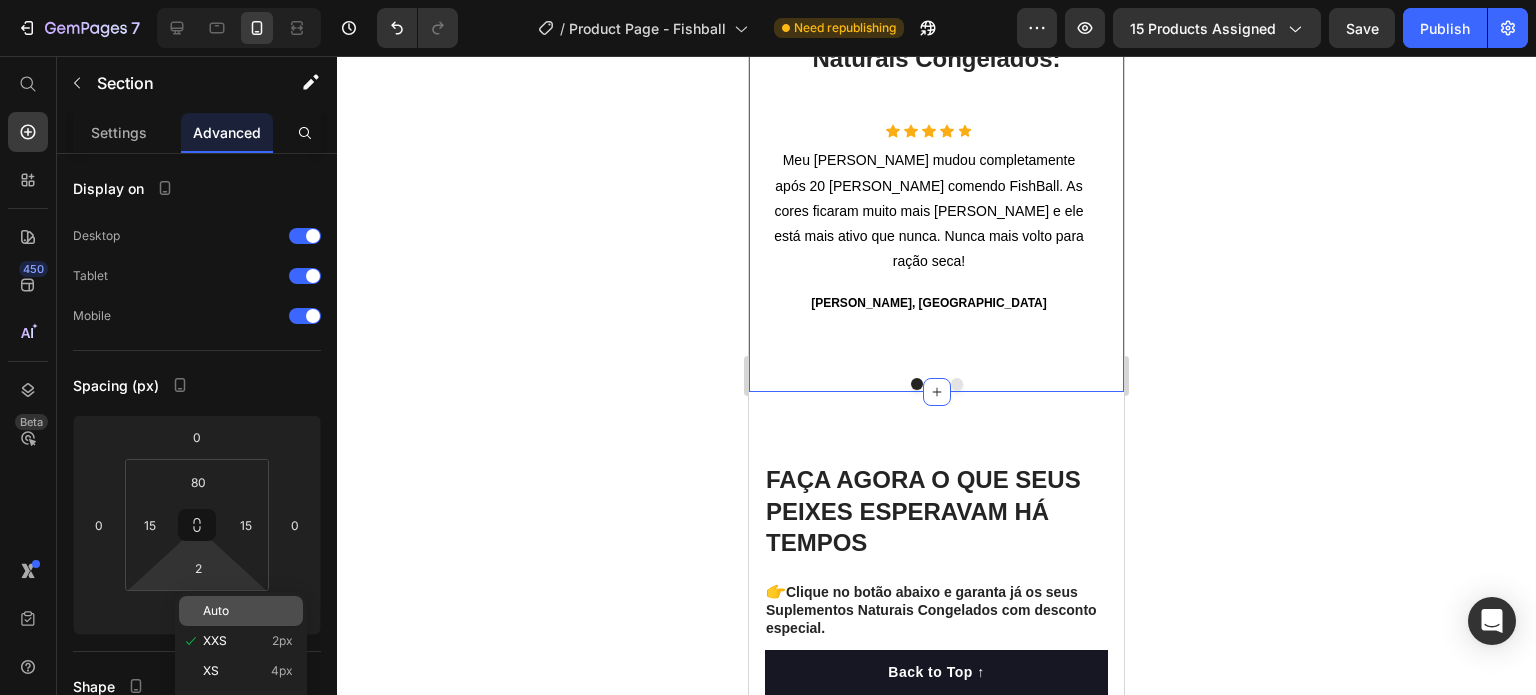 click on "Auto" 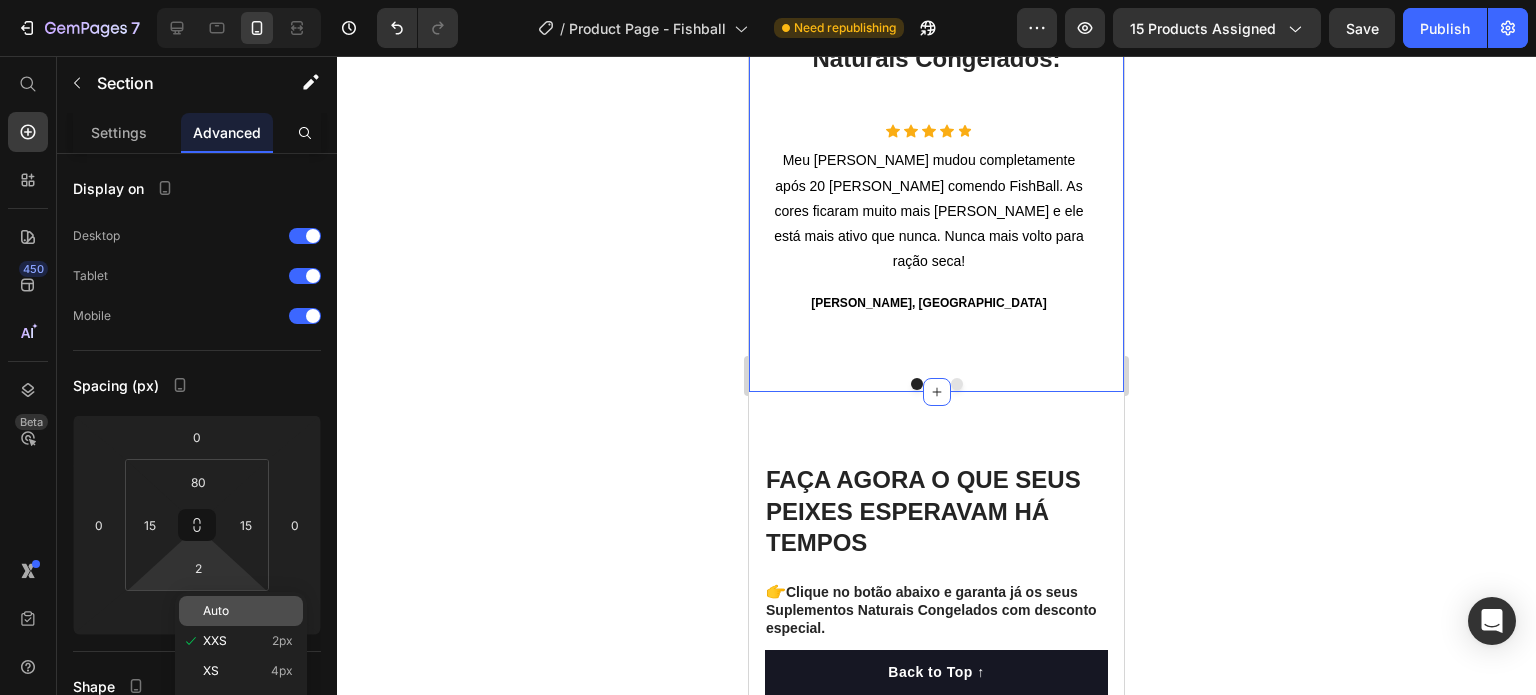 type 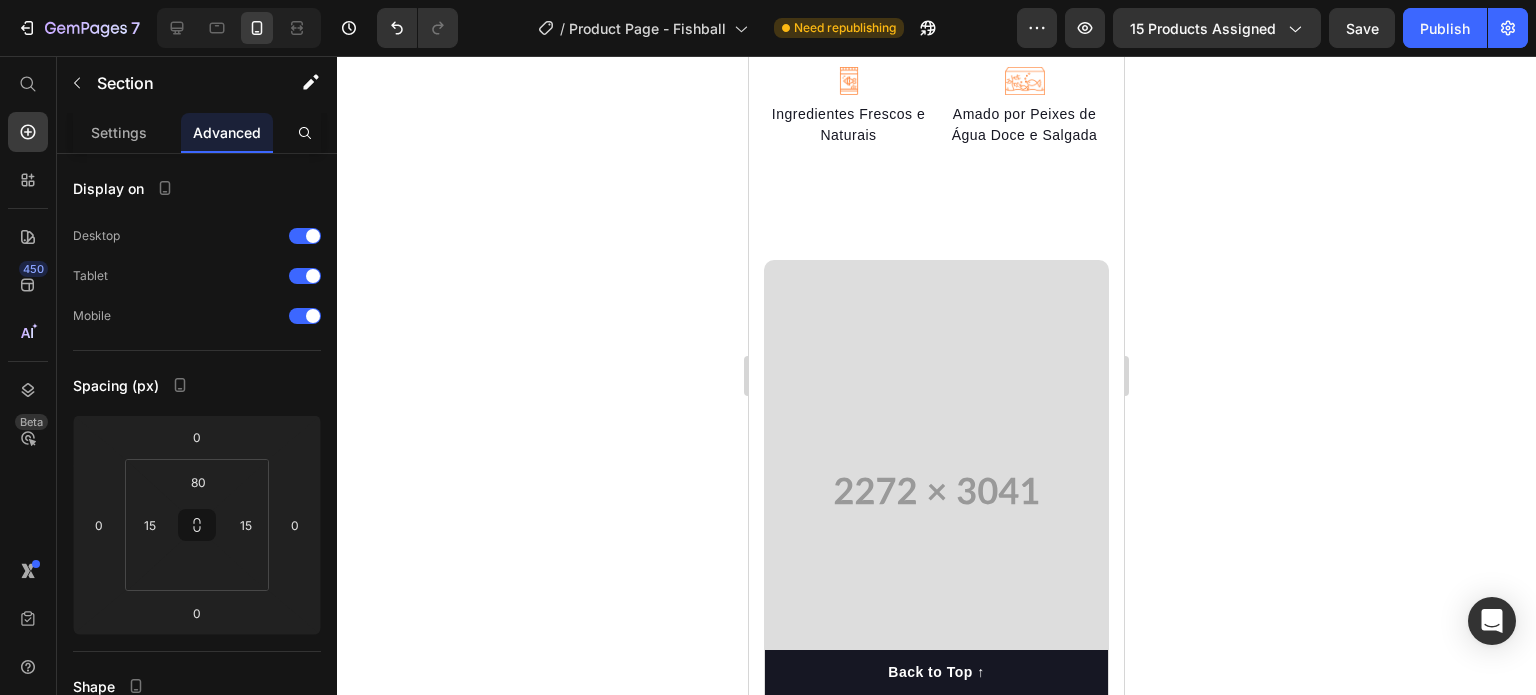 scroll, scrollTop: 2636, scrollLeft: 0, axis: vertical 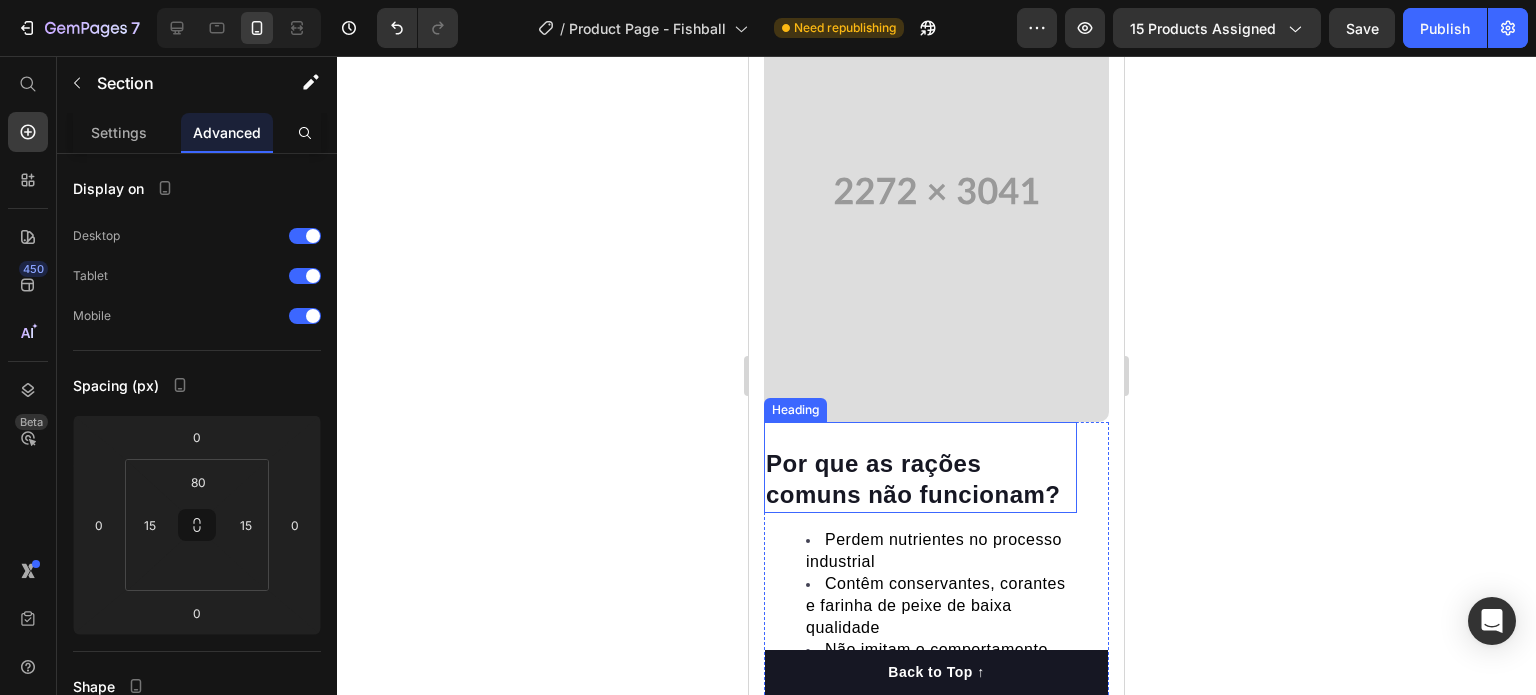 click on "Por que as rações comuns não funcionam?" at bounding box center [920, 479] 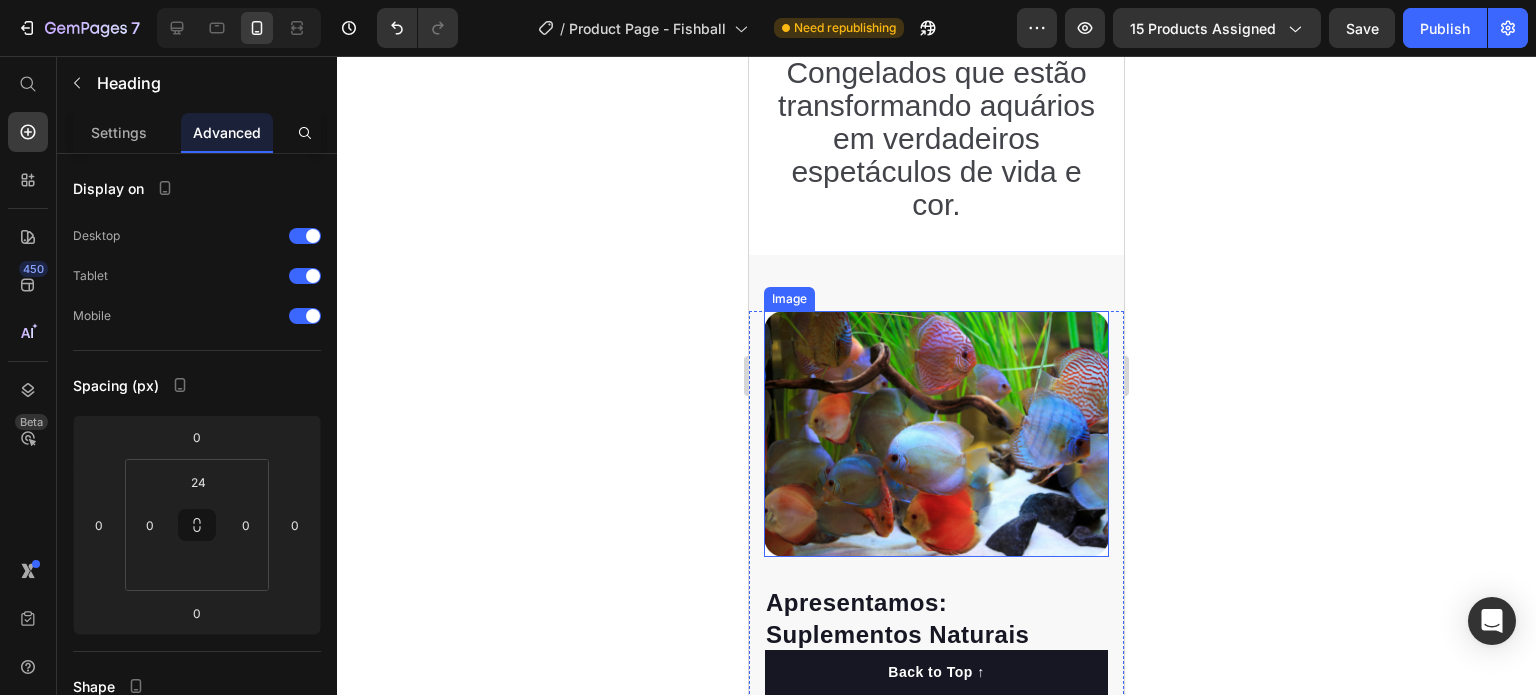 scroll, scrollTop: 336, scrollLeft: 0, axis: vertical 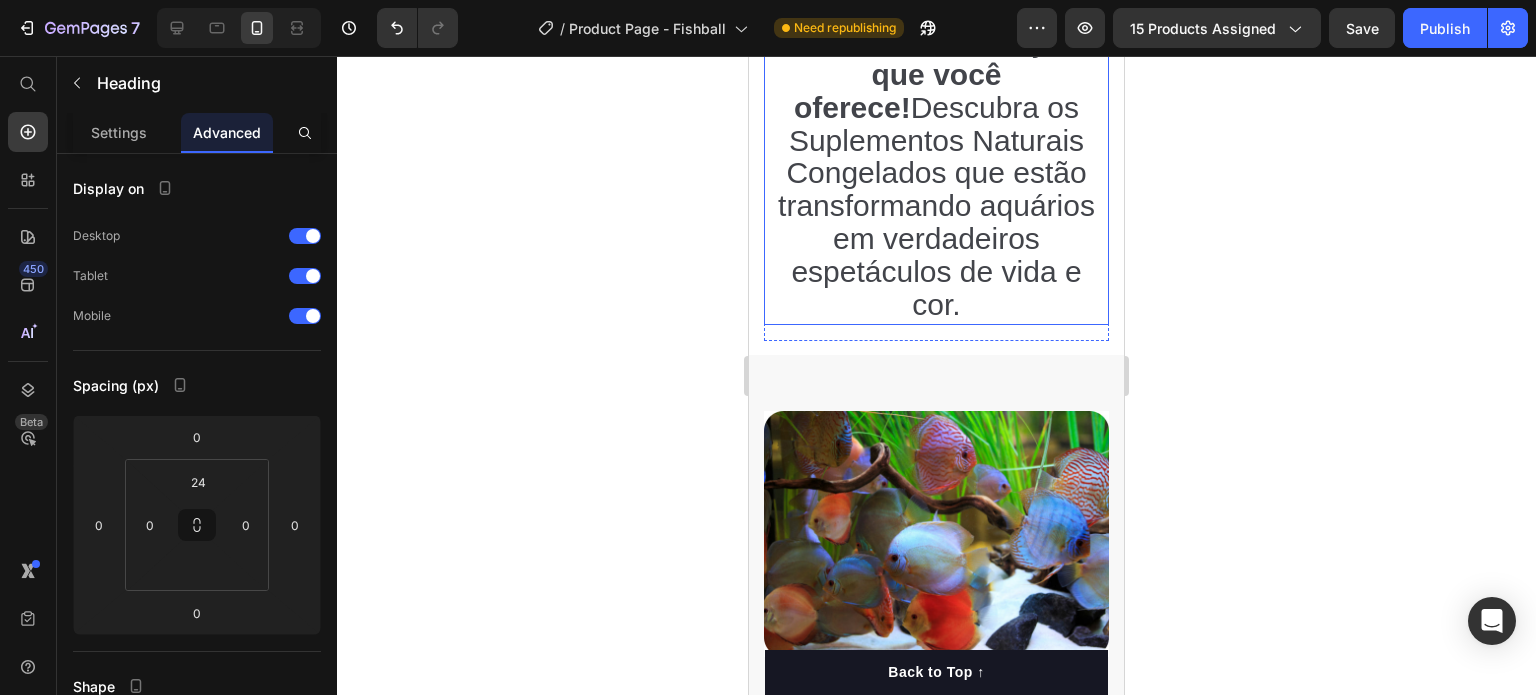 click on "🎯Seus peixes podem ser muito mais coloridos, saudáveis e ativos — e a solução está na alimentação que você oferece!  Descubra os Suplementos Naturais Congelados que estão transformando aquários em verdadeiros espetáculos de vida e cor." at bounding box center (937, 107) 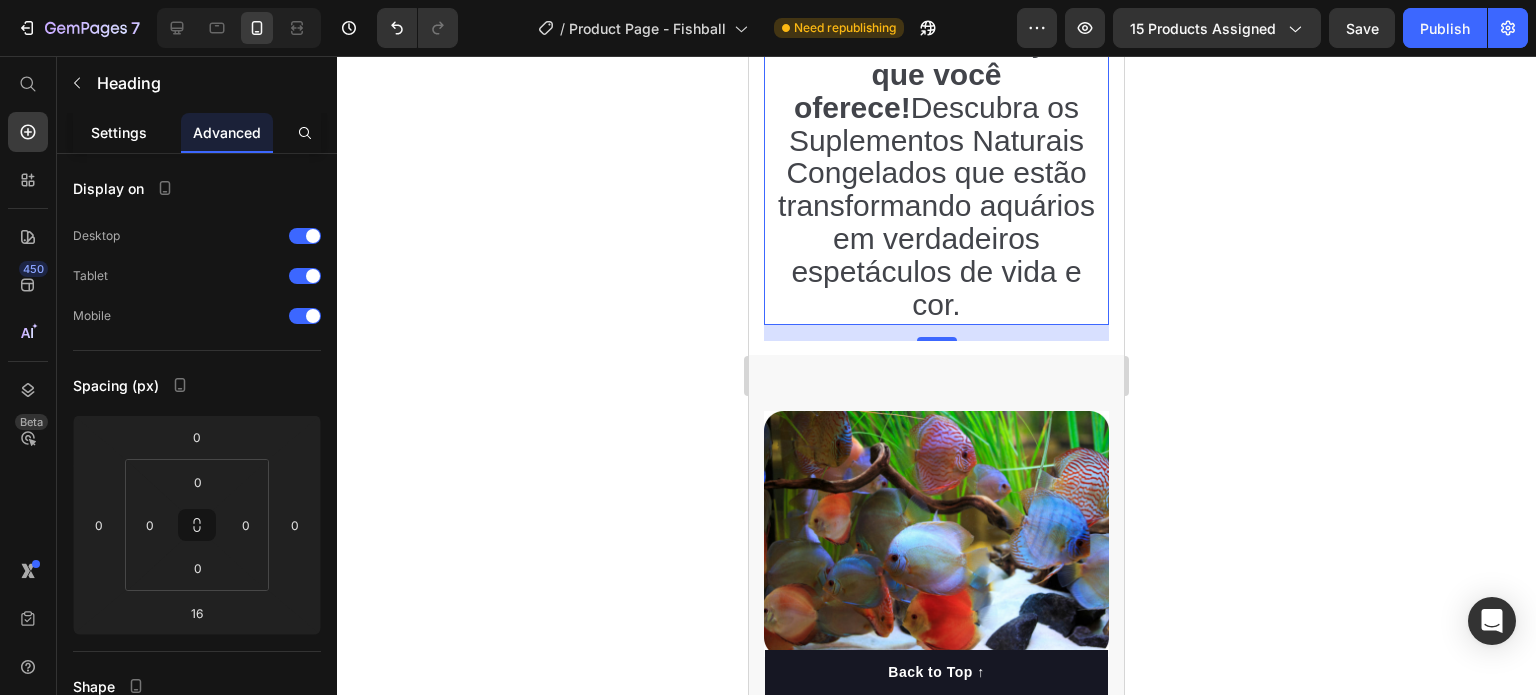 click on "Settings" at bounding box center [119, 132] 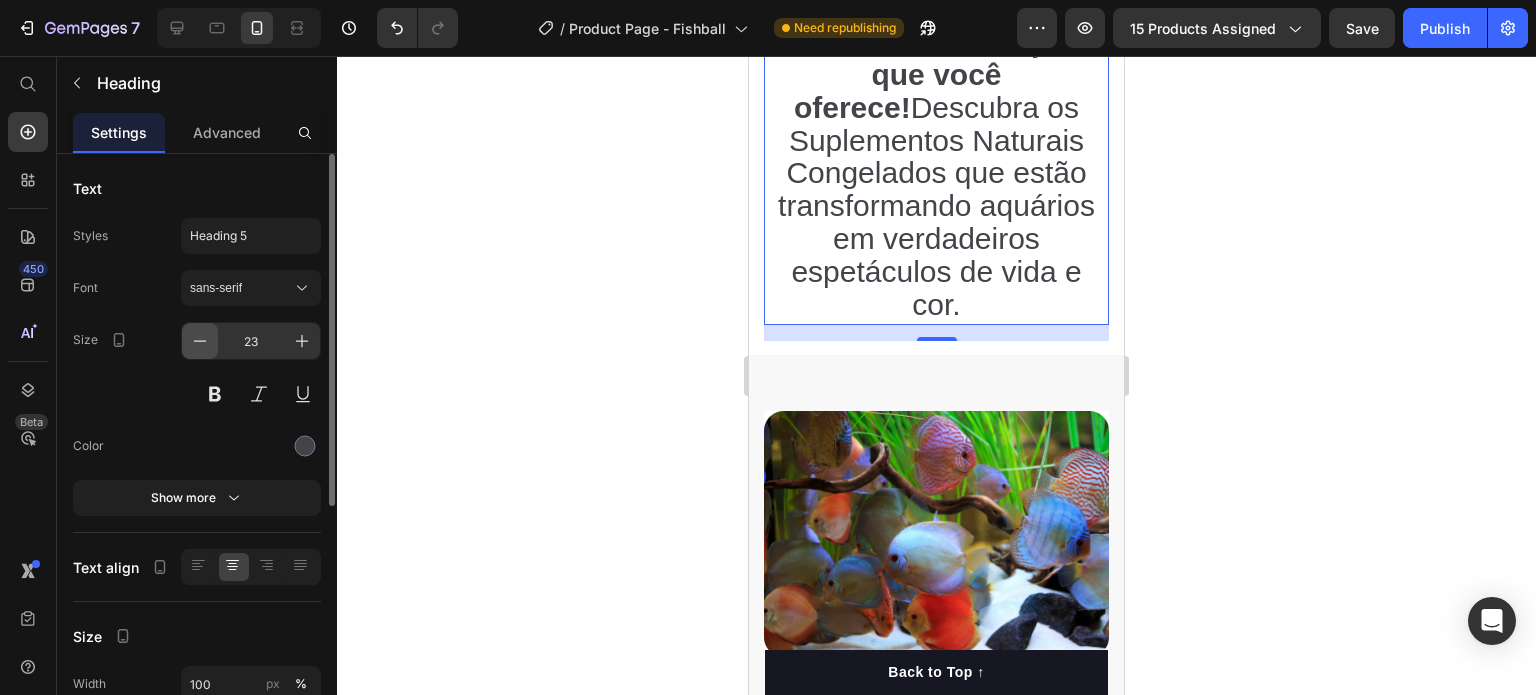 click 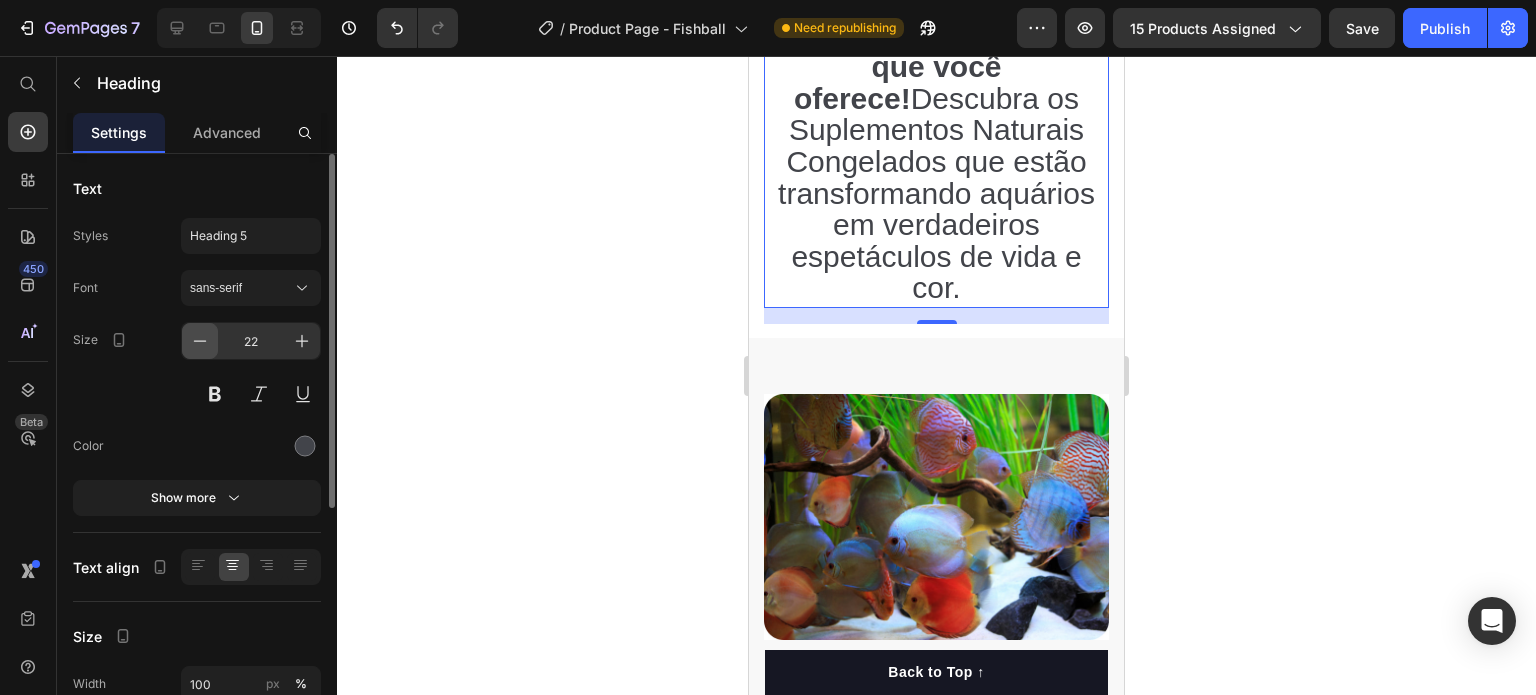 click 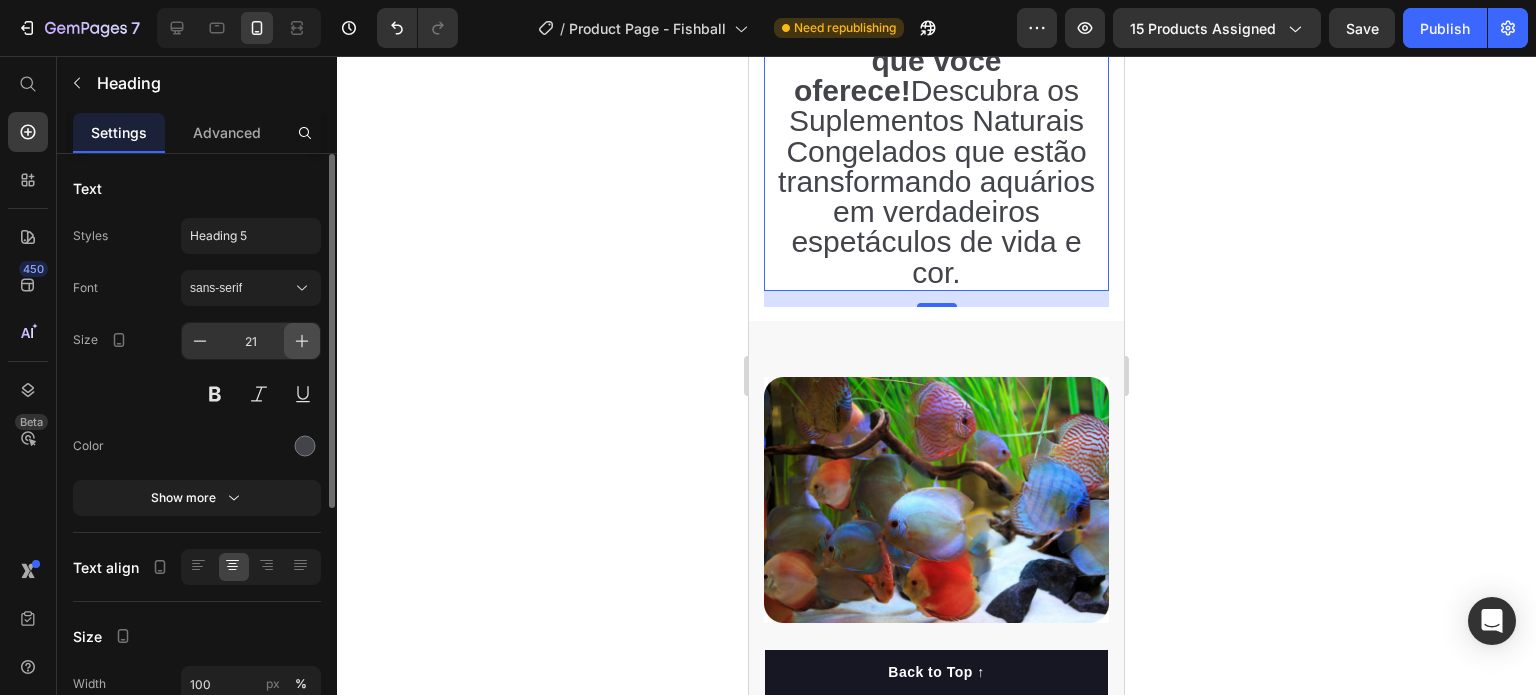 click 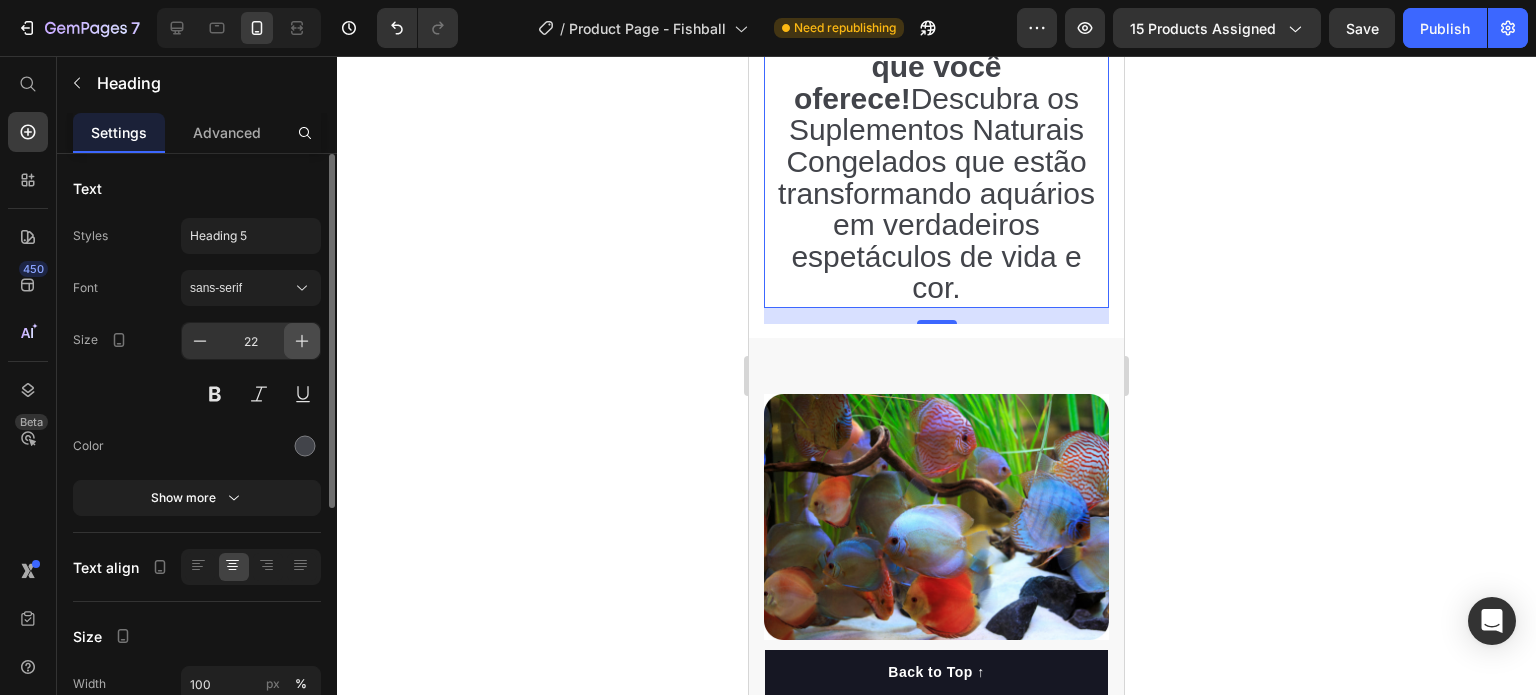 click 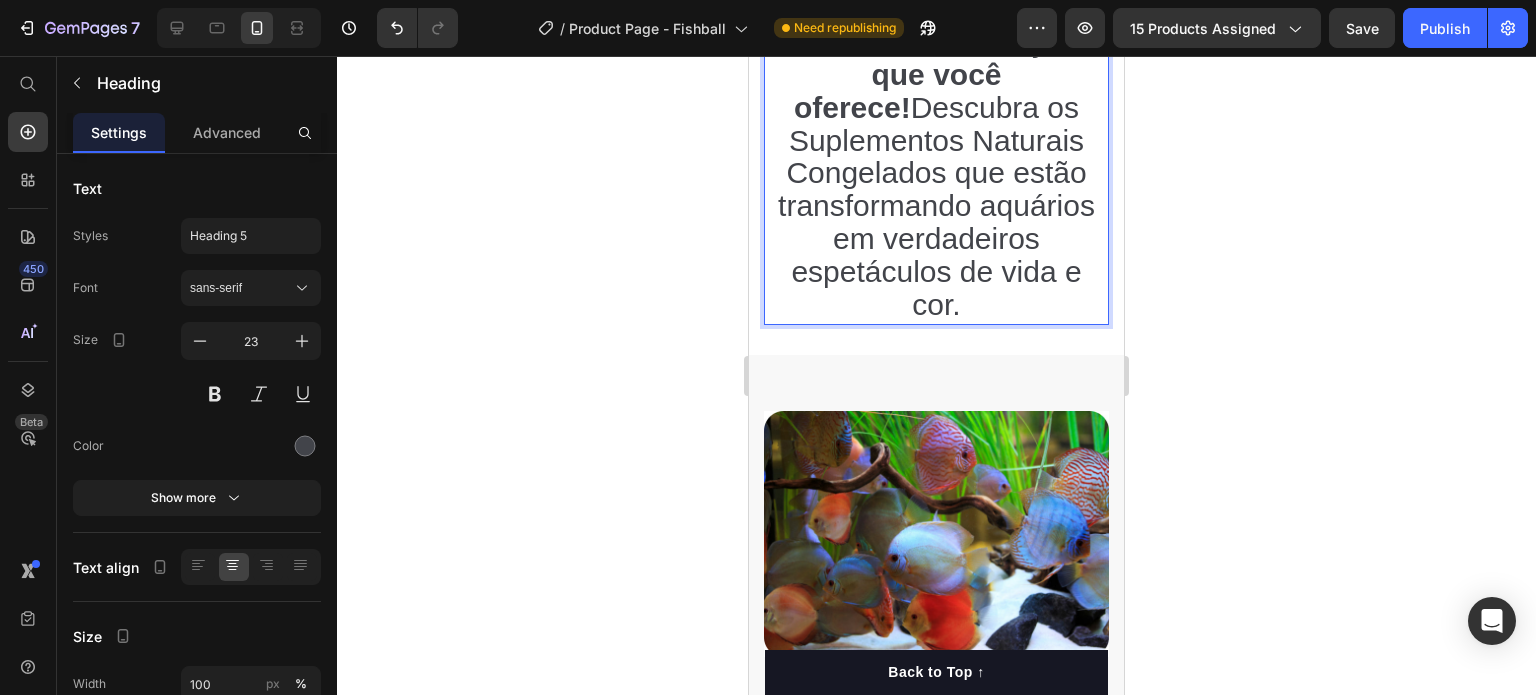 click on "🎯Seus peixes podem ser muito mais coloridos, saudáveis e ativos — e a solução está na alimentação que você oferece!" at bounding box center [937, 8] 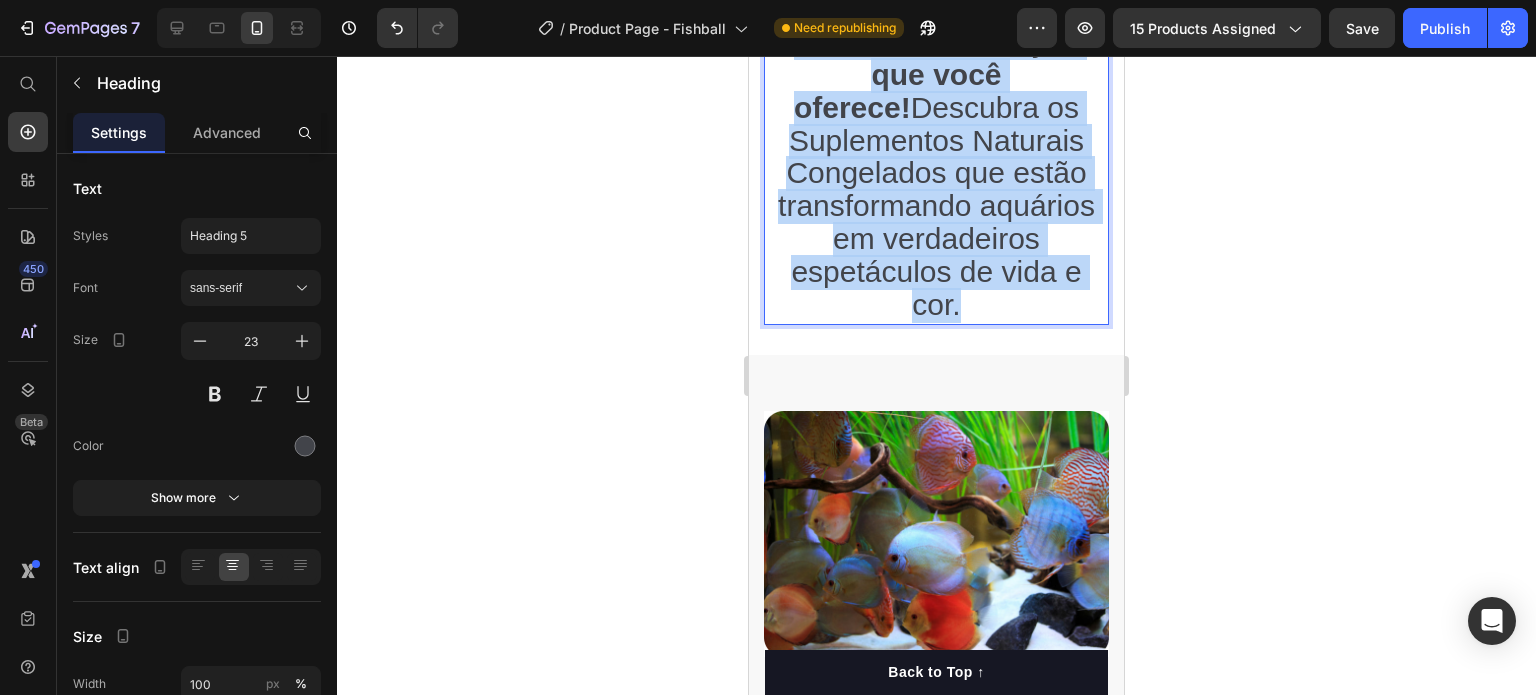 click on "🎯Seus peixes podem ser muito mais coloridos, saudáveis e ativos — e a solução está na alimentação que você oferece!" at bounding box center (937, 8) 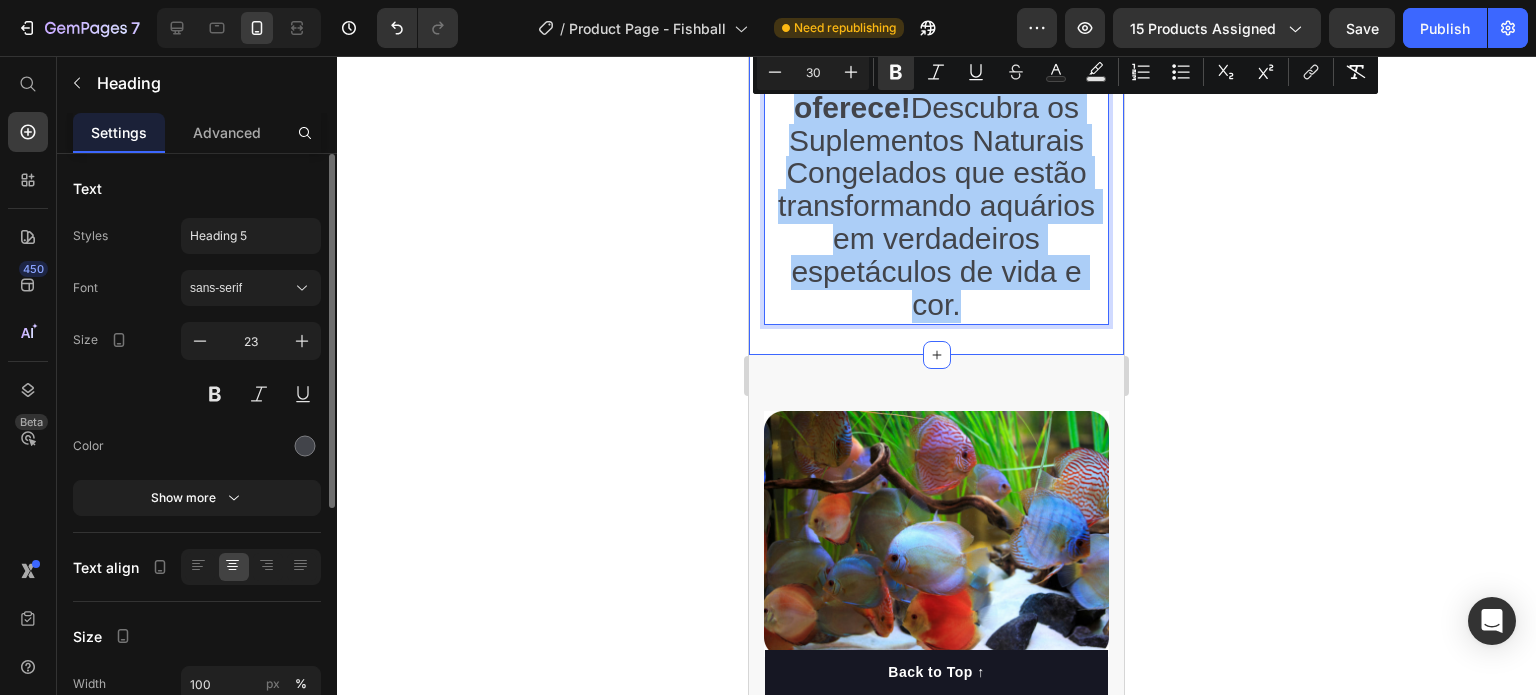 click on "Size 23" at bounding box center (197, 367) 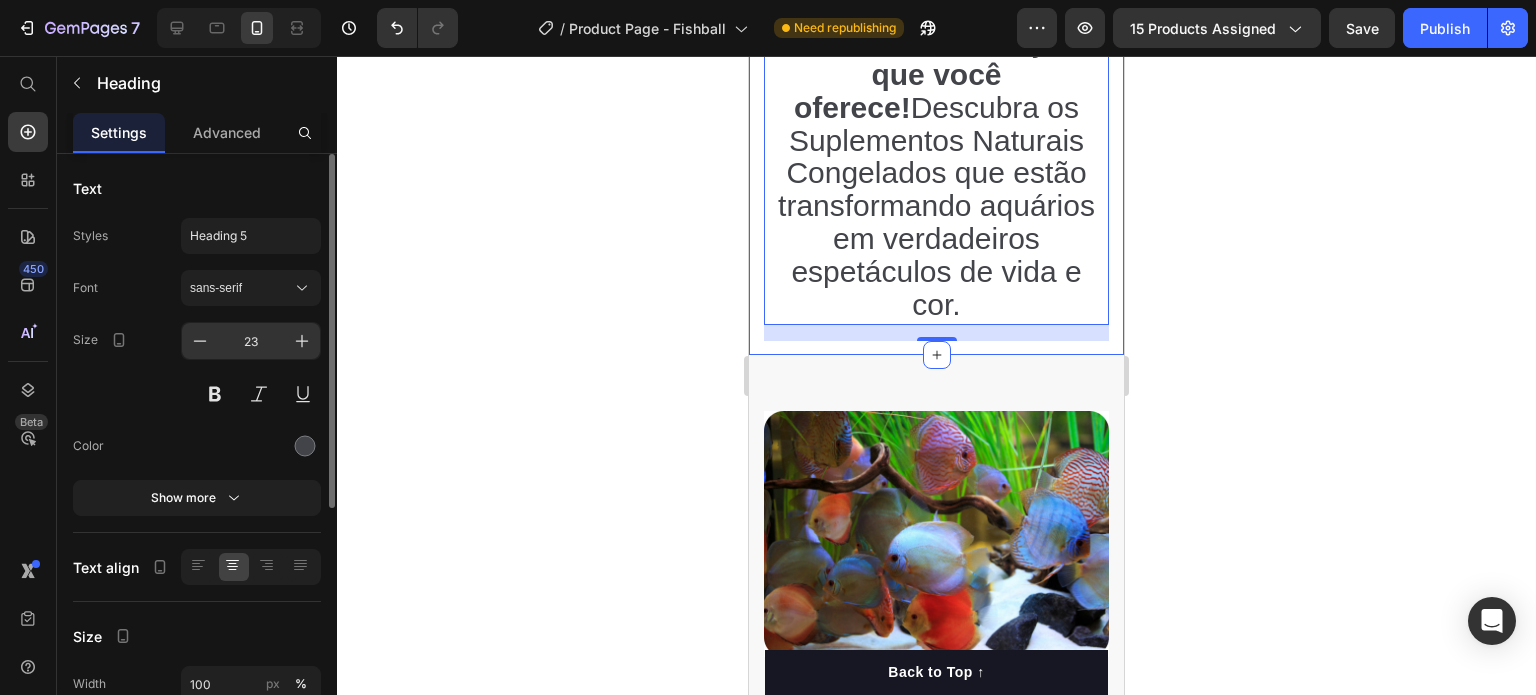 click on "23" at bounding box center (251, 341) 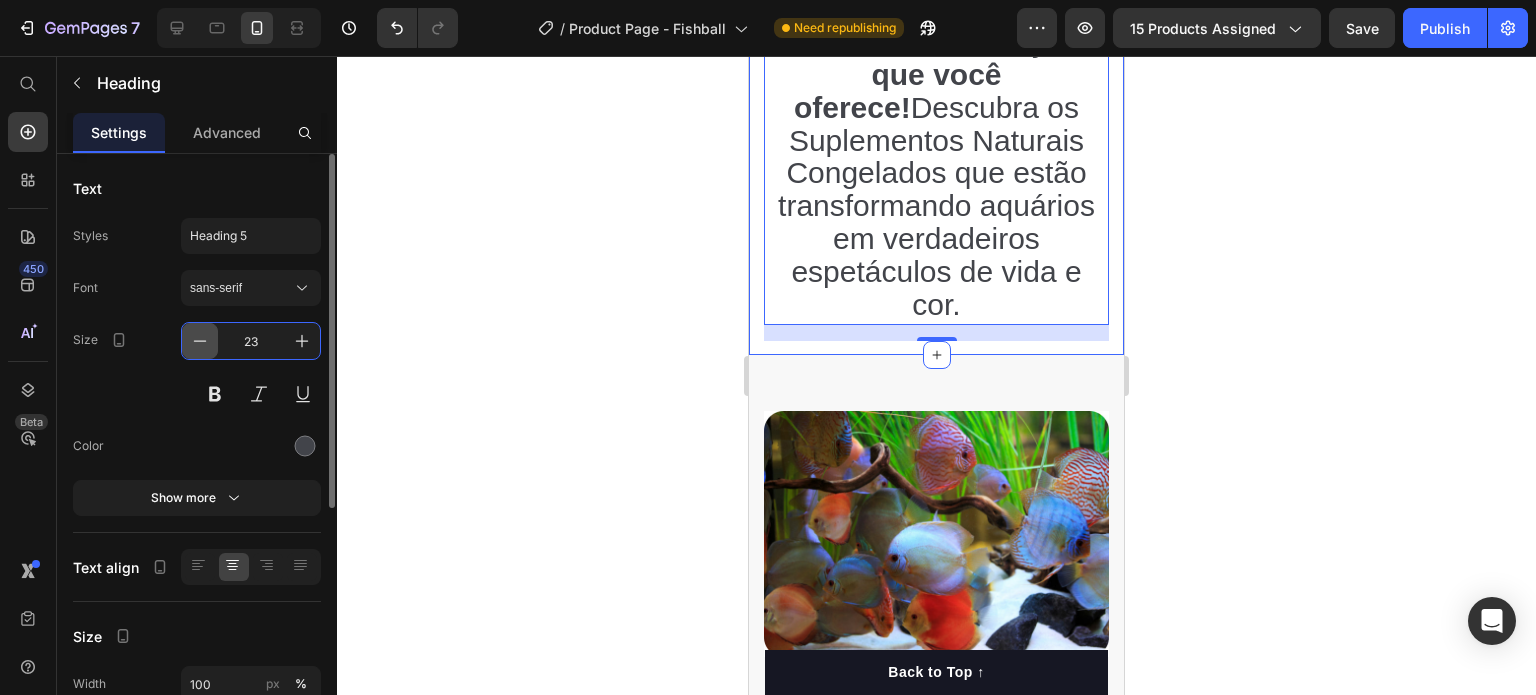 click at bounding box center [200, 341] 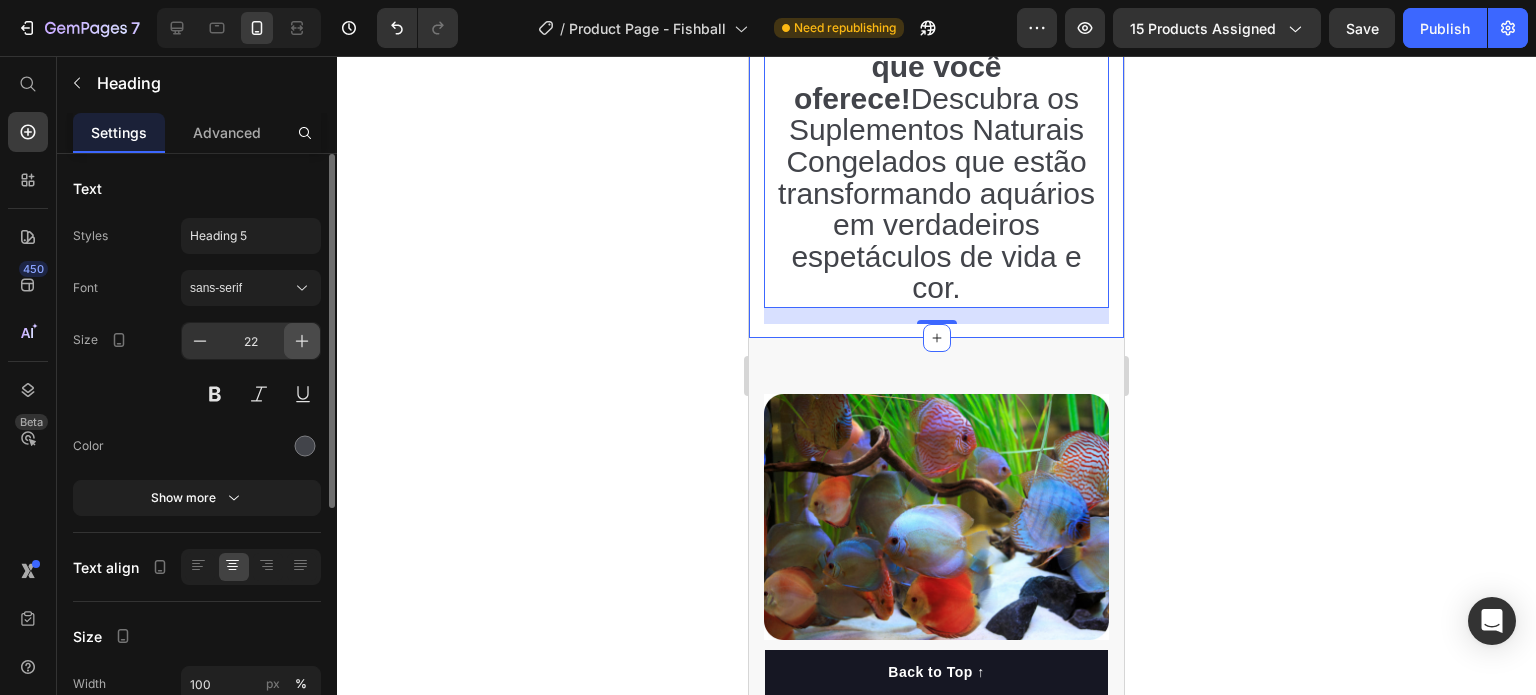 click 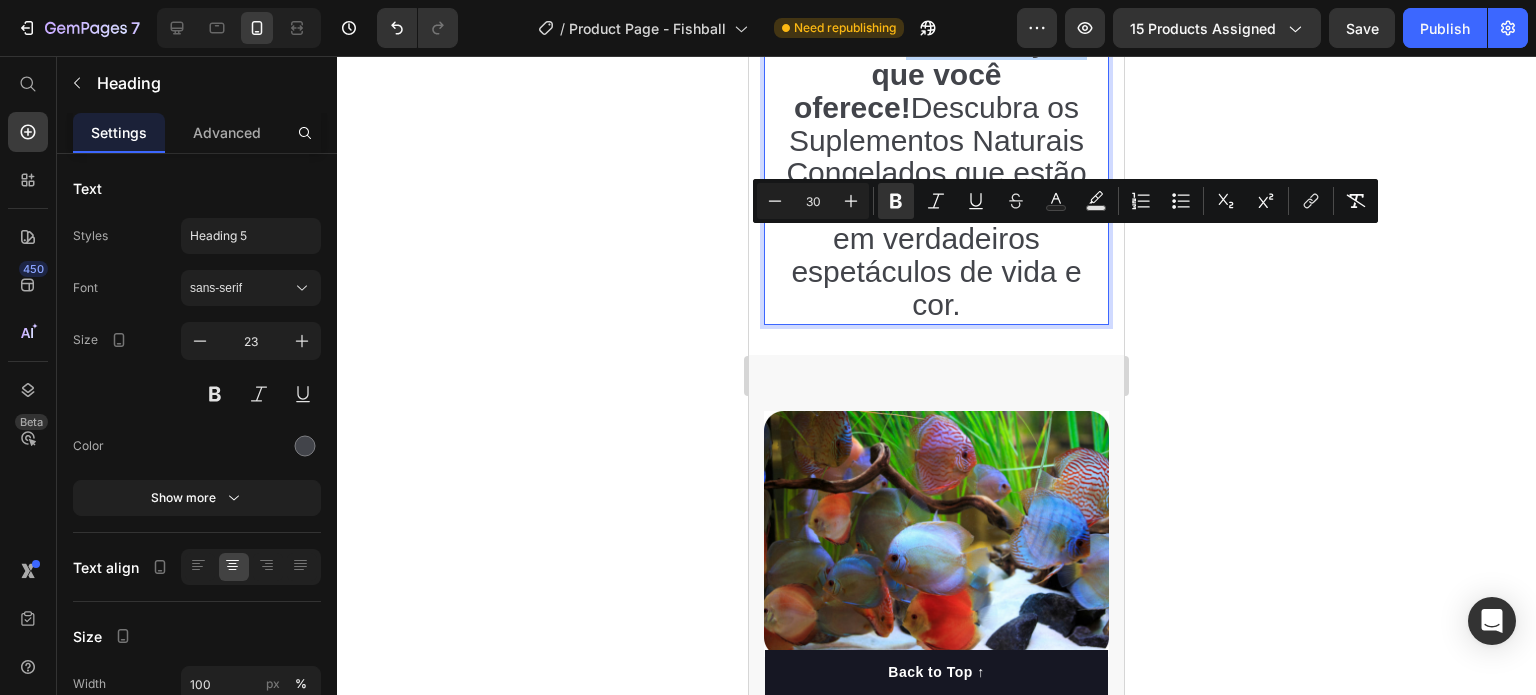 click on "🎯Seus peixes podem ser muito mais coloridos, saudáveis e ativos — e a solução está na alimentação que você oferece!" at bounding box center (937, 8) 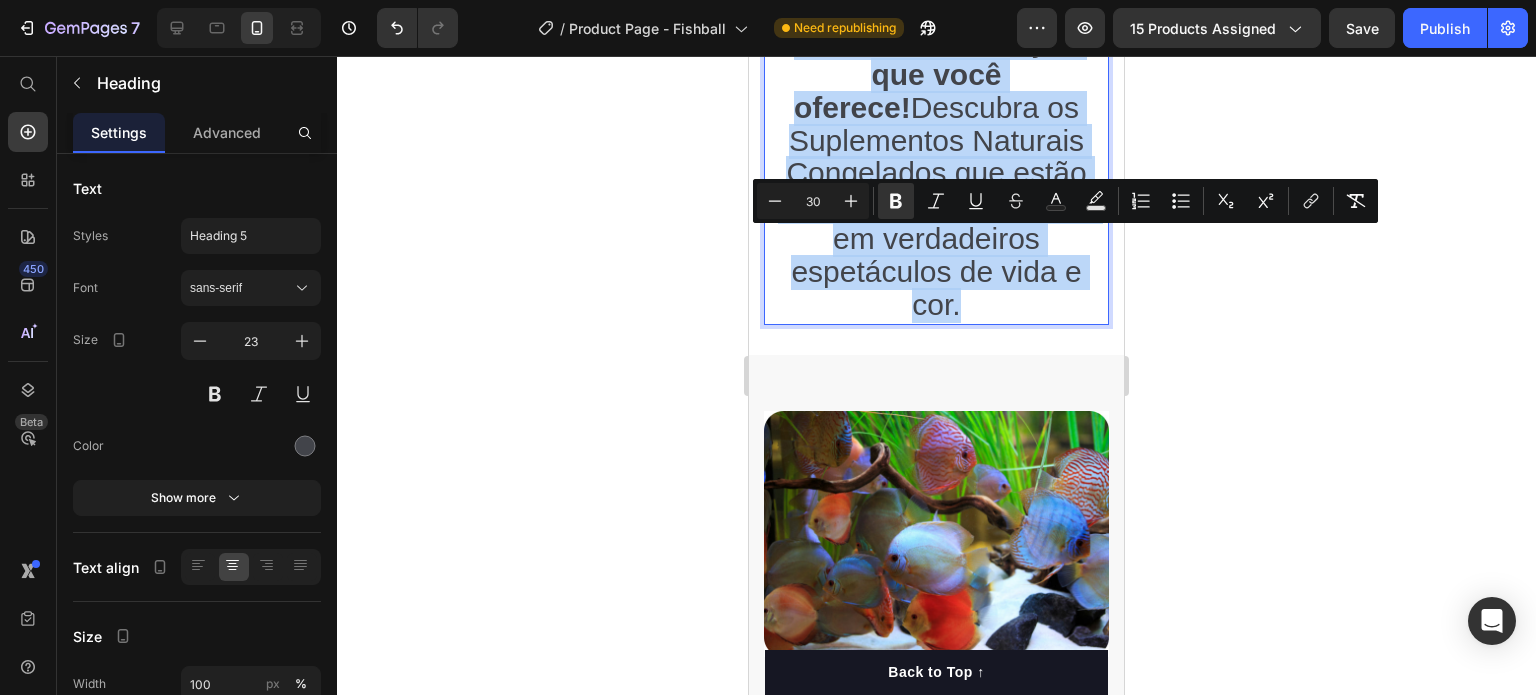 click on "🎯Seus peixes podem ser muito mais coloridos, saudáveis e ativos — e a solução está na alimentação que você oferece!" at bounding box center [937, 8] 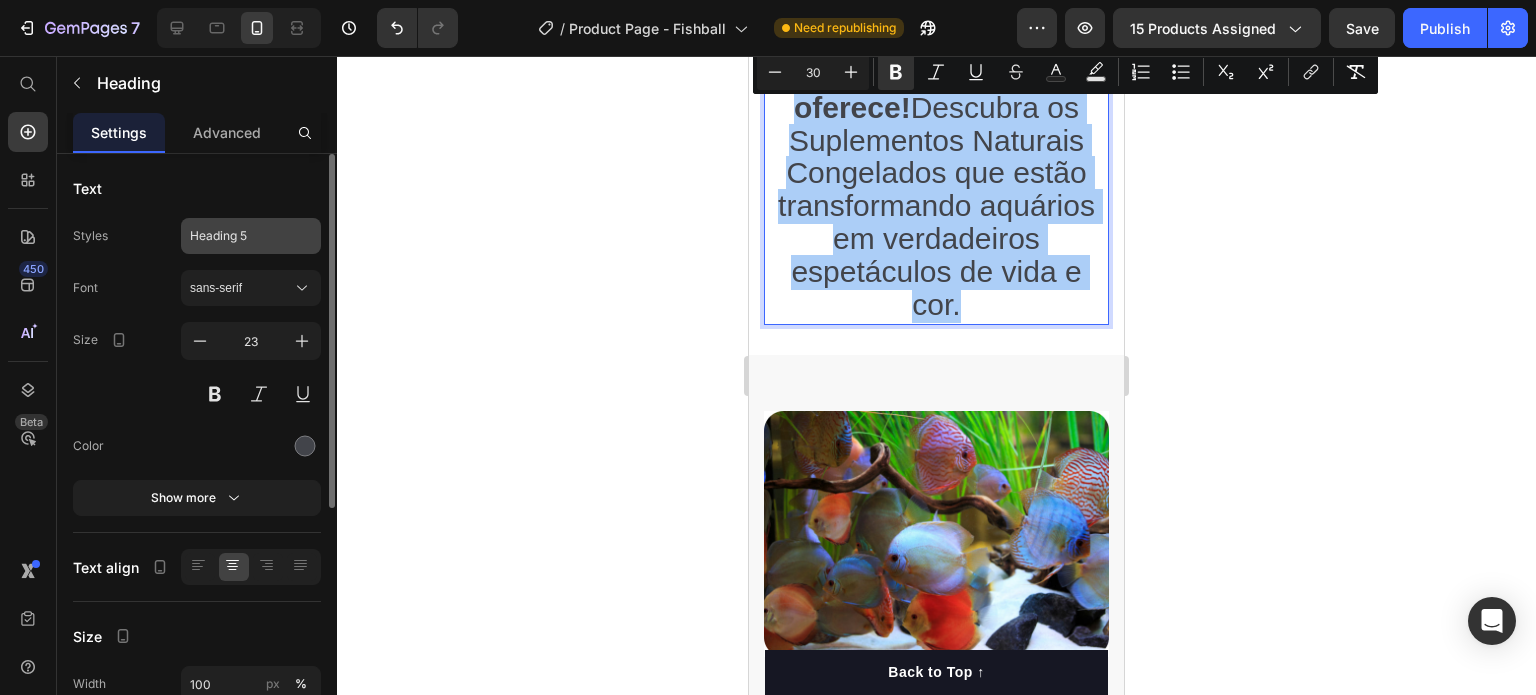 click on "Heading 5" 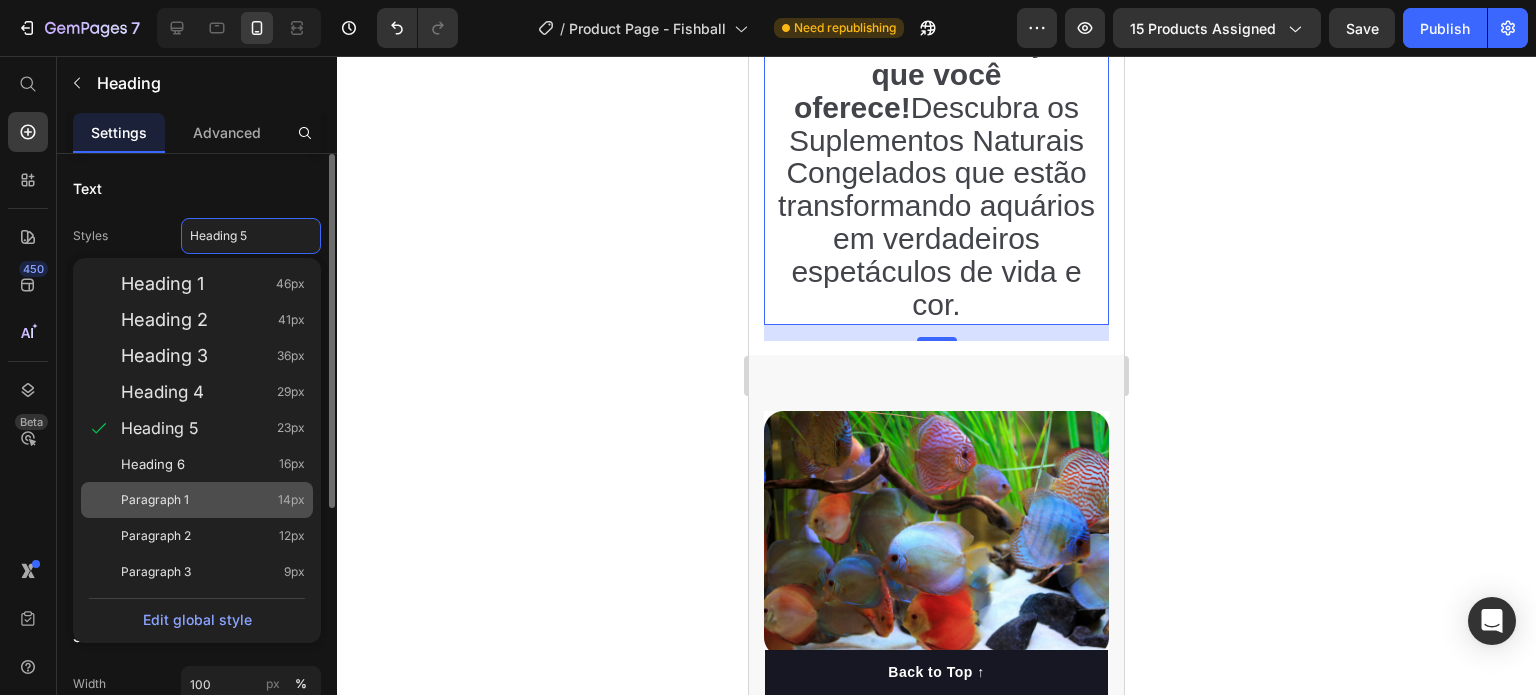 click on "Paragraph 1 14px" 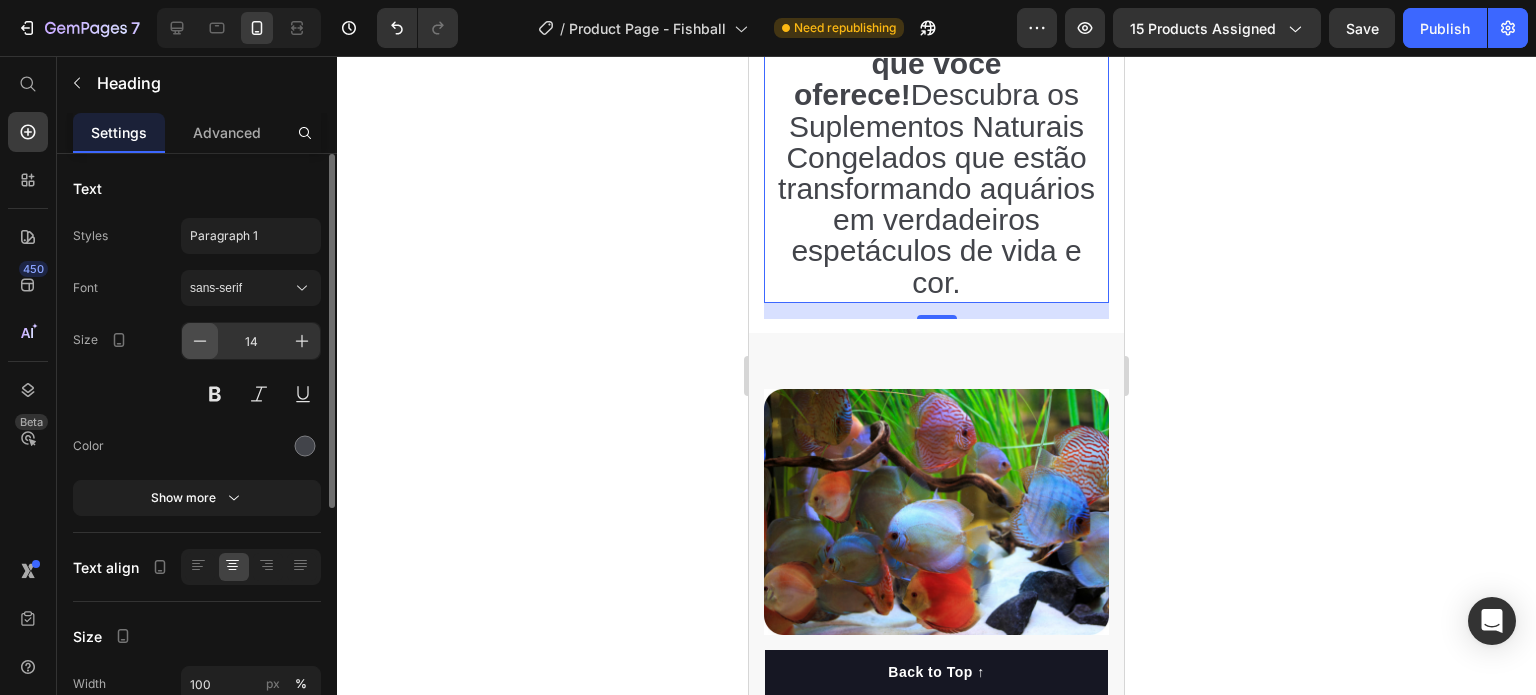 click 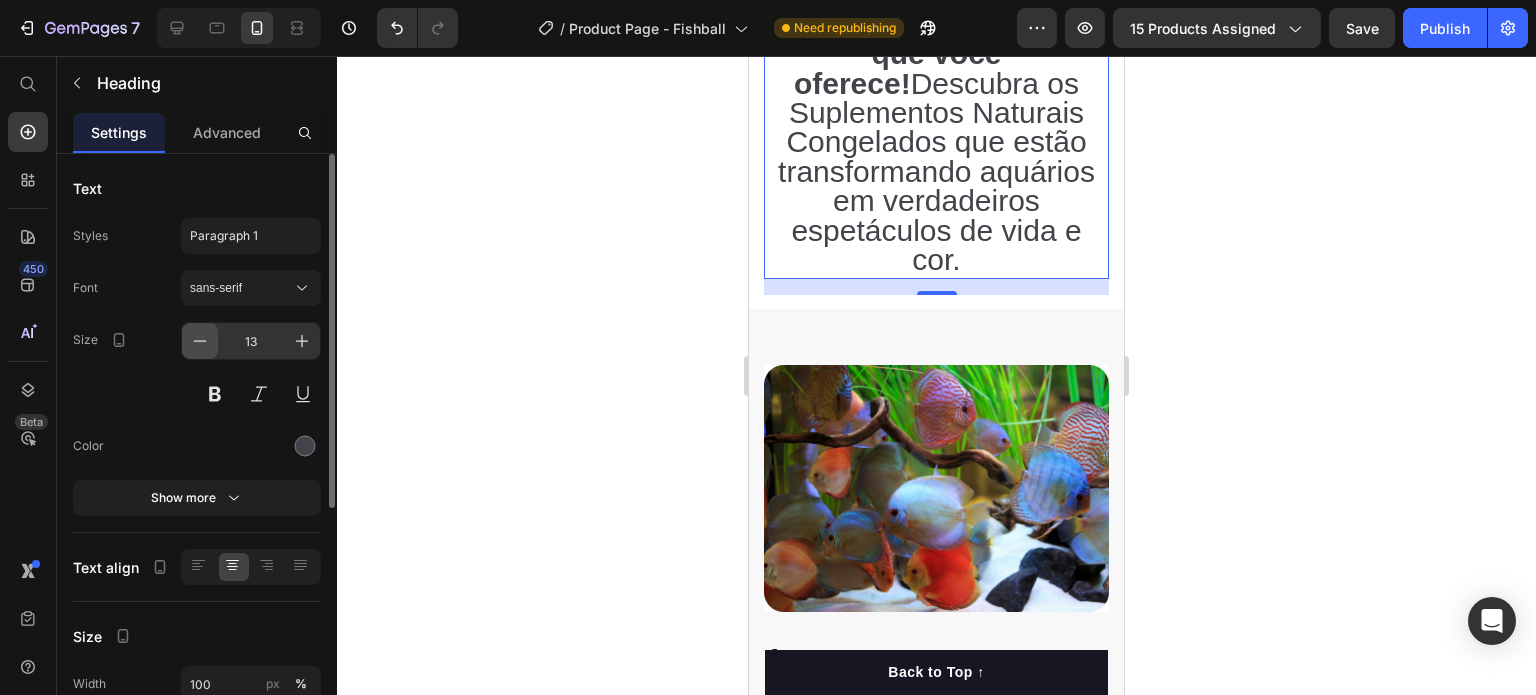 click 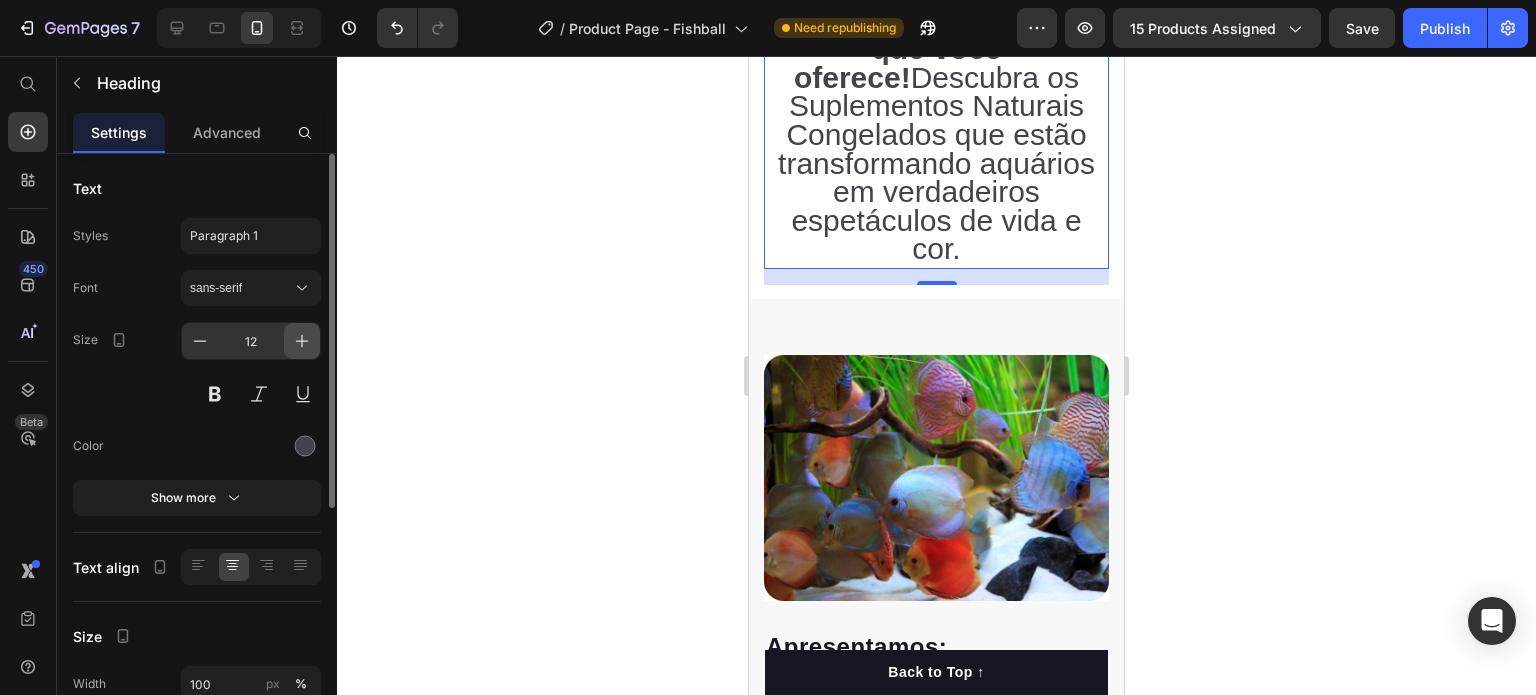 click 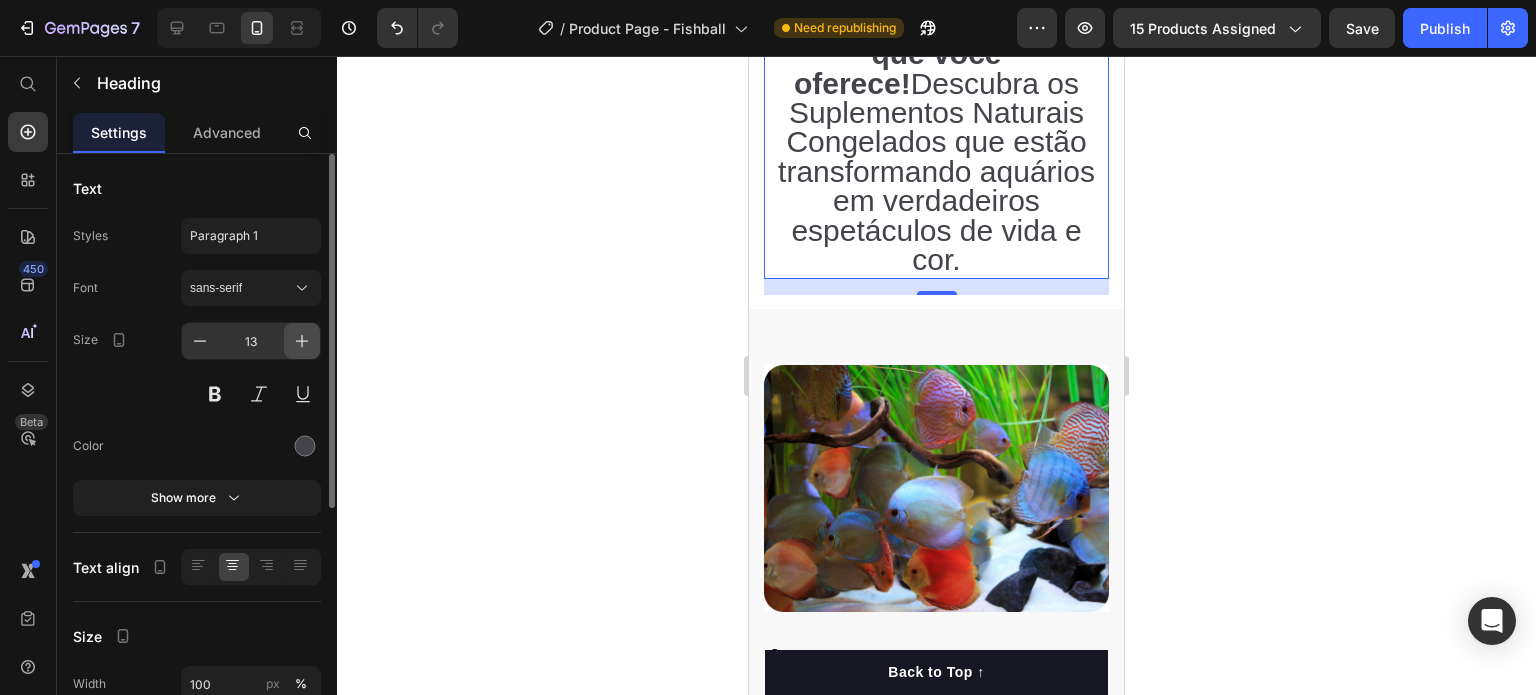 click at bounding box center [302, 341] 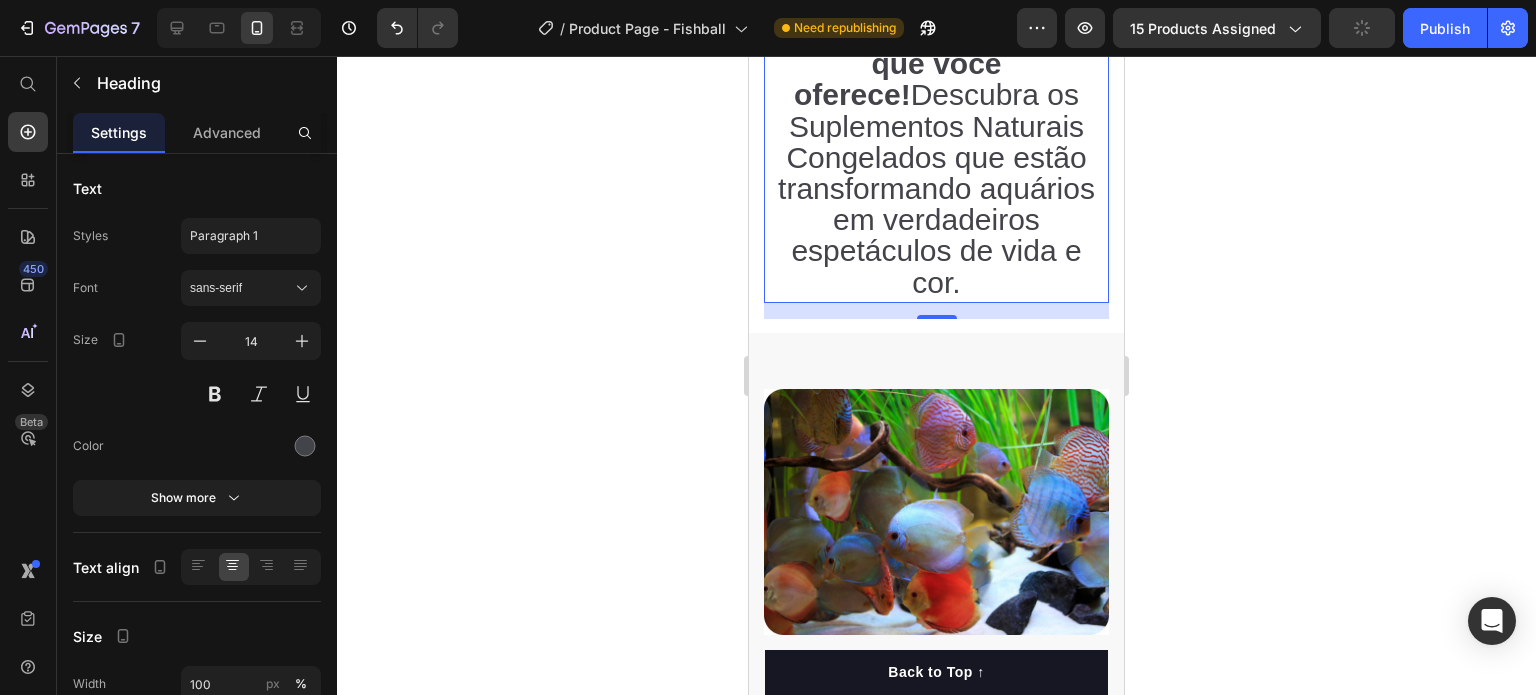 click on "Heading" at bounding box center [816, -87] 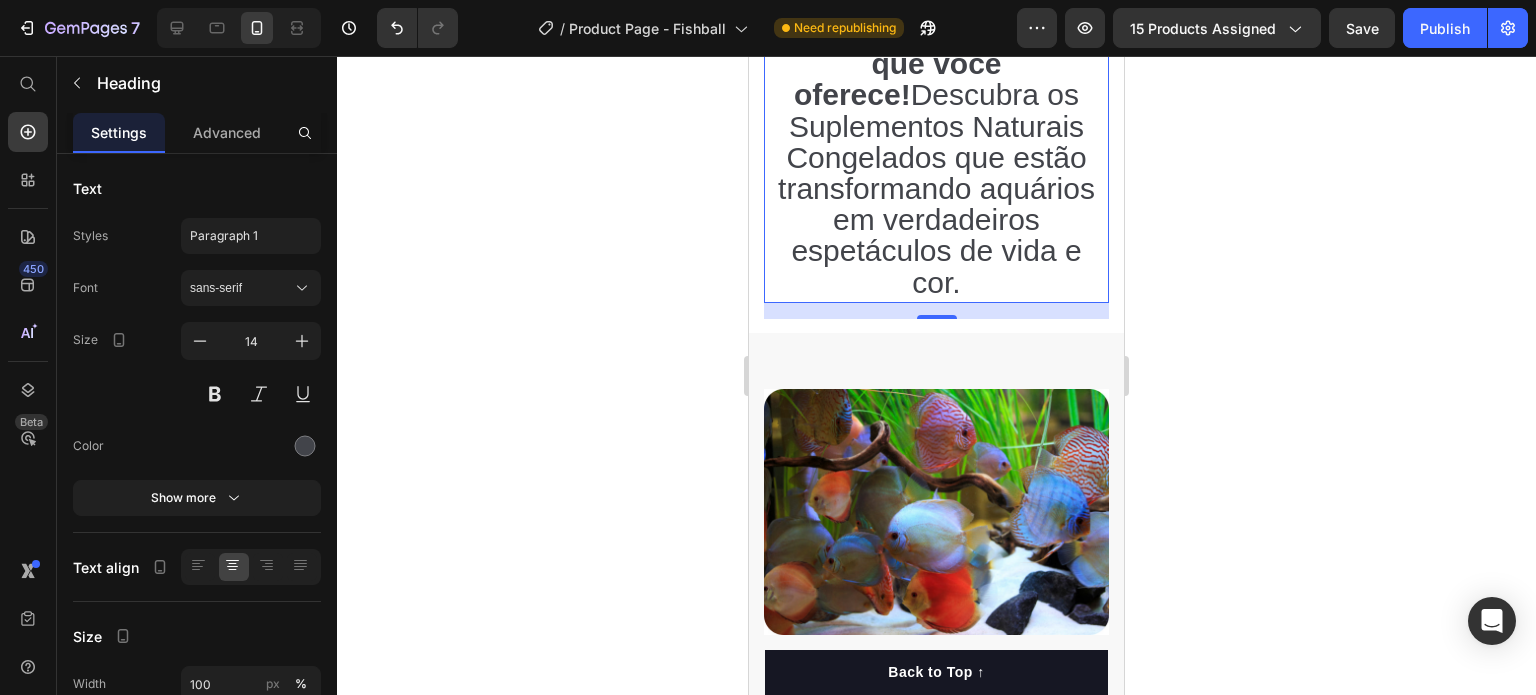 click 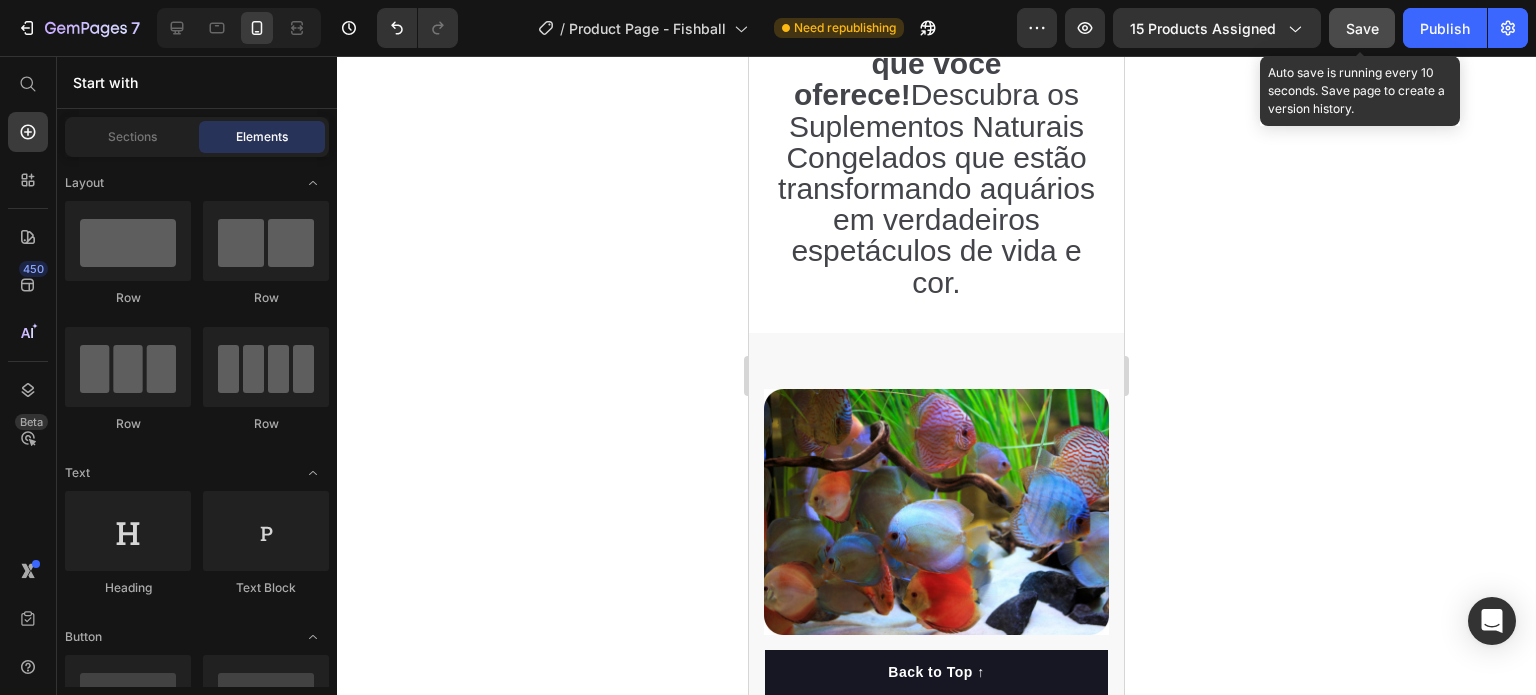 click on "Save" at bounding box center [1362, 28] 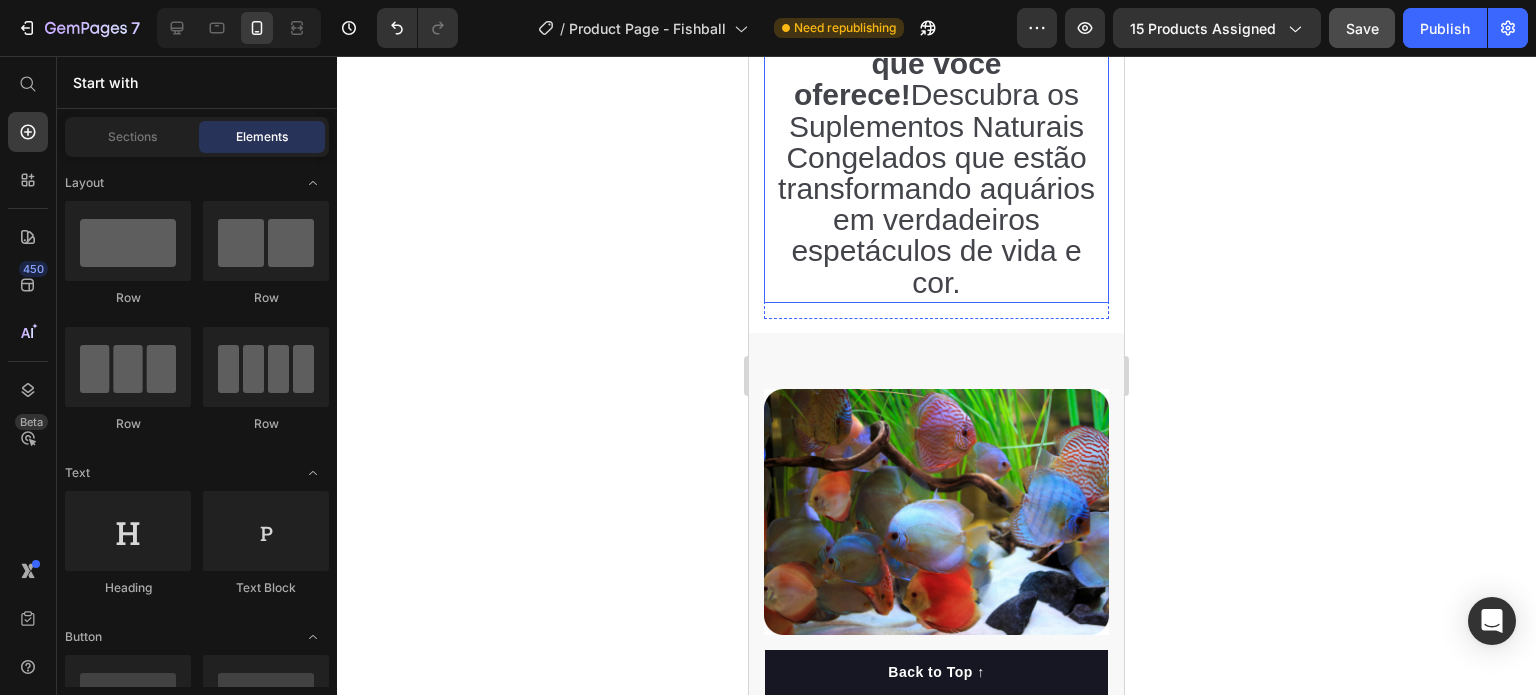 click on "🎯Seus peixes podem ser muito mais coloridos, saudáveis e ativos — e a solução está na alimentação que você oferece!  Descubra os Suplementos Naturais Congelados que estão transformando aquários em verdadeiros espetáculos de vida e cor." at bounding box center (937, 94) 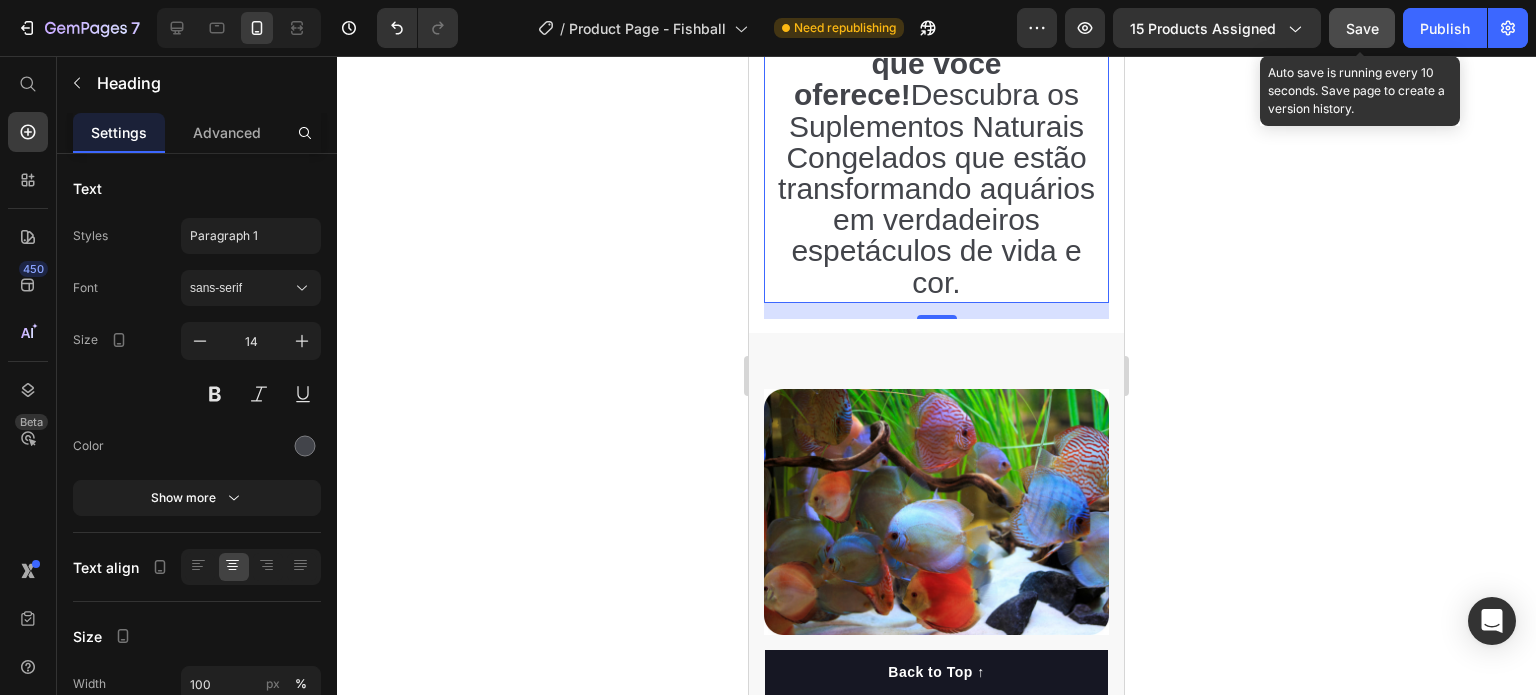 click on "Save" at bounding box center (1362, 28) 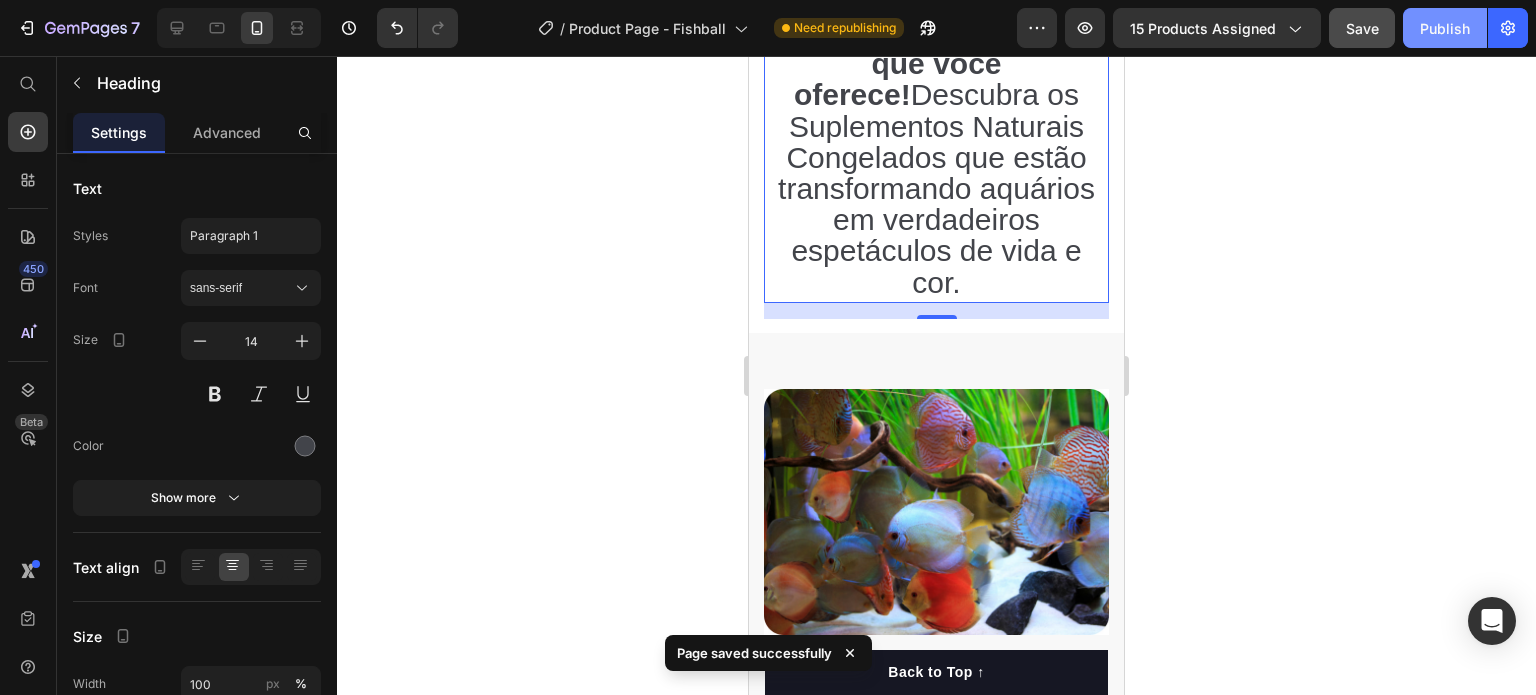 click on "Publish" 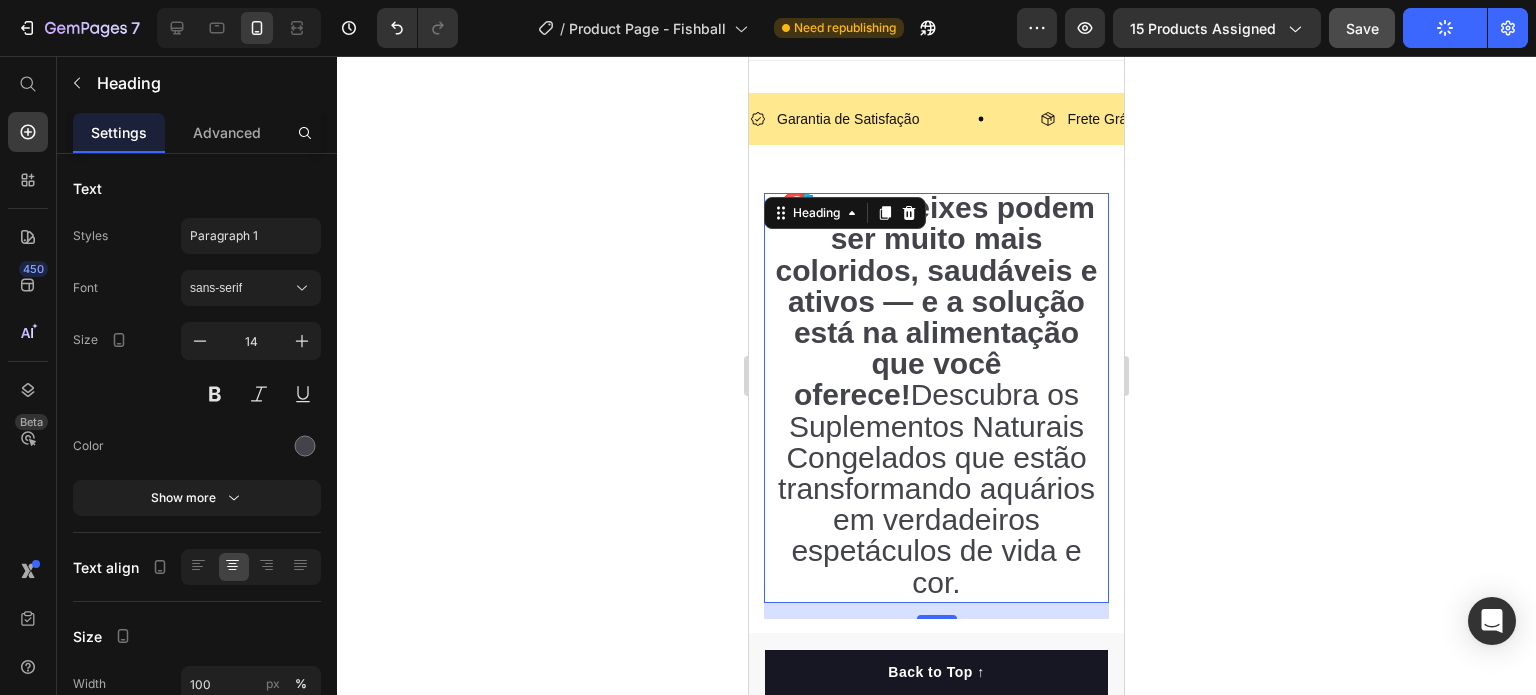 scroll, scrollTop: 0, scrollLeft: 0, axis: both 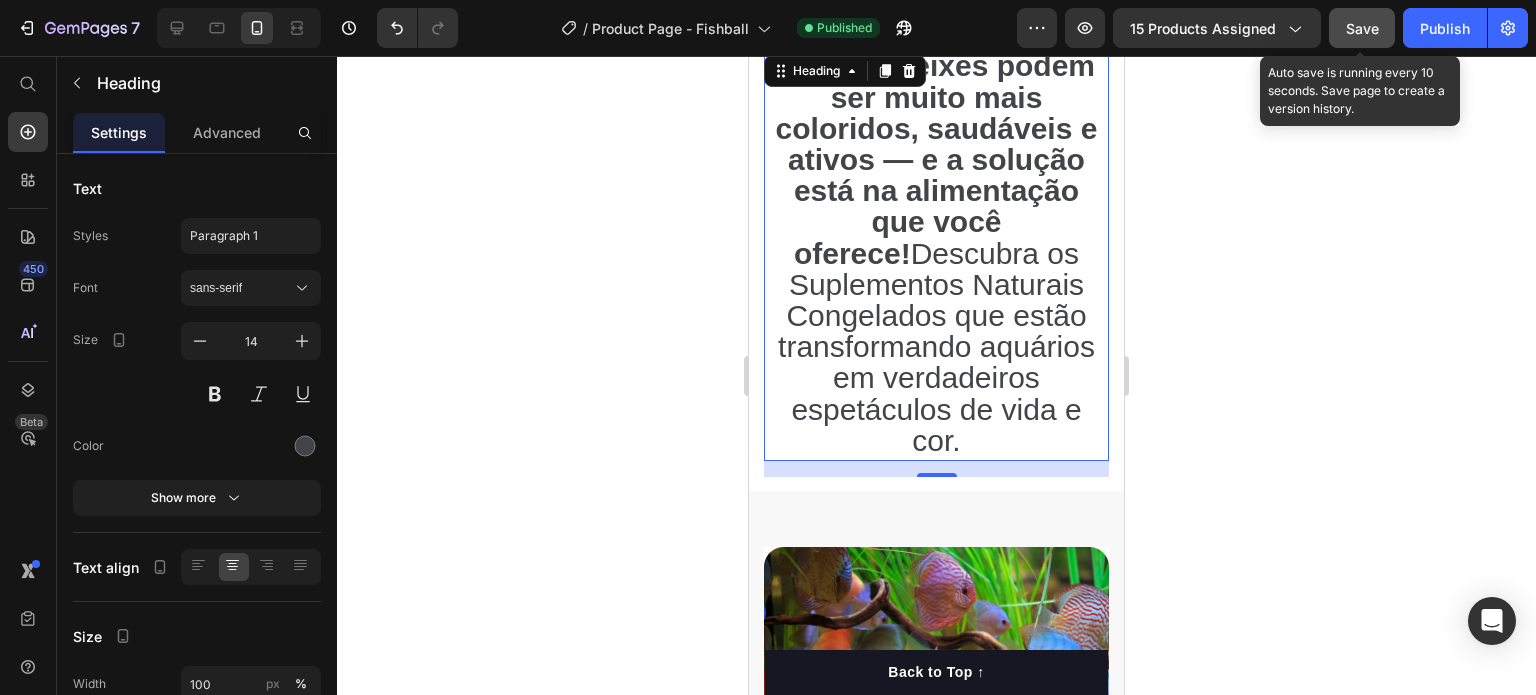 click on "Save" at bounding box center (1362, 28) 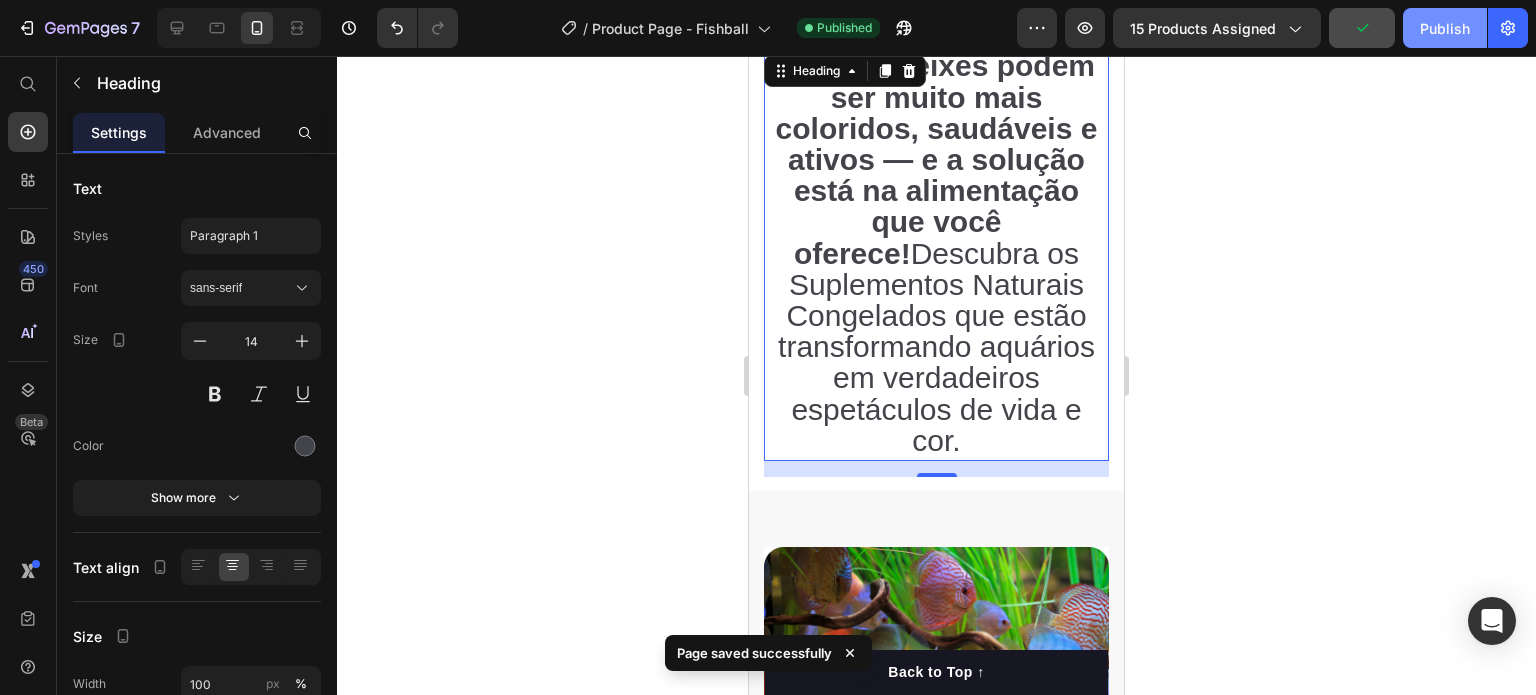 click on "Publish" at bounding box center (1445, 28) 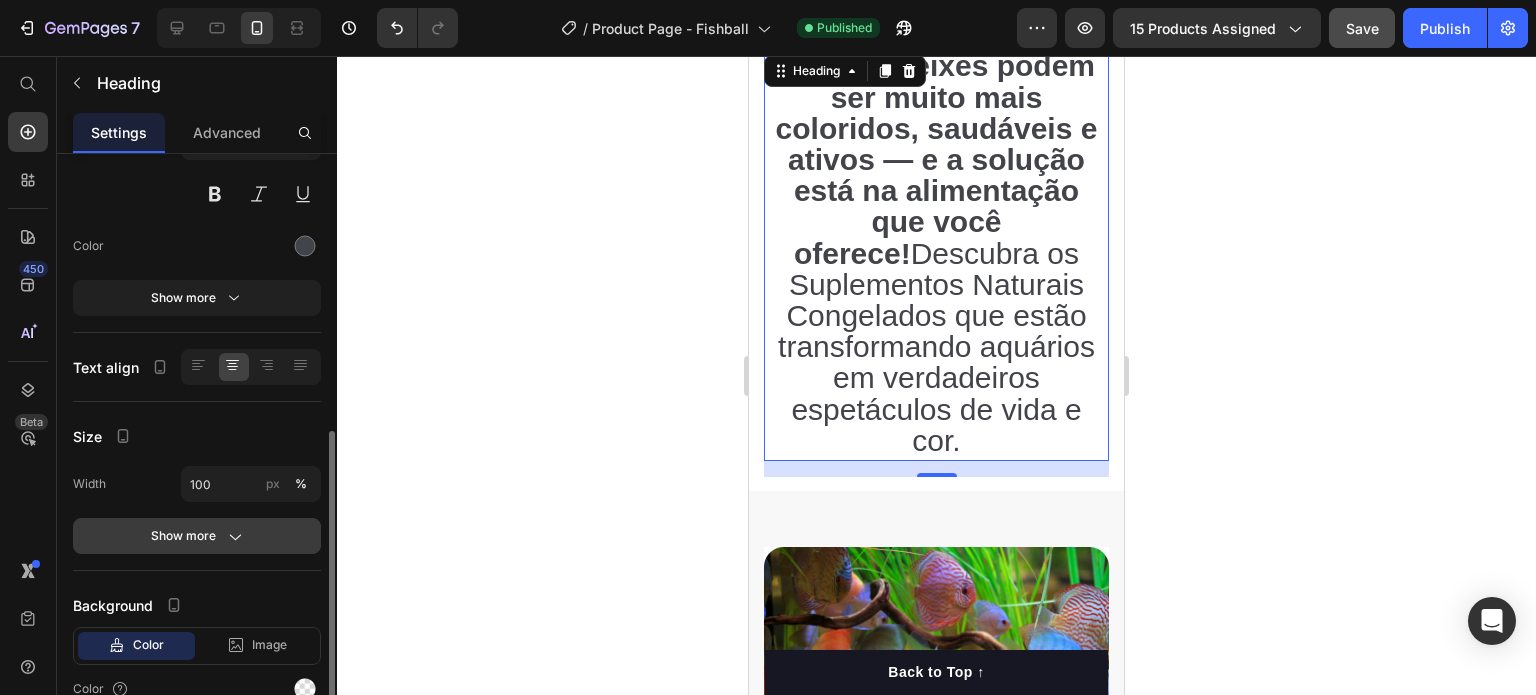 scroll, scrollTop: 411, scrollLeft: 0, axis: vertical 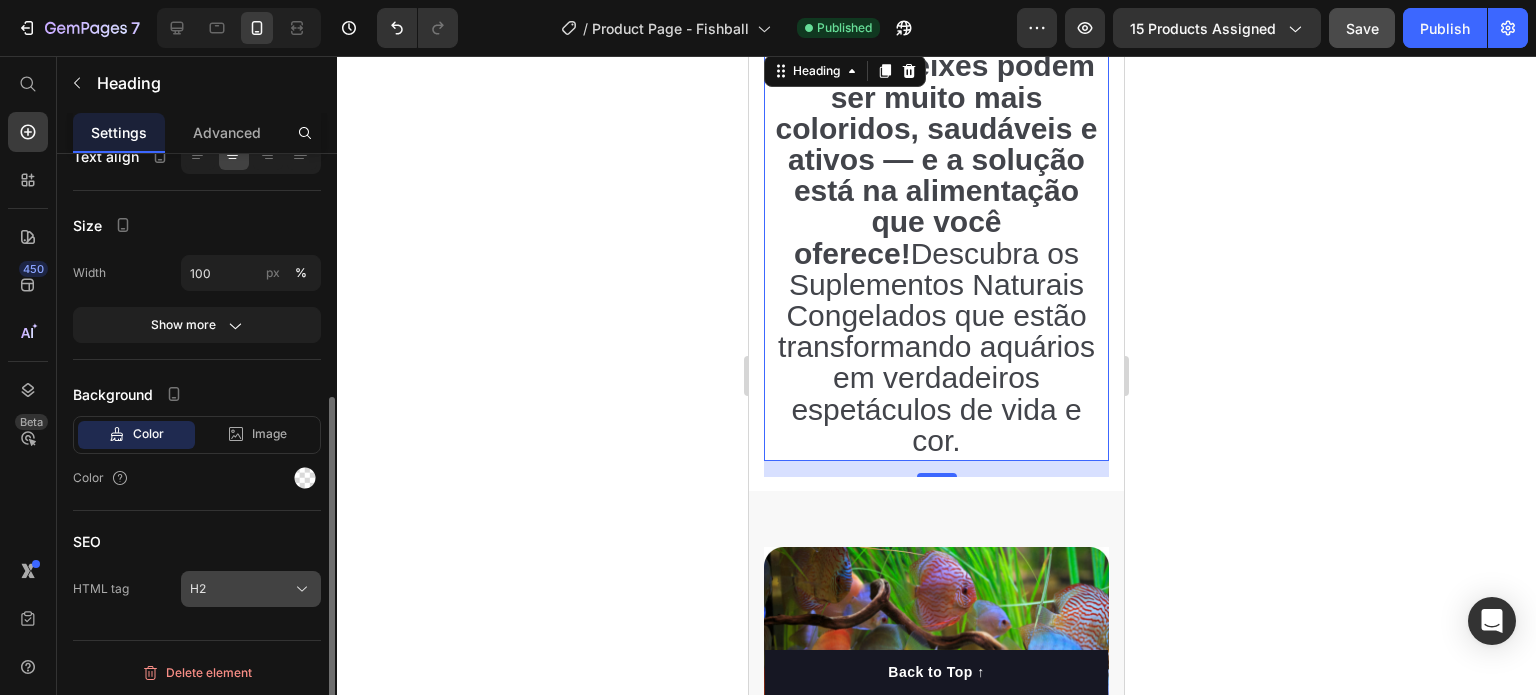 click on "H2" at bounding box center [198, 589] 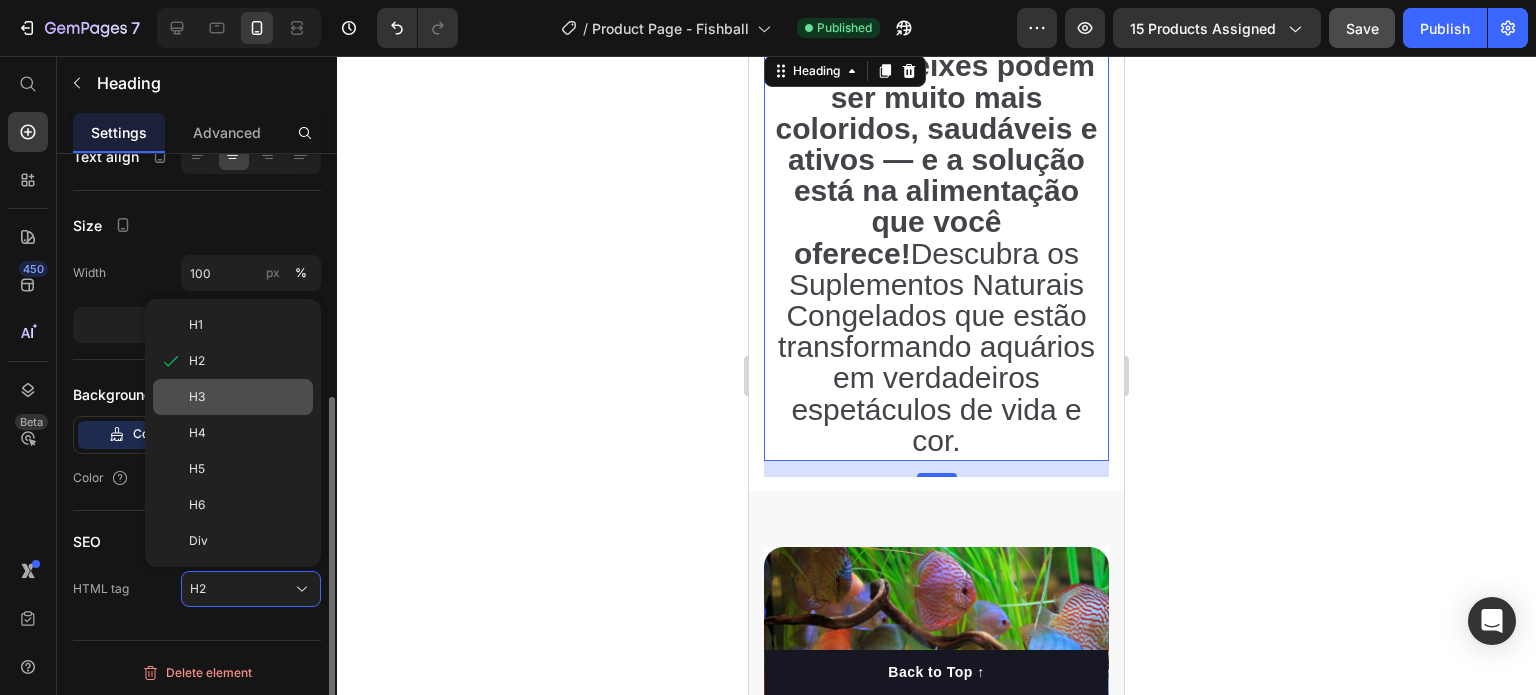click on "H3" 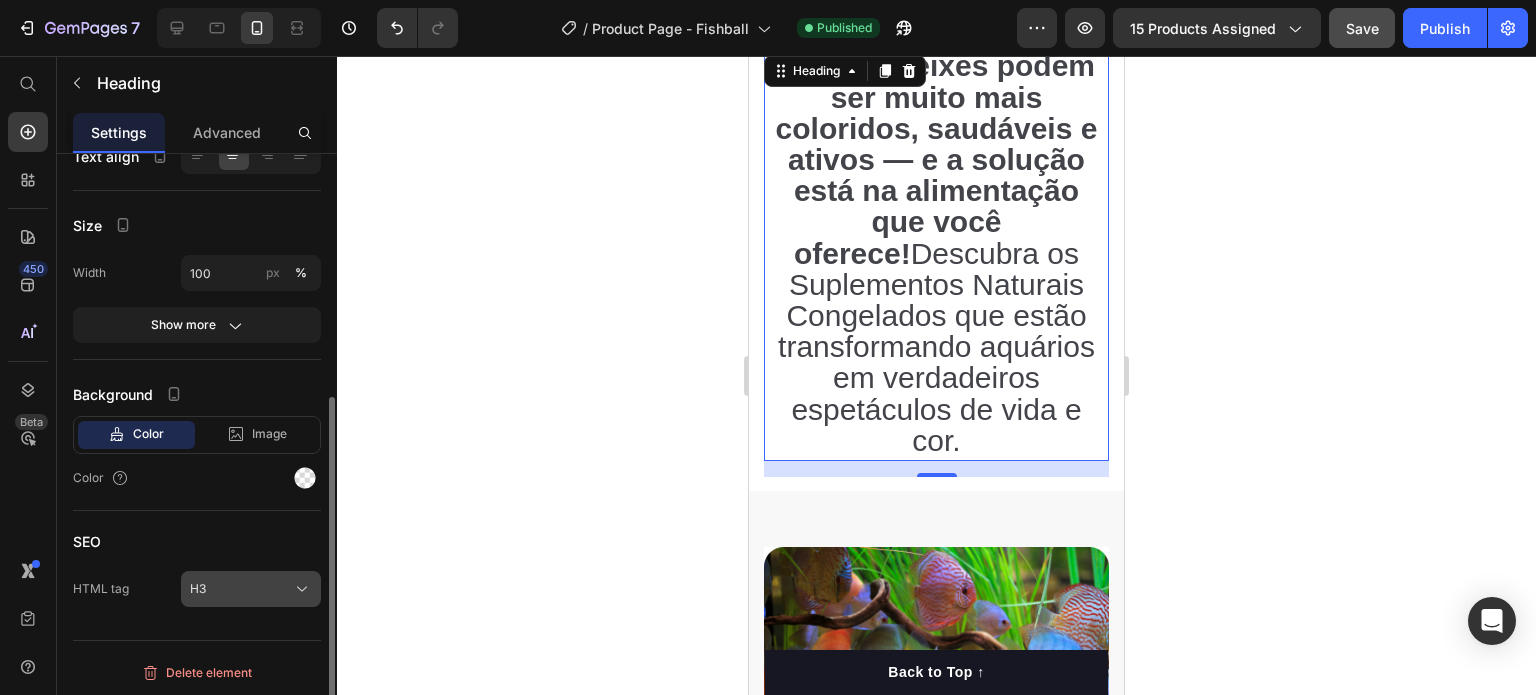 click on "H3" at bounding box center [251, 589] 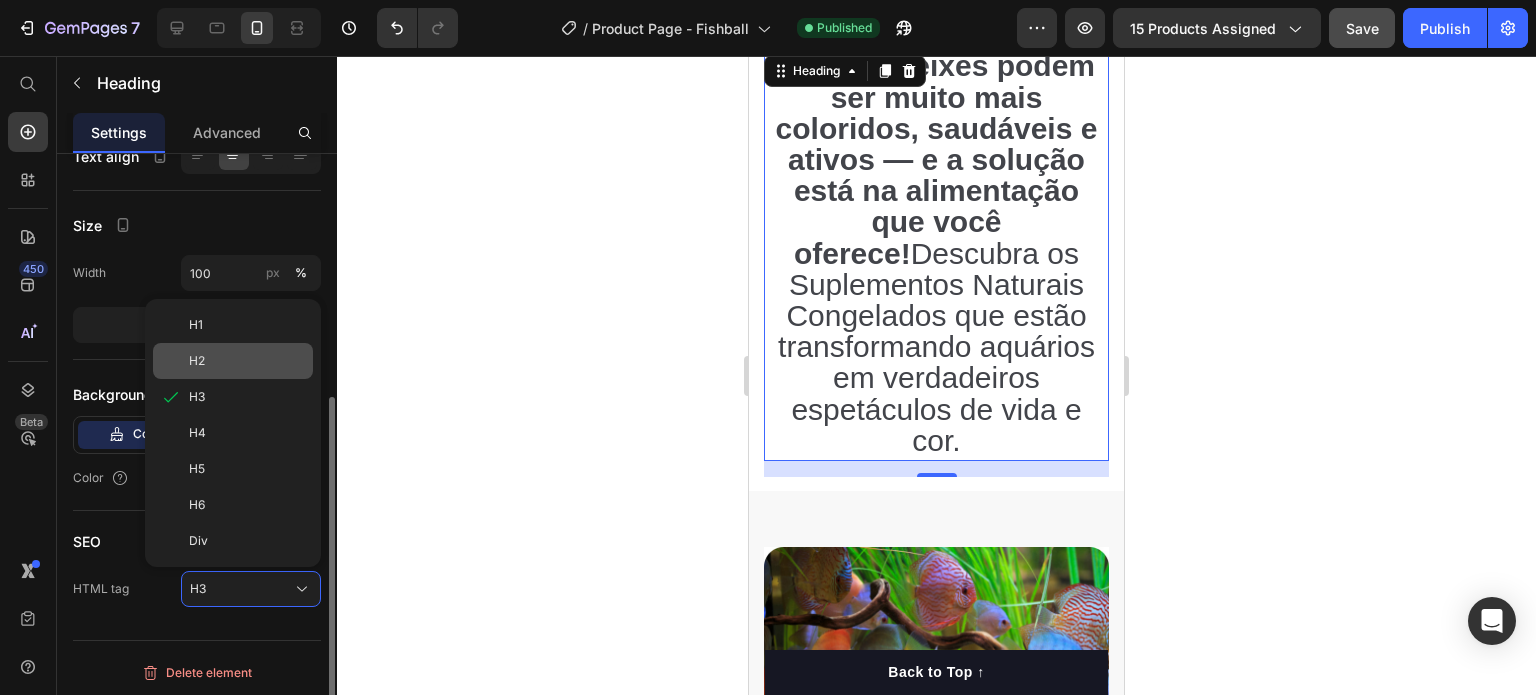 click on "H2" at bounding box center [247, 361] 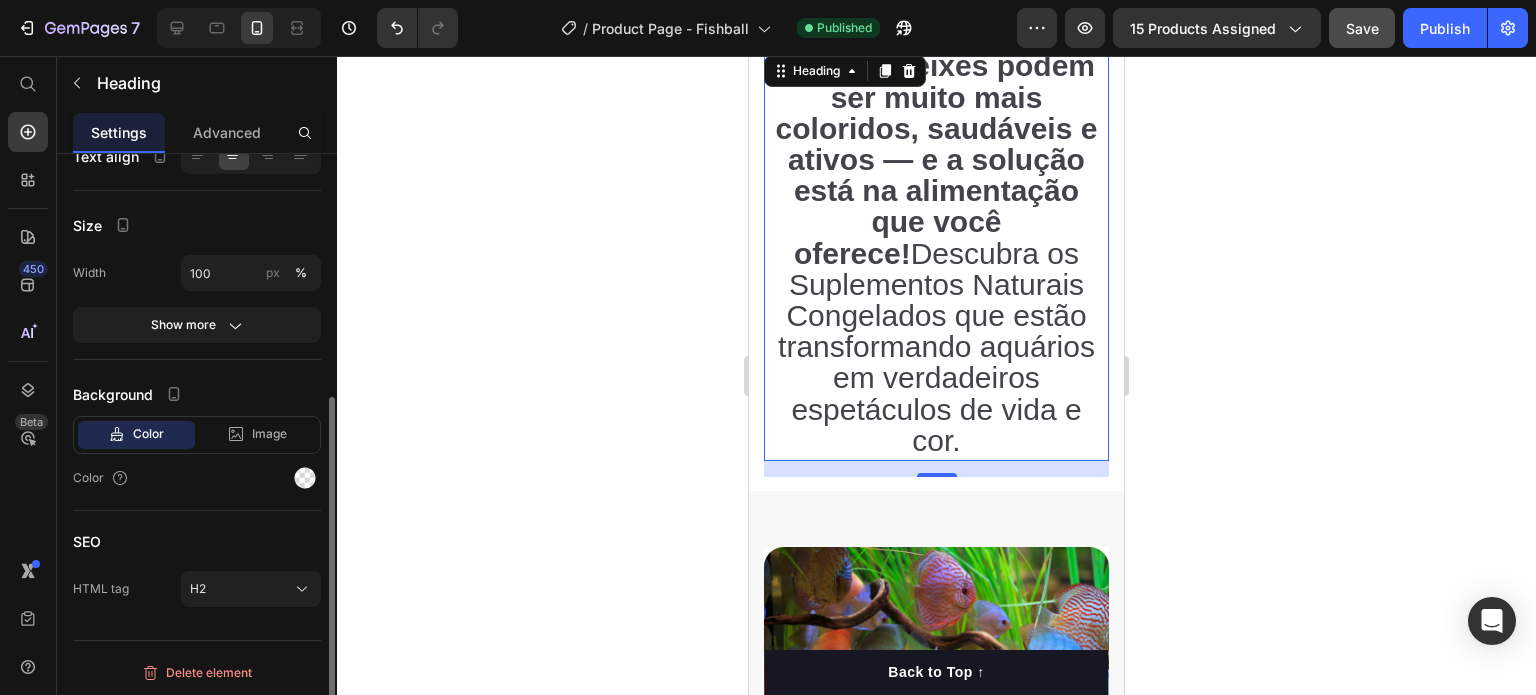 scroll, scrollTop: 0, scrollLeft: 0, axis: both 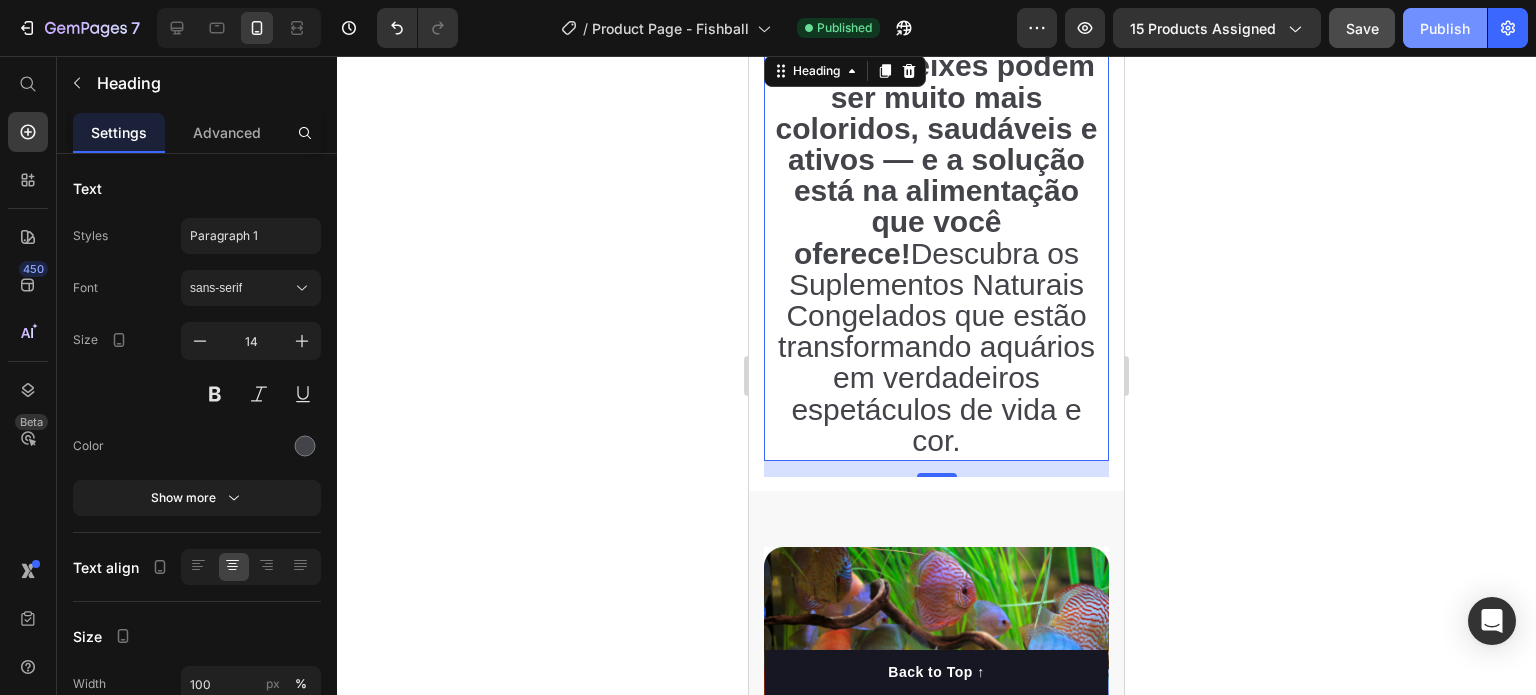 click on "Publish" at bounding box center (1445, 28) 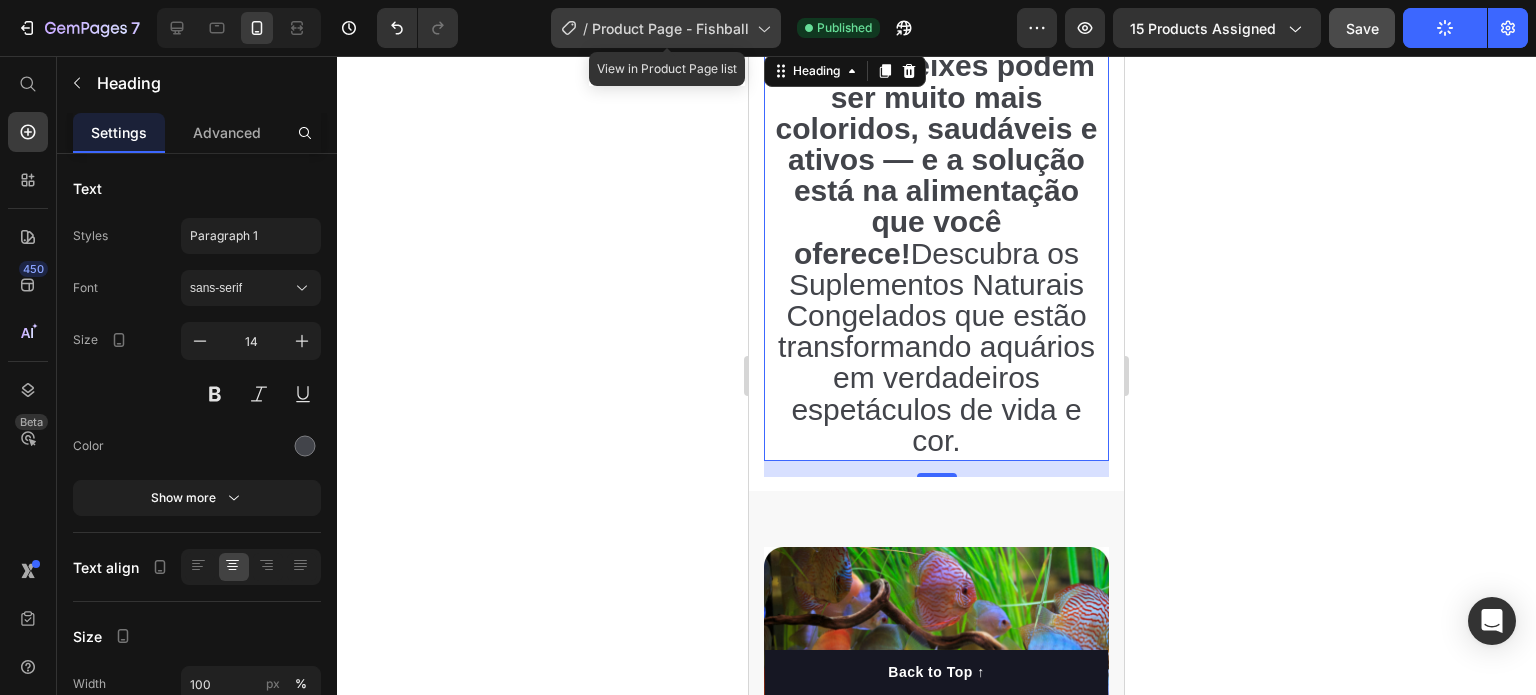 click on "Product Page - Fishball" at bounding box center (670, 28) 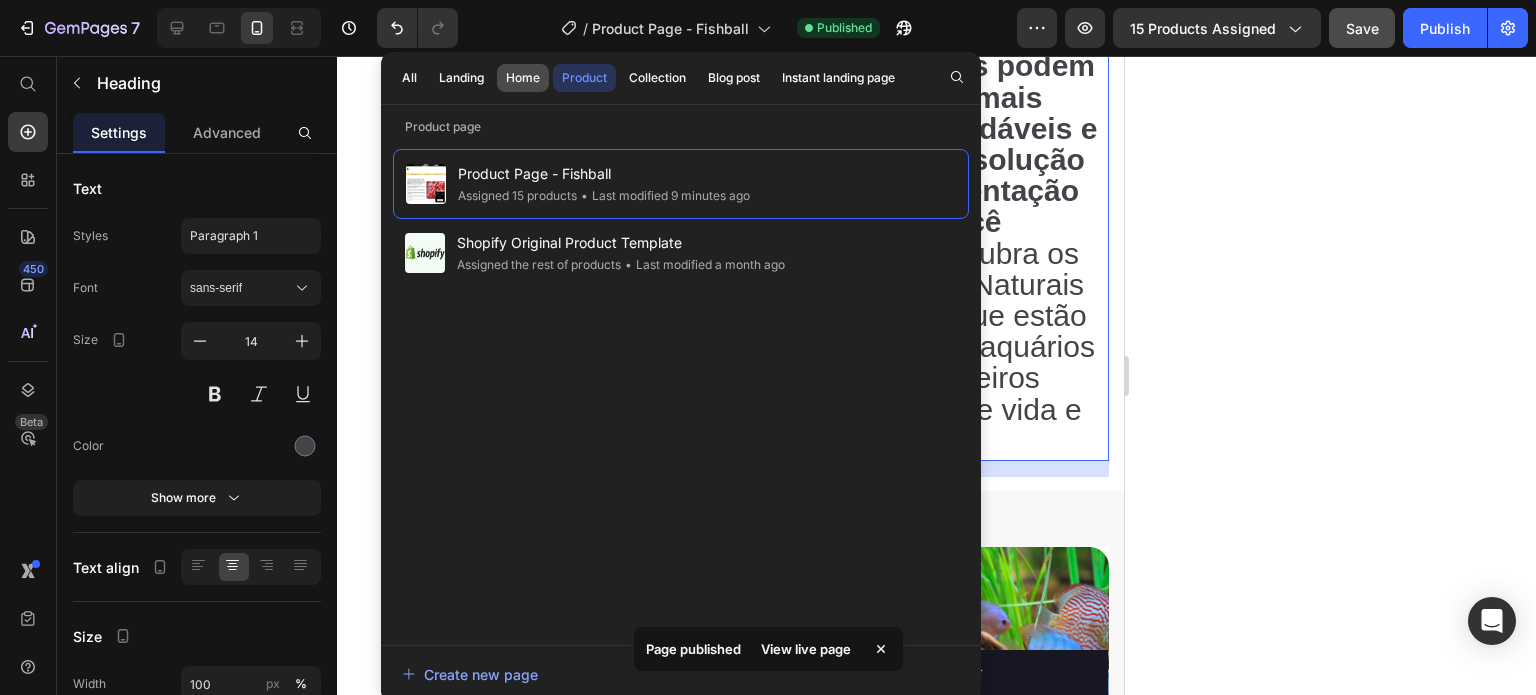click on "Home" at bounding box center (523, 78) 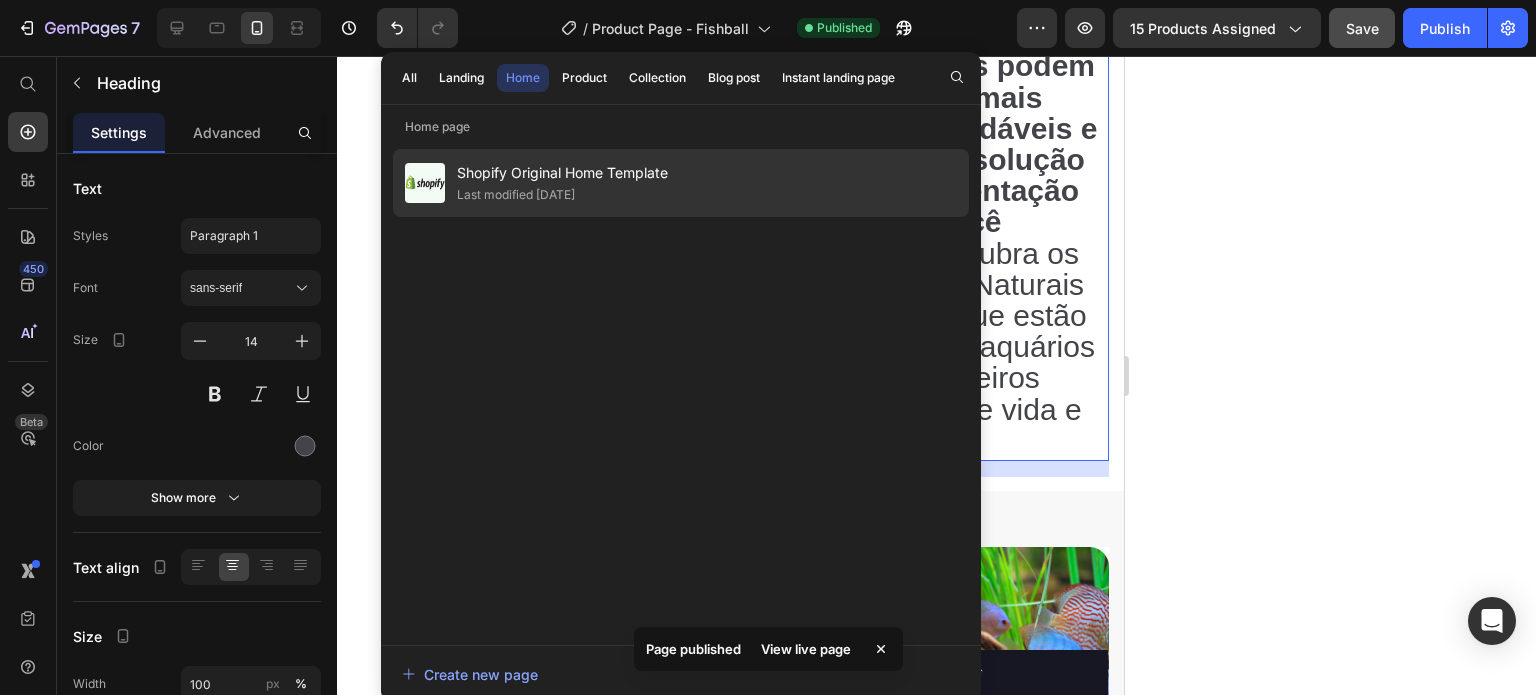 click on "Last modified [DATE]" 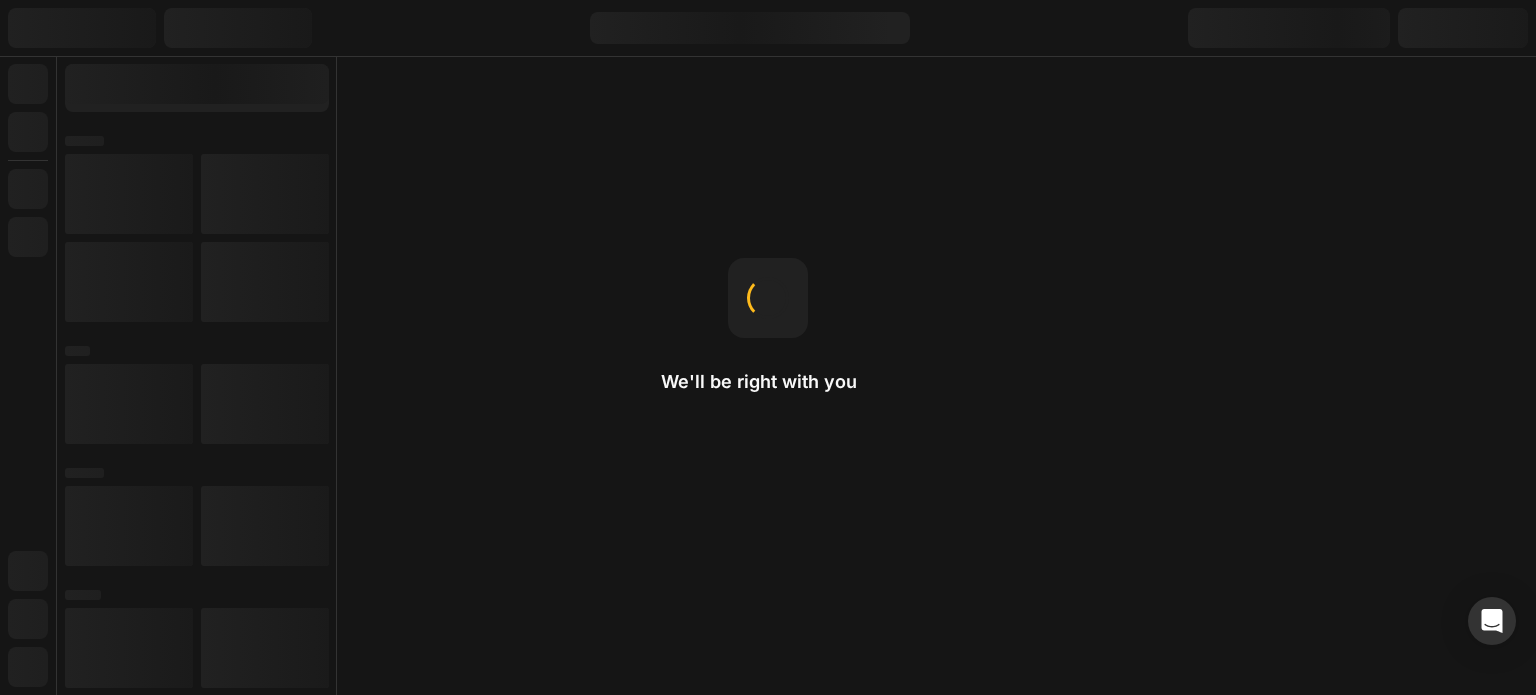 scroll, scrollTop: 0, scrollLeft: 0, axis: both 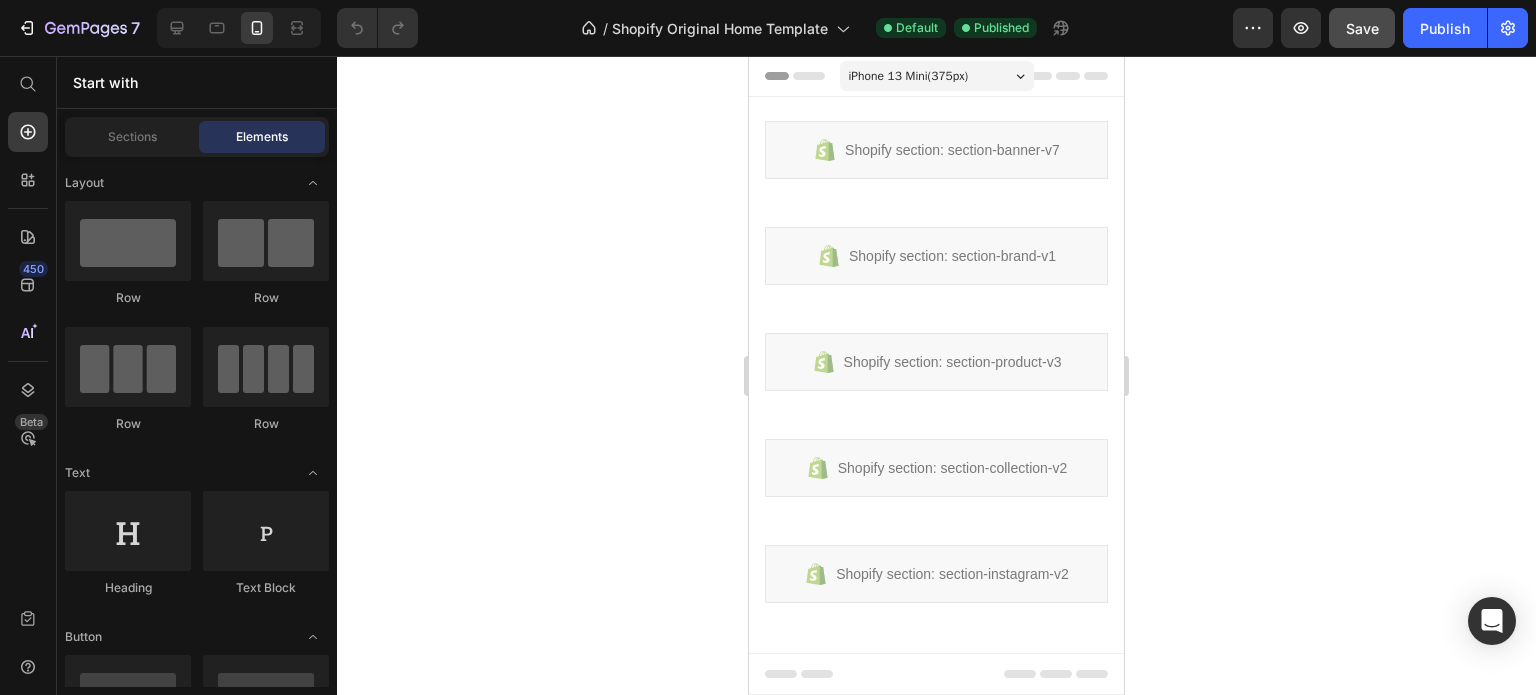 click on "iPhone 13 Mini  ( 375 px)" at bounding box center [937, 76] 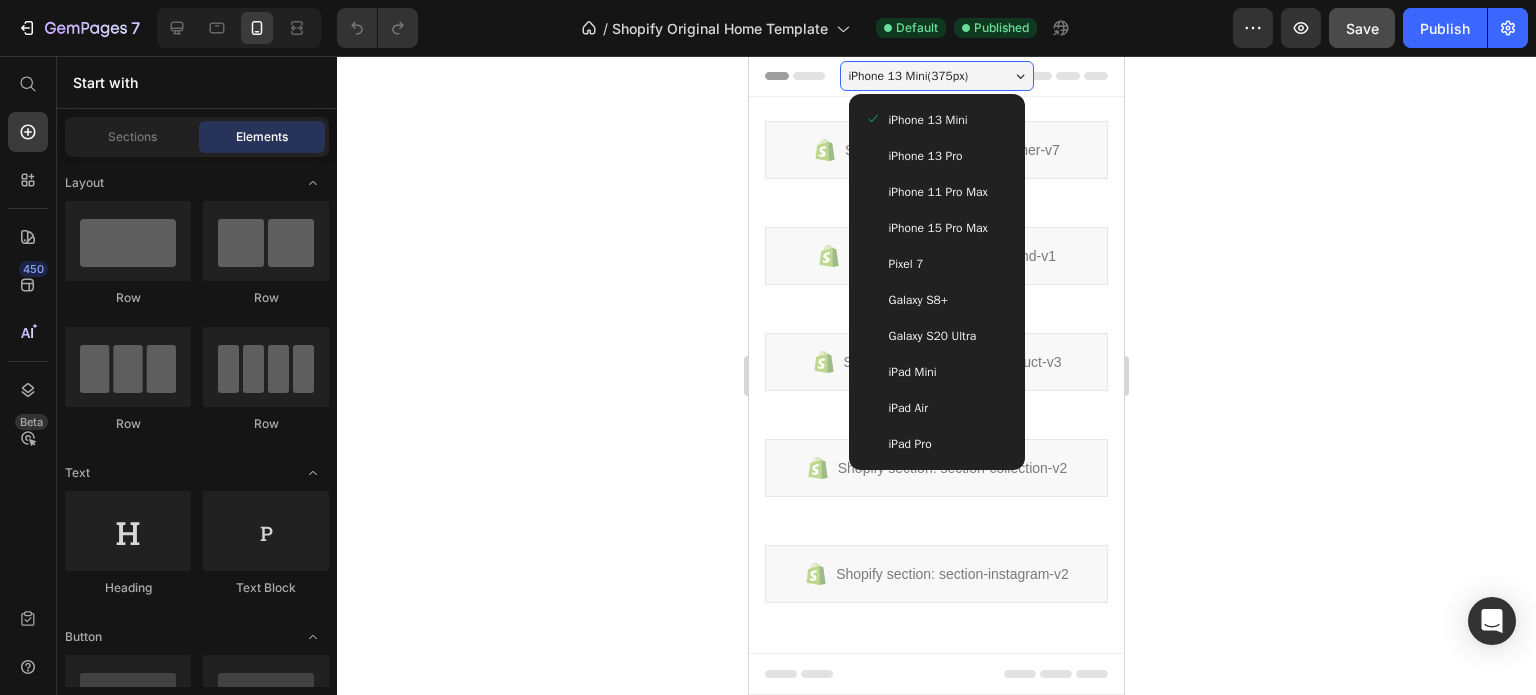 click on "Galaxy S20 Ultra" at bounding box center [933, 336] 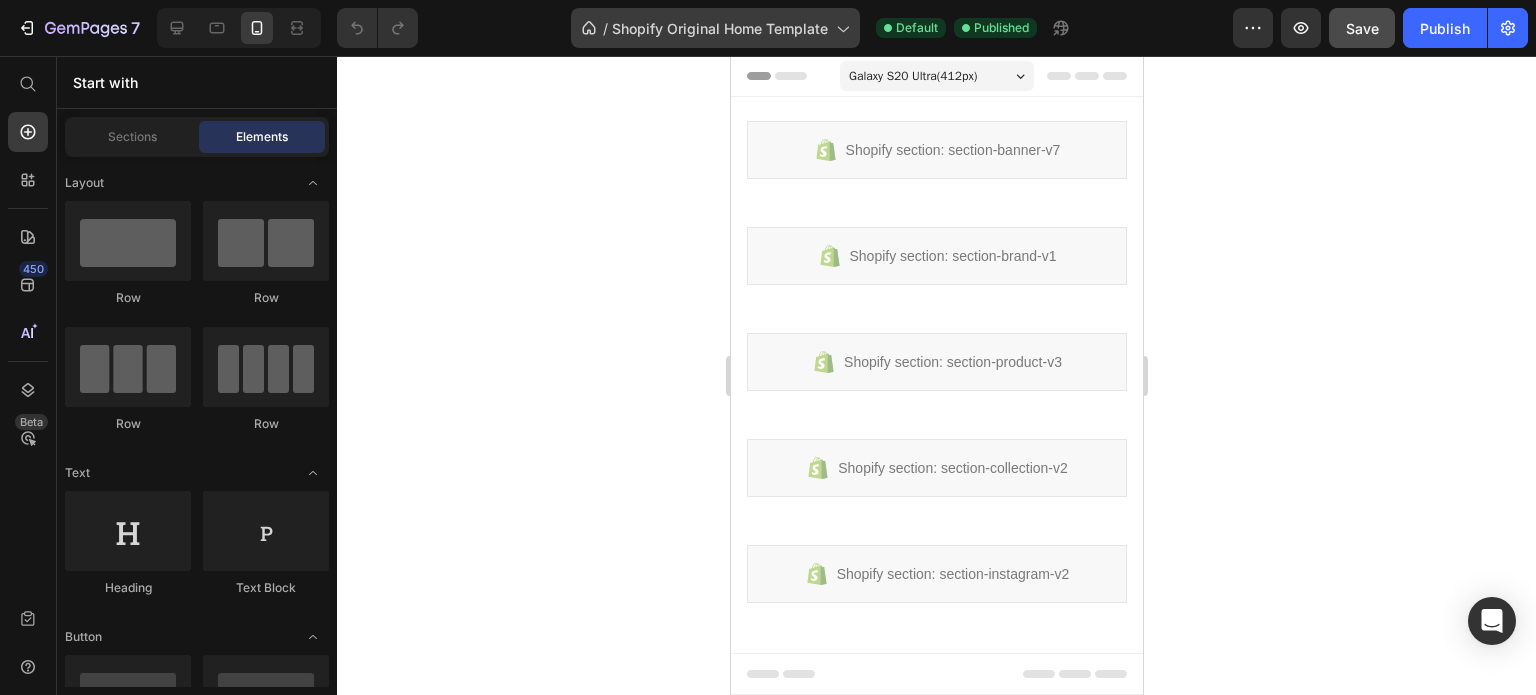 click on "7   /  Shopify Original Home Template Default Published Preview  Save   Publish  450 Beta Start with Sections Elements Hero Section Product Detail Brands Trusted Badges Guarantee Product Breakdown How to use Testimonials Compare Bundle FAQs Social Proof Brand Story Product List Collection Blog List Contact Sticky Add to Cart Custom Footer Browse Library 450 Layout
Row
Row
Row
Row Text
Heading
Text Block Button
Button
Button
Sticky Back to top Media
Image" at bounding box center [768, 0] 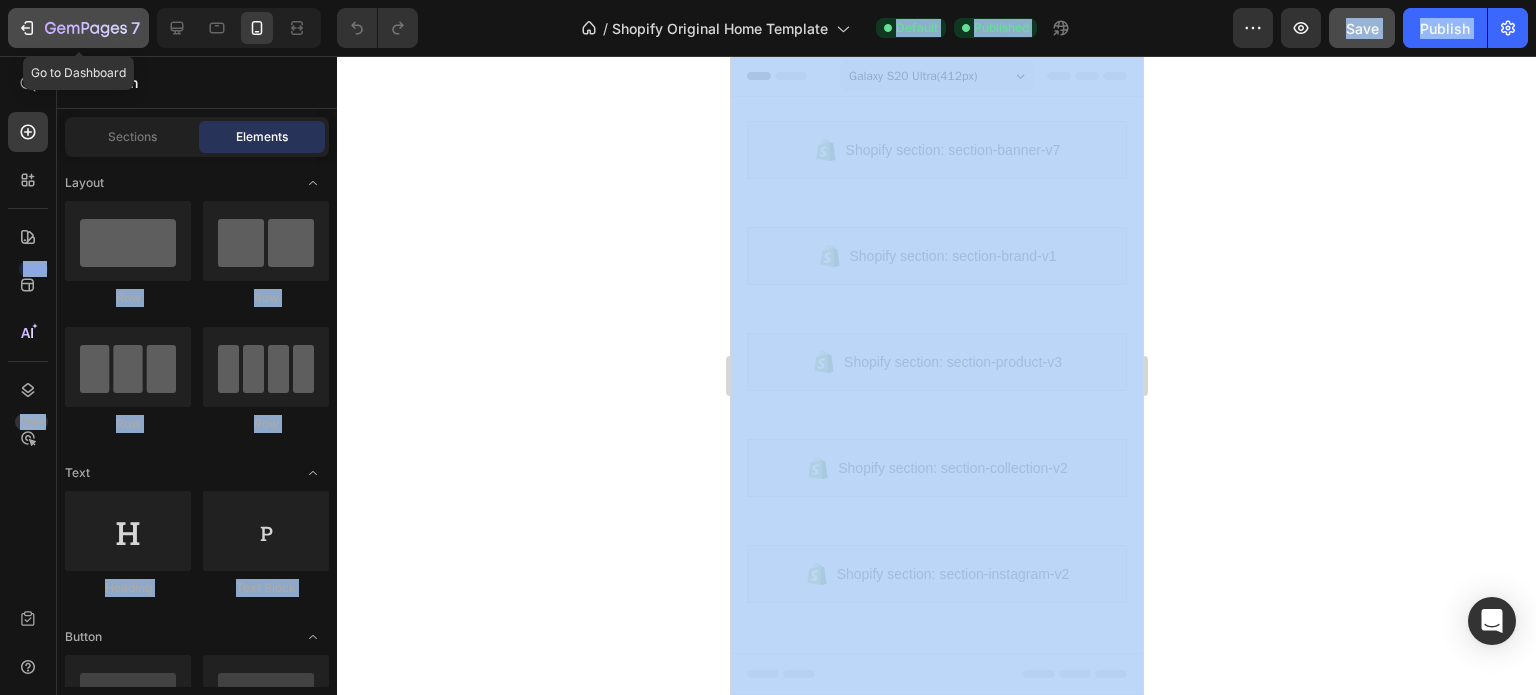 click 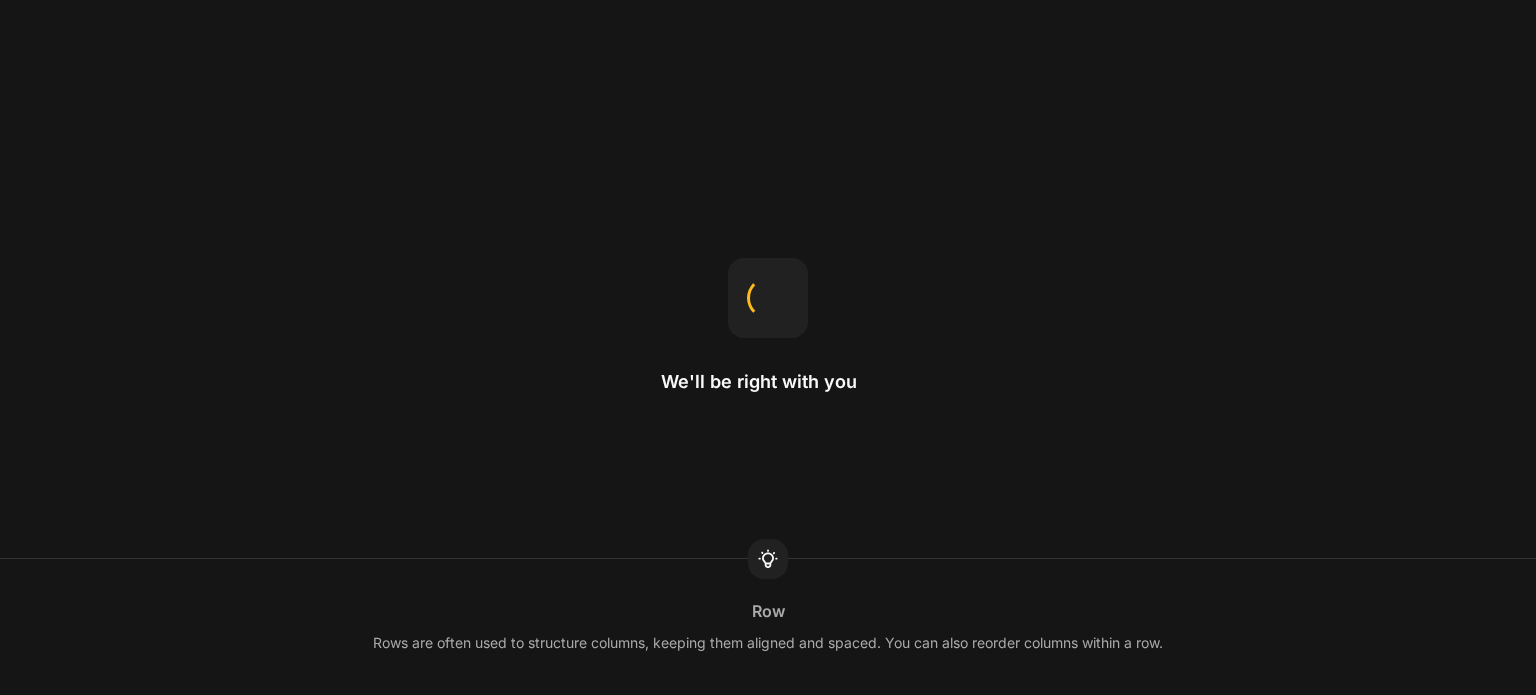 scroll, scrollTop: 0, scrollLeft: 0, axis: both 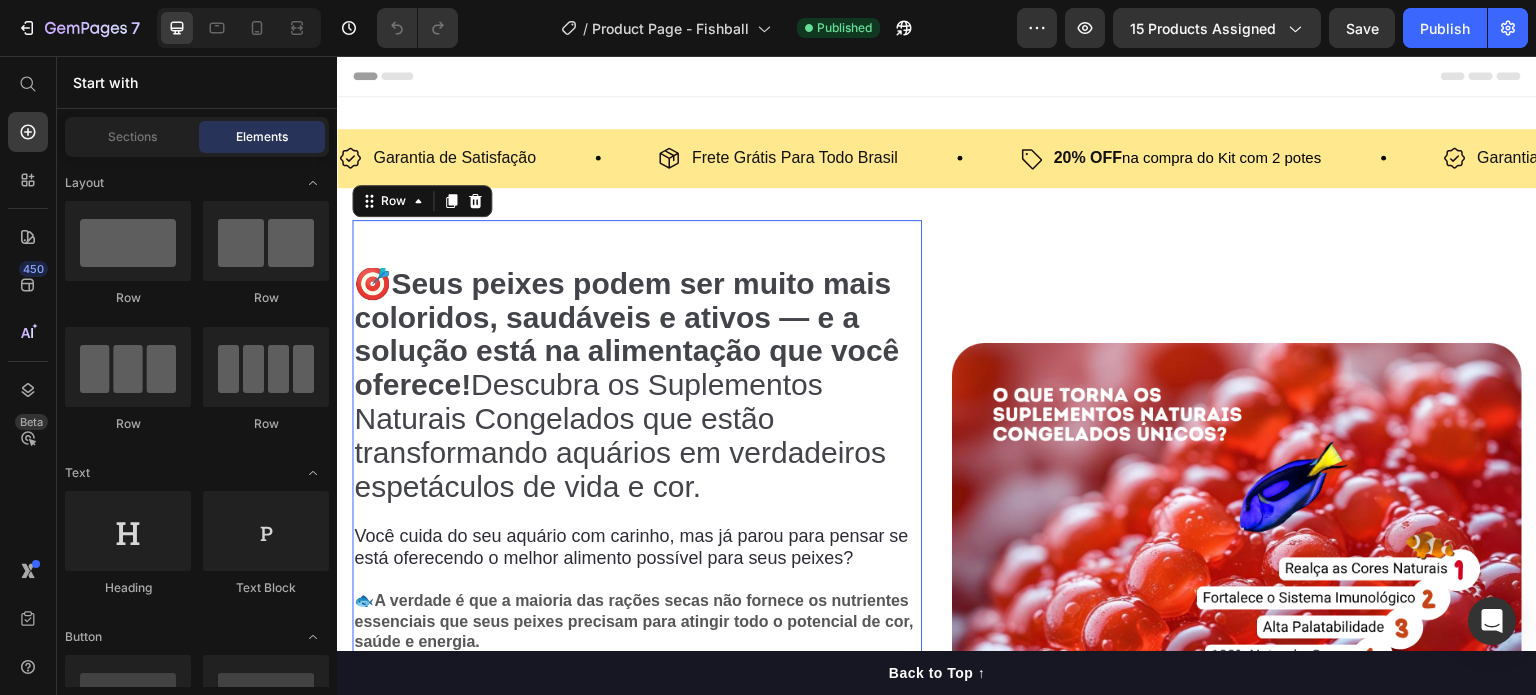 click on "🎯Seus peixes podem ser muito mais coloridos, saudáveis e ativos — e a solução está na alimentação que você oferece!  Descubra os Suplementos Naturais Congelados que estão transformando aquários em verdadeiros espetáculos de vida e cor. Heading Você cuida do seu aquário com carinho, mas já parou para pensar se está oferecendo o melhor alimento possível para seus peixes?   🐟  A verdade é que a maioria das rações secas não fornece os nutrientes essenciais que seus peixes precisam para atingir todo o potencial de cor, saúde e energia. E pior: muitos alimentos industrializados têm conservantes, corantes artificiais e ingredientes de baixa qualidade que podem afetar a saúde dos seus peixes a longo prazo.   Mas agora, existe uma solução premium, natural e prática para mudar isso de uma vez por todas… Text Block Row   0" at bounding box center (637, 546) 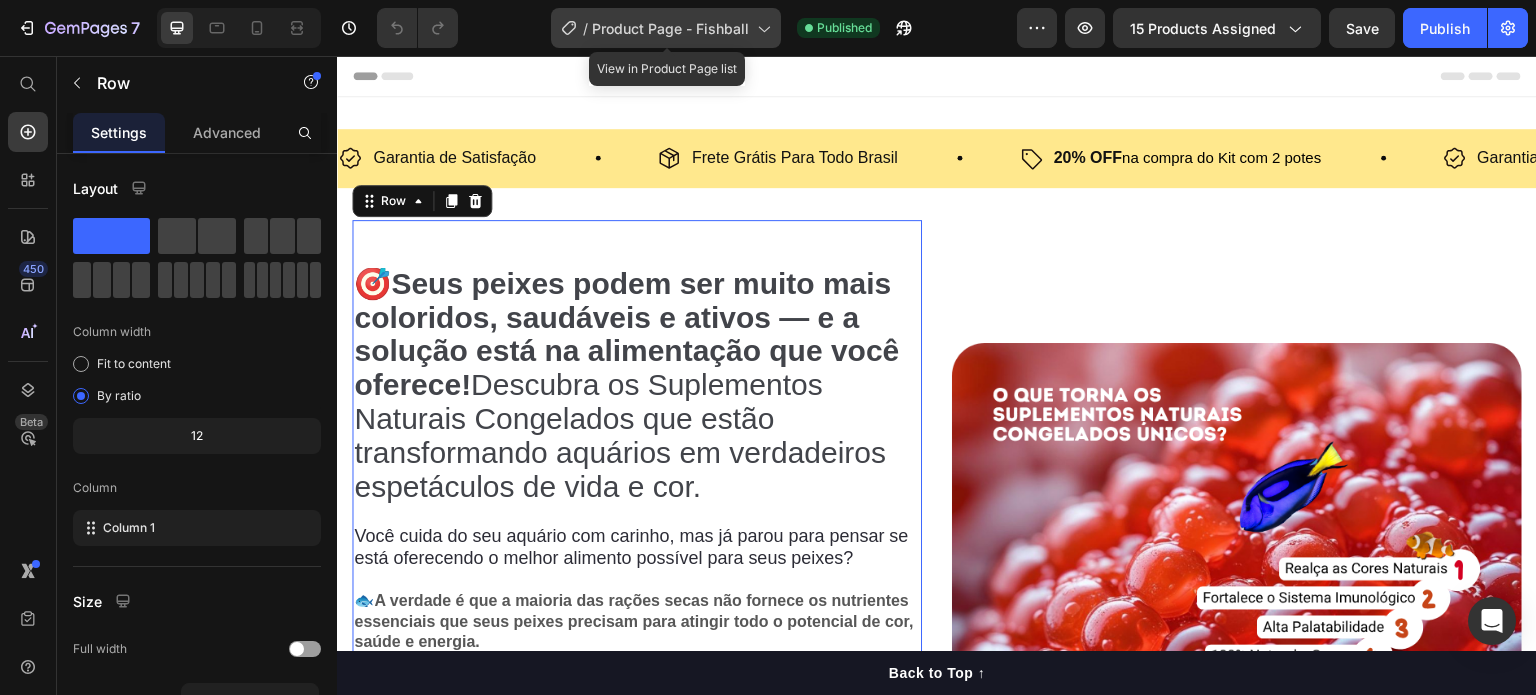 click on "Product Page - Fishball" at bounding box center [670, 28] 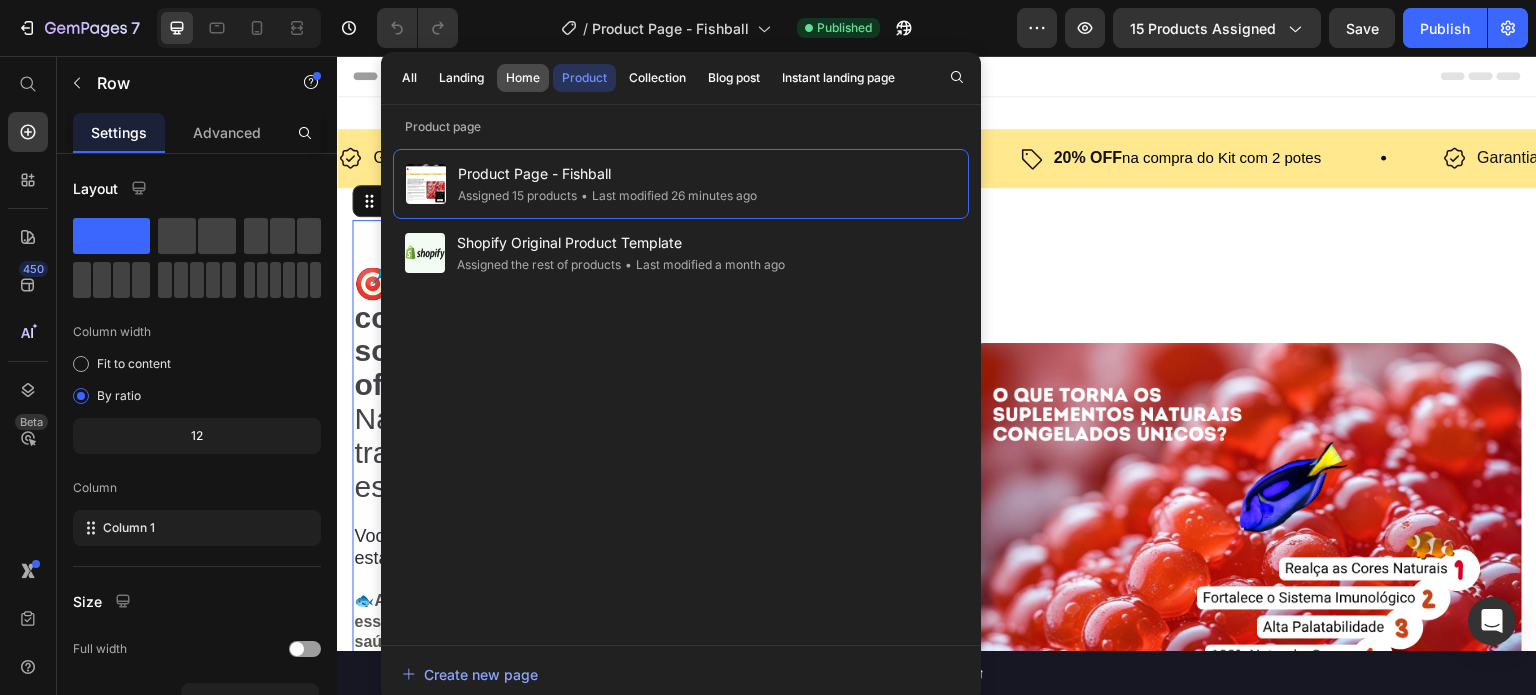 click on "Home" at bounding box center [523, 78] 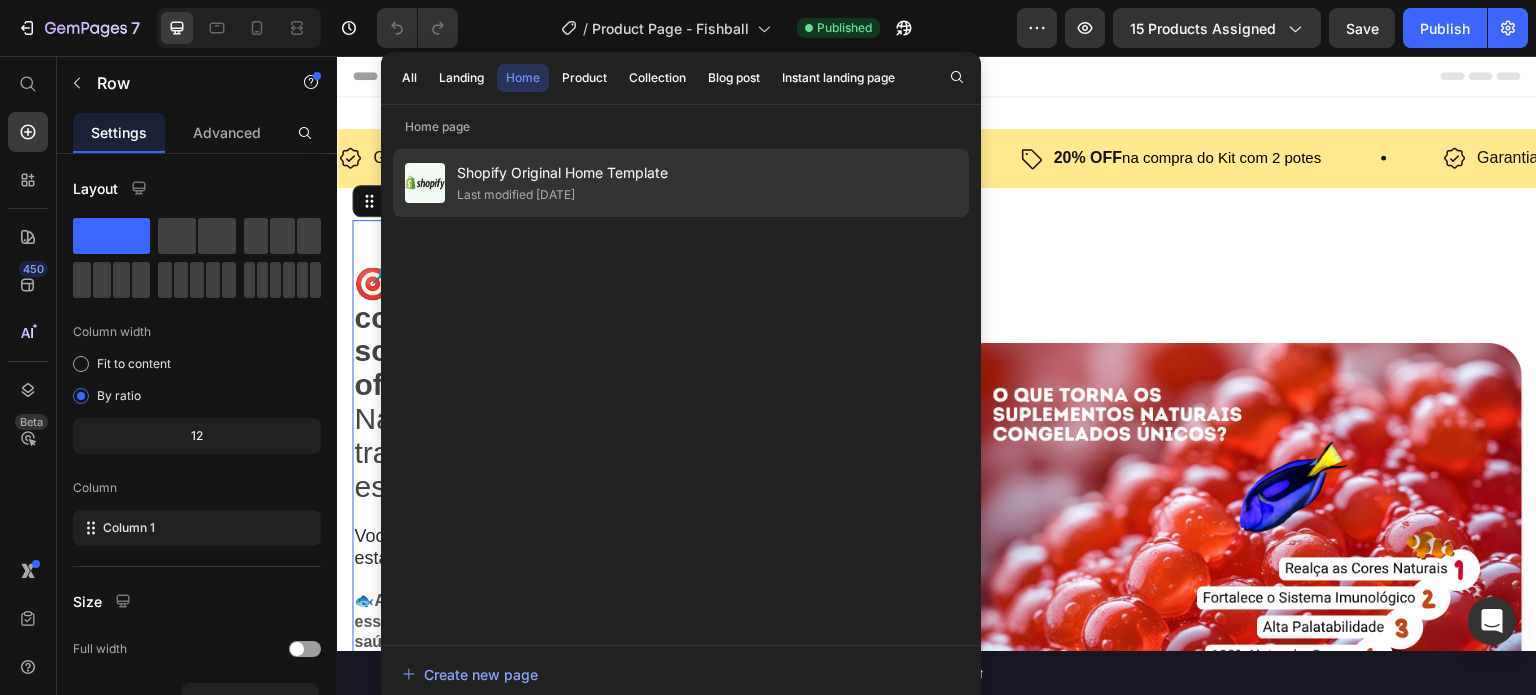 click on "Shopify Original Home Template" at bounding box center [562, 173] 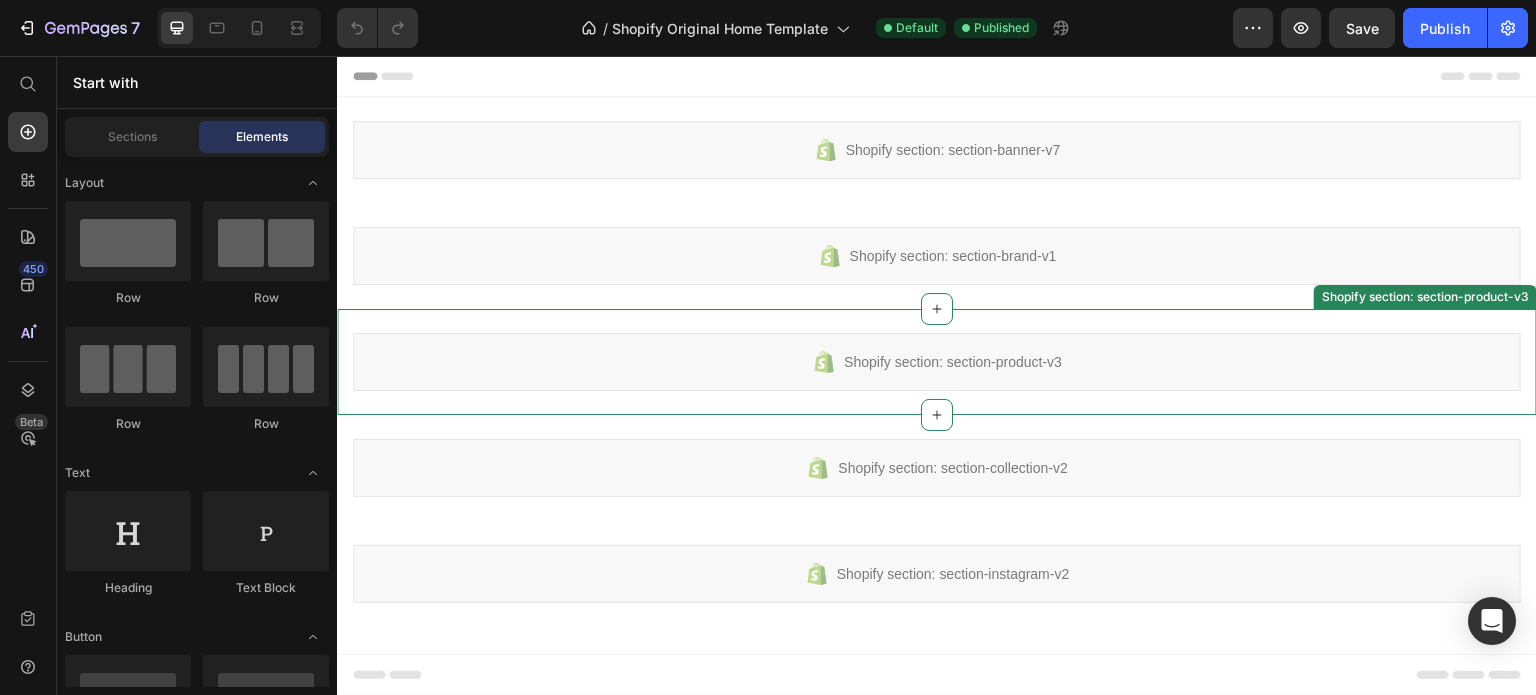 scroll, scrollTop: 127, scrollLeft: 0, axis: vertical 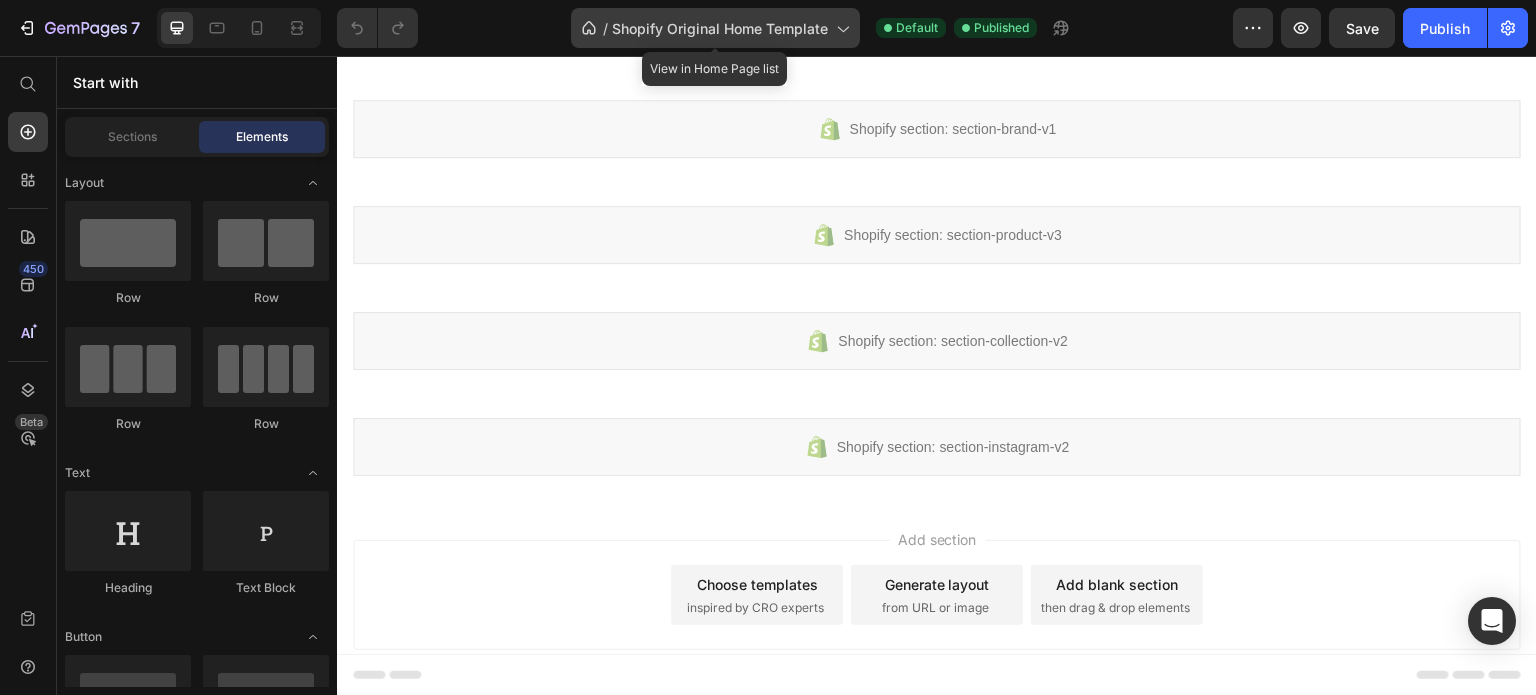 click on "/  Shopify Original Home Template" 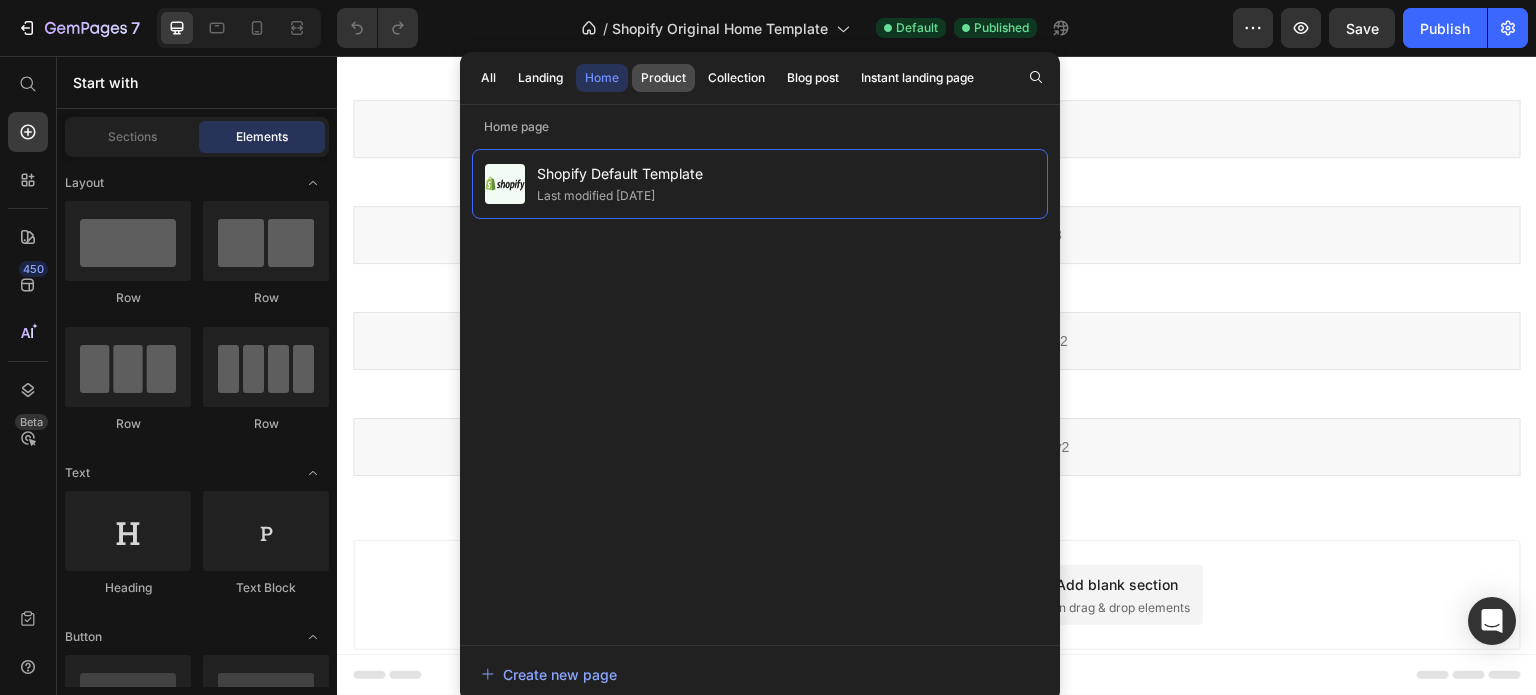 click on "Product" 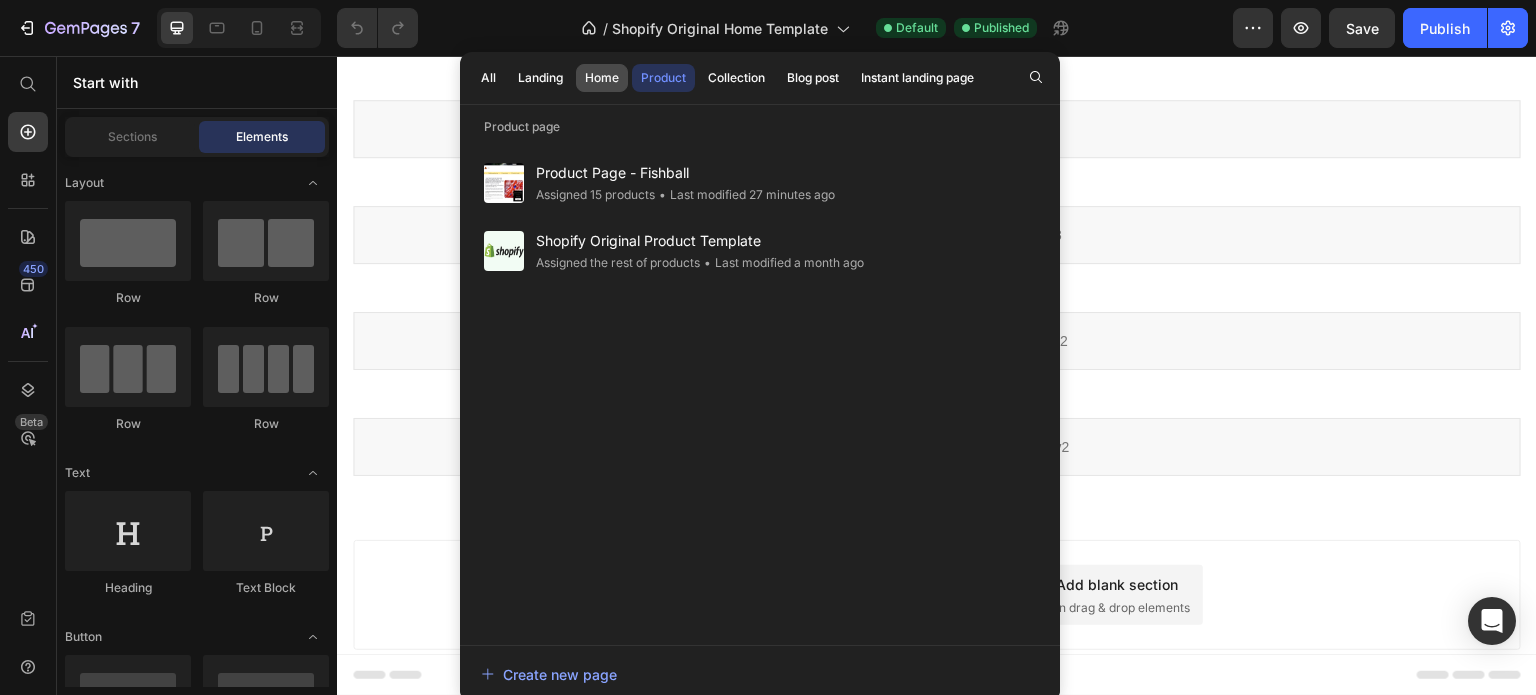 click on "Home" at bounding box center [602, 78] 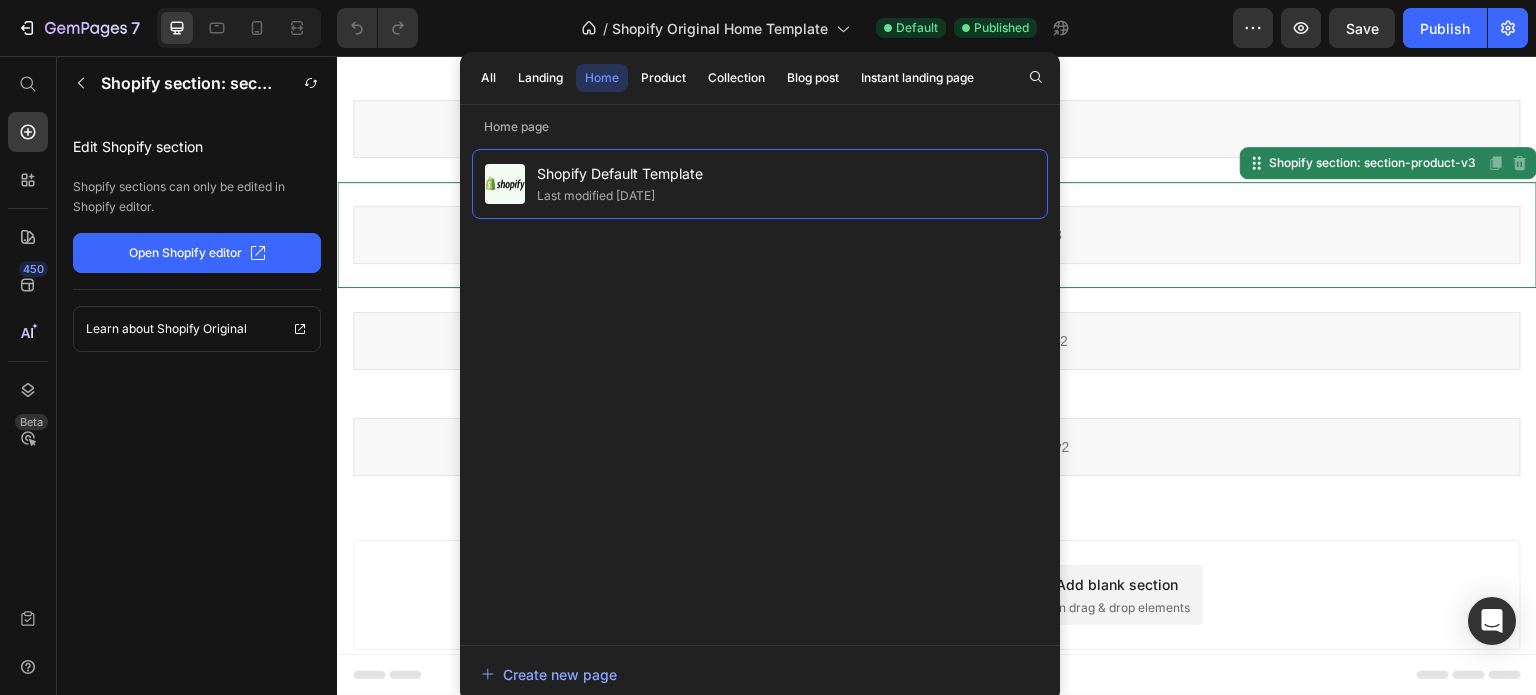 click on "Shopify section: section-product-v3" at bounding box center (937, 235) 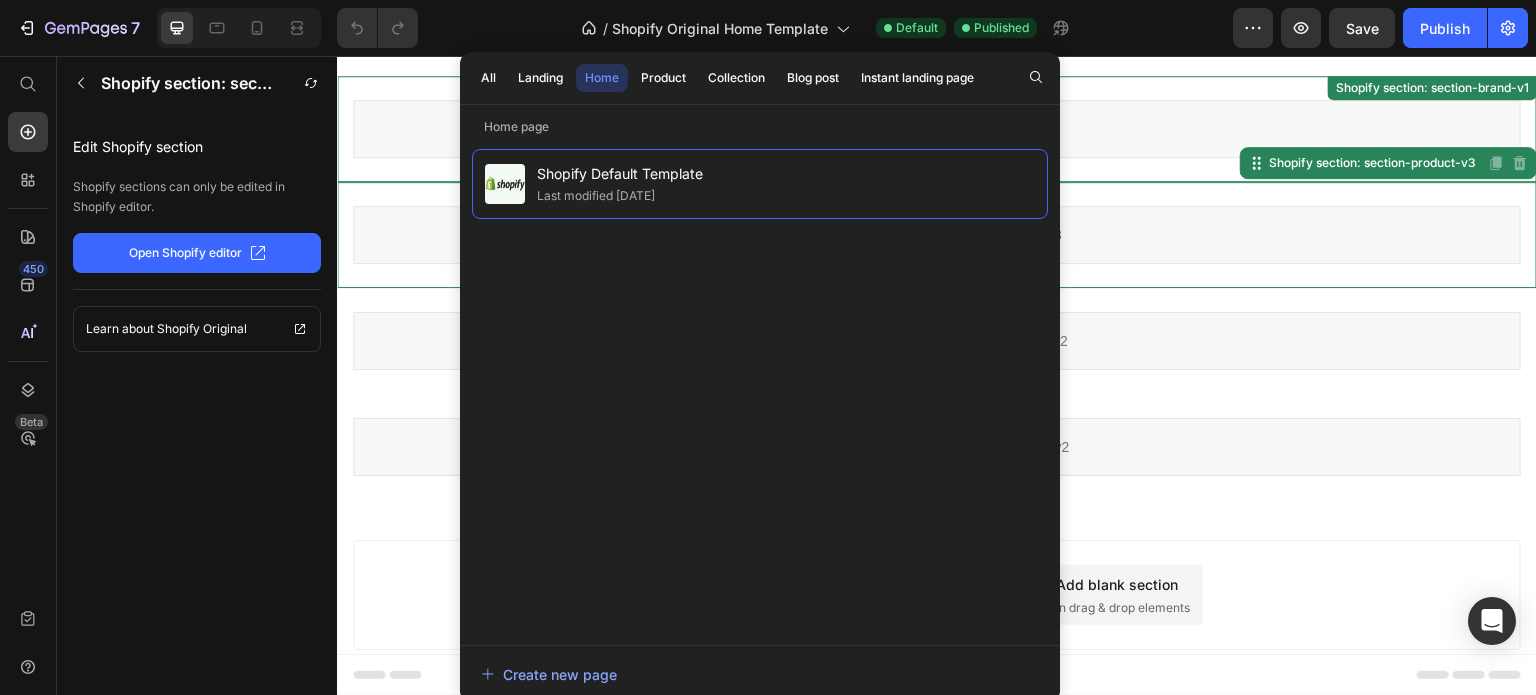 click on "Shopify section: section-brand-v1 Shopify section: section-brand-v1" at bounding box center (937, 129) 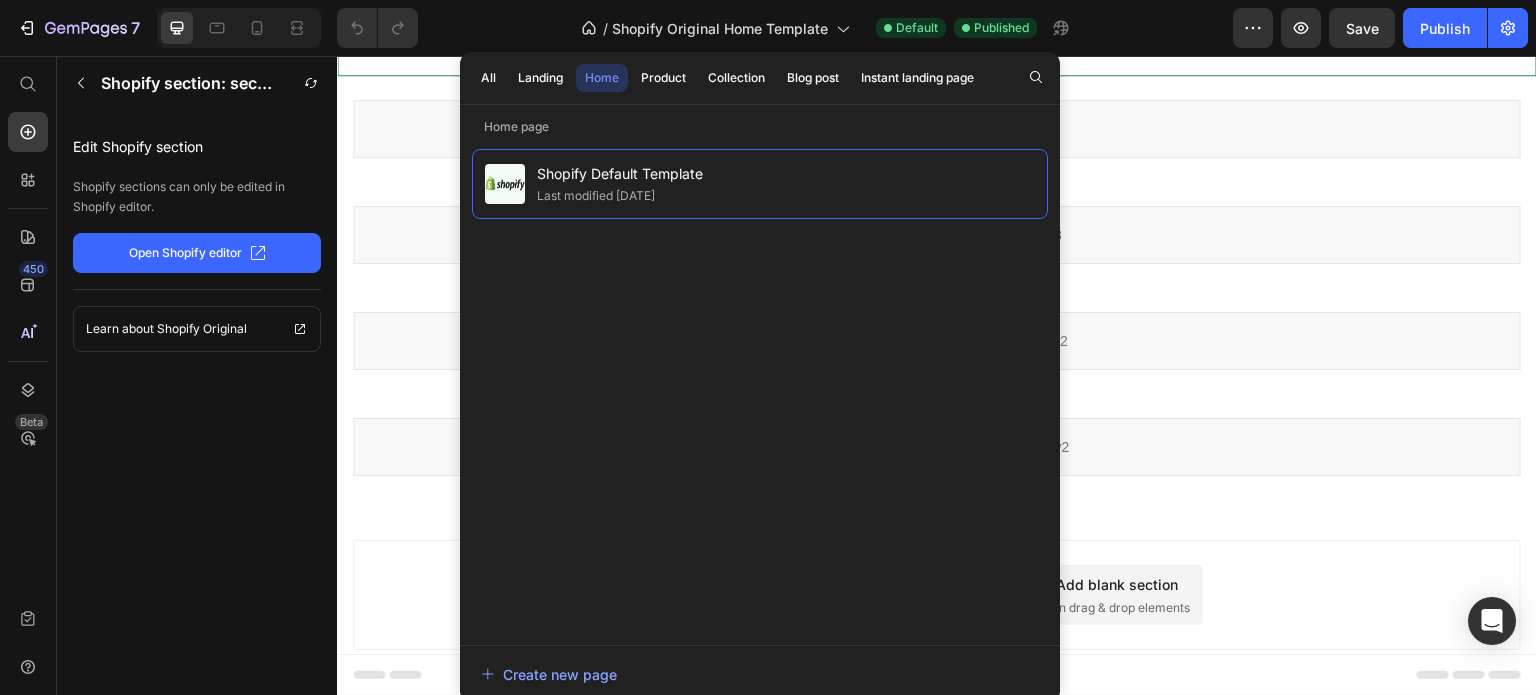click on "Shopify section: section-banner-v7 Shopify section: section-banner-v7   Disabled. Please edit in Shopify Editor Disabled. Please edit in Shopify Editor" at bounding box center [937, 23] 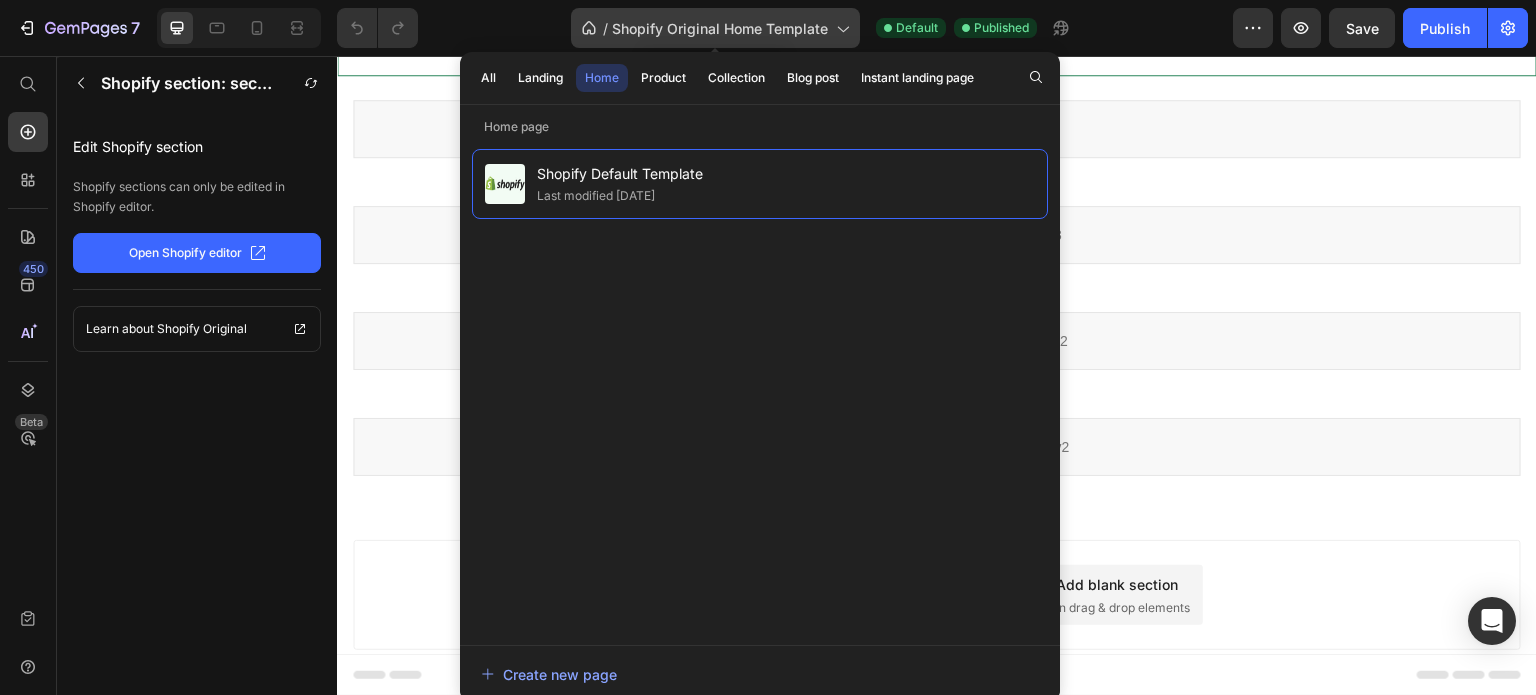 click on "Shopify Original Home Template" at bounding box center (720, 28) 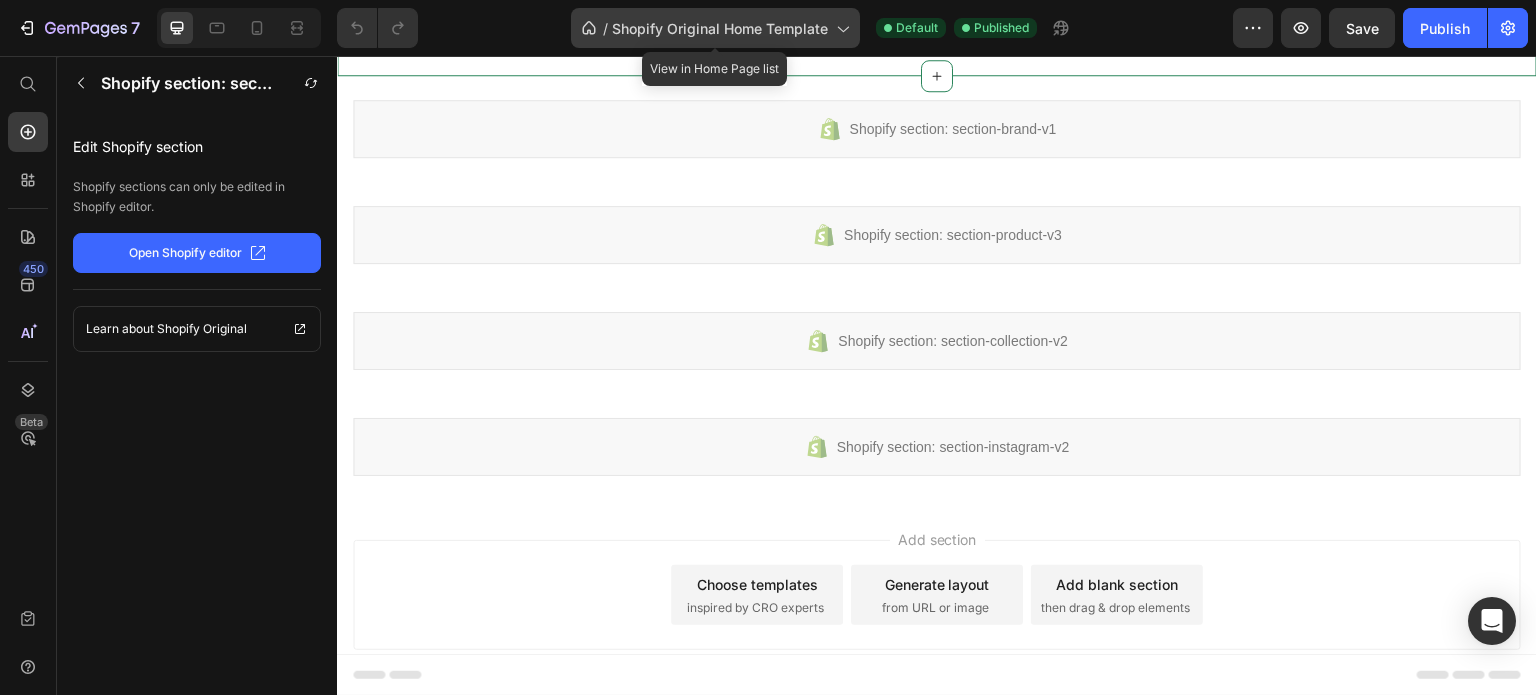 click on "Shopify Original Home Template" at bounding box center [720, 28] 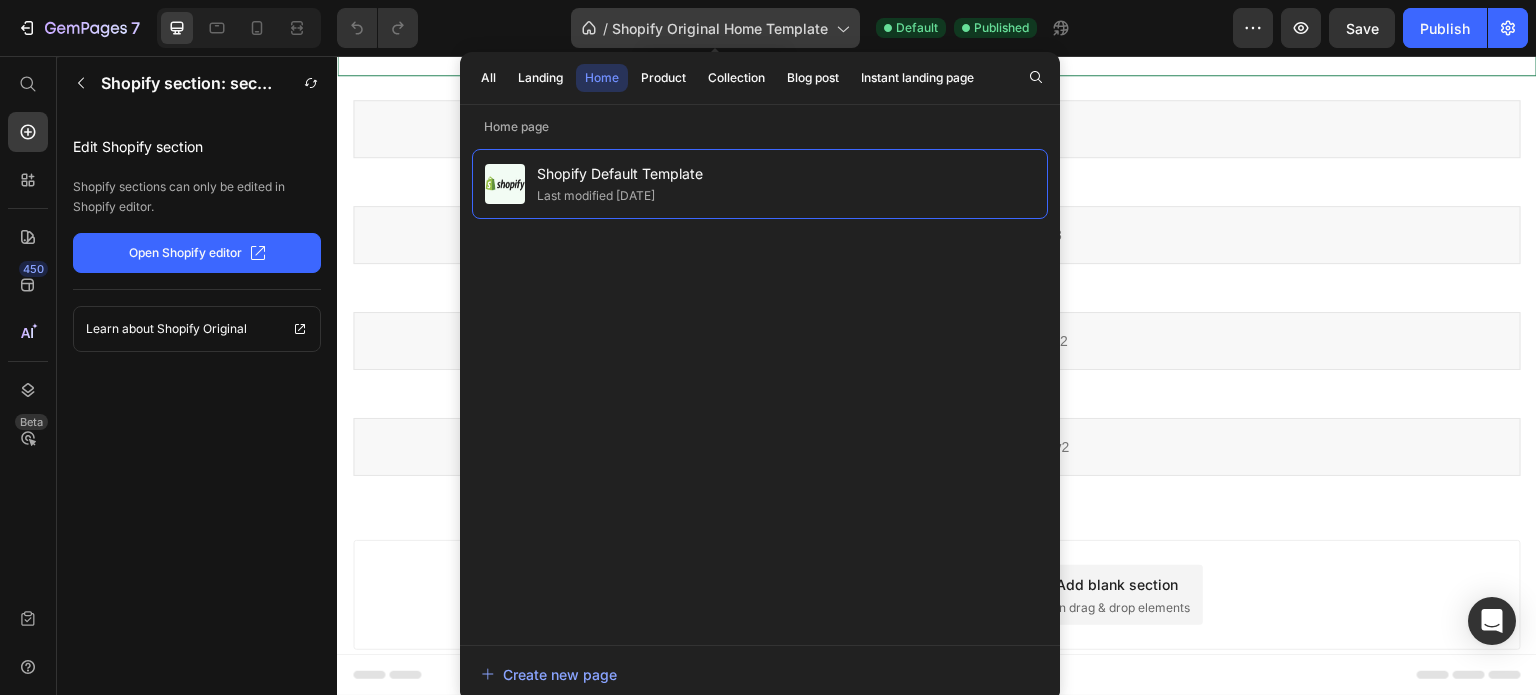 click on "Shopify Original Home Template" at bounding box center (720, 28) 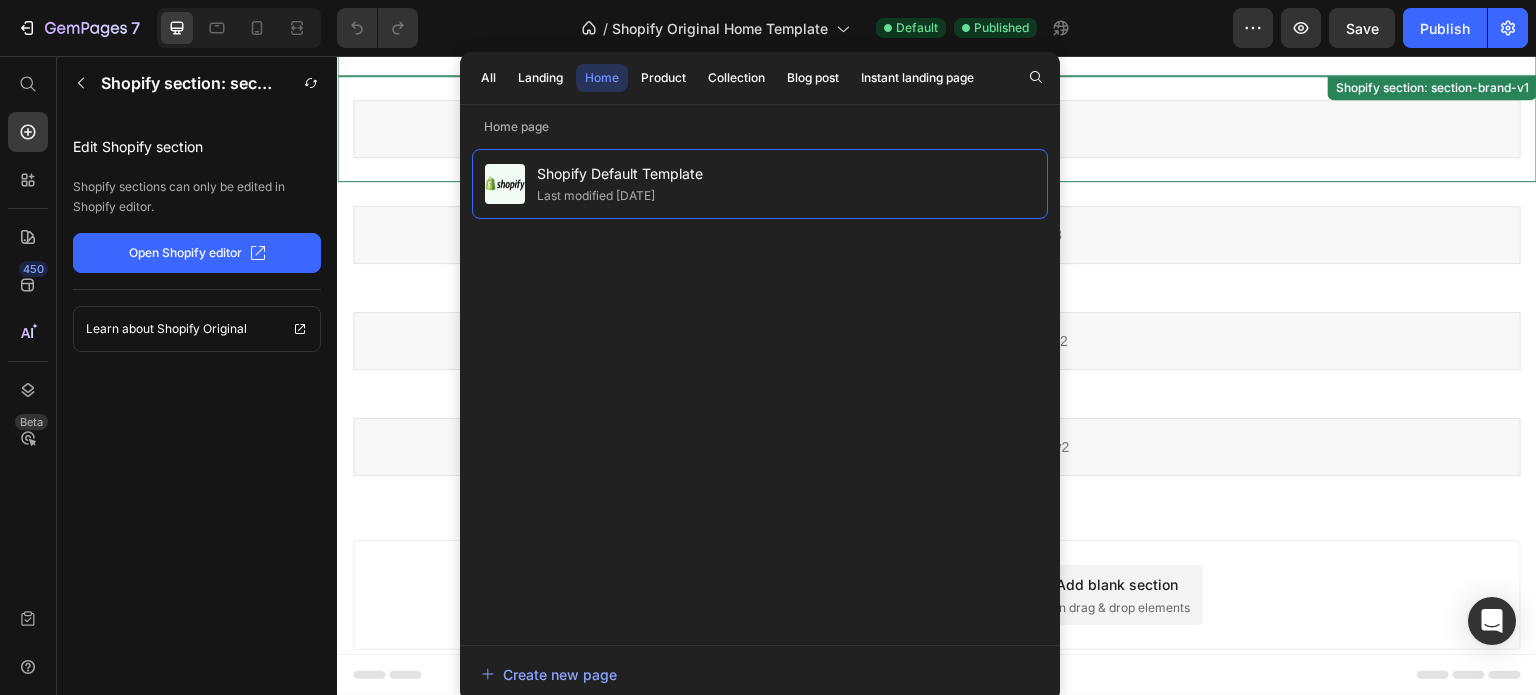 click on "Shopify section: section-product-v3 Shopify section: section-product-v3" at bounding box center [937, 235] 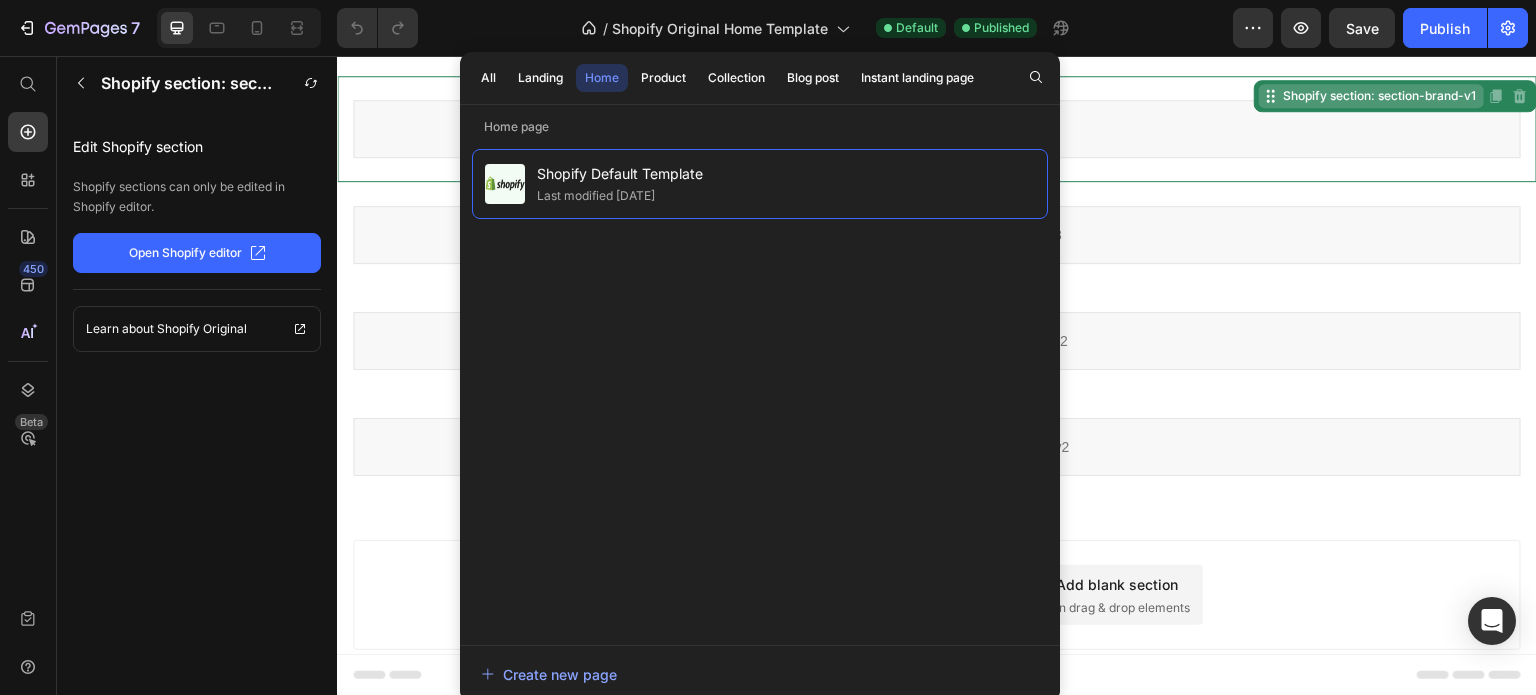 click on "Shopify section: section-brand-v1" at bounding box center [1371, 96] 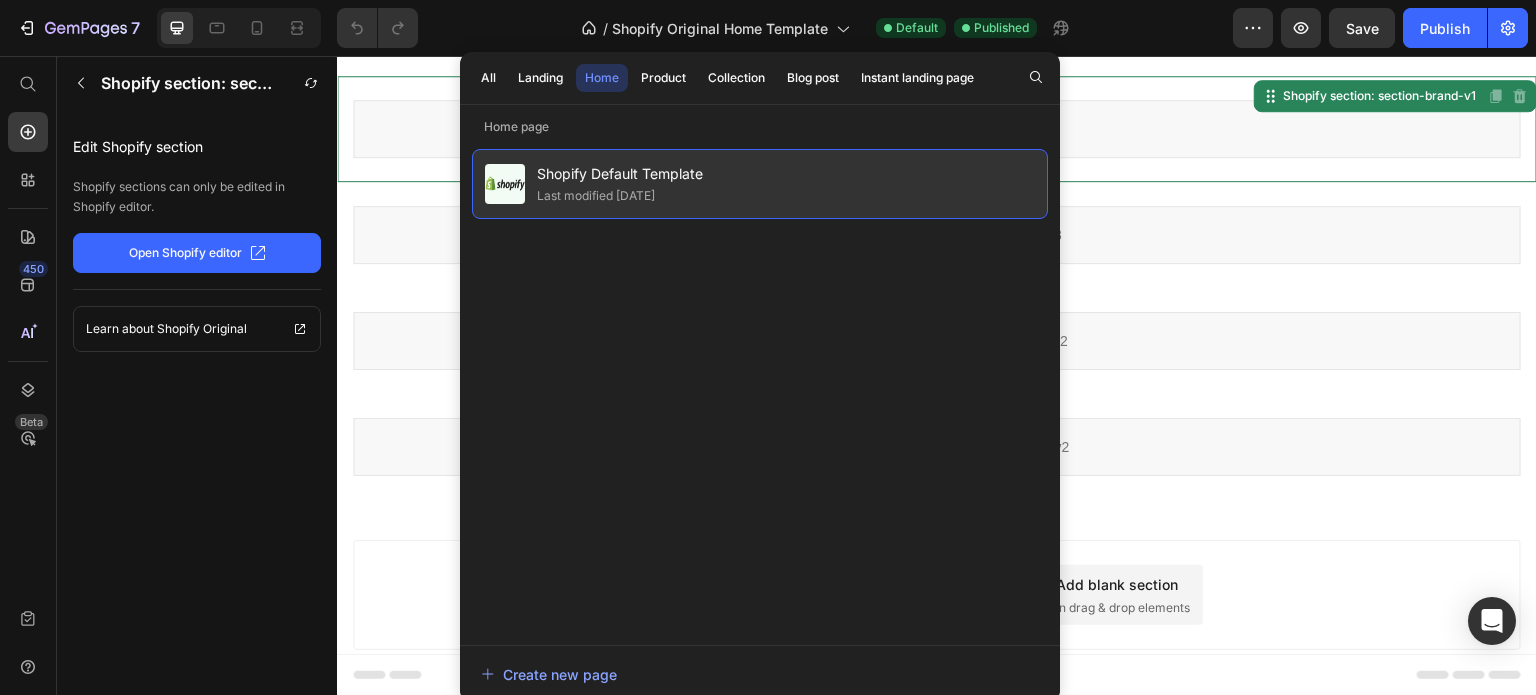 click on "Last modified [DATE]" 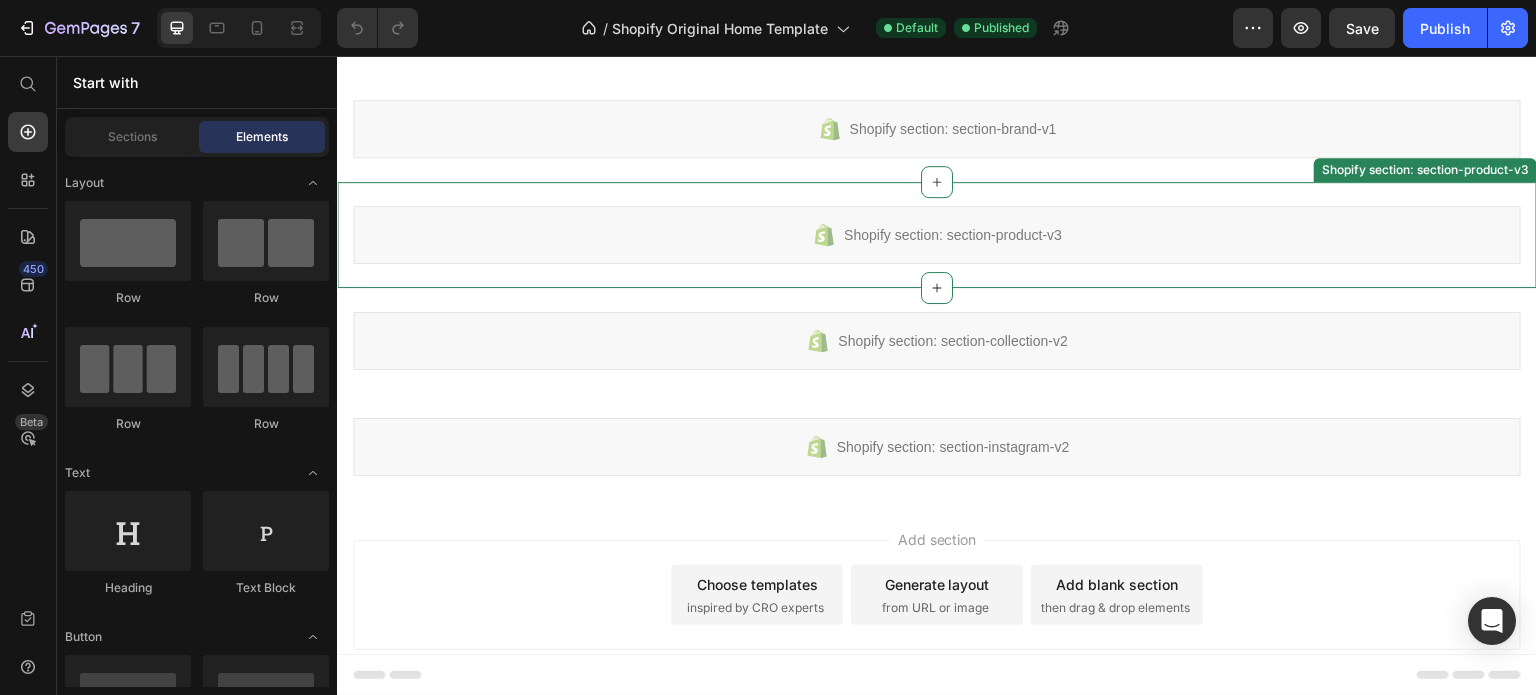 scroll, scrollTop: 0, scrollLeft: 0, axis: both 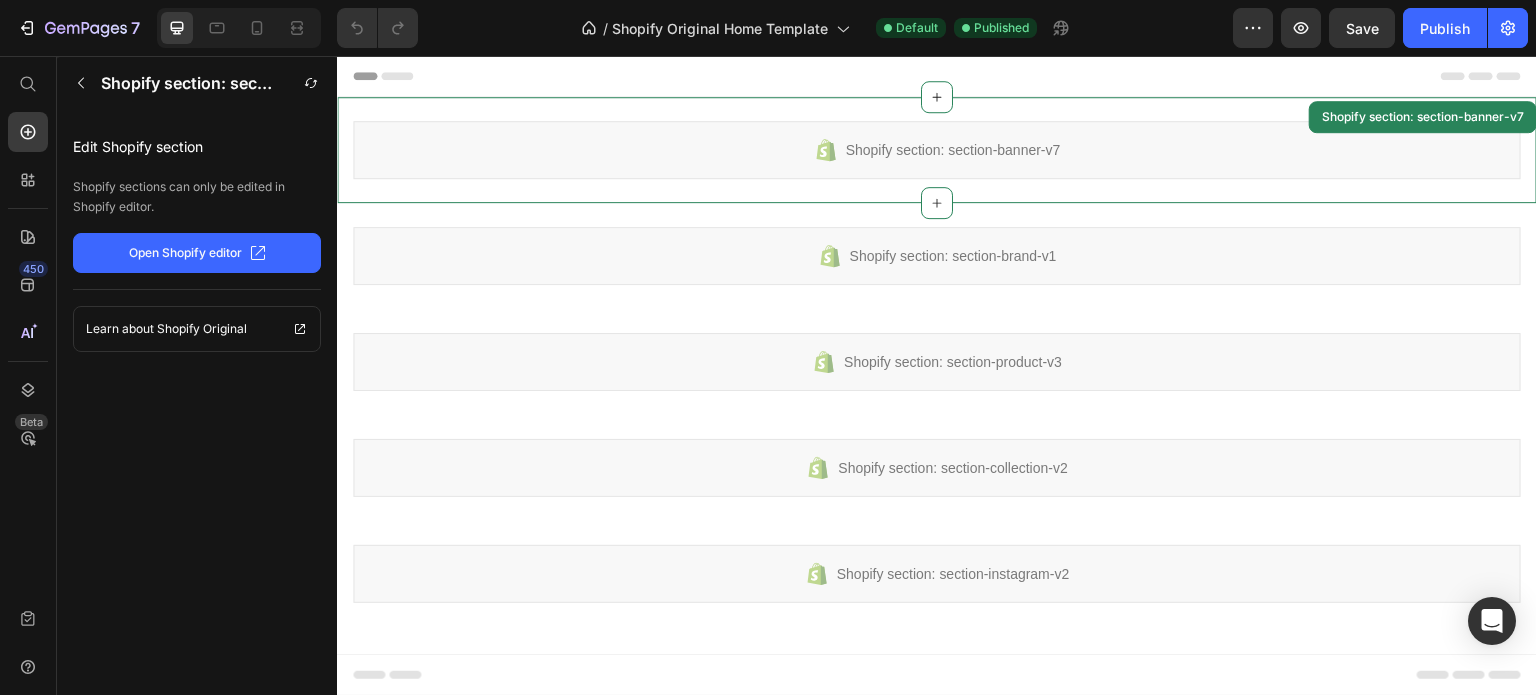 click on "Shopify section: section-banner-v7" at bounding box center [953, 150] 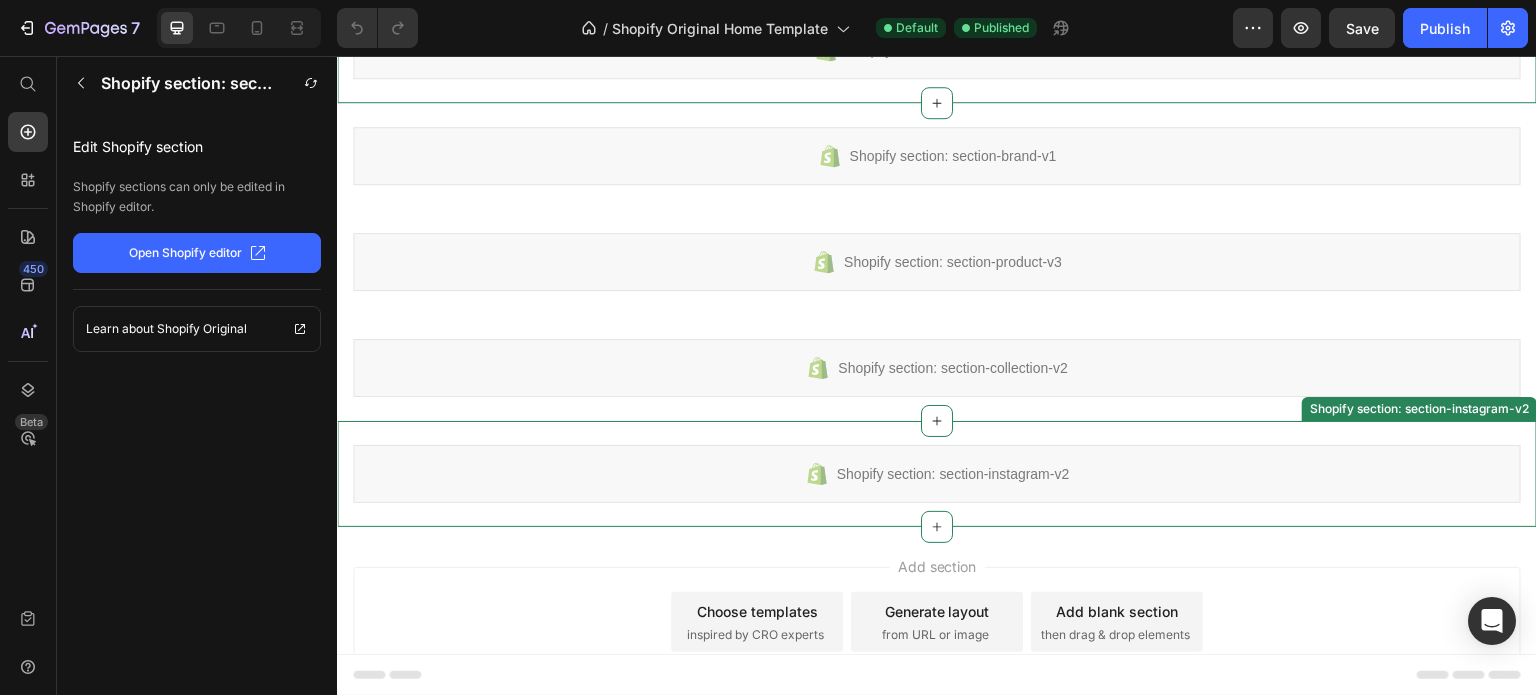 scroll, scrollTop: 127, scrollLeft: 0, axis: vertical 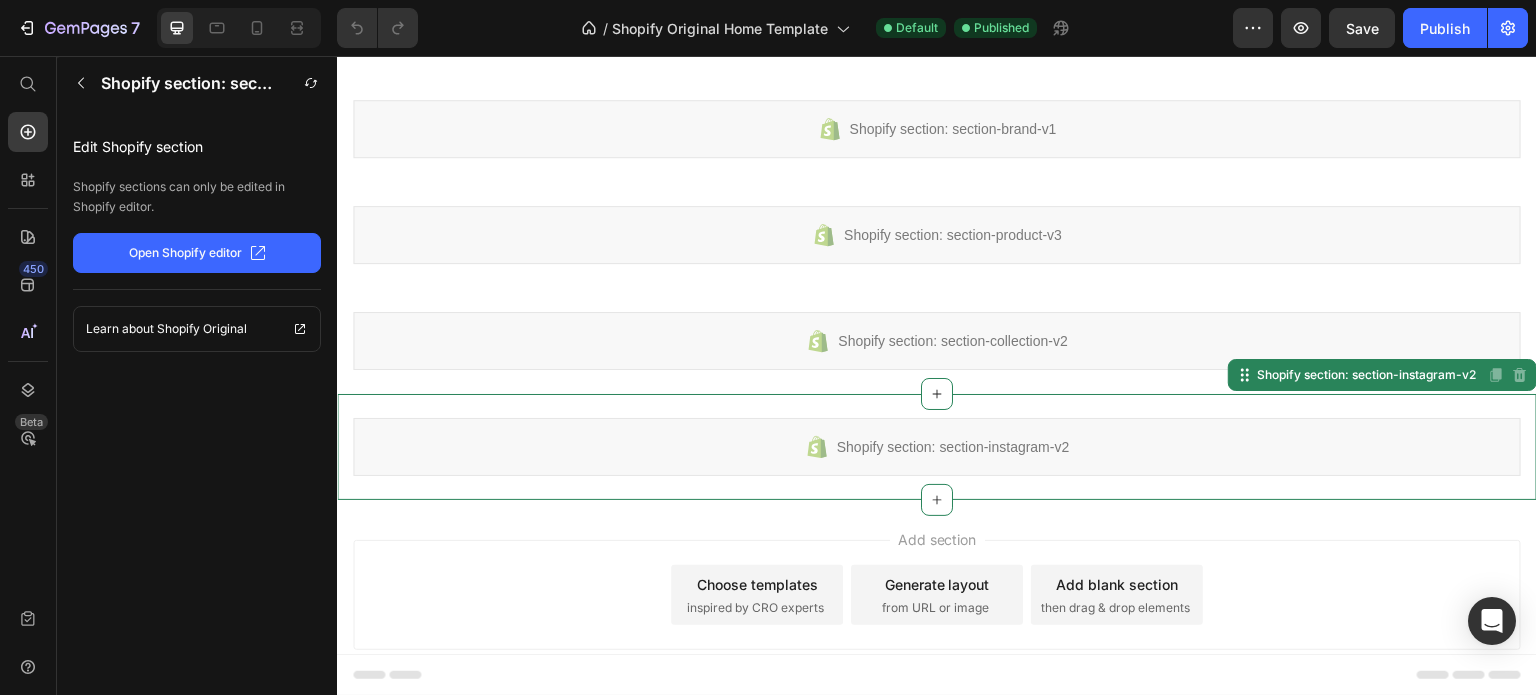 click on "Shopify section: section-instagram-v2" at bounding box center [953, 447] 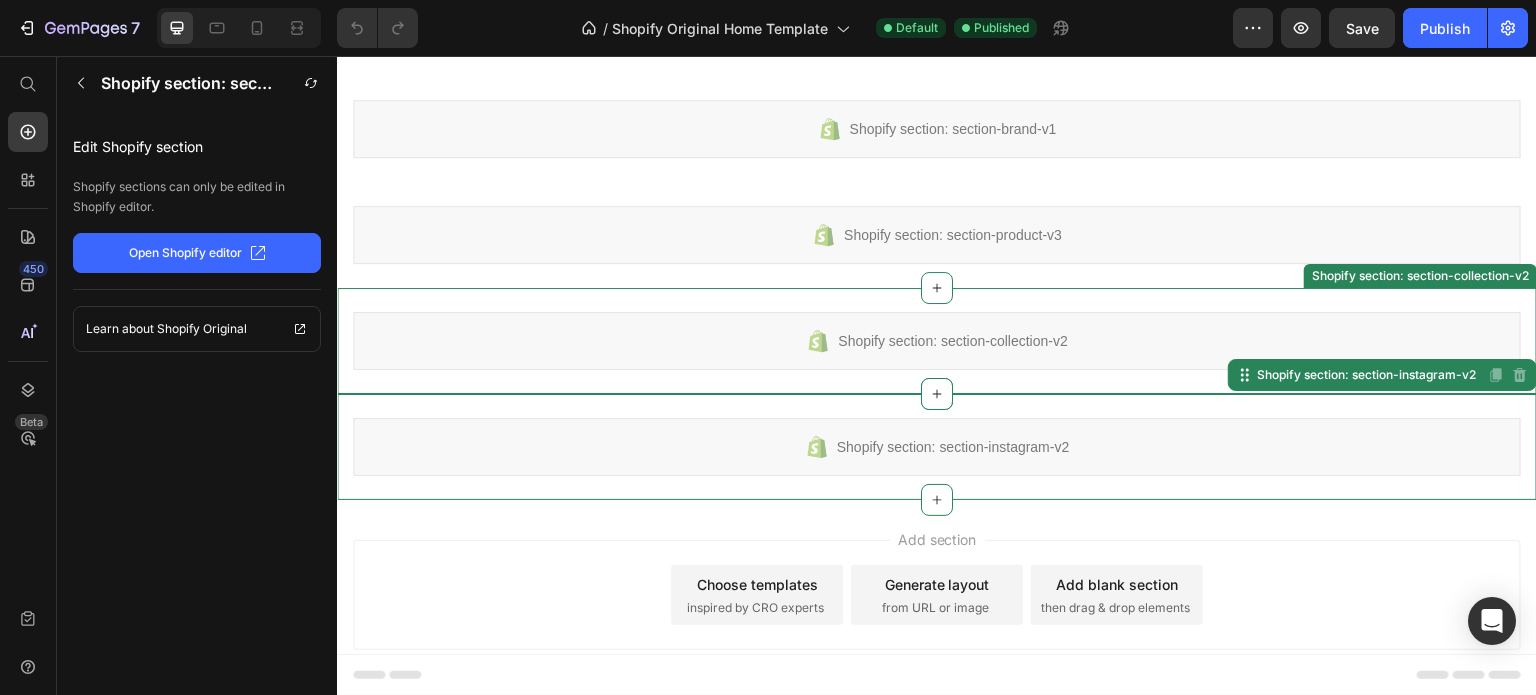 scroll, scrollTop: 0, scrollLeft: 0, axis: both 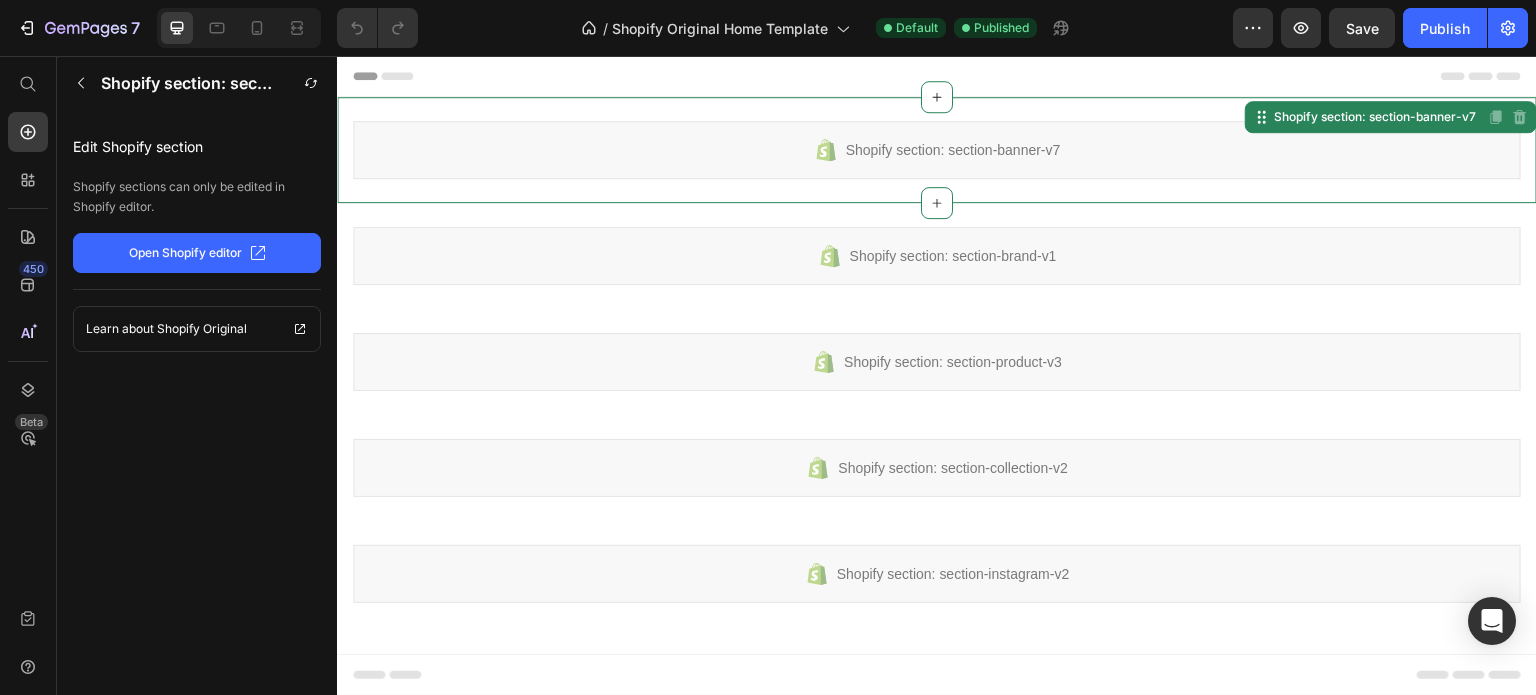 click on "Shopify section: section-banner-v7" at bounding box center (953, 150) 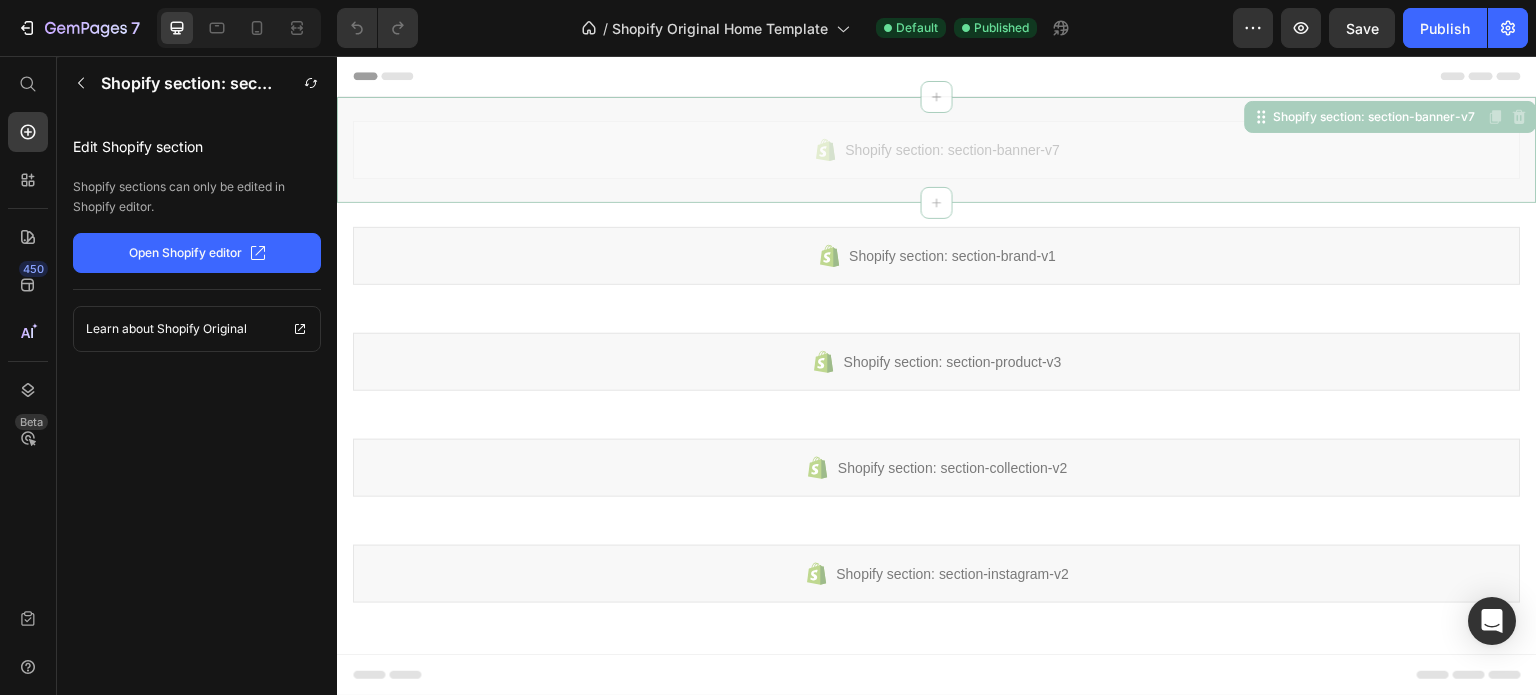 click on "Shopify section: section-banner-v7" at bounding box center [337, 56] 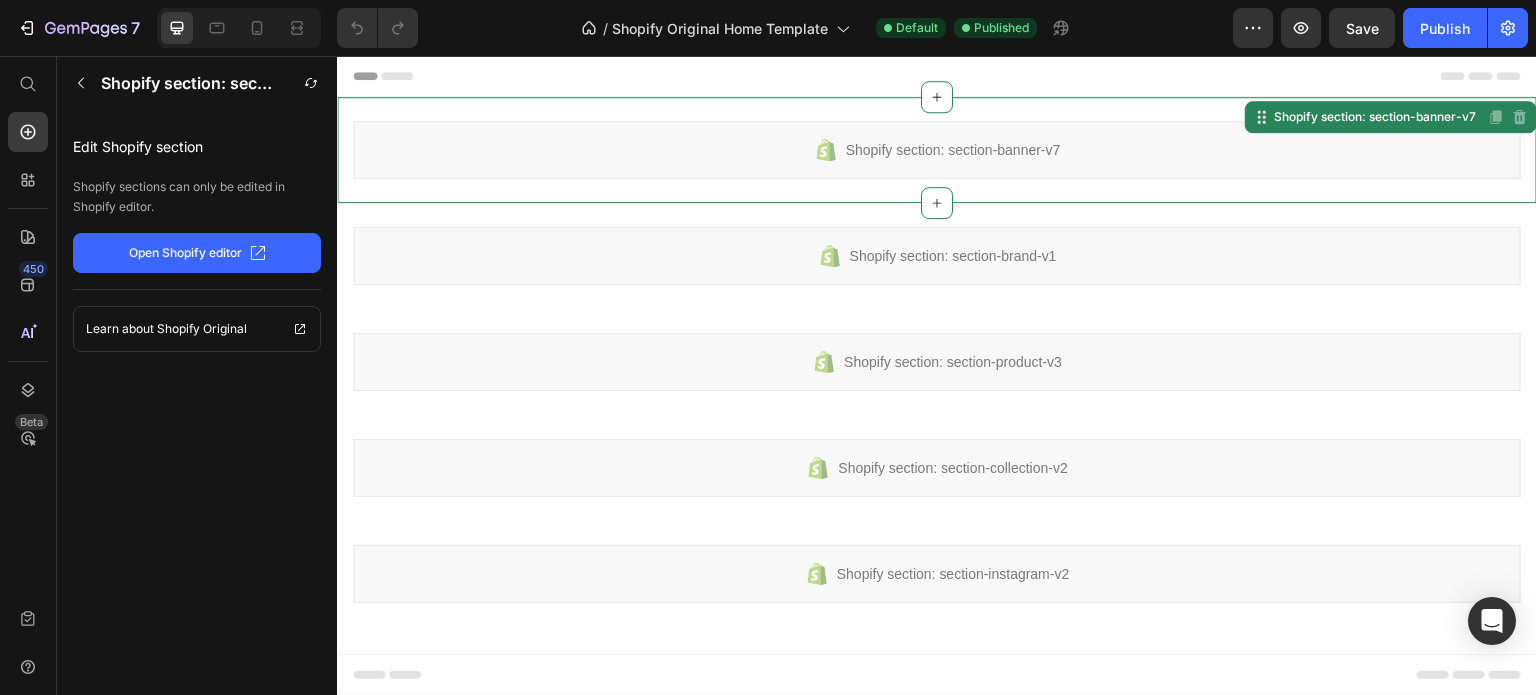 click on "Open Shopify editor" 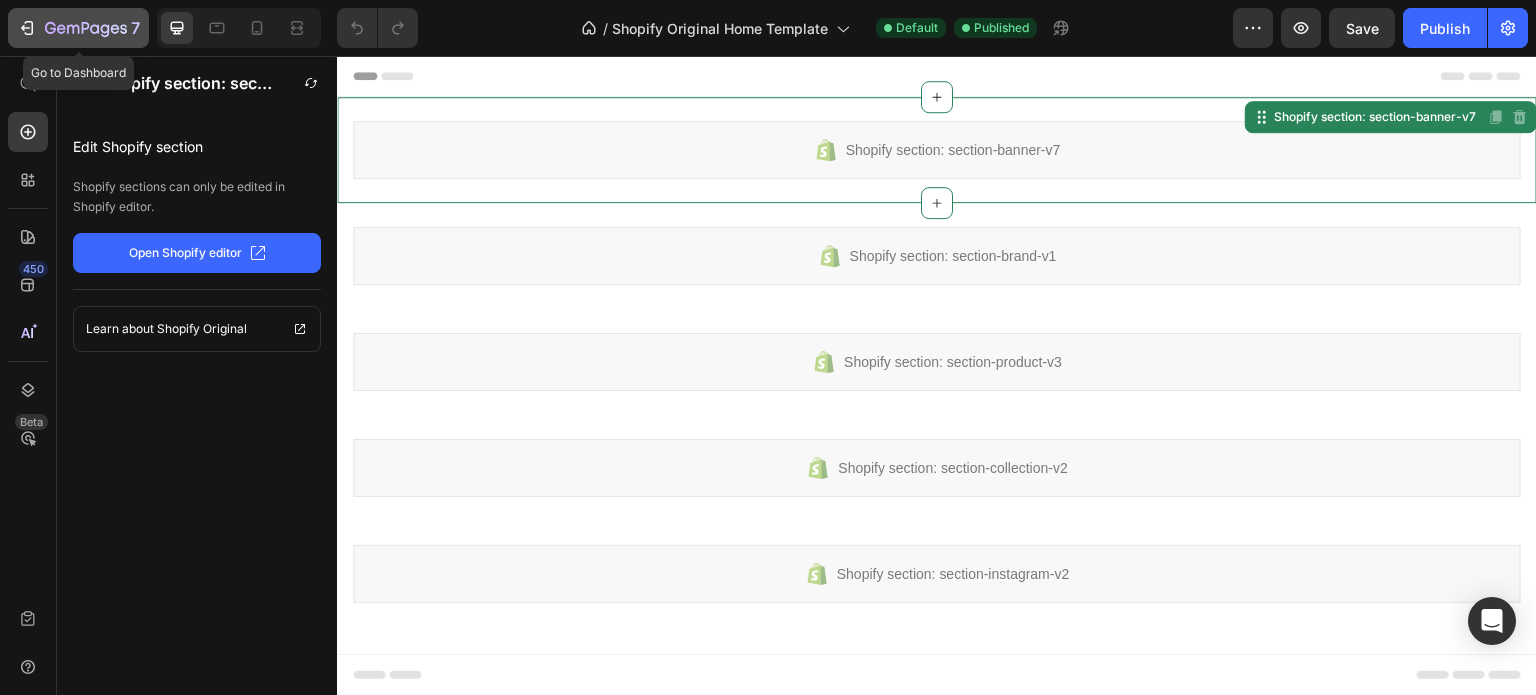 click on "7" 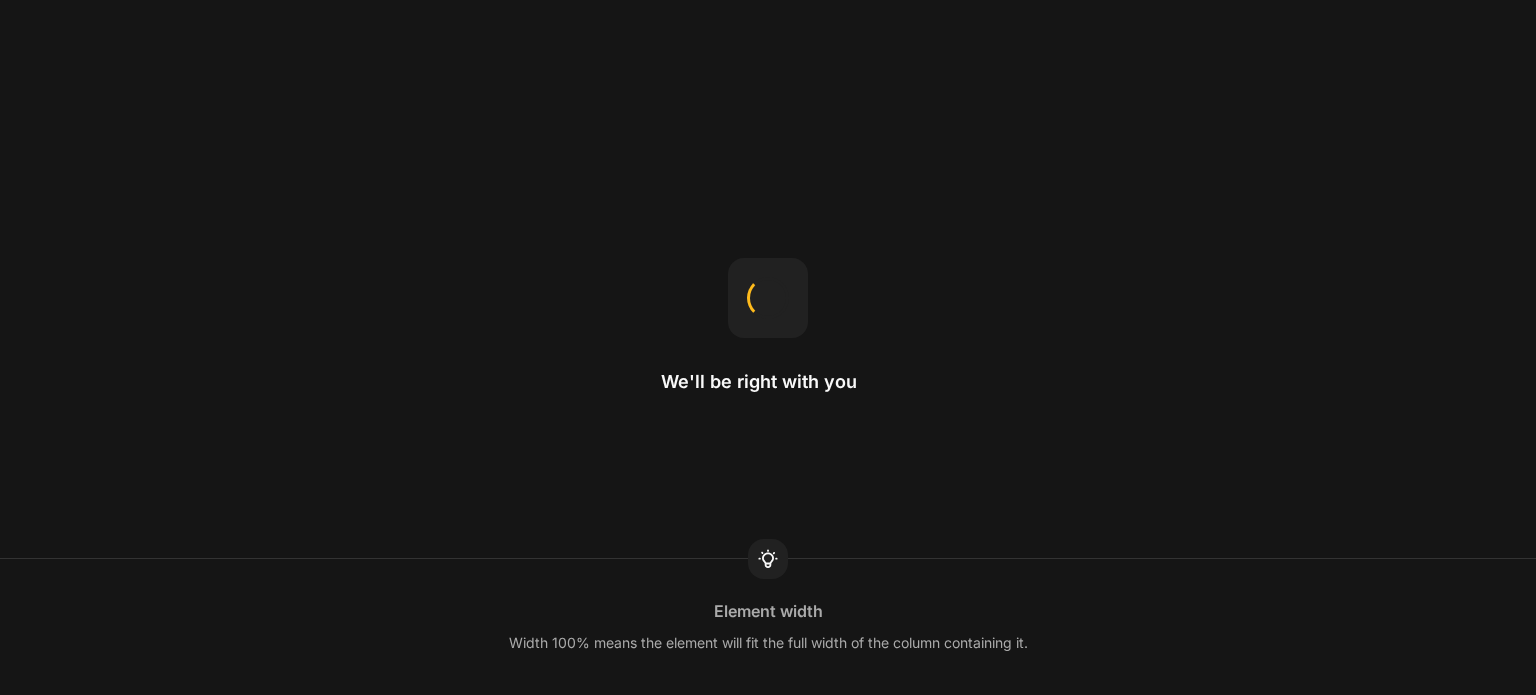 scroll, scrollTop: 0, scrollLeft: 0, axis: both 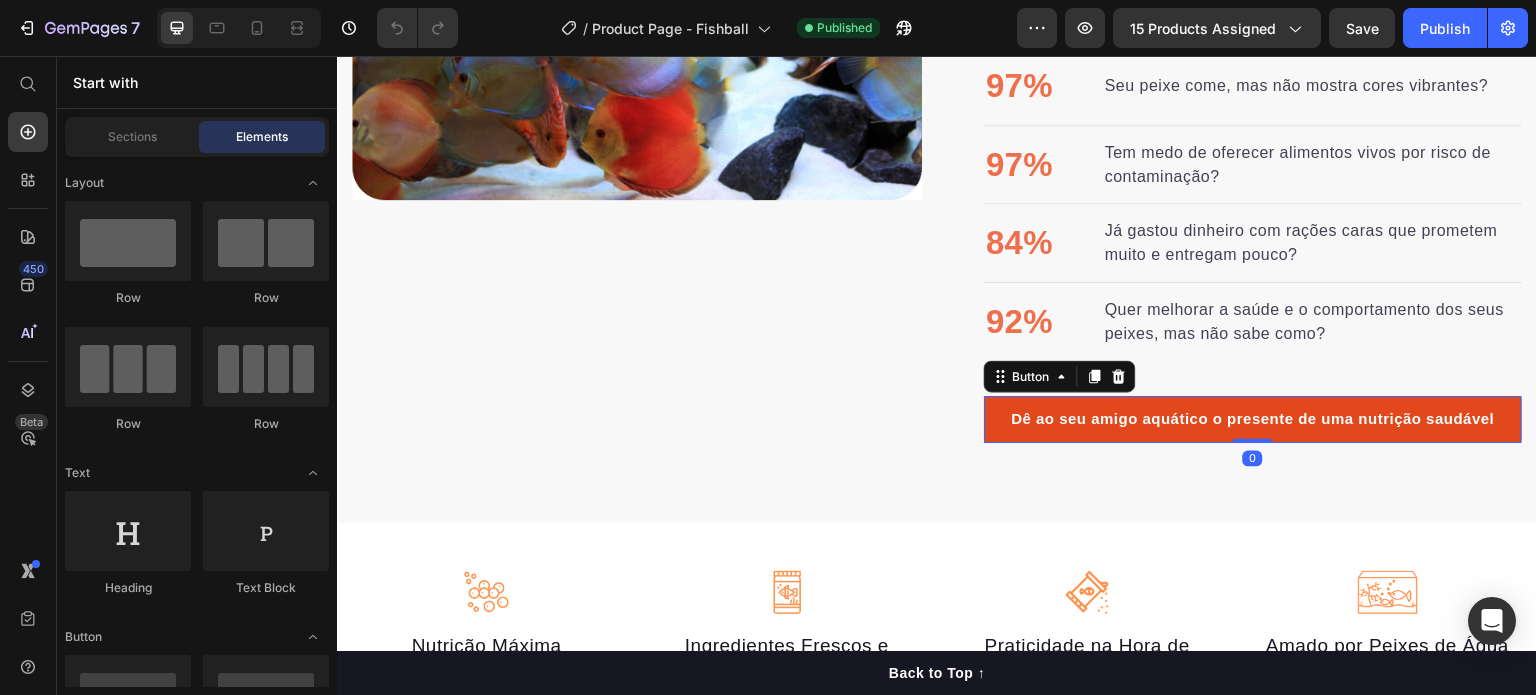 click on "Dê ao seu amigo aquático o presente de uma nutrição saudável" at bounding box center [1253, 419] 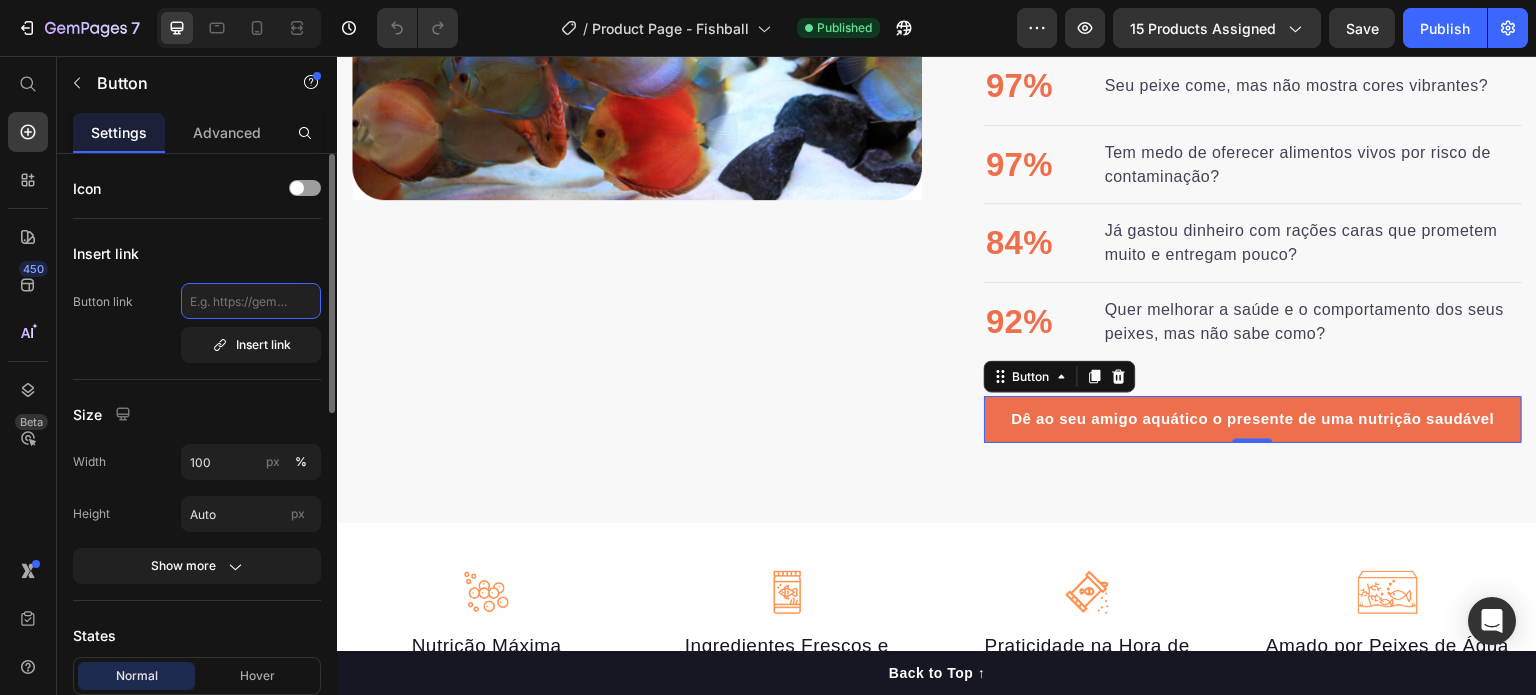 click 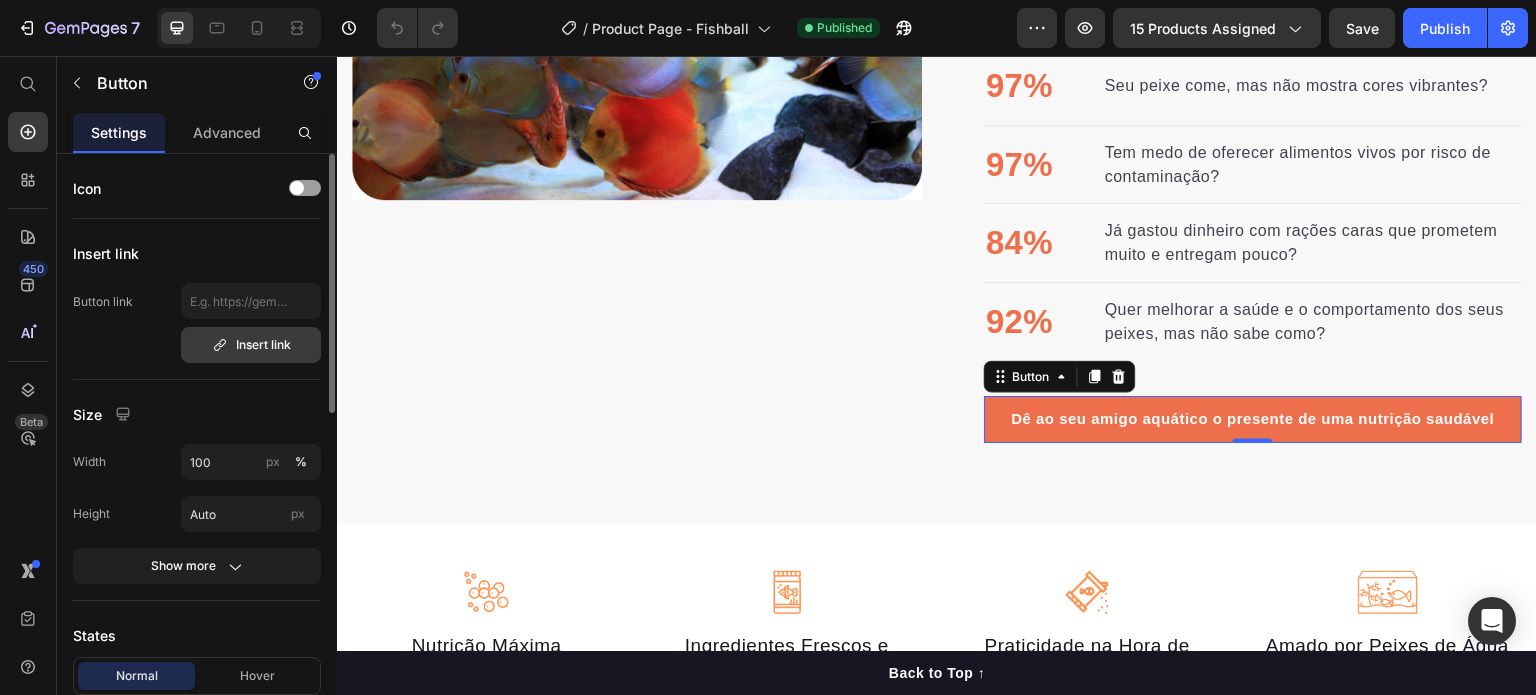 click on "Insert link" at bounding box center [251, 345] 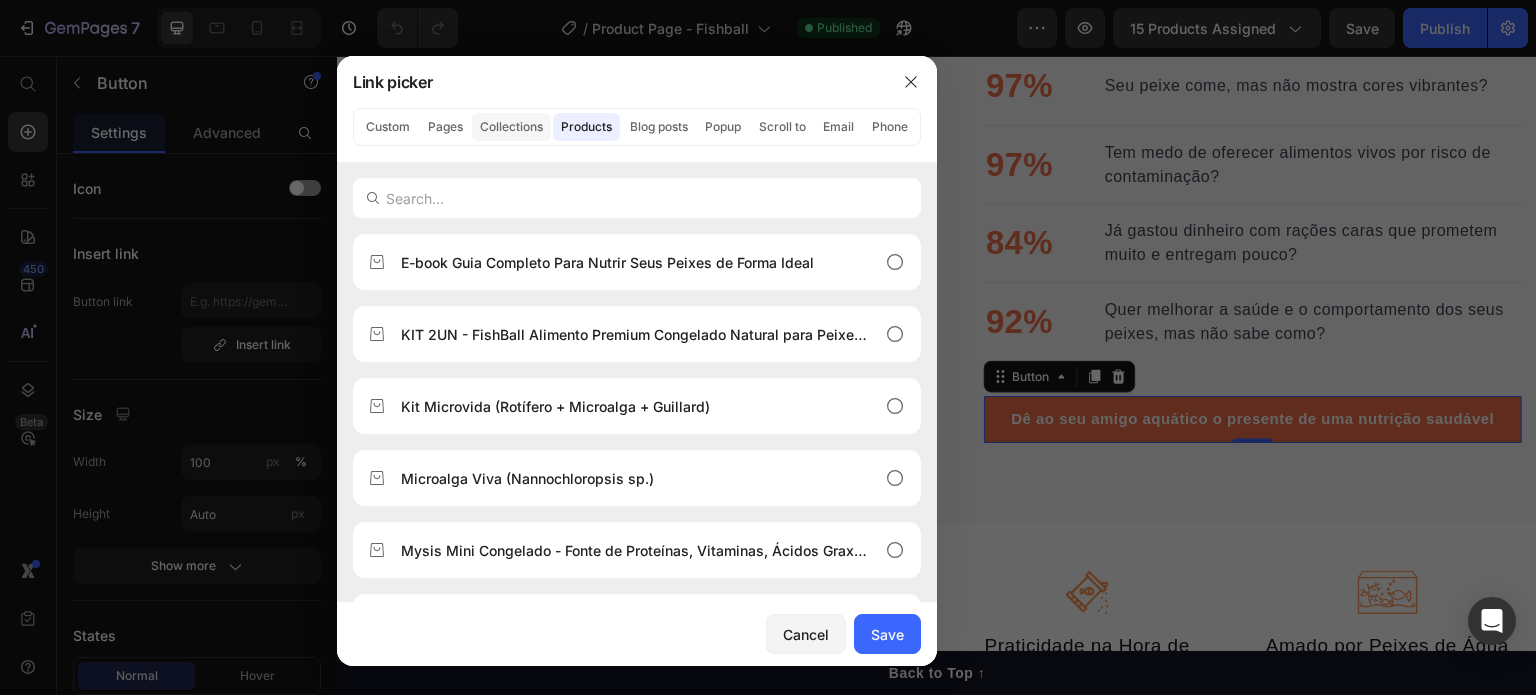 click on "Collections" 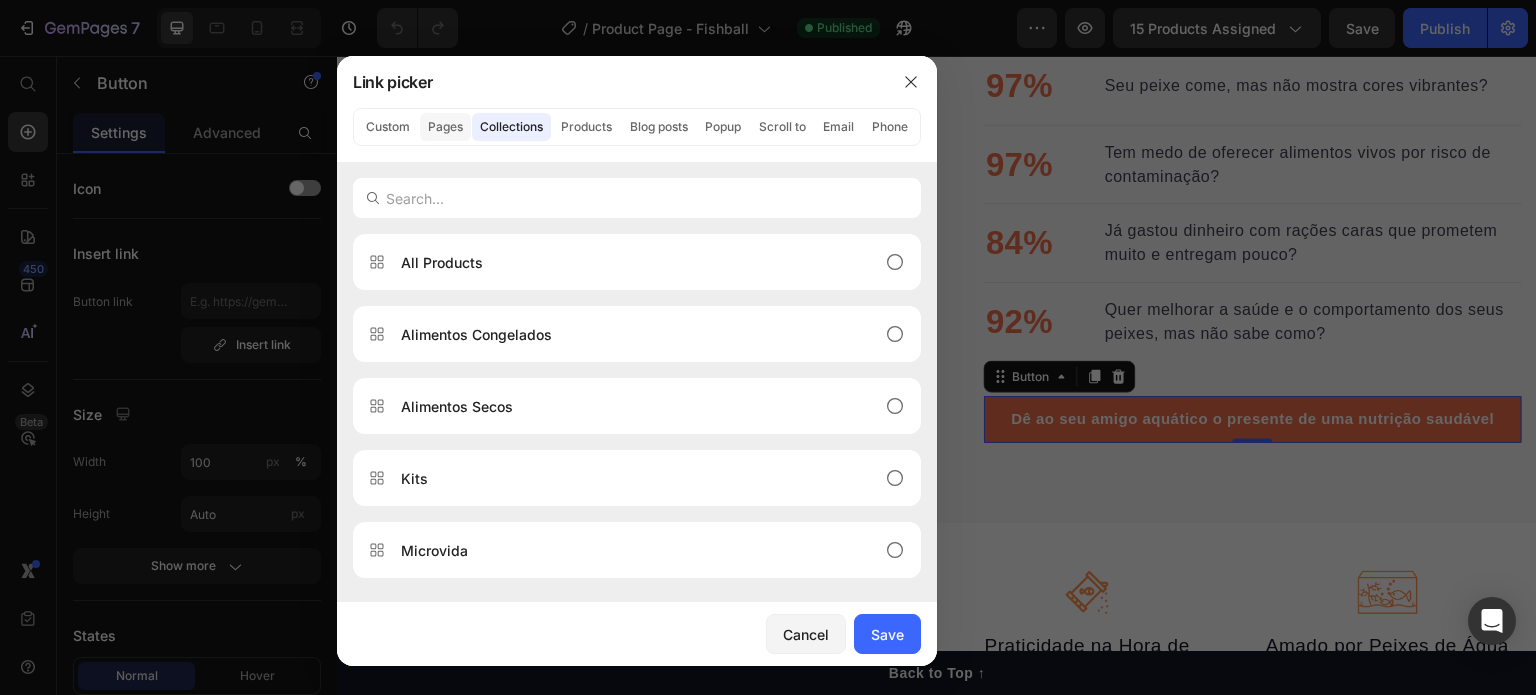 click on "Pages" 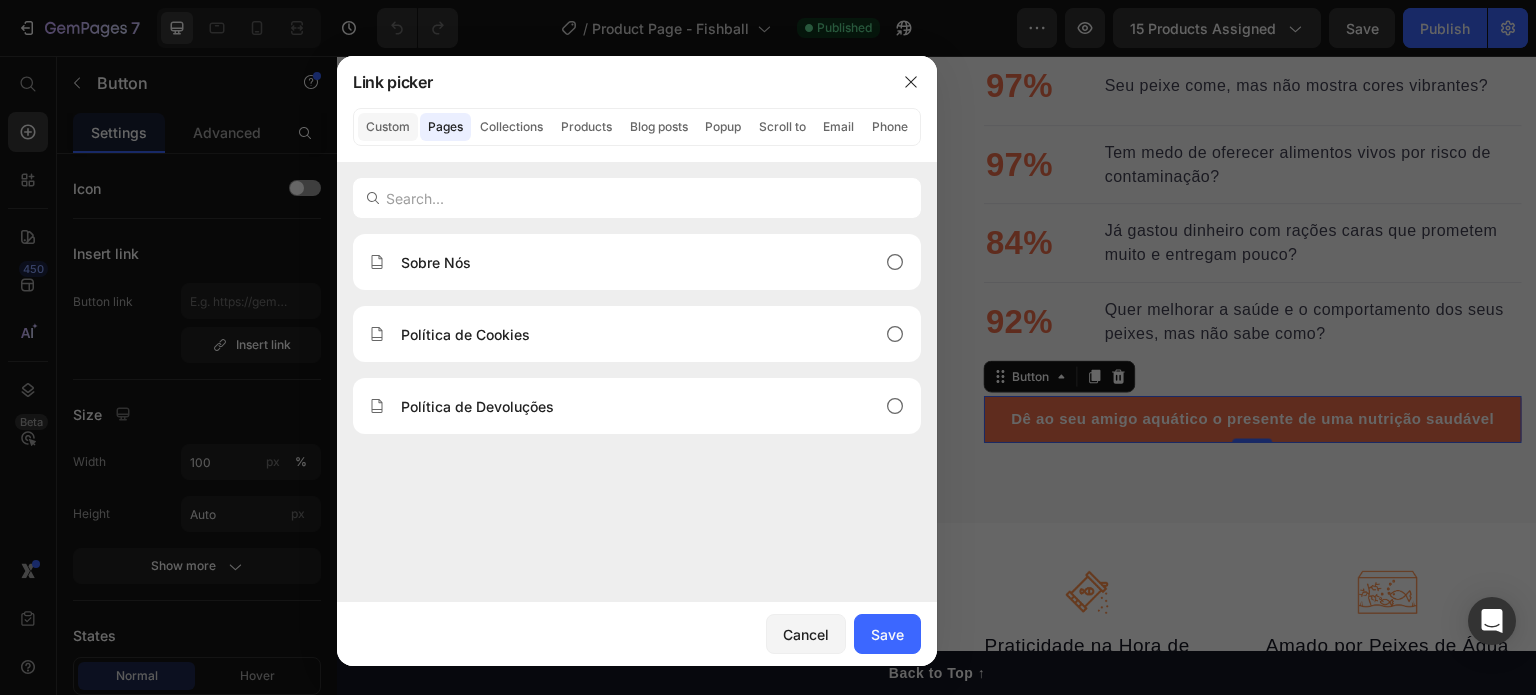 click on "Custom" 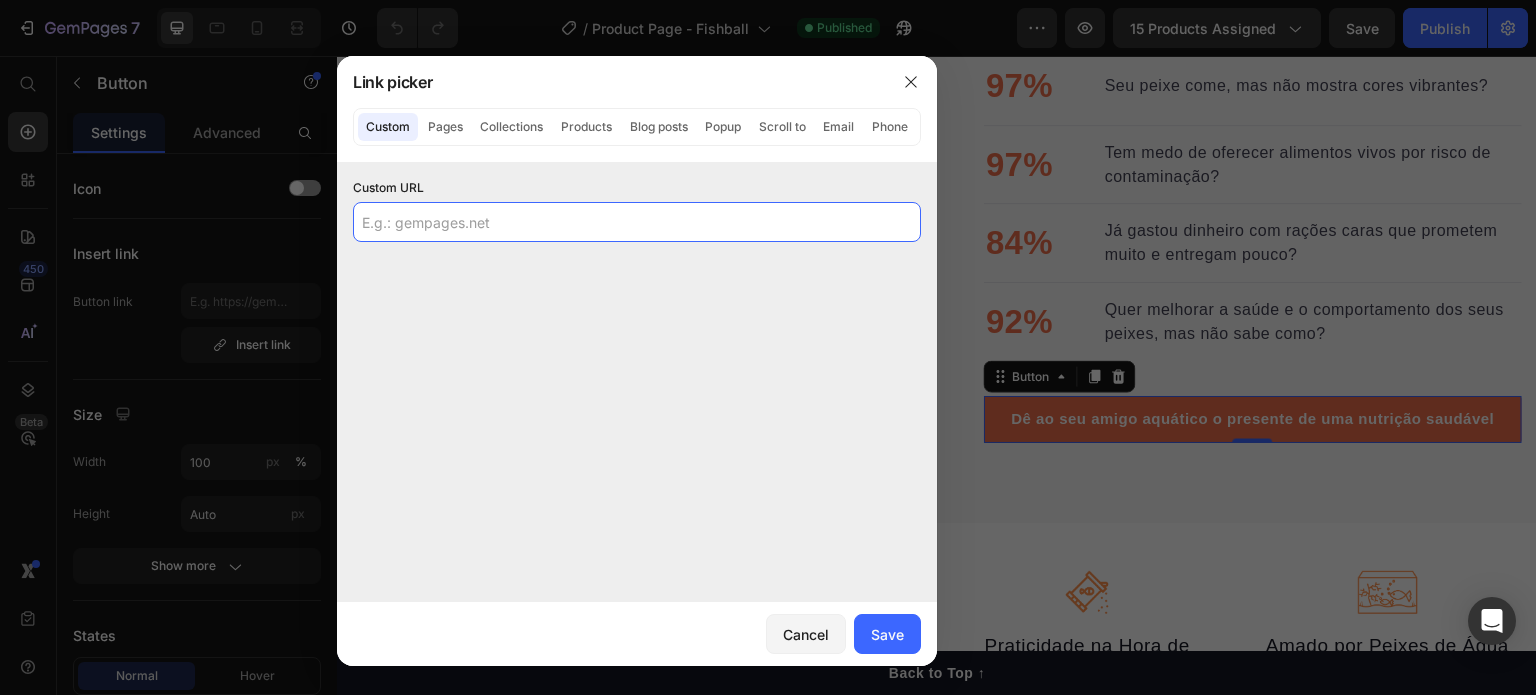 click 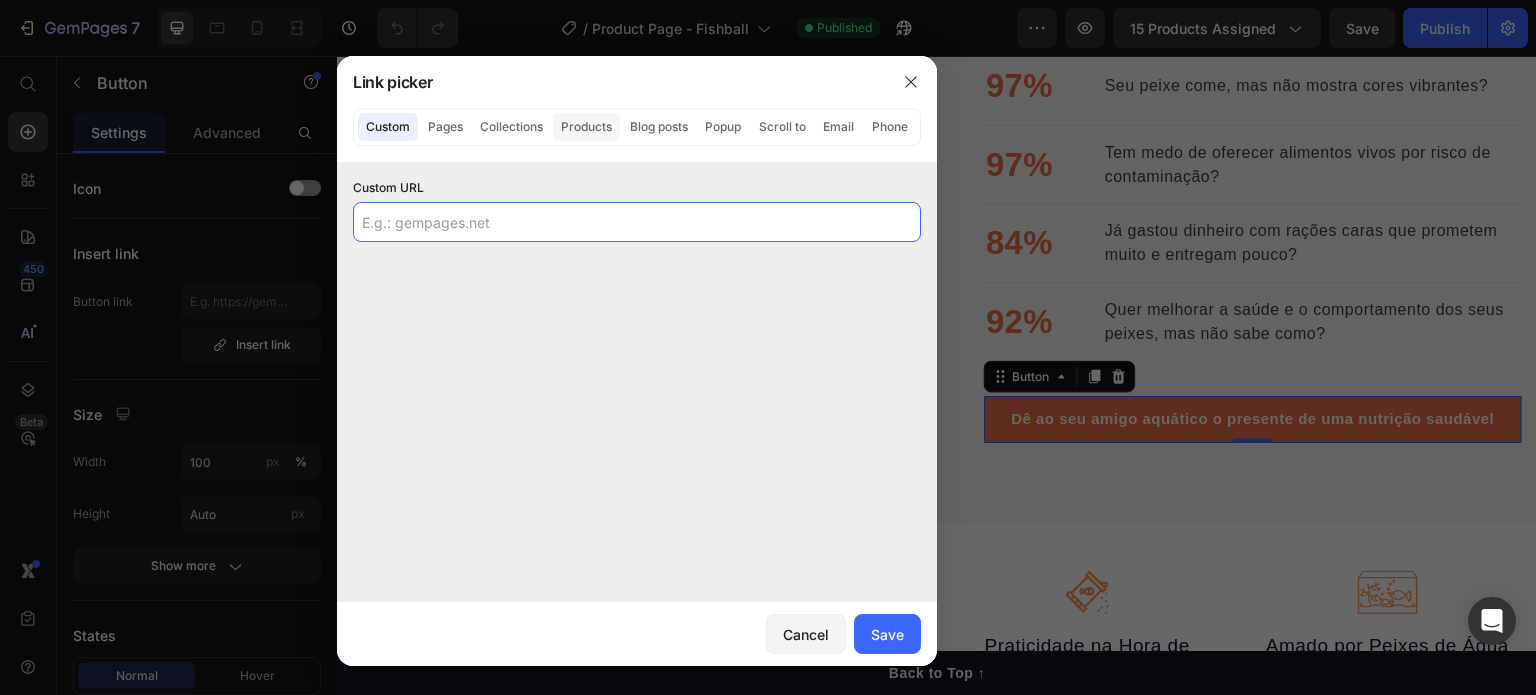 click on "Products" 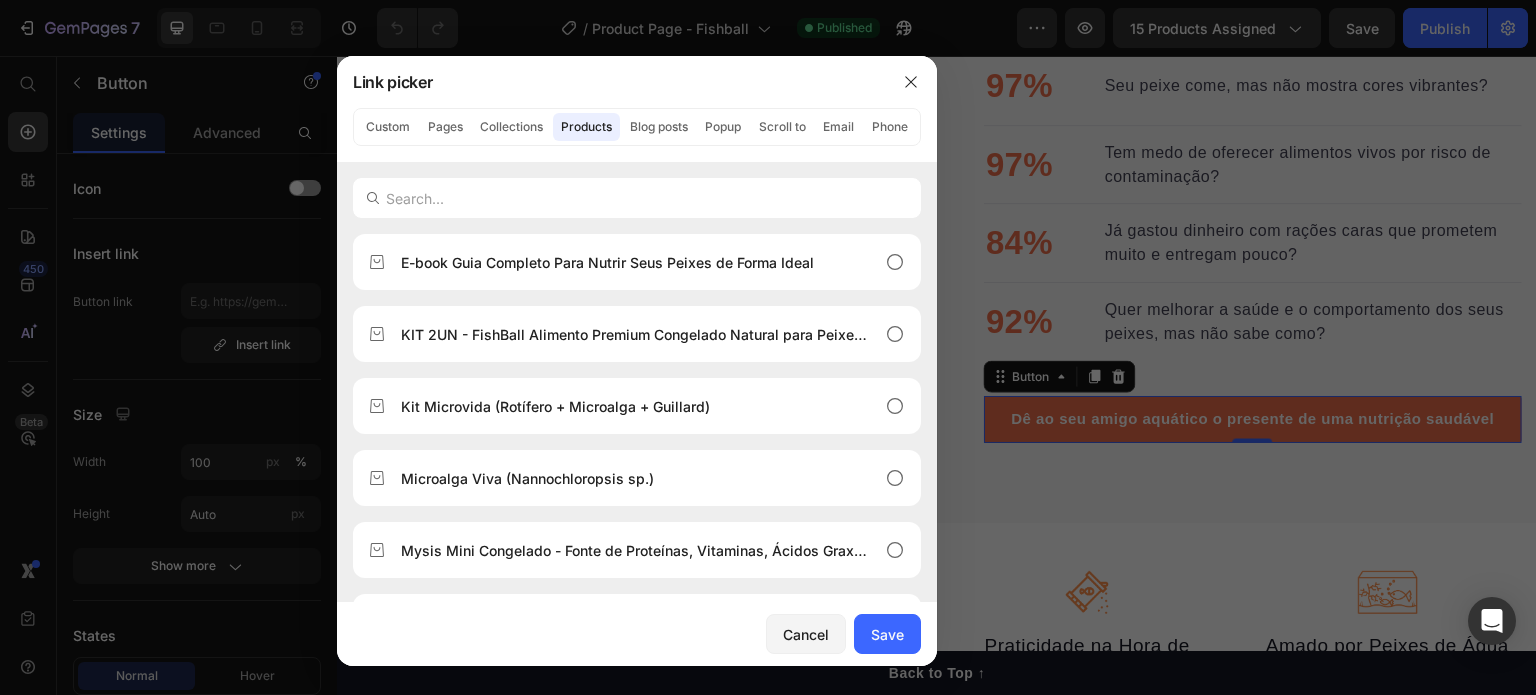 click on "Custom Pages Collections Products Blog posts Popup Scroll to Email Phone" 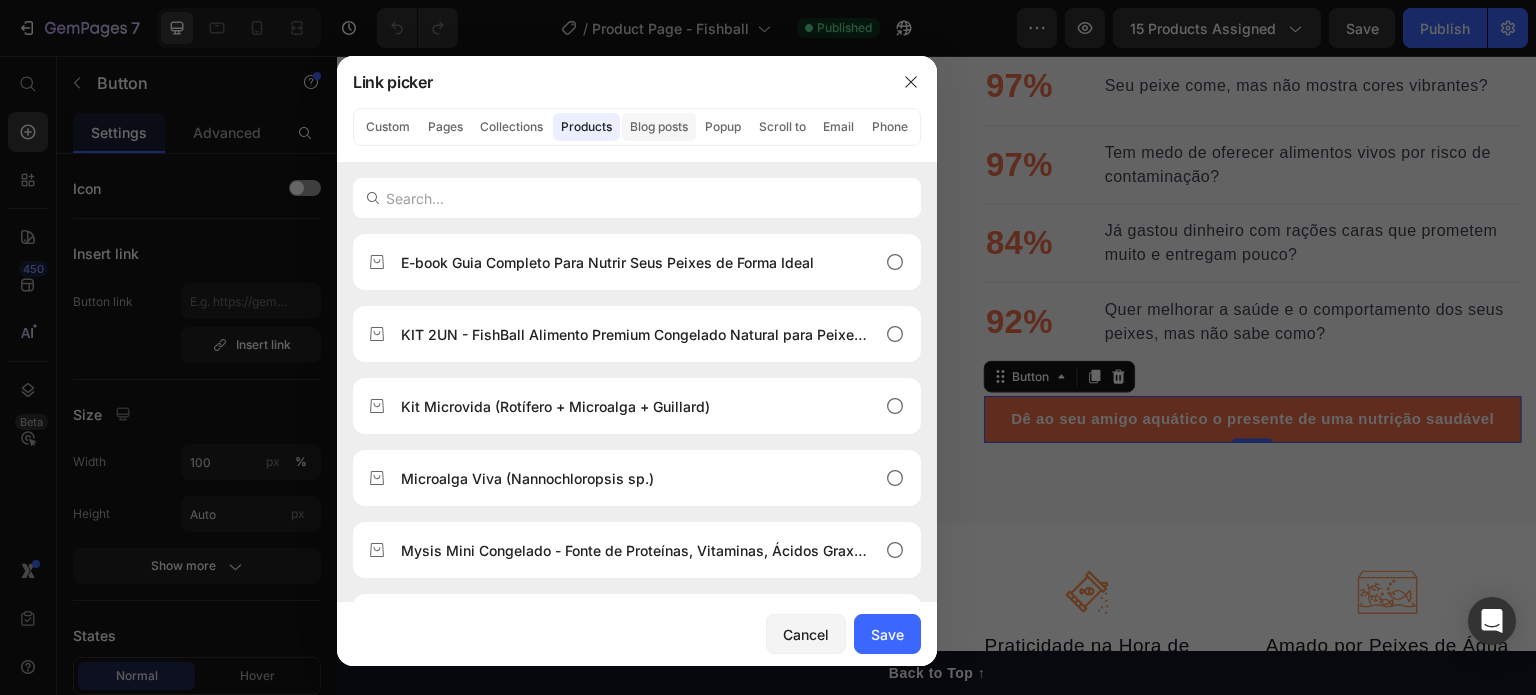 click on "Blog posts" 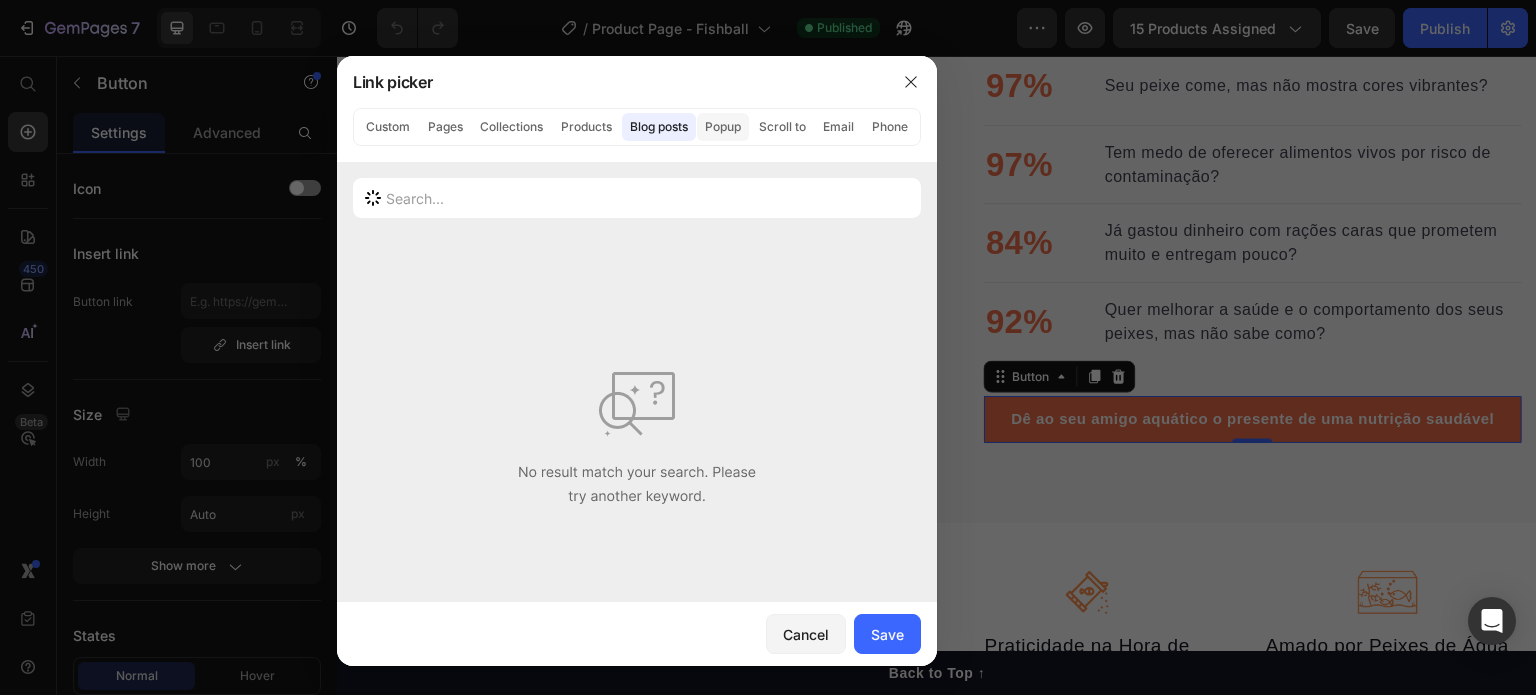click on "Popup" 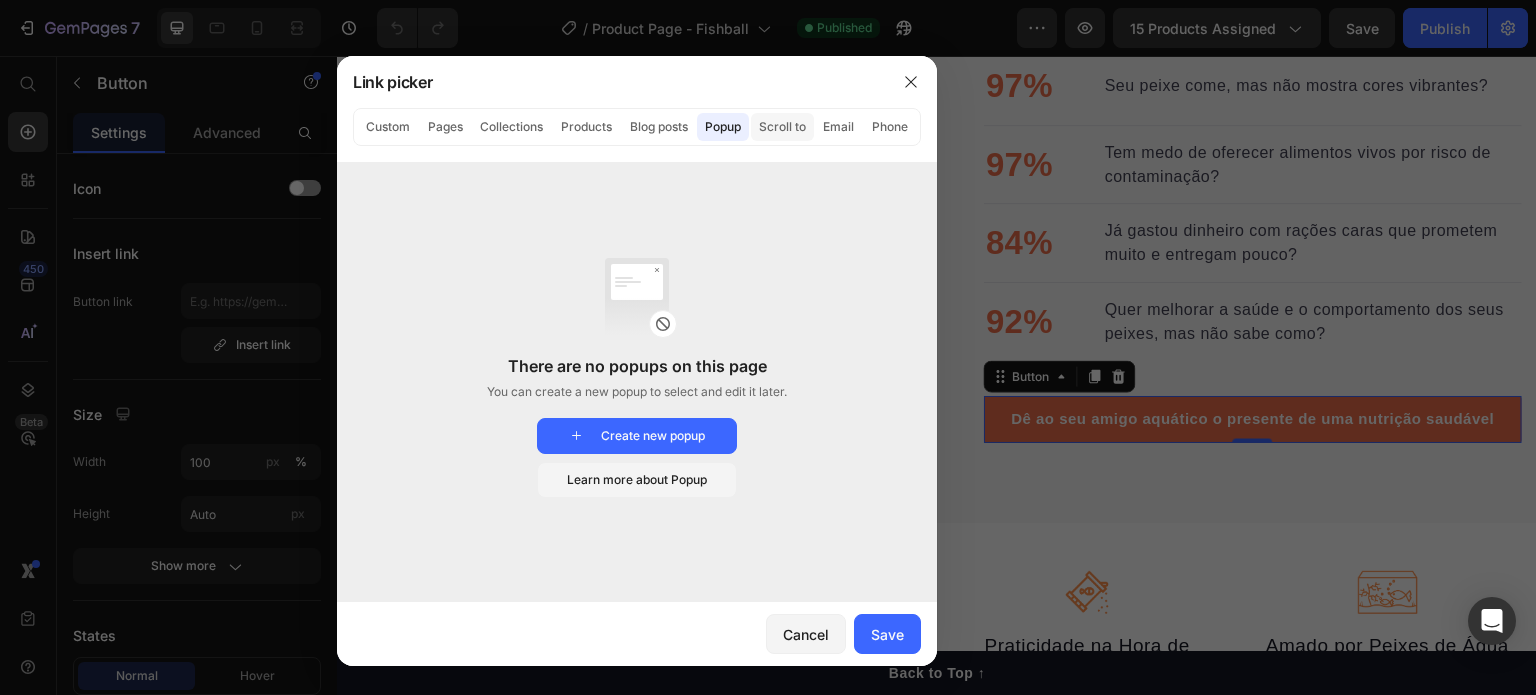 click on "Scroll to" 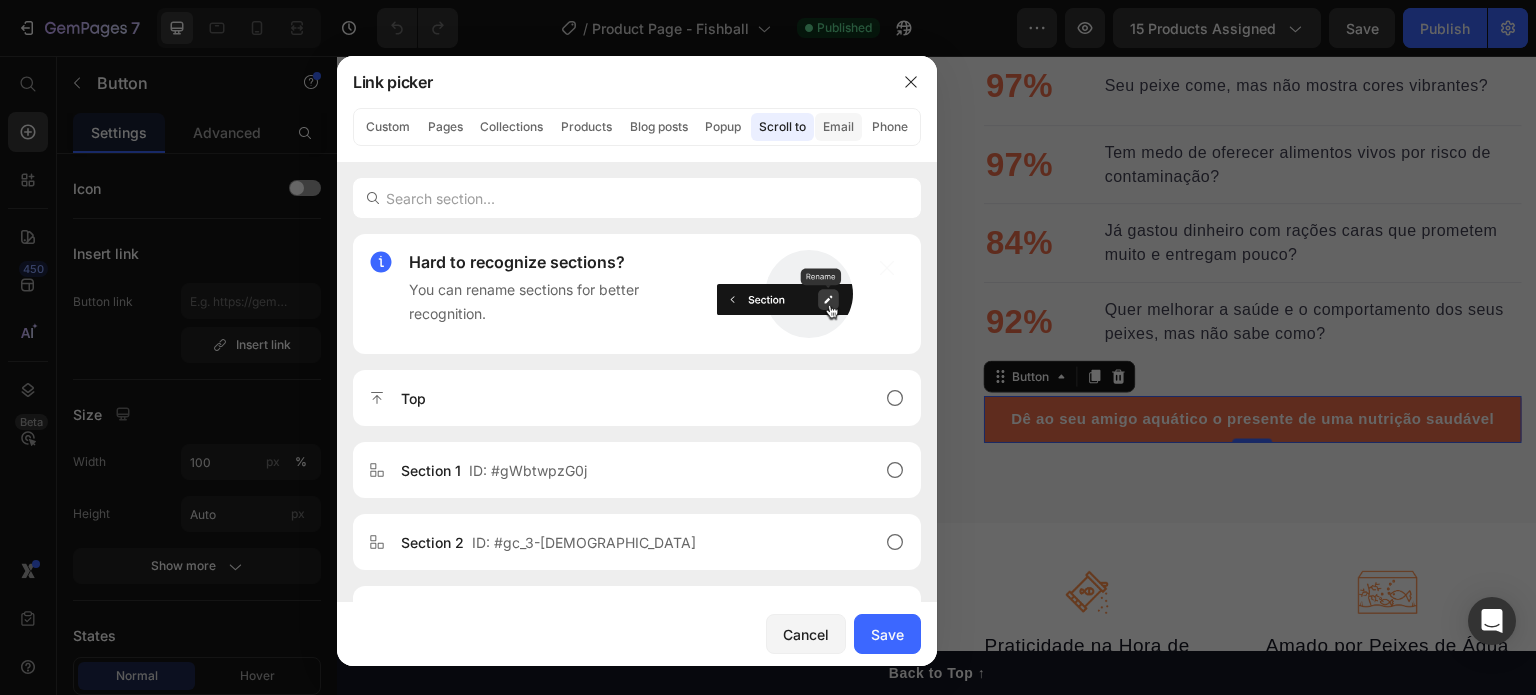 click on "Email" 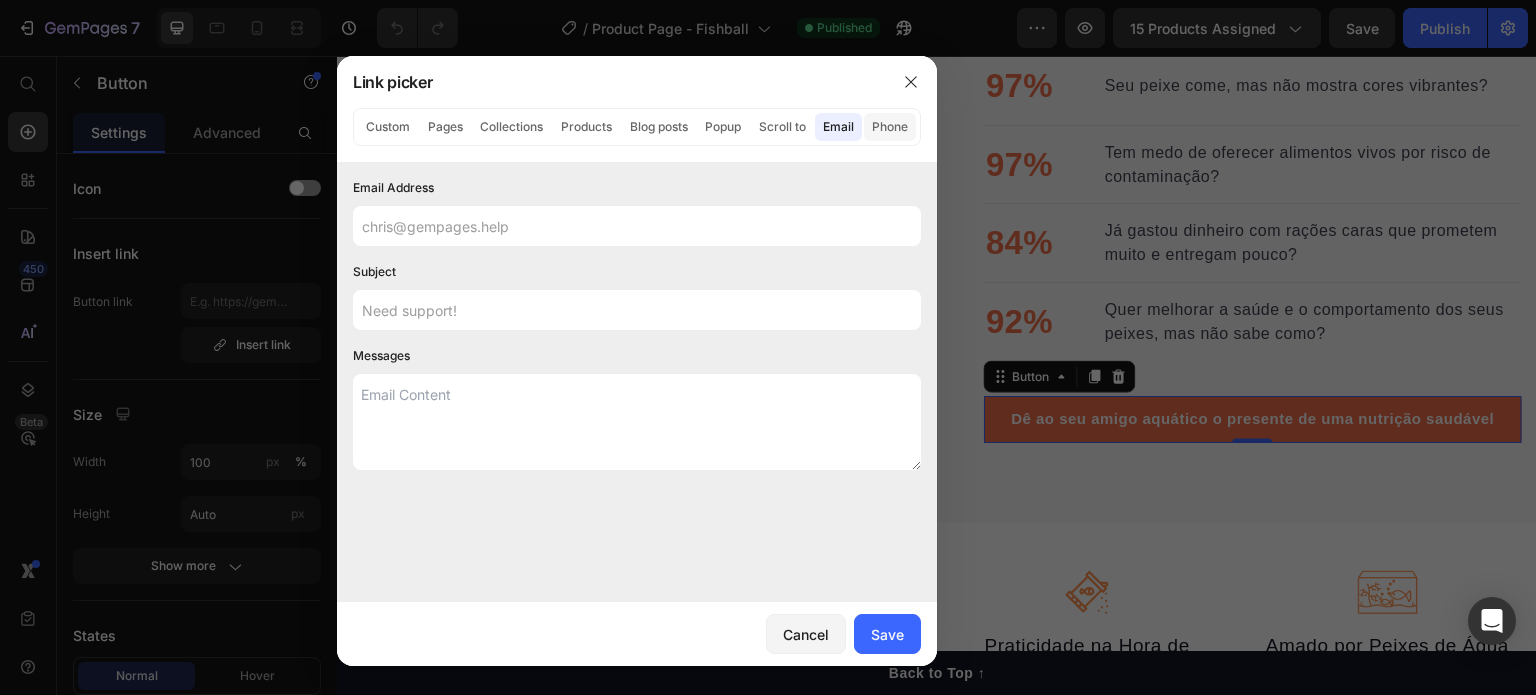 click on "Phone" 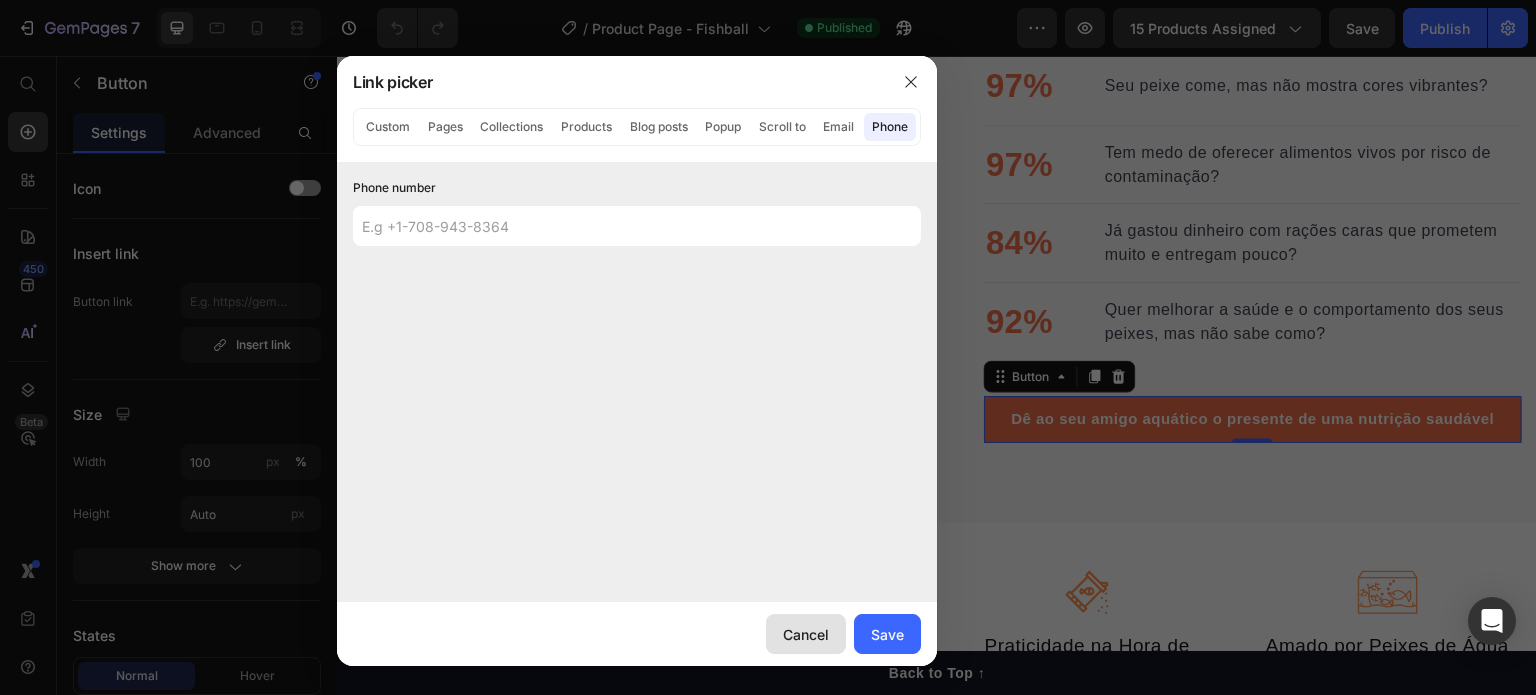 click on "Cancel" at bounding box center (806, 634) 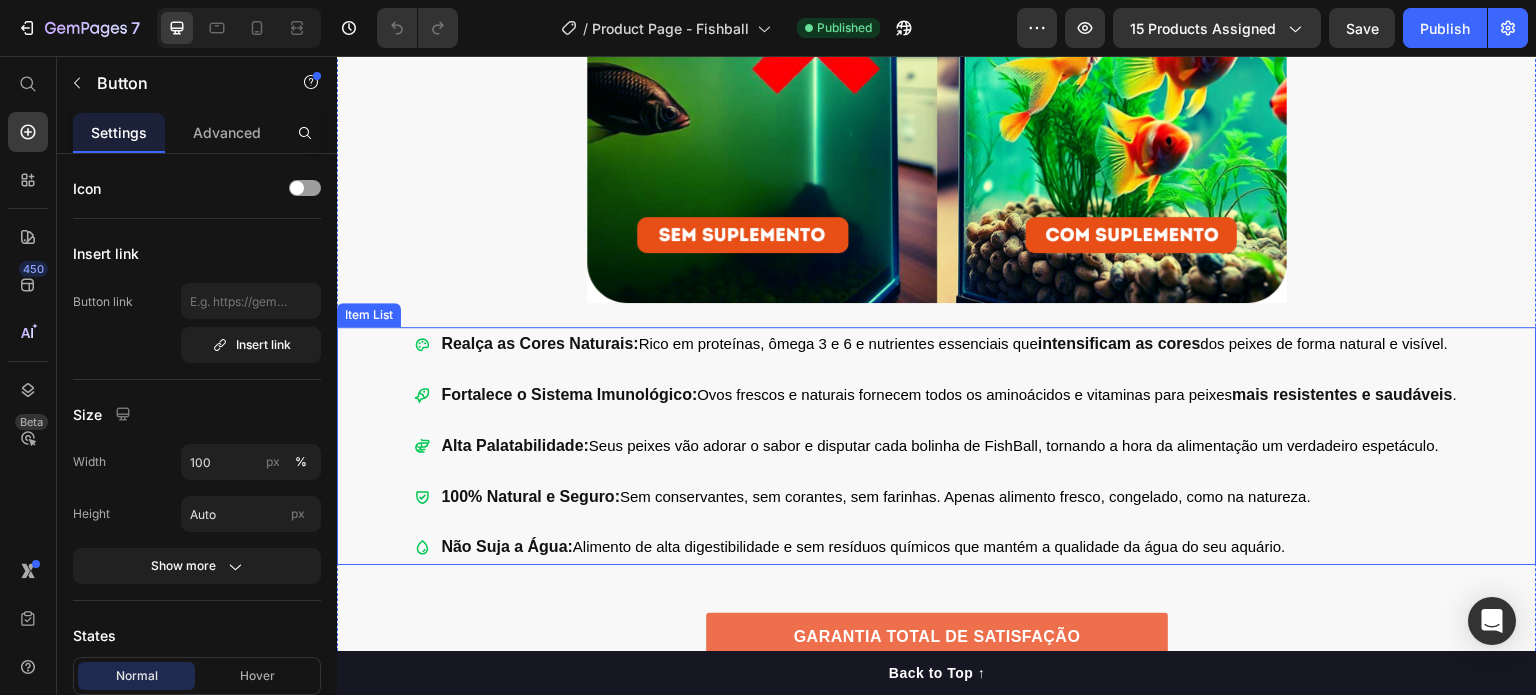 scroll, scrollTop: 3400, scrollLeft: 0, axis: vertical 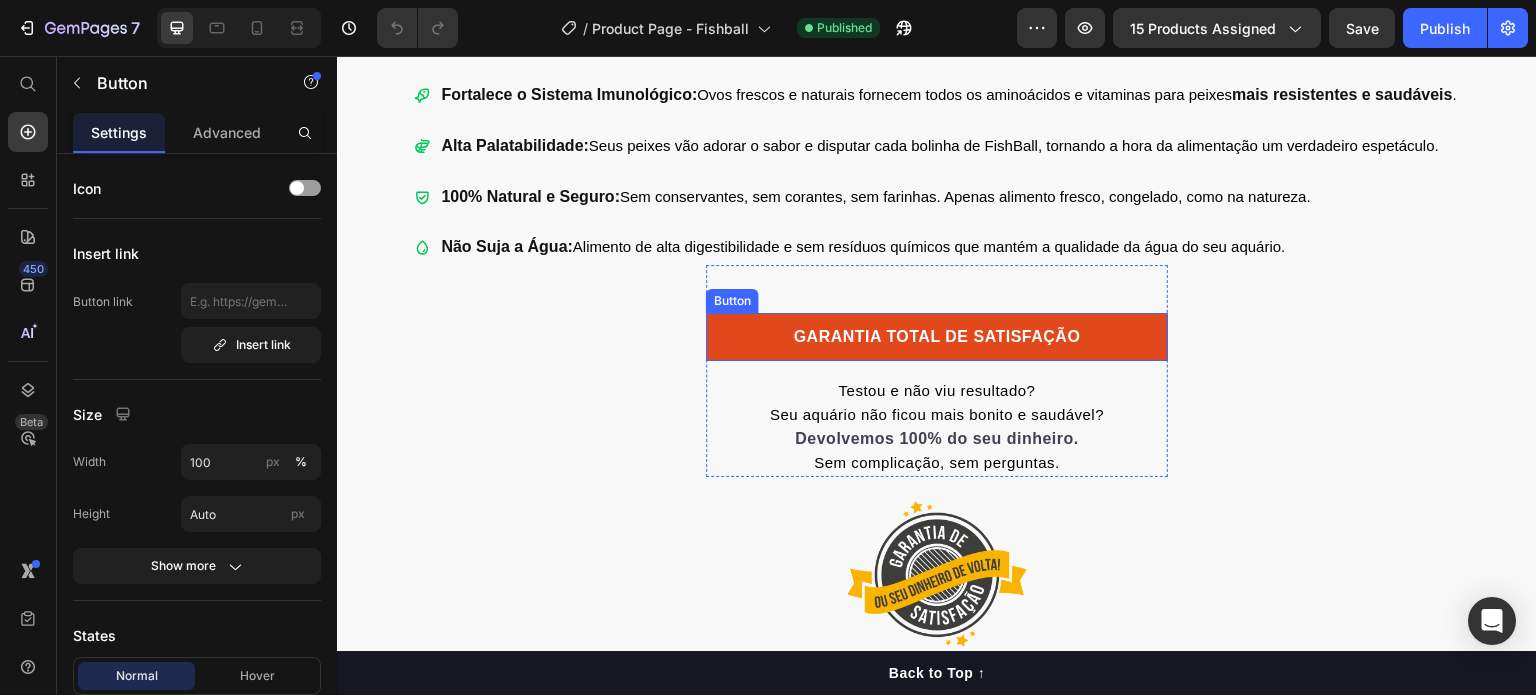 click on "GARANTIA TOTAL DE SATISFAÇÃO" at bounding box center (937, 337) 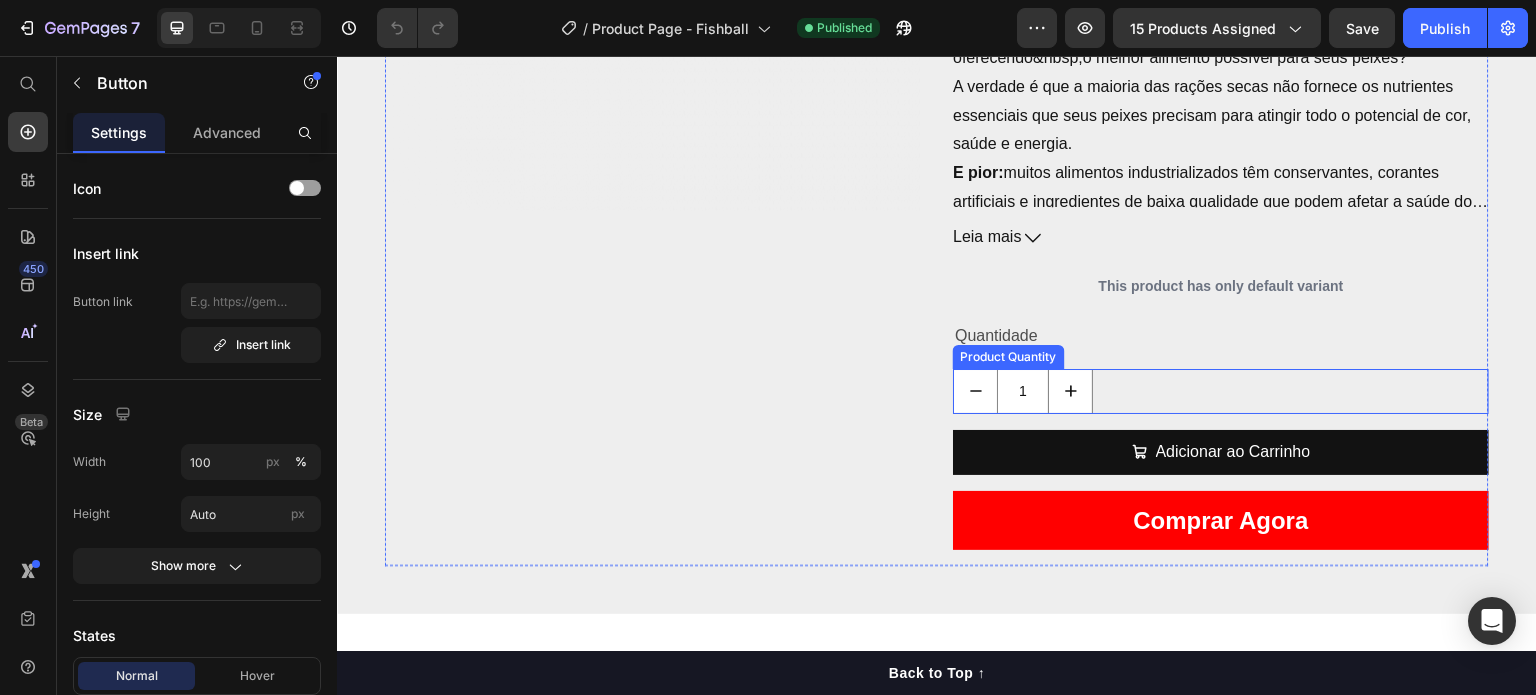 scroll, scrollTop: 4200, scrollLeft: 0, axis: vertical 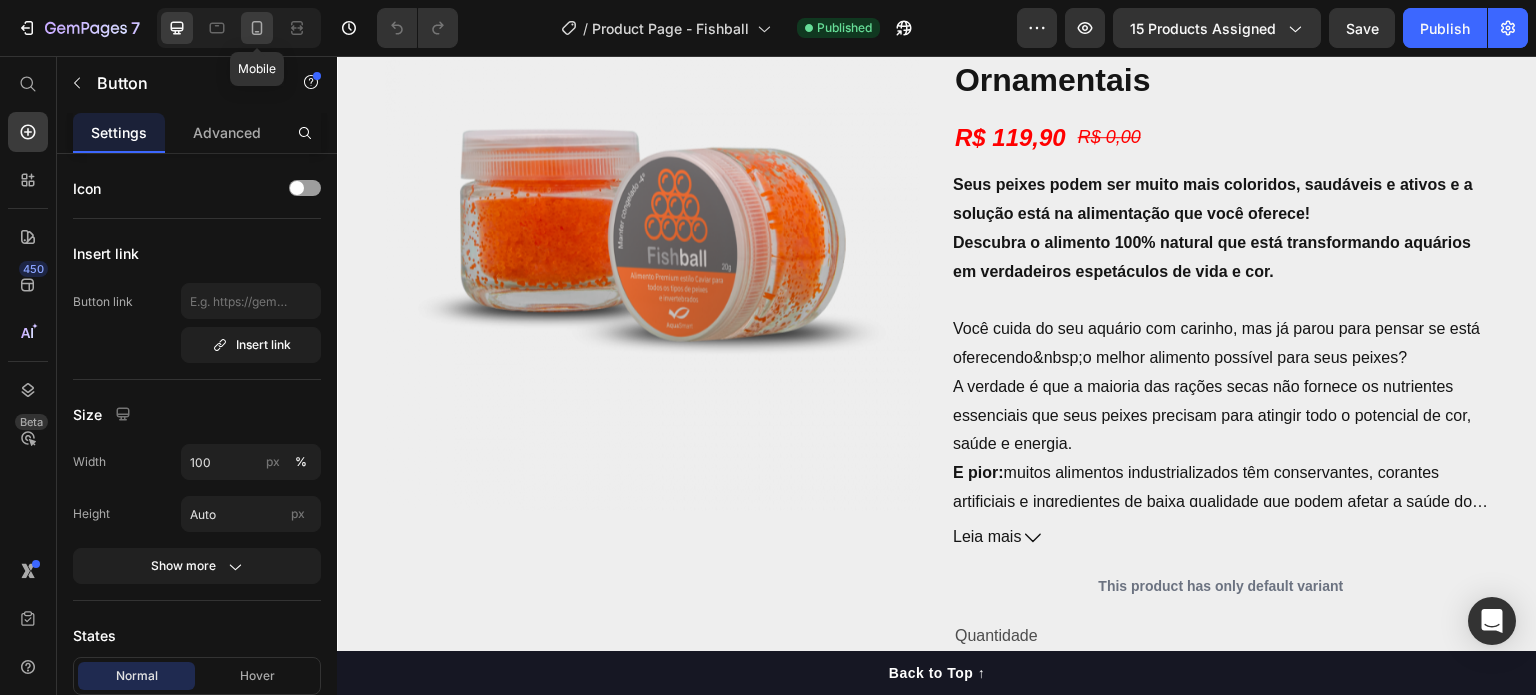 click 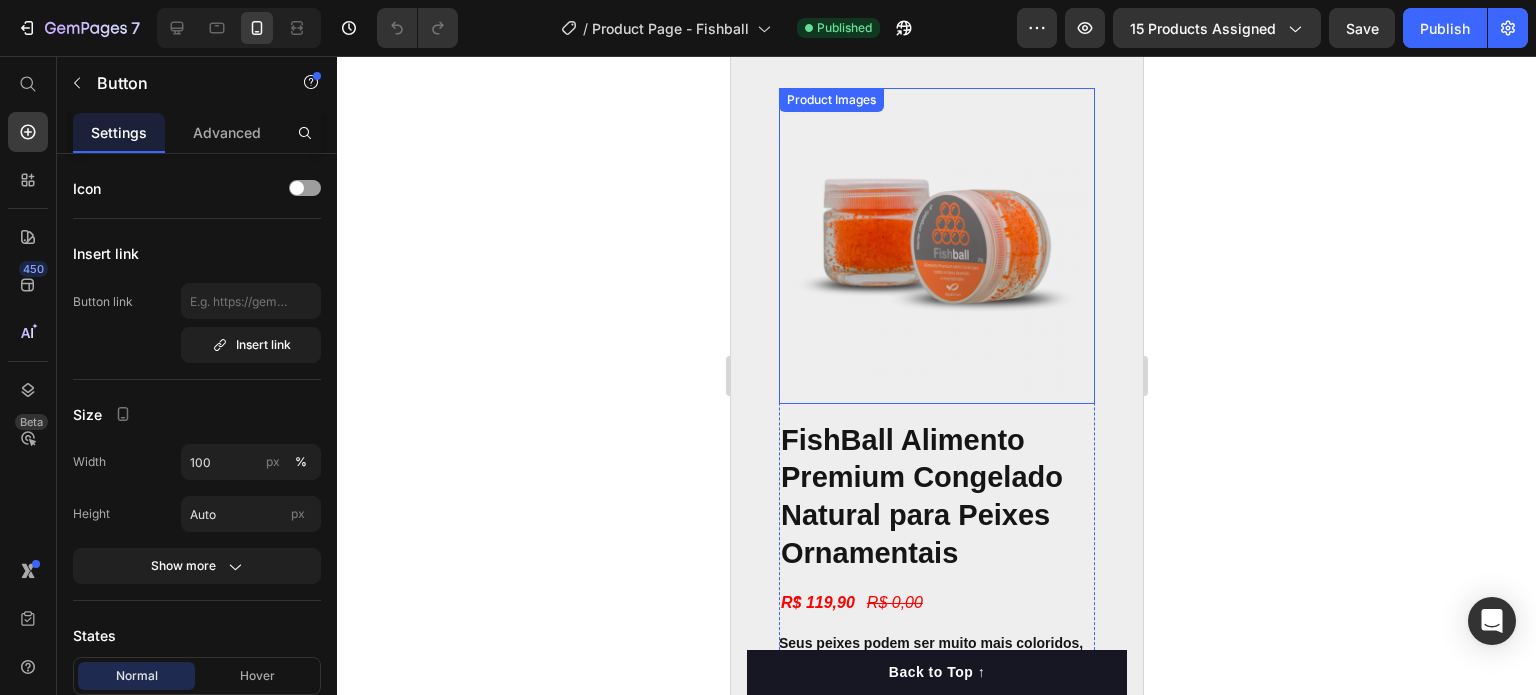 scroll, scrollTop: 3608, scrollLeft: 0, axis: vertical 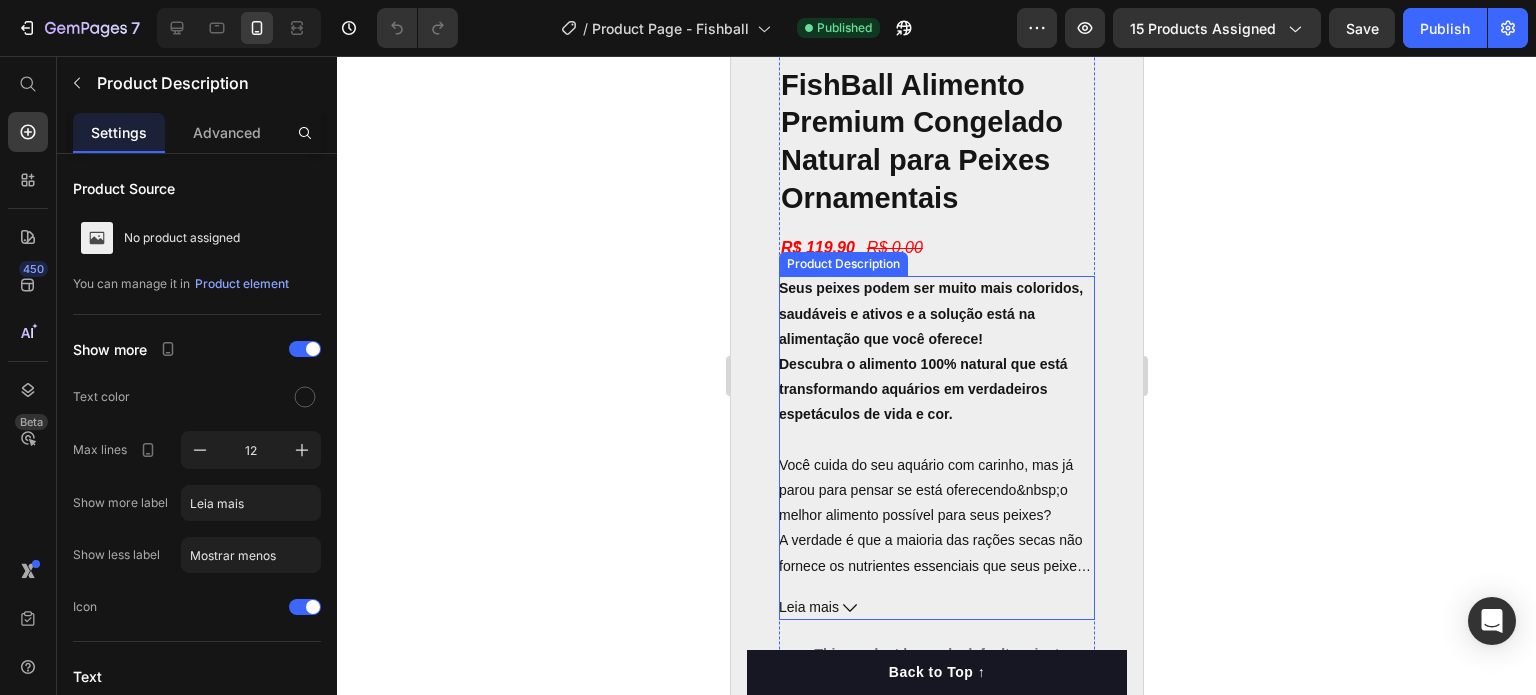 click on "Você cuida do seu aquário com carinho, mas já parou para pensar se está oferecendo&nbsp;o melhor alimento possível para seus peixes?" at bounding box center [925, 490] 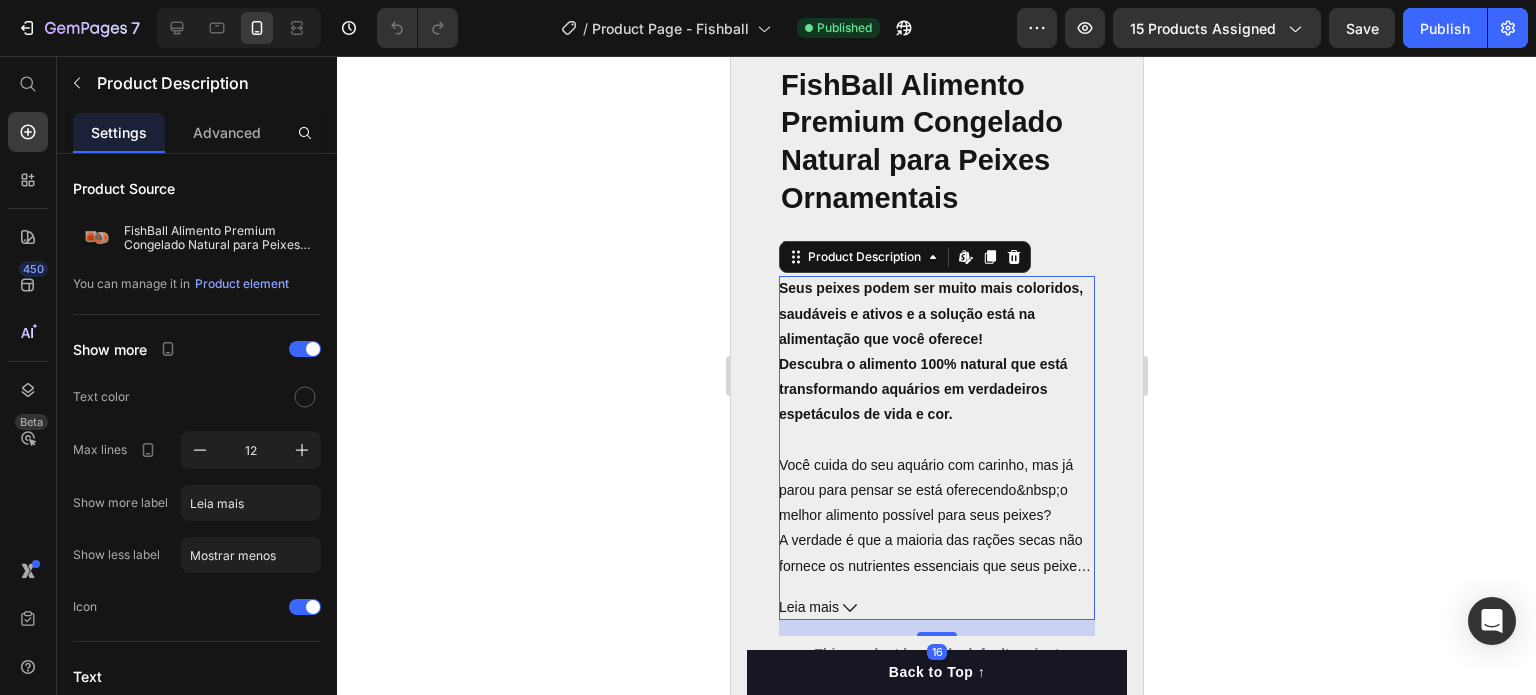 scroll, scrollTop: 4448, scrollLeft: 0, axis: vertical 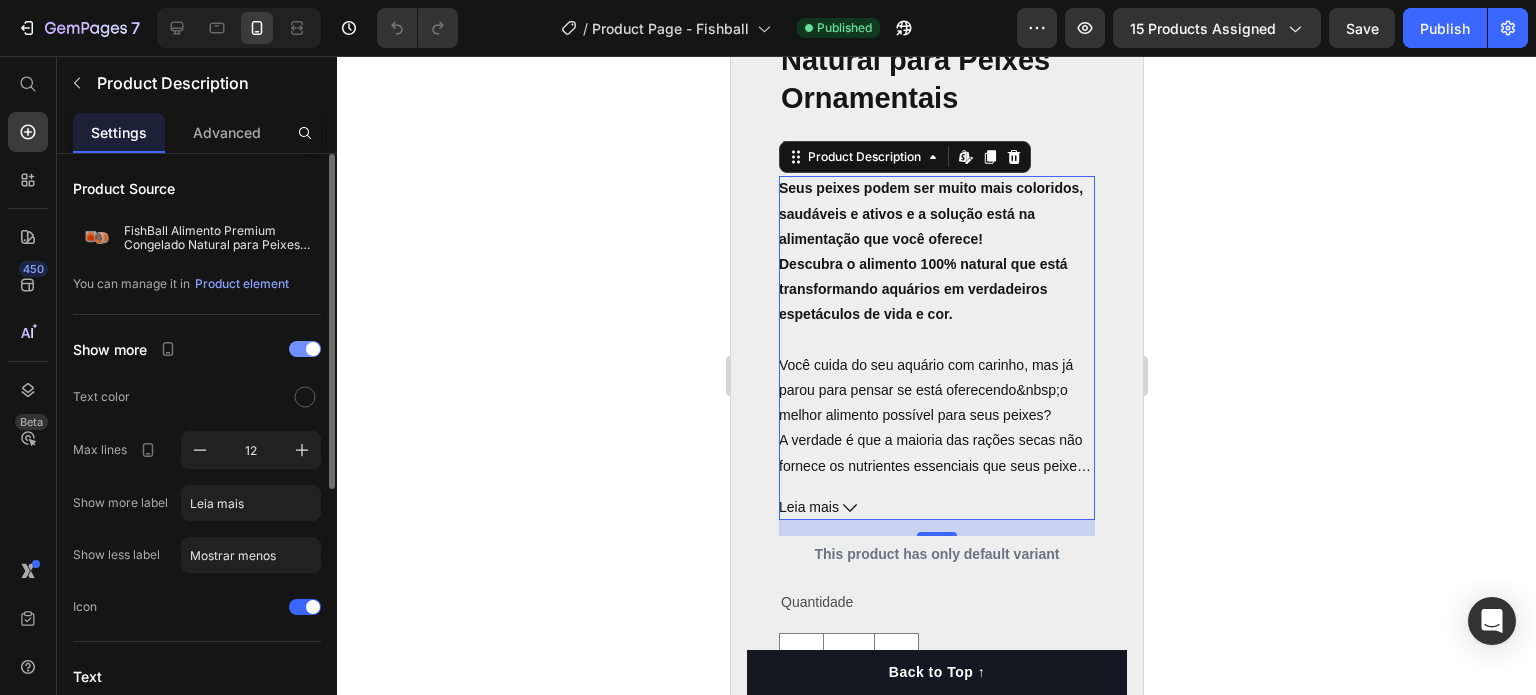 click at bounding box center (305, 349) 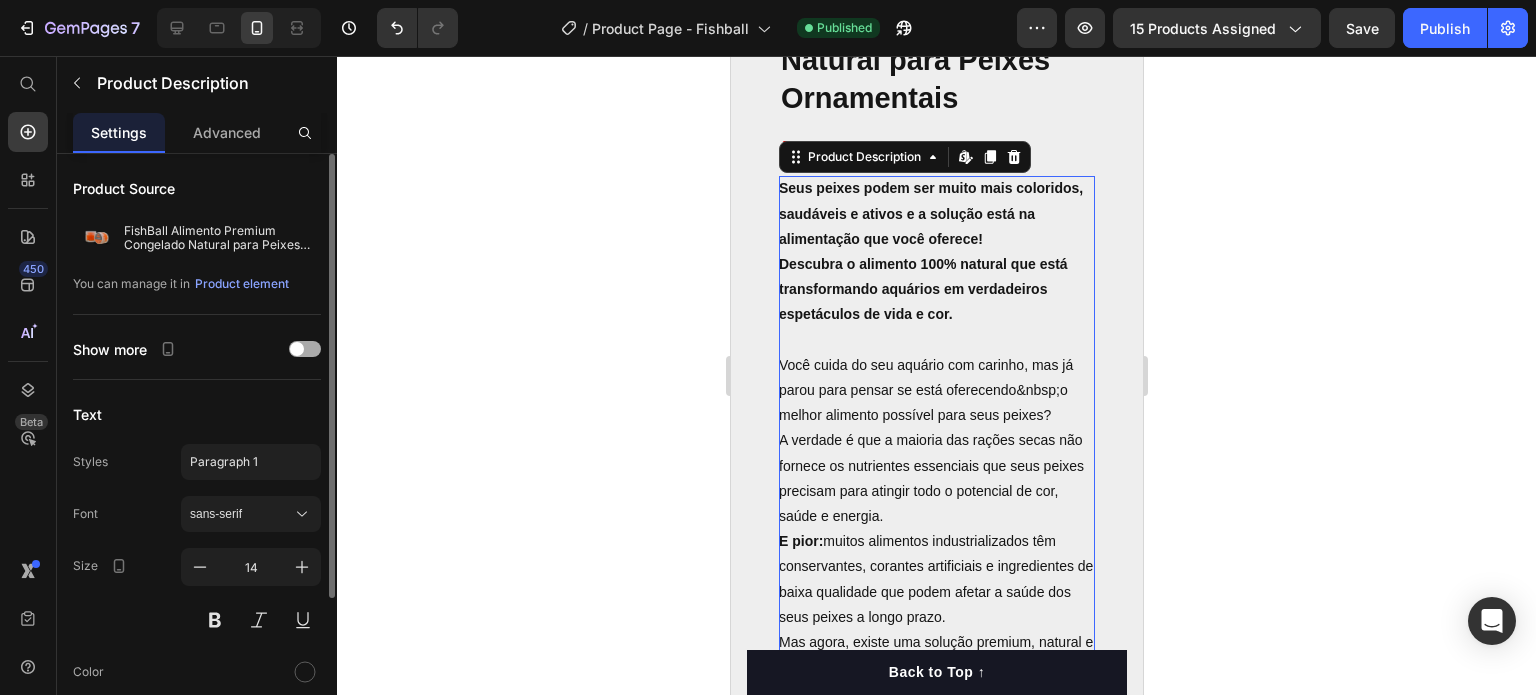 click at bounding box center (297, 349) 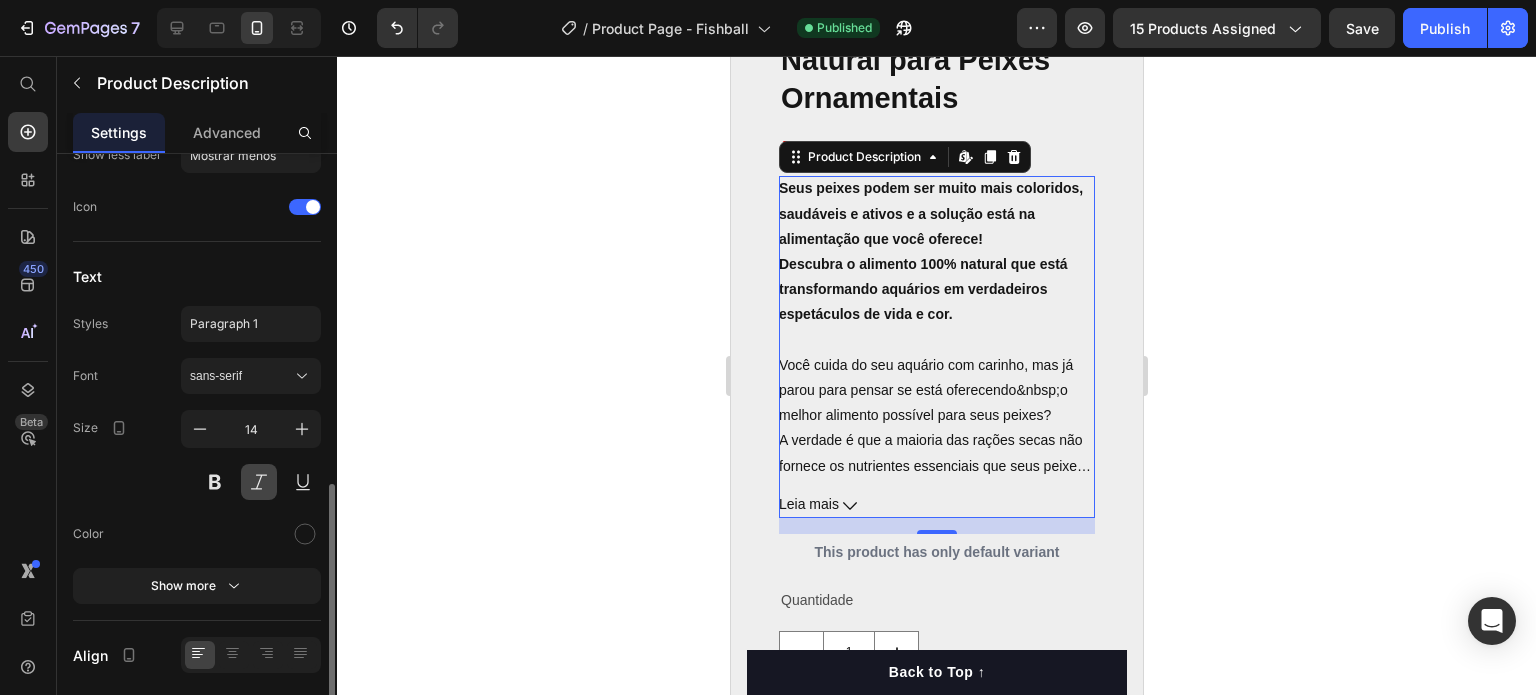 scroll, scrollTop: 467, scrollLeft: 0, axis: vertical 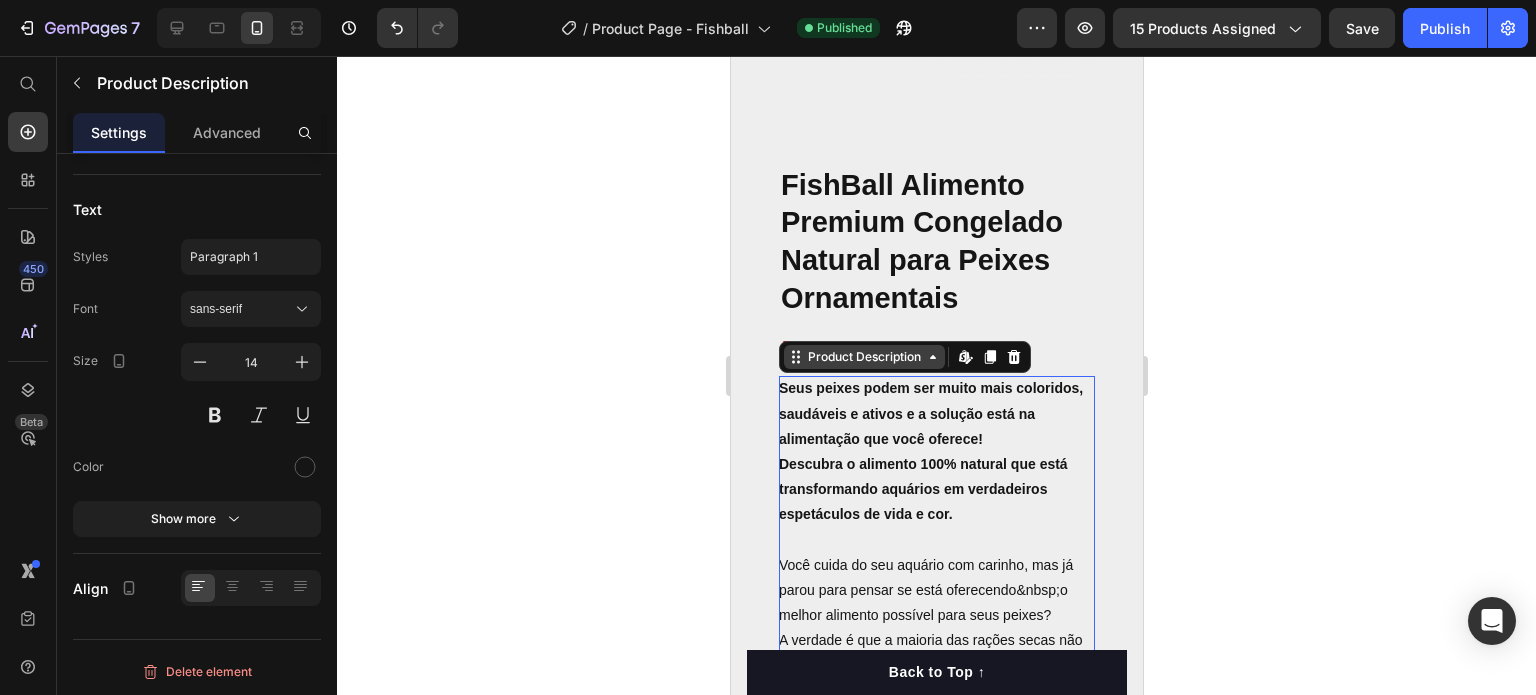 click on "Product Description" at bounding box center (863, 357) 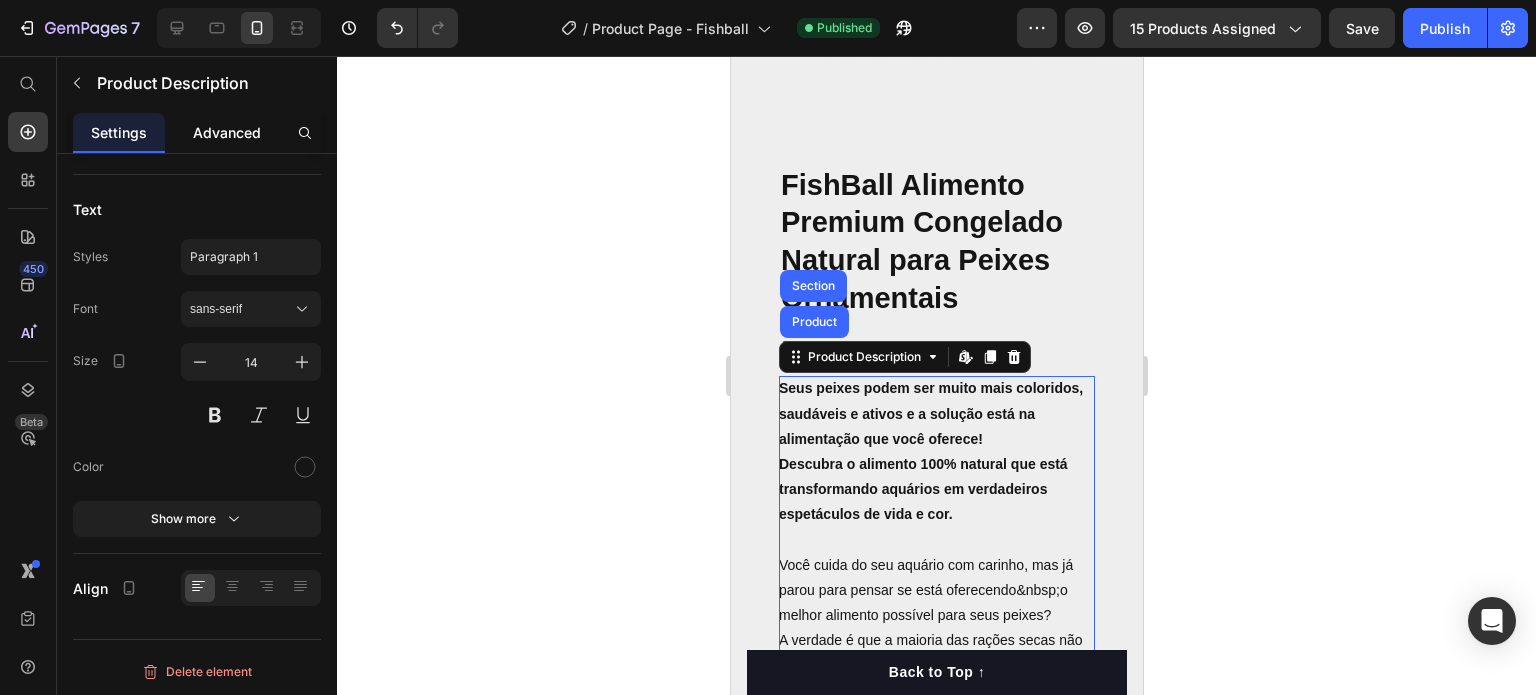 click on "Advanced" at bounding box center [227, 132] 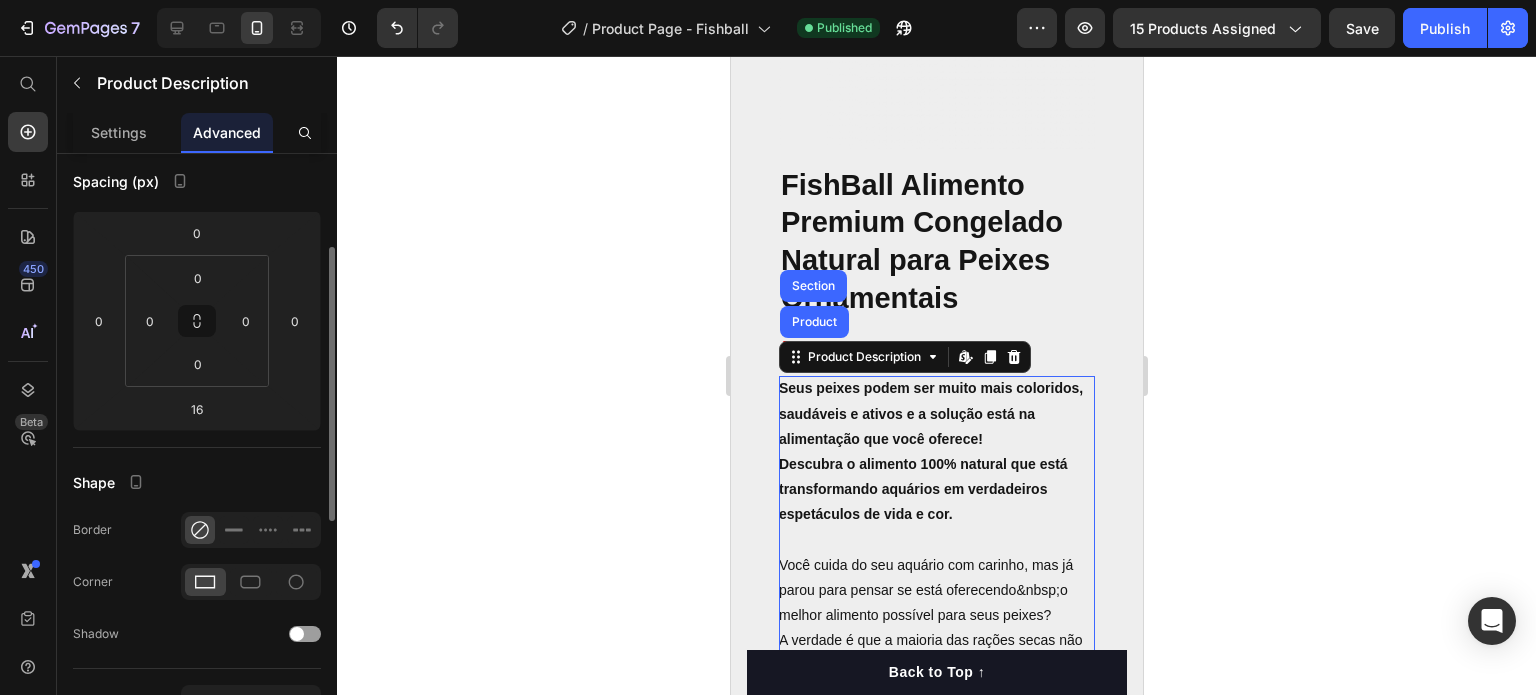 scroll, scrollTop: 0, scrollLeft: 0, axis: both 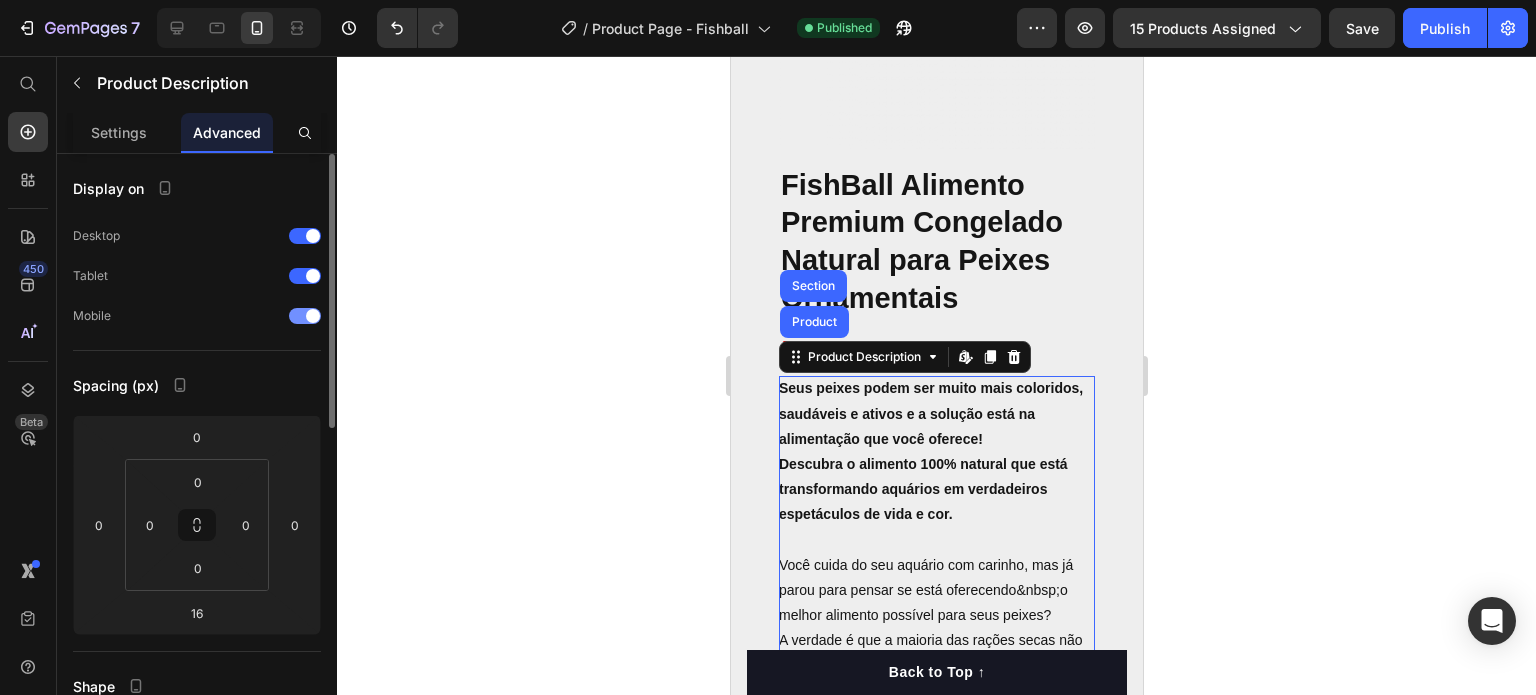 click at bounding box center (305, 316) 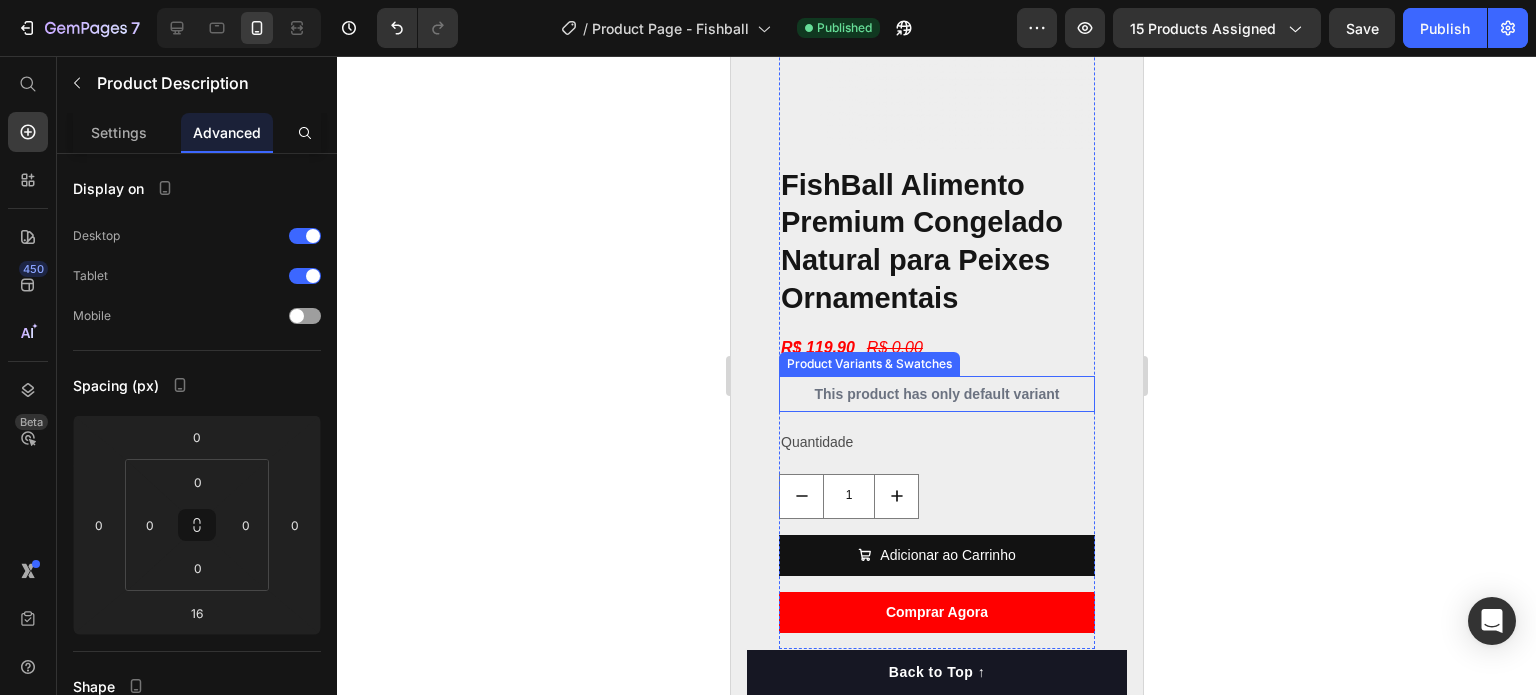click on "Product Variants & Swatches" at bounding box center (868, 364) 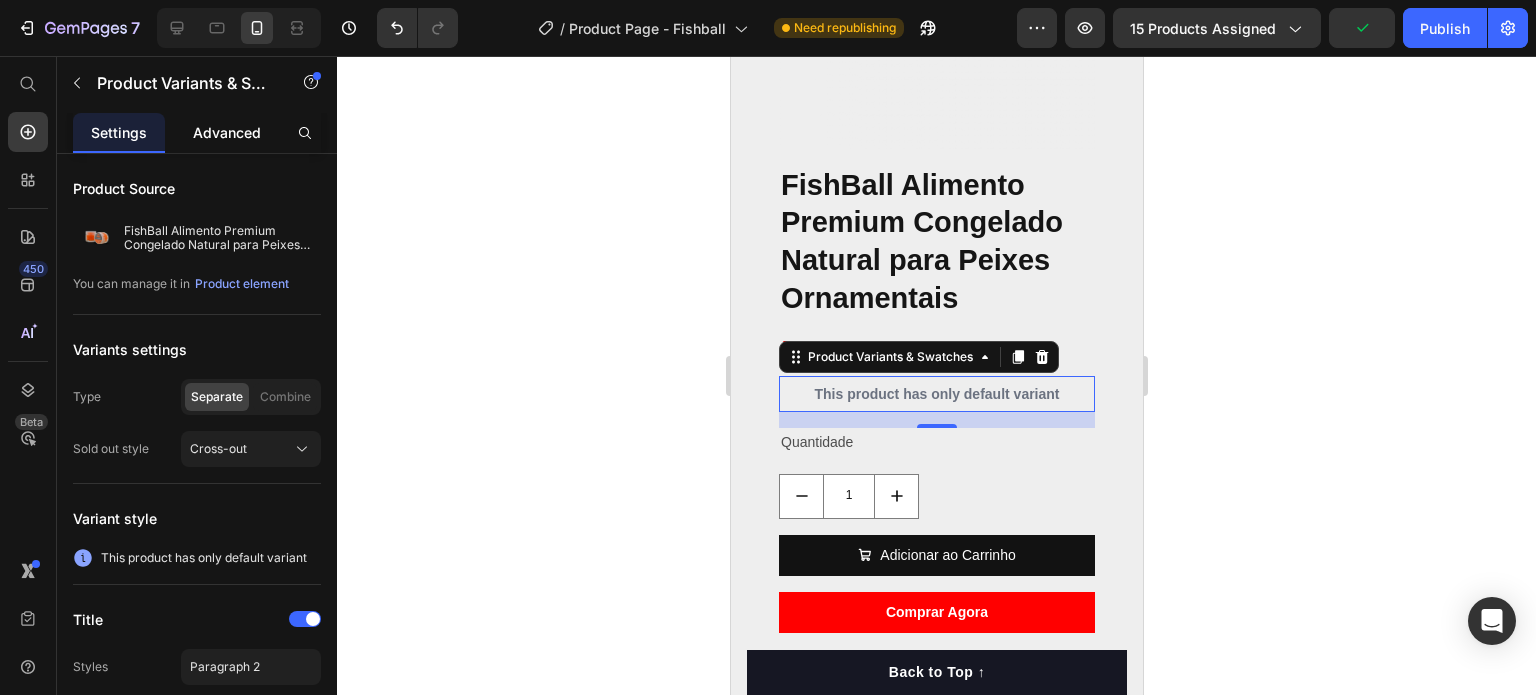 click on "Advanced" at bounding box center [227, 132] 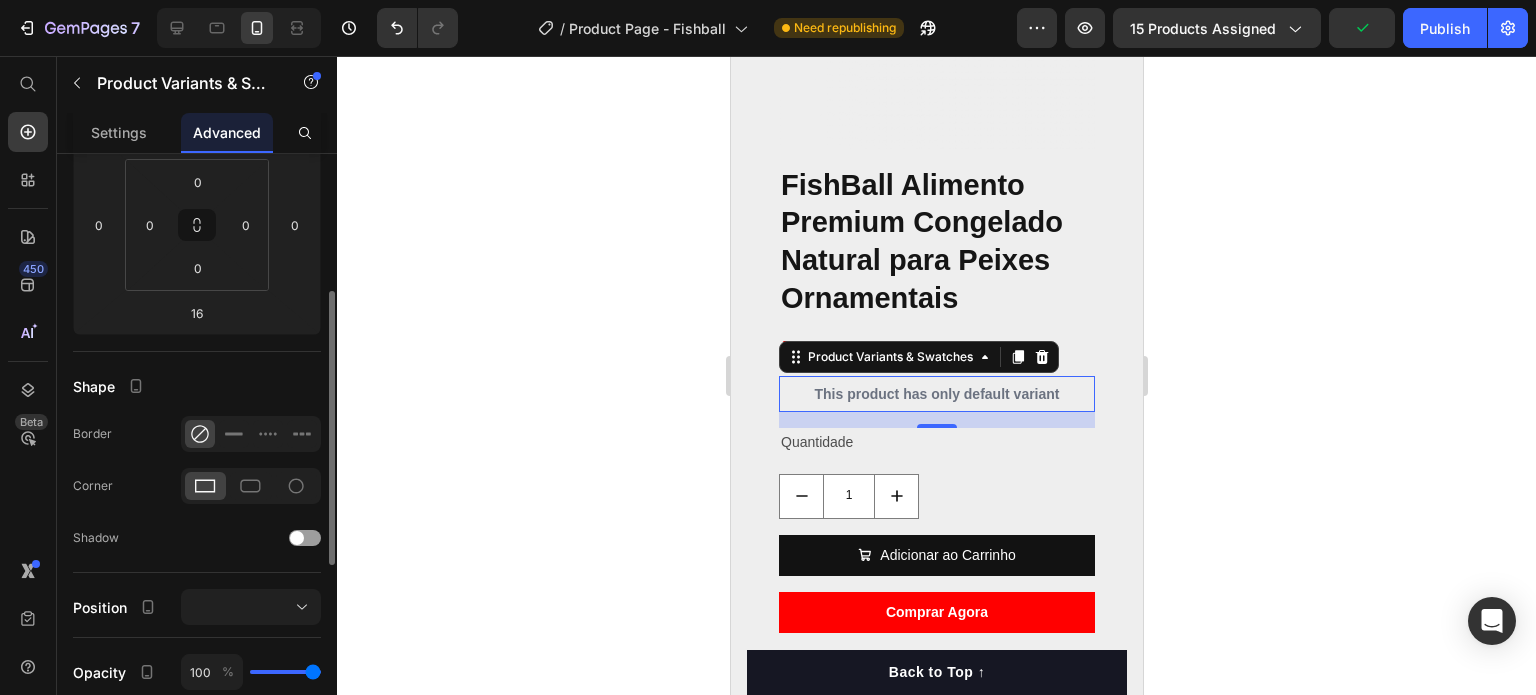 scroll, scrollTop: 0, scrollLeft: 0, axis: both 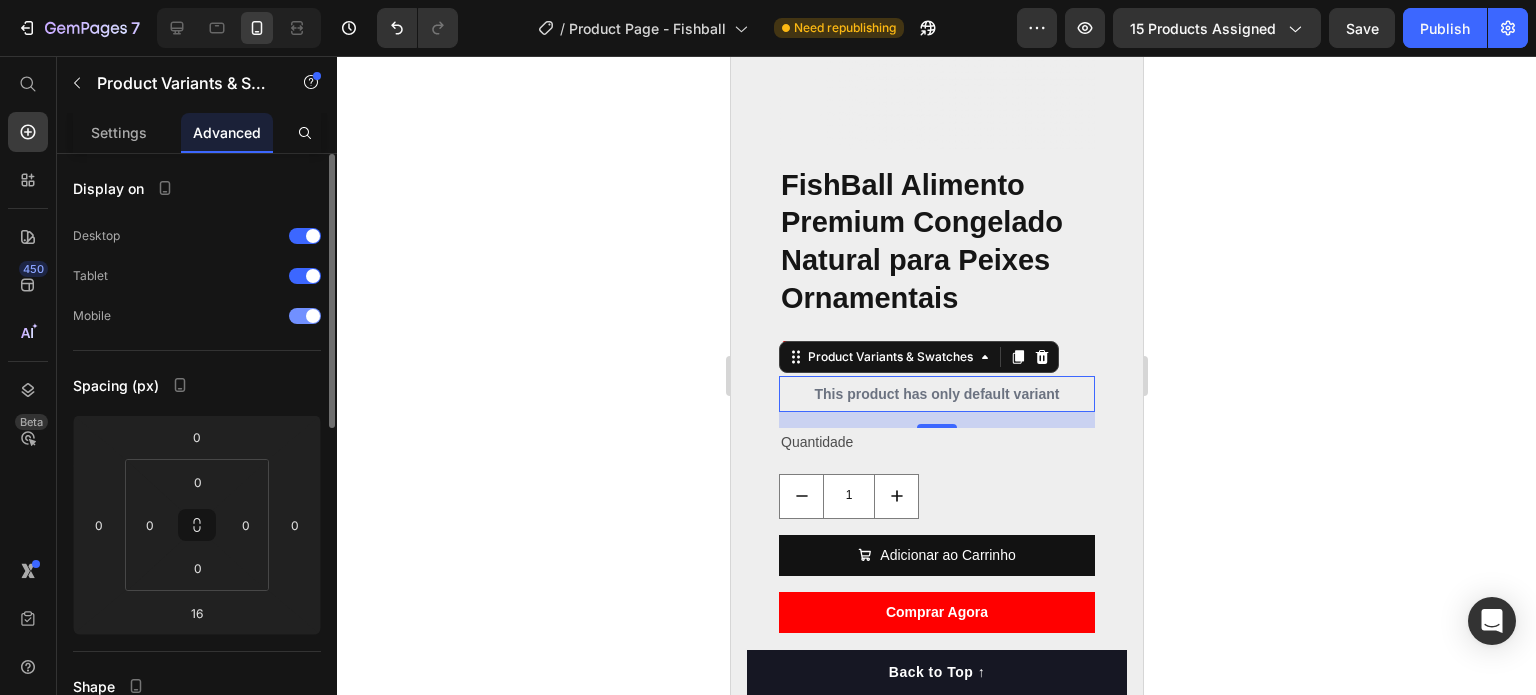 click at bounding box center [305, 316] 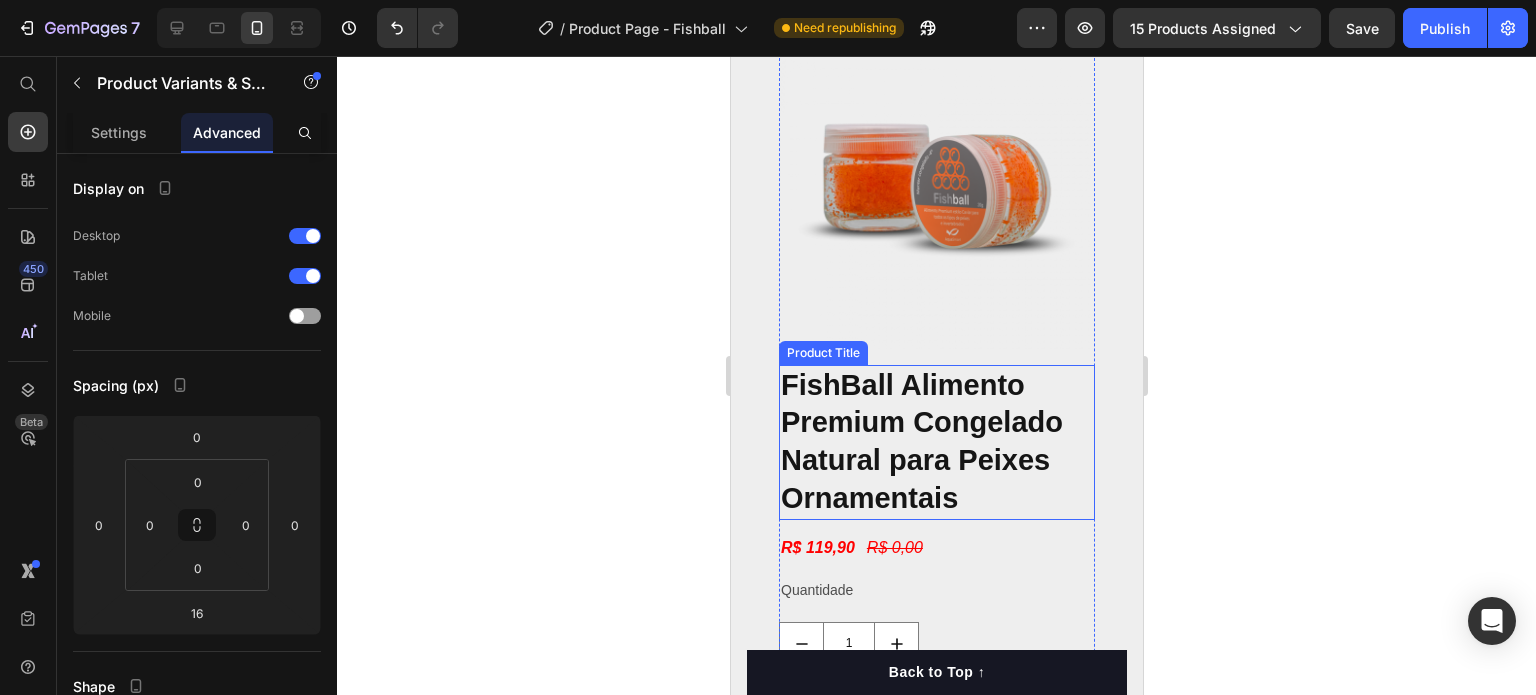 scroll, scrollTop: 4148, scrollLeft: 0, axis: vertical 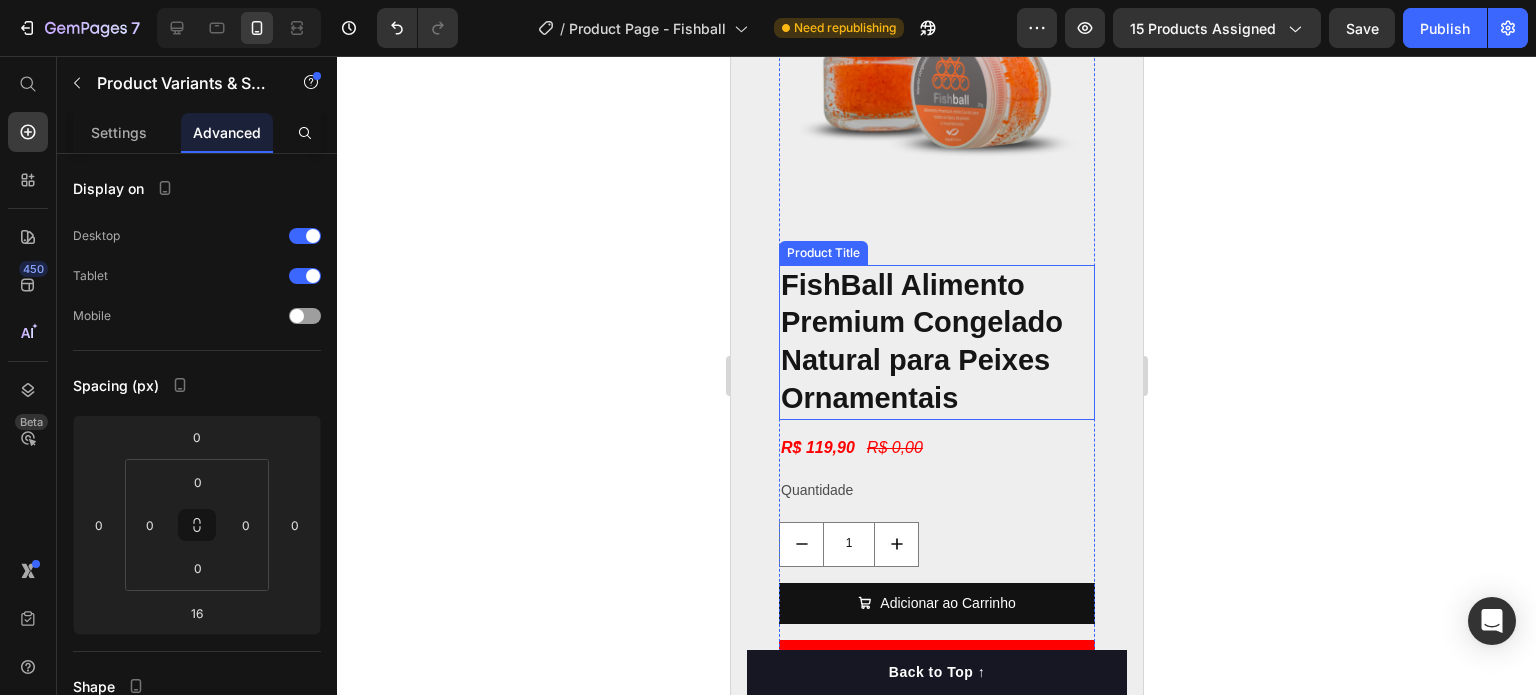 click on "FishBall Alimento Premium Congelado Natural para Peixes Ornamentais" at bounding box center (936, 342) 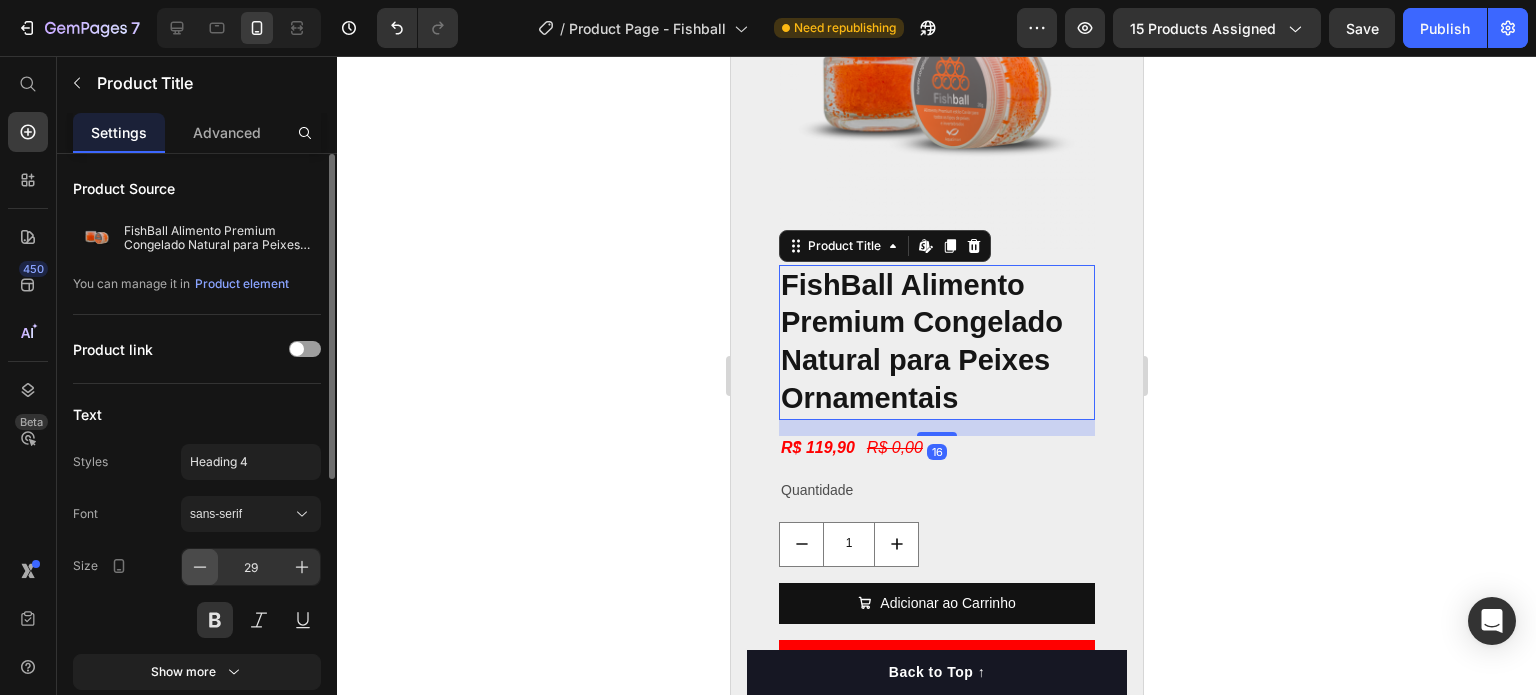 click at bounding box center (200, 567) 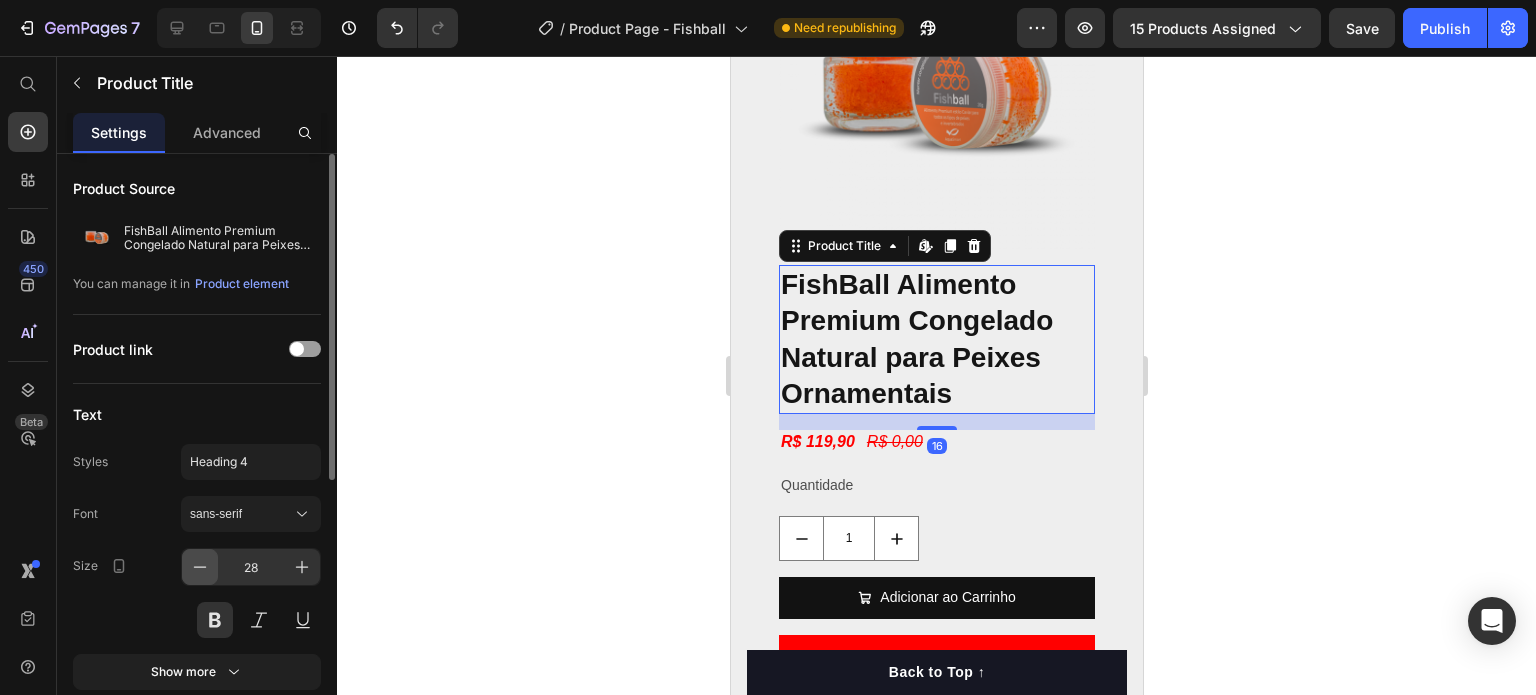 click at bounding box center [200, 567] 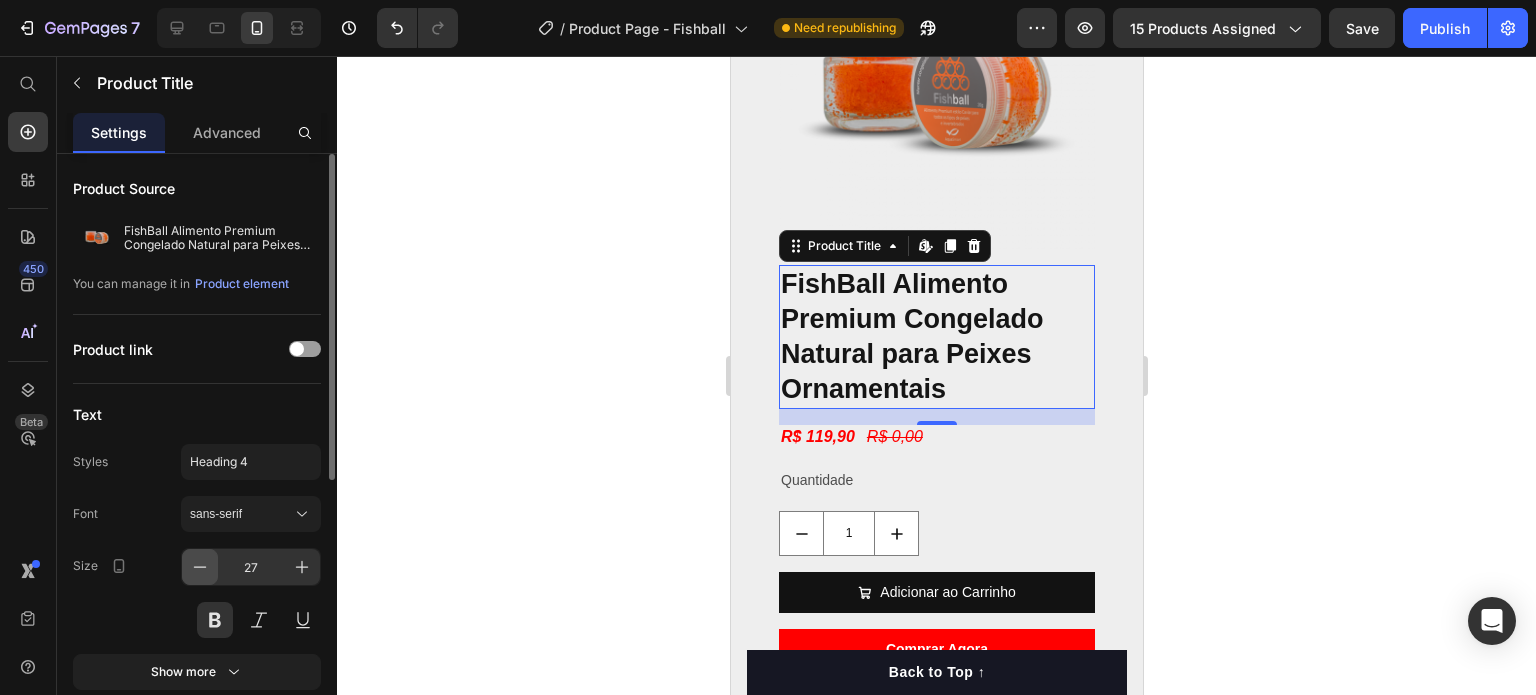 click at bounding box center (200, 567) 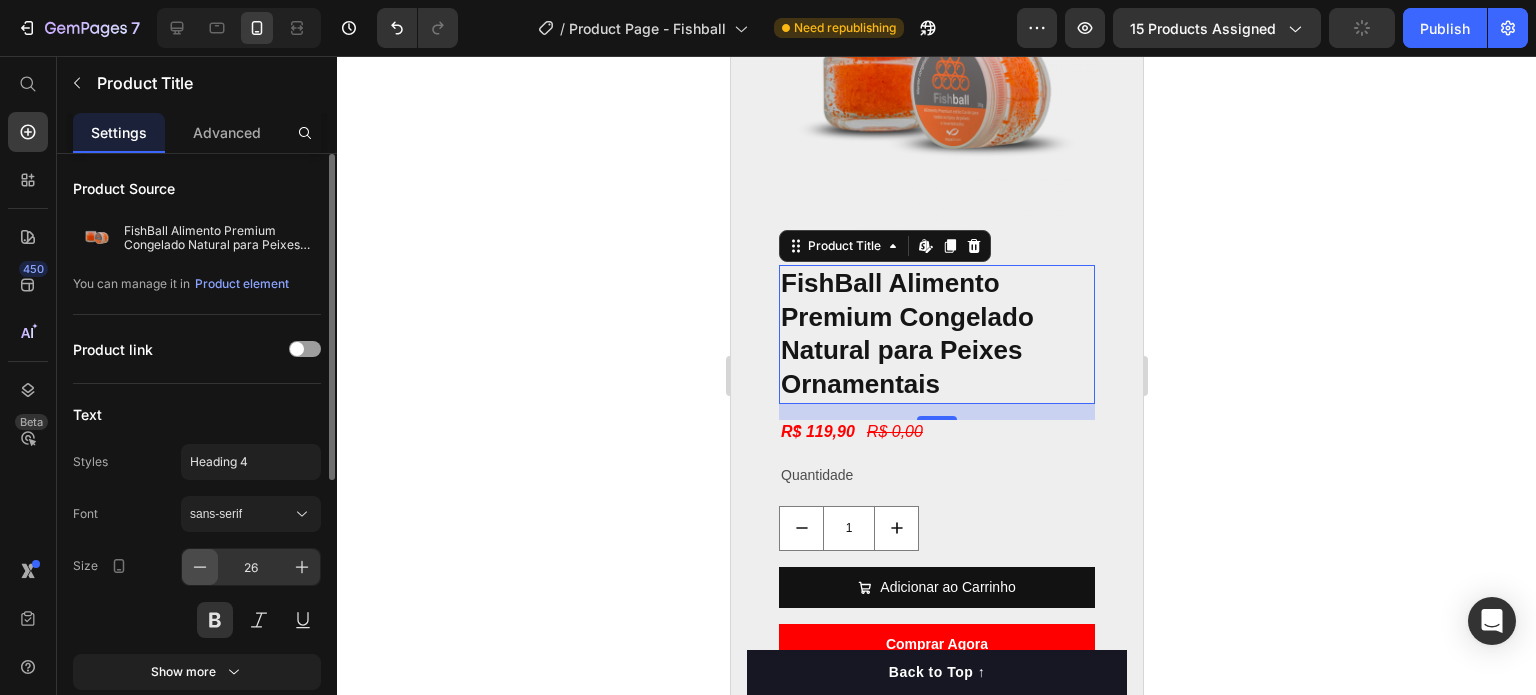 click at bounding box center [200, 567] 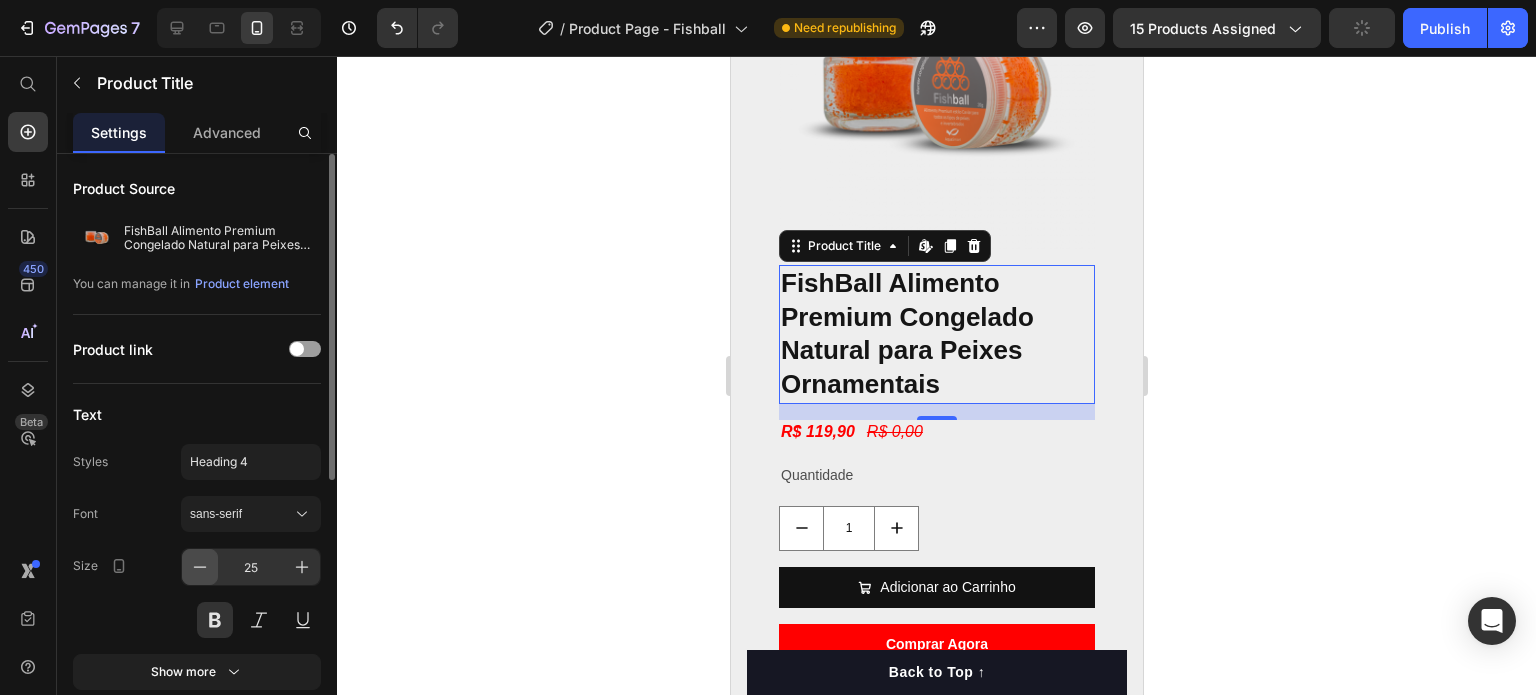click at bounding box center [200, 567] 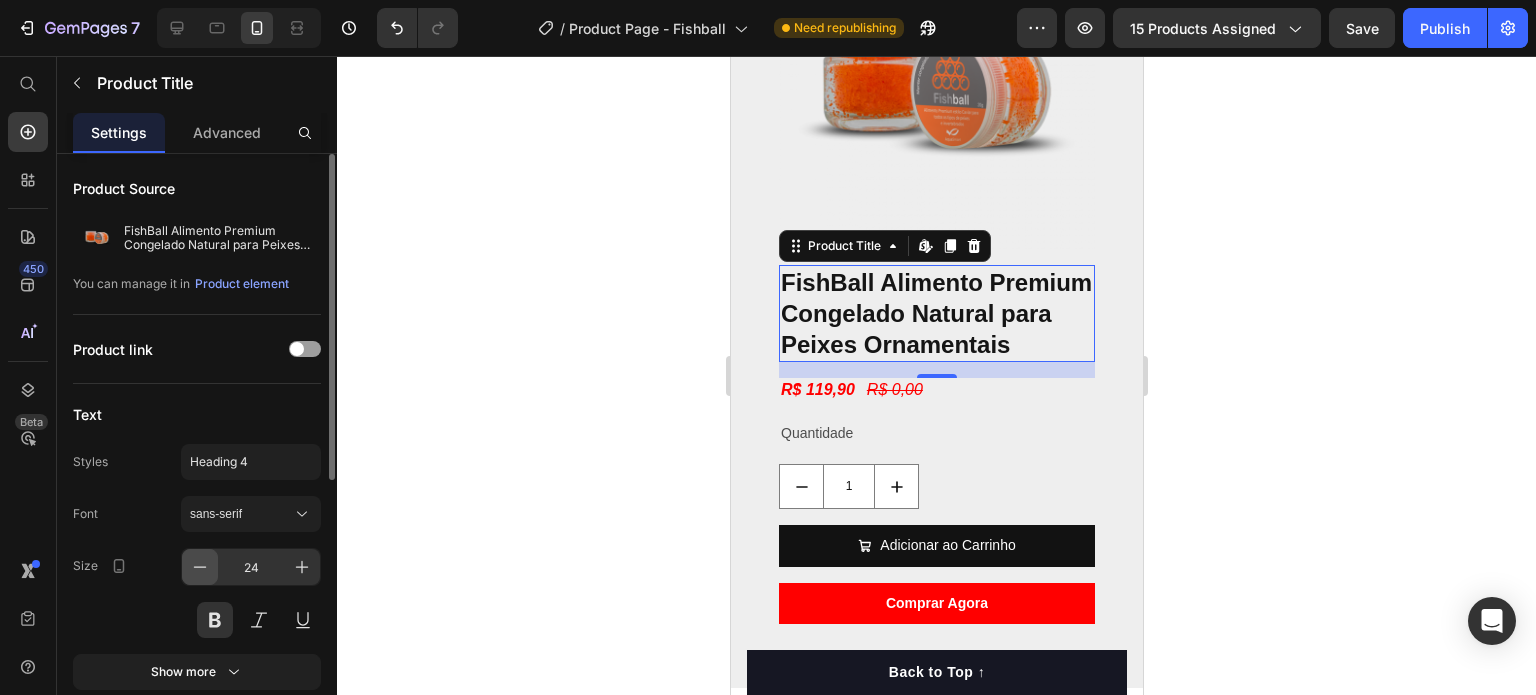 click at bounding box center (200, 567) 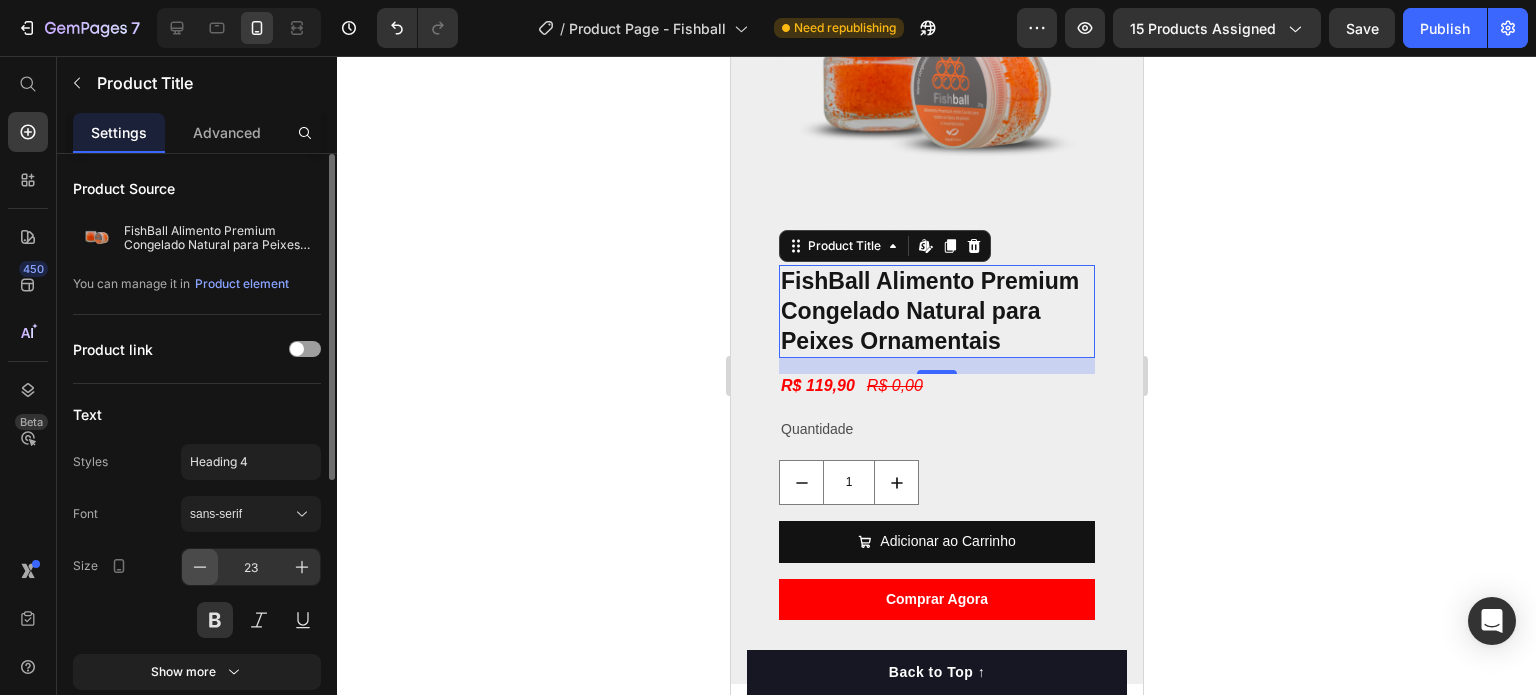 click at bounding box center (200, 567) 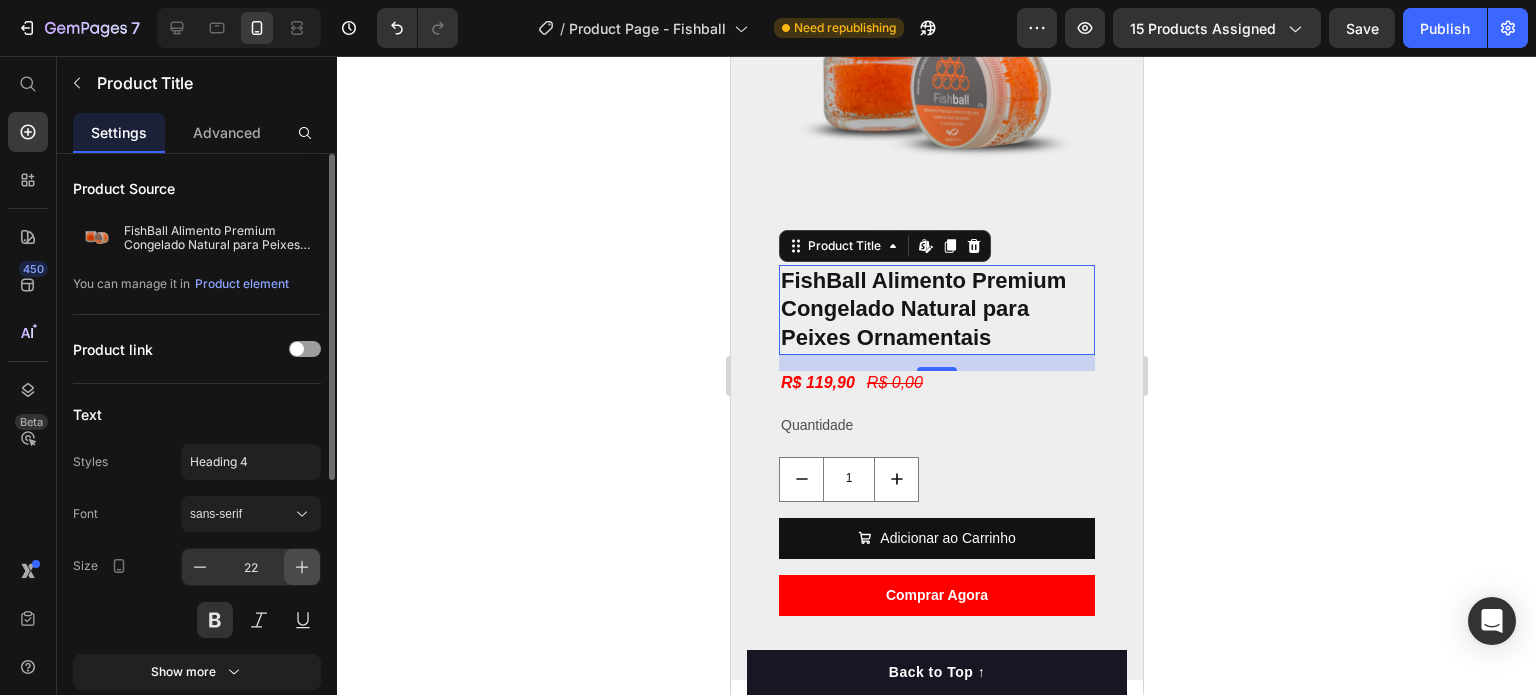 click at bounding box center [302, 567] 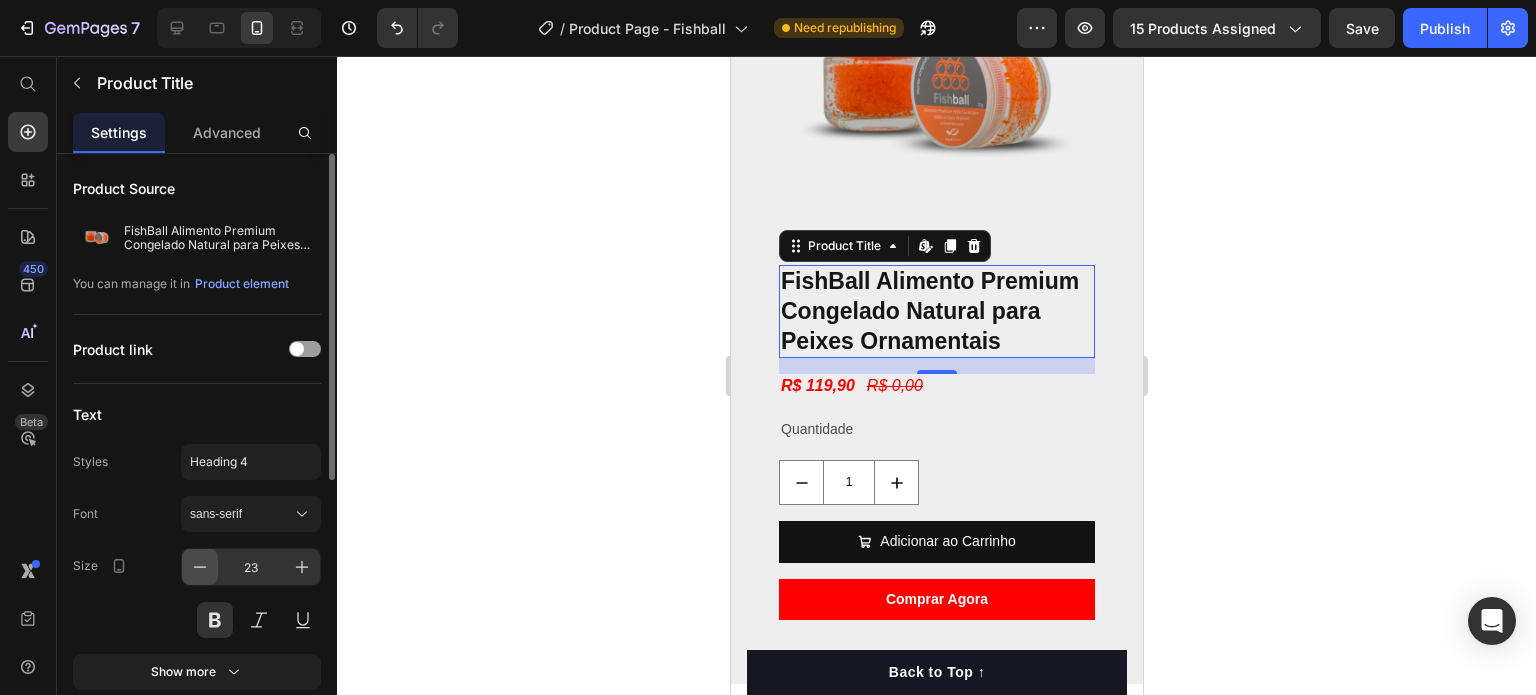 click 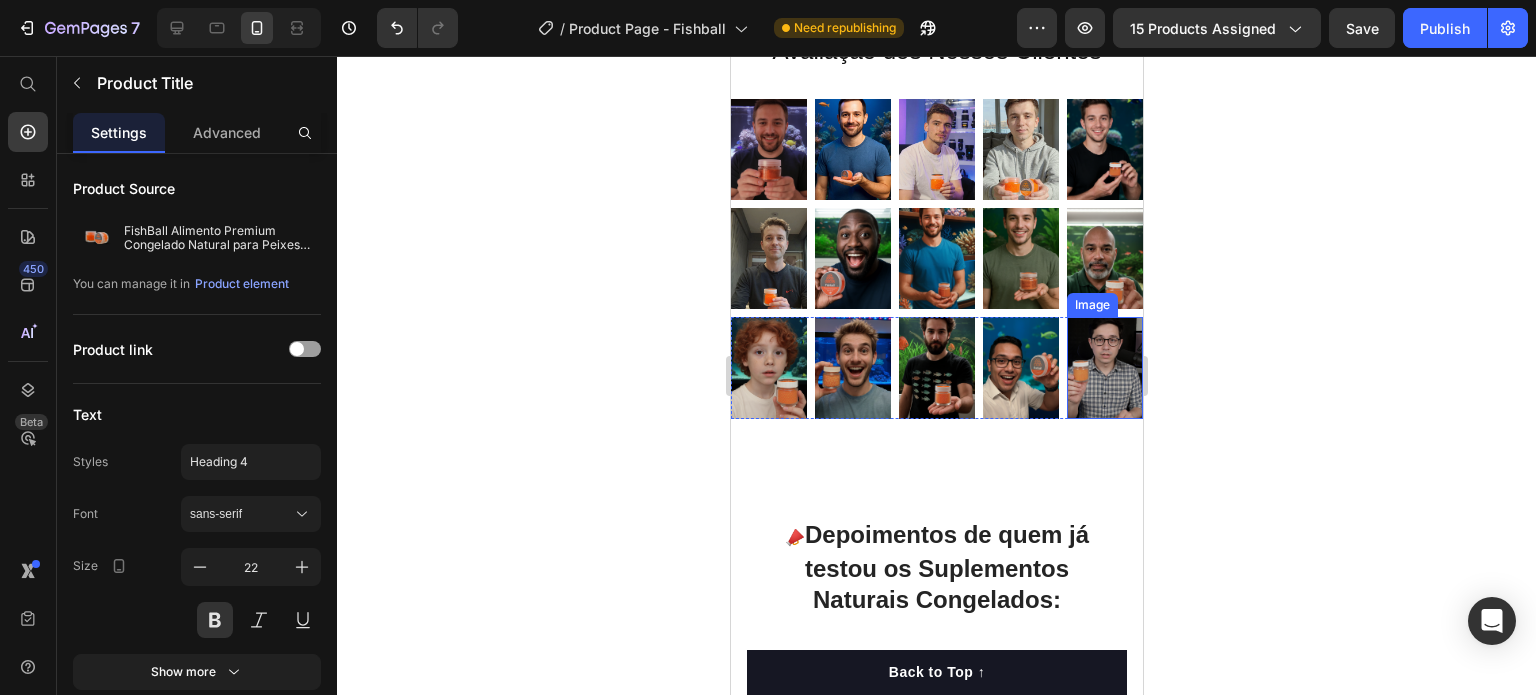 scroll, scrollTop: 5148, scrollLeft: 0, axis: vertical 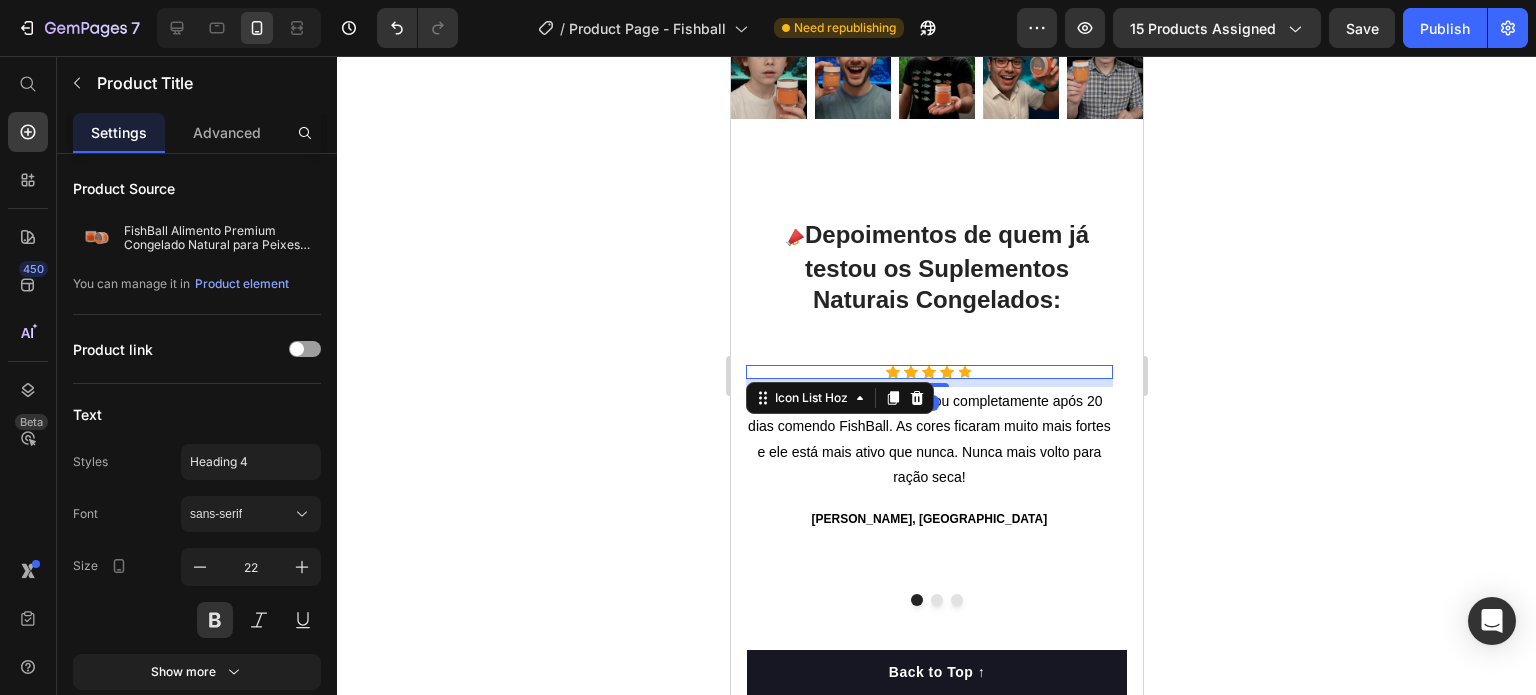 click on "Icon                Icon                Icon                Icon
Icon" at bounding box center (928, 372) 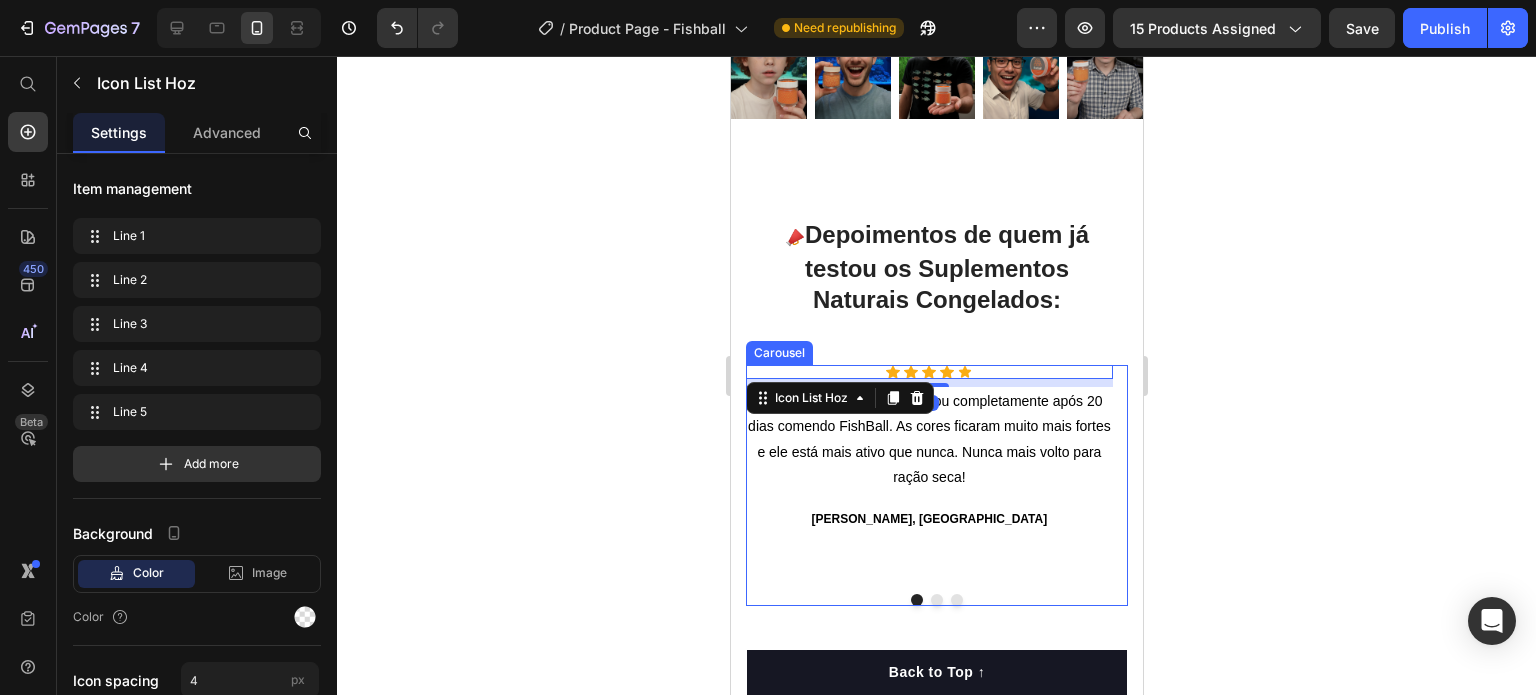 click on "Icon                Icon                Icon                Icon
Icon Icon List Hoz   8 Meu Betta mudou completamente após 20 dias comendo FishBall. As cores ficaram muito mais fortes e ele está mais ativo que nunca. Nunca mais volto para ração seca! Text block João P., São Paulo Text block" at bounding box center [928, 471] 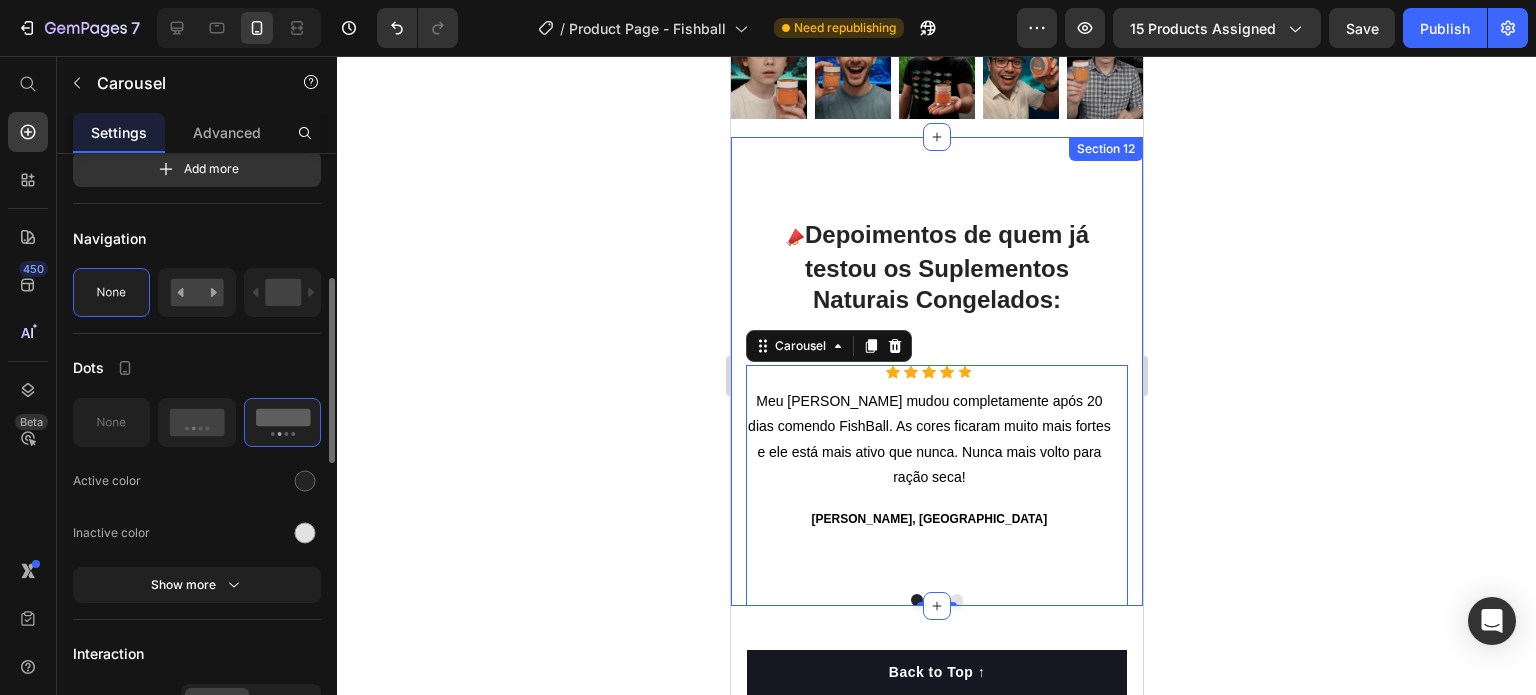 scroll, scrollTop: 500, scrollLeft: 0, axis: vertical 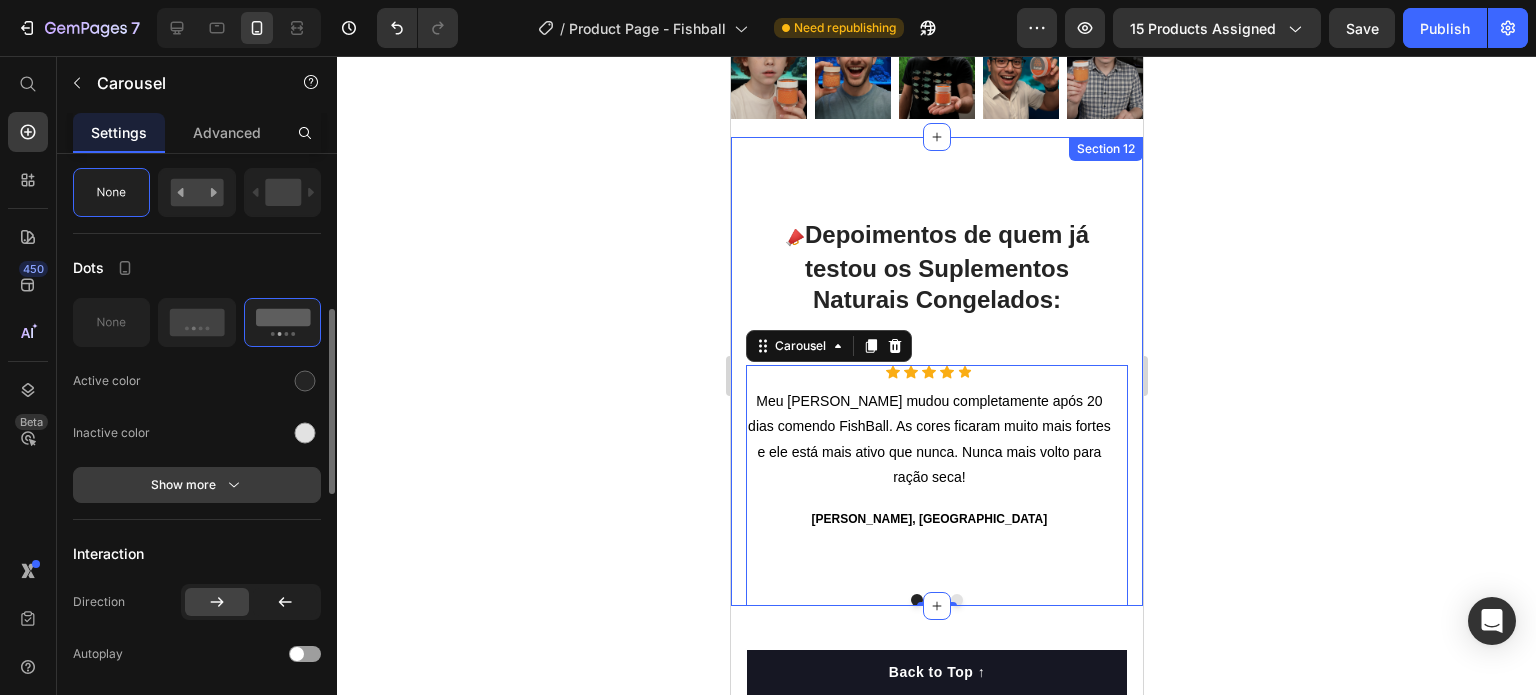 click 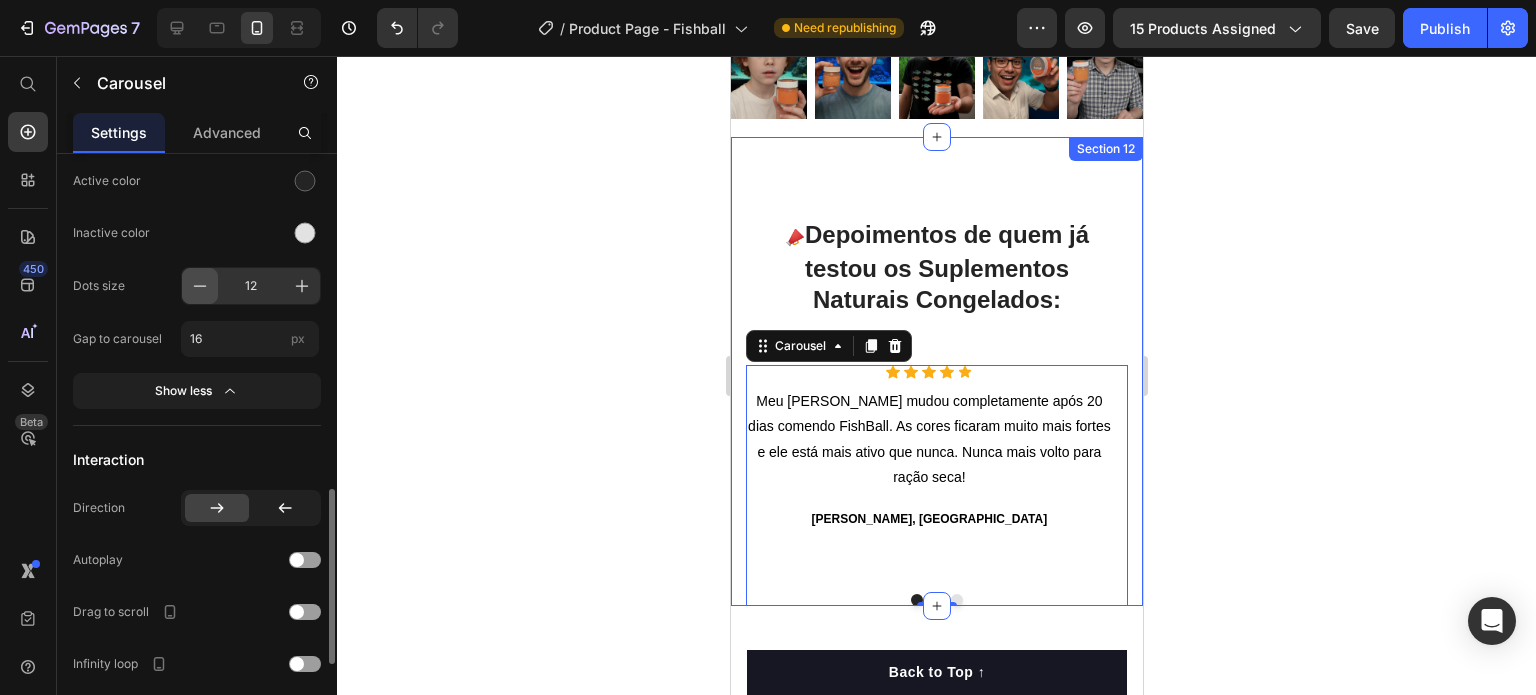 scroll, scrollTop: 800, scrollLeft: 0, axis: vertical 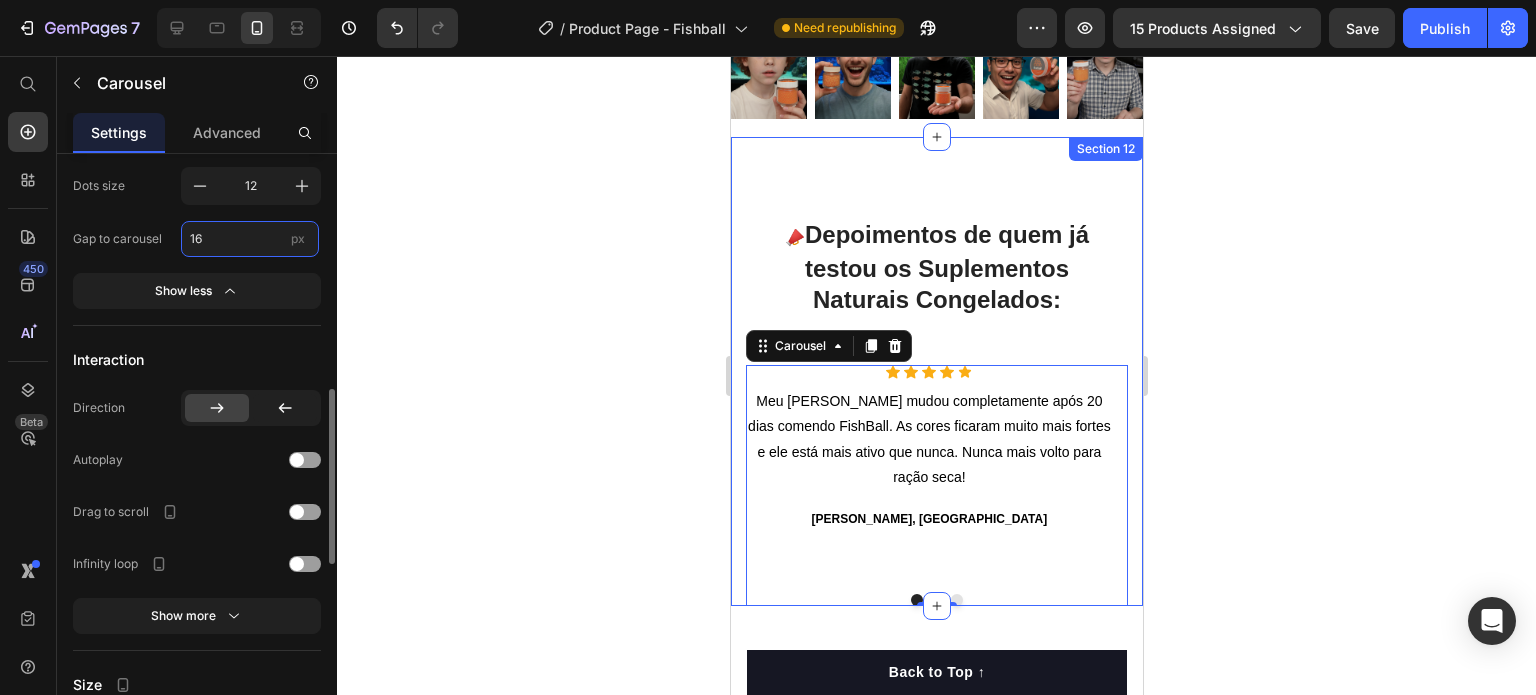 click on "16" at bounding box center [250, 239] 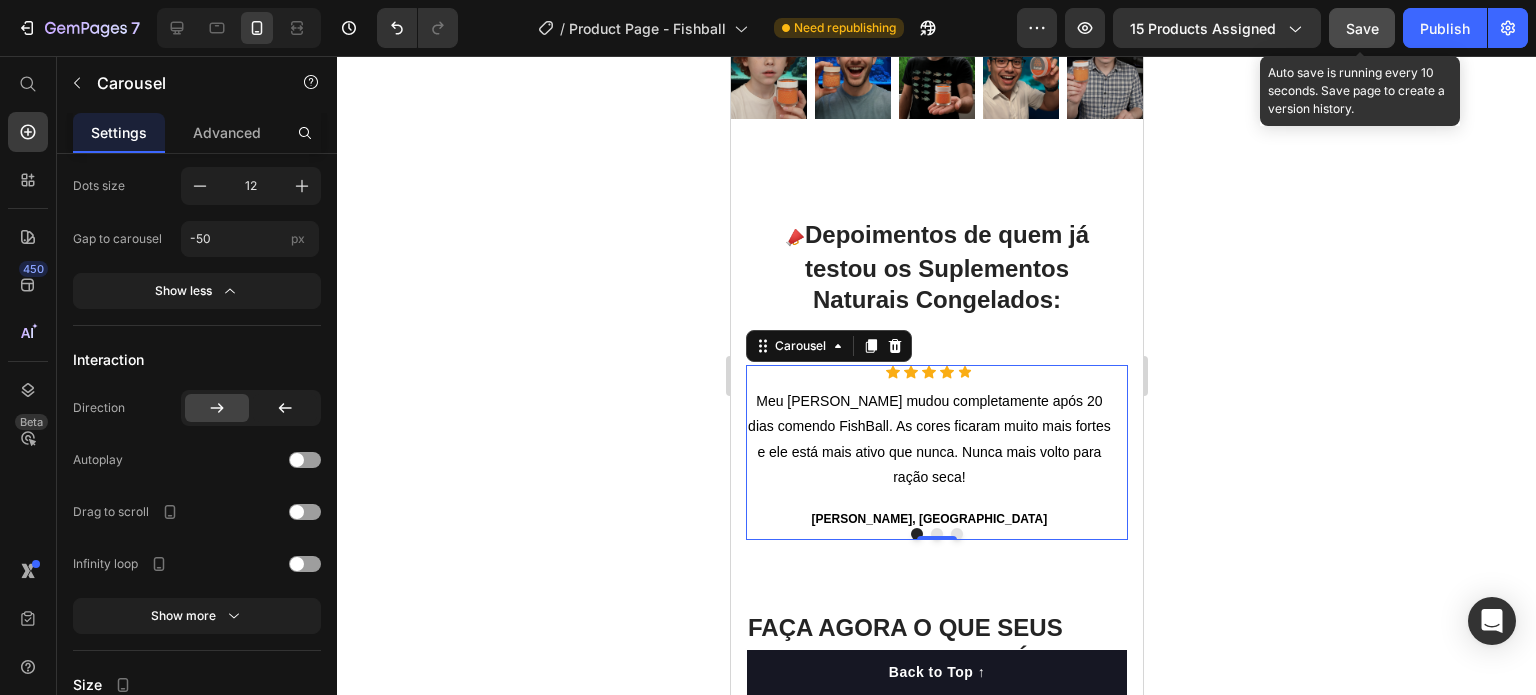 click on "Save" at bounding box center (1362, 28) 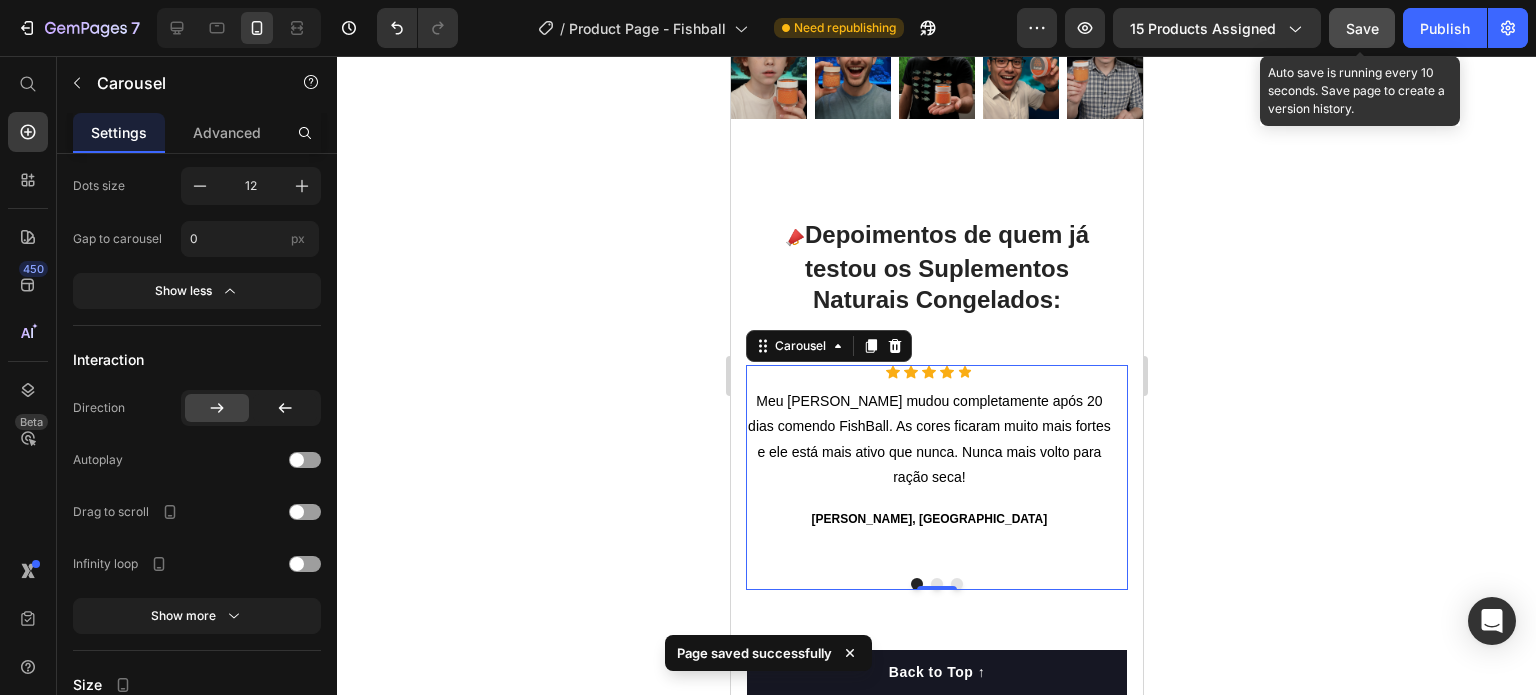 click on "Save" 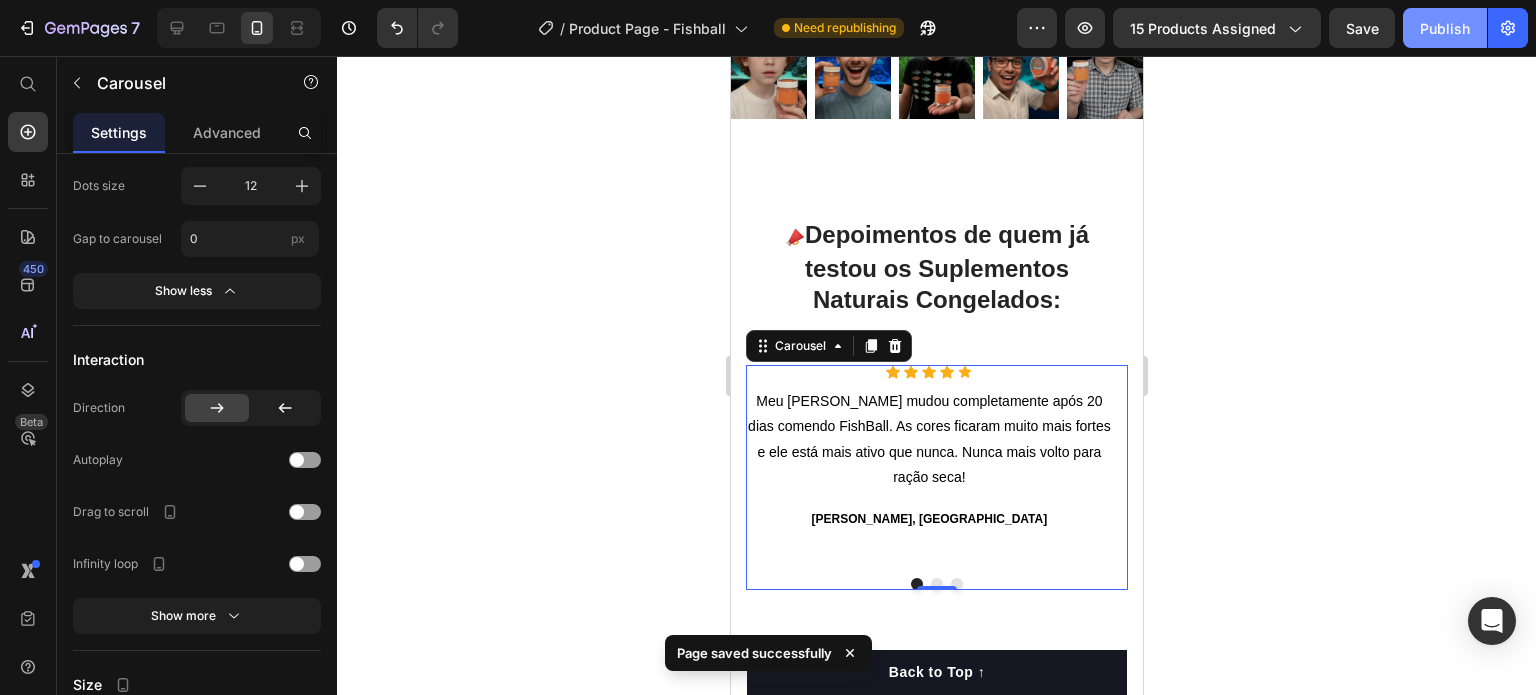click on "Publish" 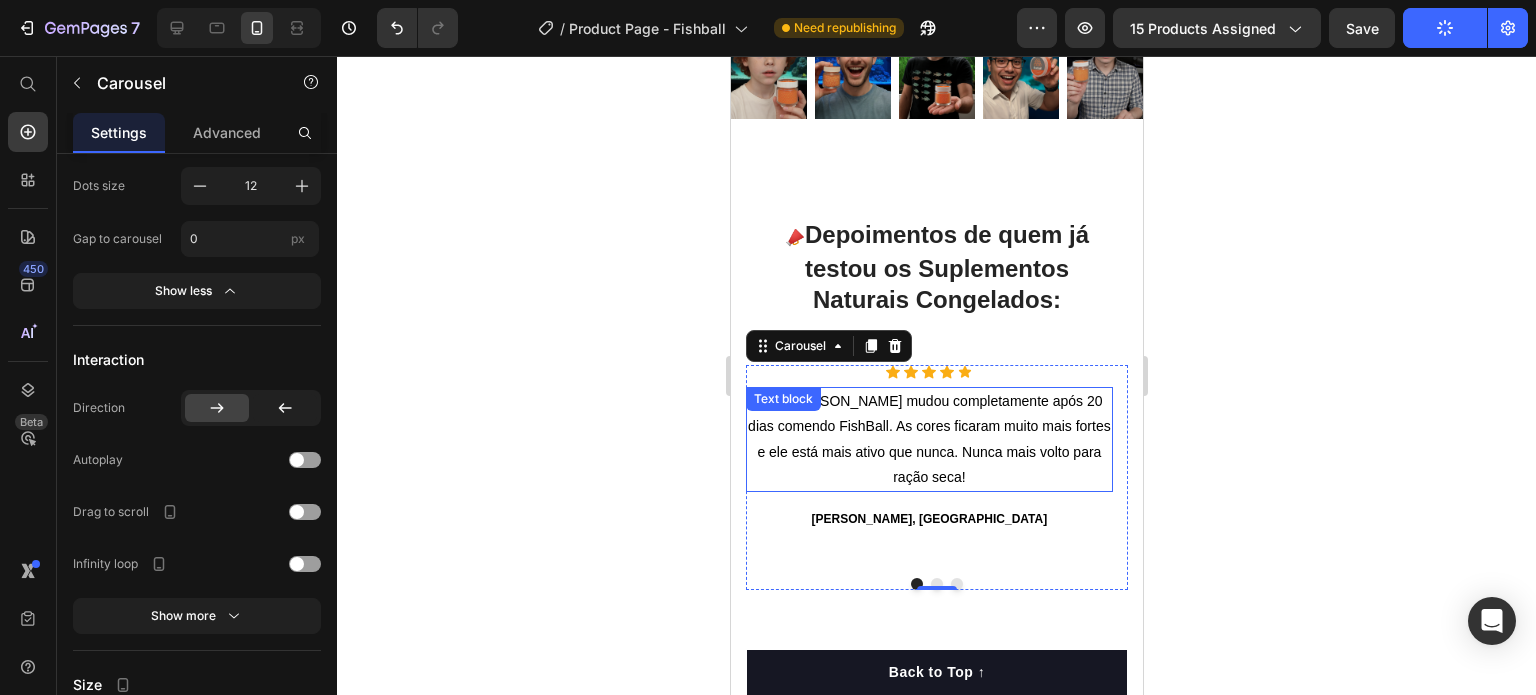 scroll, scrollTop: 4948, scrollLeft: 0, axis: vertical 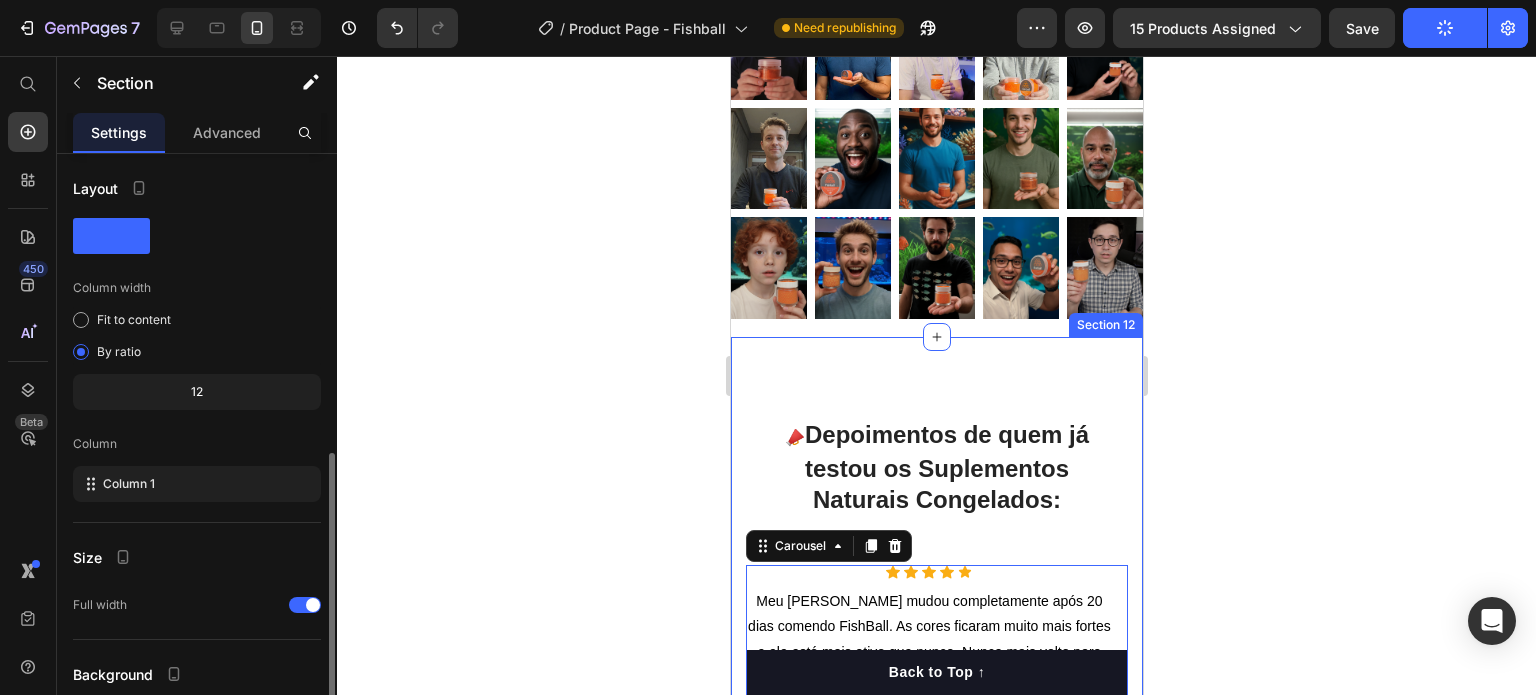 click on "📣  Depoimentos de quem já testou os Suplementos Naturais Congelados: Heading Row                Icon                Icon                Icon                Icon
Icon Icon List Hoz Meu Betta mudou completamente após 20 dias comendo FishBall. As cores ficaram muito mais fortes e ele está mais ativo que nunca. Nunca mais volto para ração seca! Text block João P., São Paulo Text block                Icon                Icon                Icon                Icon
Icon Icon List Hoz Achei que era exagero, mas realmente funciona. Meus Neons Tetra estão com um azul brilhante que eu nunca tinha visto antes. Além disso, percebi que suja muito menos o aquário. Text block Ana C., Belo Horizonte Text block                Icon                Icon                Icon                Icon
Icon Icon List Hoz Text block Rafael T., Rio de Janeiro Text block Carousel   0 Row Section 12" at bounding box center (936, 563) 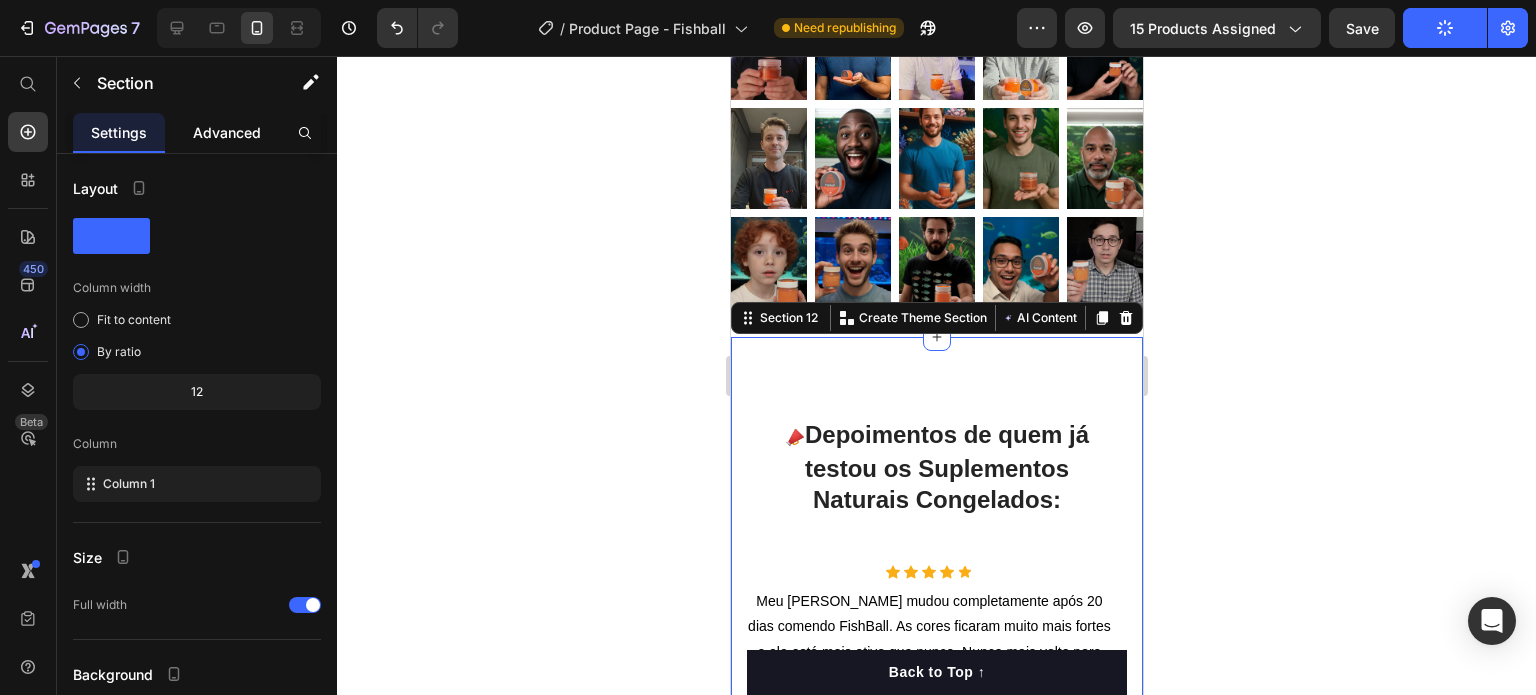 click on "Advanced" at bounding box center [227, 132] 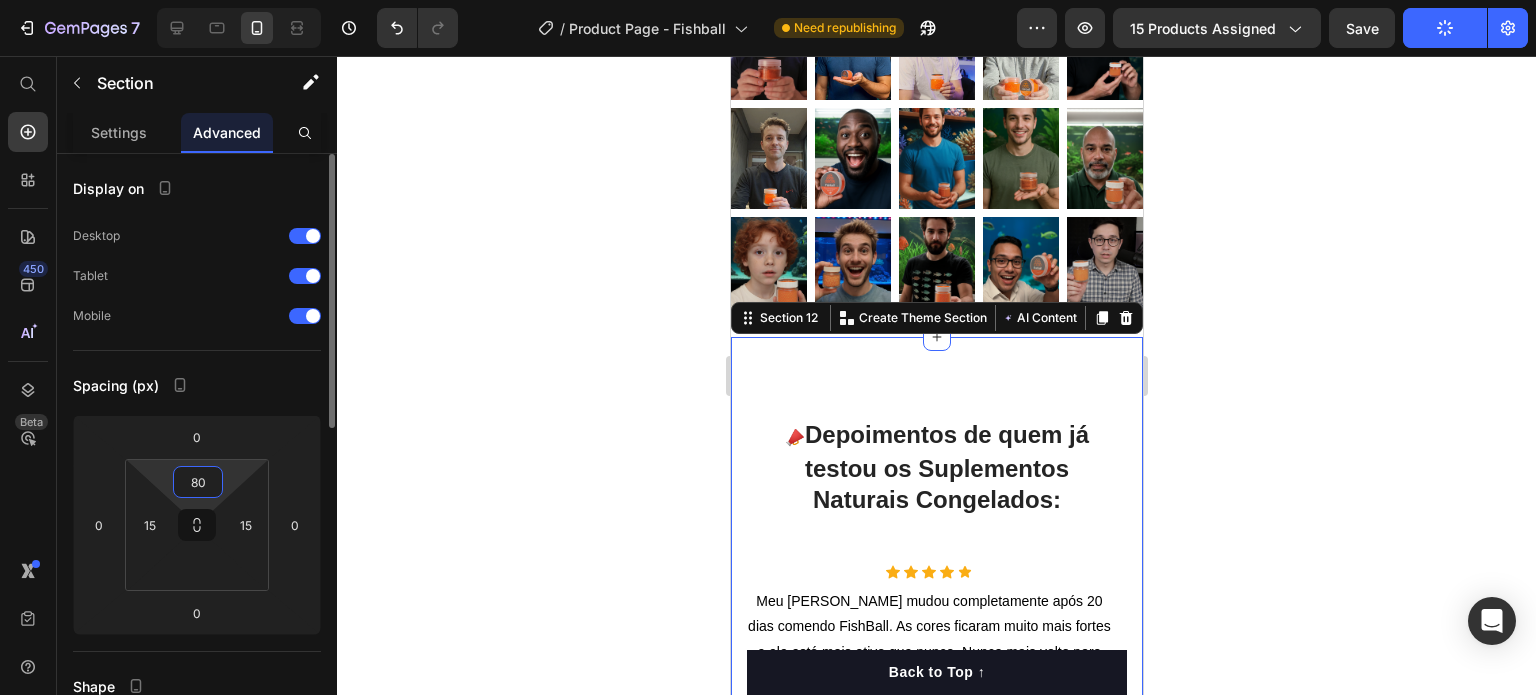 click on "80" at bounding box center [198, 482] 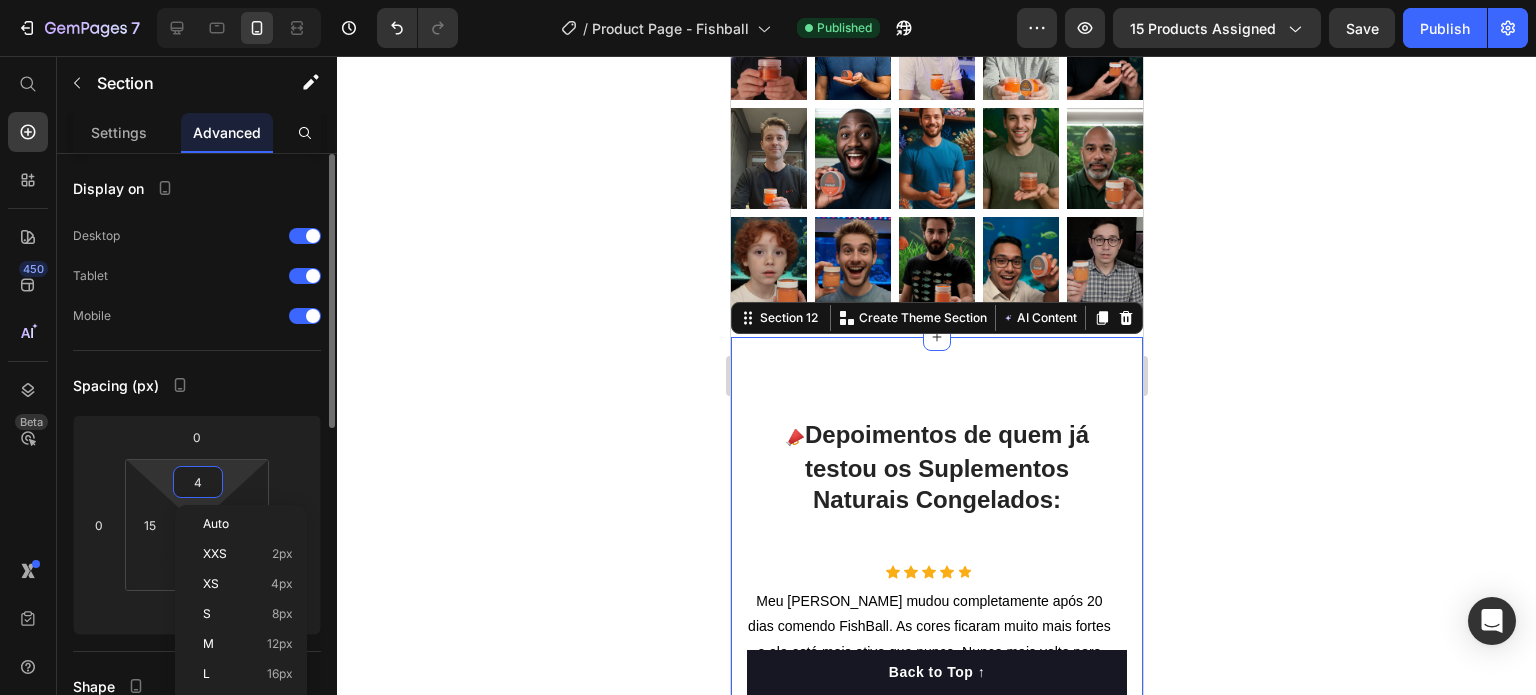type on "40" 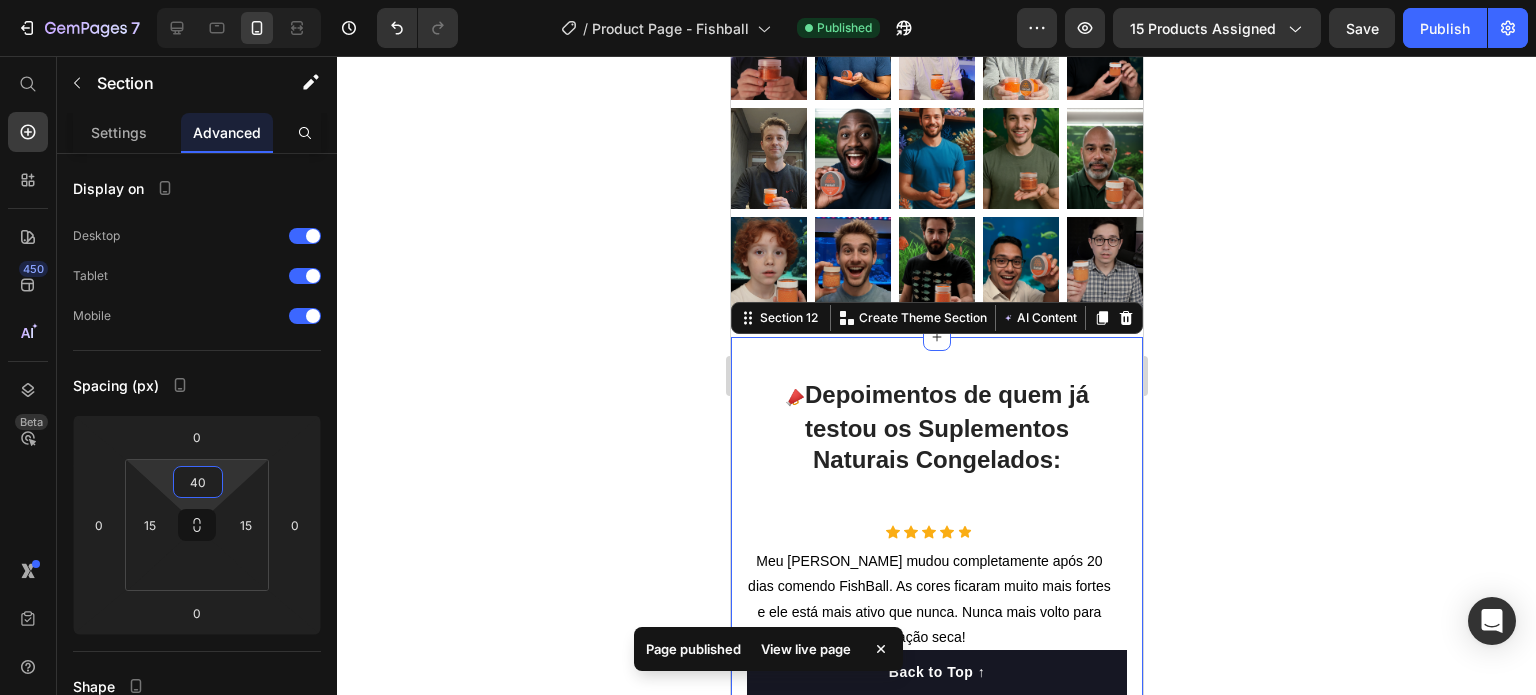 click 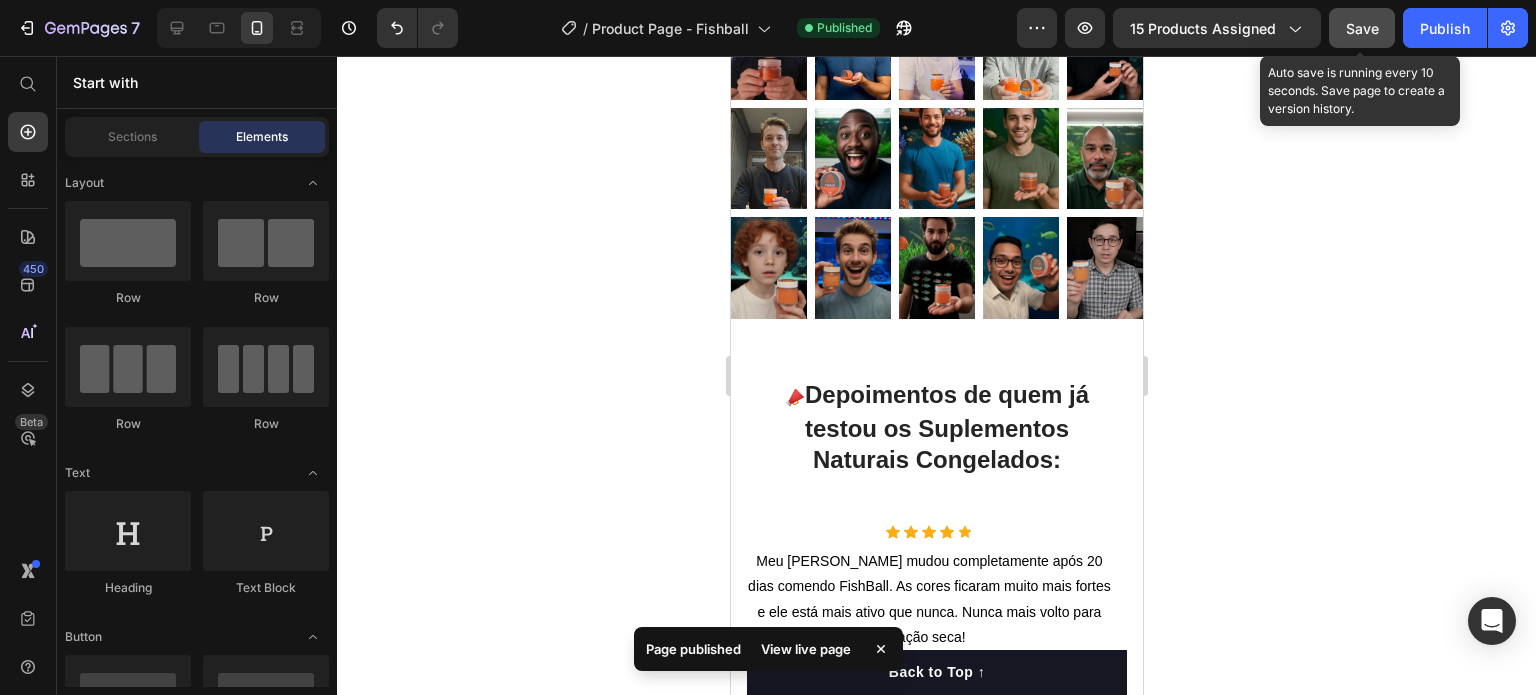 click on "Save" at bounding box center (1362, 28) 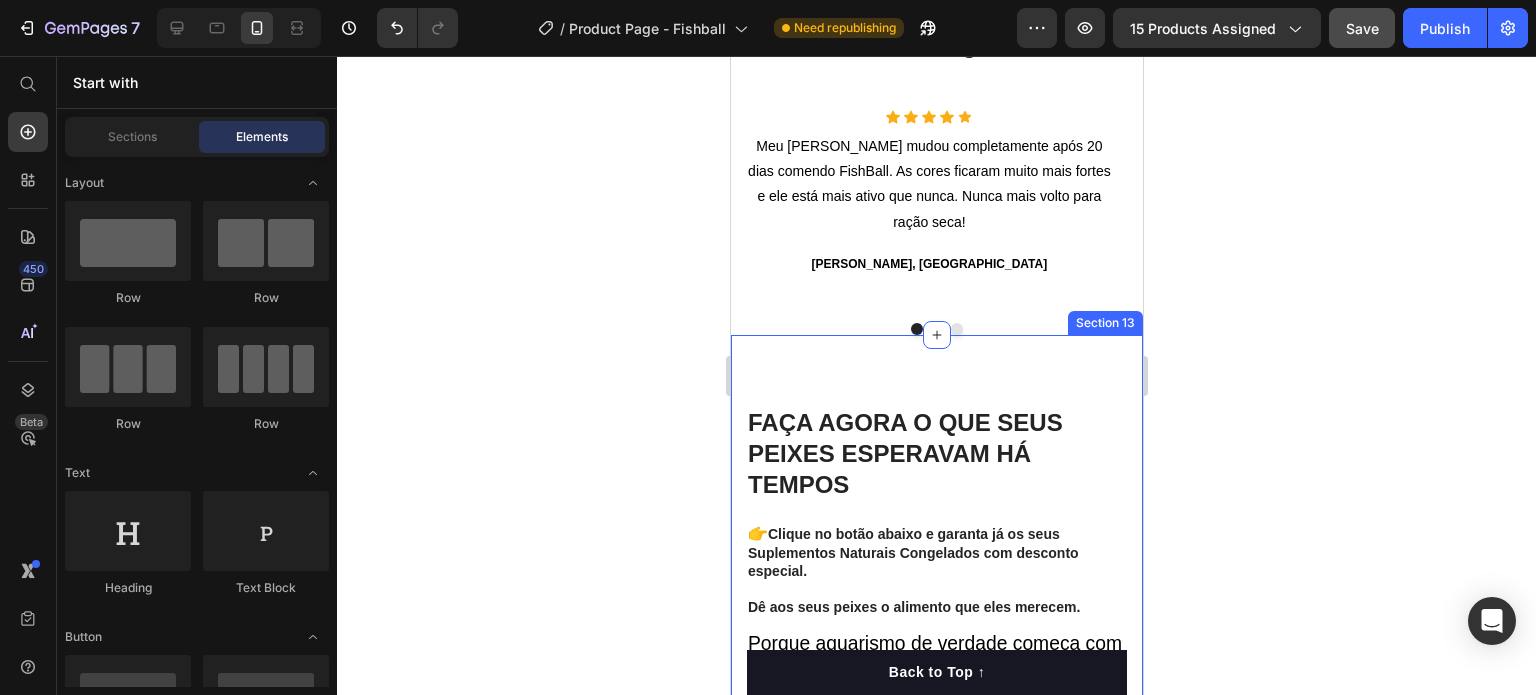 scroll, scrollTop: 5448, scrollLeft: 0, axis: vertical 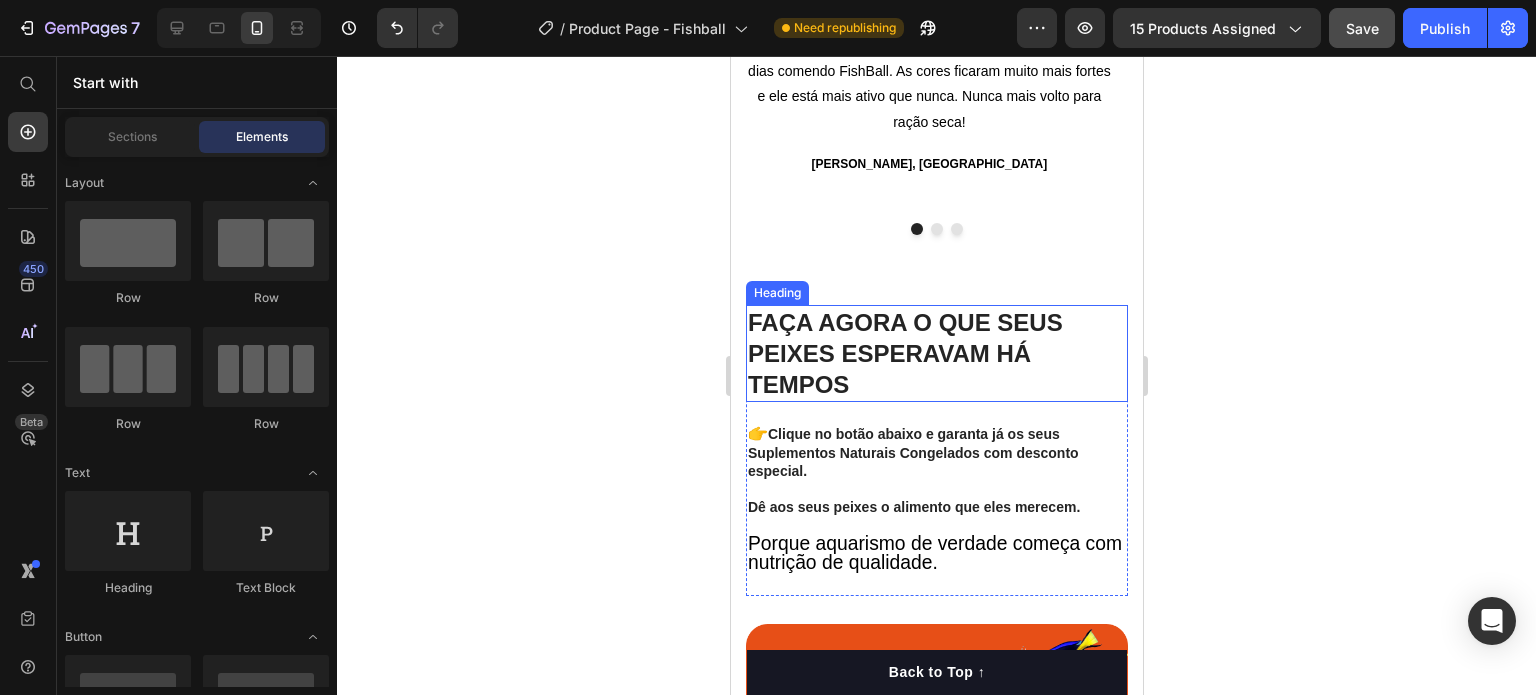 click on "Faça agora o que seus peixes esperavam há tempos" at bounding box center [904, 353] 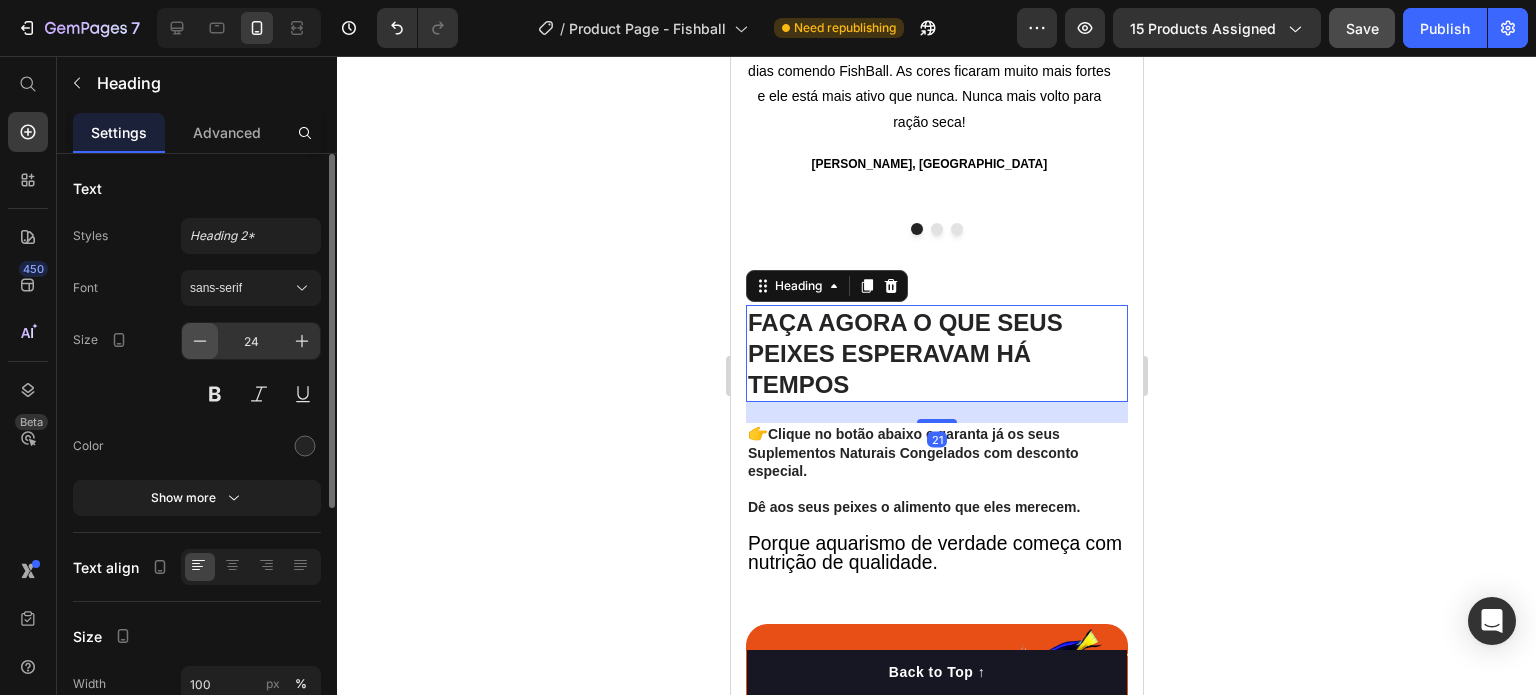 click 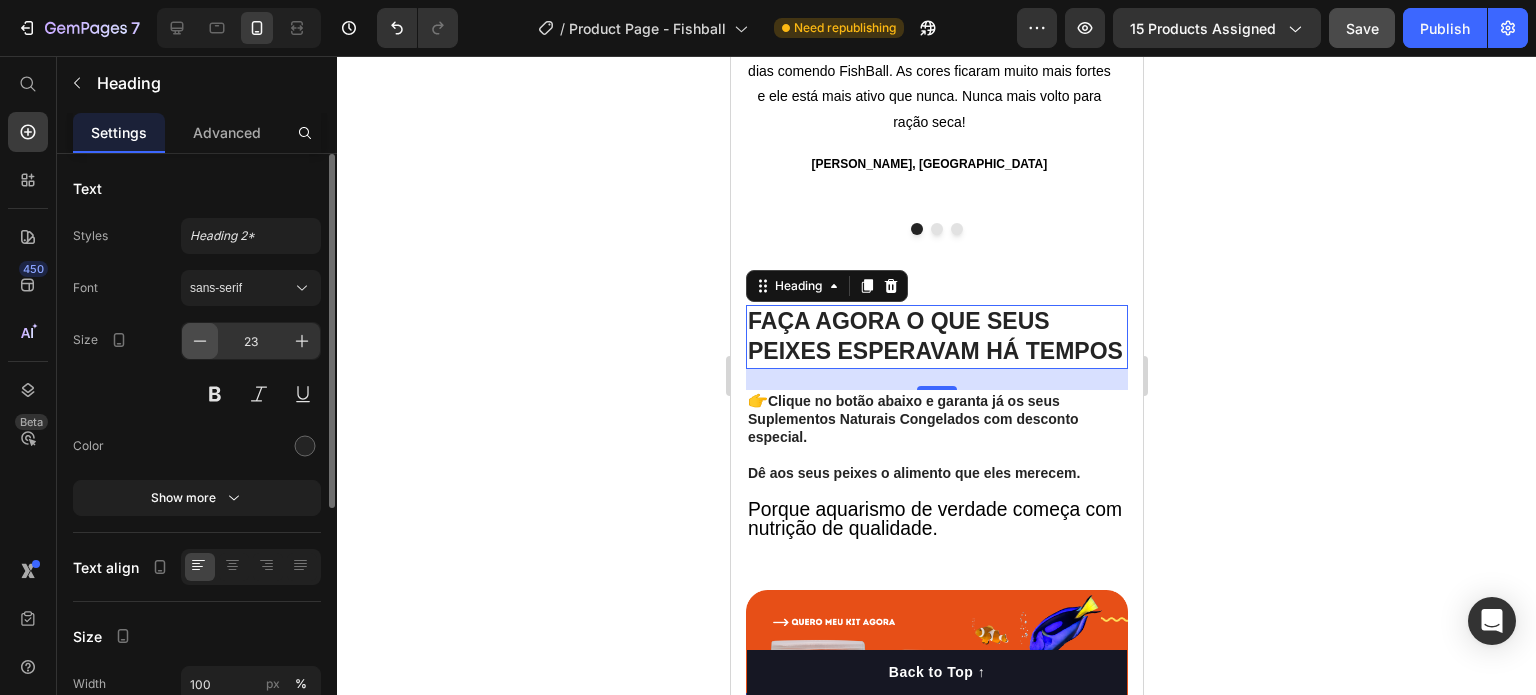 click 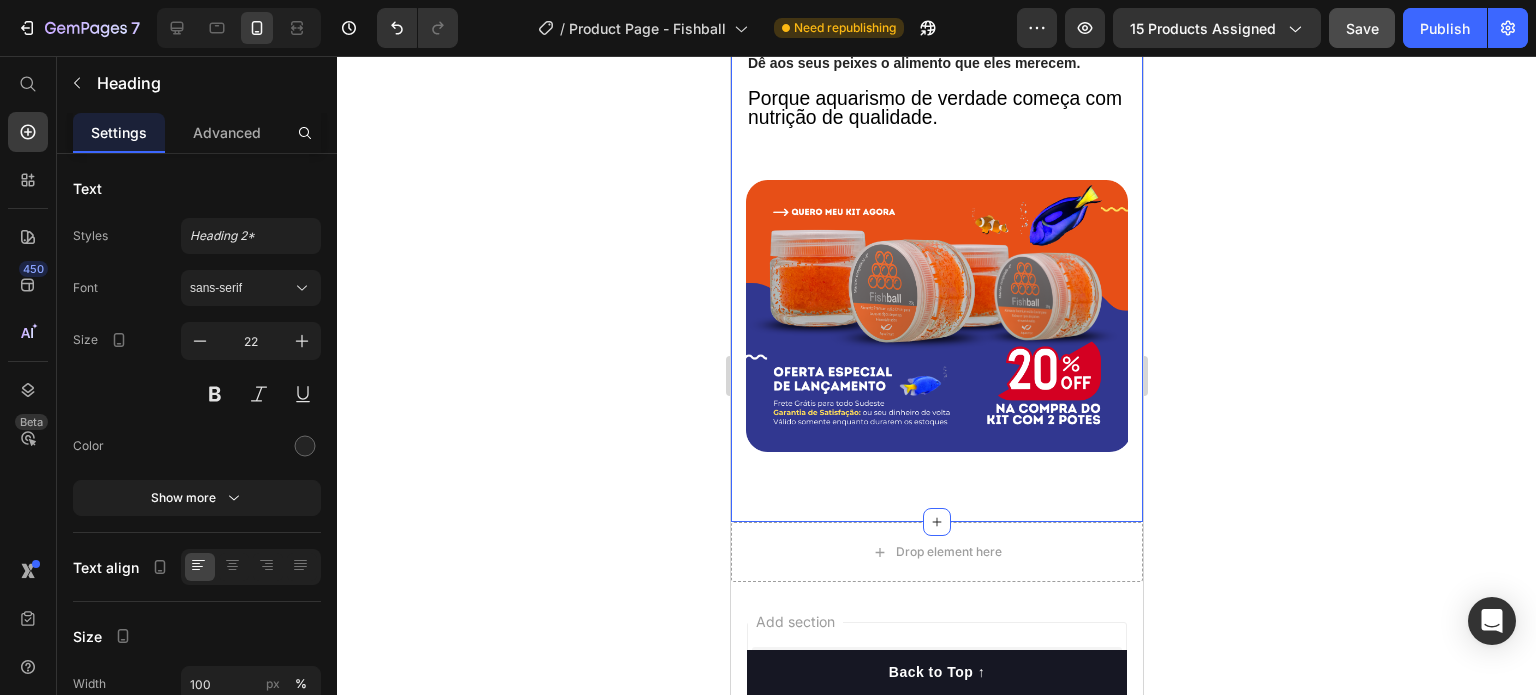 scroll, scrollTop: 5548, scrollLeft: 0, axis: vertical 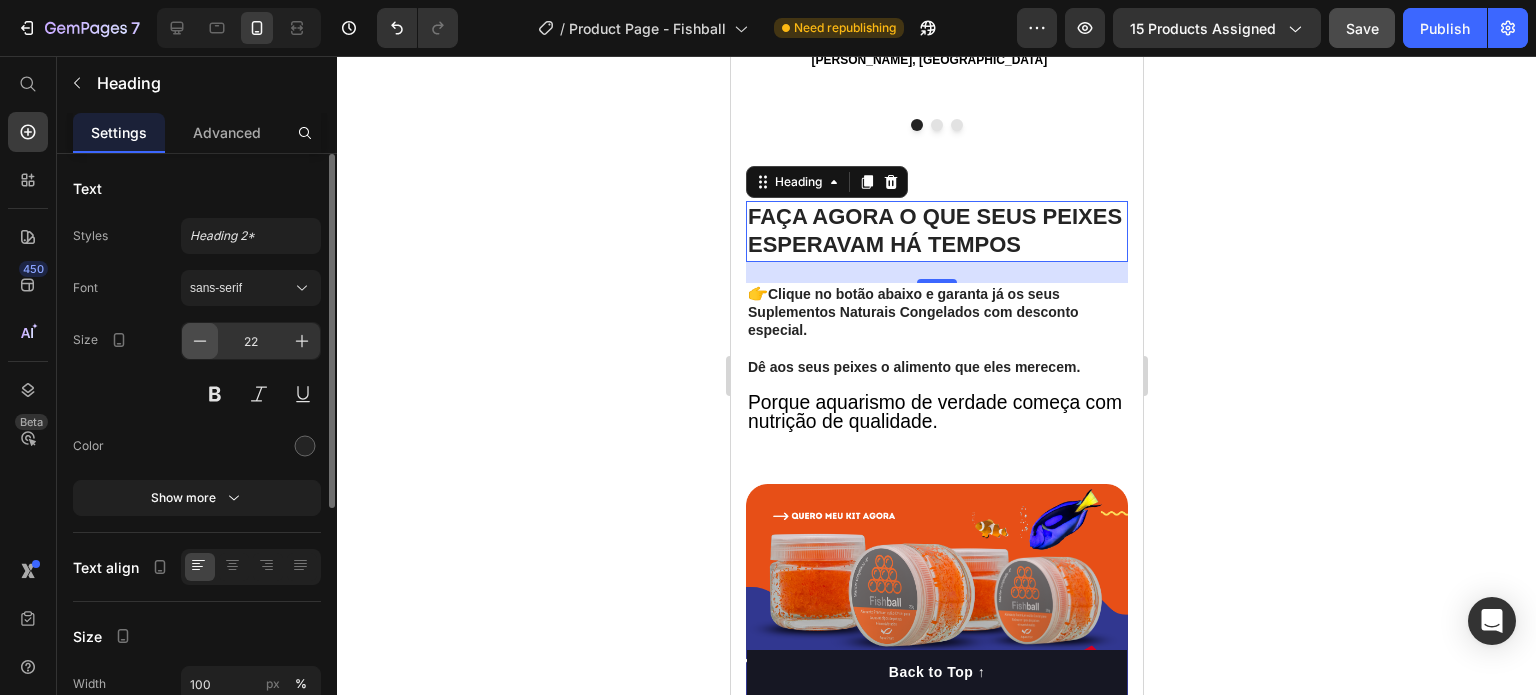 click at bounding box center (200, 341) 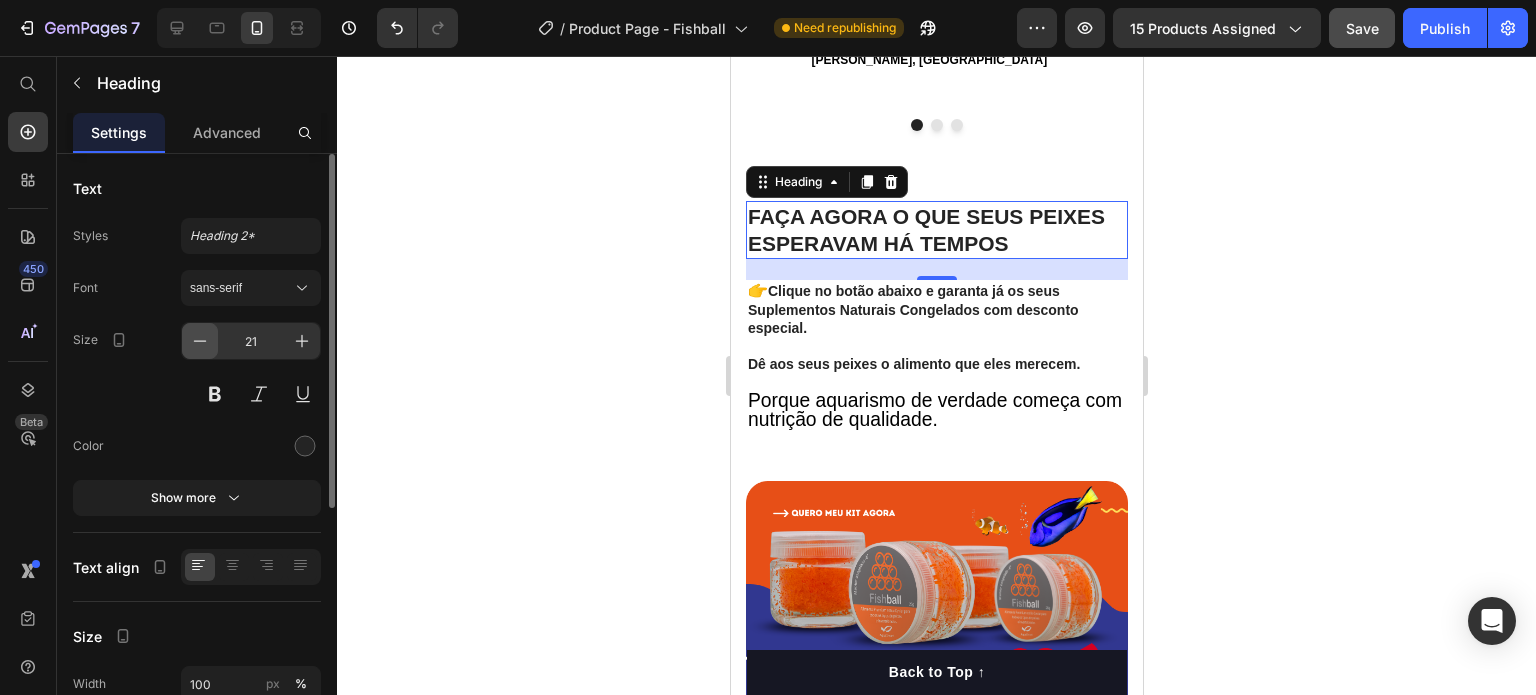 click at bounding box center (200, 341) 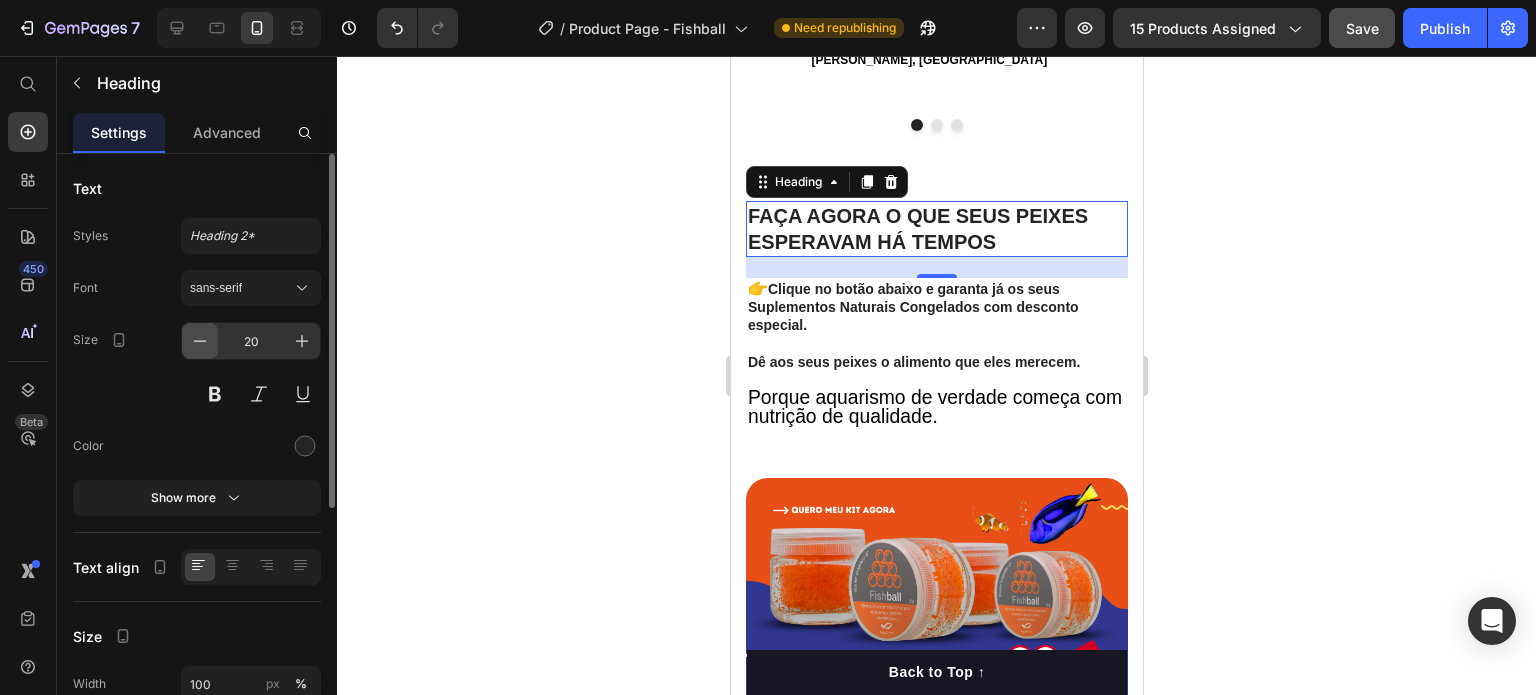 click at bounding box center [200, 341] 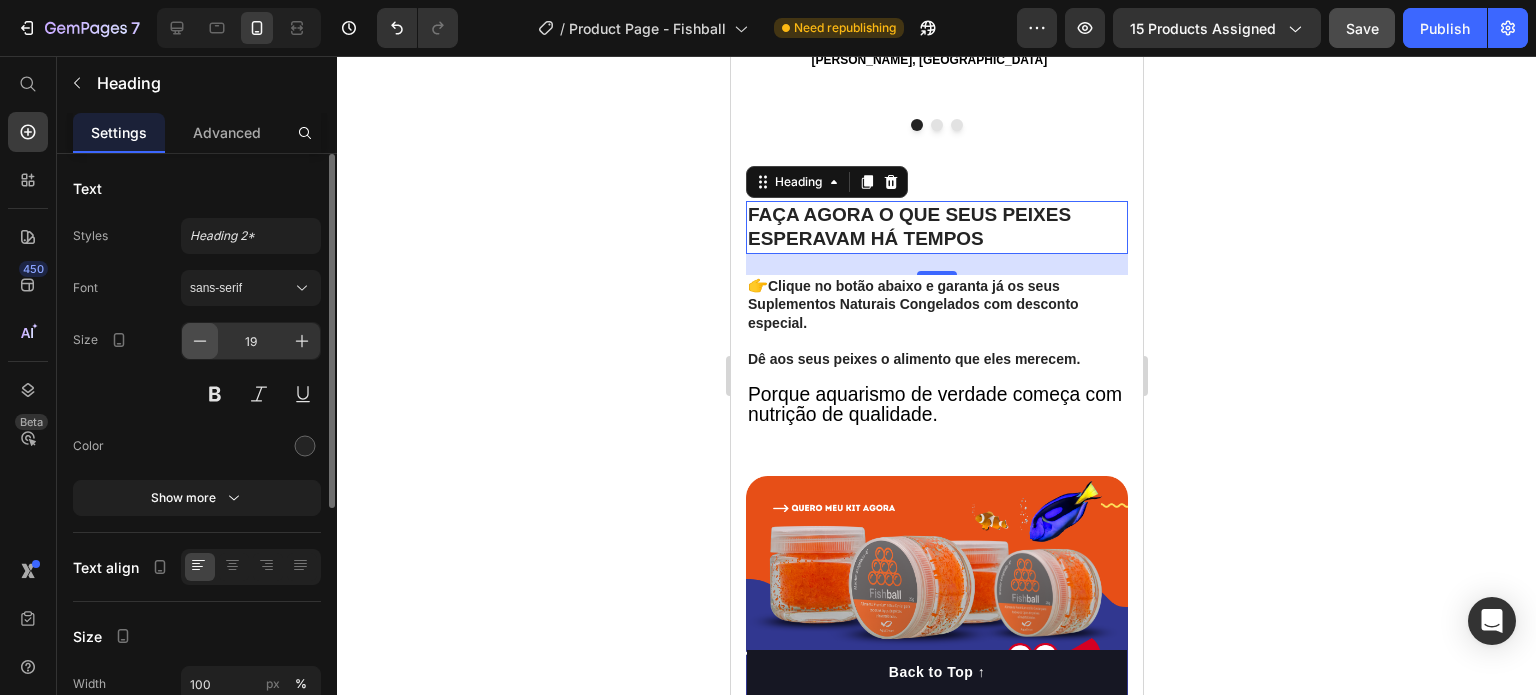 click at bounding box center (200, 341) 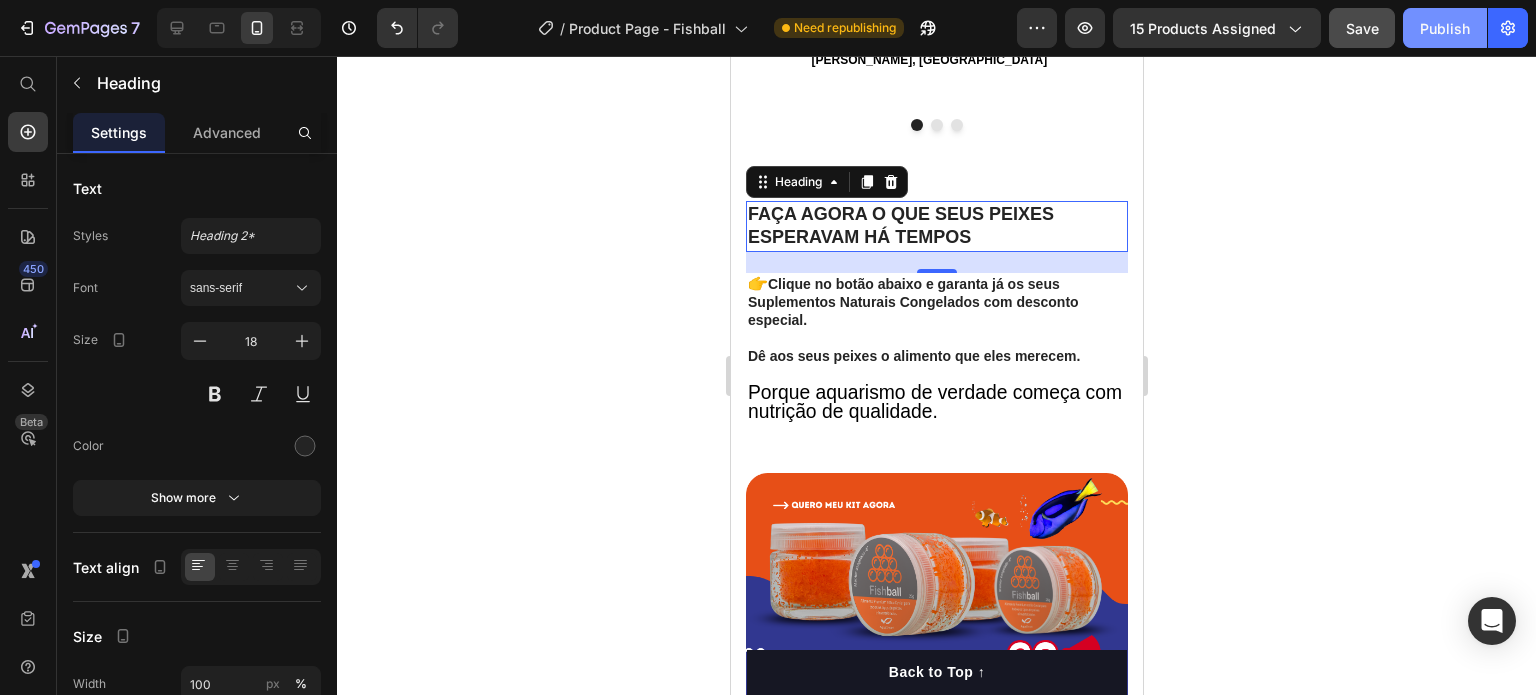 click on "Publish" at bounding box center (1445, 28) 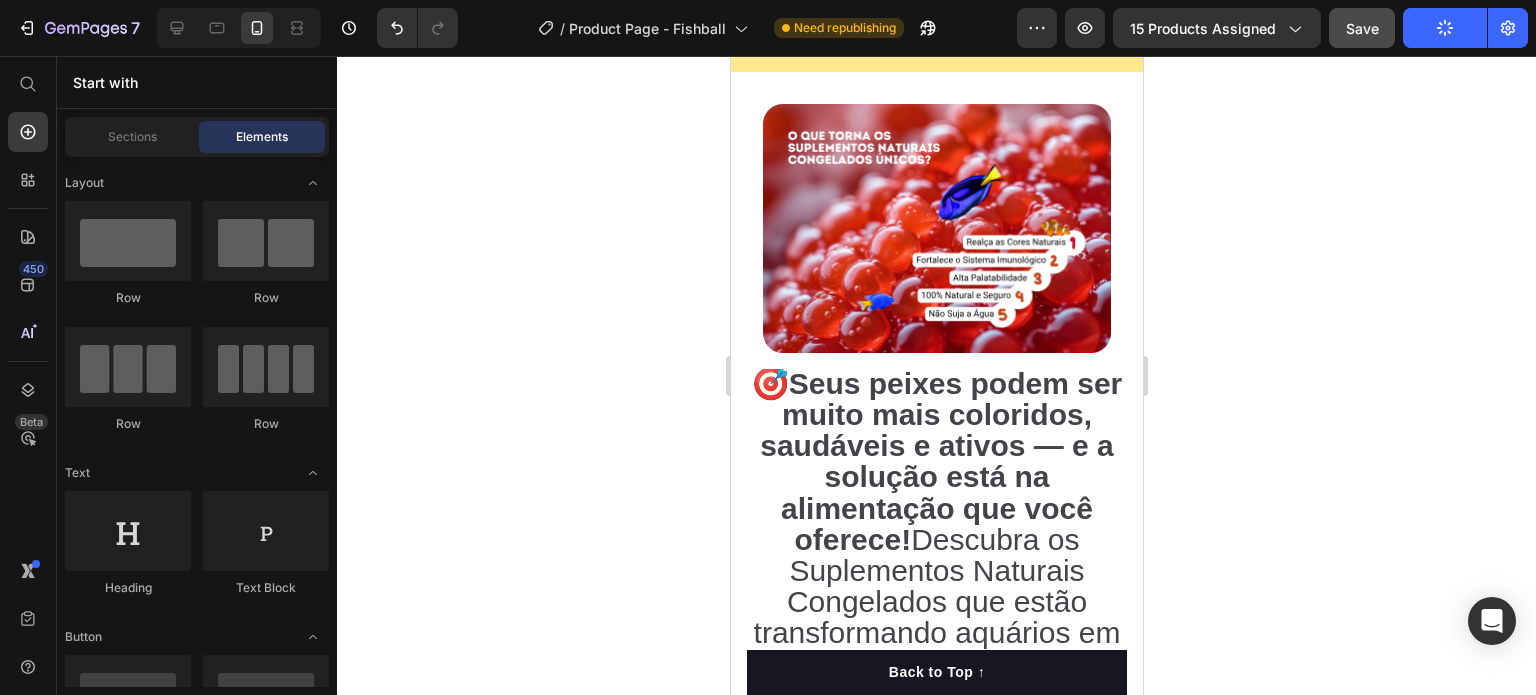 scroll, scrollTop: 0, scrollLeft: 0, axis: both 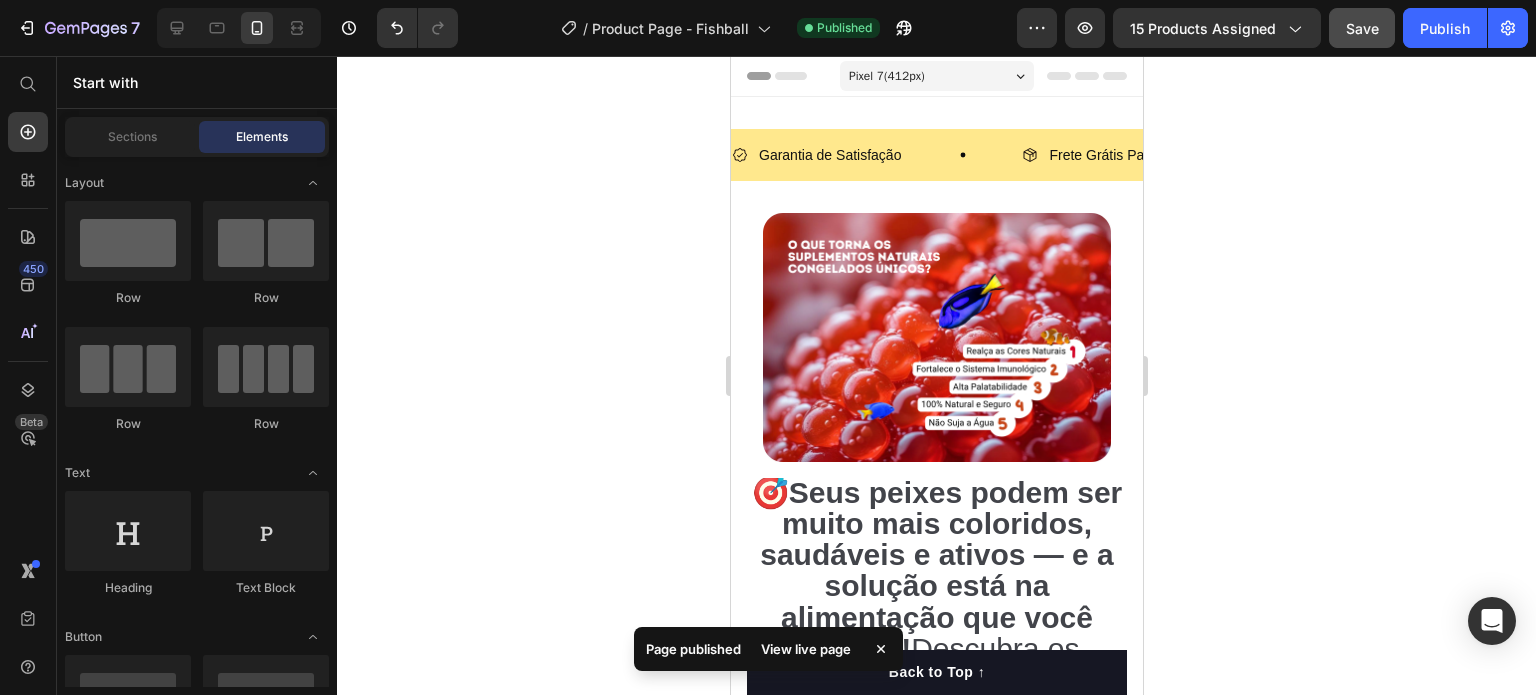 click on "Pixel 7  ( 412 px)" at bounding box center [936, 76] 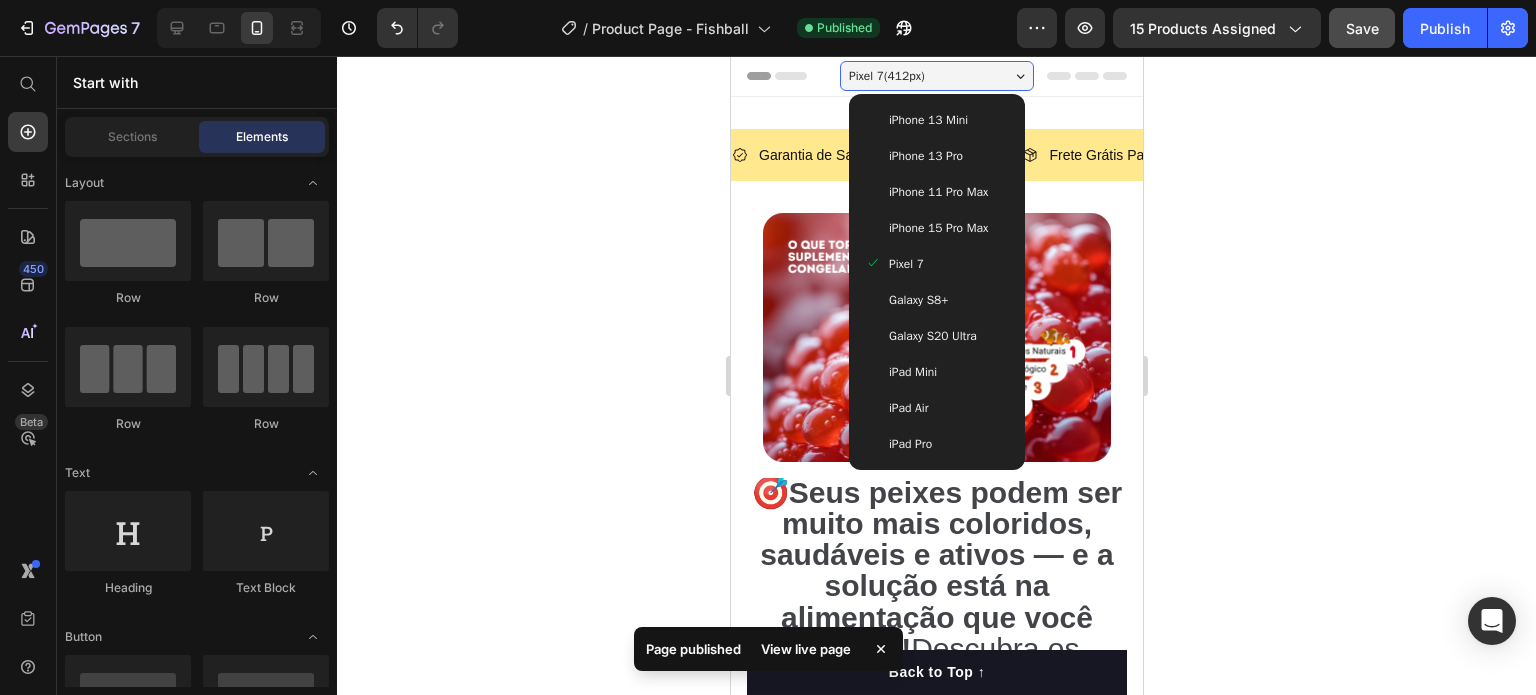 click on "Galaxy S20 Ultra" at bounding box center [932, 336] 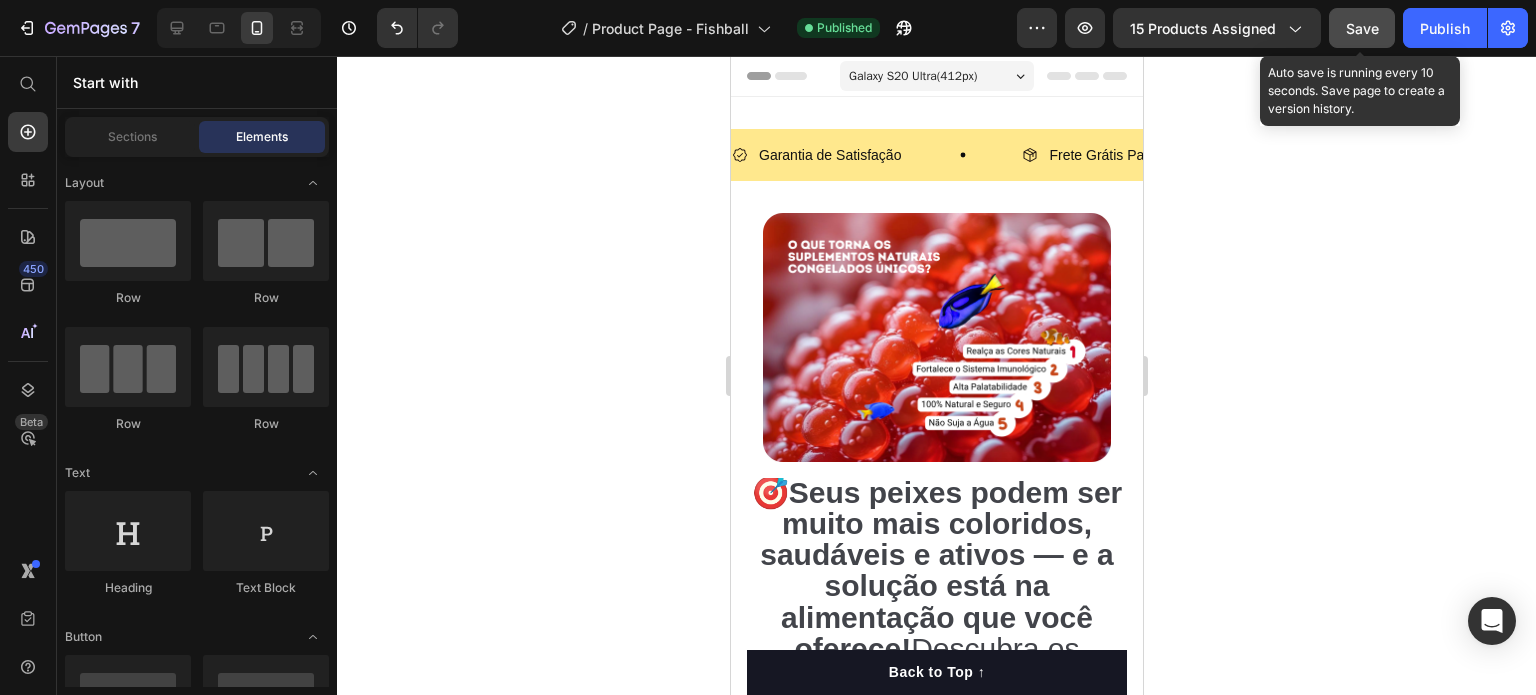 click on "Save" 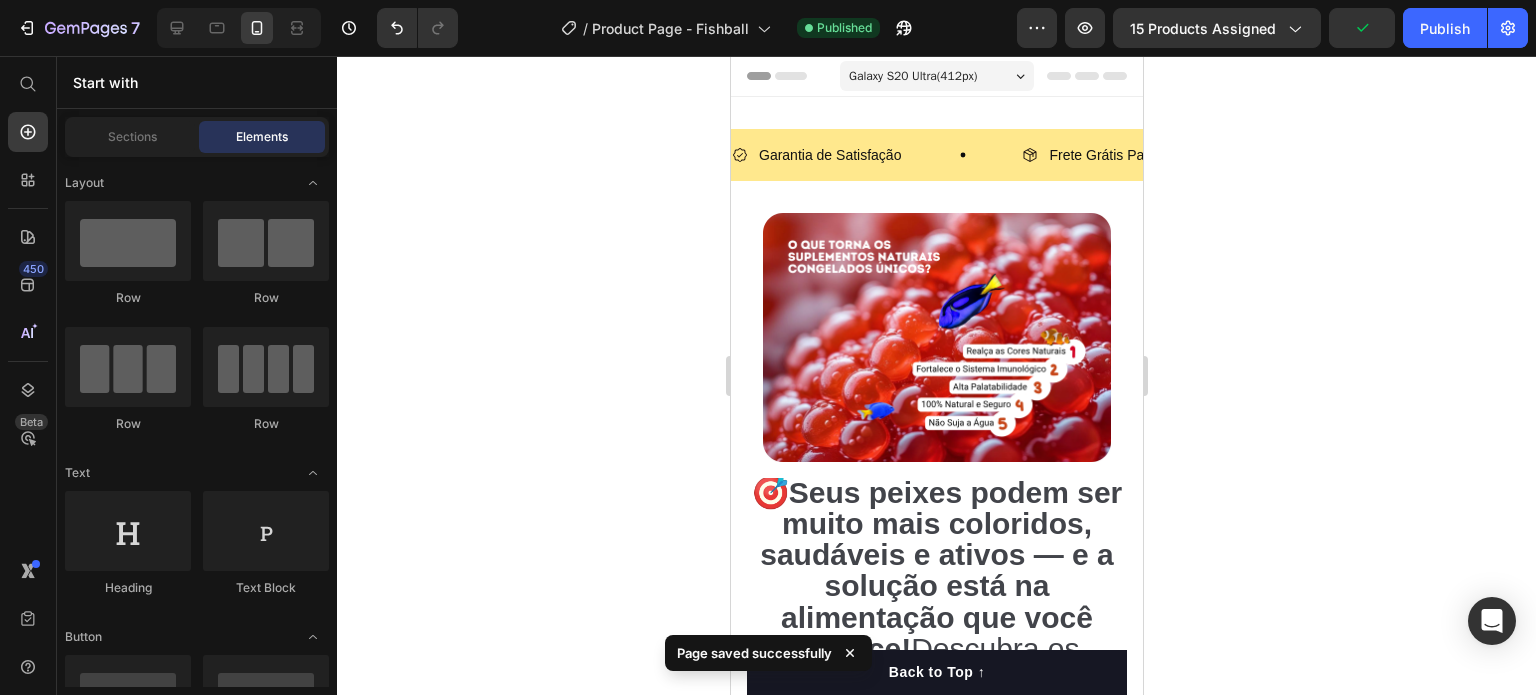 click on "Galaxy S20 Ultra  ( 412 px)" at bounding box center [912, 76] 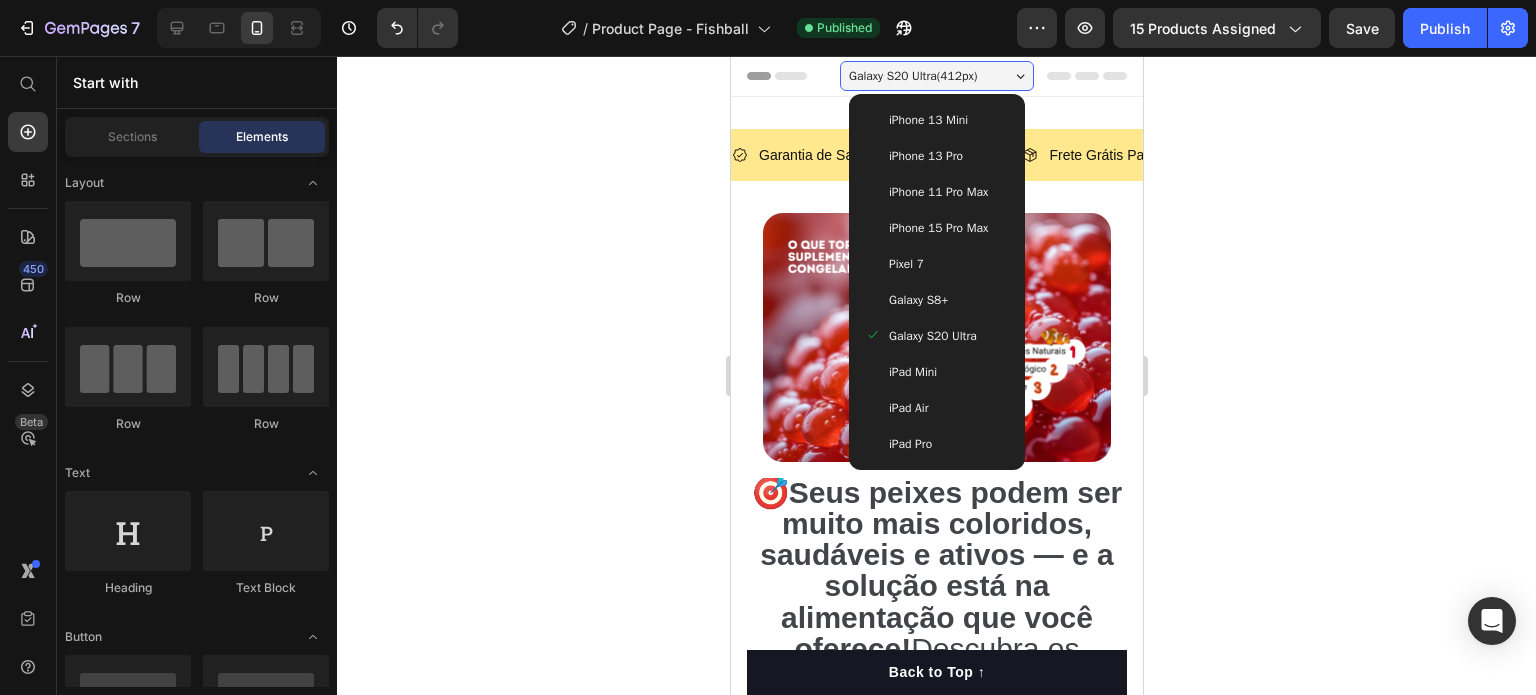 click on "iPhone 15 Pro Max" at bounding box center (936, 228) 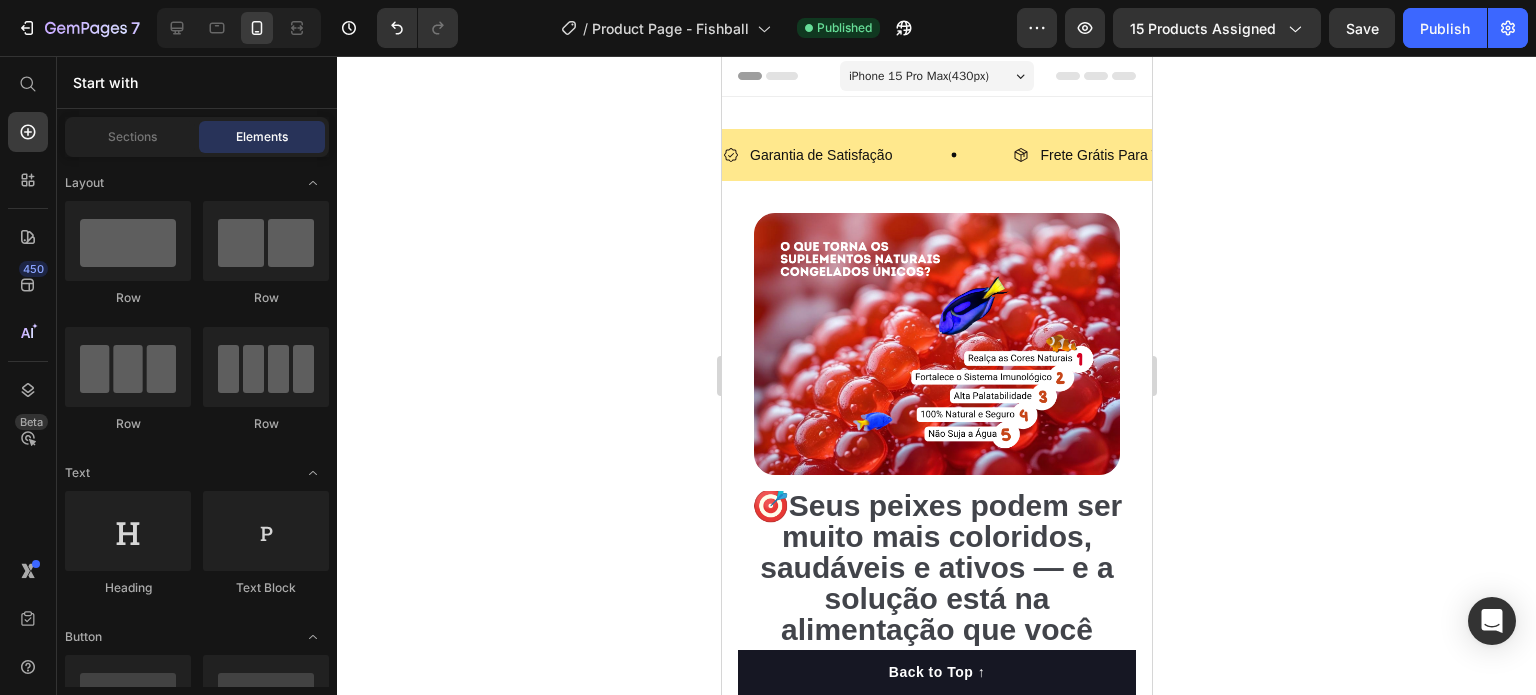 click on "iPhone 15 Pro Max  ( 430 px)" at bounding box center [918, 76] 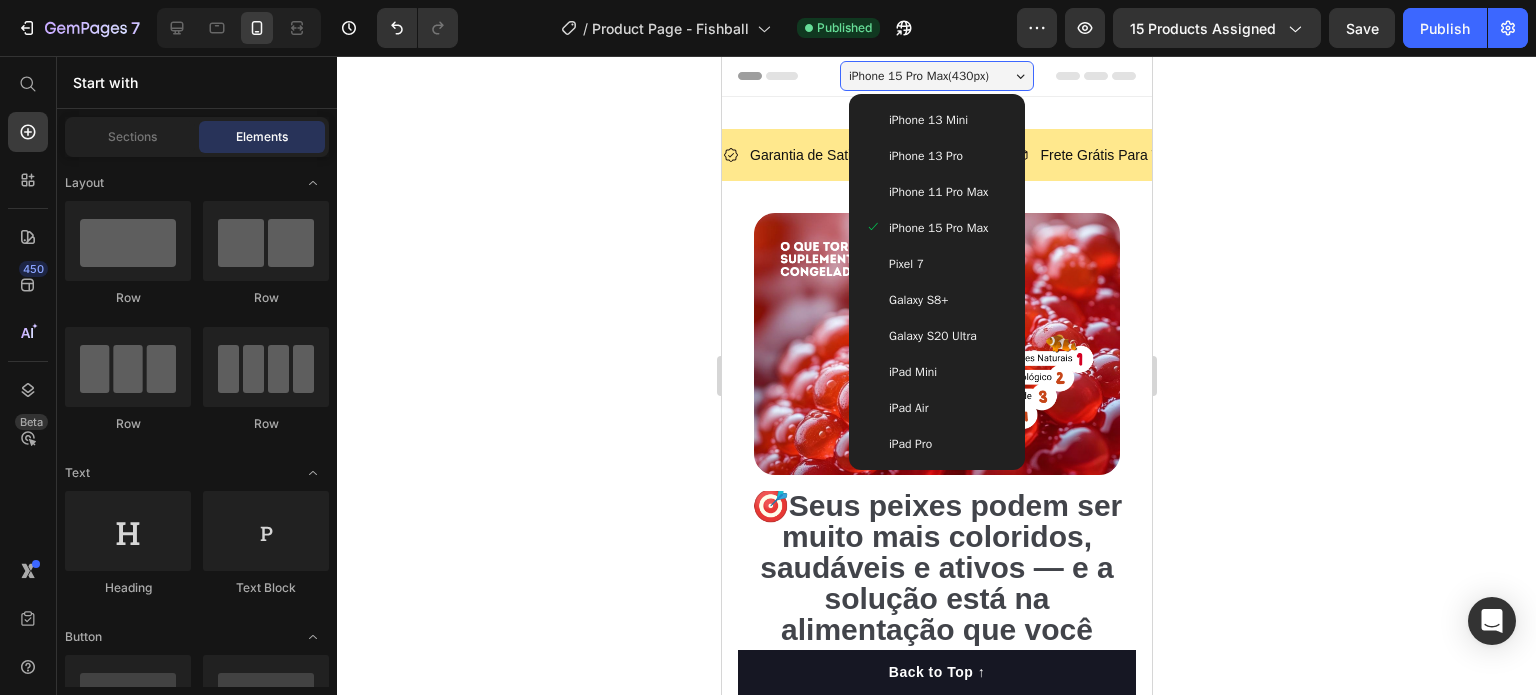 click on "Galaxy S20 Ultra" at bounding box center [932, 336] 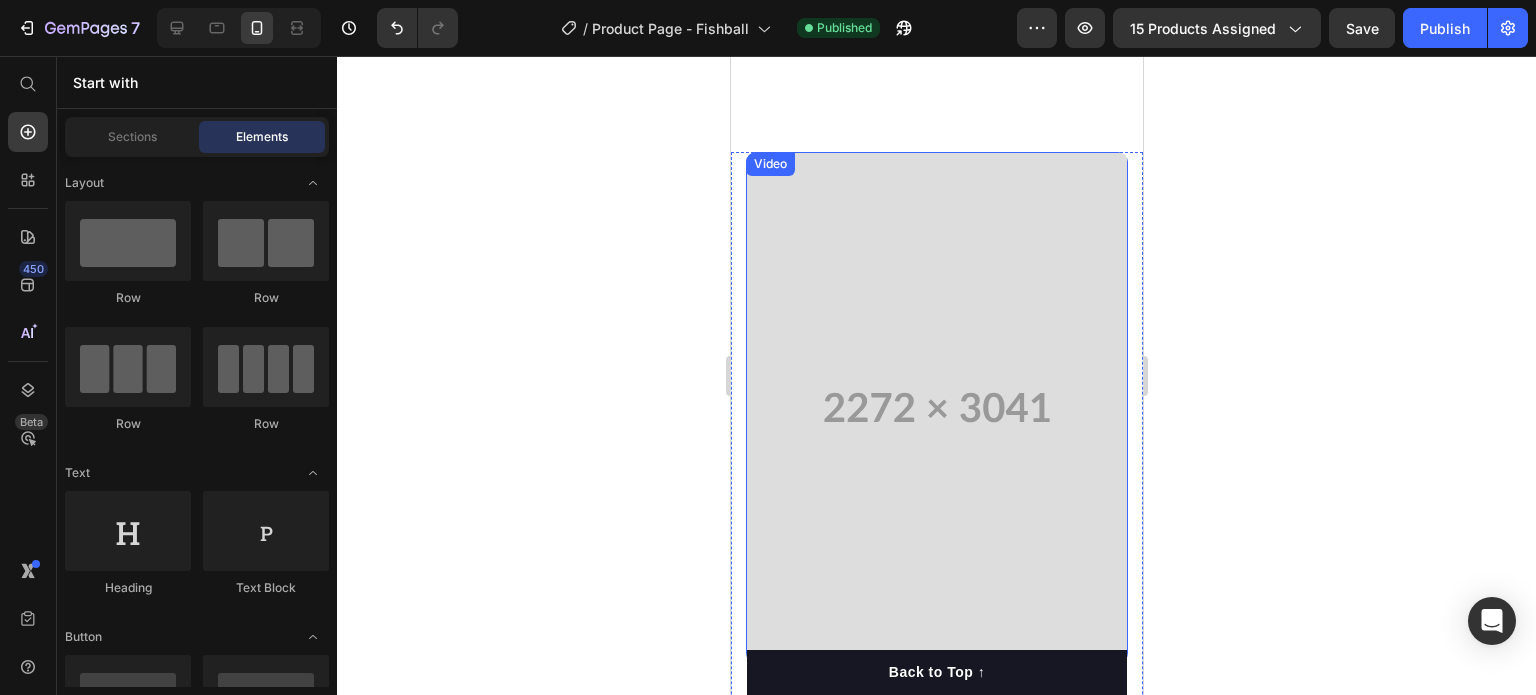 scroll, scrollTop: 2200, scrollLeft: 0, axis: vertical 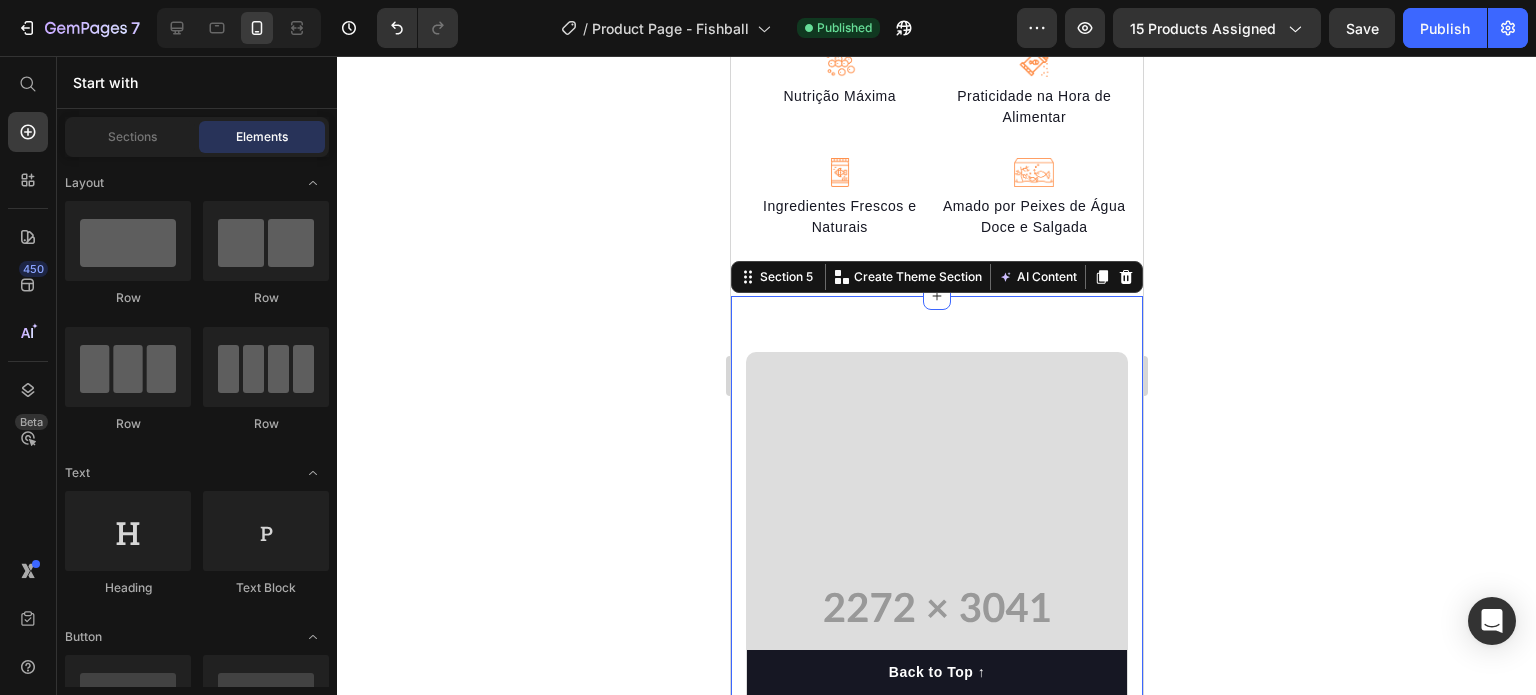 click on "Por que as rações comuns não funcionam? Heading Perdem nutrientes no processo industrial Contêm conservantes, corantes e farinha de peixe de baixa qualidade Não imitam o comportamento alimentar natural dos peixes Sujam a água e desestabilizam o aquário Você merece uma solução melhor. Seus peixes merecem um alimento de verdade. Text block Row Video Row Section 5   You can create reusable sections Create Theme Section AI Content Write with GemAI What would you like to describe here? Tone and Voice Persuasive Product Show more Generate" at bounding box center [936, 778] 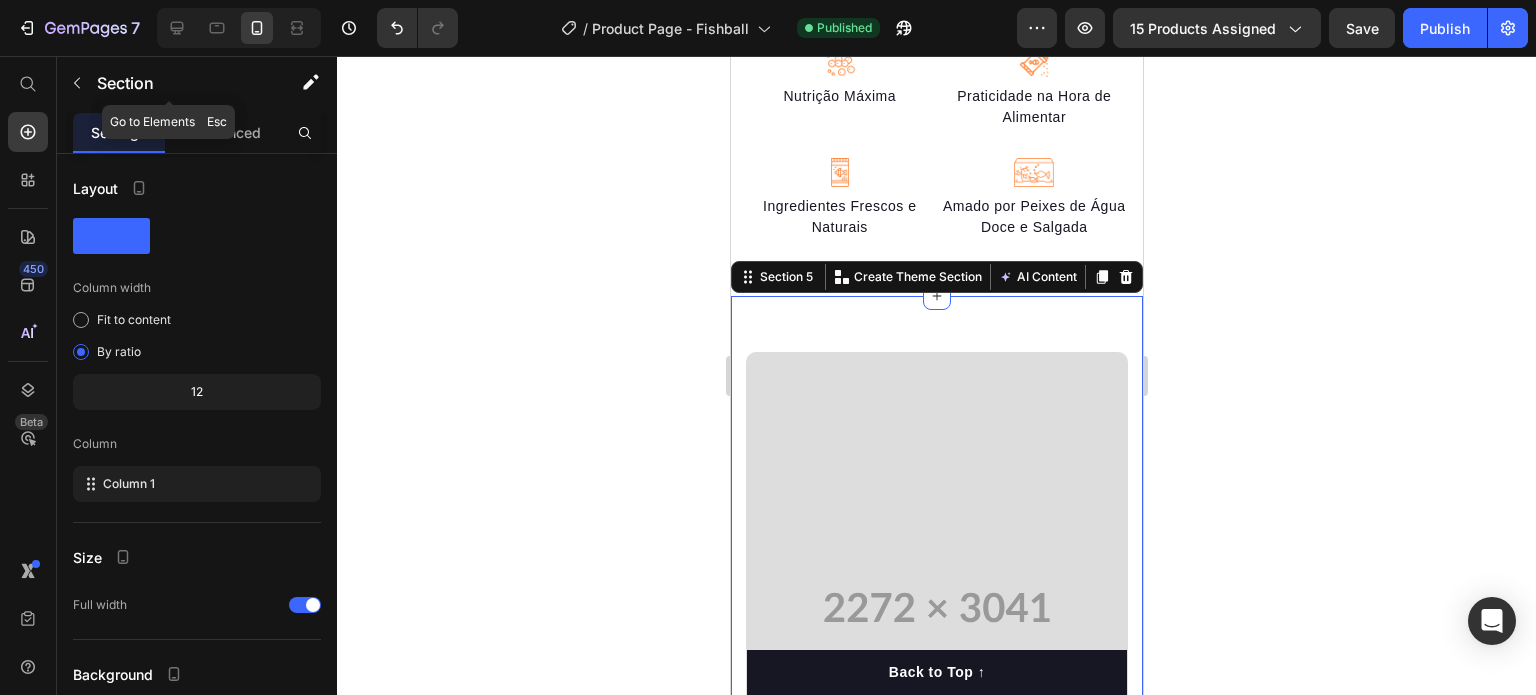 drag, startPoint x: 220, startPoint y: 87, endPoint x: 196, endPoint y: 119, distance: 40 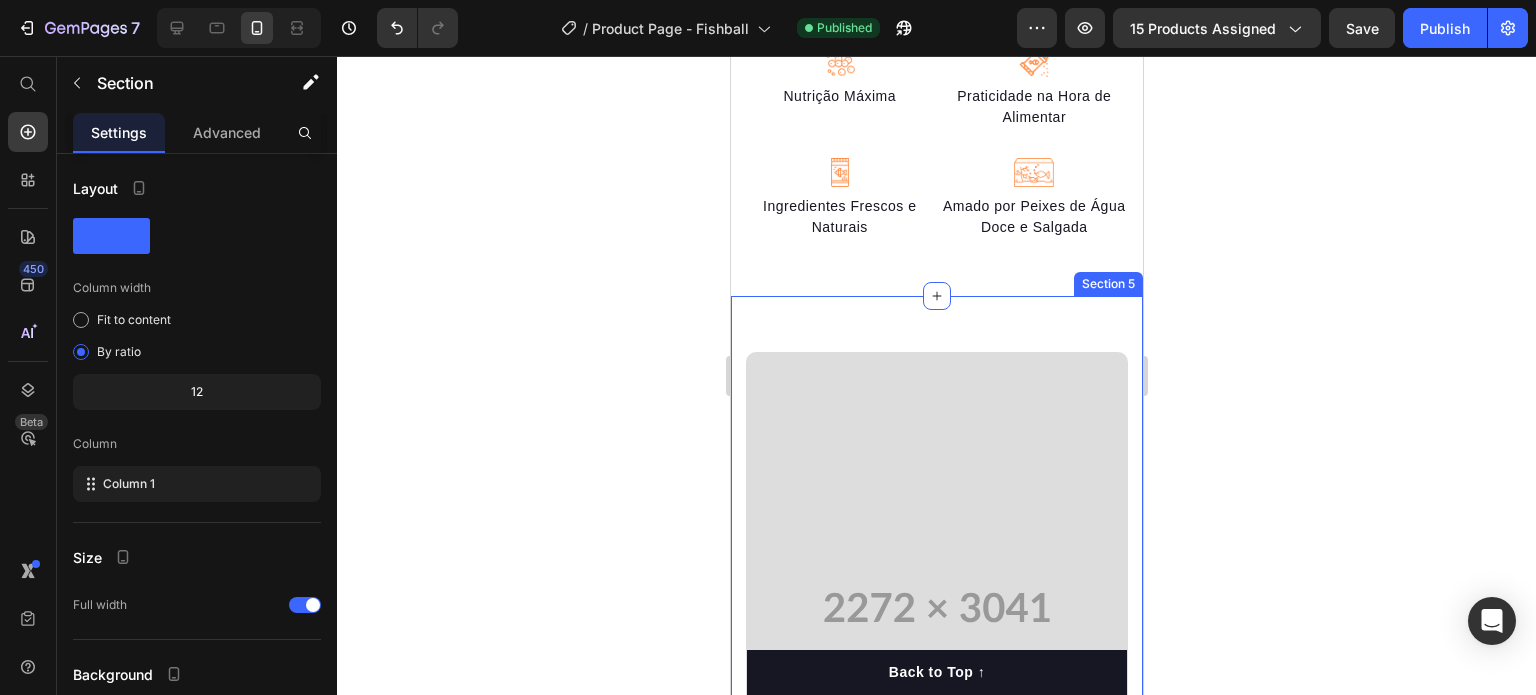 click on "Por que as rações comuns não funcionam? Heading Perdem nutrientes no processo industrial Contêm conservantes, corantes e farinha de peixe de baixa qualidade Não imitam o comportamento alimentar natural dos peixes Sujam a água e desestabilizam o aquário Você merece uma solução melhor. Seus peixes merecem um alimento de verdade. Text block Row Video Row Section 5" at bounding box center [936, 778] 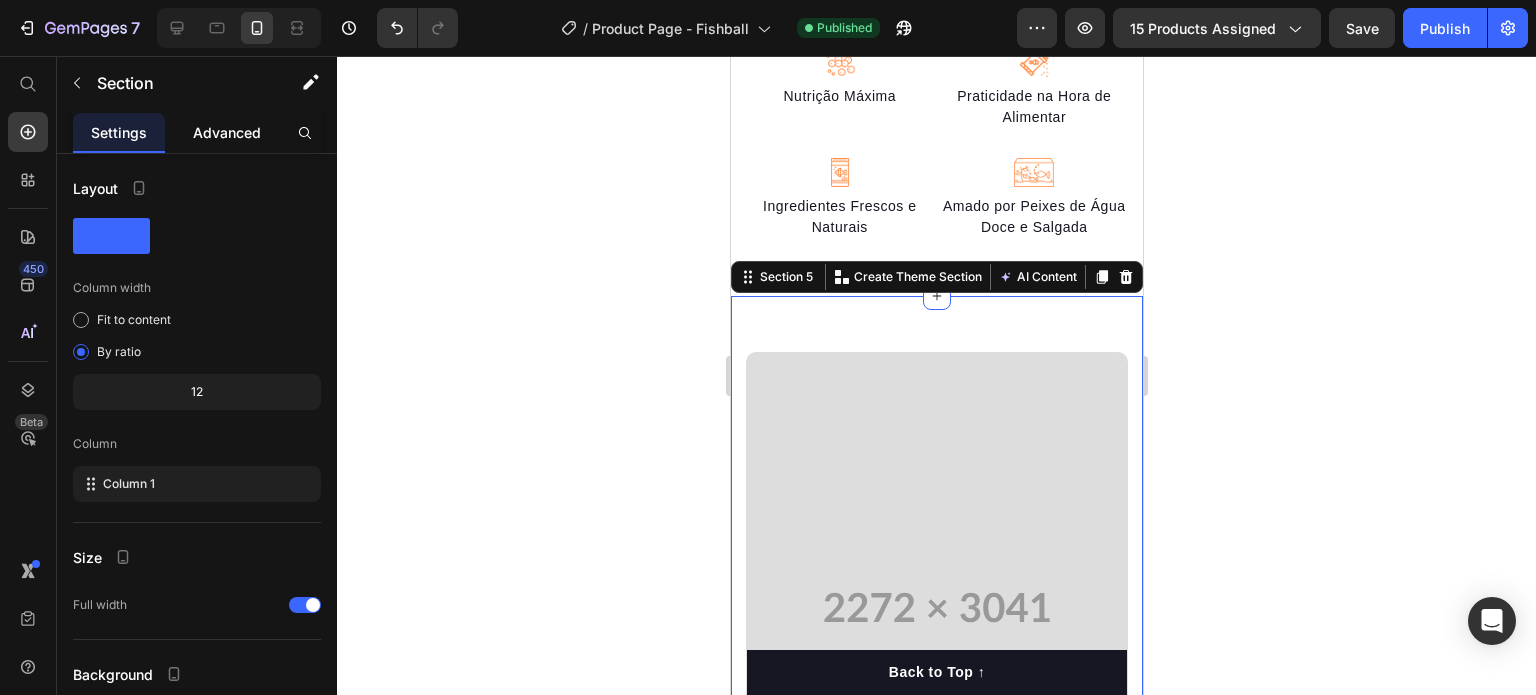 click on "Advanced" at bounding box center [227, 132] 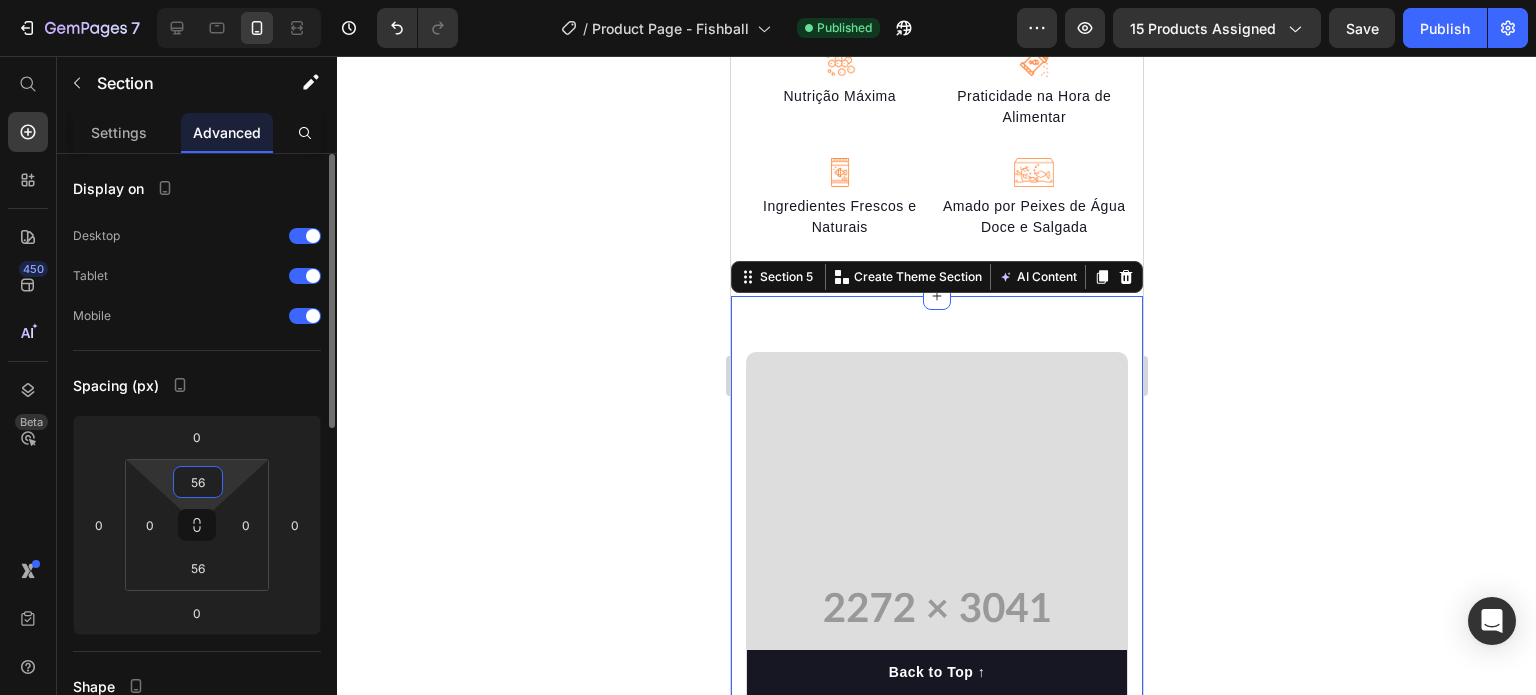 click on "56" at bounding box center [198, 482] 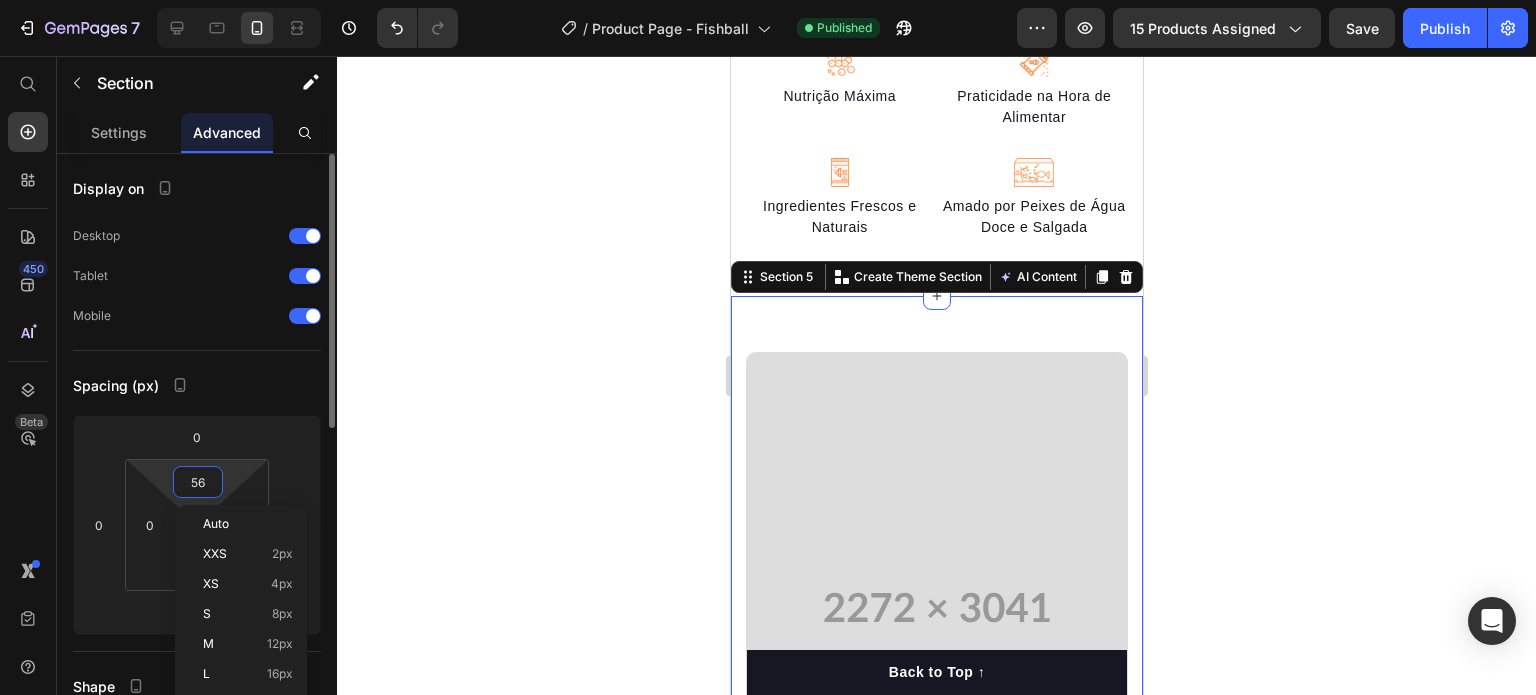 type on "0" 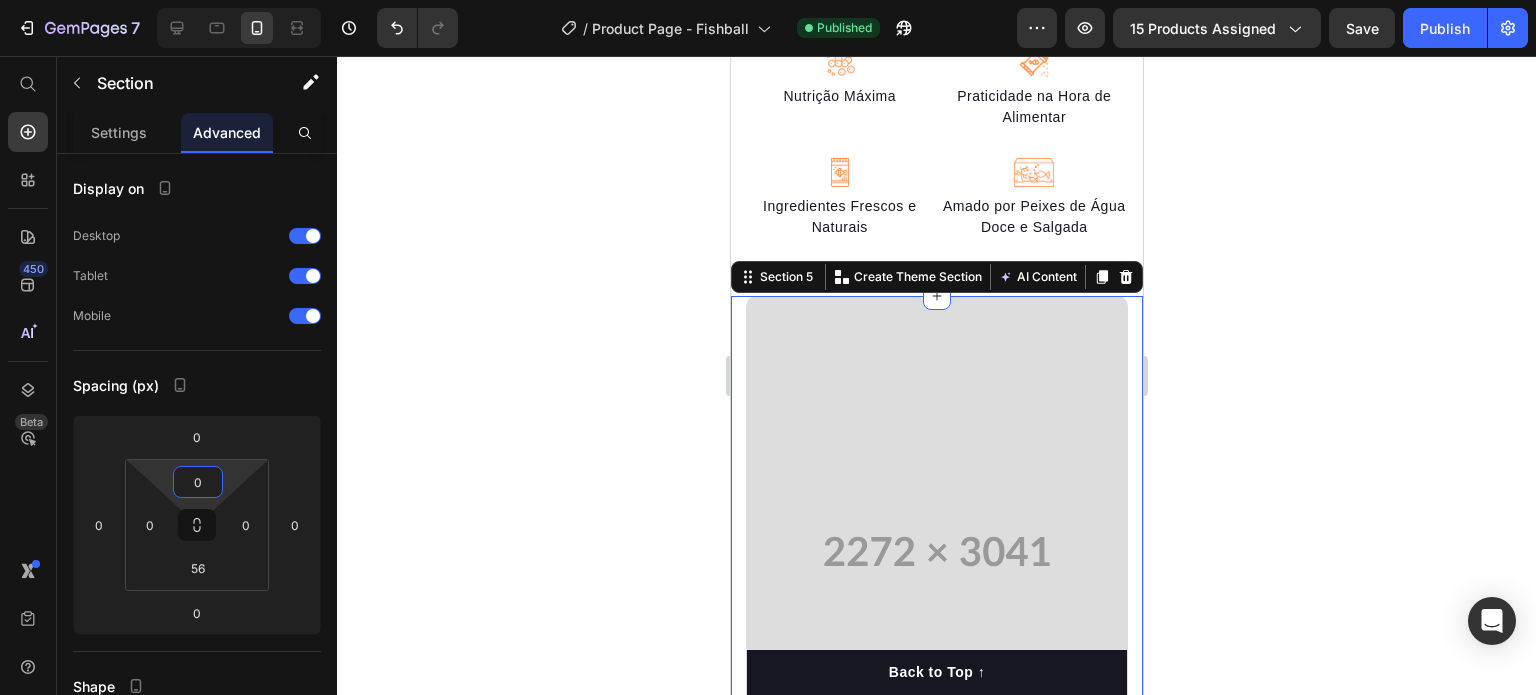 click 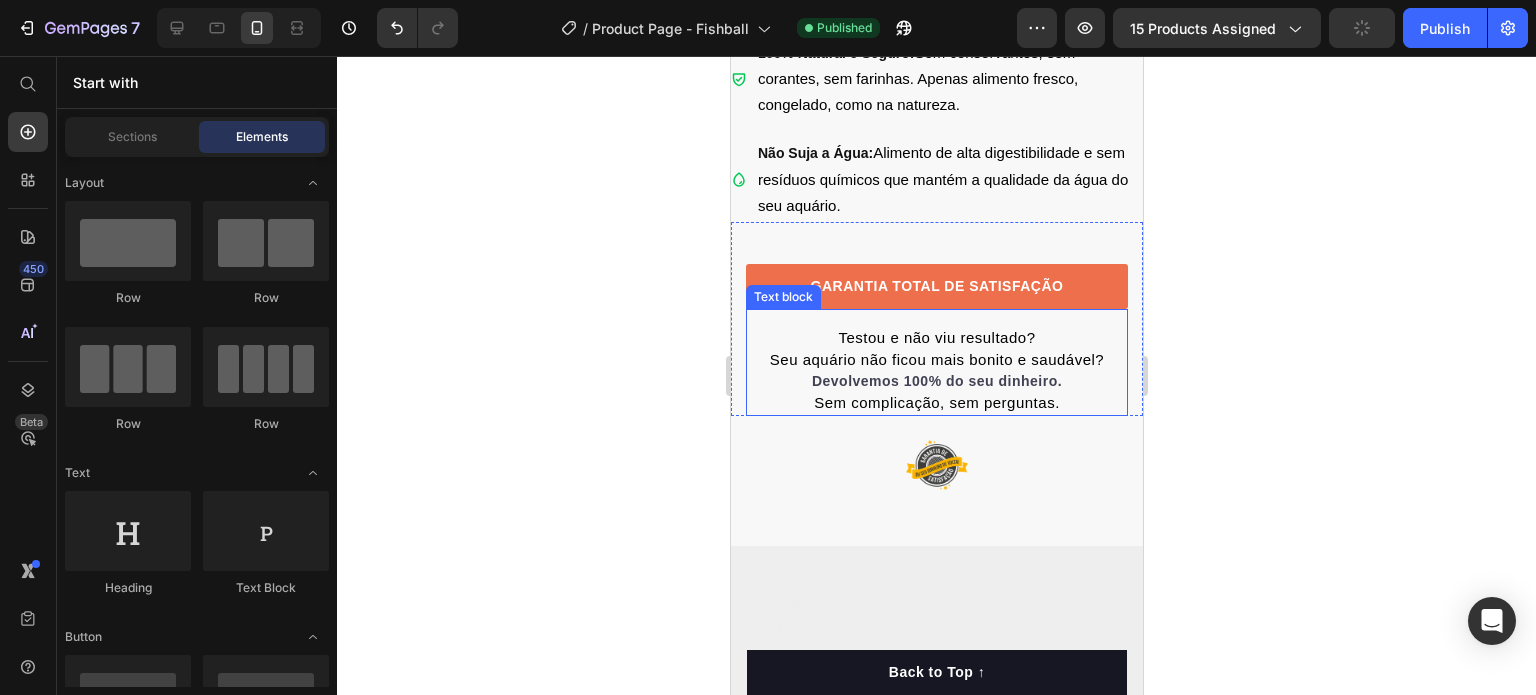 scroll, scrollTop: 4200, scrollLeft: 0, axis: vertical 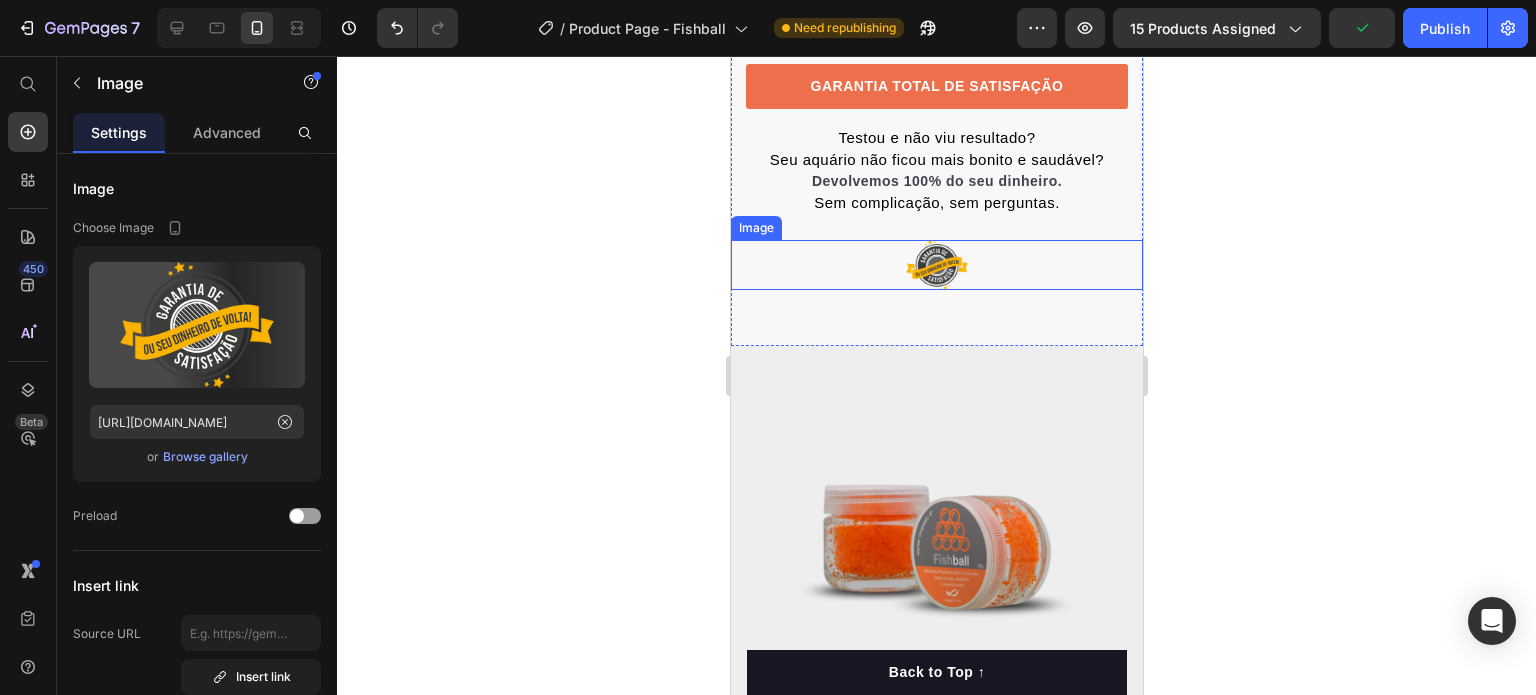 click at bounding box center (936, 265) 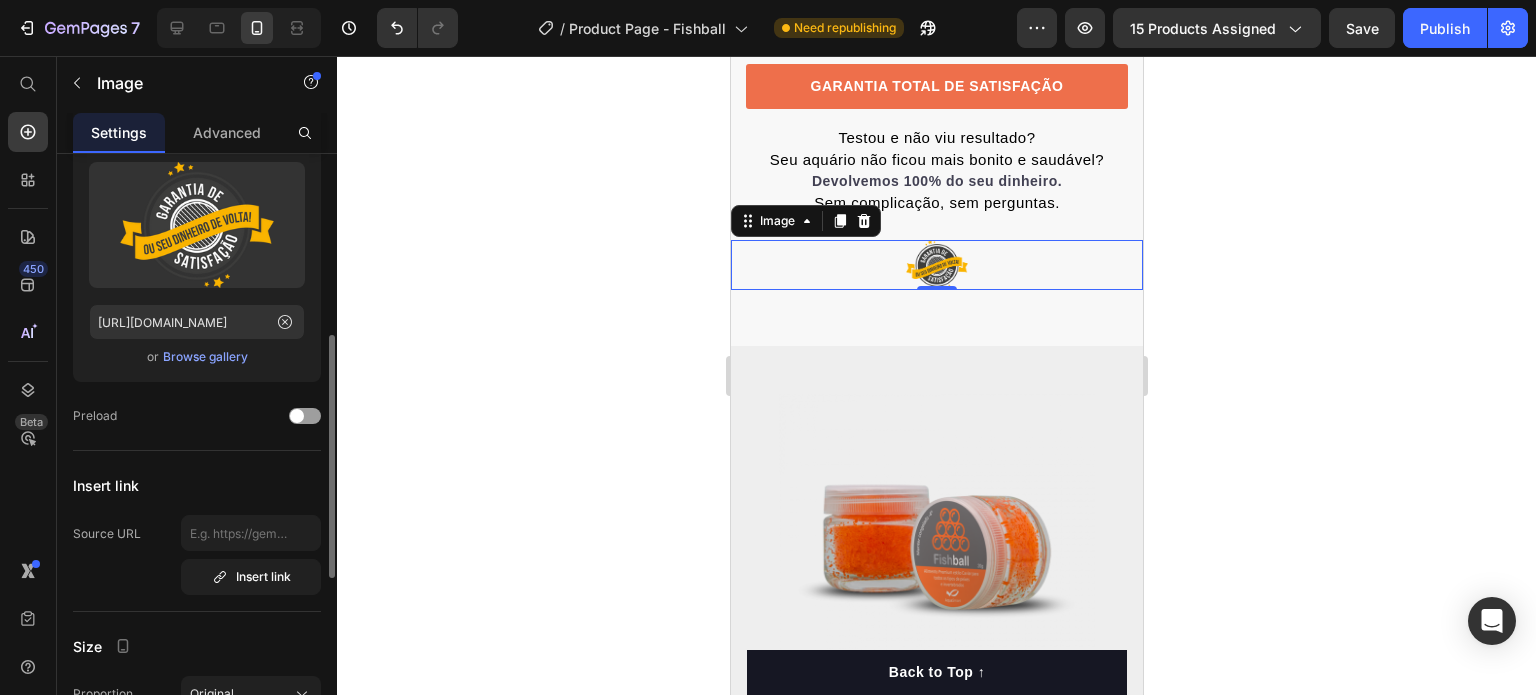 scroll, scrollTop: 300, scrollLeft: 0, axis: vertical 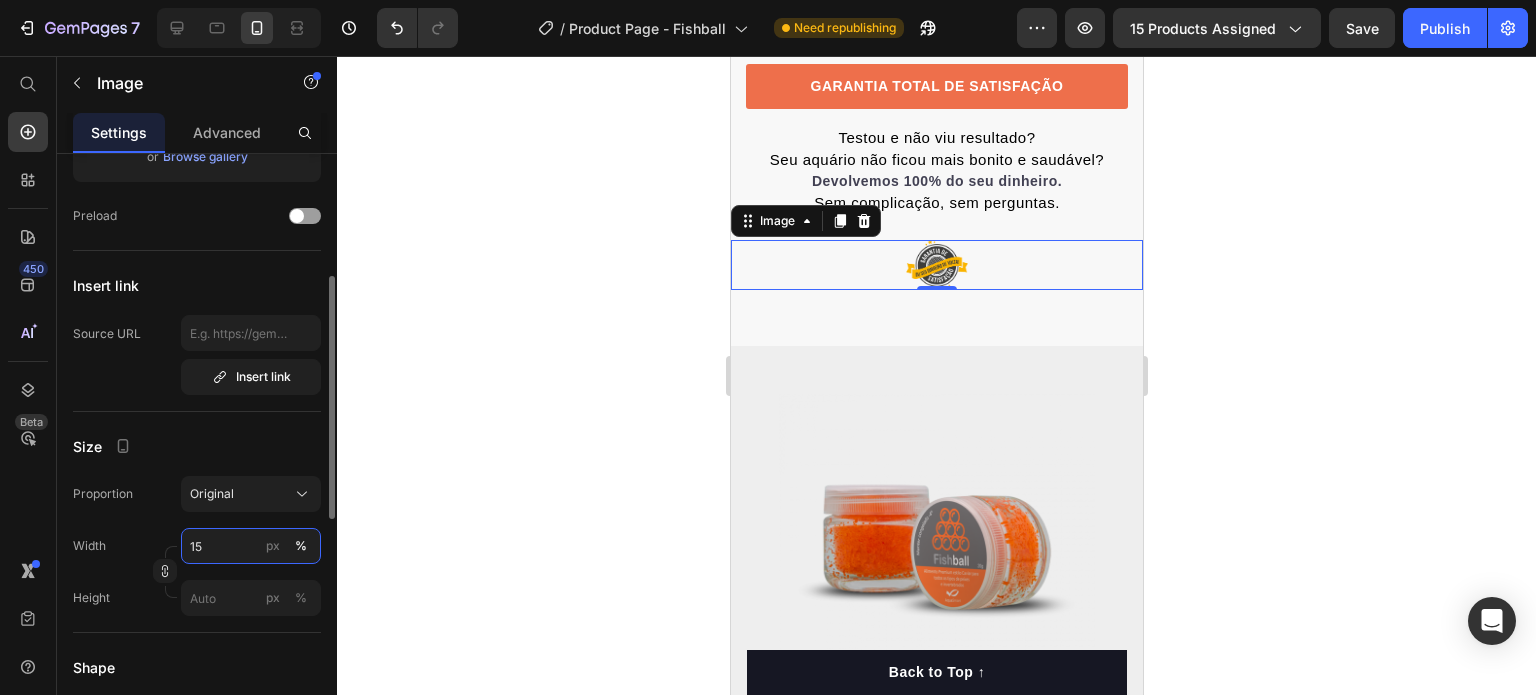 click on "15" at bounding box center [251, 546] 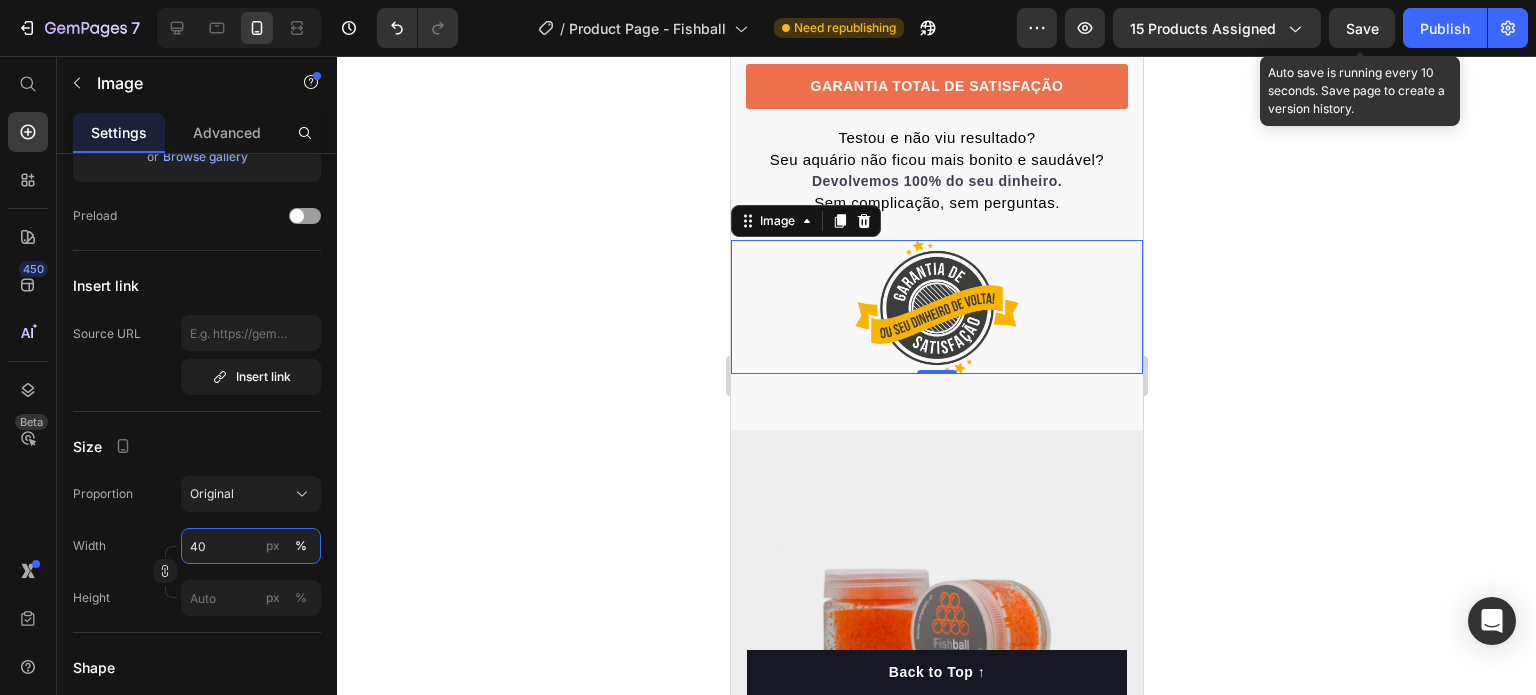 type on "40" 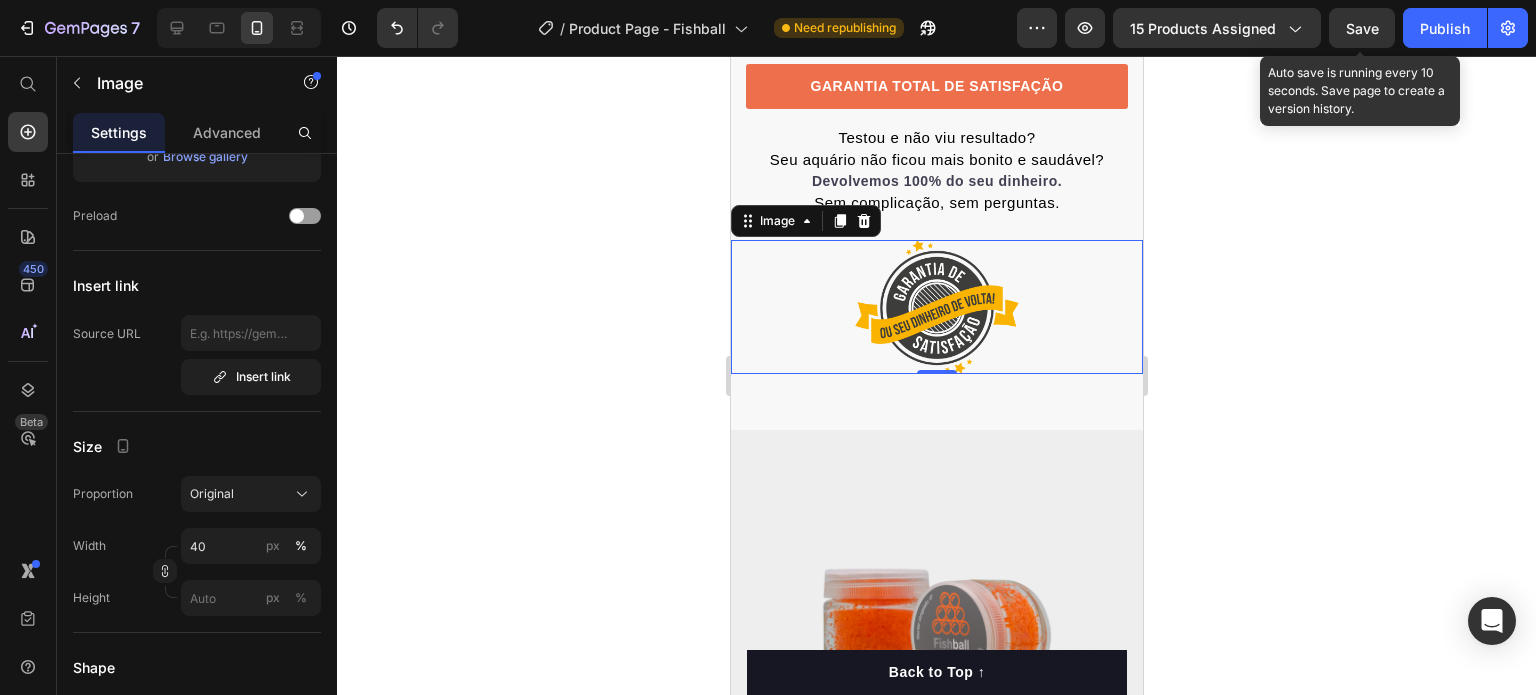 click on "Save" at bounding box center (1362, 28) 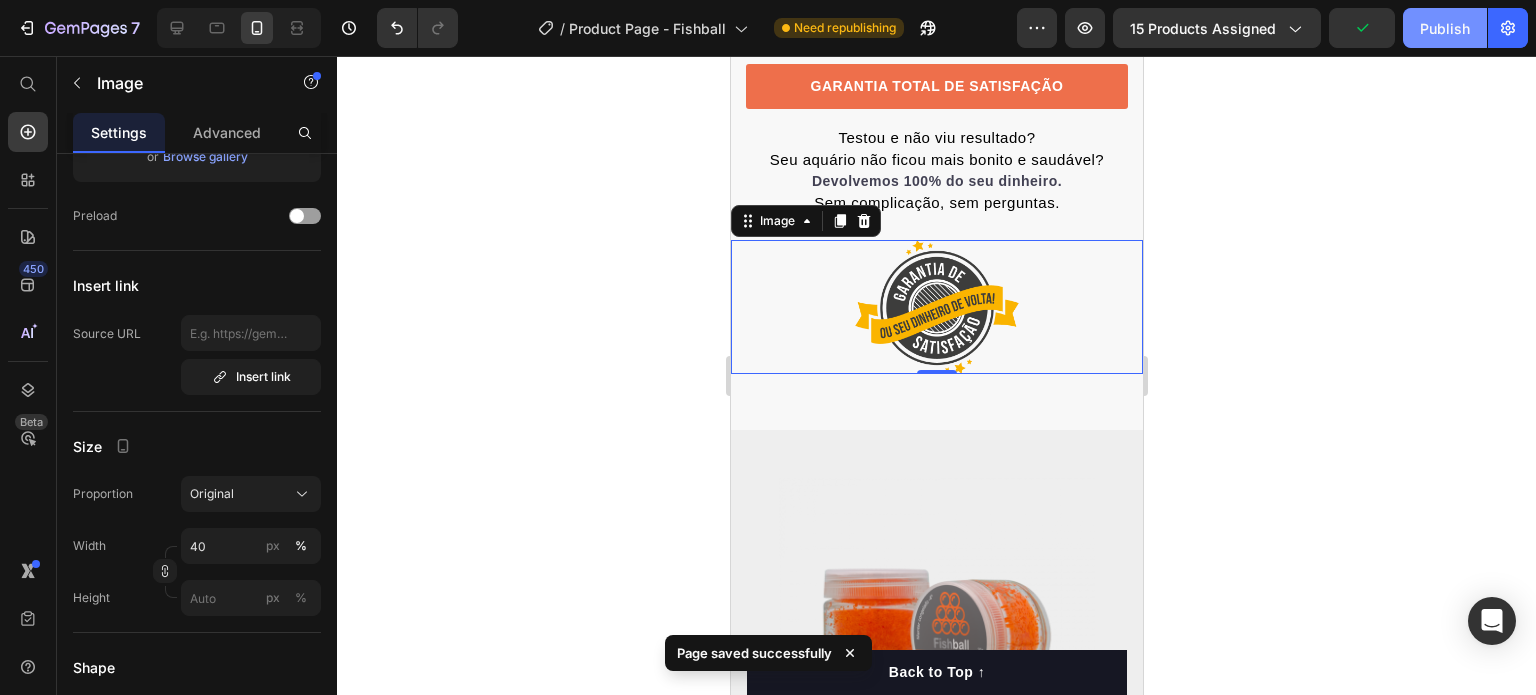 click on "Publish" at bounding box center [1445, 28] 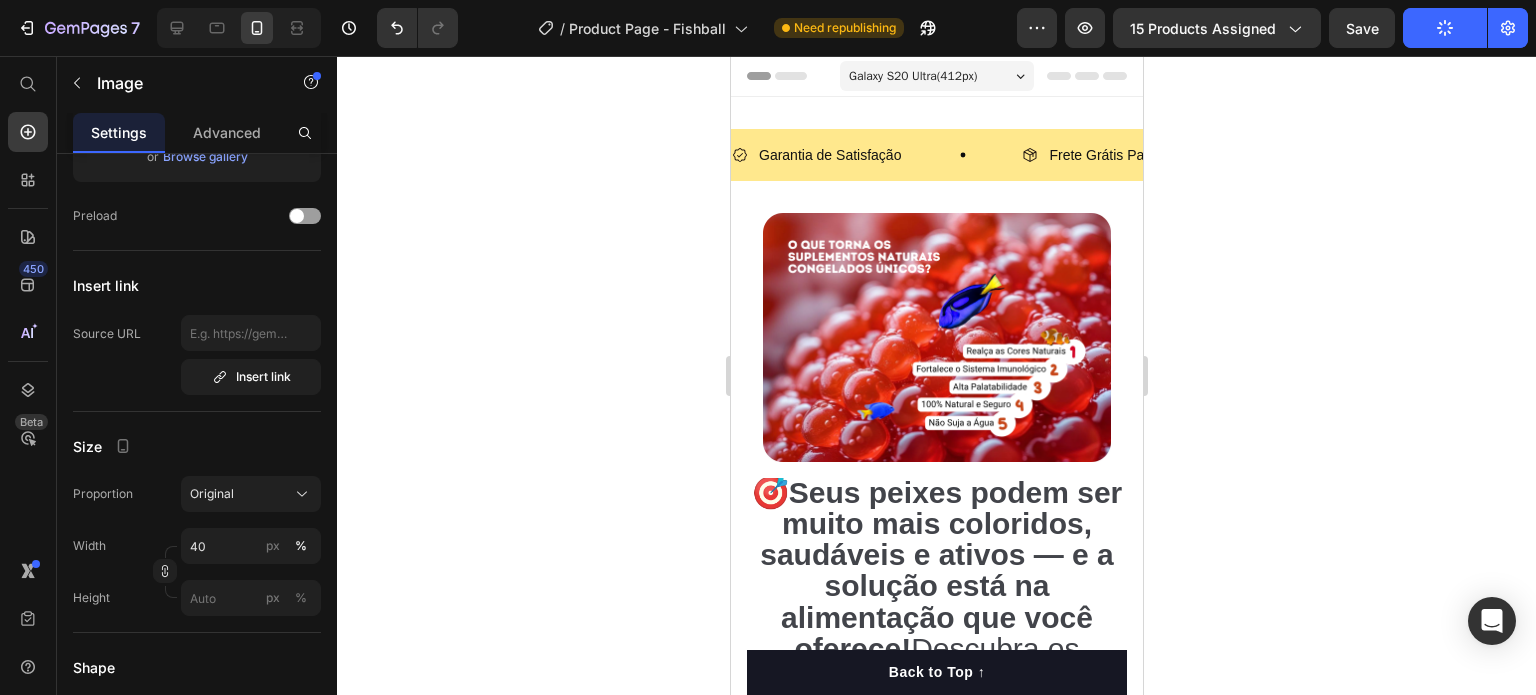 scroll, scrollTop: 400, scrollLeft: 0, axis: vertical 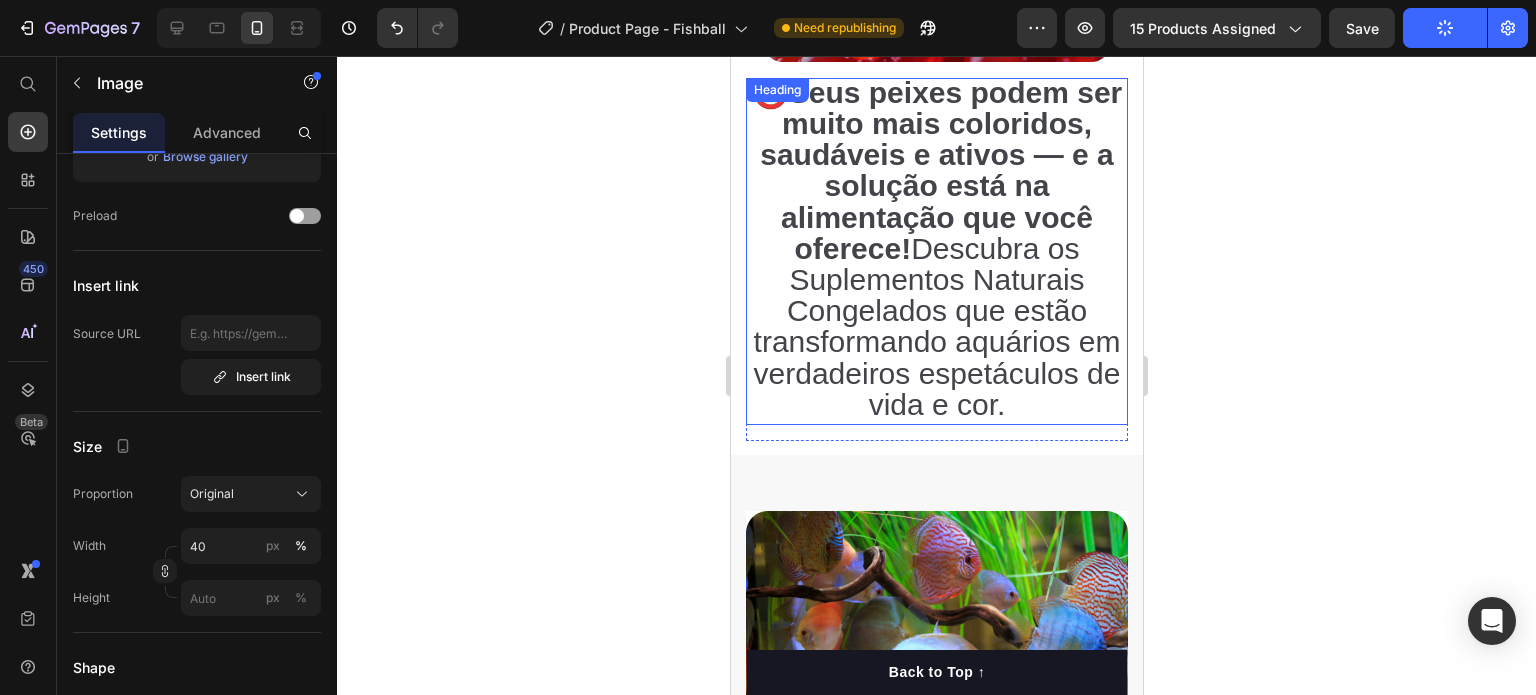 click on "🎯Seus peixes podem ser muito mais coloridos, saudáveis e ativos — e a solução está na alimentação que você oferece!  Descubra os Suplementos Naturais Congelados que estão transformando aquários em verdadeiros espetáculos de vida e cor." at bounding box center (936, 248) 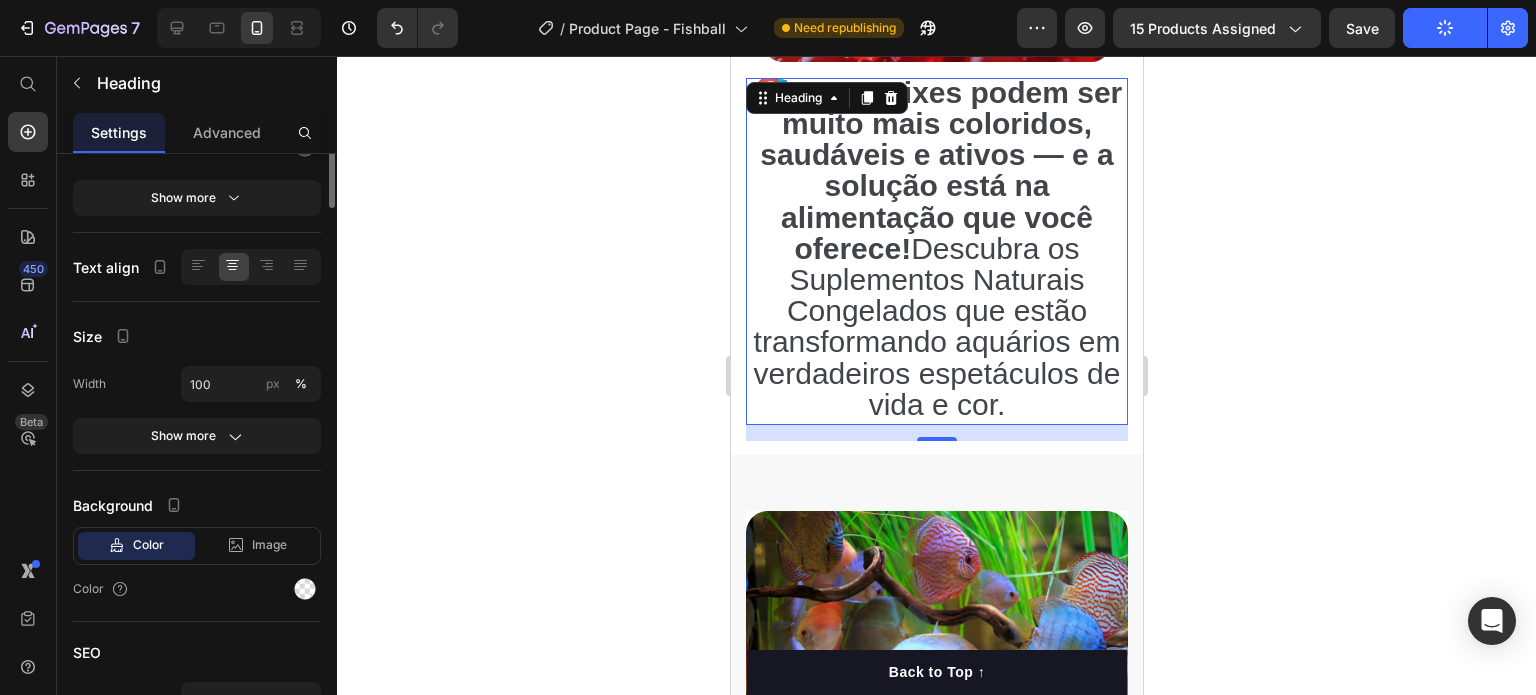 scroll, scrollTop: 0, scrollLeft: 0, axis: both 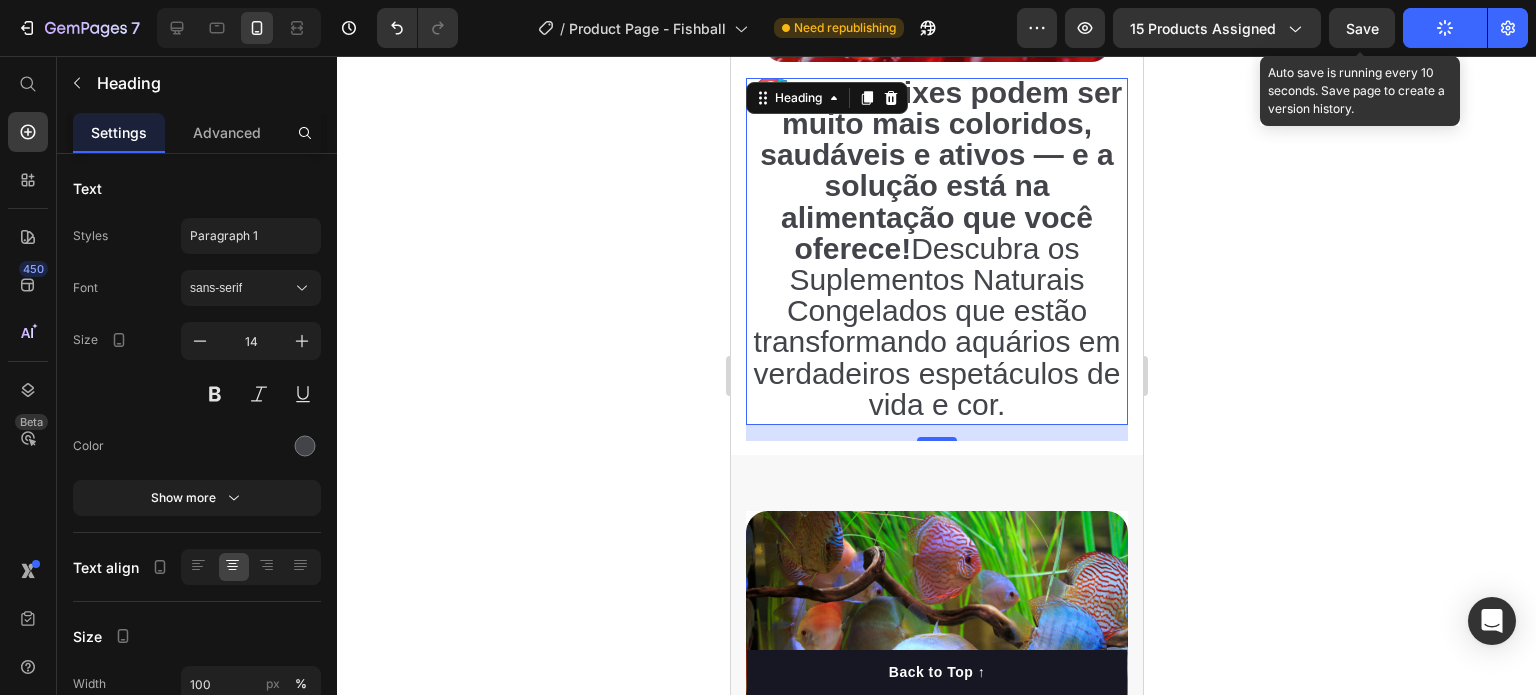 click on "Save" at bounding box center (1362, 28) 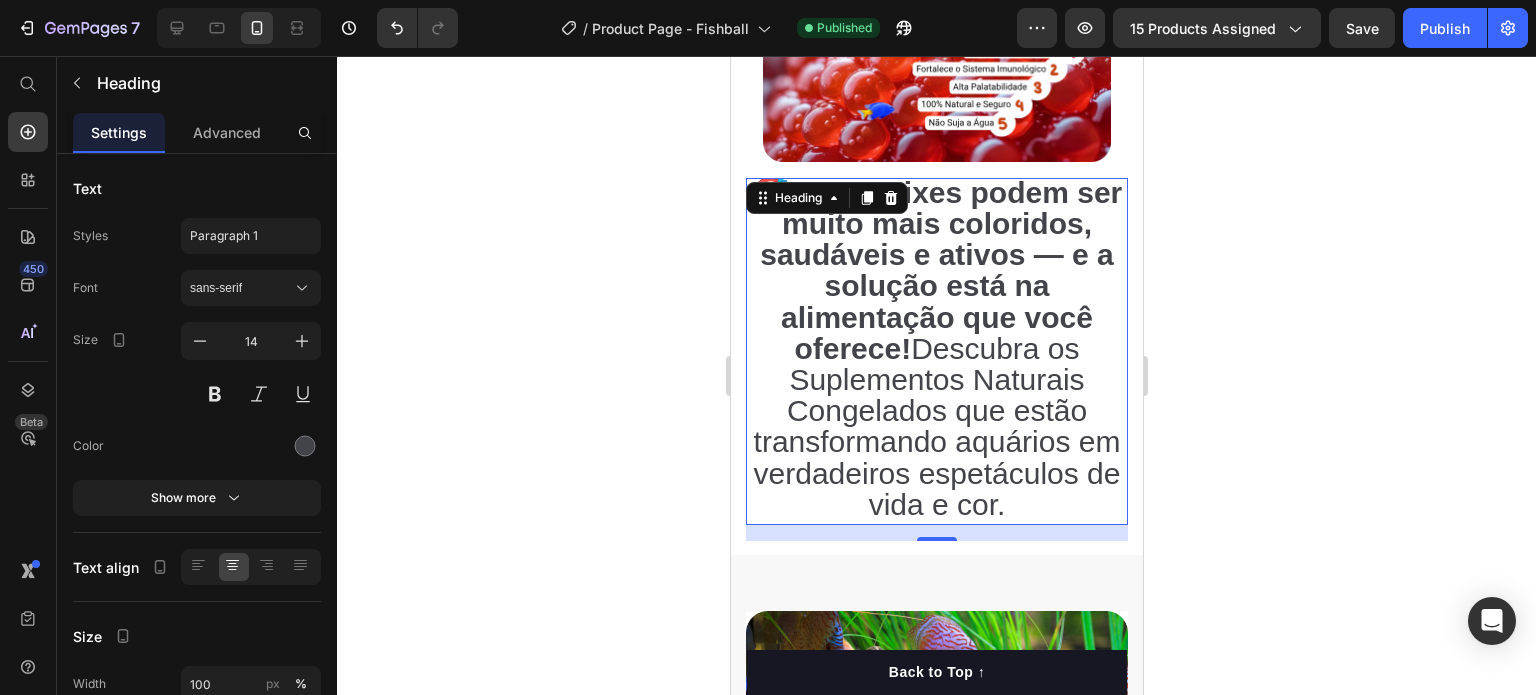 scroll, scrollTop: 0, scrollLeft: 0, axis: both 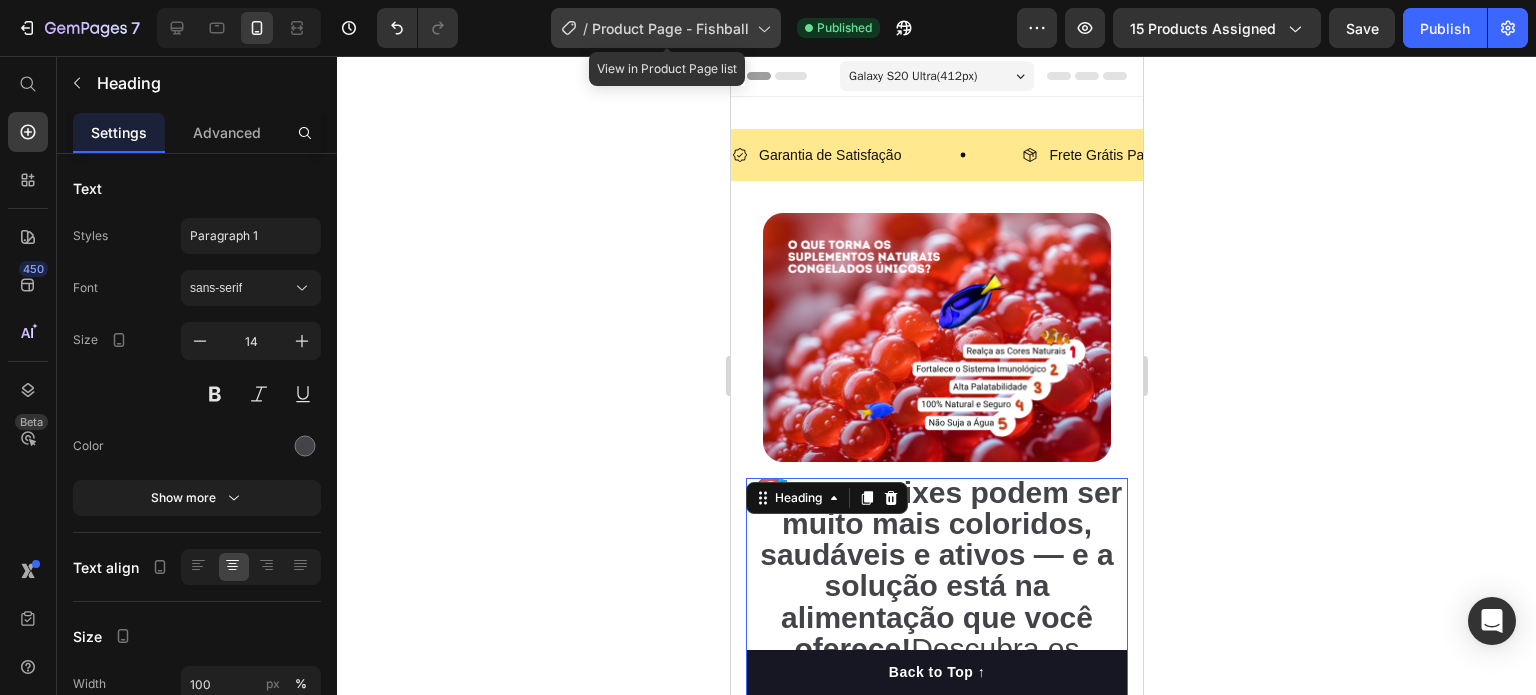 click on "Product Page - Fishball" at bounding box center (670, 28) 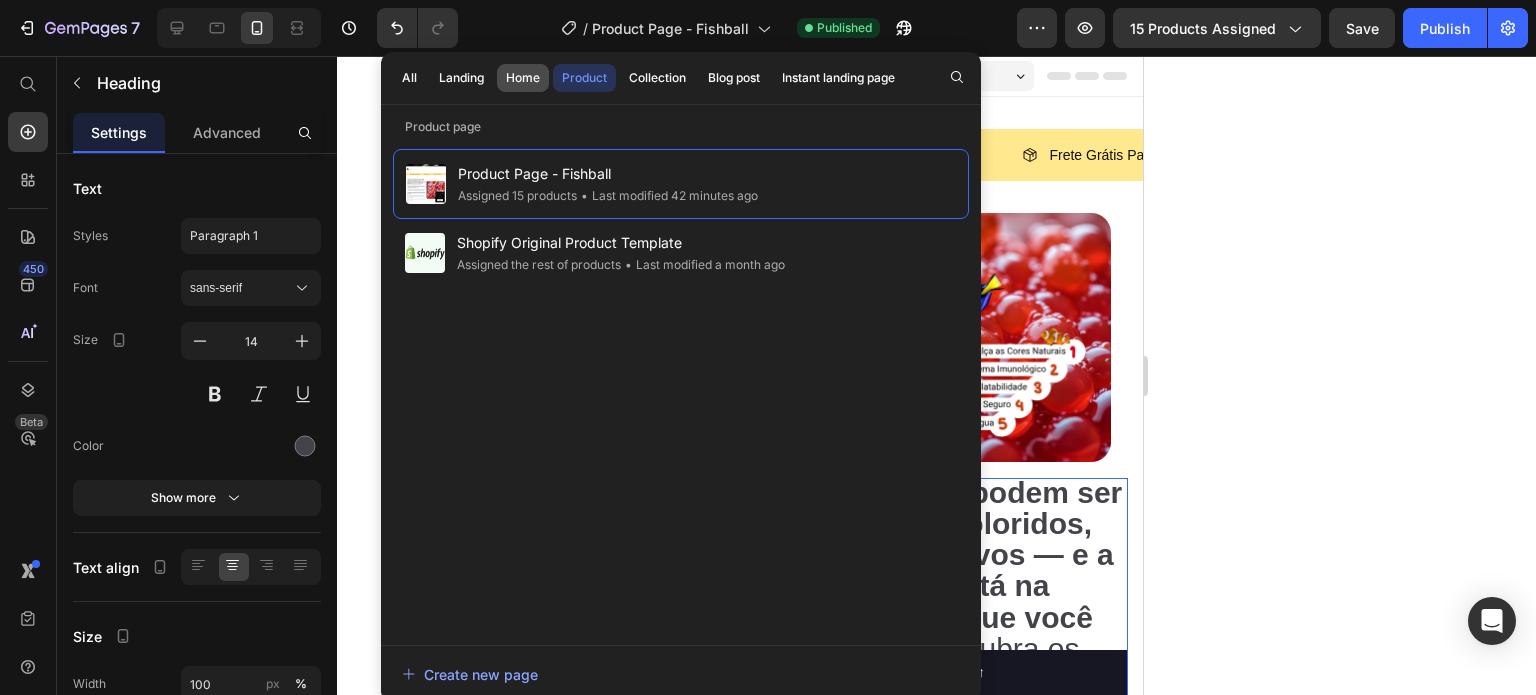 click on "Home" 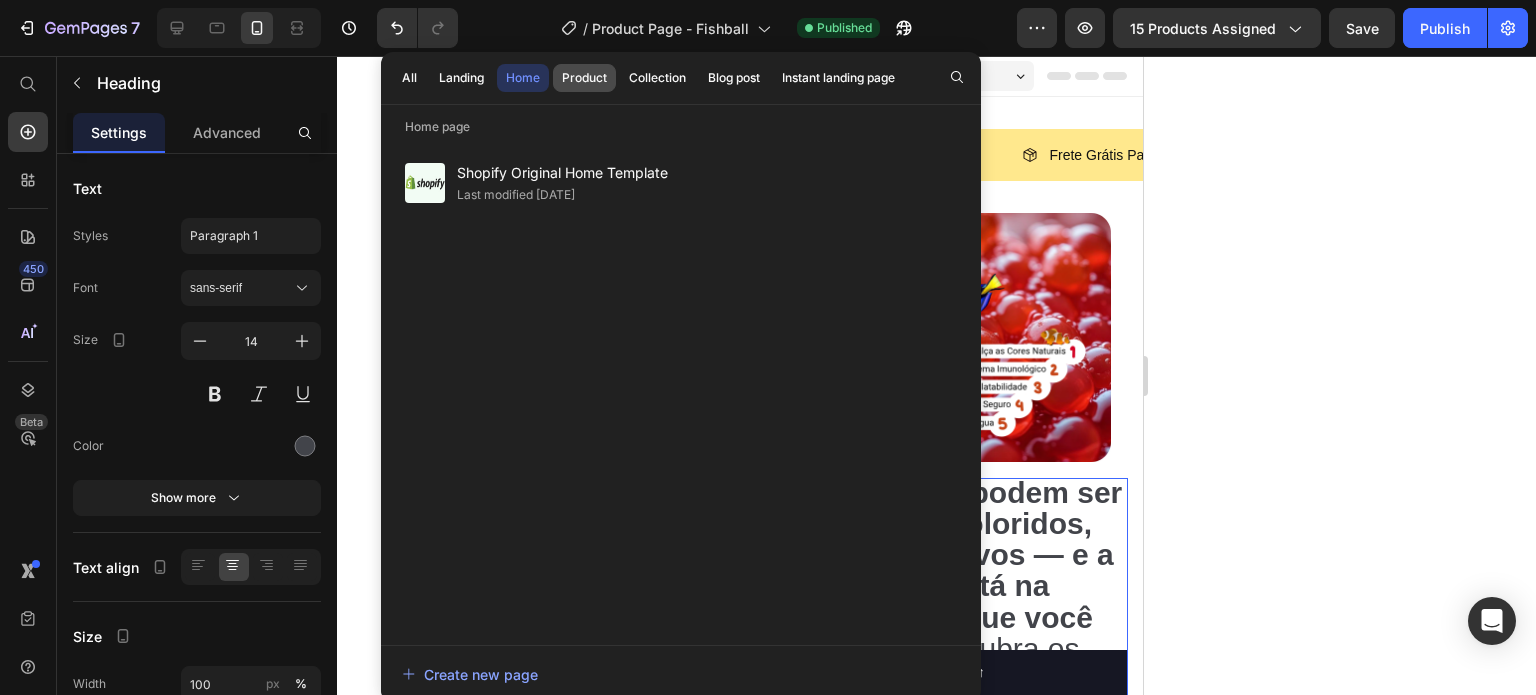 click on "Product" at bounding box center [584, 78] 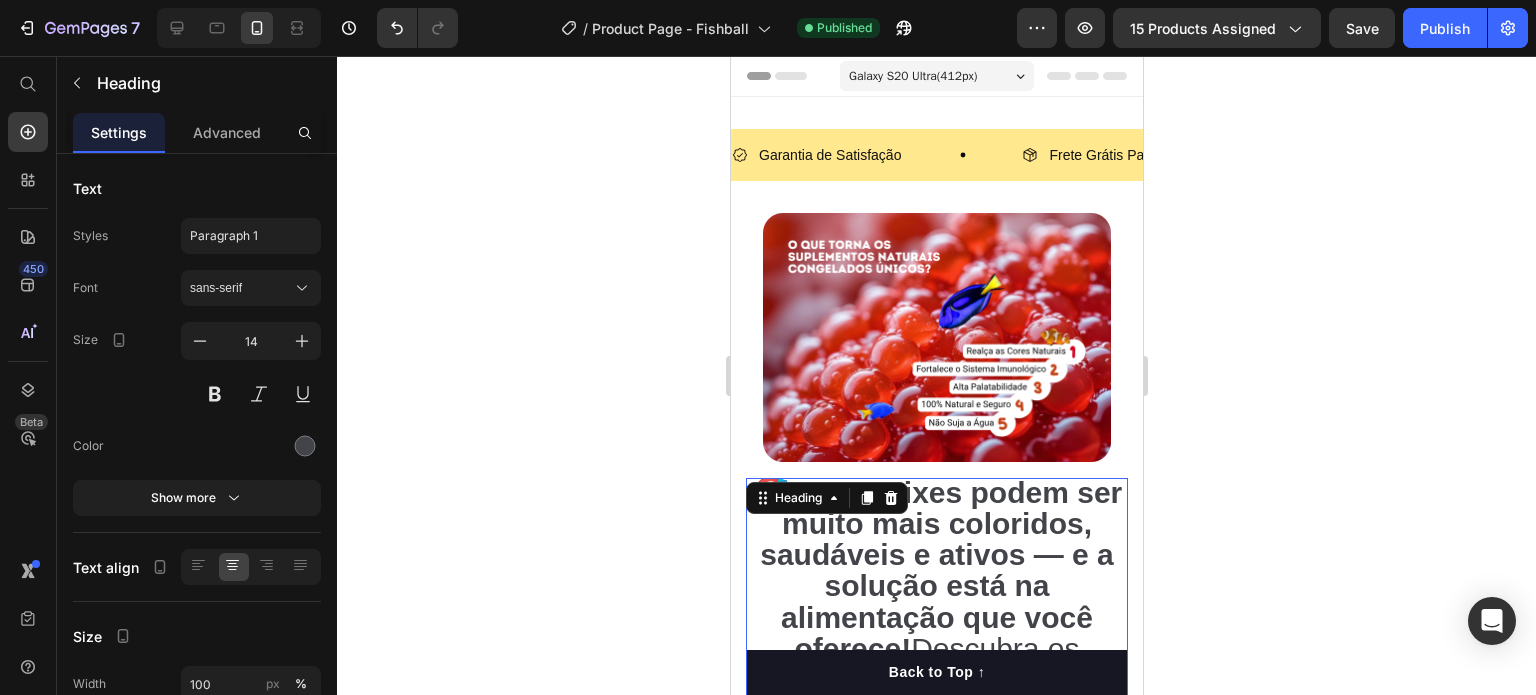 click 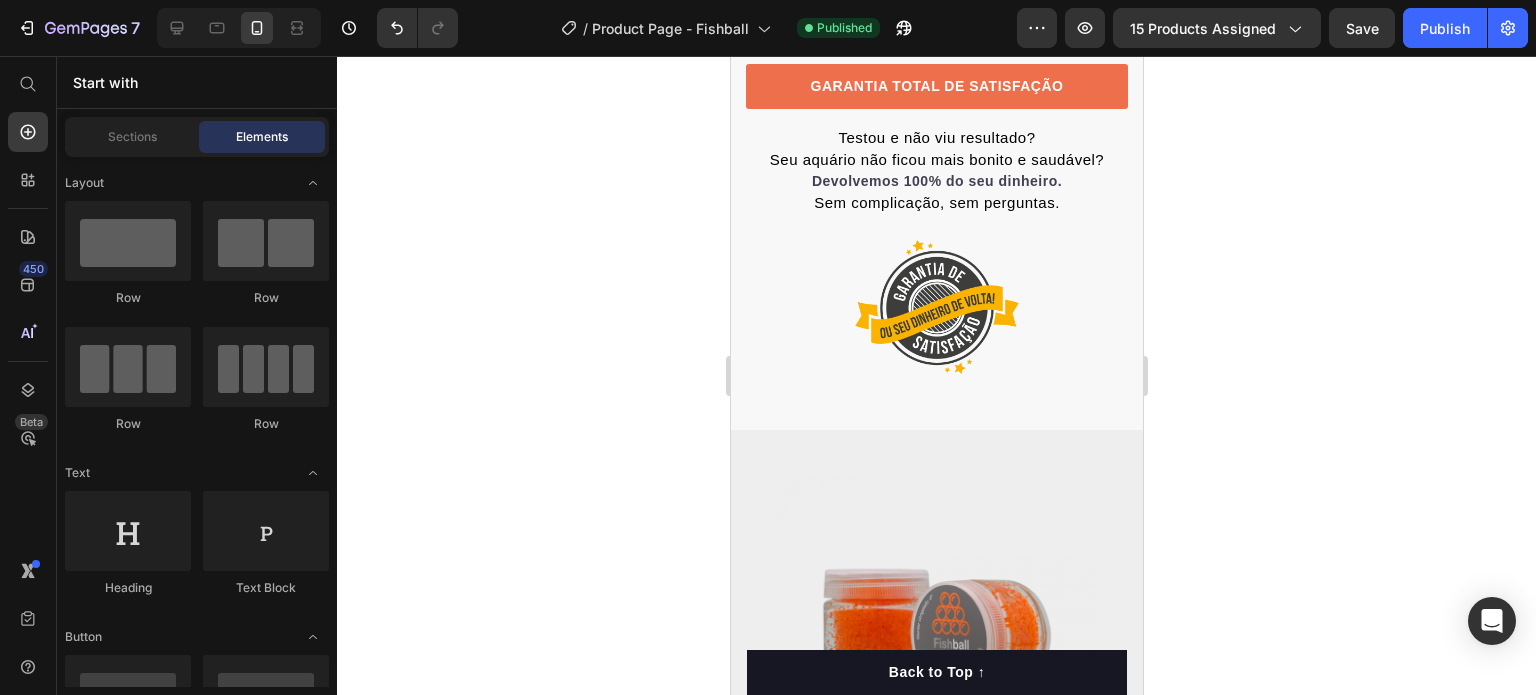 scroll, scrollTop: 4500, scrollLeft: 0, axis: vertical 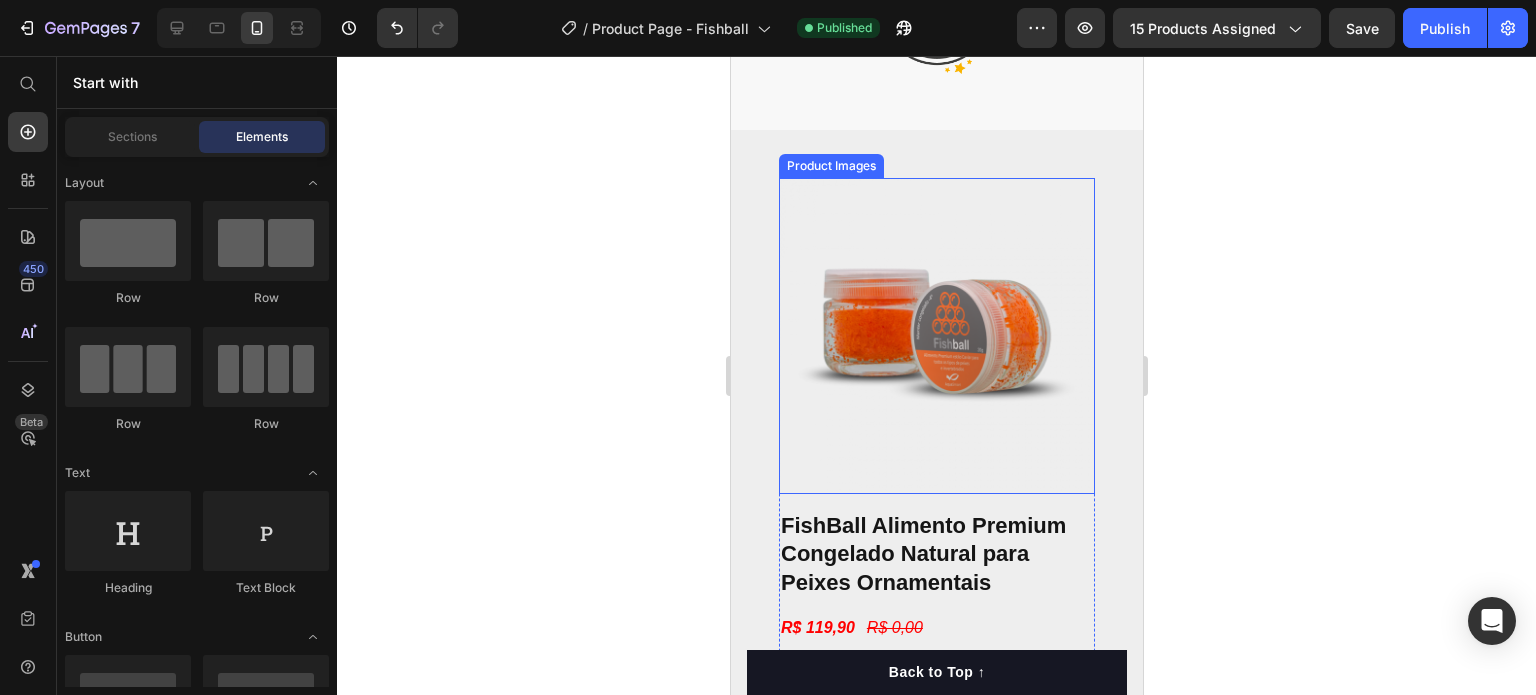 click at bounding box center (936, 336) 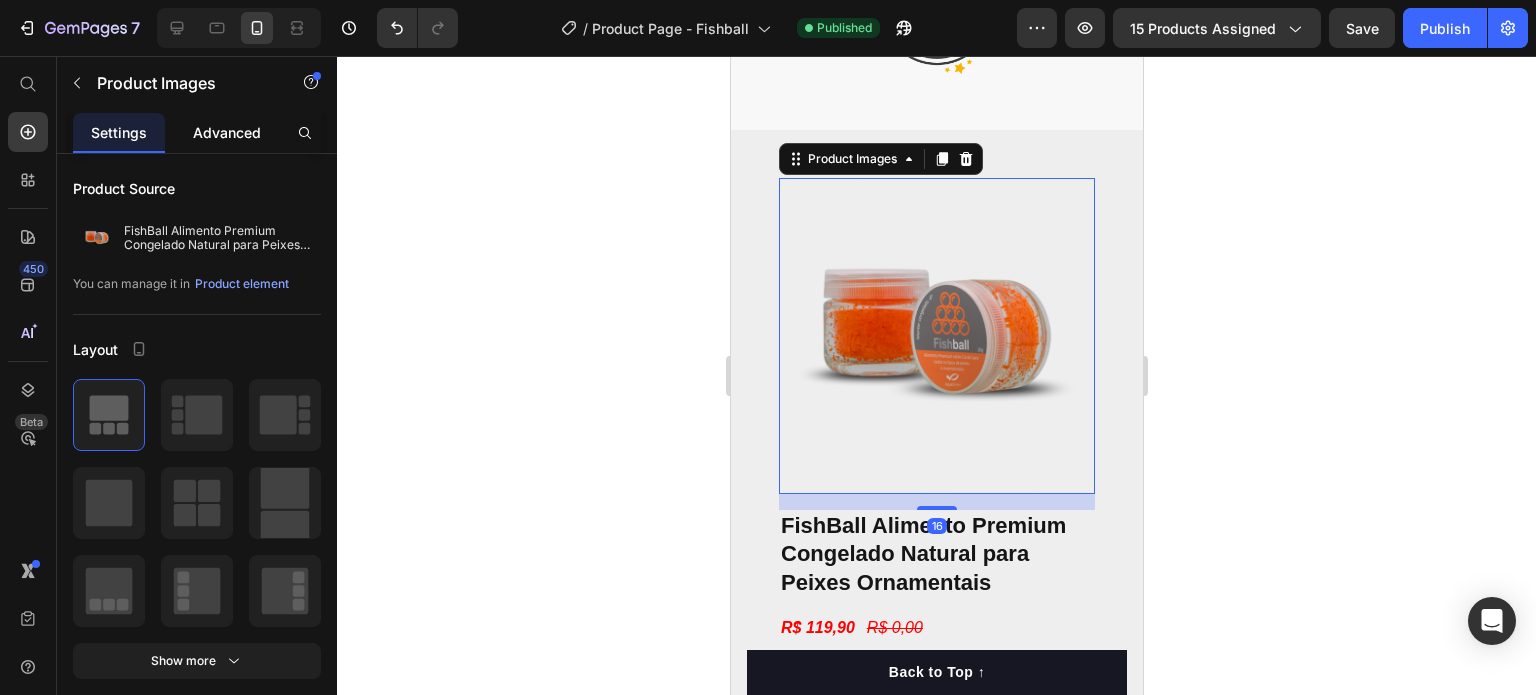 click on "Advanced" at bounding box center [227, 132] 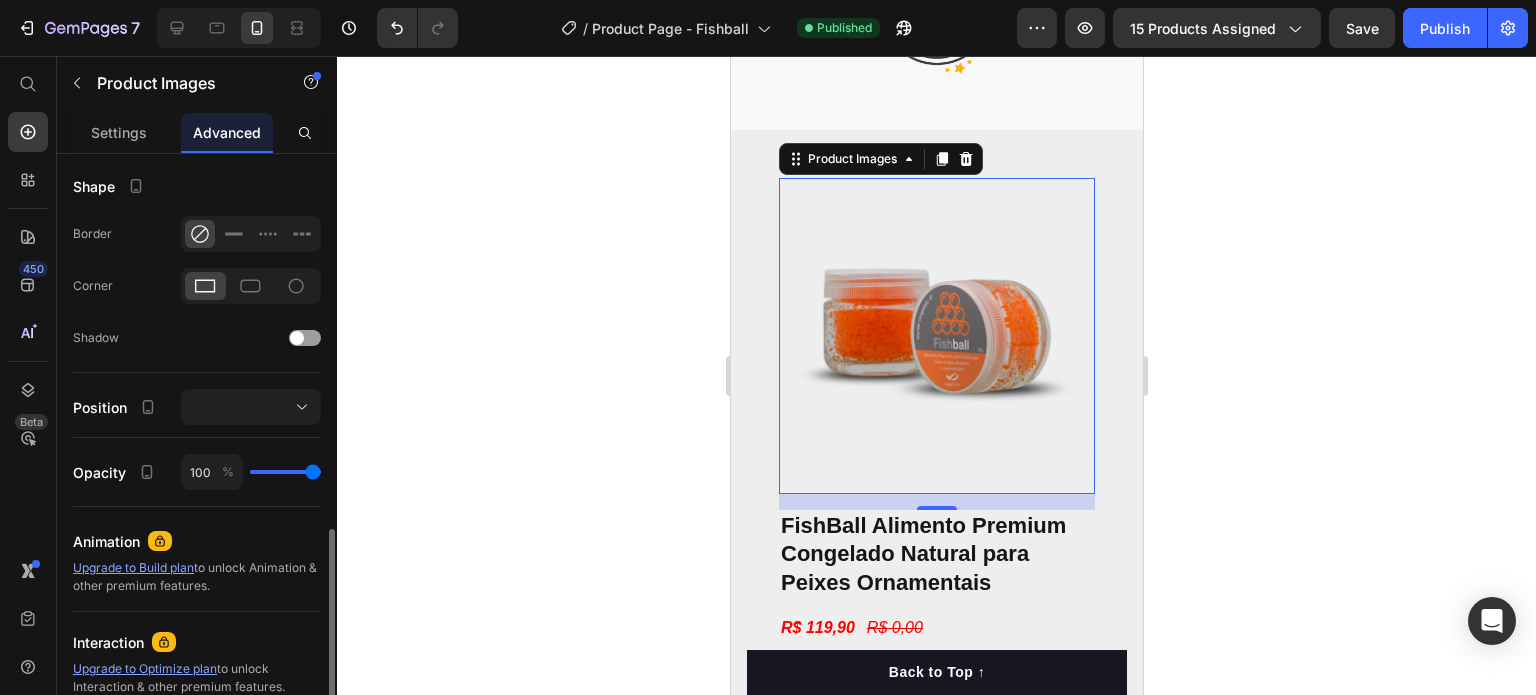 scroll, scrollTop: 600, scrollLeft: 0, axis: vertical 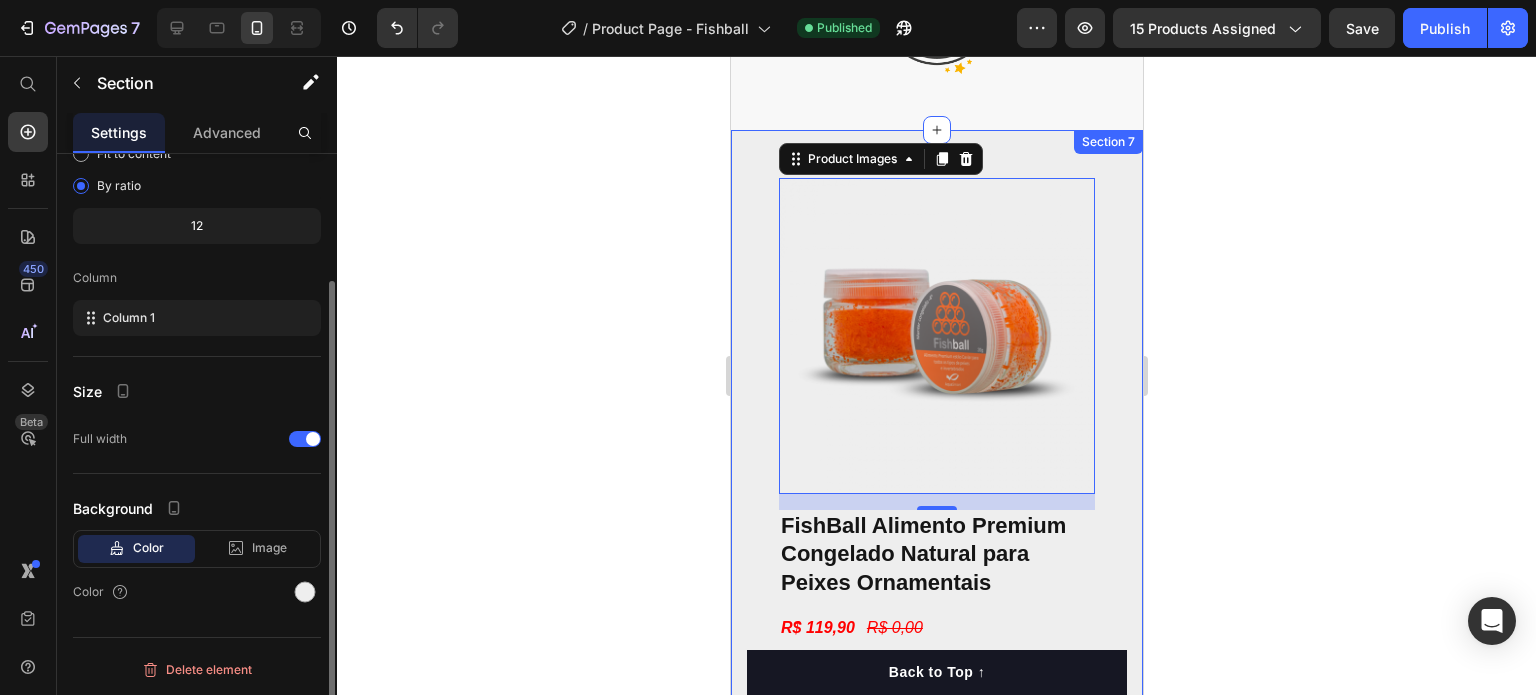 click on "Product Images   16 FishBall Alimento Premium Congelado Natural para Peixes Ornamentais Product Title R$ 119,90 Product Price R$ 0,00 Product Price Row Seus peixes podem ser muito mais coloridos, saudáveis e ativos e a solução está na alimentação que você oferece!
Descubra o alimento 100% natural que está transformando aquários em verdadeiros espetáculos de vida e cor.
Você cuida do seu aquário com carinho, mas já parou para pensar se está oferecendo&nbsp;o melhor alimento possível para seus peixes?
A verdade é que a maioria das rações secas não fornece os nutrientes essenciais que seus peixes precisam para atingir todo o potencial de cor, saúde e energia.
E pior:  muitos alimentos industrializados têm conservantes, corantes artificiais e ingredientes de baixa qualidade que podem afetar a saúde dos seus peixes a longo prazo.
Mas agora, existe uma solução premium, natural e prática para mudar isso de uma vez por todas.
Você já passou por isso?" at bounding box center (936, 527) 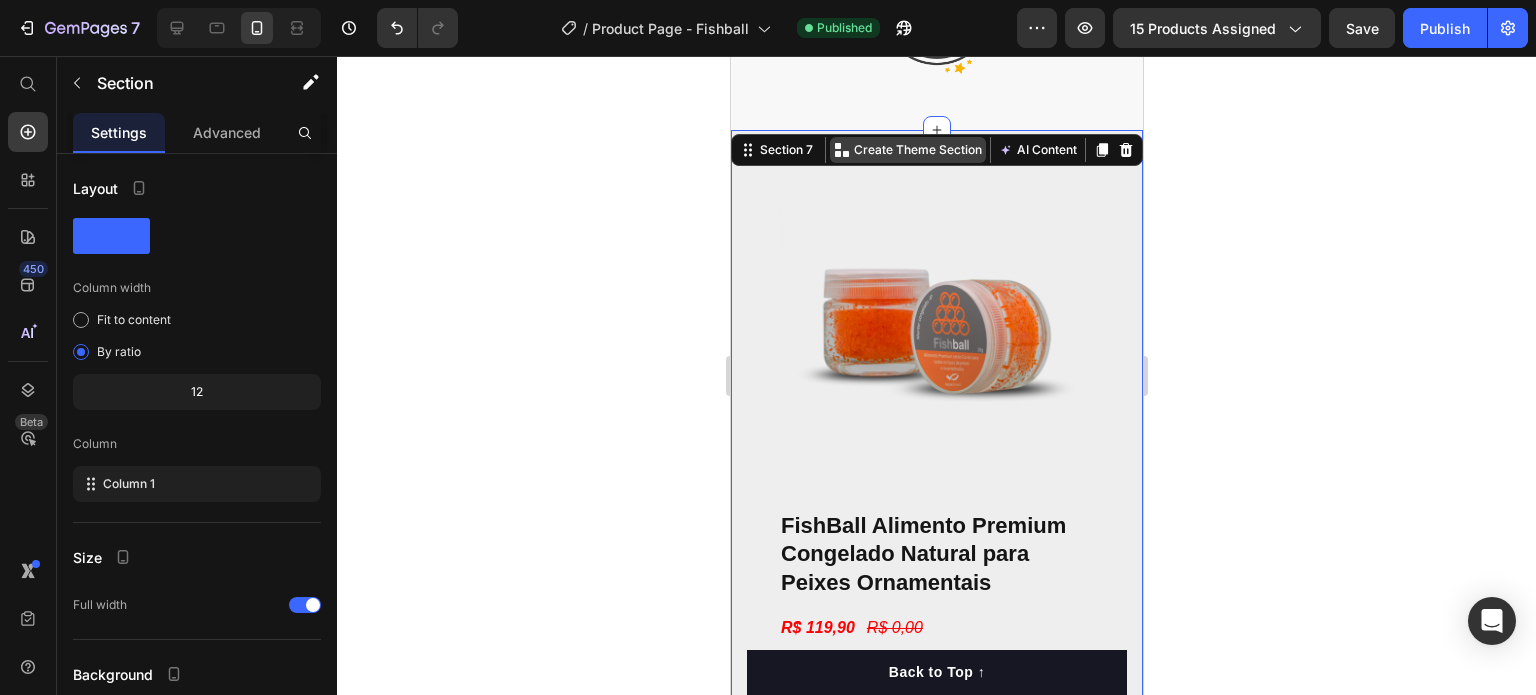 click on "Create Theme Section" at bounding box center [917, 150] 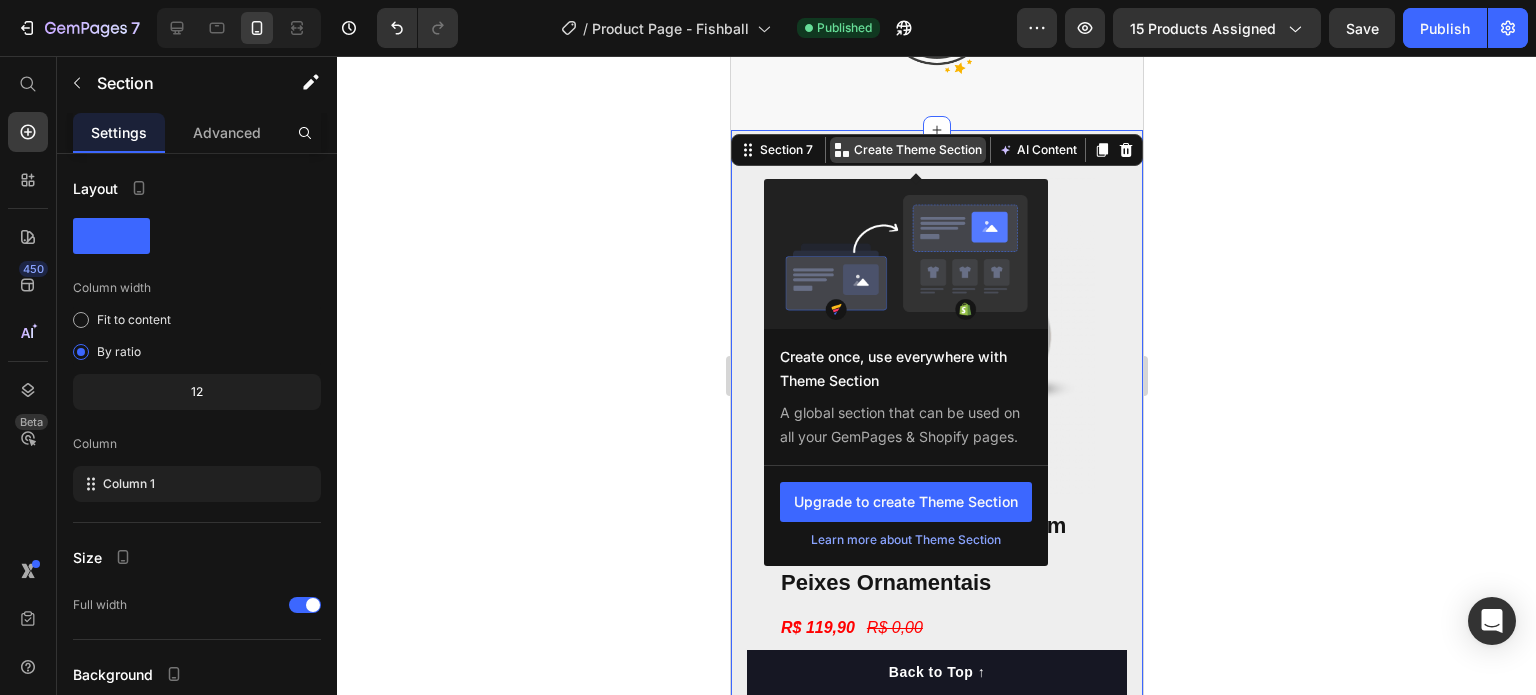 click on "Create Theme Section" at bounding box center (917, 150) 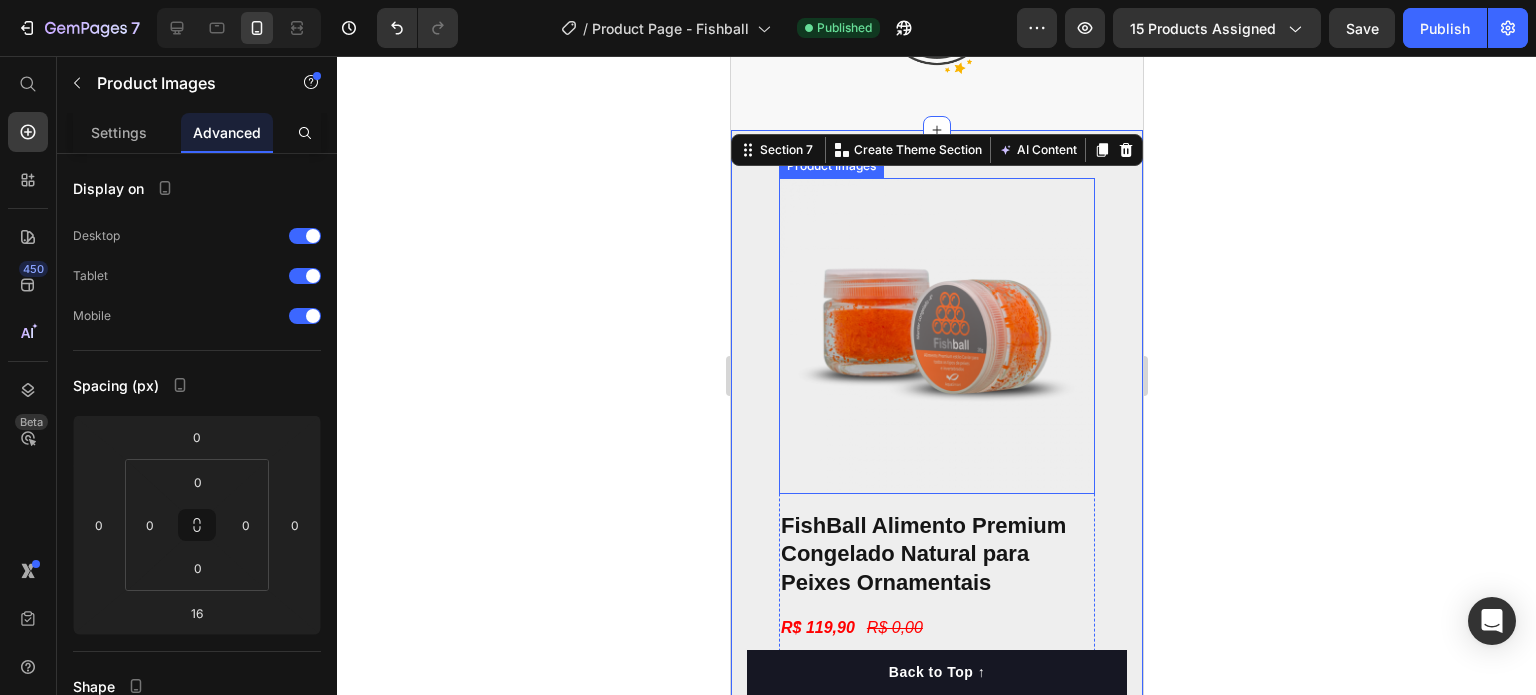 click at bounding box center [936, 336] 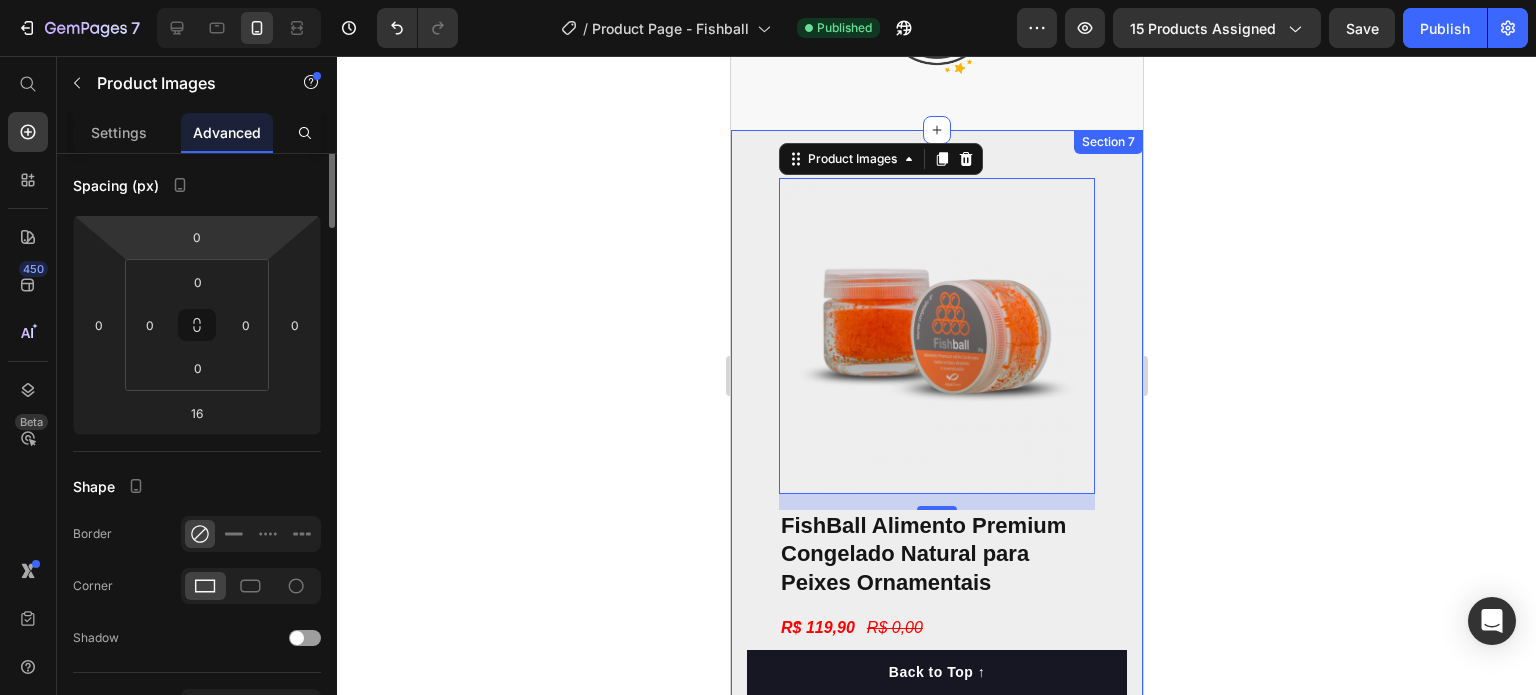 scroll, scrollTop: 400, scrollLeft: 0, axis: vertical 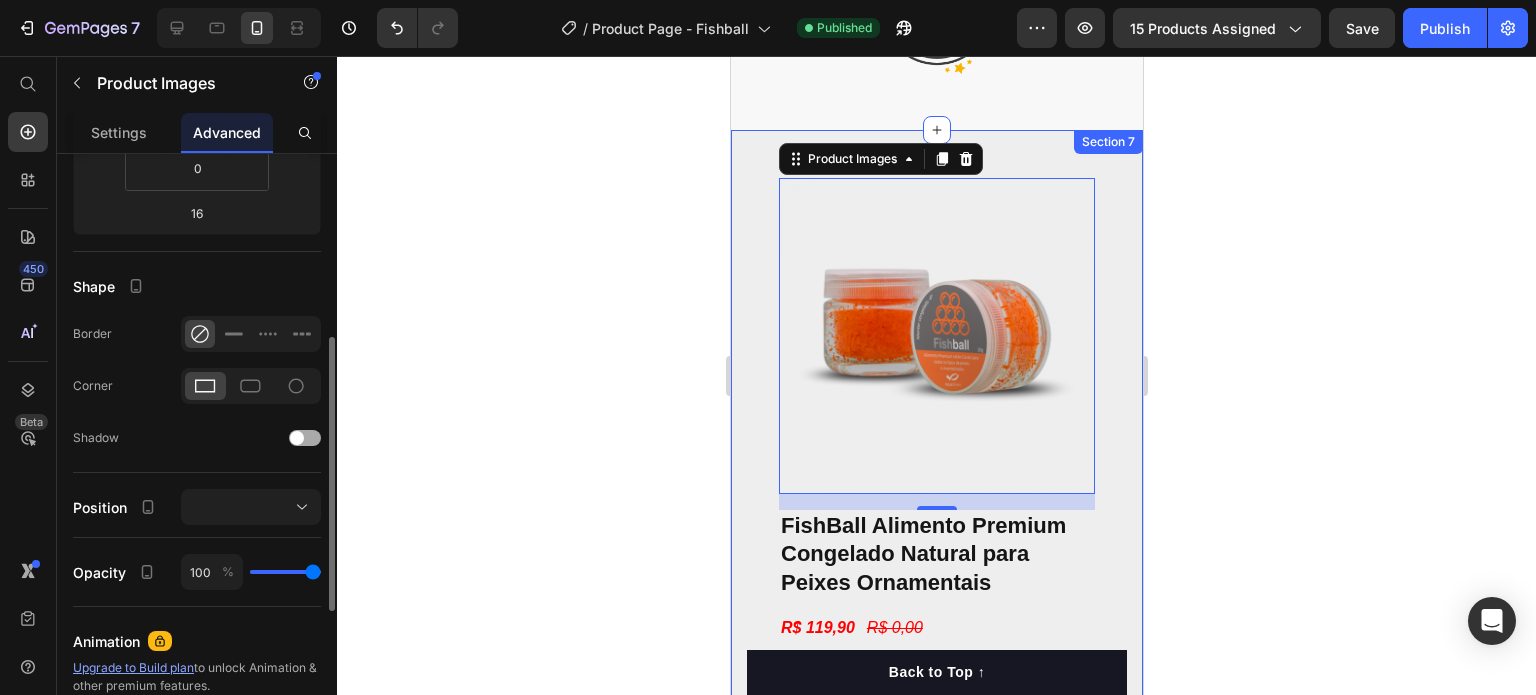 click at bounding box center (297, 438) 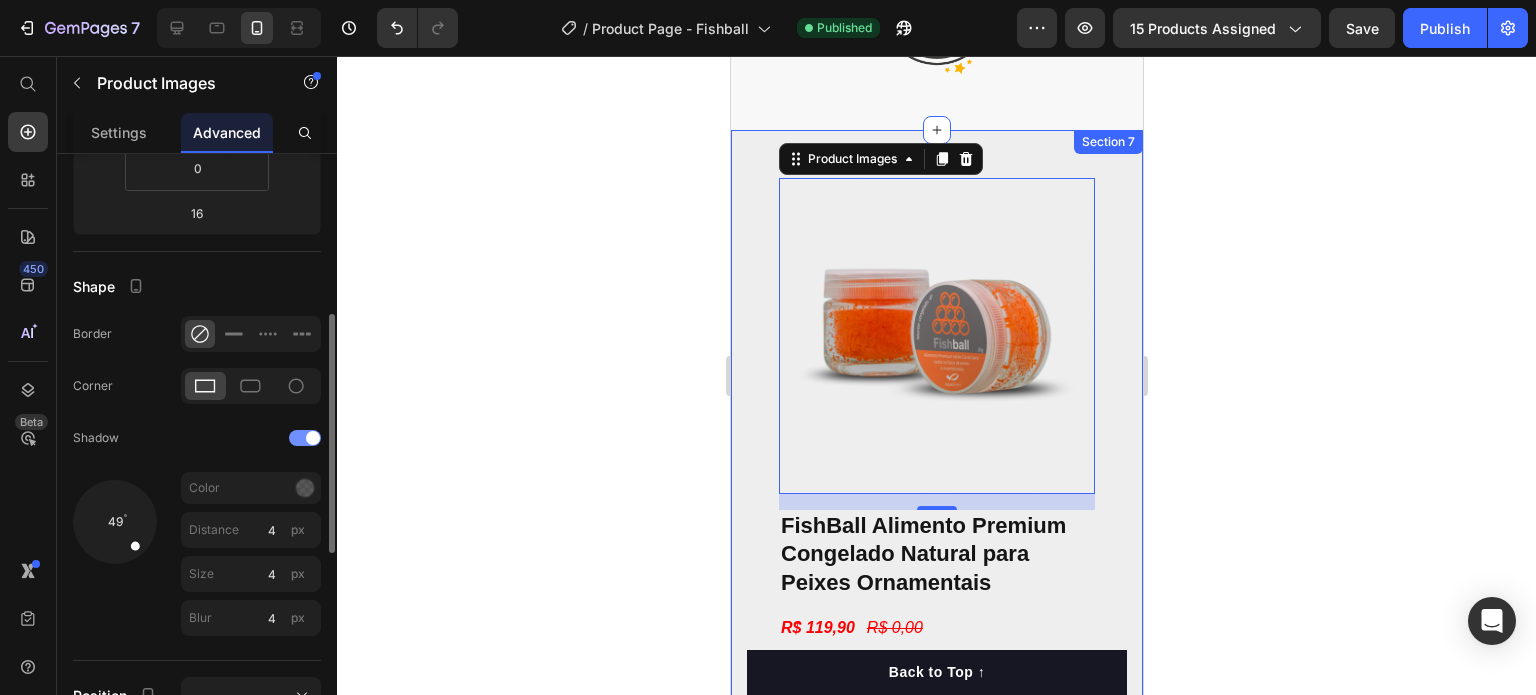 click at bounding box center [305, 438] 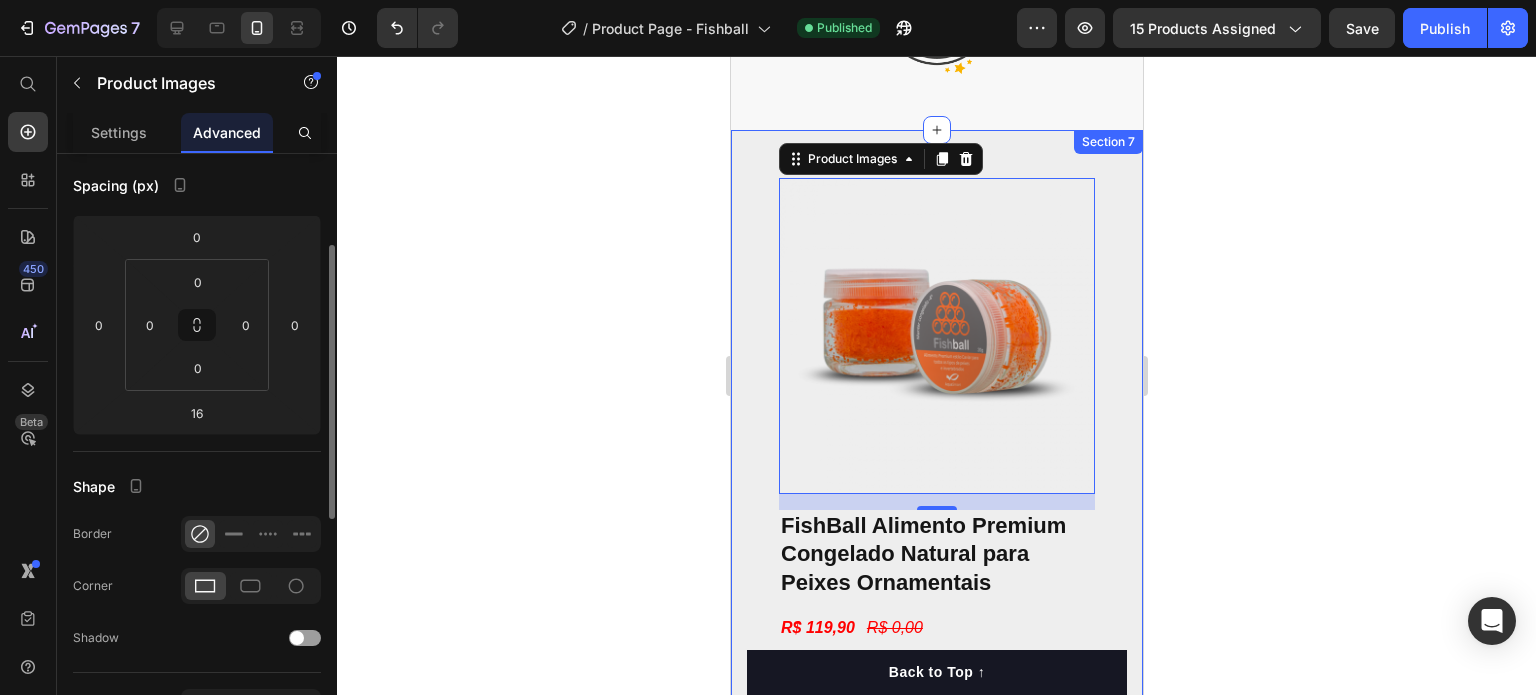 scroll, scrollTop: 100, scrollLeft: 0, axis: vertical 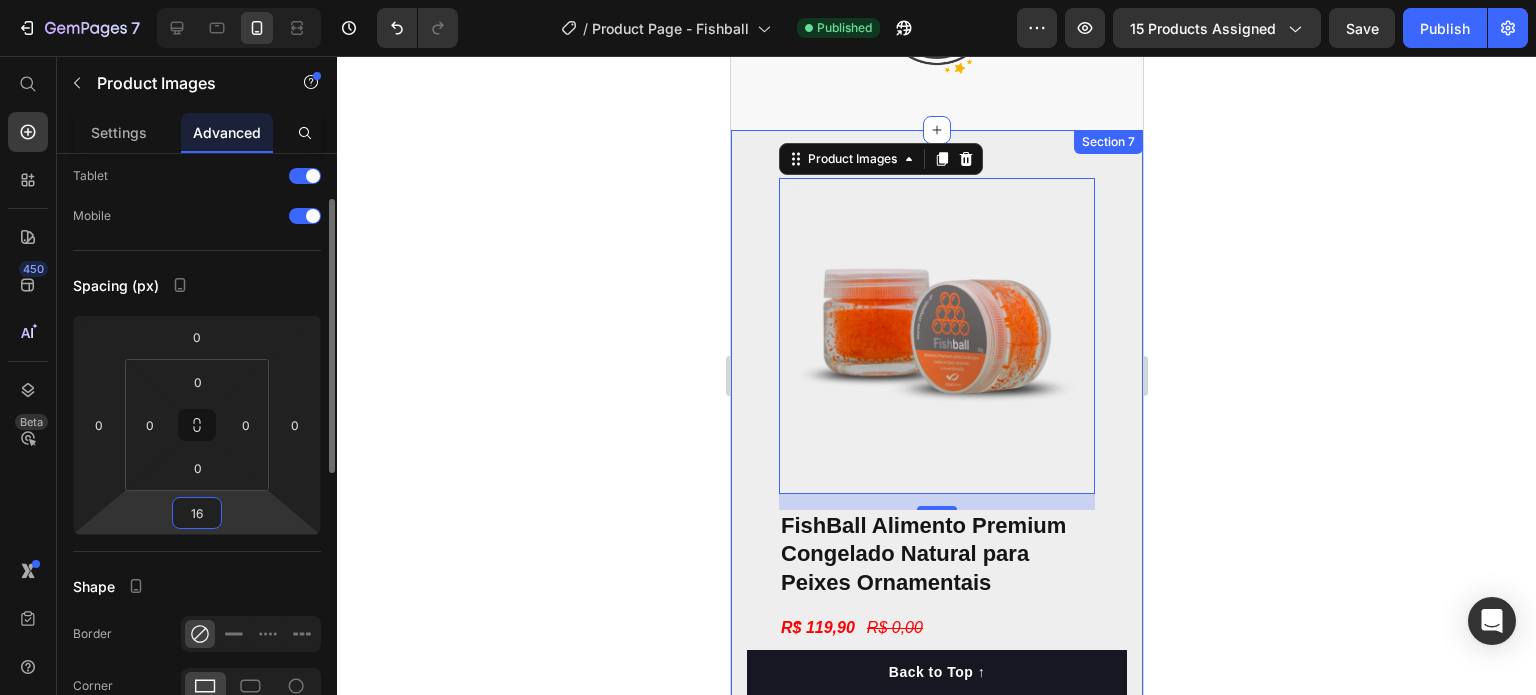 click on "16" at bounding box center (197, 513) 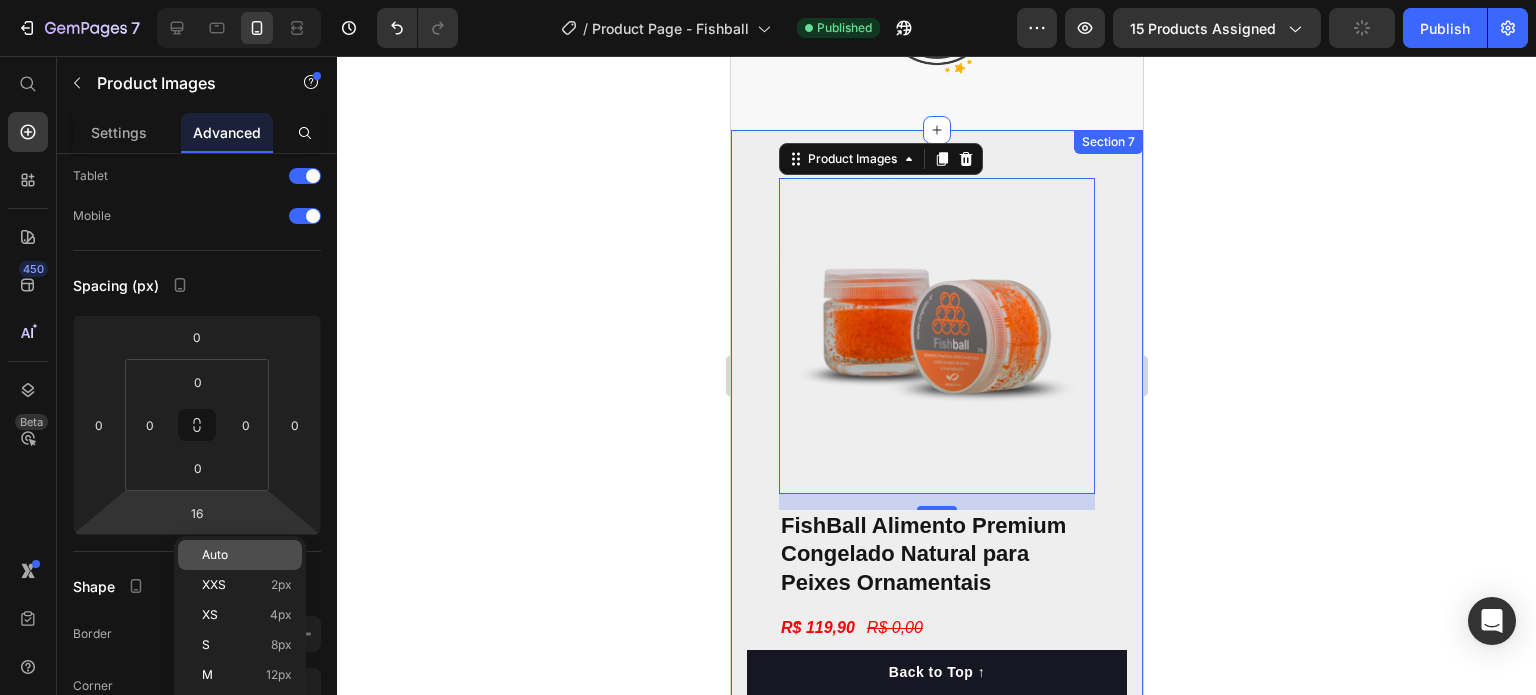 click on "Auto" at bounding box center (215, 555) 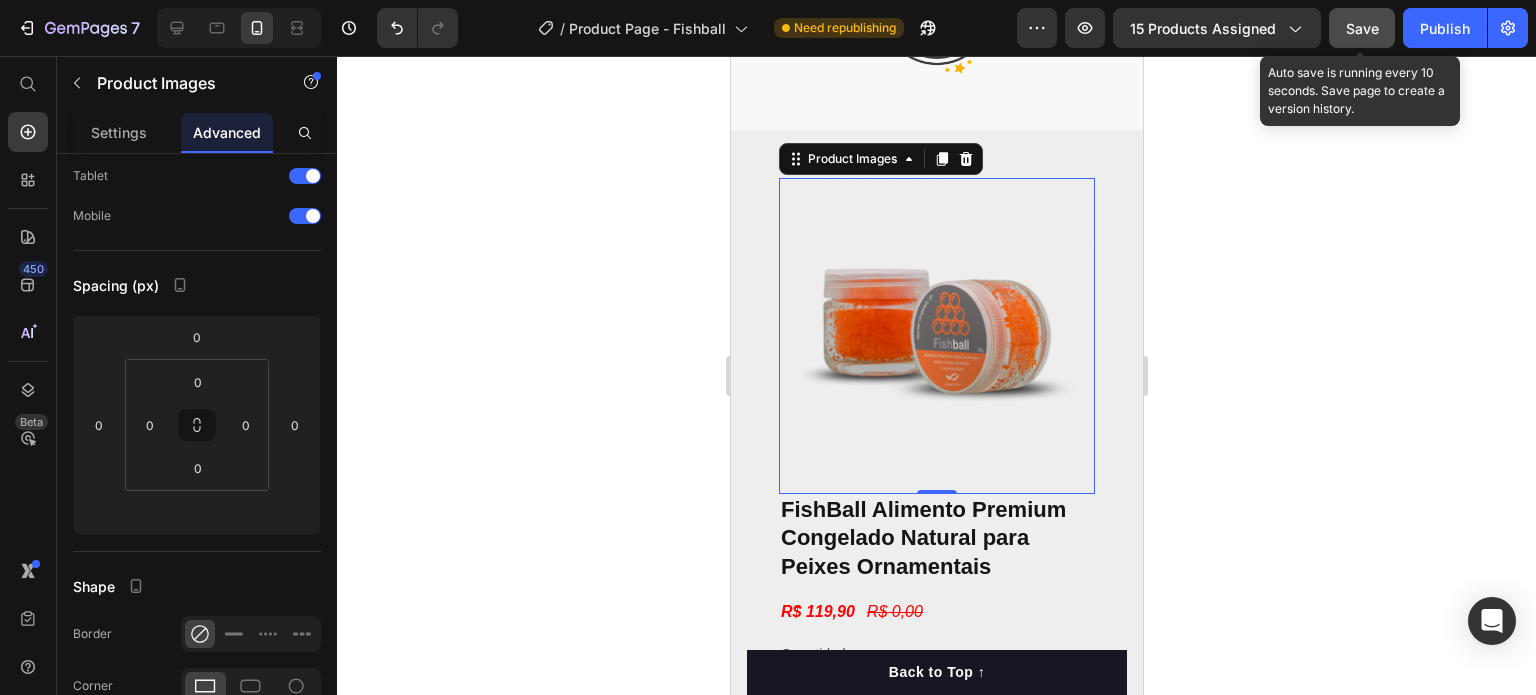 click on "Save" 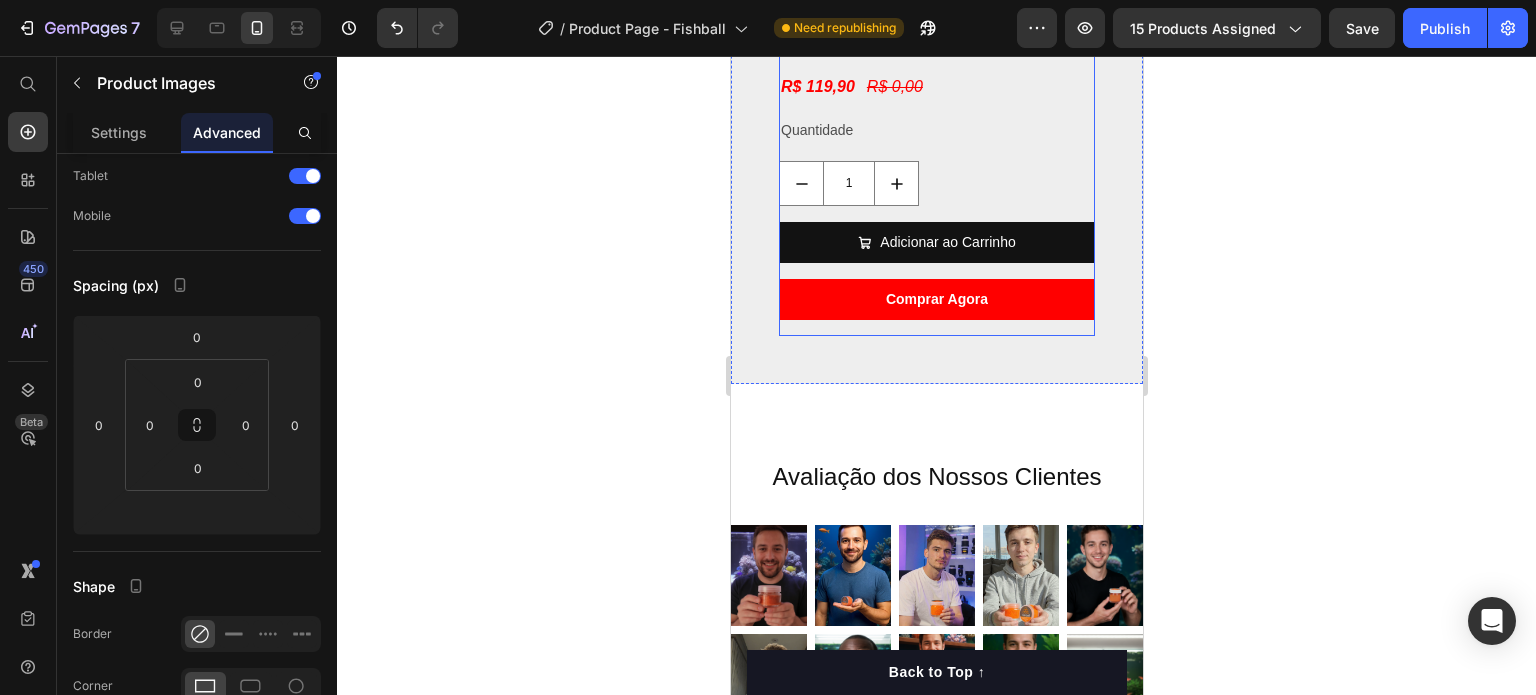 scroll, scrollTop: 5100, scrollLeft: 0, axis: vertical 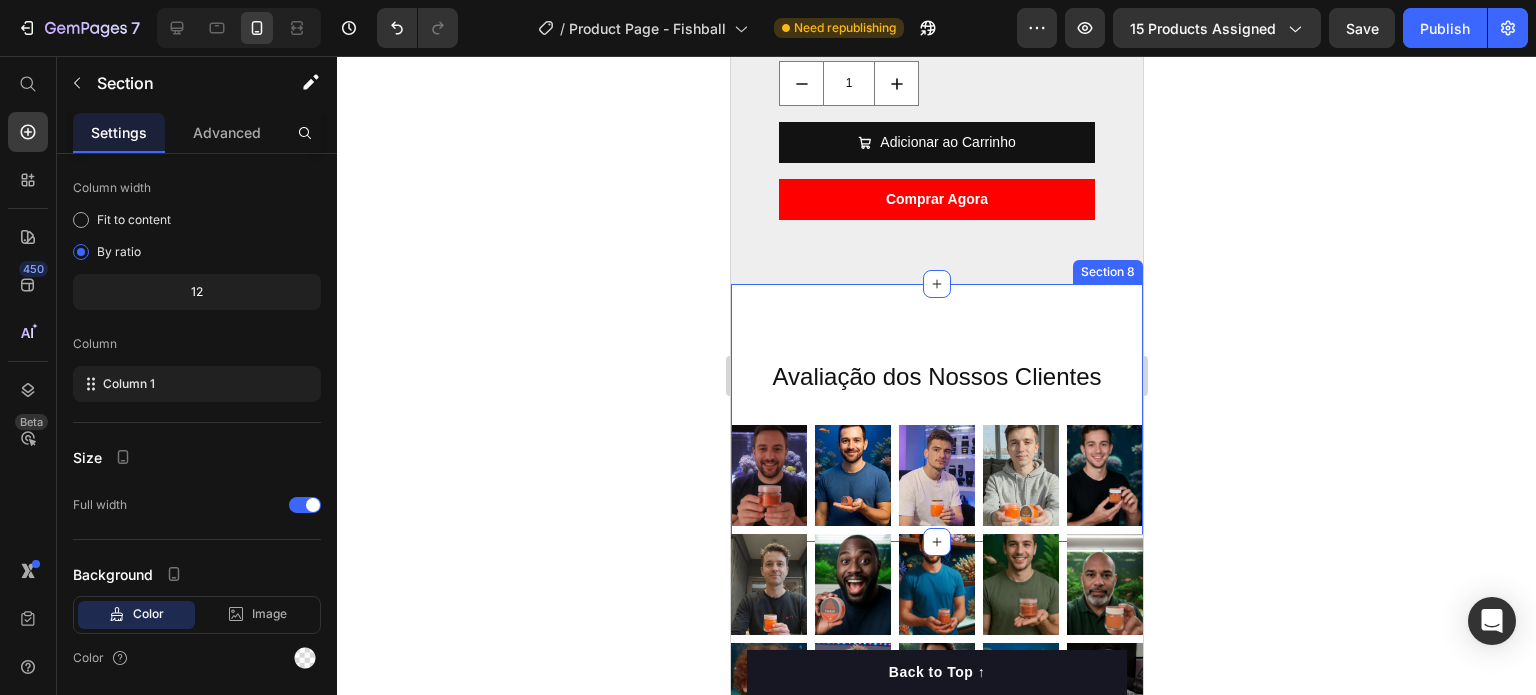 click on "Avaliação dos Nossos Clientes Heading Image Image Image Image Image Row Section 8" at bounding box center (936, 413) 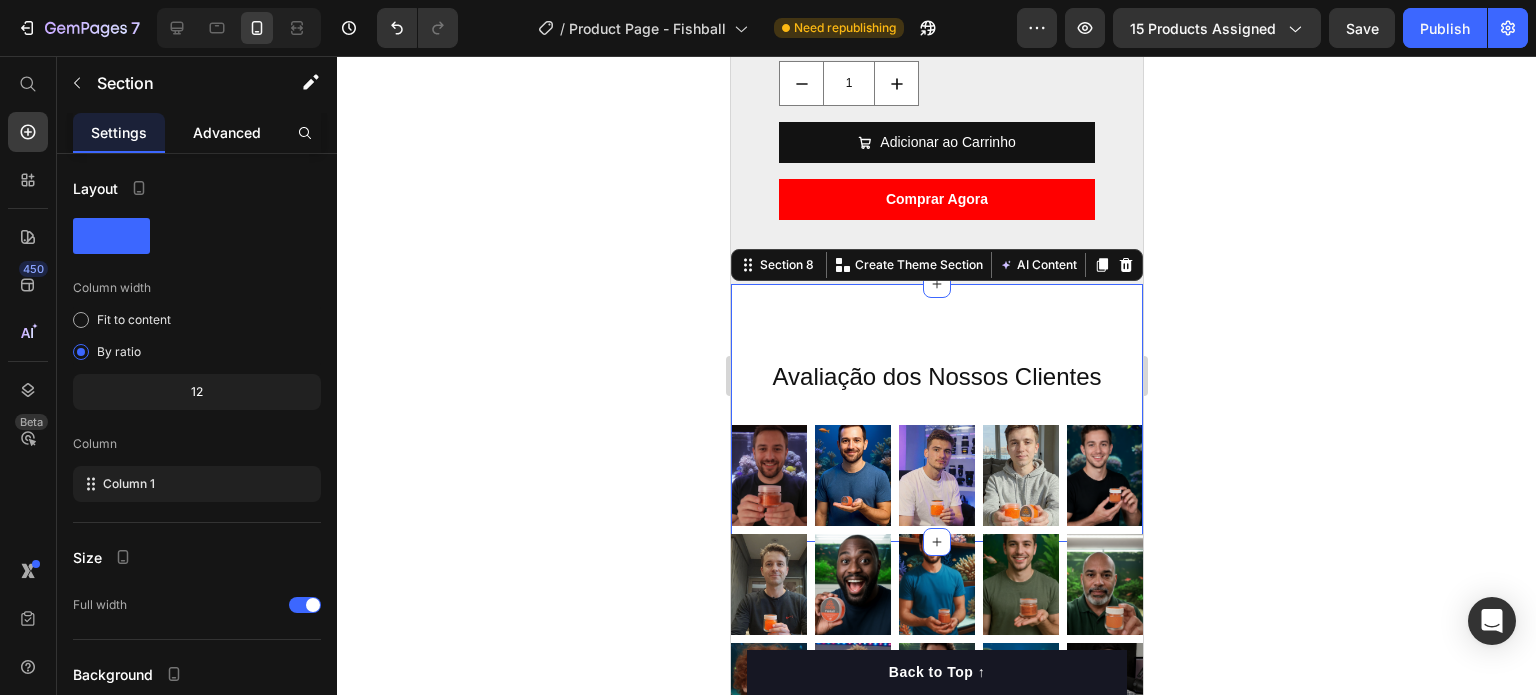 click on "Advanced" at bounding box center [227, 132] 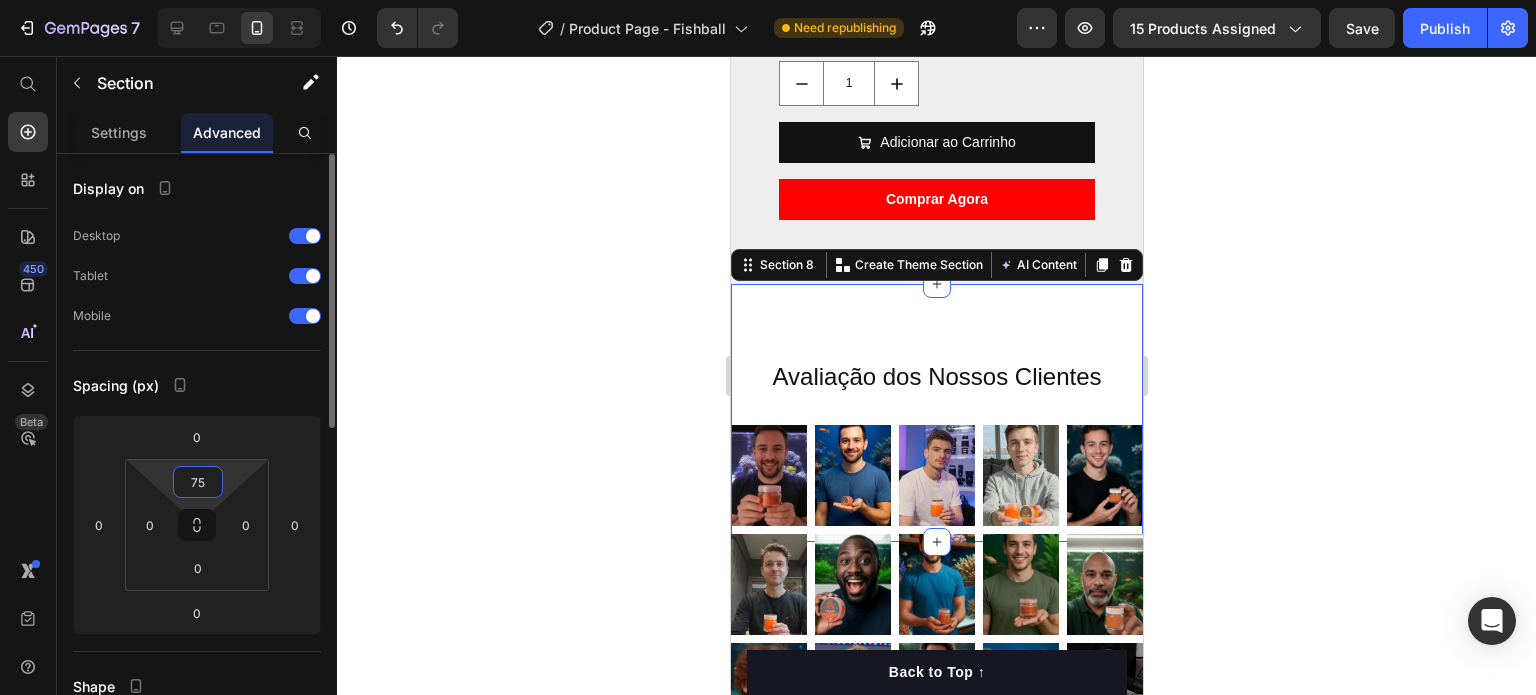 click on "75" at bounding box center (198, 482) 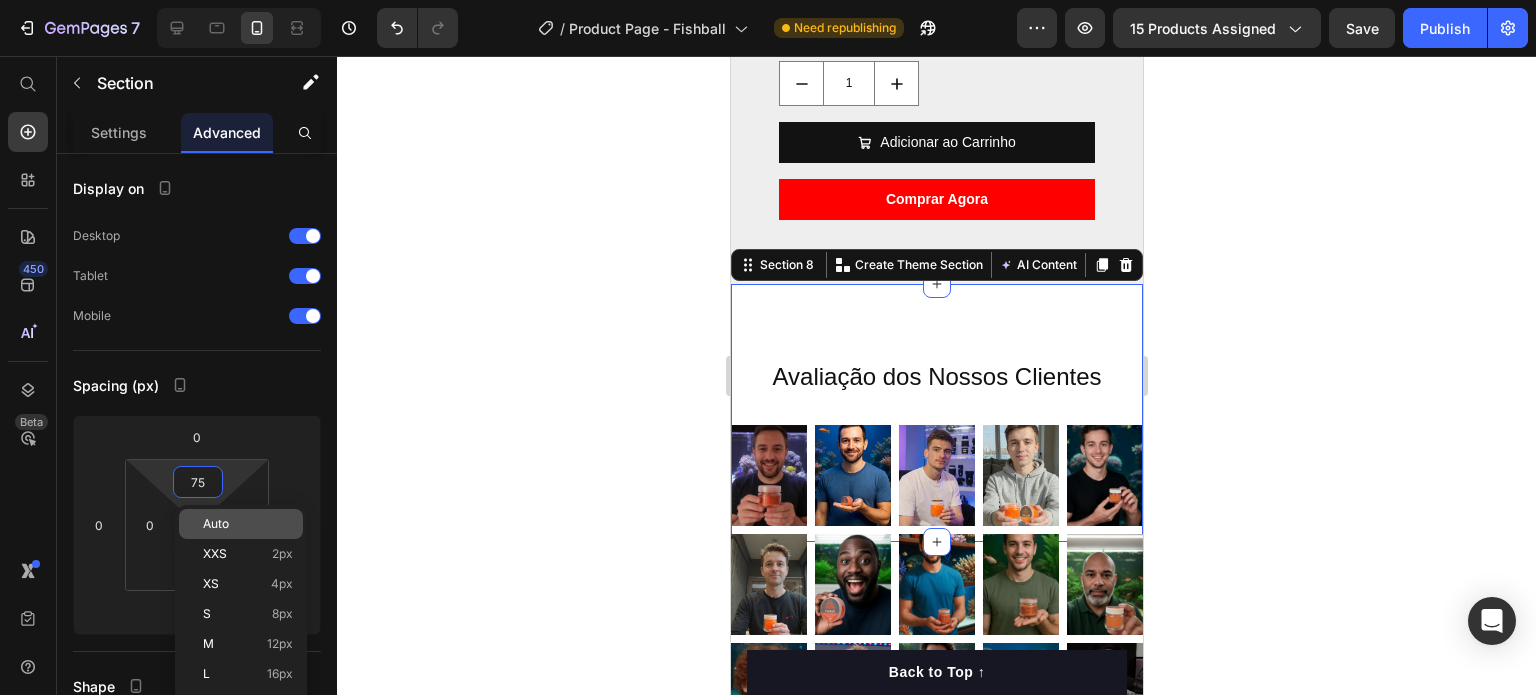 click on "Auto" at bounding box center (216, 524) 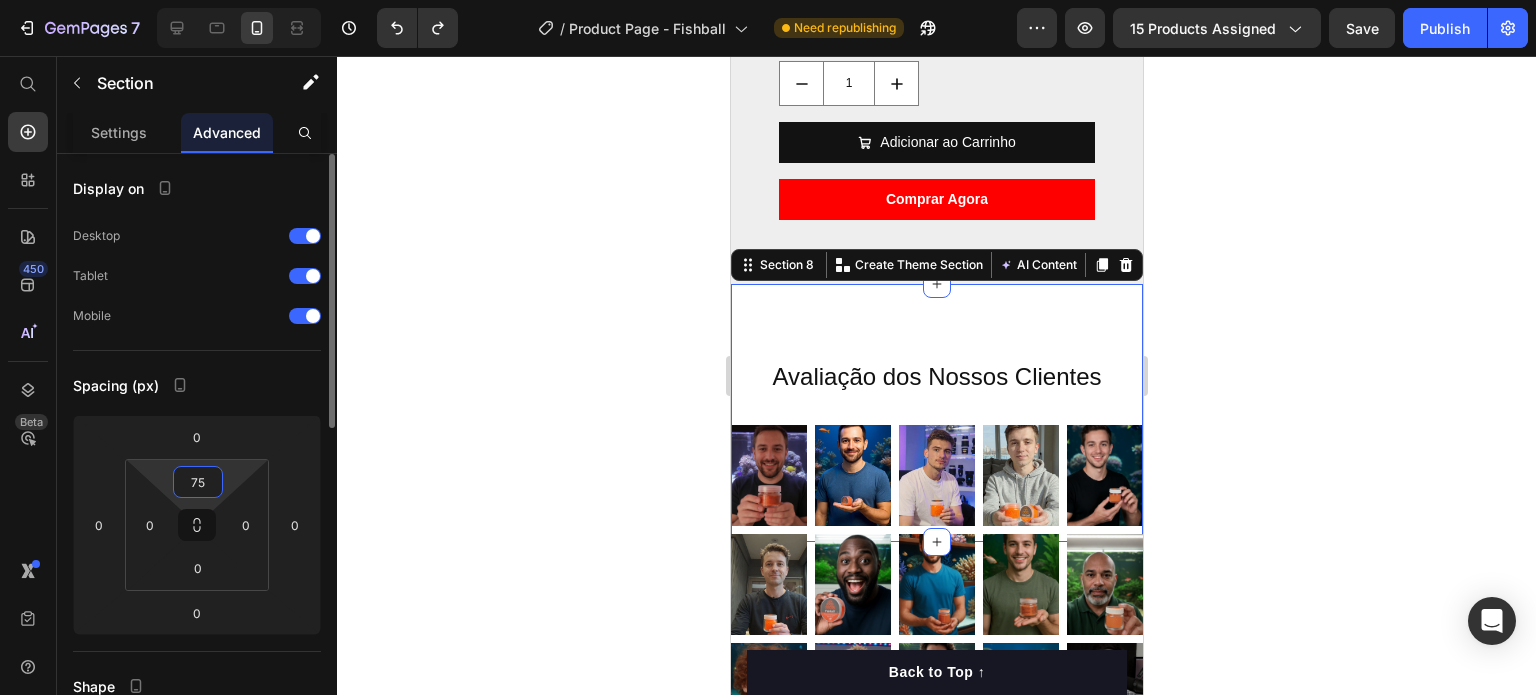 click on "75" at bounding box center [198, 482] 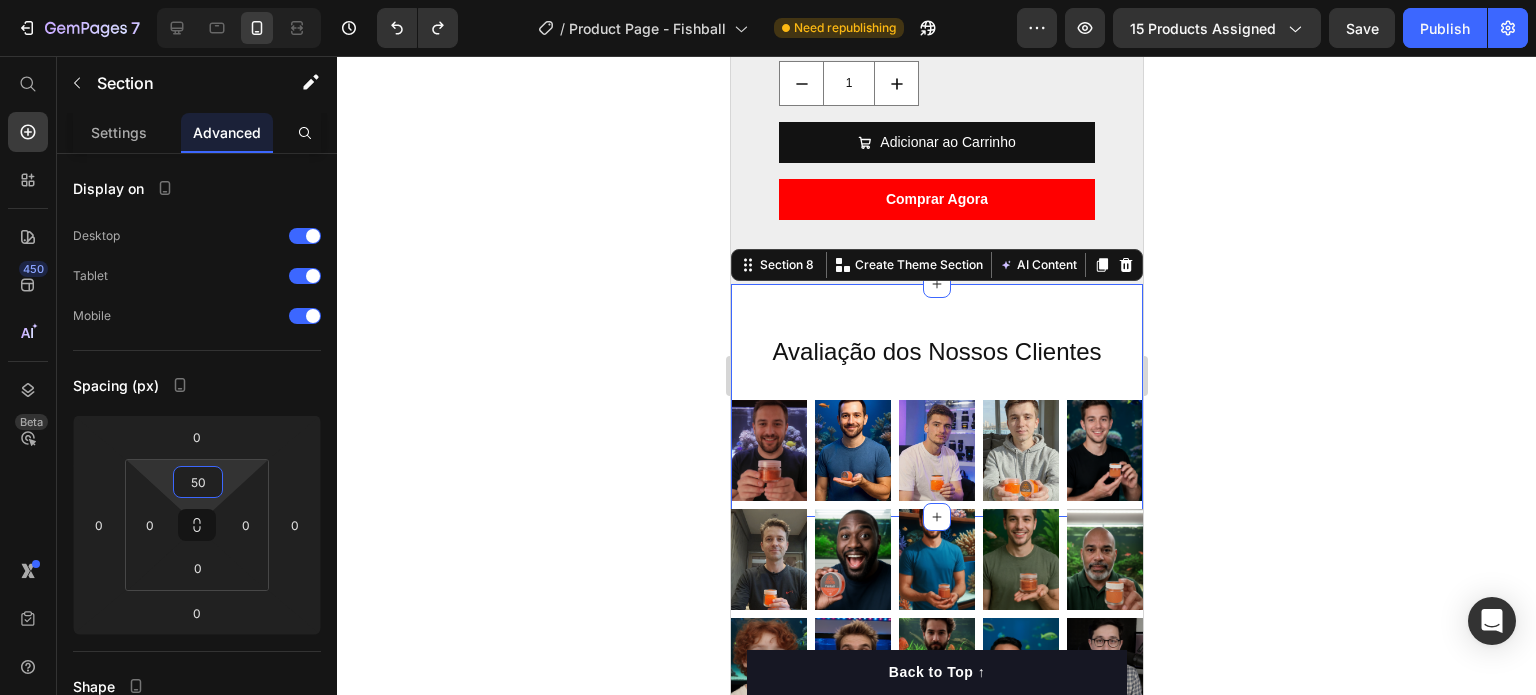 type on "50" 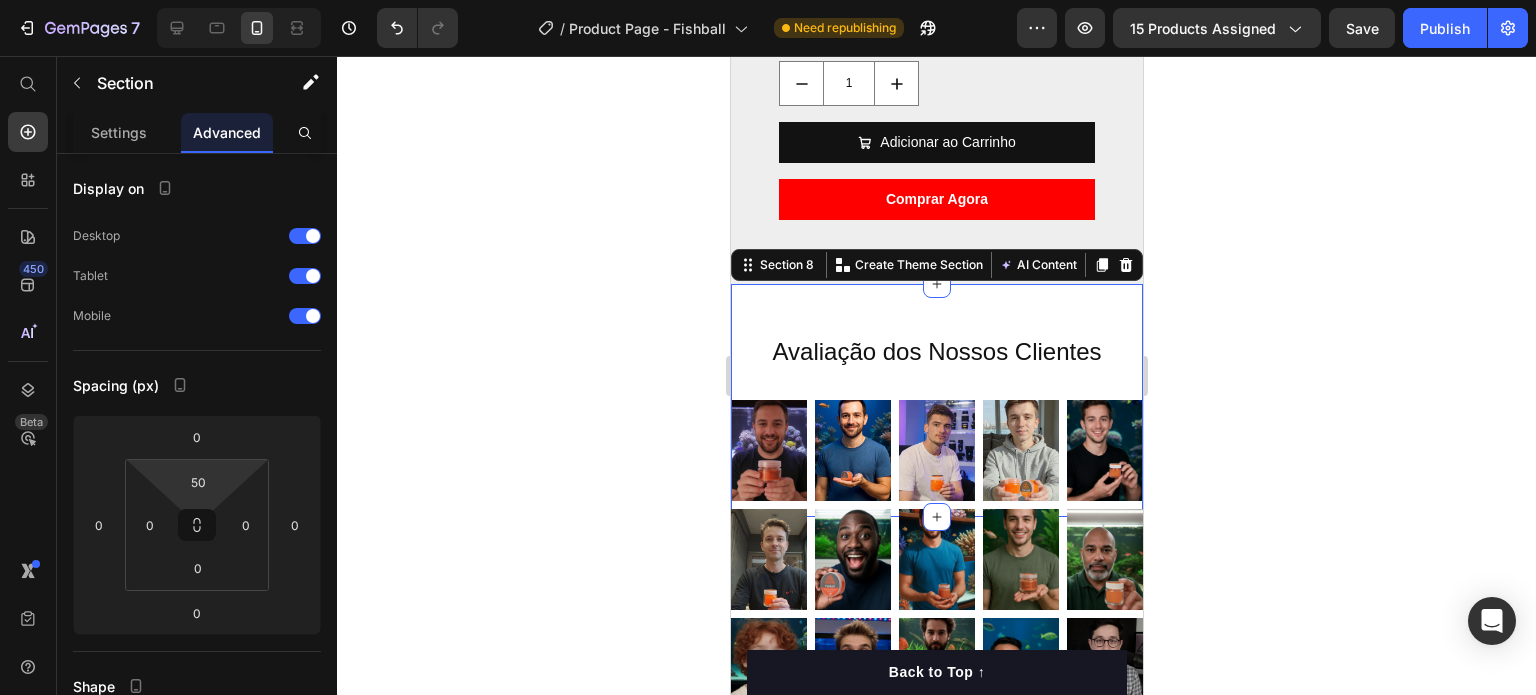 click 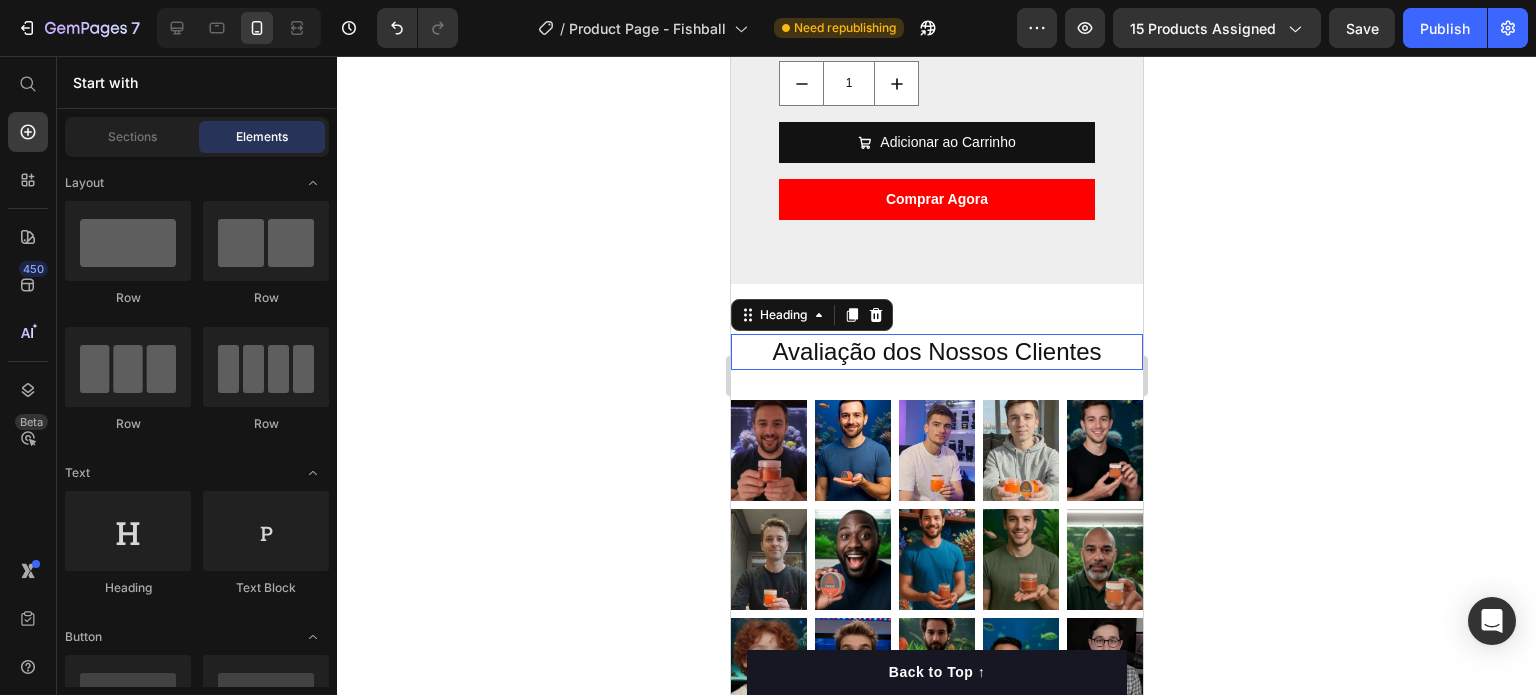 click on "Avaliação dos Nossos Clientes" at bounding box center (936, 351) 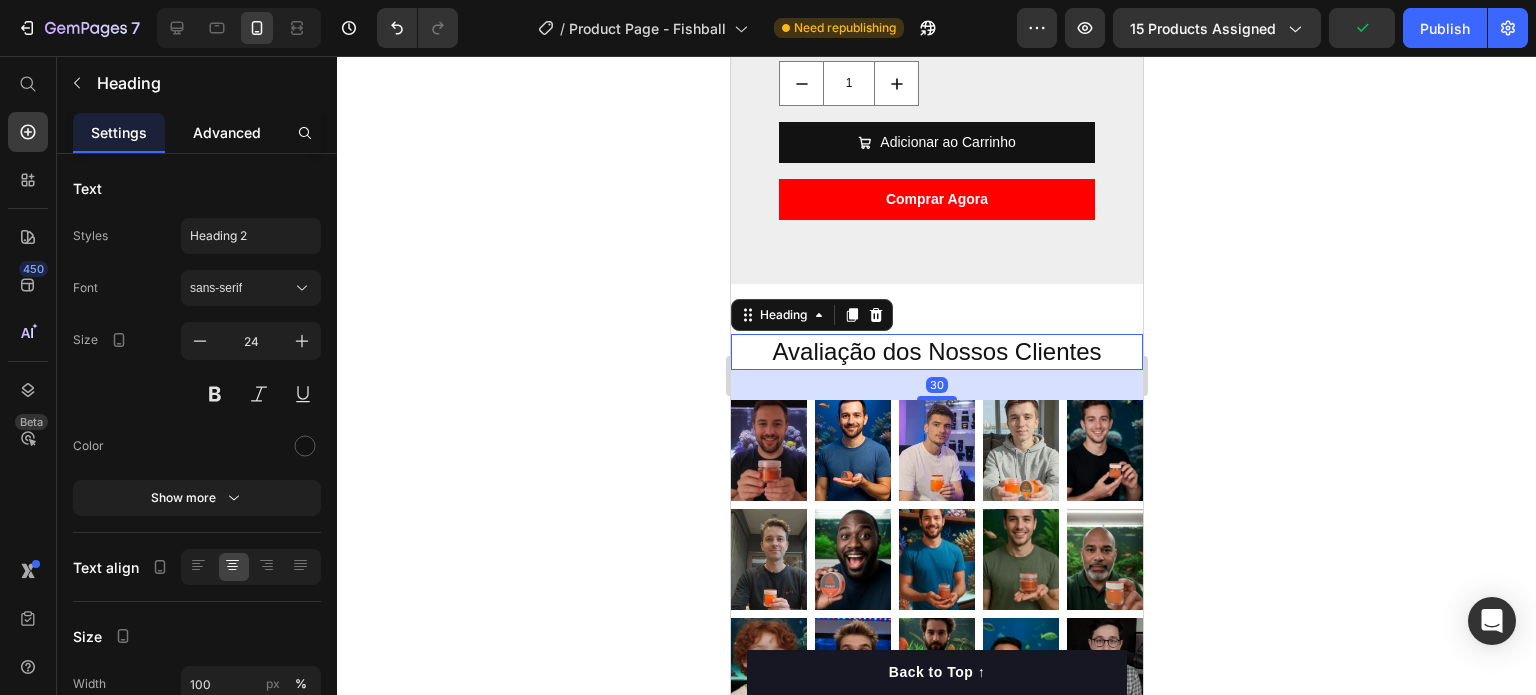 click on "Advanced" at bounding box center (227, 132) 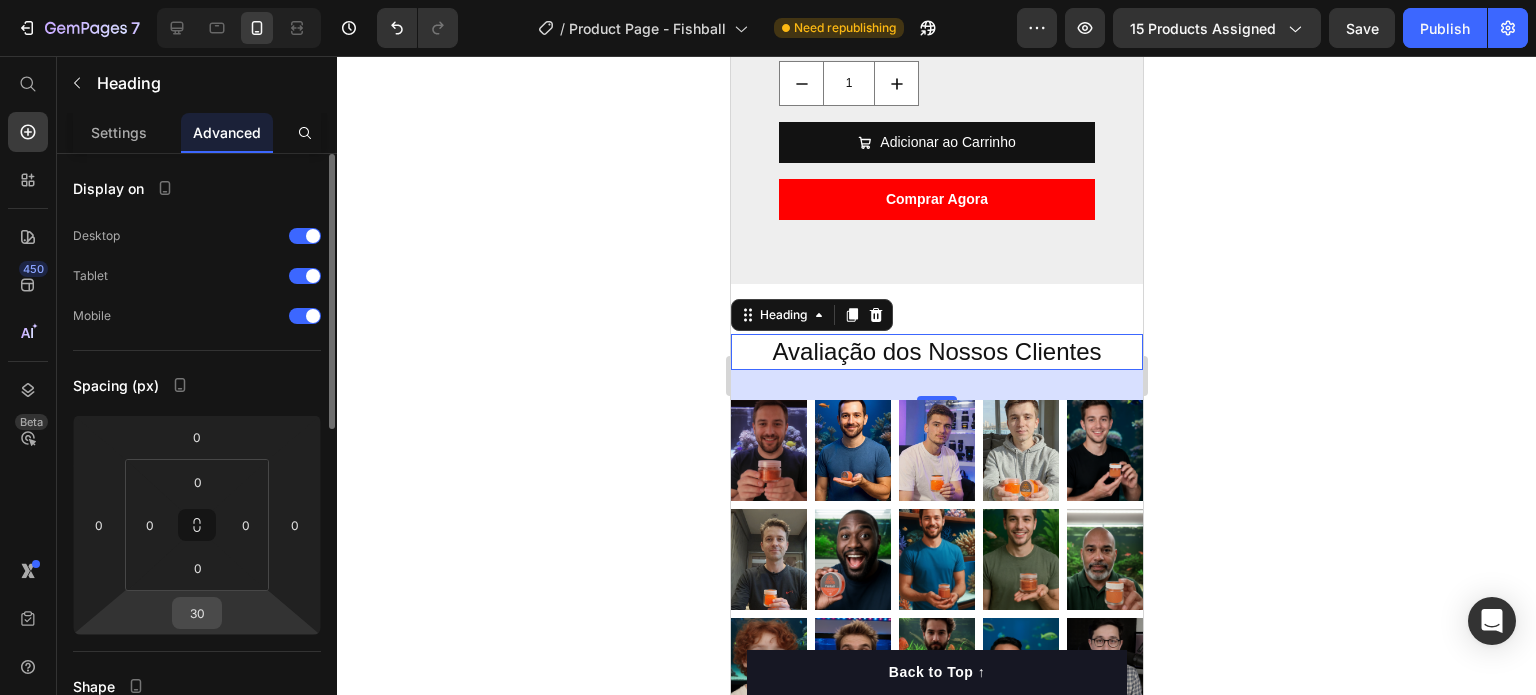 click on "30" at bounding box center (197, 613) 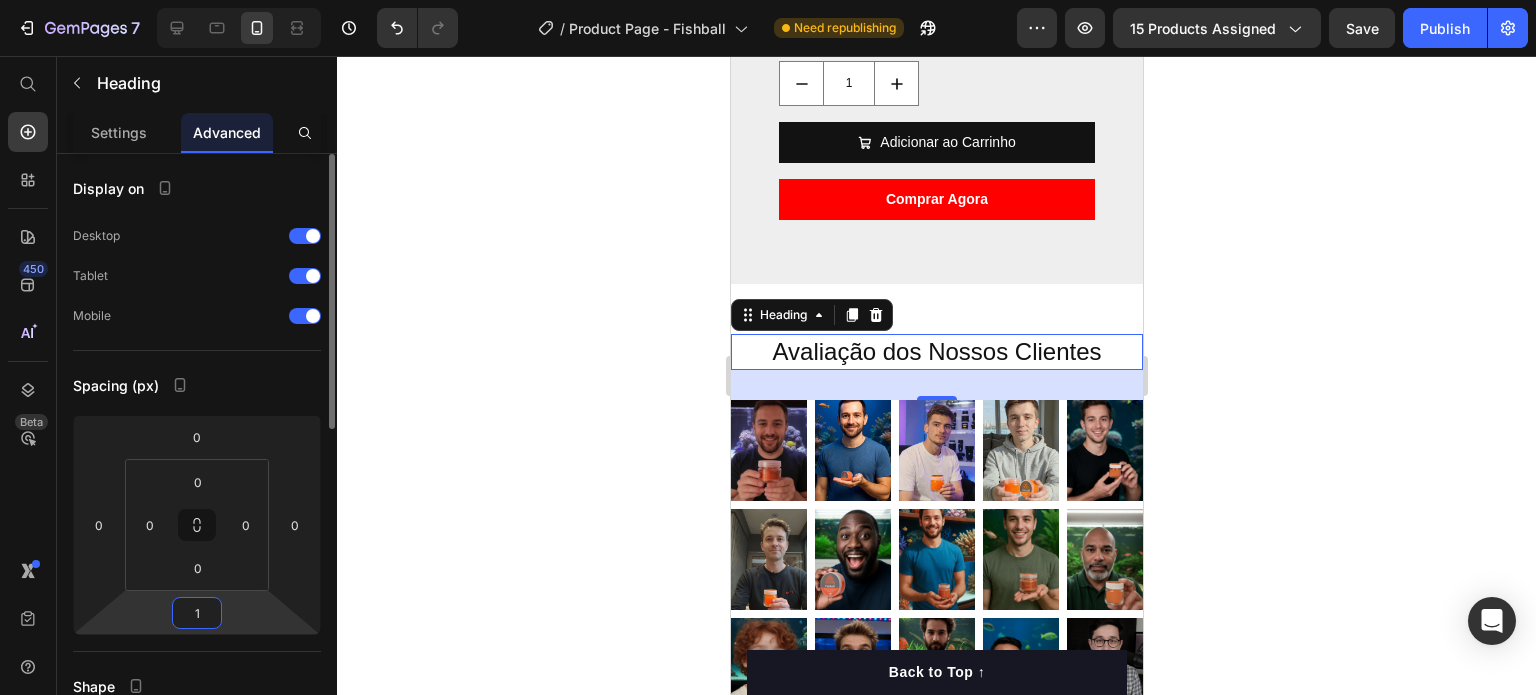 type on "15" 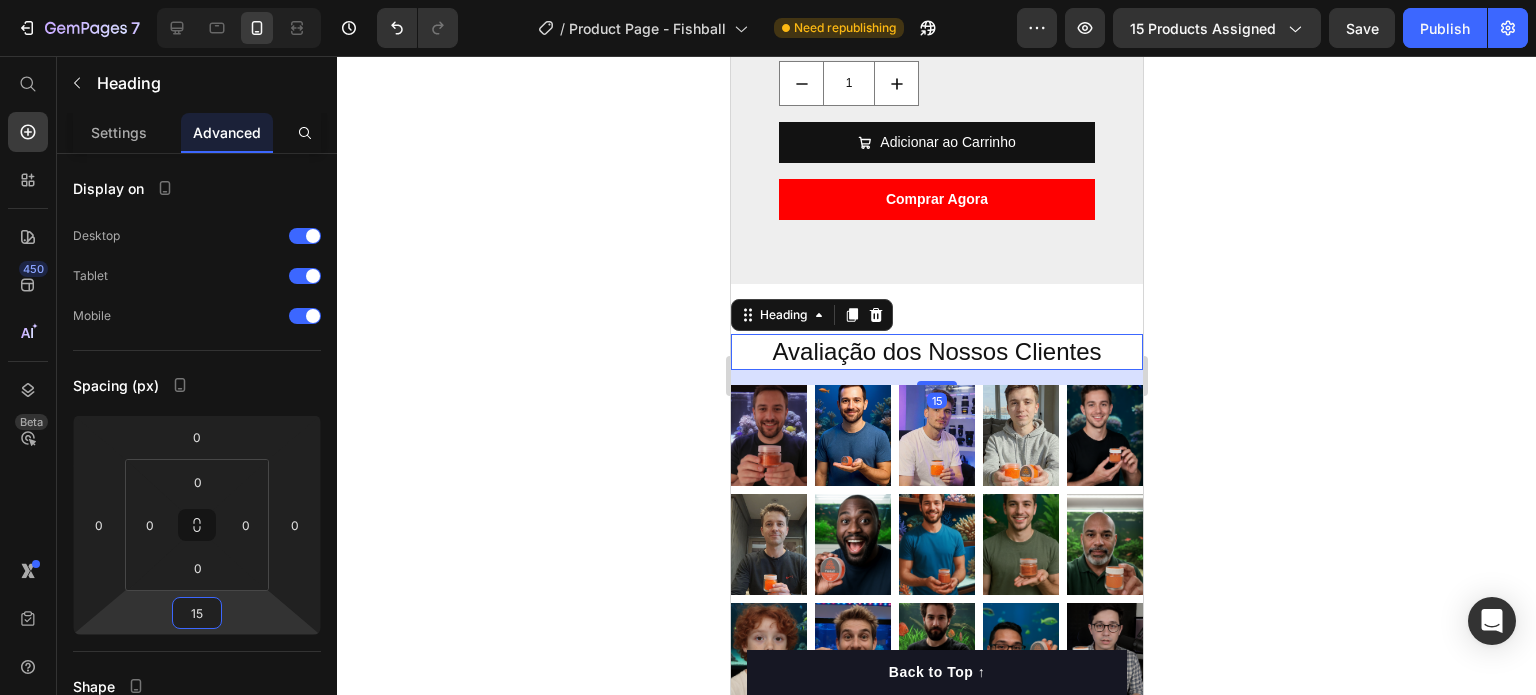 click 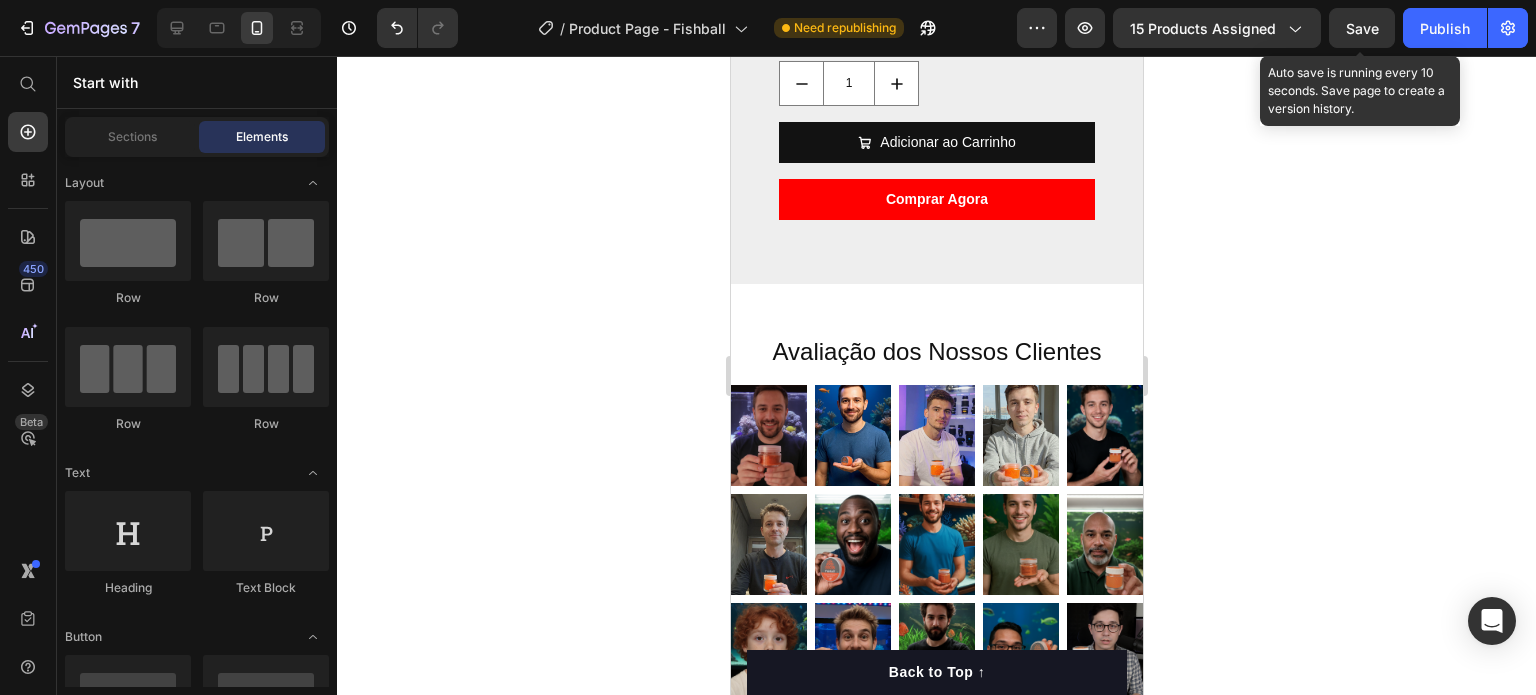 click on "Save" at bounding box center (1362, 28) 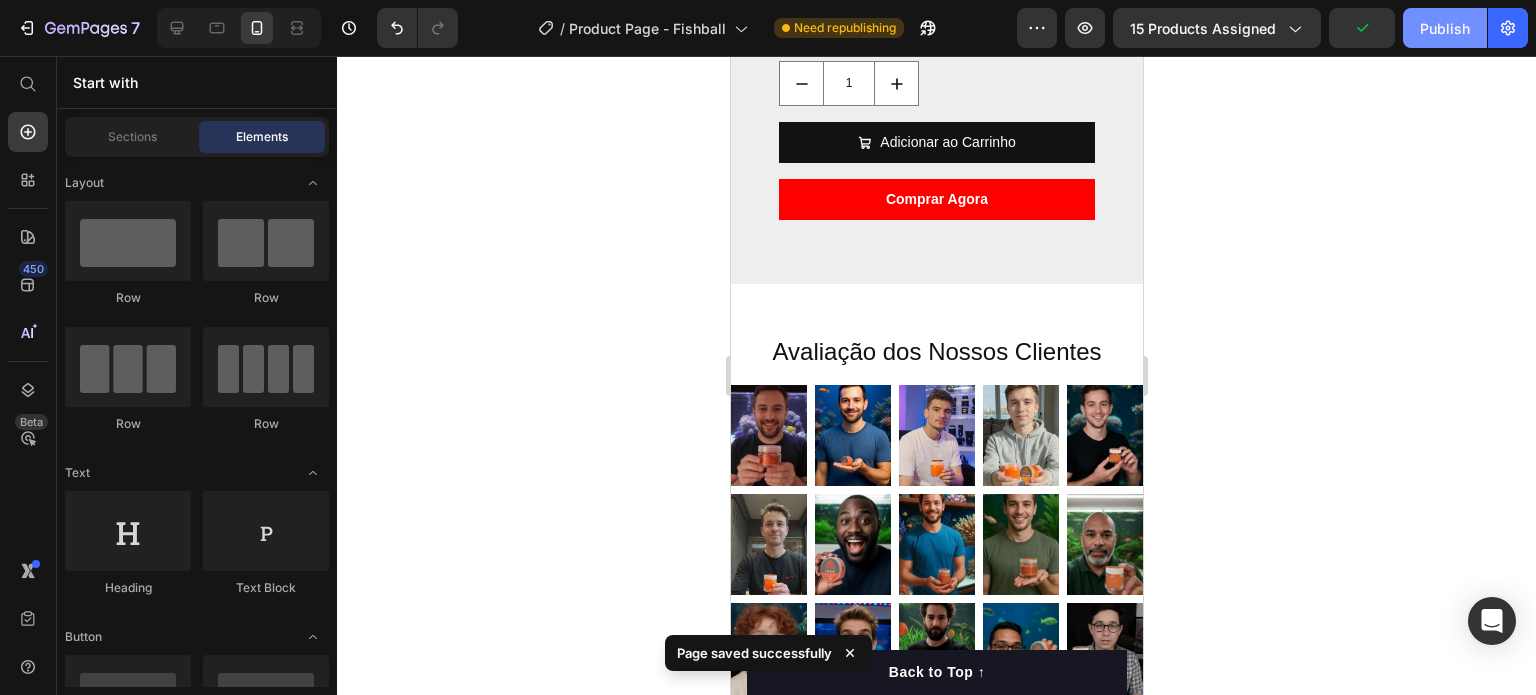 click on "Publish" at bounding box center [1445, 28] 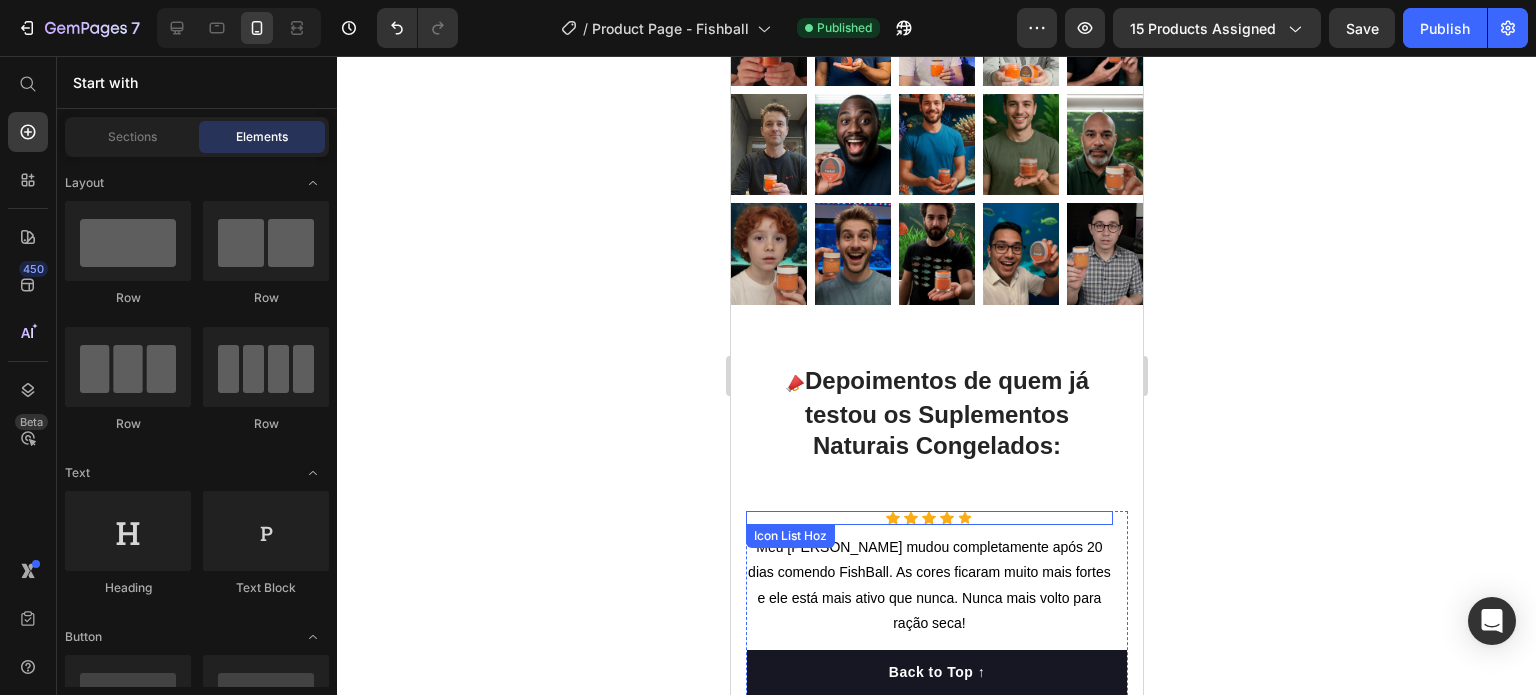 scroll, scrollTop: 5600, scrollLeft: 0, axis: vertical 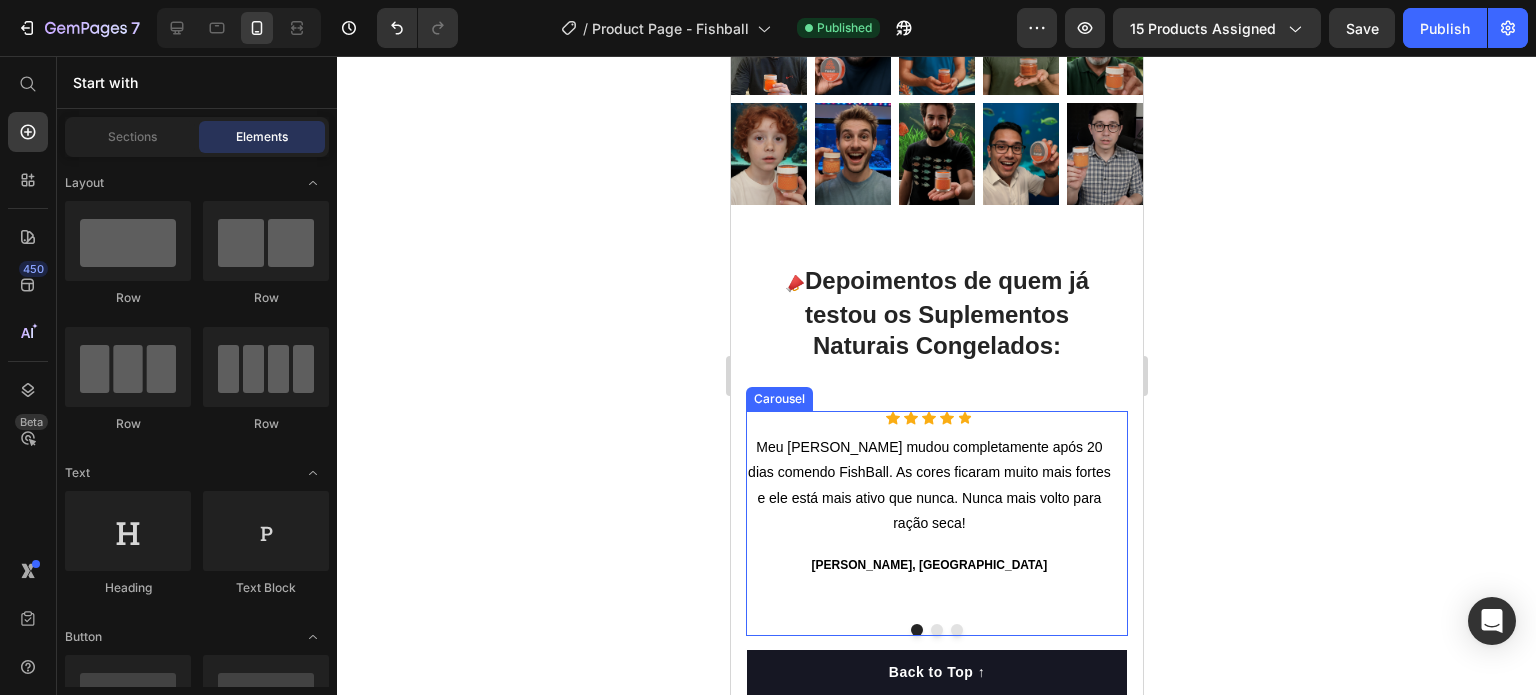 click on "Meu Betta mudou completamente após 20 dias comendo FishBall. As cores ficaram muito mais fortes e ele está mais ativo que nunca. Nunca mais volto para ração seca!" at bounding box center [928, 485] 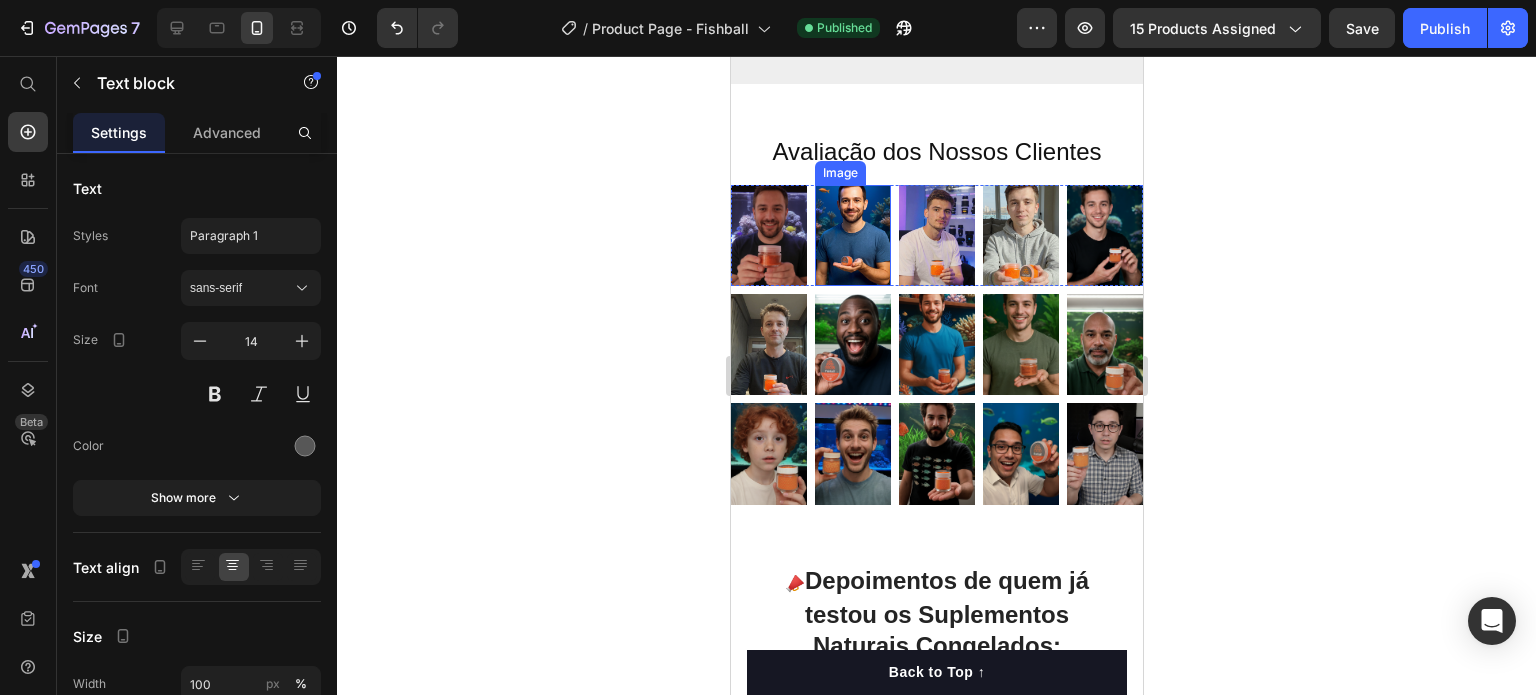 scroll, scrollTop: 5200, scrollLeft: 0, axis: vertical 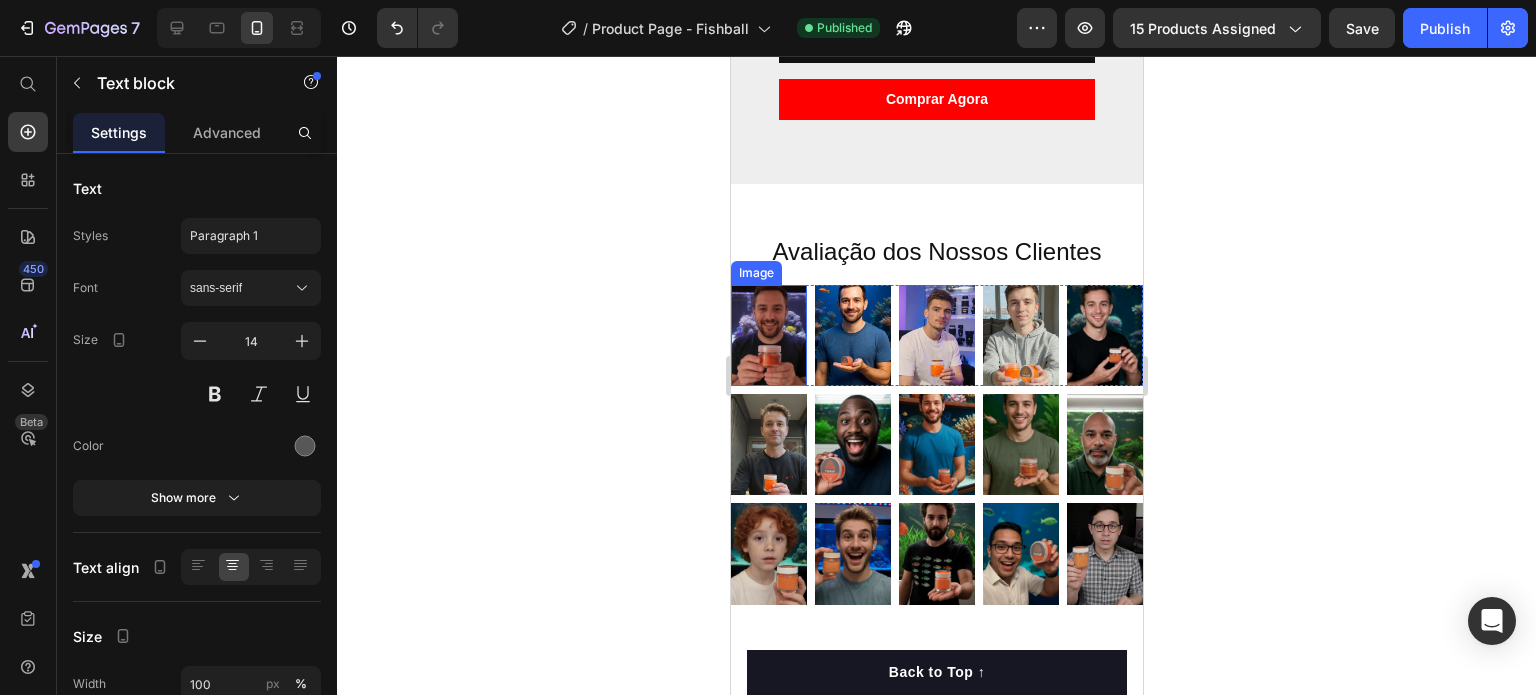click on "450 Beta" at bounding box center [28, 375] 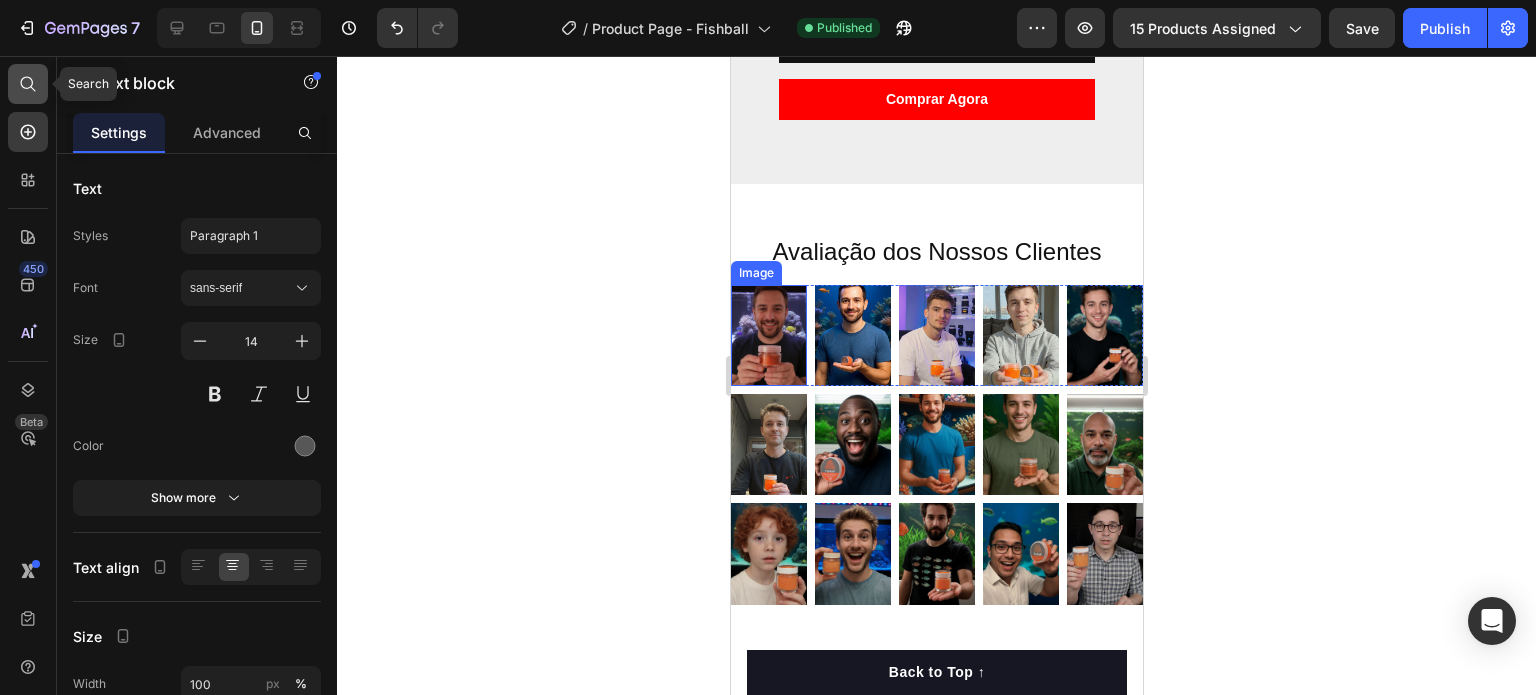click 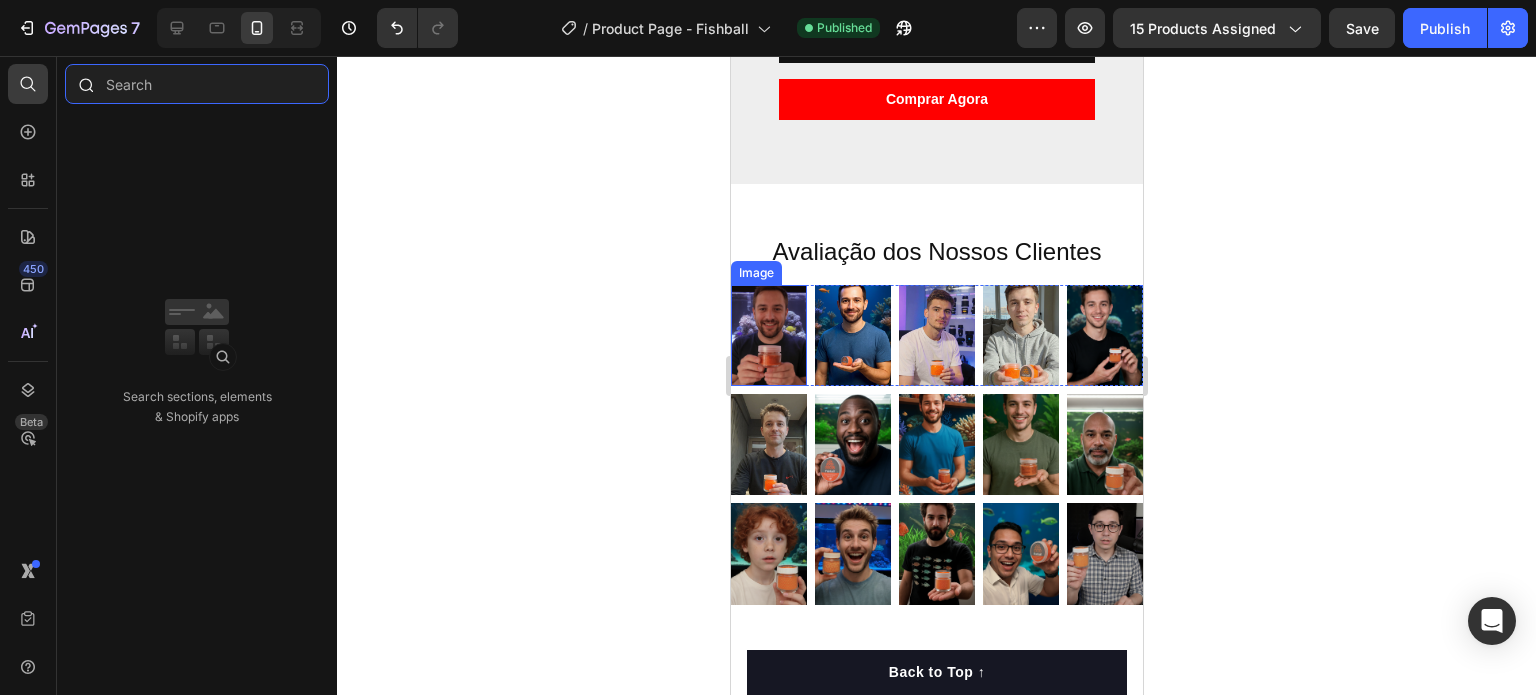 click at bounding box center (197, 84) 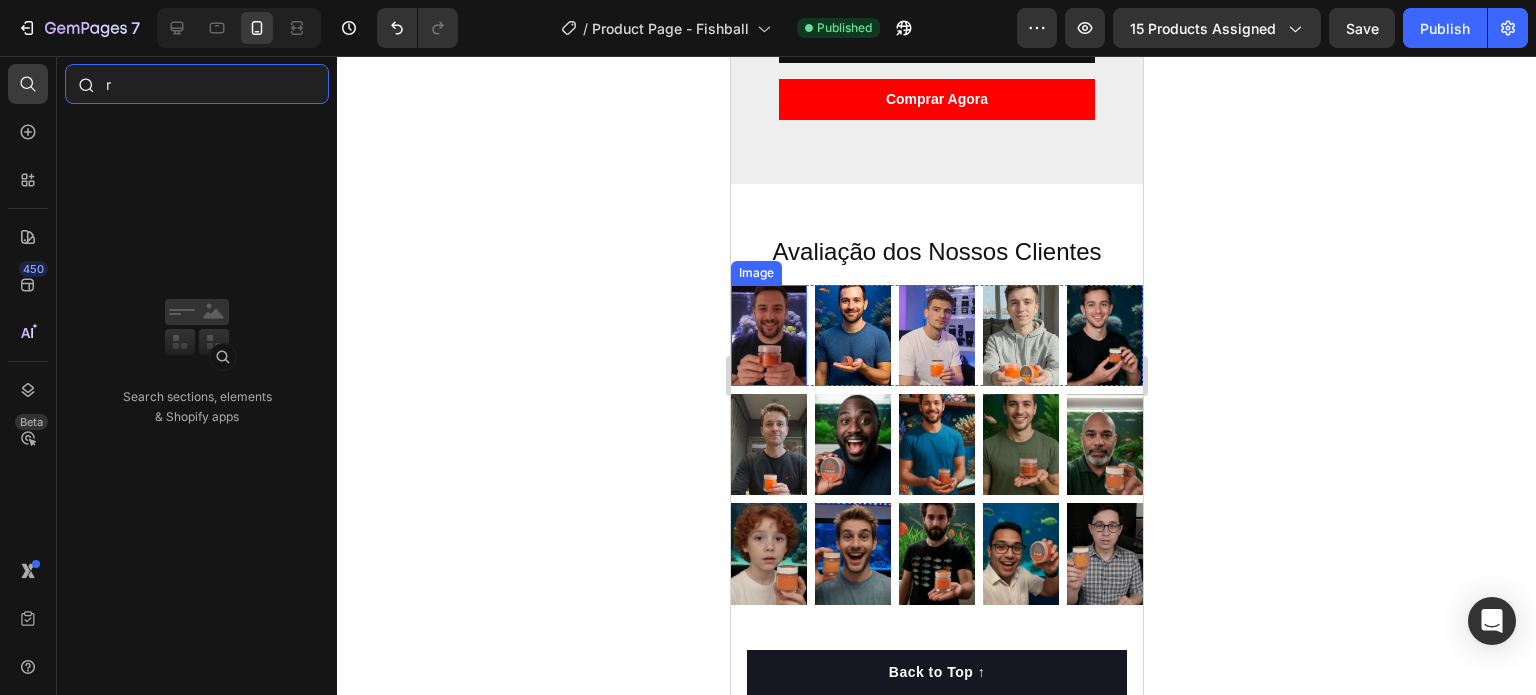 click on "r" at bounding box center (197, 84) 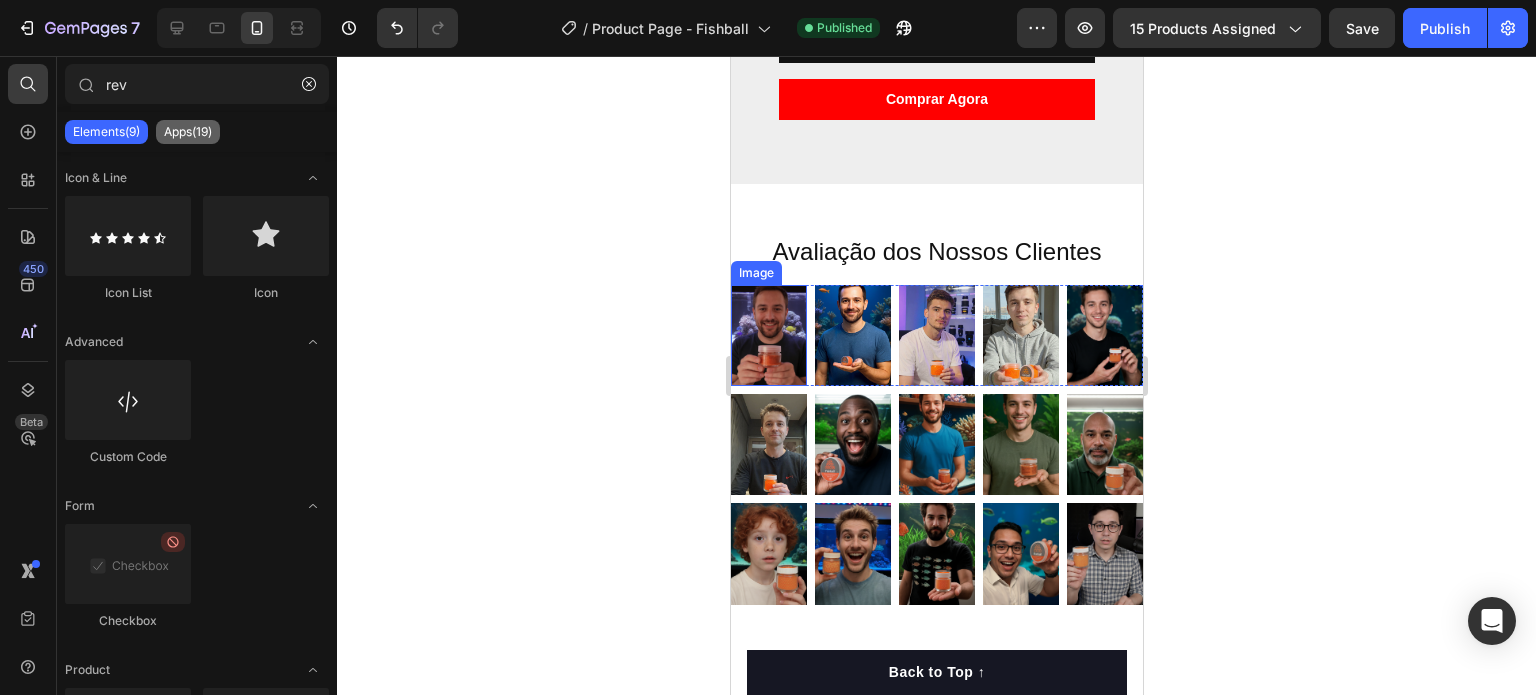 click on "Apps(19)" at bounding box center (188, 132) 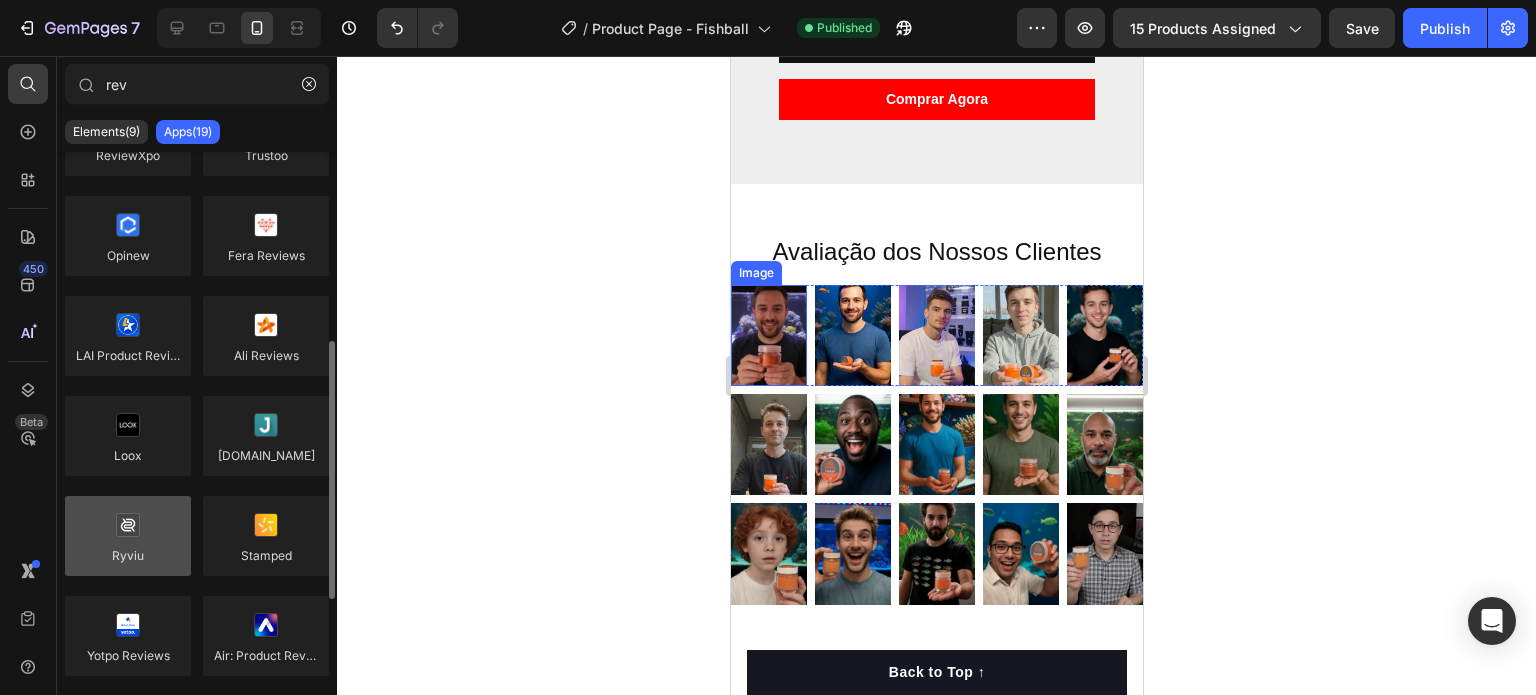 scroll, scrollTop: 200, scrollLeft: 0, axis: vertical 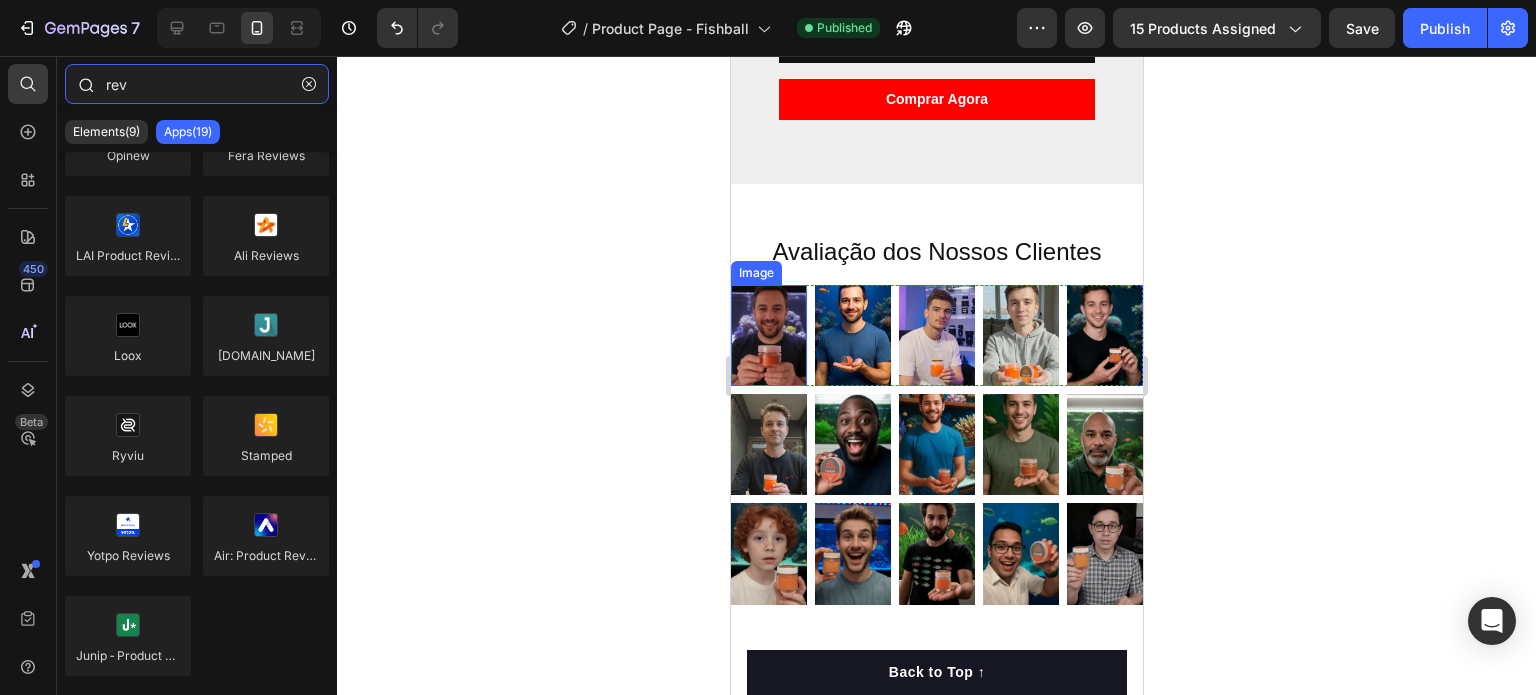 click on "rev" at bounding box center (197, 84) 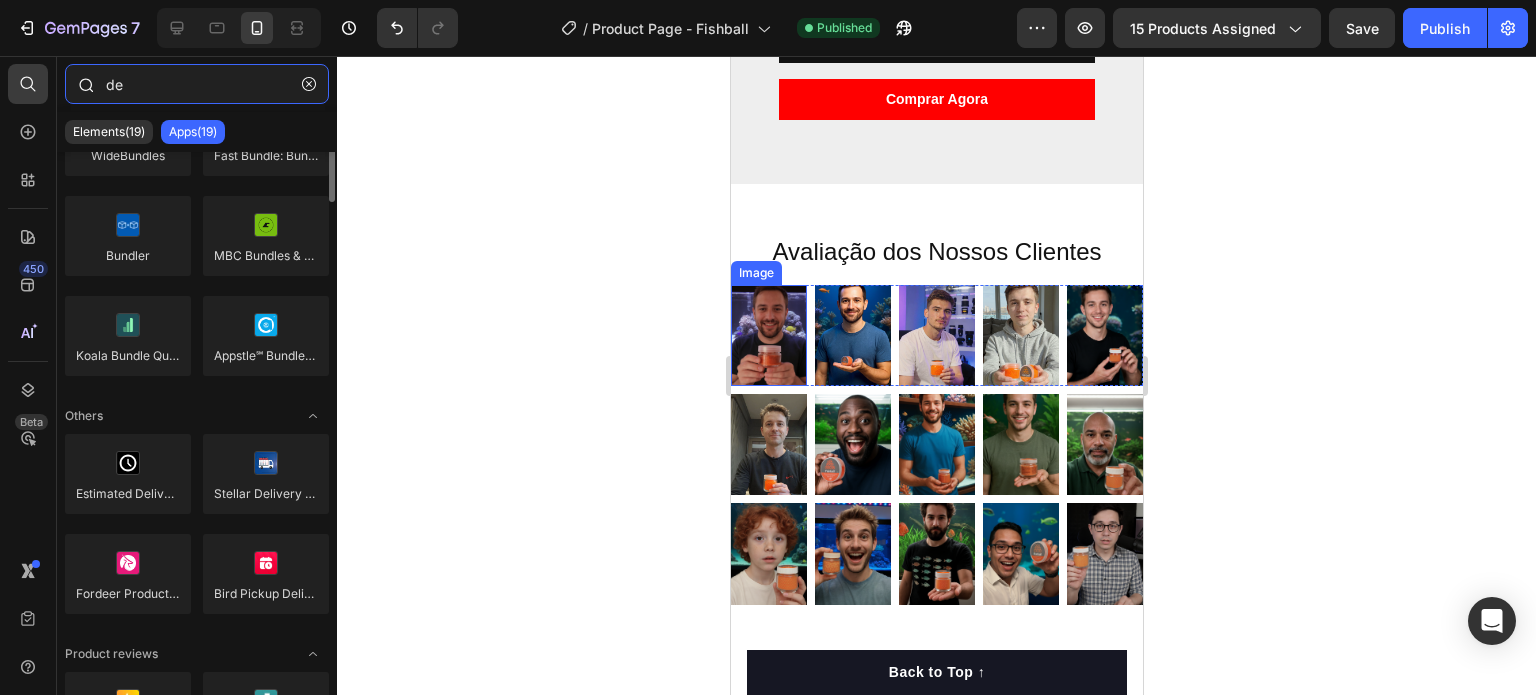 scroll, scrollTop: 0, scrollLeft: 0, axis: both 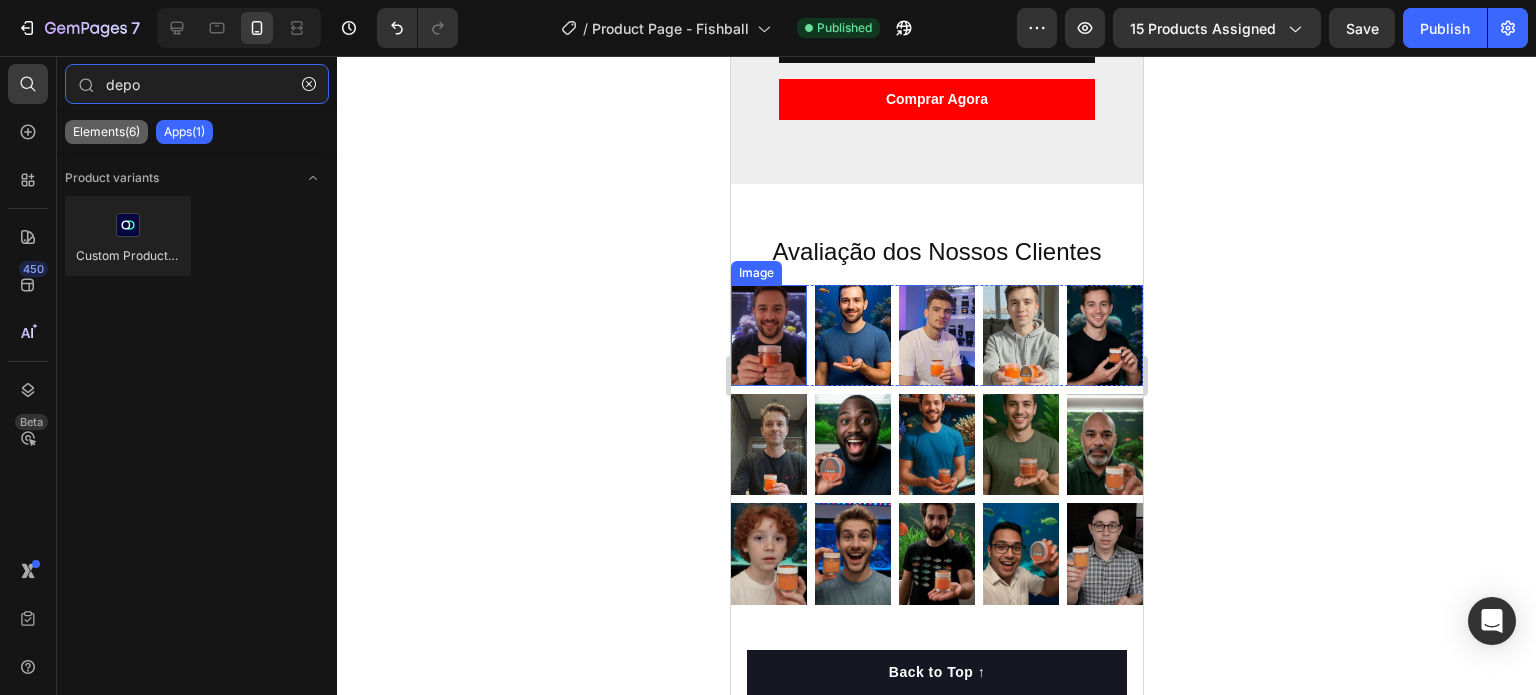 type on "depo" 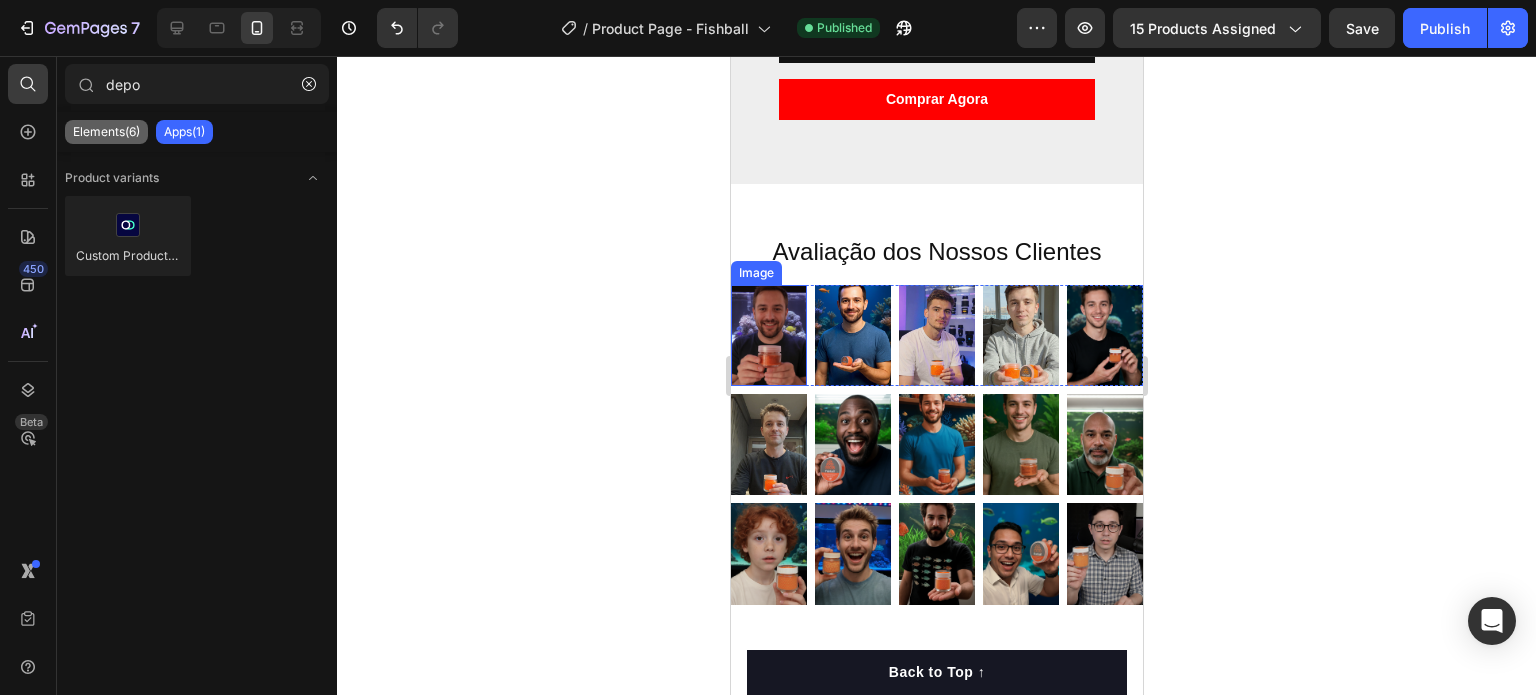 click on "Elements(6)" at bounding box center (106, 132) 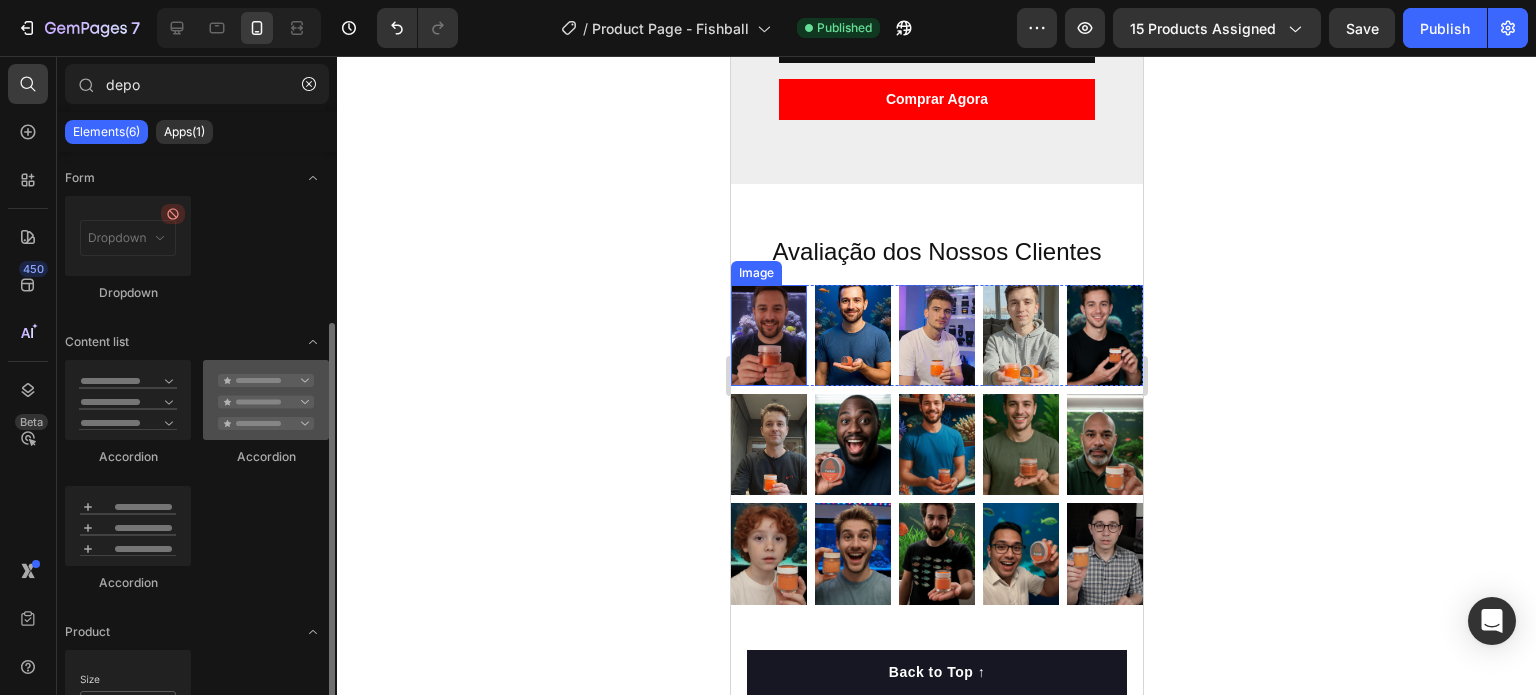 scroll, scrollTop: 235, scrollLeft: 0, axis: vertical 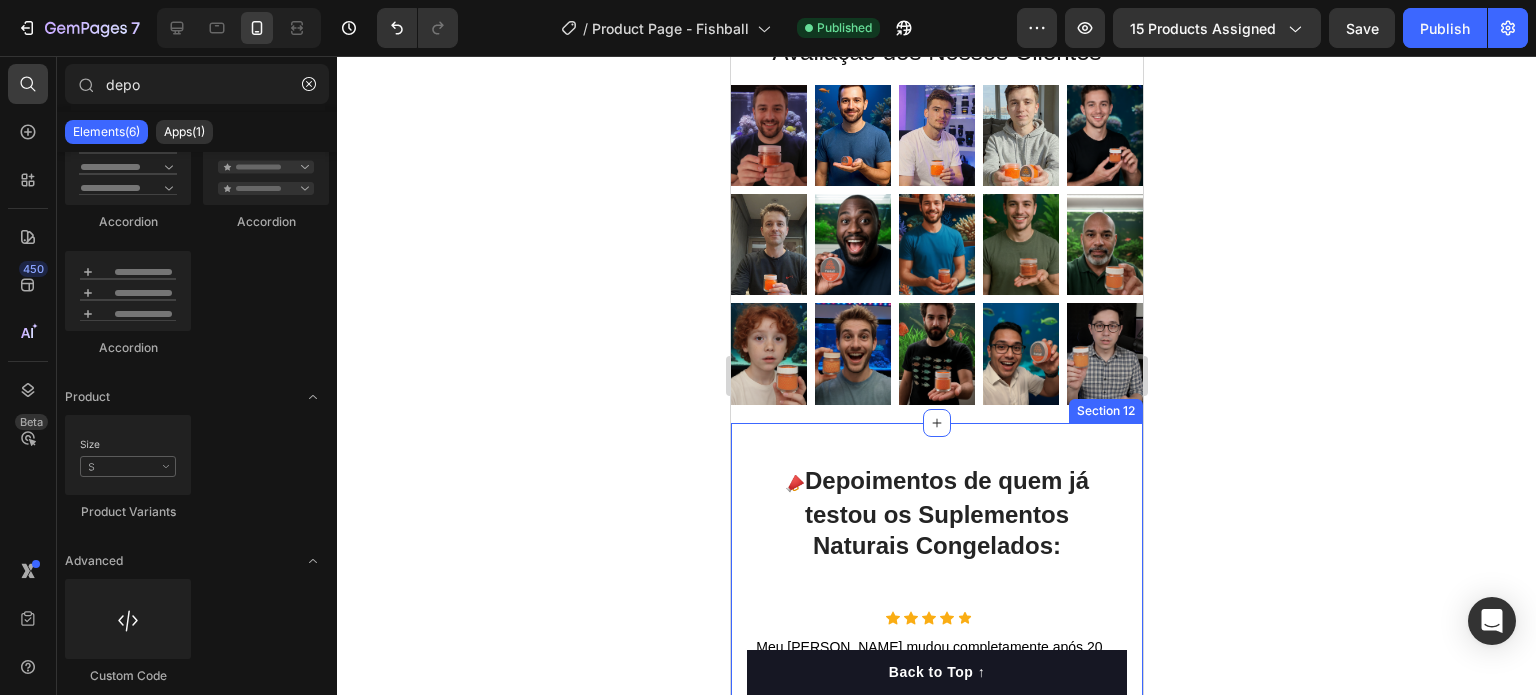 click on "📣  Depoimentos de quem já testou os Suplementos Naturais Congelados: Heading Row                Icon                Icon                Icon                Icon
Icon Icon List Hoz Meu Betta mudou completamente após 20 dias comendo FishBall. As cores ficaram muito mais fortes e ele está mais ativo que nunca. Nunca mais volto para ração seca! Text block João P., São Paulo Text block                Icon                Icon                Icon                Icon
Icon Icon List Hoz Achei que era exagero, mas realmente funciona. Meus Neons Tetra estão com um azul brilhante que eu nunca tinha visto antes. Além disso, percebi que suja muito menos o aquário. Text block Ana C., Belo Horizonte Text block                Icon                Icon                Icon                Icon
Icon Icon List Hoz Text block Rafael T., Rio de Janeiro Text block Carousel Row" at bounding box center (936, 649) 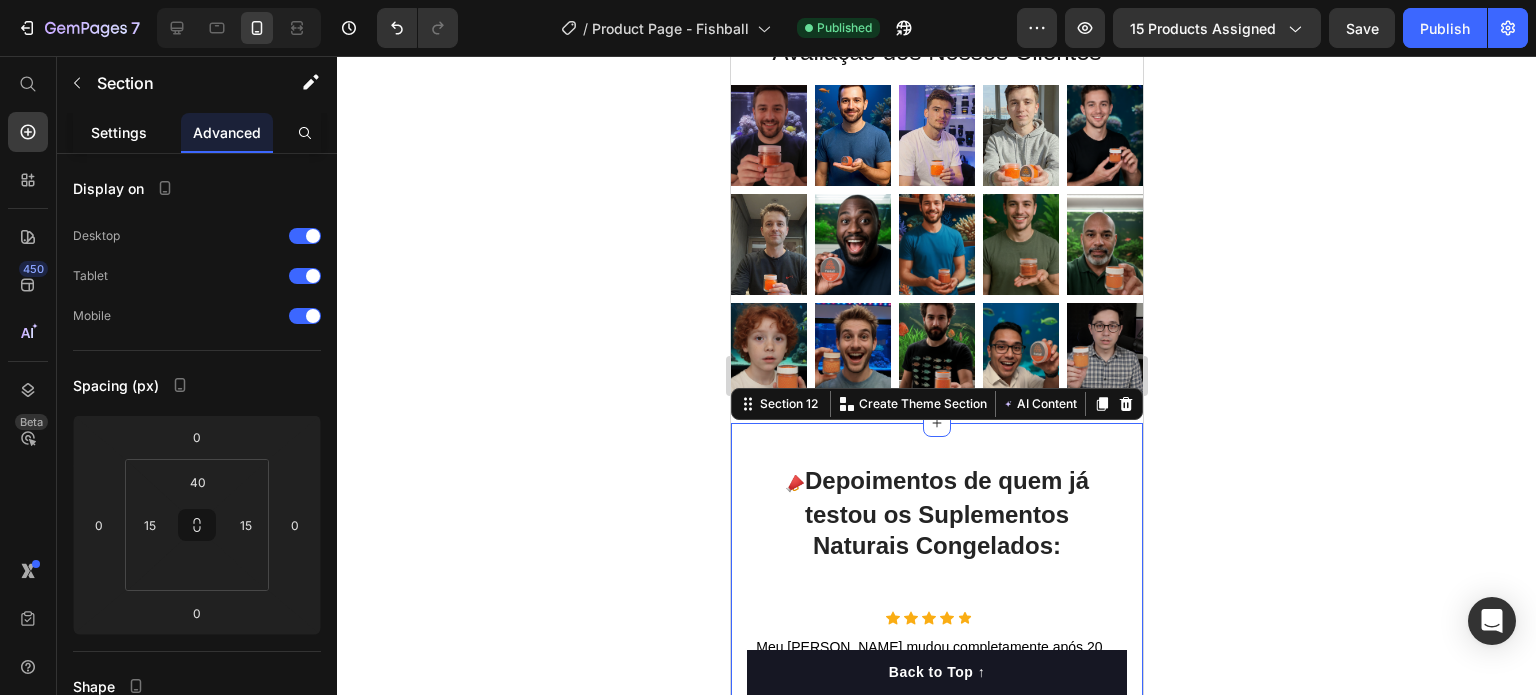 click on "Settings" 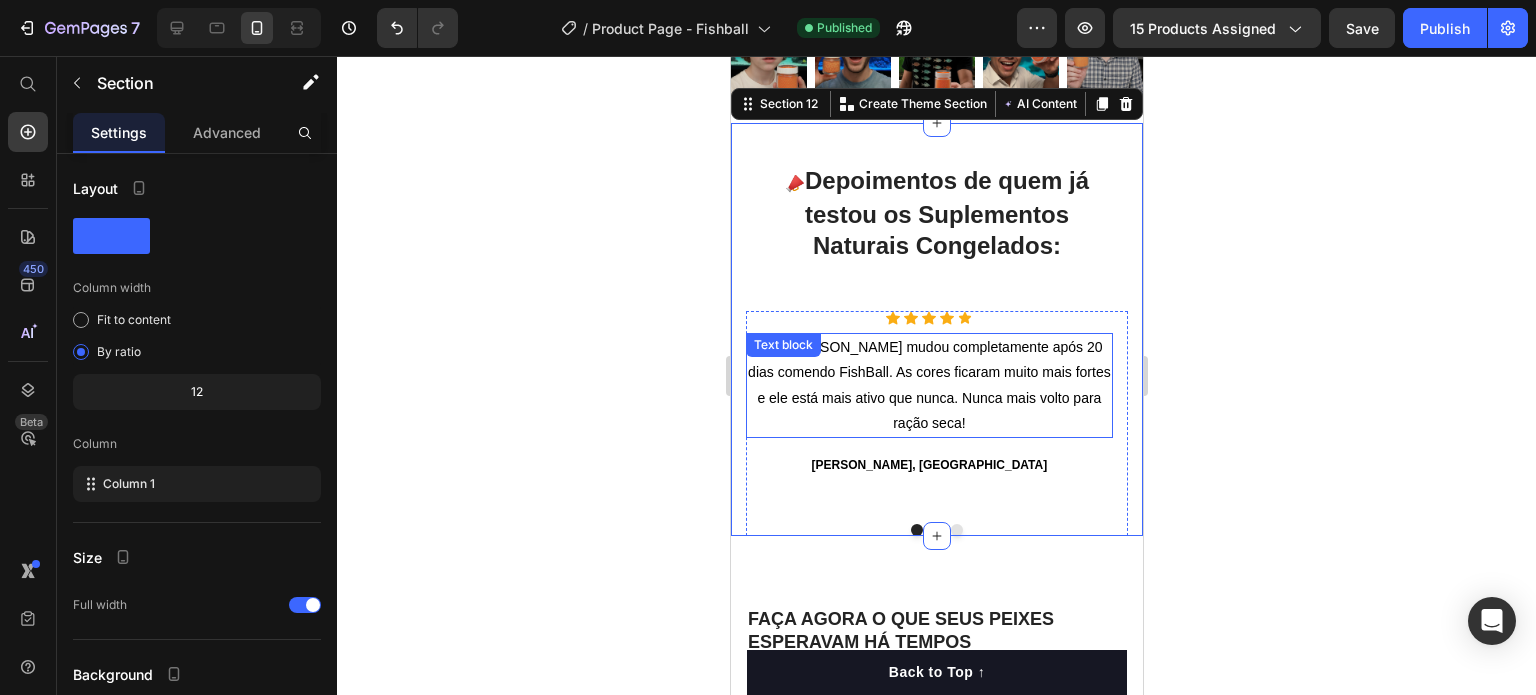 scroll, scrollTop: 5800, scrollLeft: 0, axis: vertical 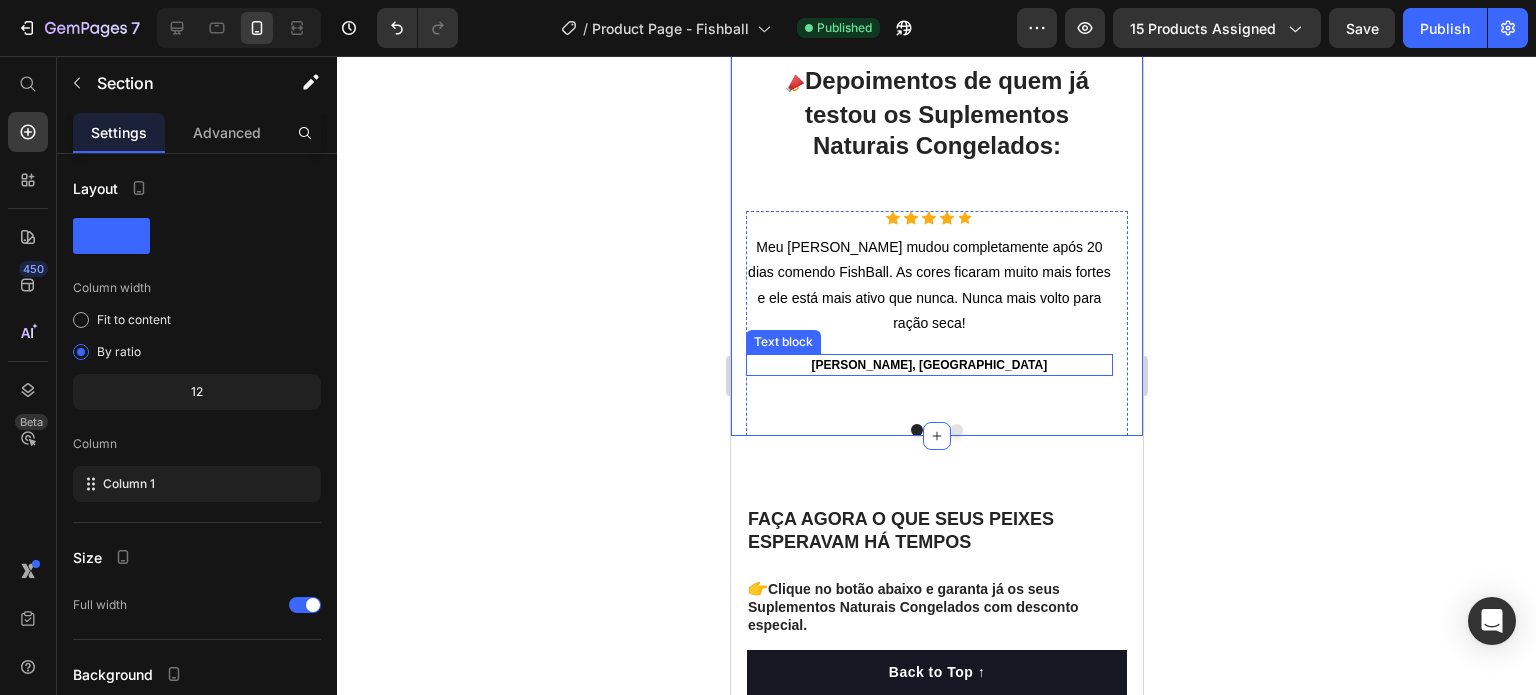 click on "João P., São Paulo" at bounding box center (929, 365) 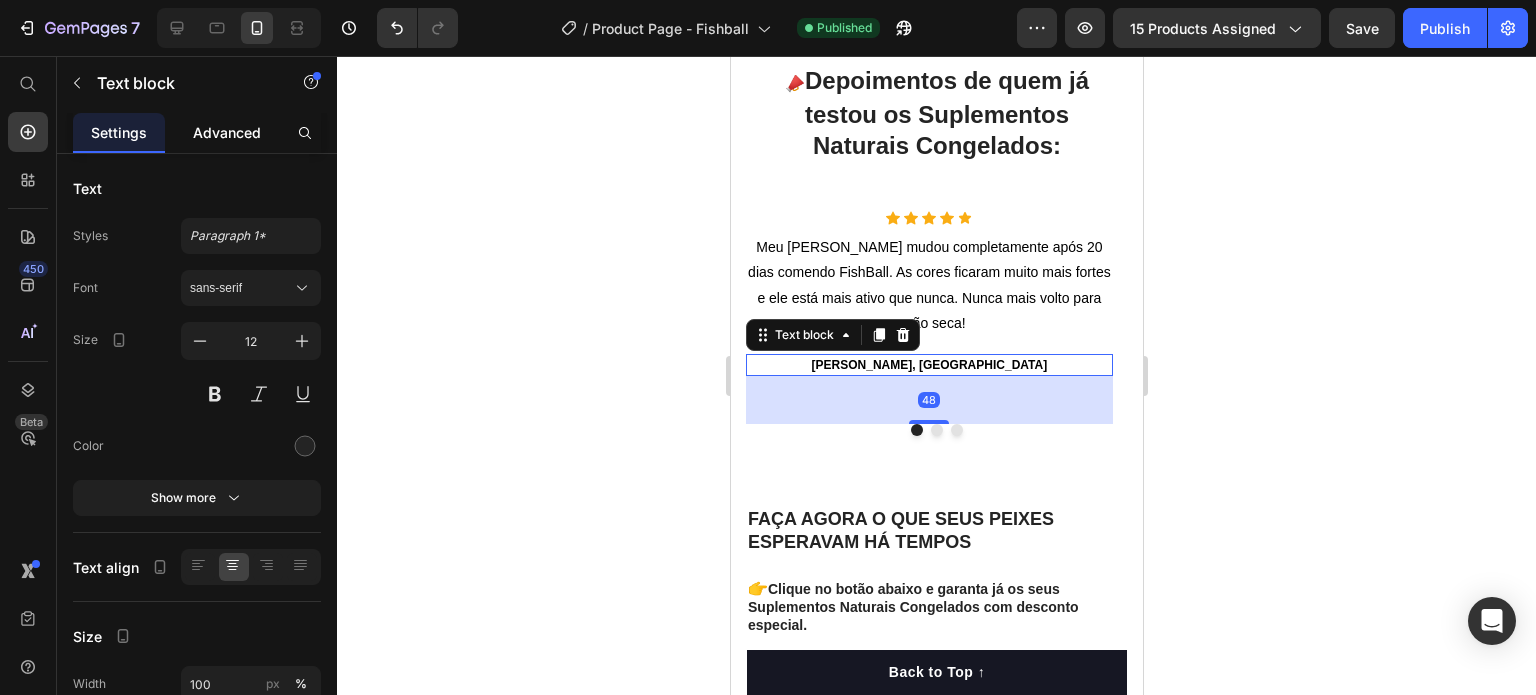 click on "Advanced" at bounding box center (227, 132) 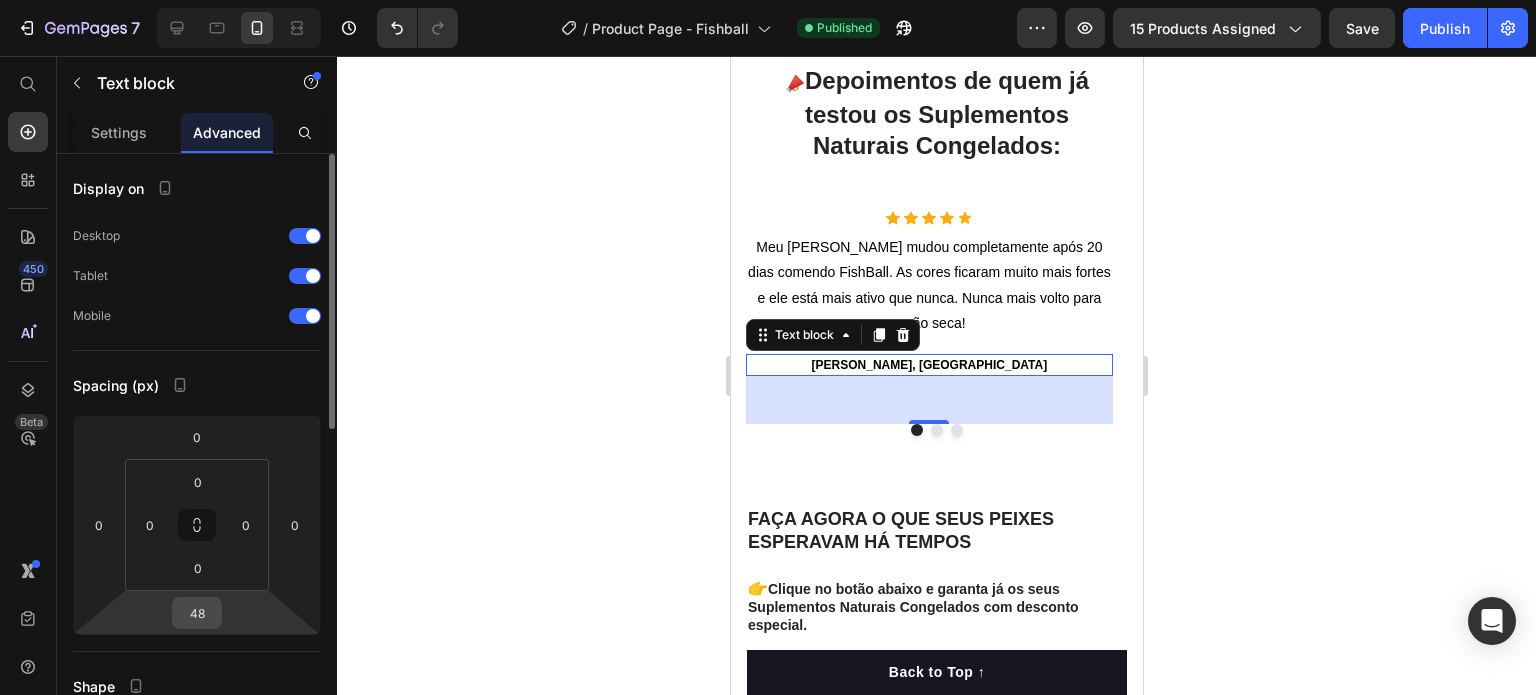 click on "48" at bounding box center [197, 613] 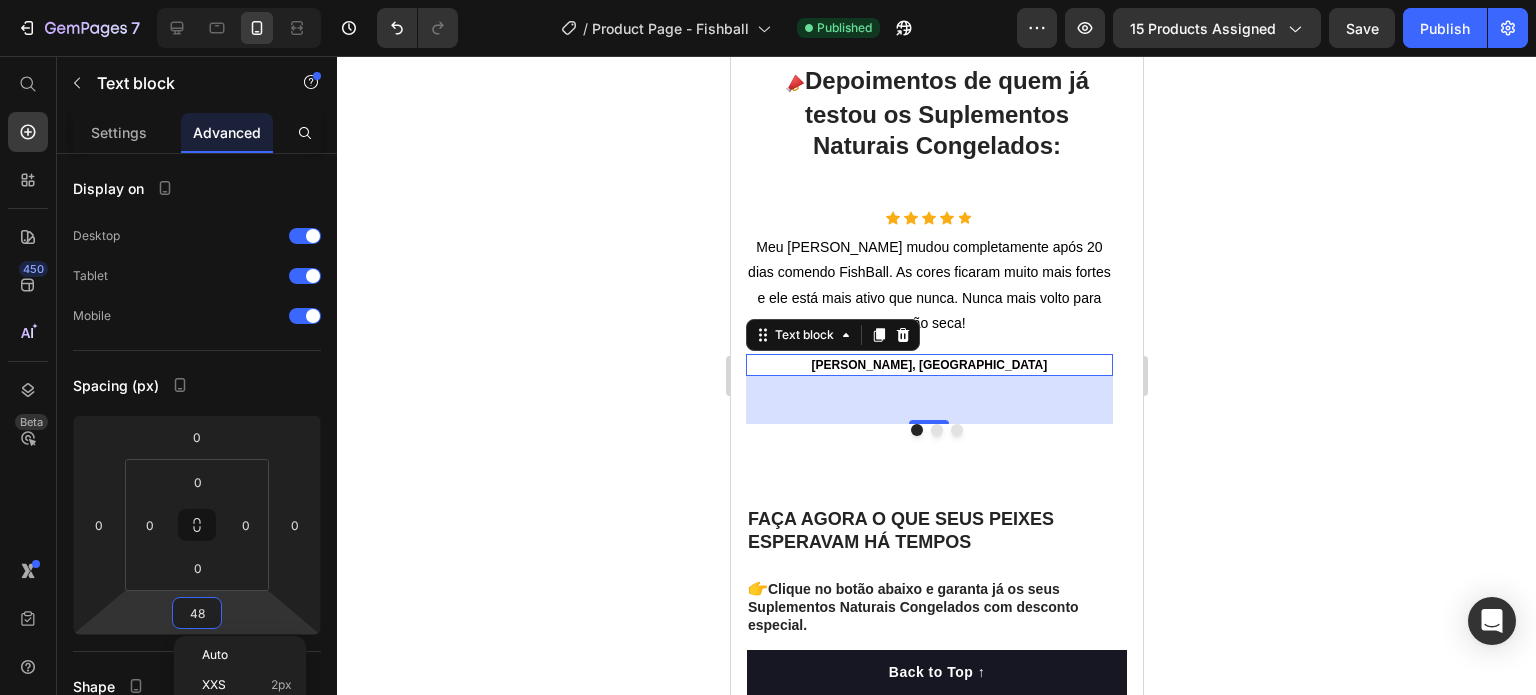 click on "Auto" 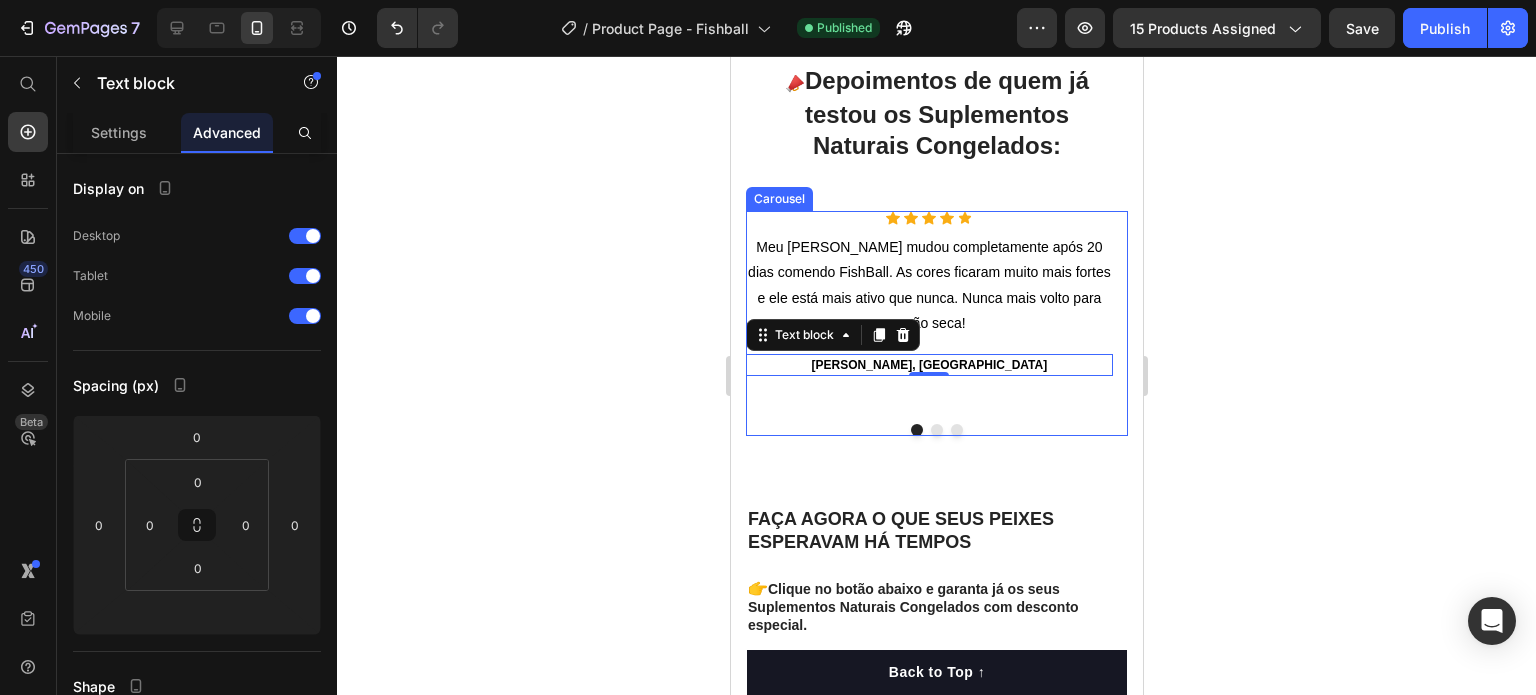 click at bounding box center [936, 430] 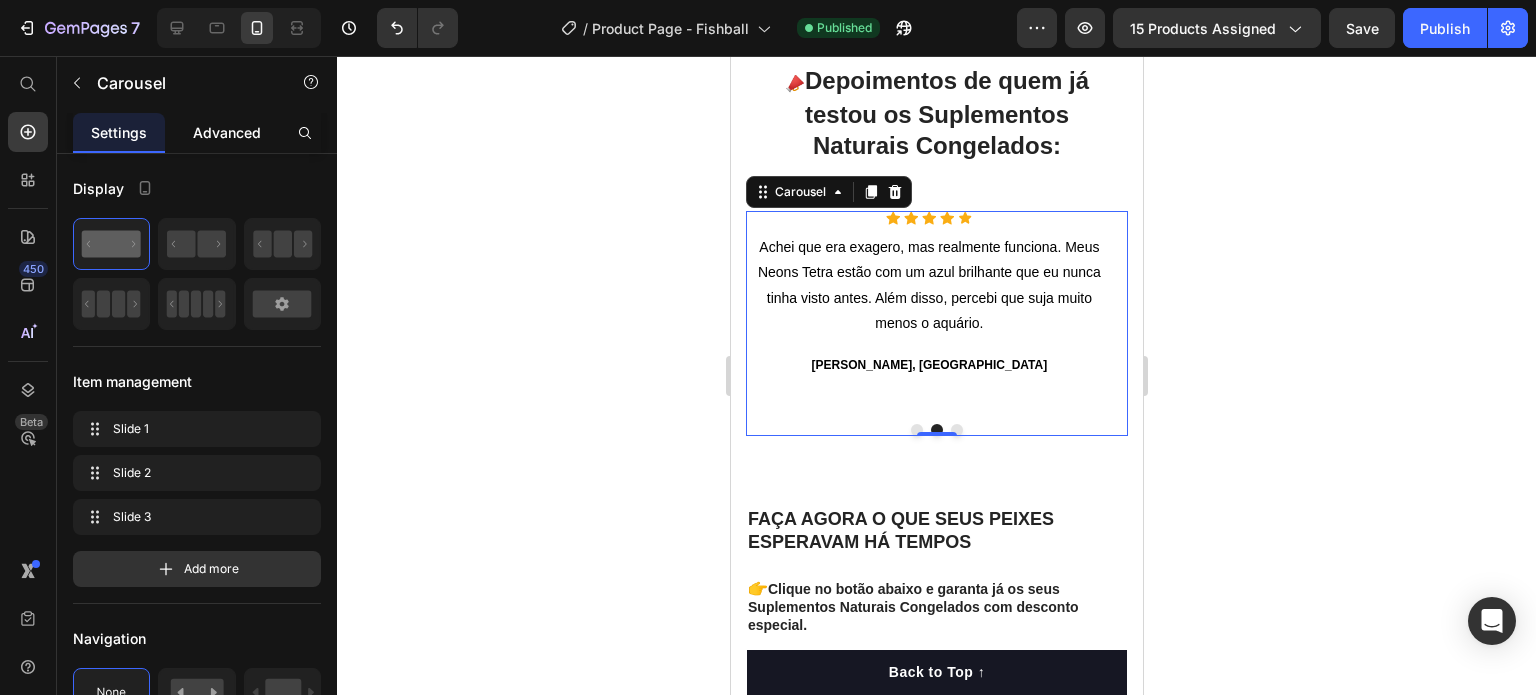 click on "Advanced" 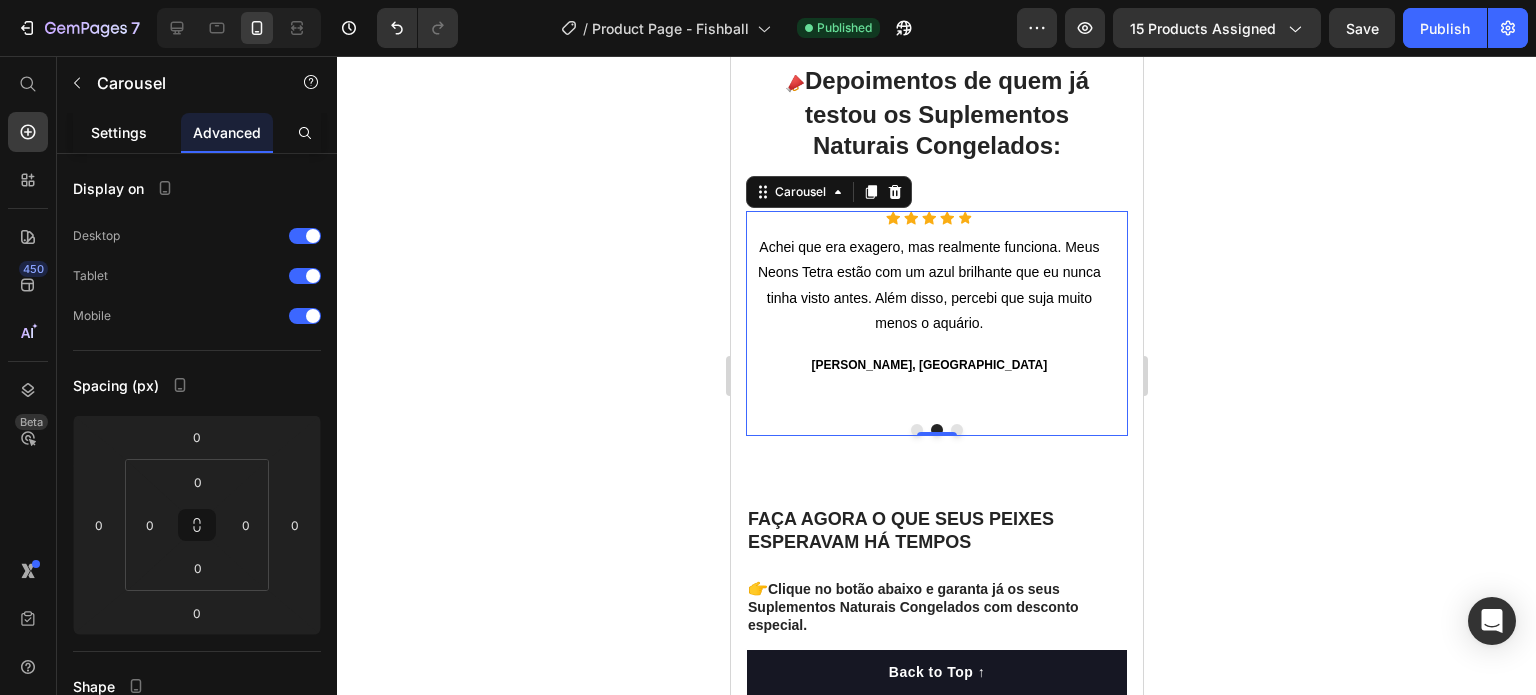 click on "Settings" at bounding box center (119, 132) 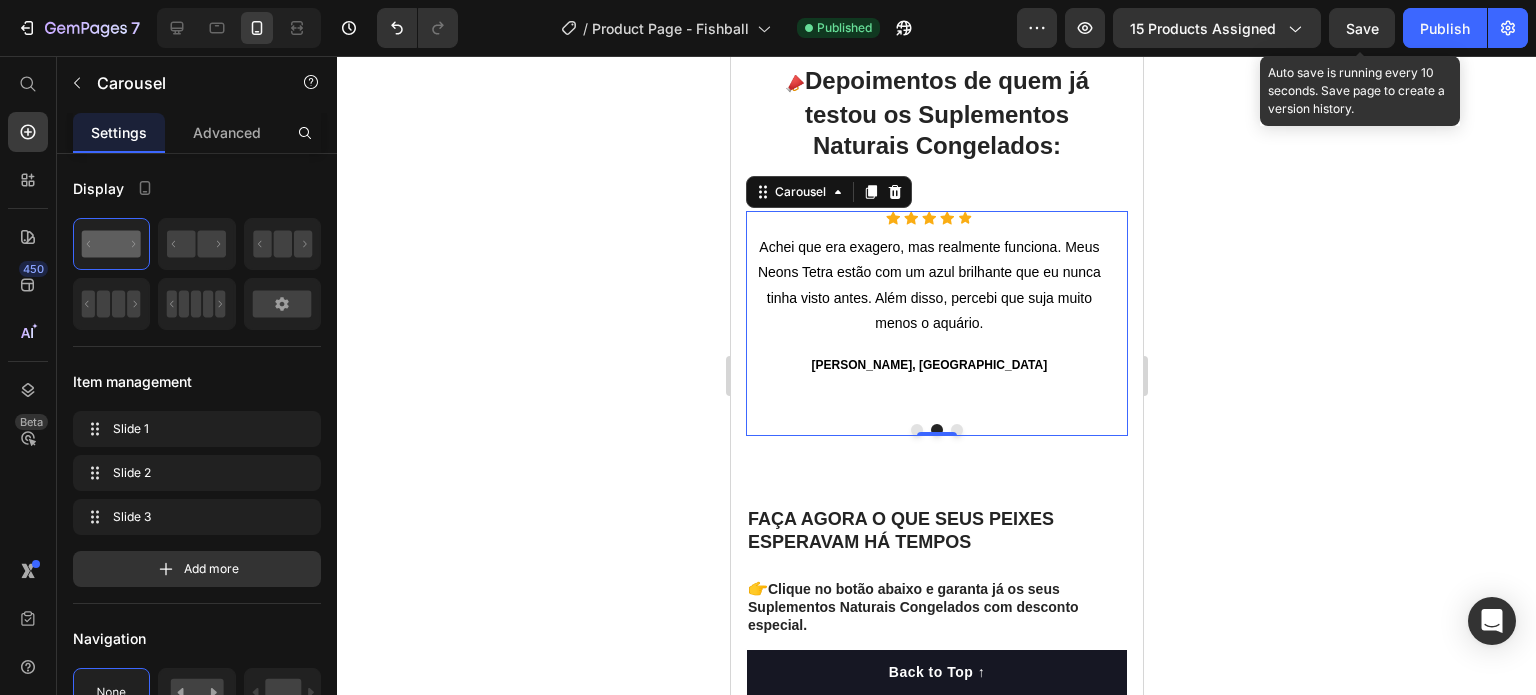 click on "Save" at bounding box center [1362, 28] 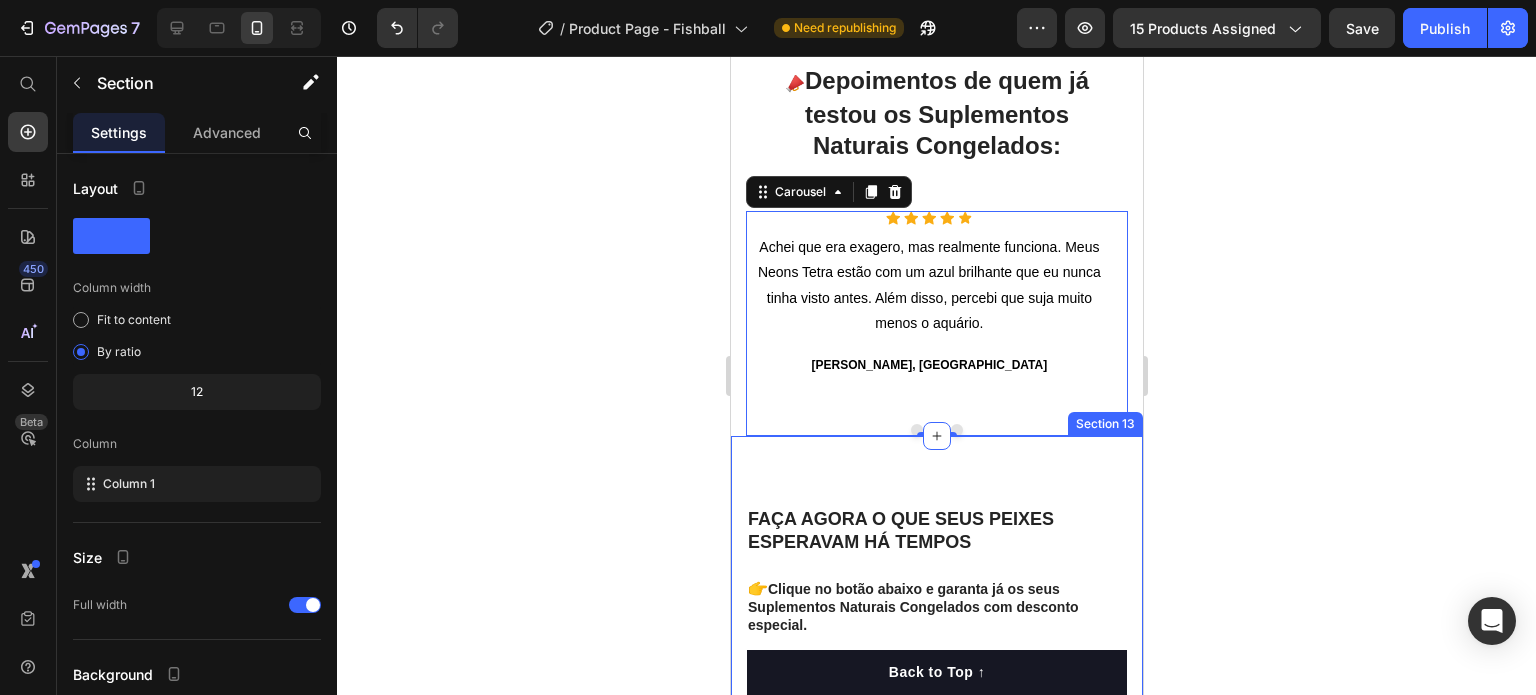 click on "Faça agora o que seus peixes esperavam há tempos Heading 👉  Clique no botão abaixo e garanta já os seus Suplementos Naturais Congelados com desconto especial.   Dê aos seus peixes o alimento que eles merecem.   Porque aquarismo de verdade começa com nutrição de qualidade. Text Block Row Row Image Row Section 13" at bounding box center (936, 778) 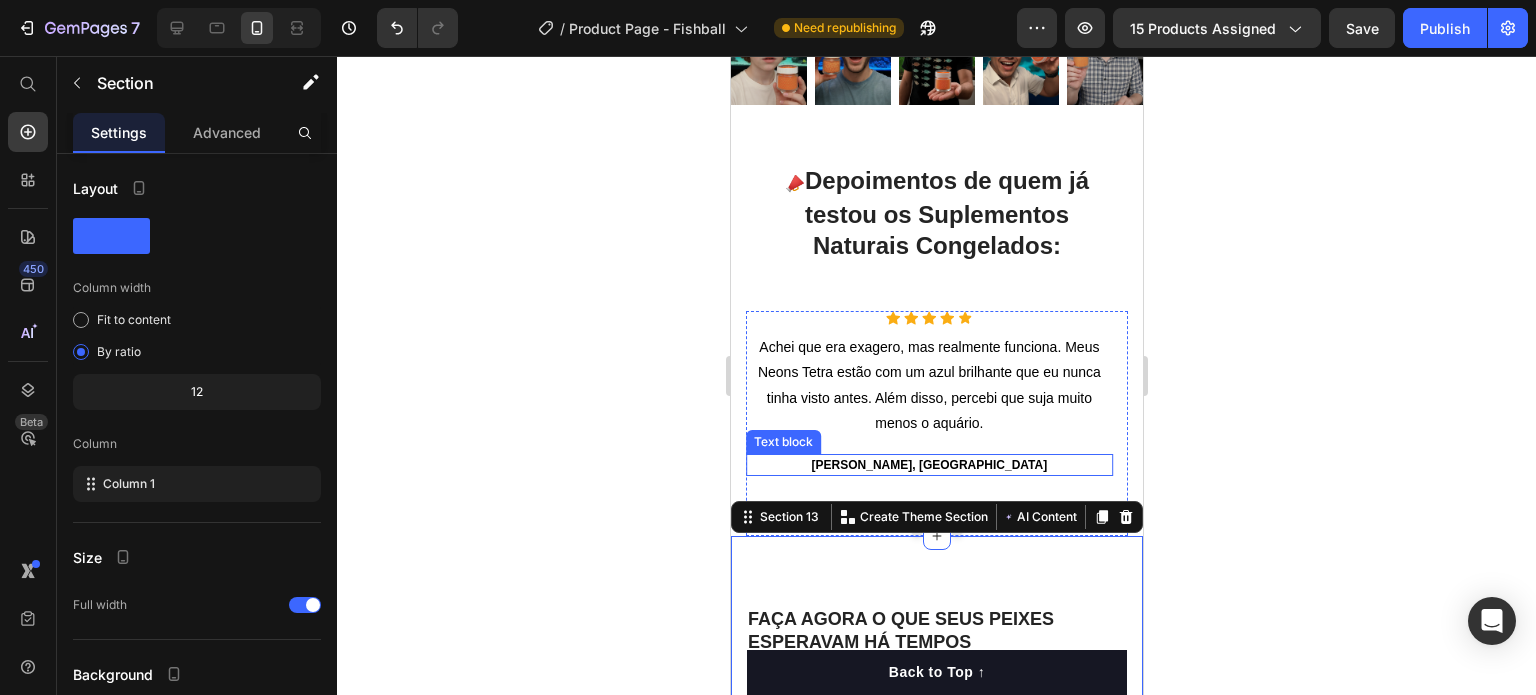 scroll, scrollTop: 5600, scrollLeft: 0, axis: vertical 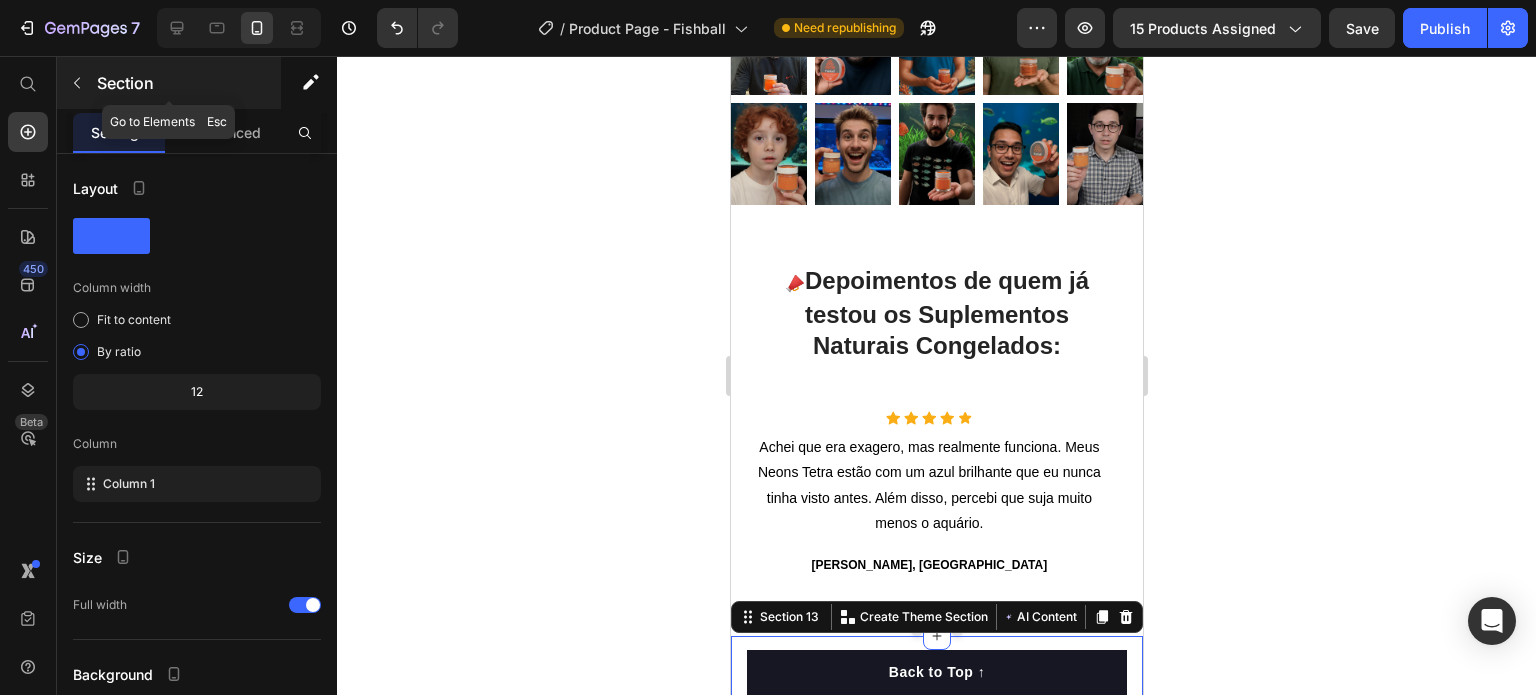 click 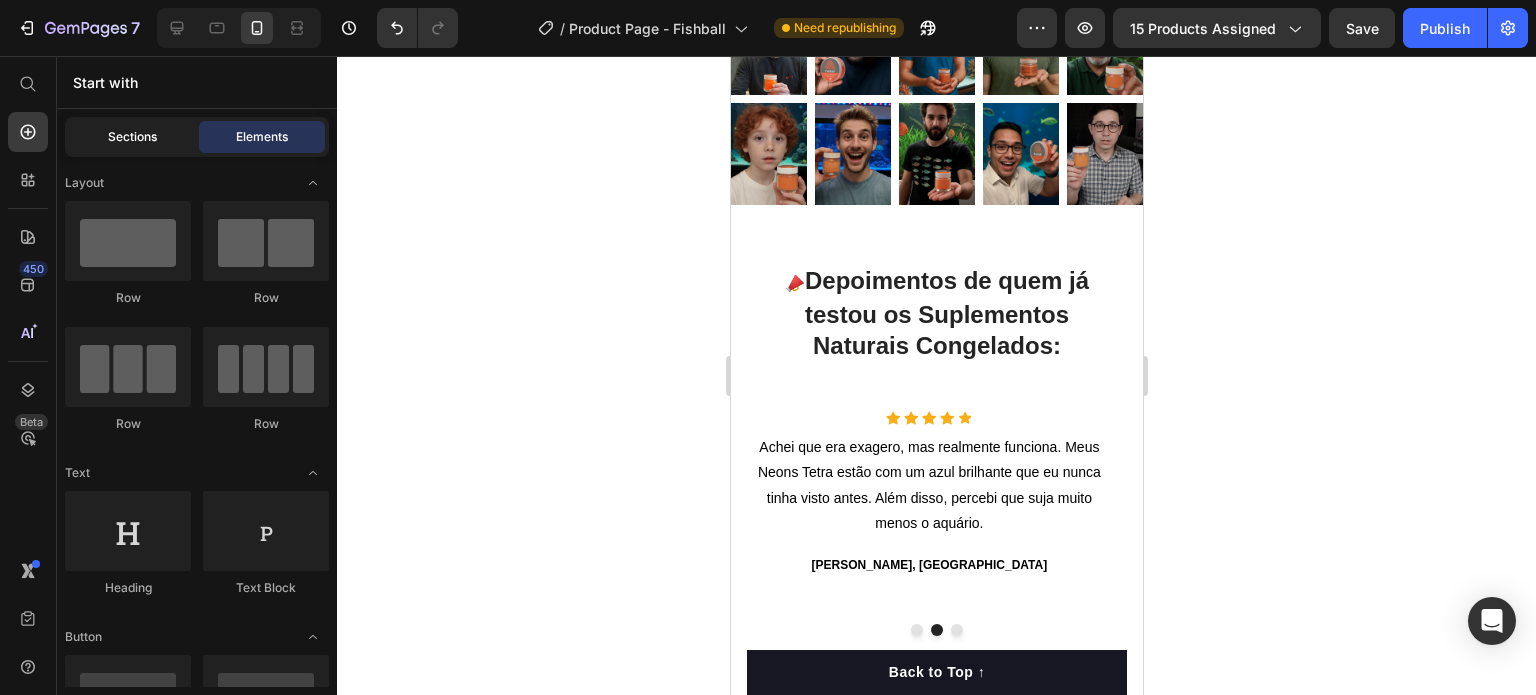 click on "Sections" at bounding box center (132, 137) 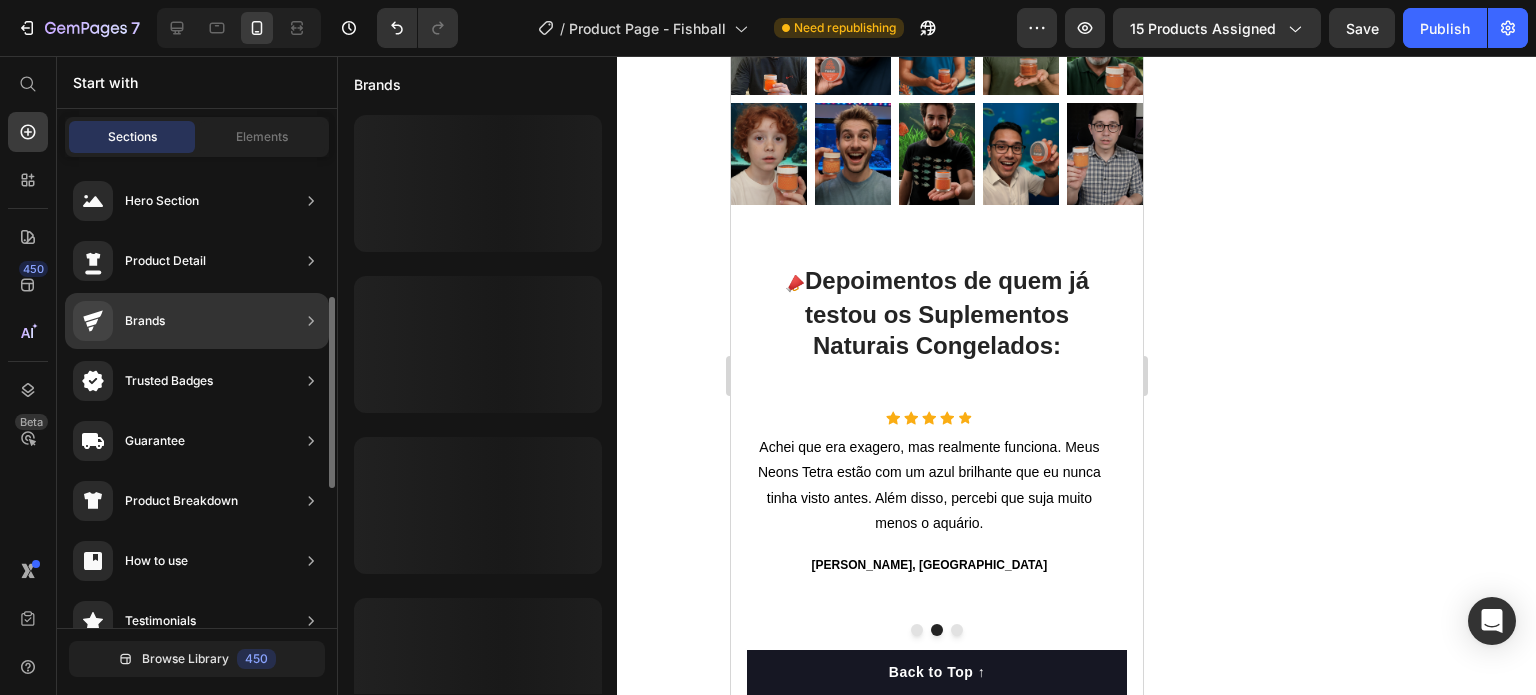 scroll, scrollTop: 100, scrollLeft: 0, axis: vertical 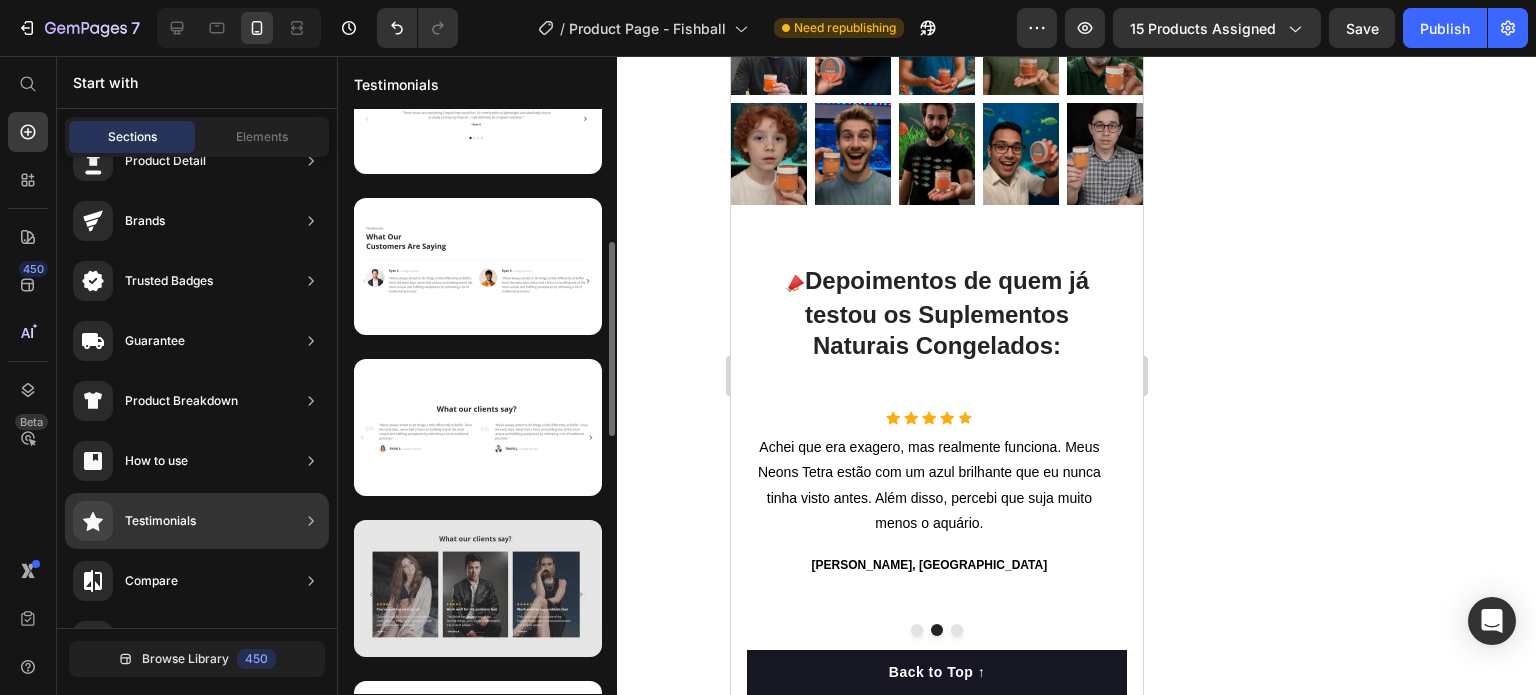 click at bounding box center [478, 588] 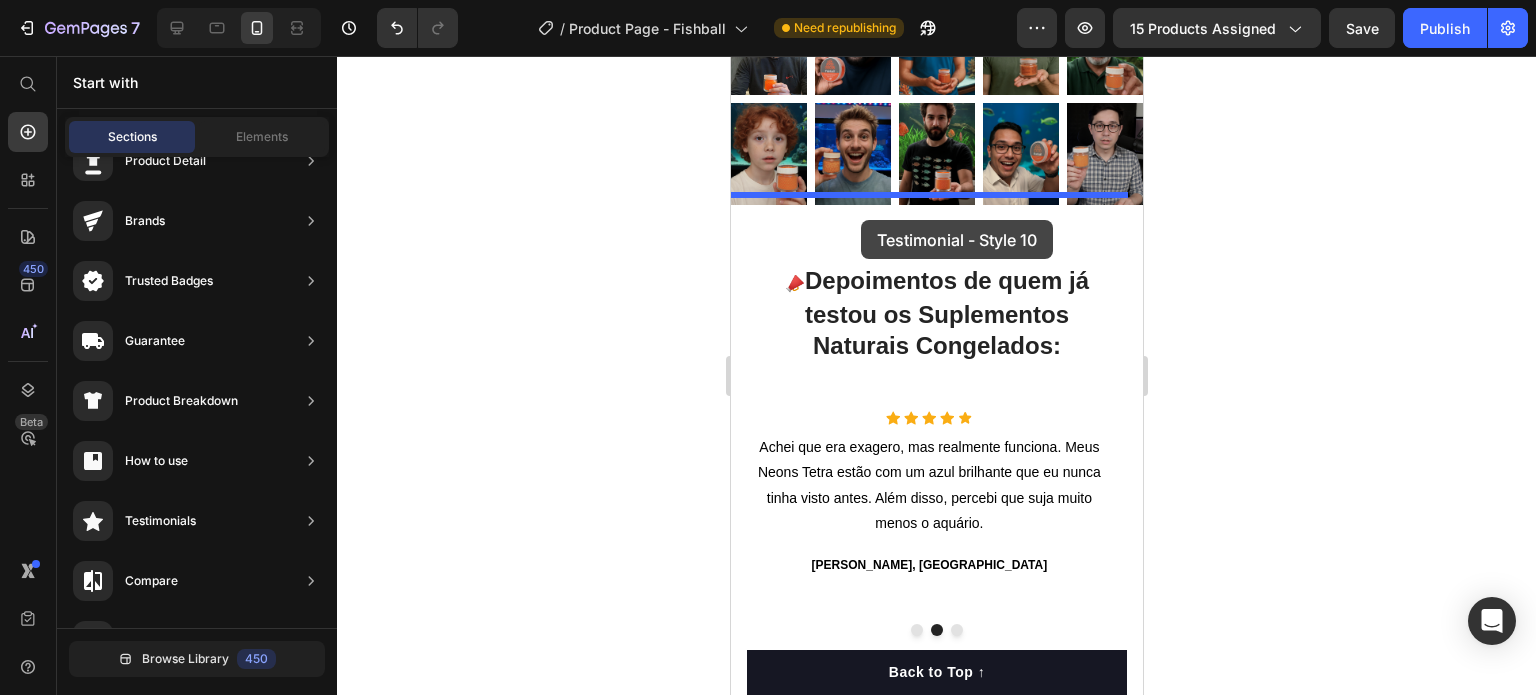 drag, startPoint x: 1126, startPoint y: 602, endPoint x: 860, endPoint y: 220, distance: 465.48898 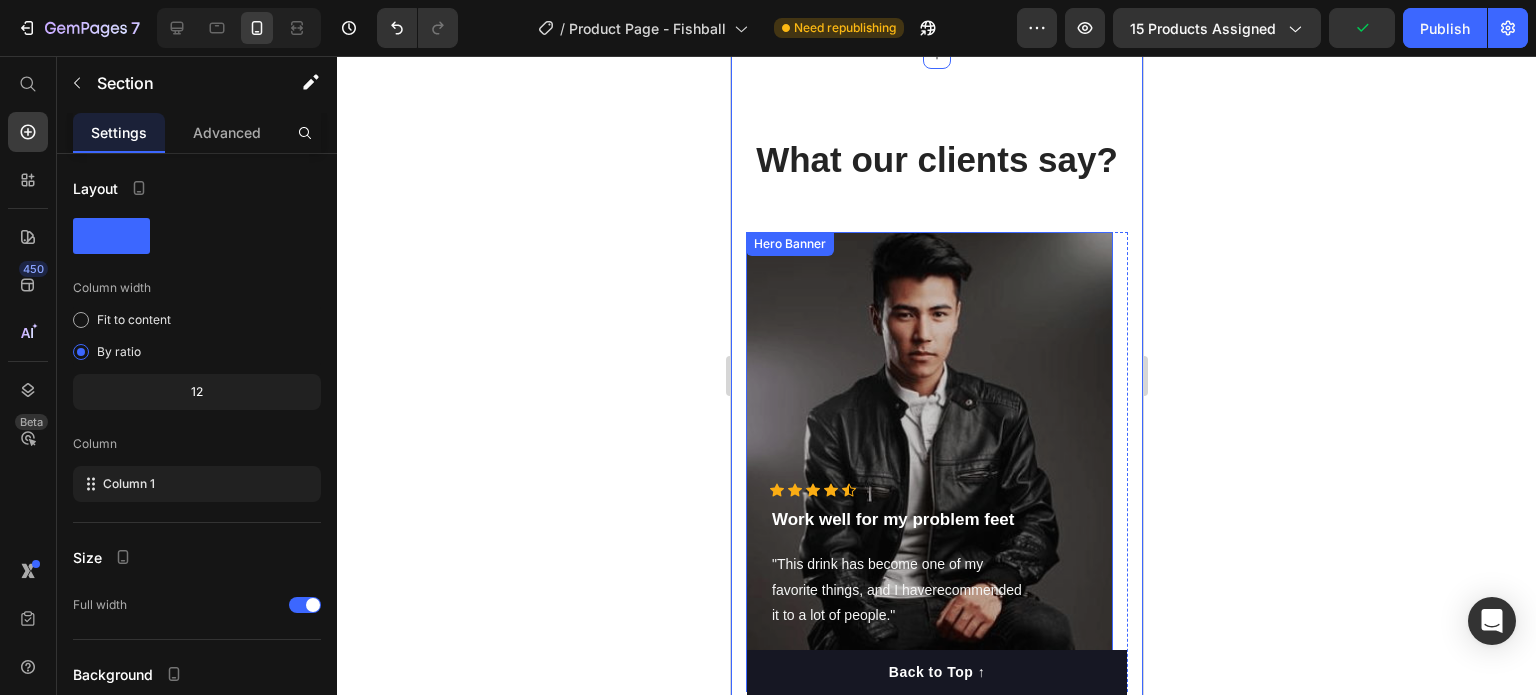 scroll, scrollTop: 5868, scrollLeft: 0, axis: vertical 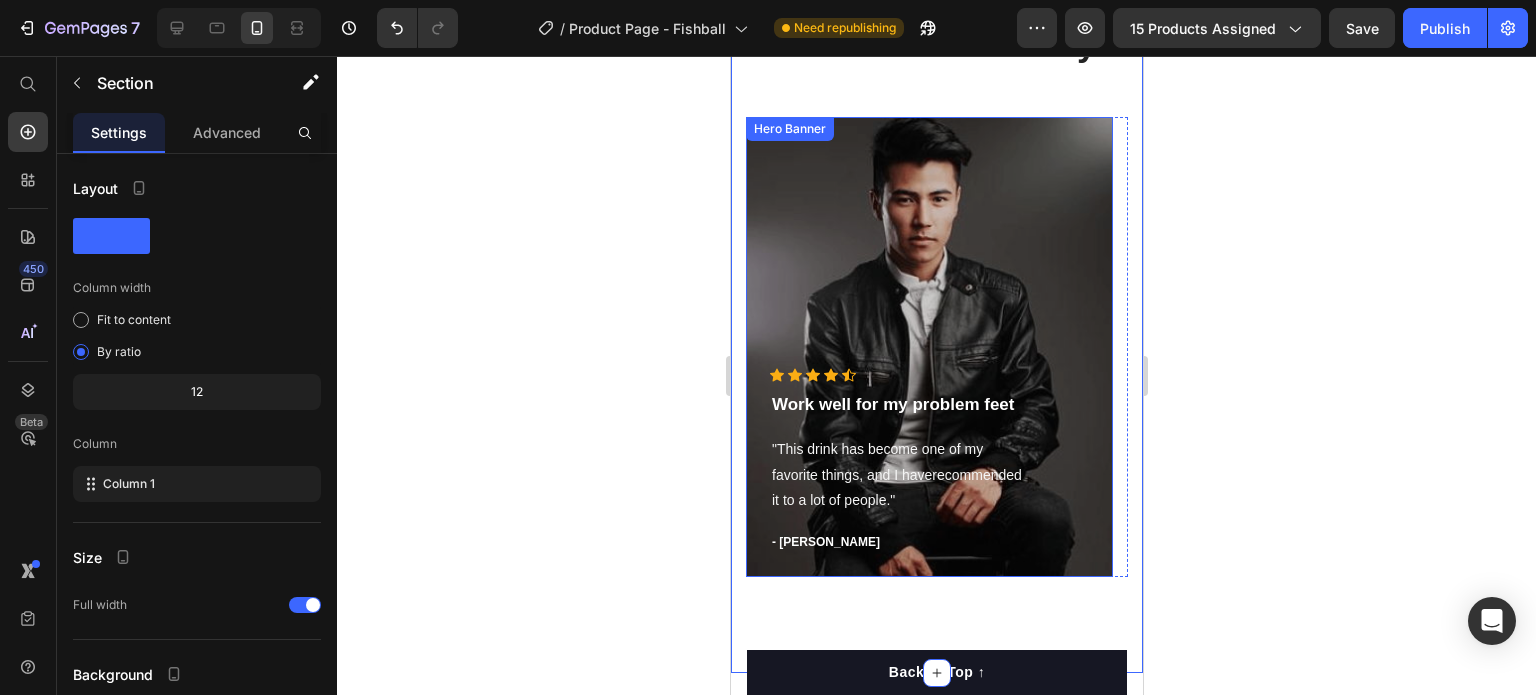 click on "Hero Banner" at bounding box center (789, 129) 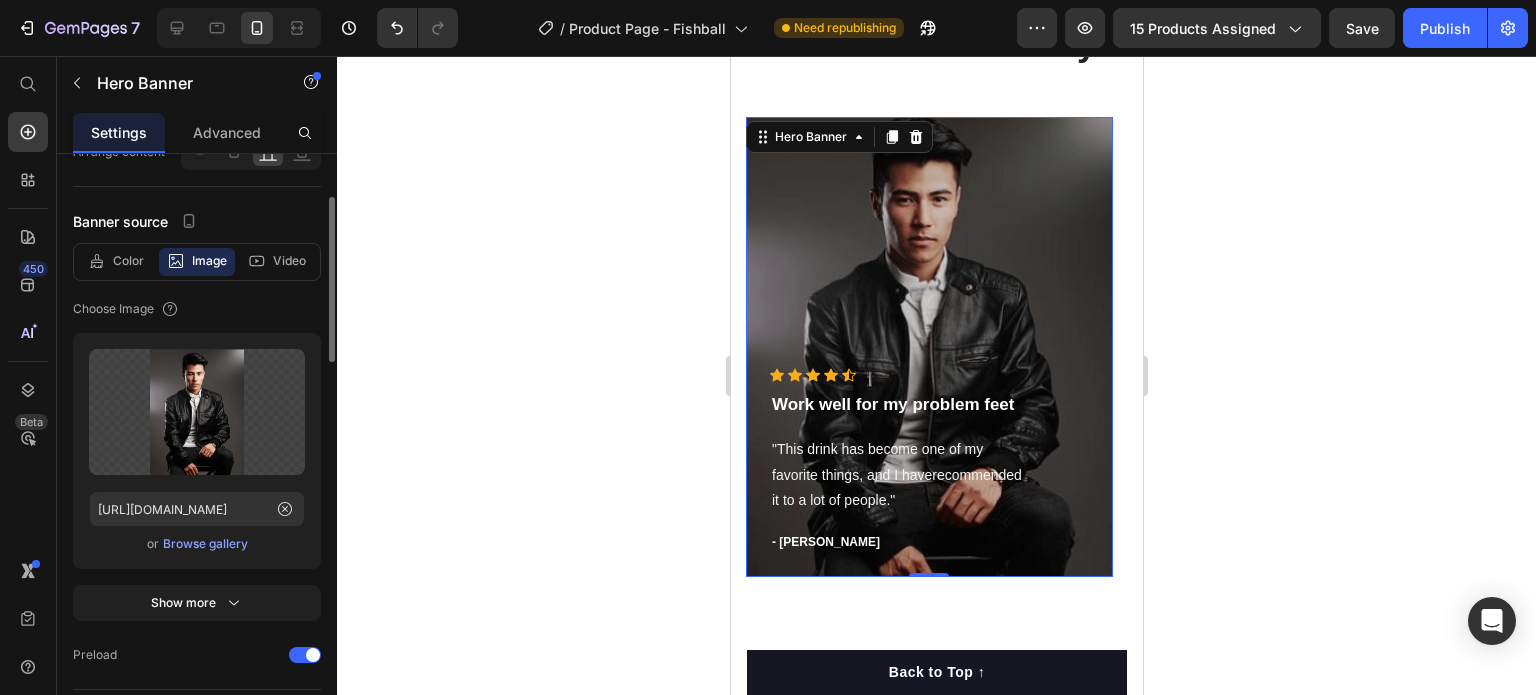 scroll, scrollTop: 0, scrollLeft: 0, axis: both 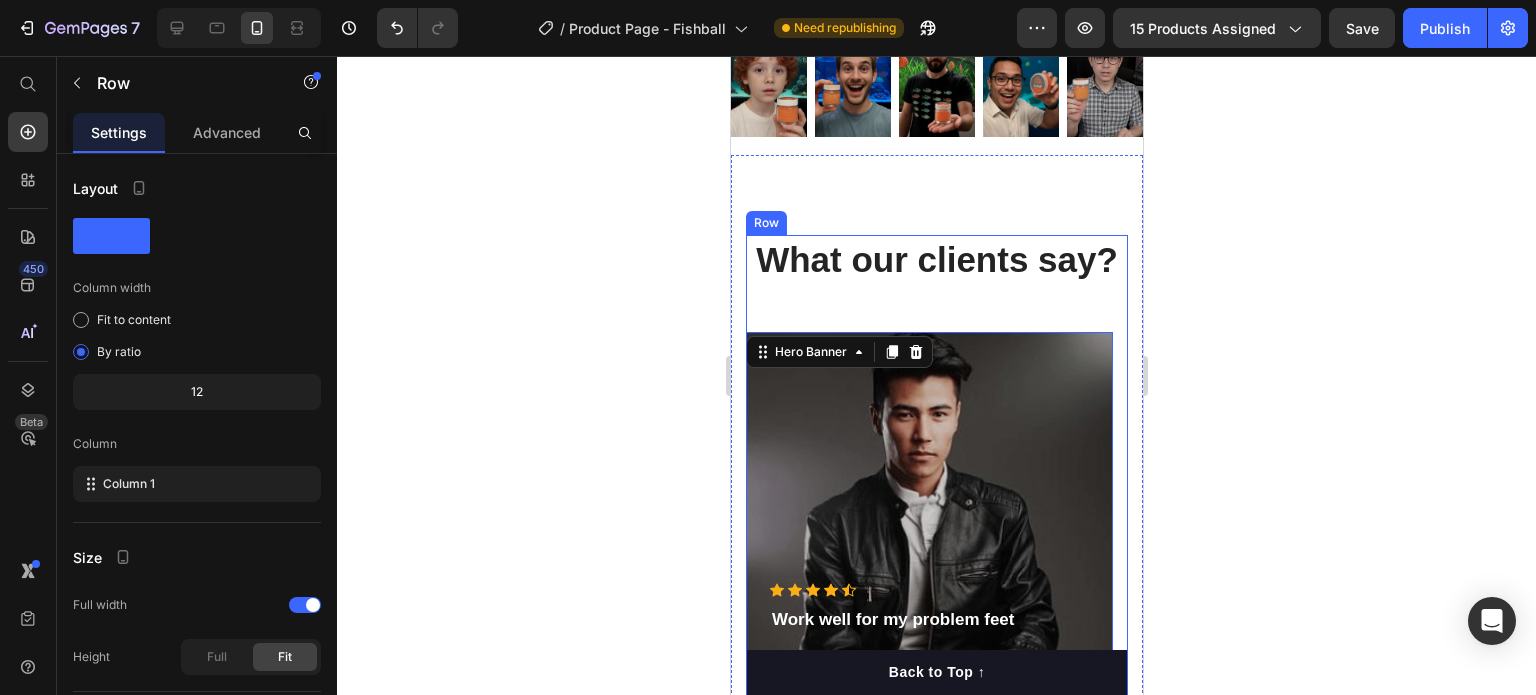 click on "What our clients say? Heading                Icon                Icon                Icon                Icon
Icon Icon List Hoz Work well for my problem feet Text block "This drink has become one of my  favorite things, and I haverecommended it to a lot of people." Text block - Timothy A. Text block Row Hero Banner   0                Icon                Icon                Icon                Icon
Icon Icon List Hoz Work well for my problem feet Text block "This drink has become one of my  favorite things, and I haverecommended it to a lot of people." Text block - Olivia P. Text block Row Hero Banner                Icon                Icon                Icon                Icon
Icon Icon List Hoz You're walking on a cloud! Text block "Love it! Great for summer! Good taste, it really owns up to its name “sparkling”, cold with bubbles and lime flavor." Text block - Ryan S. Text block Row Hero Banner Carousel" at bounding box center (936, 514) 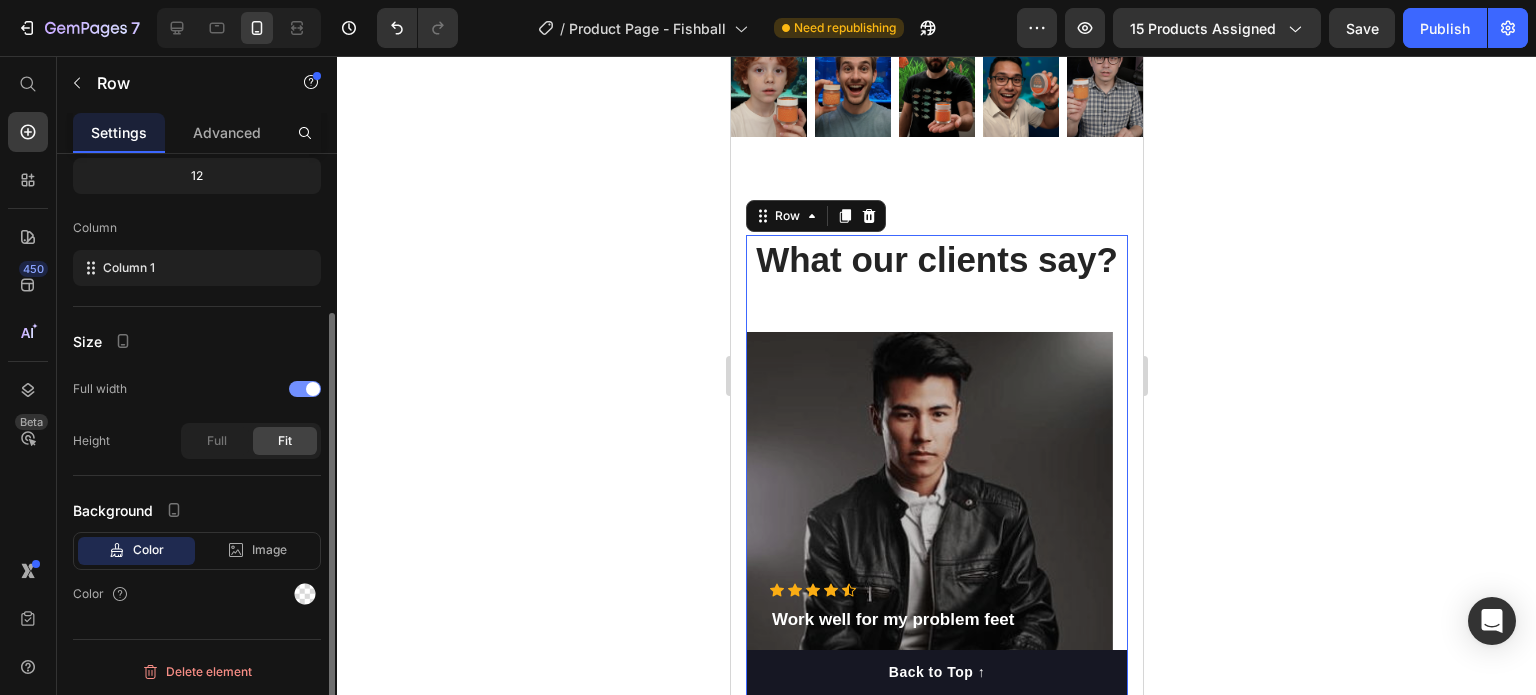 scroll, scrollTop: 0, scrollLeft: 0, axis: both 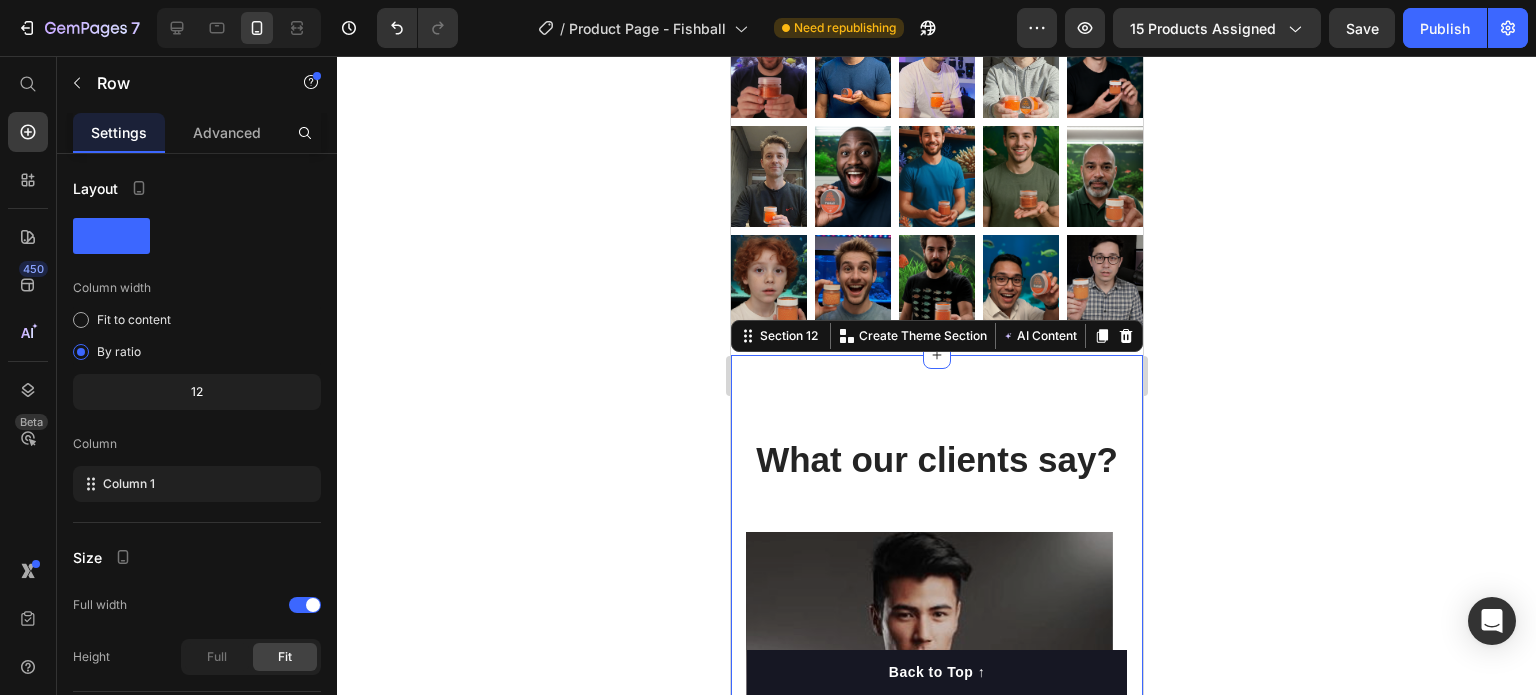 click on "What our clients say? Heading                Icon                Icon                Icon                Icon
Icon Icon List Hoz Work well for my problem feet Text block "This drink has become one of my  favorite things, and I haverecommended it to a lot of people." Text block - Timothy A. Text block Row Hero Banner                Icon                Icon                Icon                Icon
Icon Icon List Hoz Work well for my problem feet Text block "This drink has become one of my  favorite things, and I haverecommended it to a lot of people." Text block - Olivia P. Text block Row Hero Banner                Icon                Icon                Icon                Icon
Icon Icon List Hoz You're walking on a cloud! Text block "Love it! Great for summer! Good taste, it really owns up to its name “sparkling”, cold with bubbles and lime flavor." Text block - Ryan S. Text block Row Hero Banner Carousel Row Section 12   You can create reusable sections" at bounding box center (936, 722) 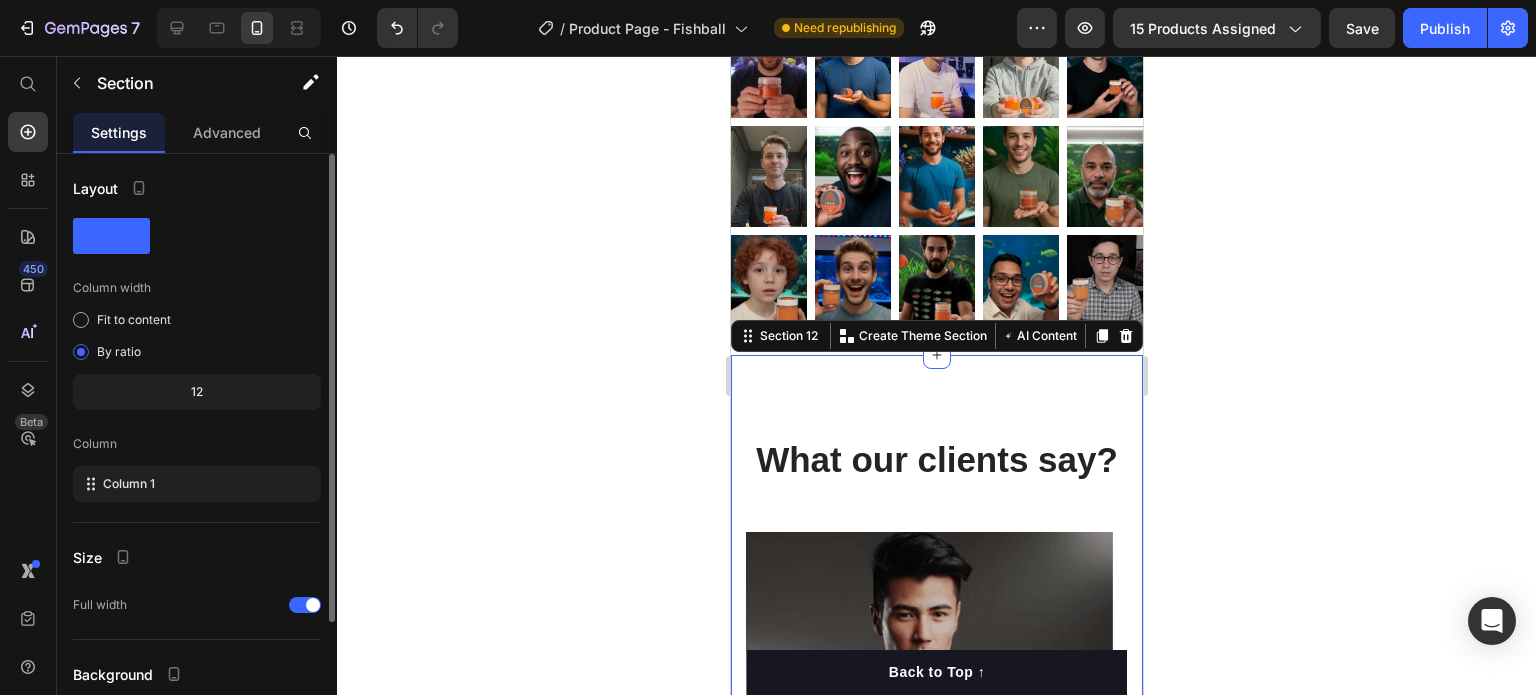 scroll, scrollTop: 164, scrollLeft: 0, axis: vertical 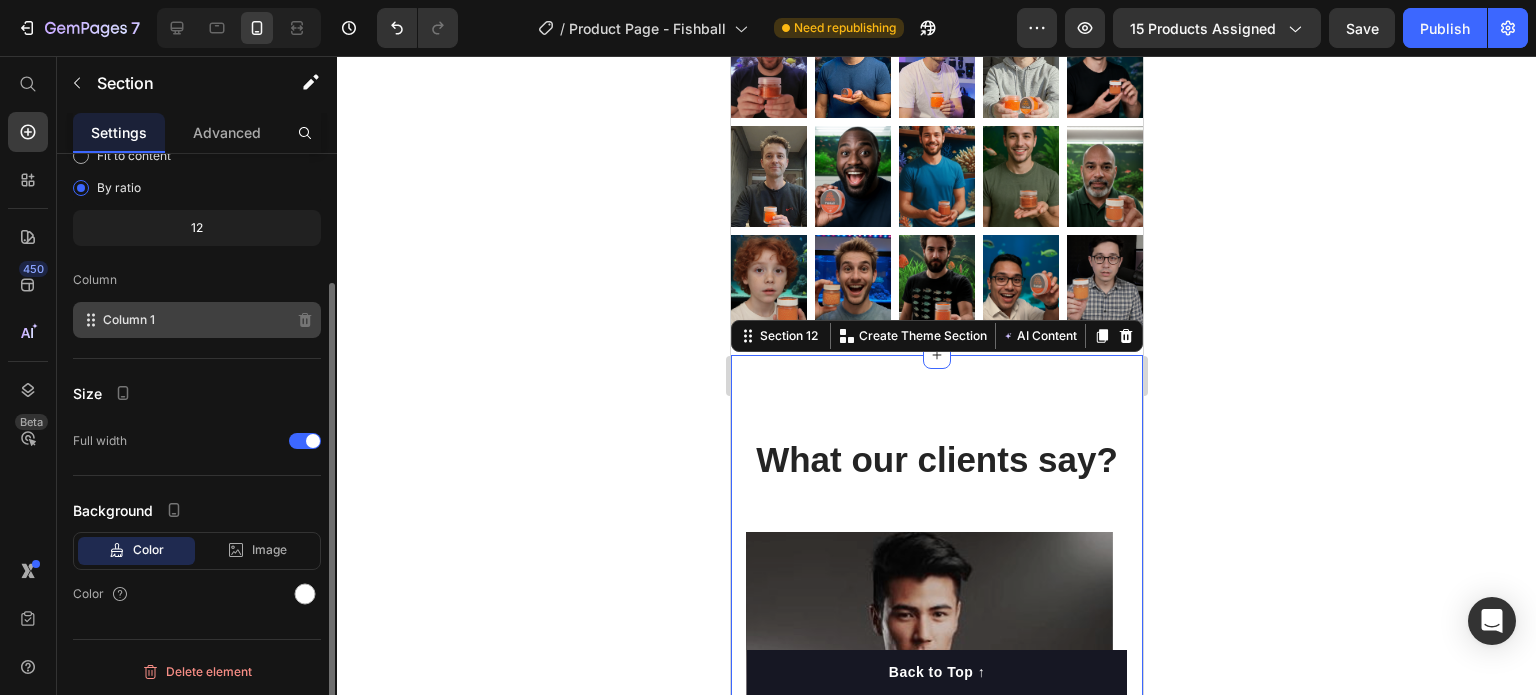 click on "Column 1" 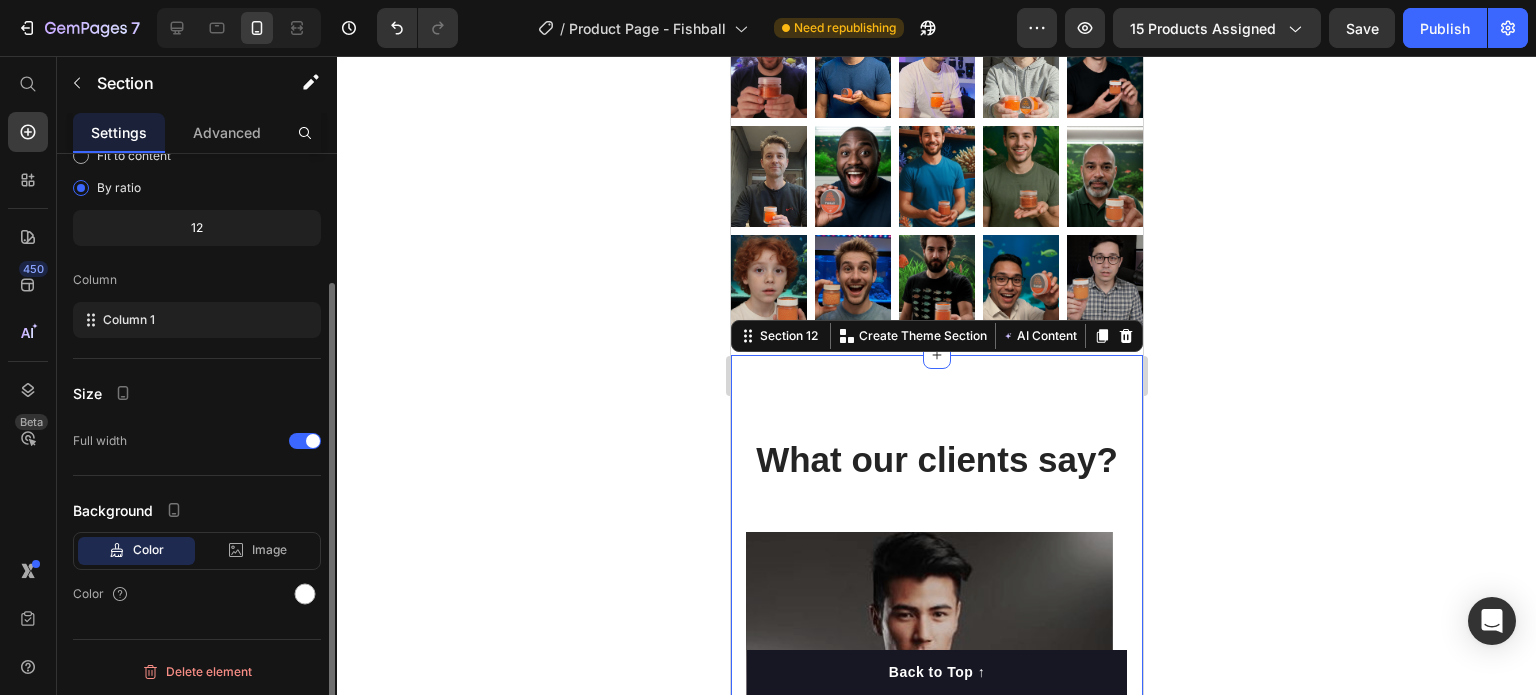 scroll, scrollTop: 0, scrollLeft: 0, axis: both 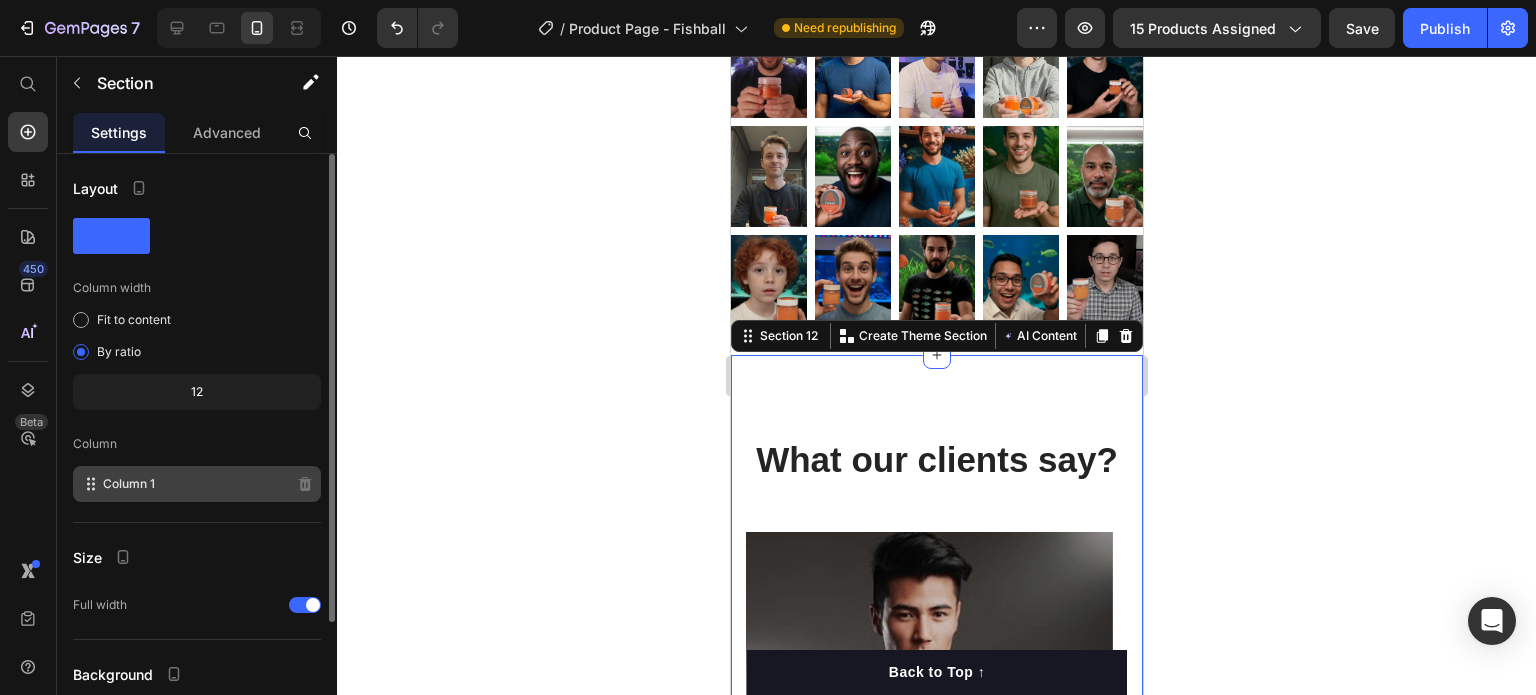 click on "Column 1" 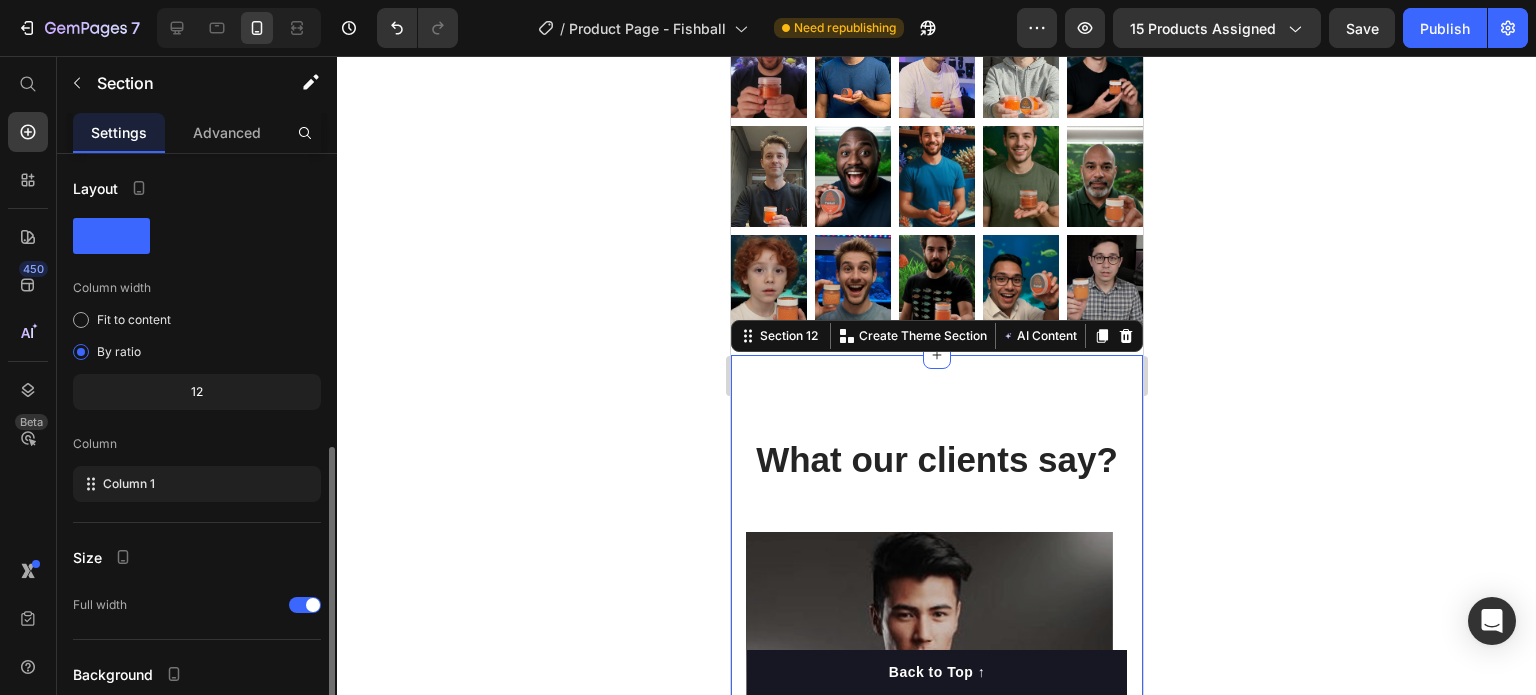 scroll, scrollTop: 164, scrollLeft: 0, axis: vertical 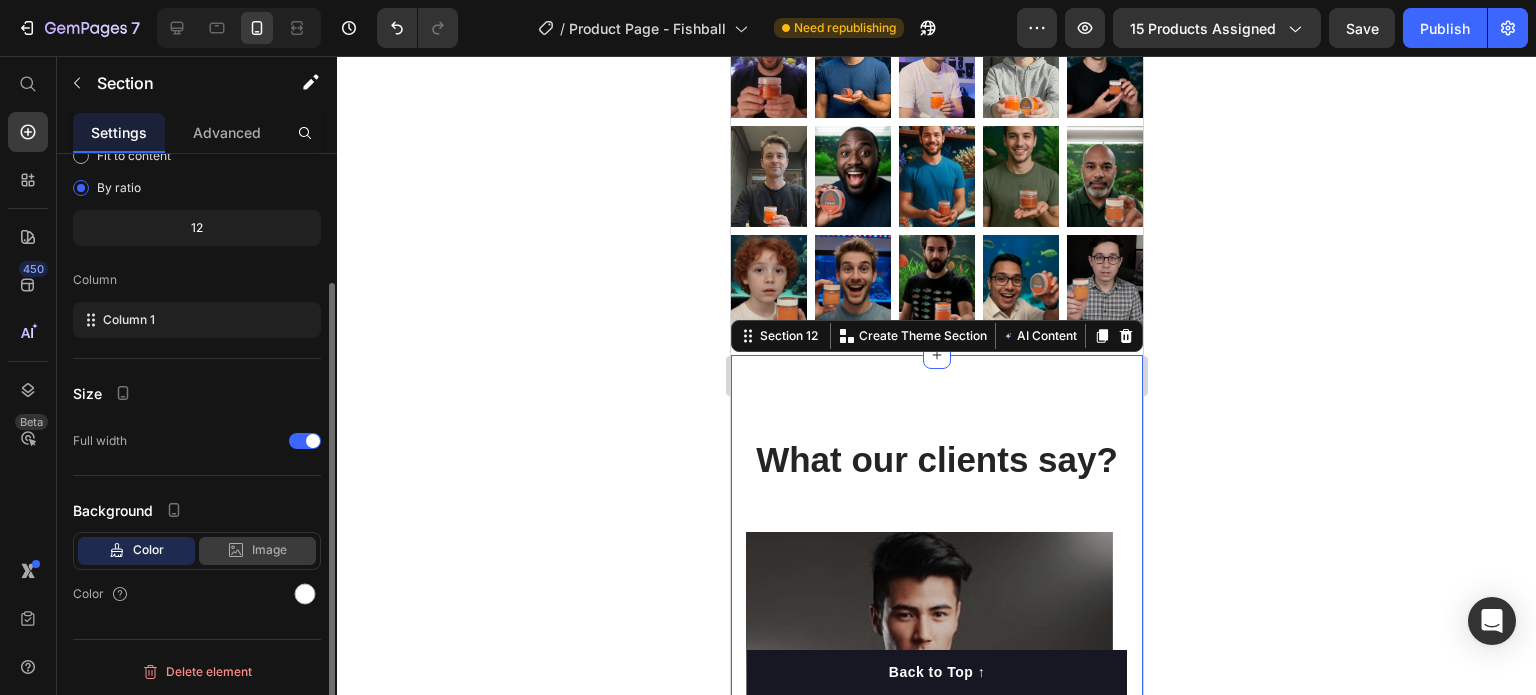 click on "Image" at bounding box center [269, 550] 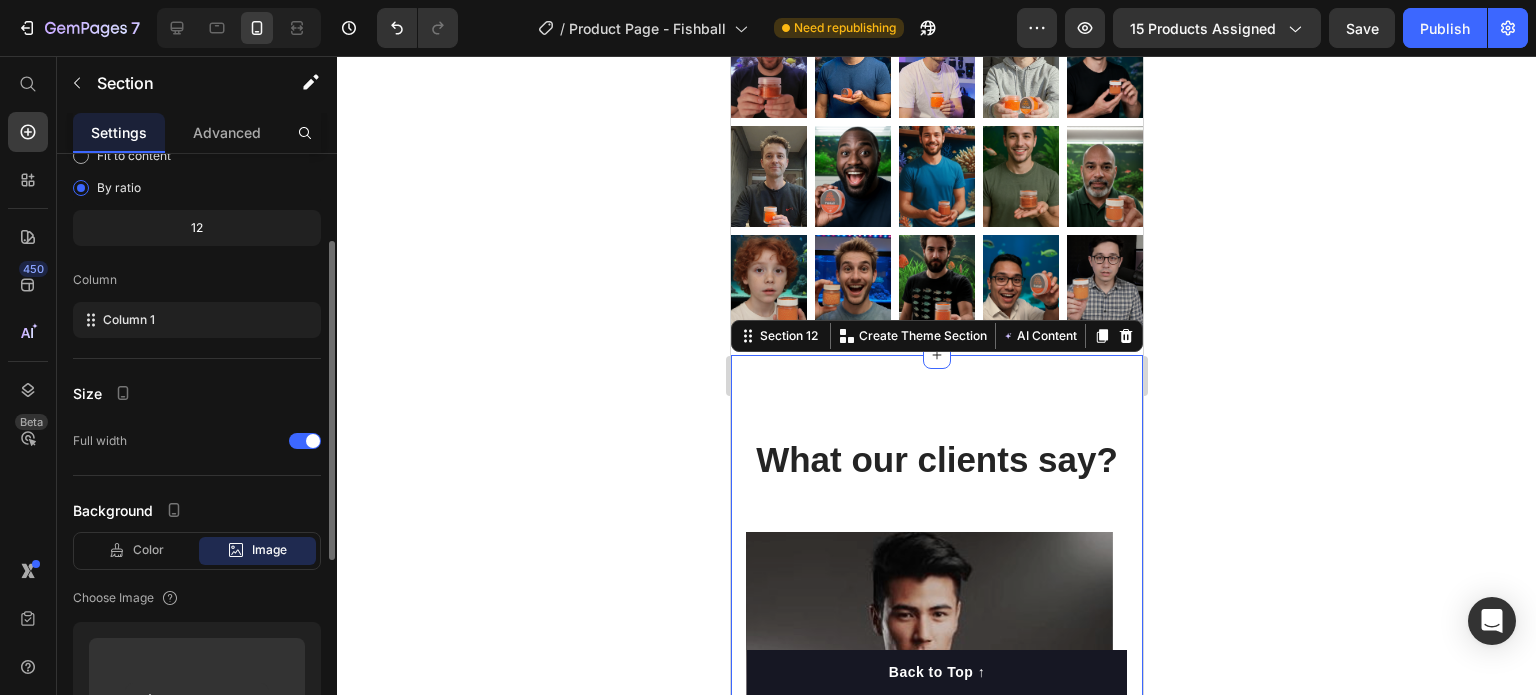 scroll, scrollTop: 520, scrollLeft: 0, axis: vertical 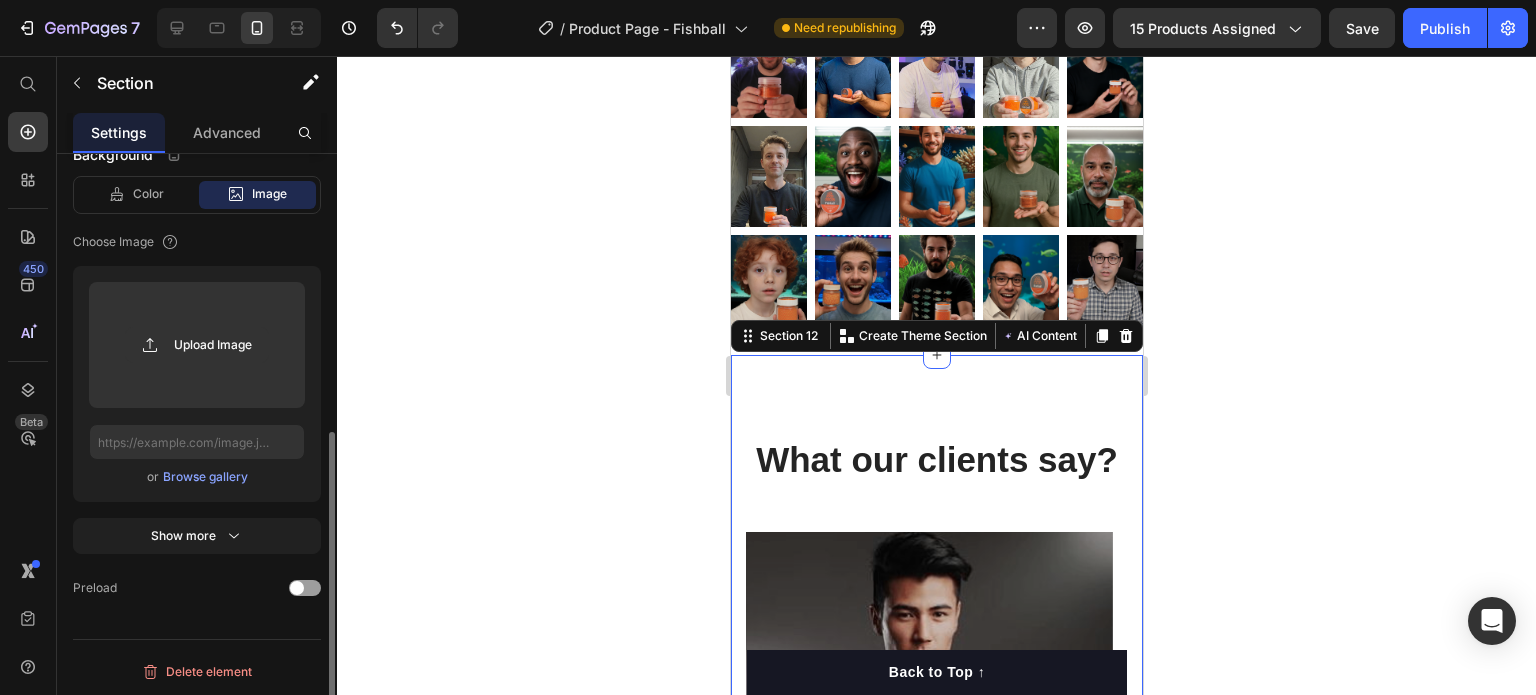 click on "Background Color Image Video  Choose Image  Upload Image  or   Browse gallery  Show more" 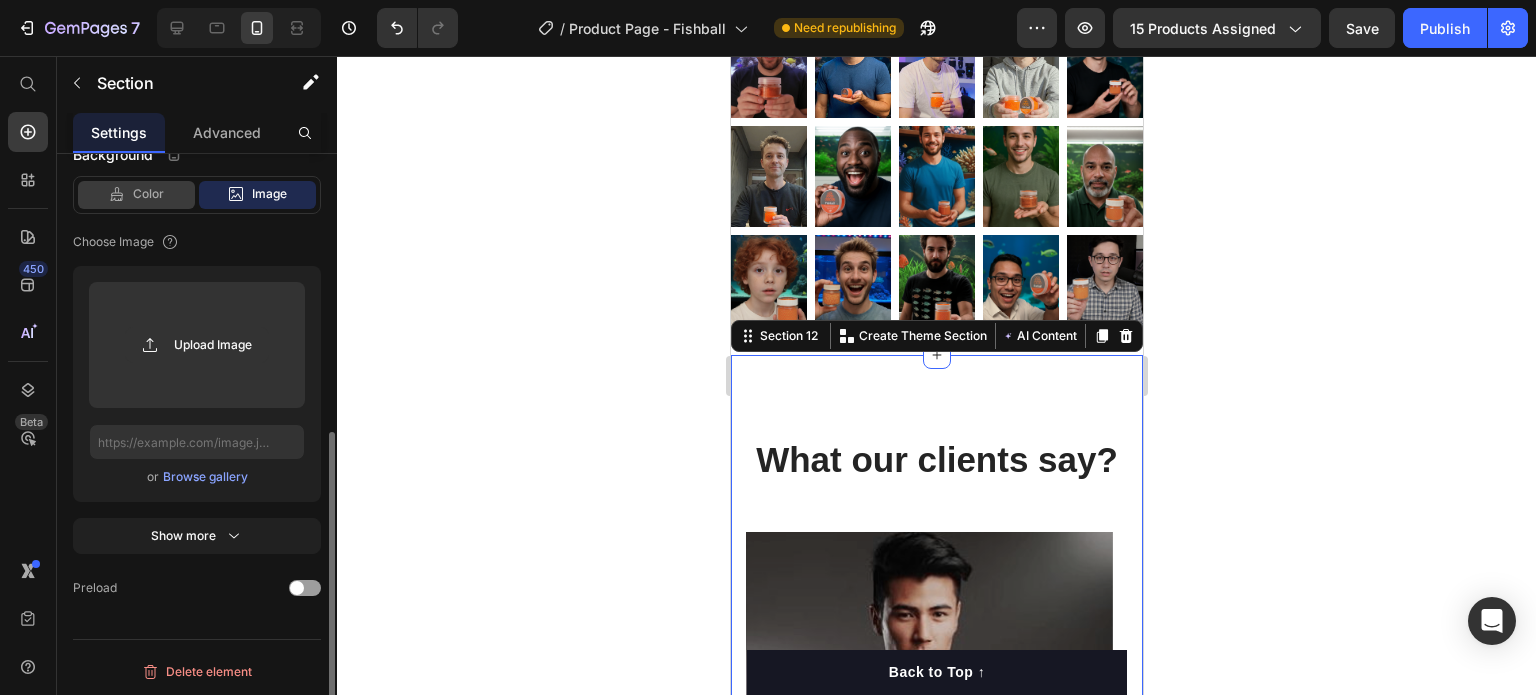 click on "Color" at bounding box center (148, 194) 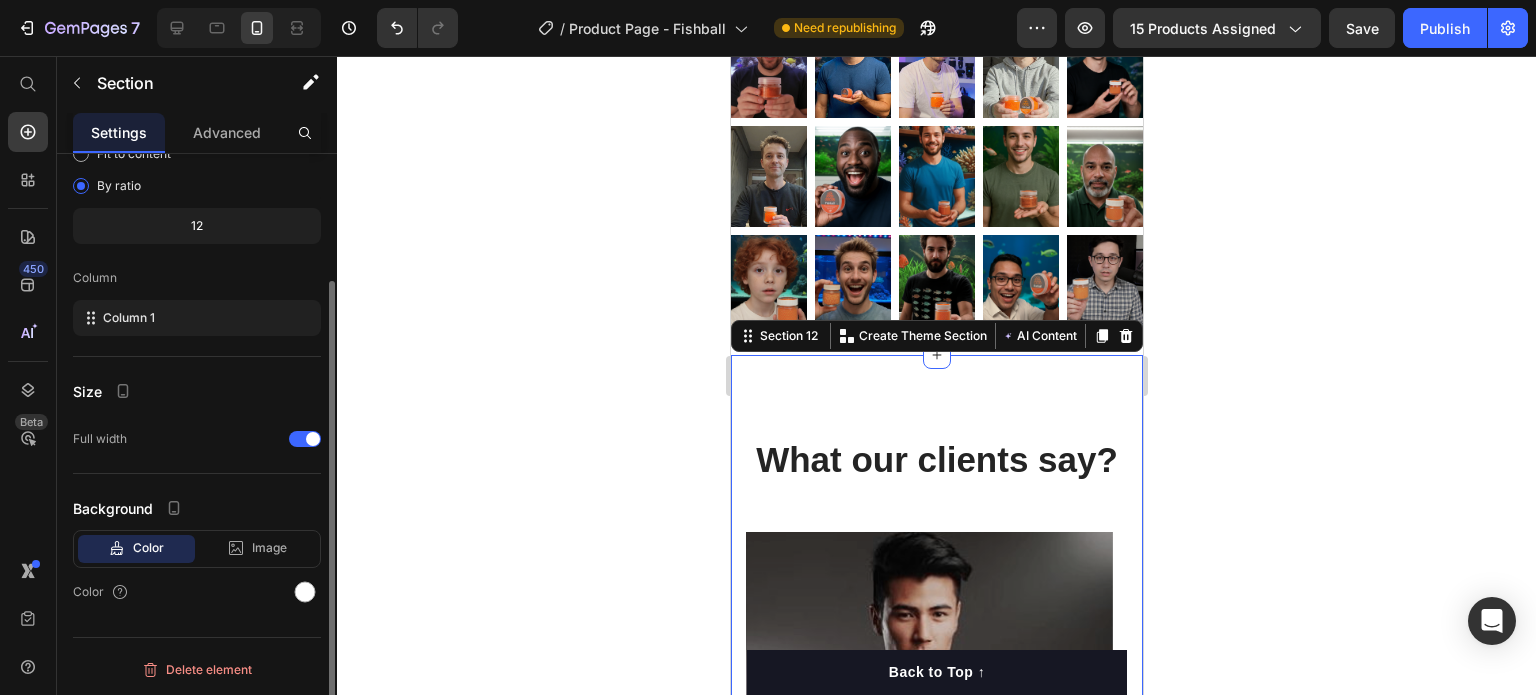 scroll, scrollTop: 164, scrollLeft: 0, axis: vertical 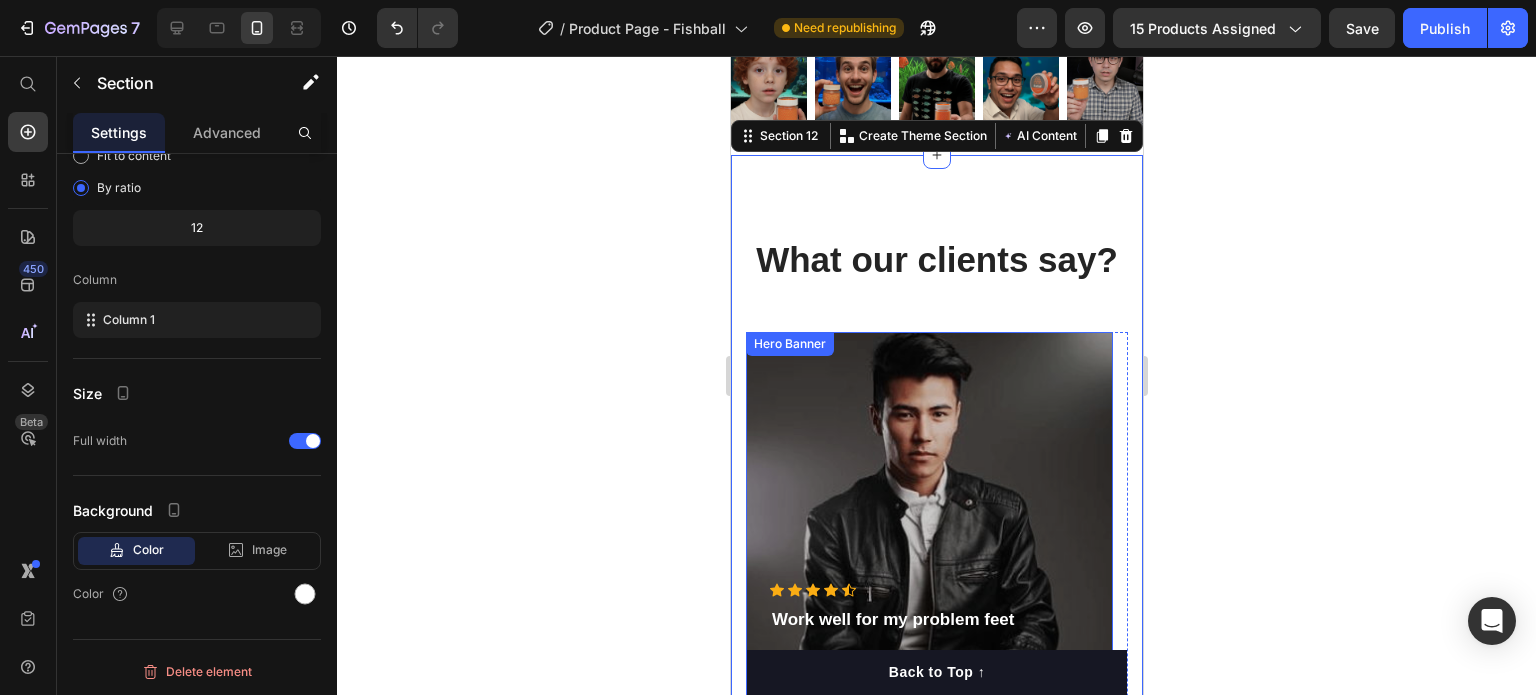 click on "Hero Banner" at bounding box center [789, 344] 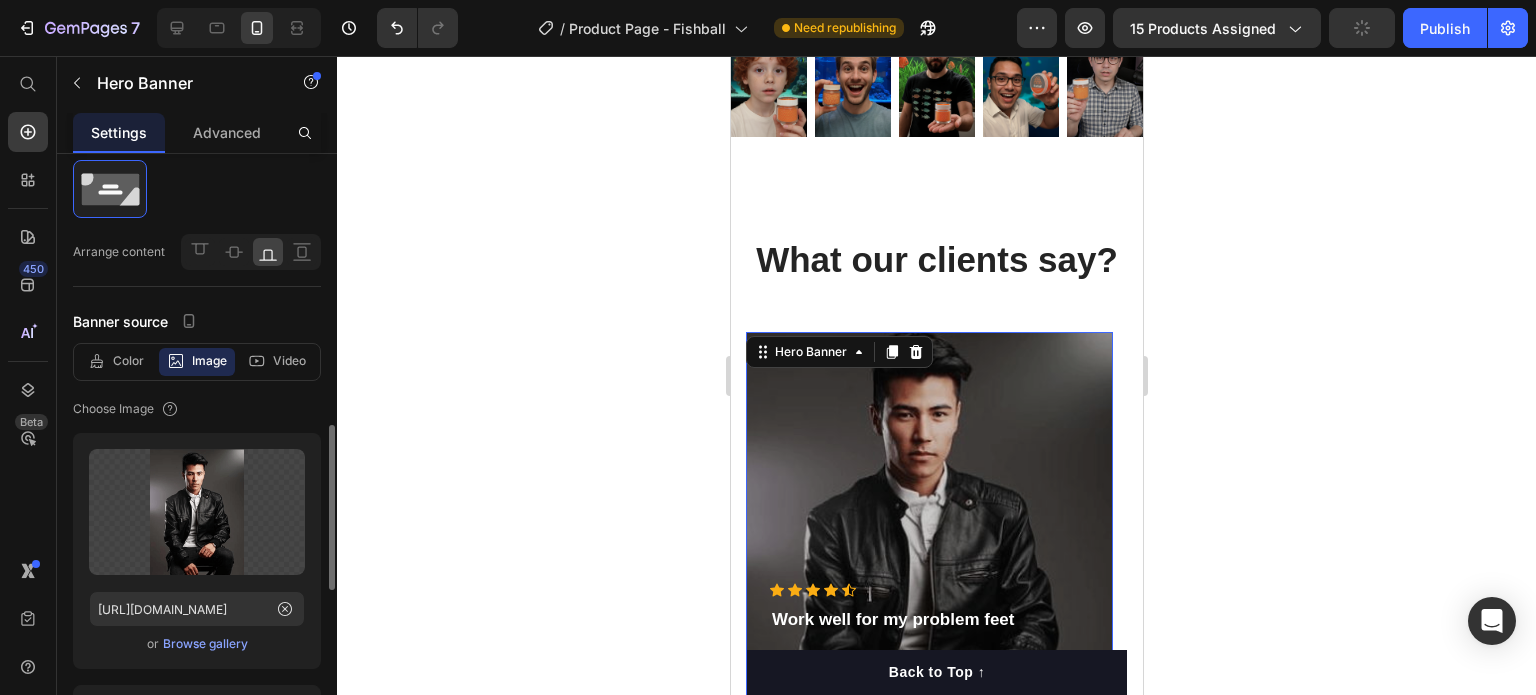 scroll, scrollTop: 0, scrollLeft: 0, axis: both 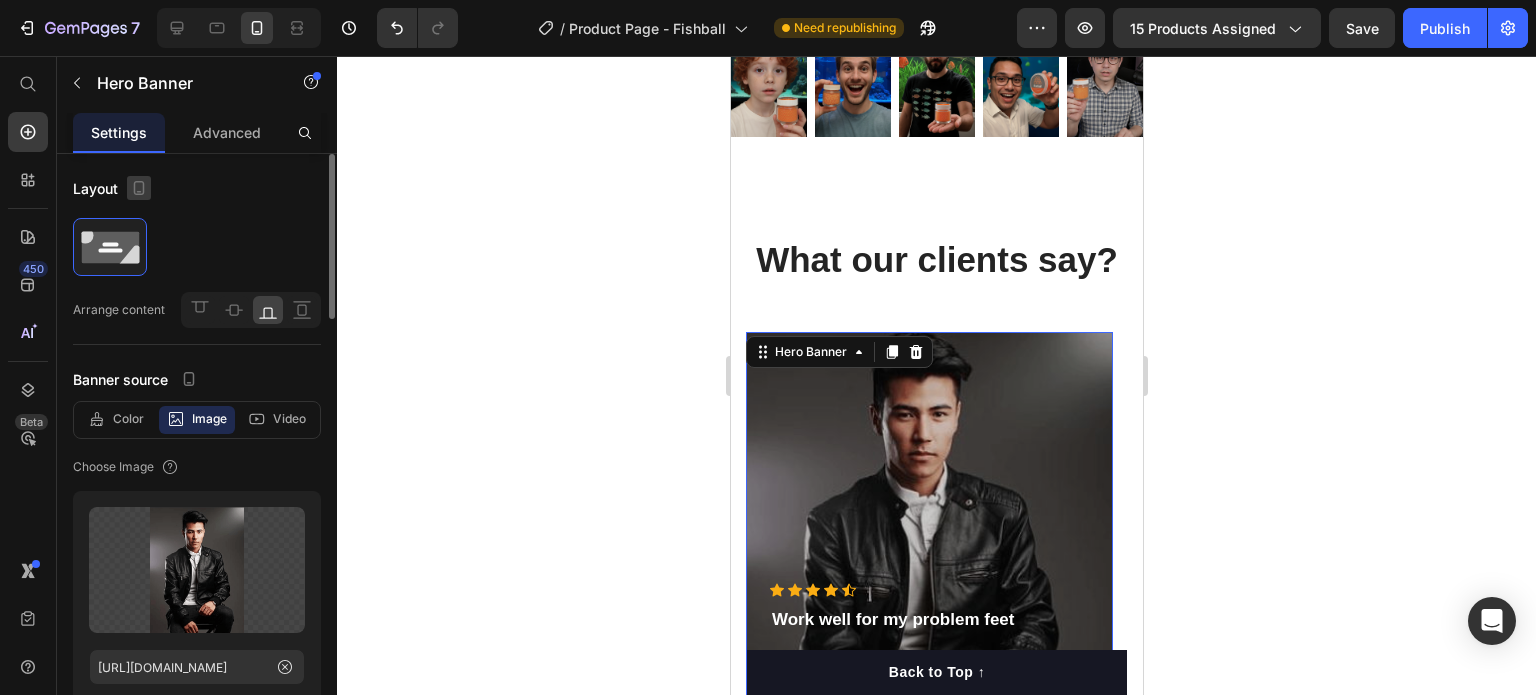 click 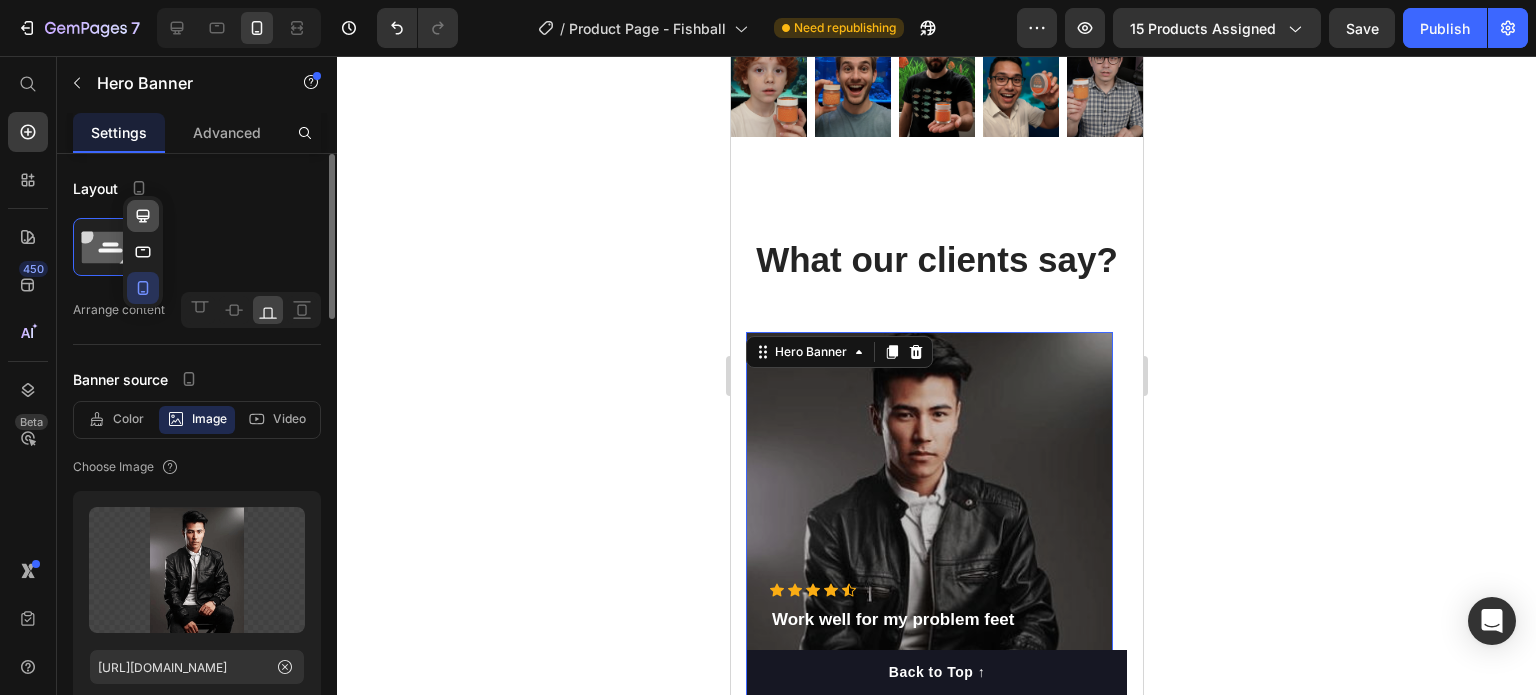 click 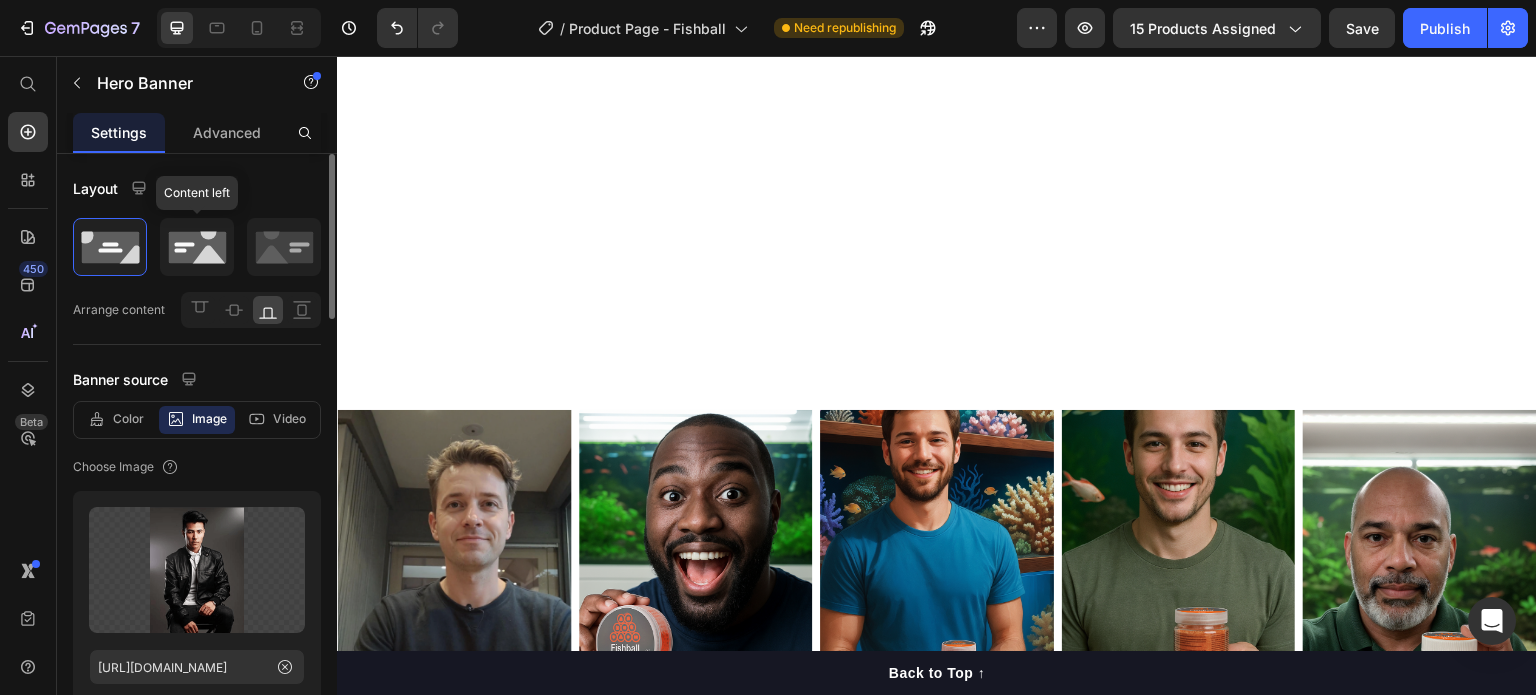 scroll, scrollTop: 6776, scrollLeft: 0, axis: vertical 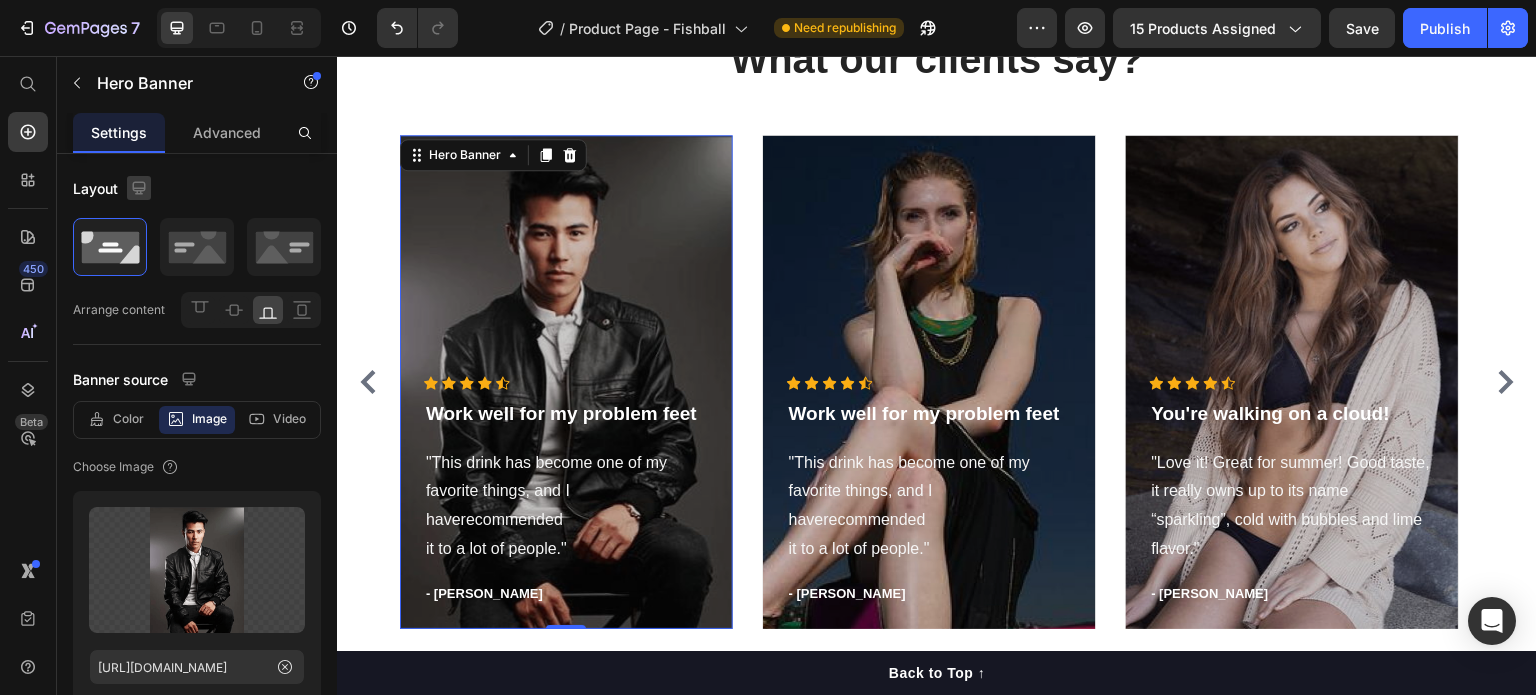 click 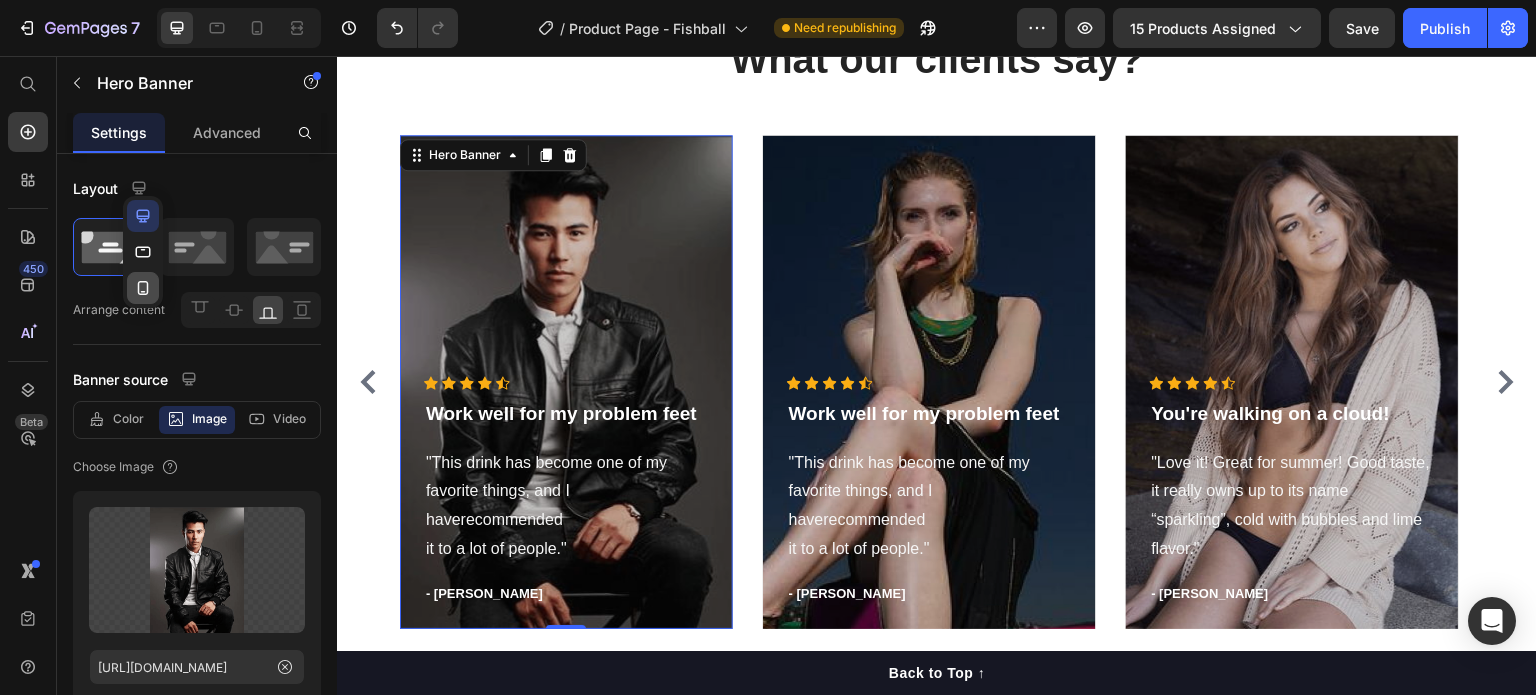 click 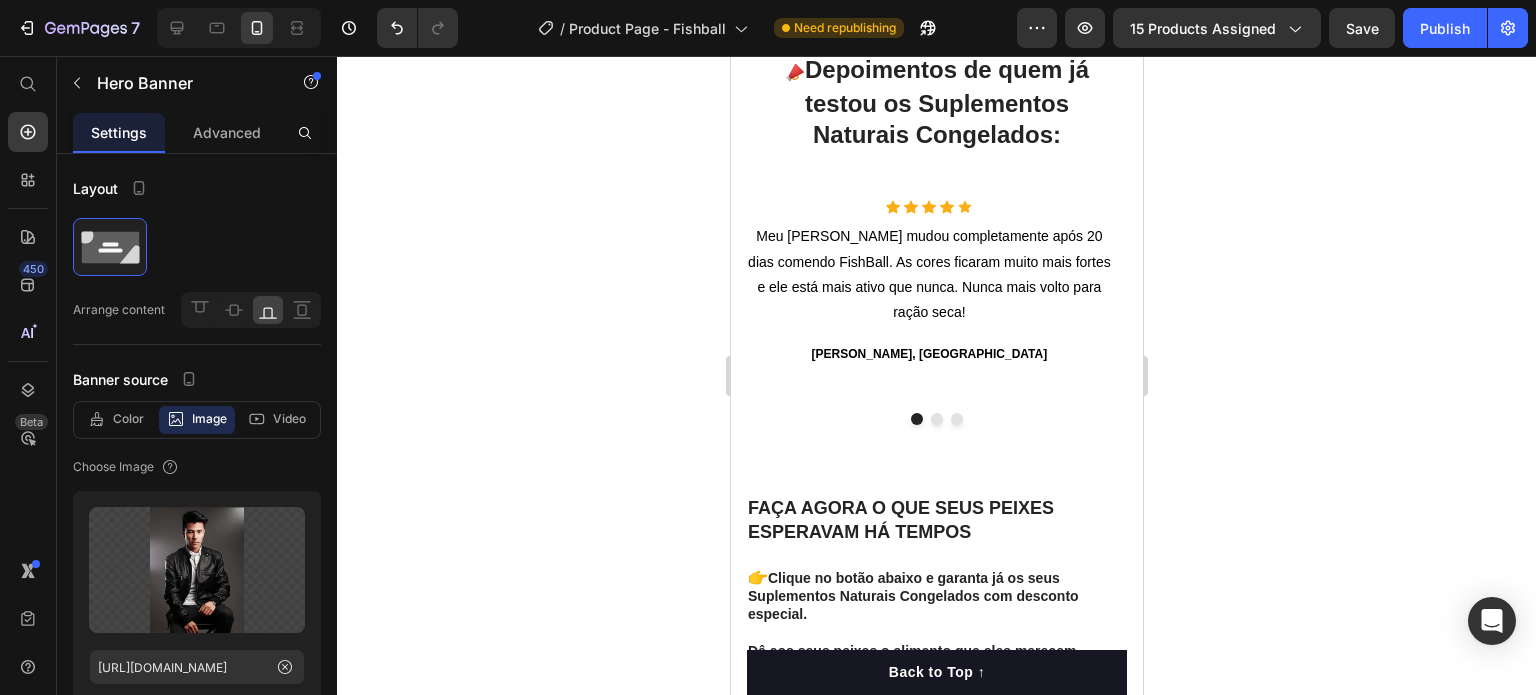 scroll, scrollTop: 5988, scrollLeft: 0, axis: vertical 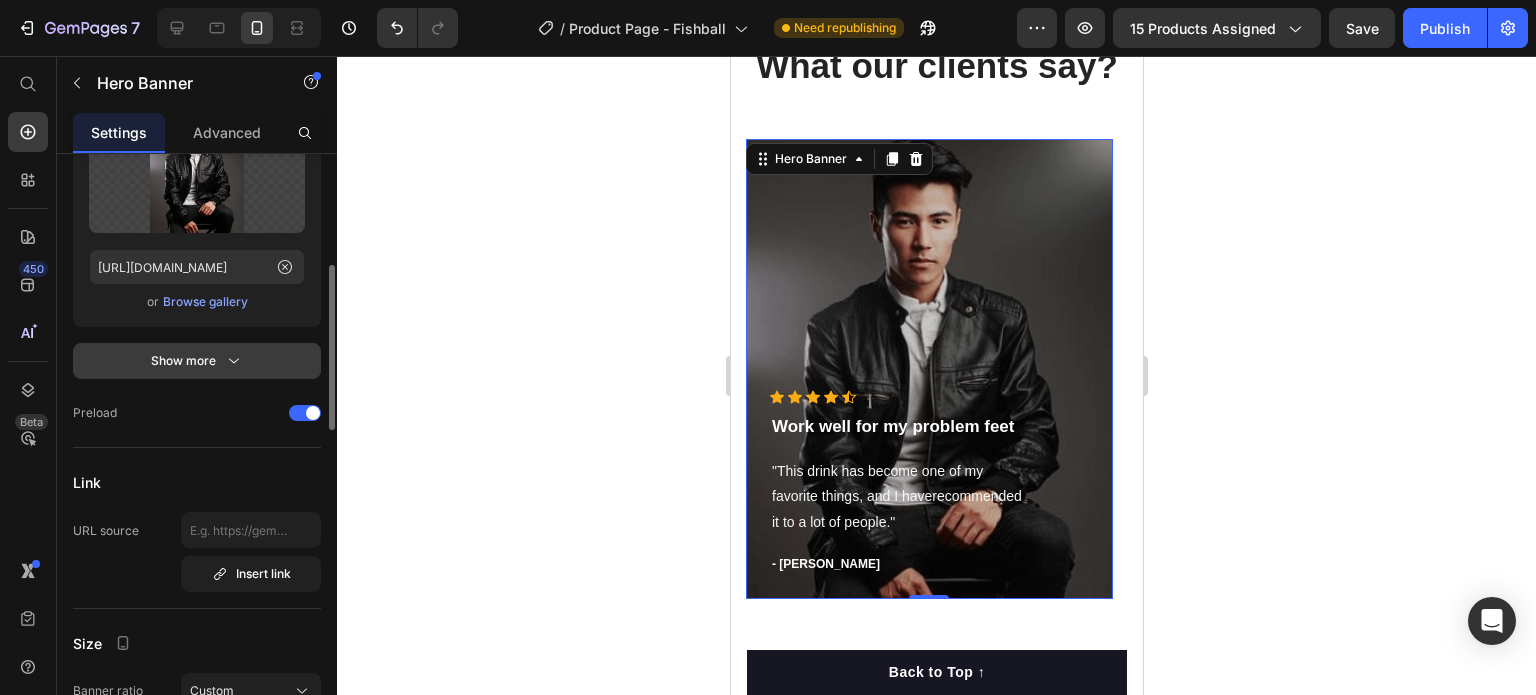 click 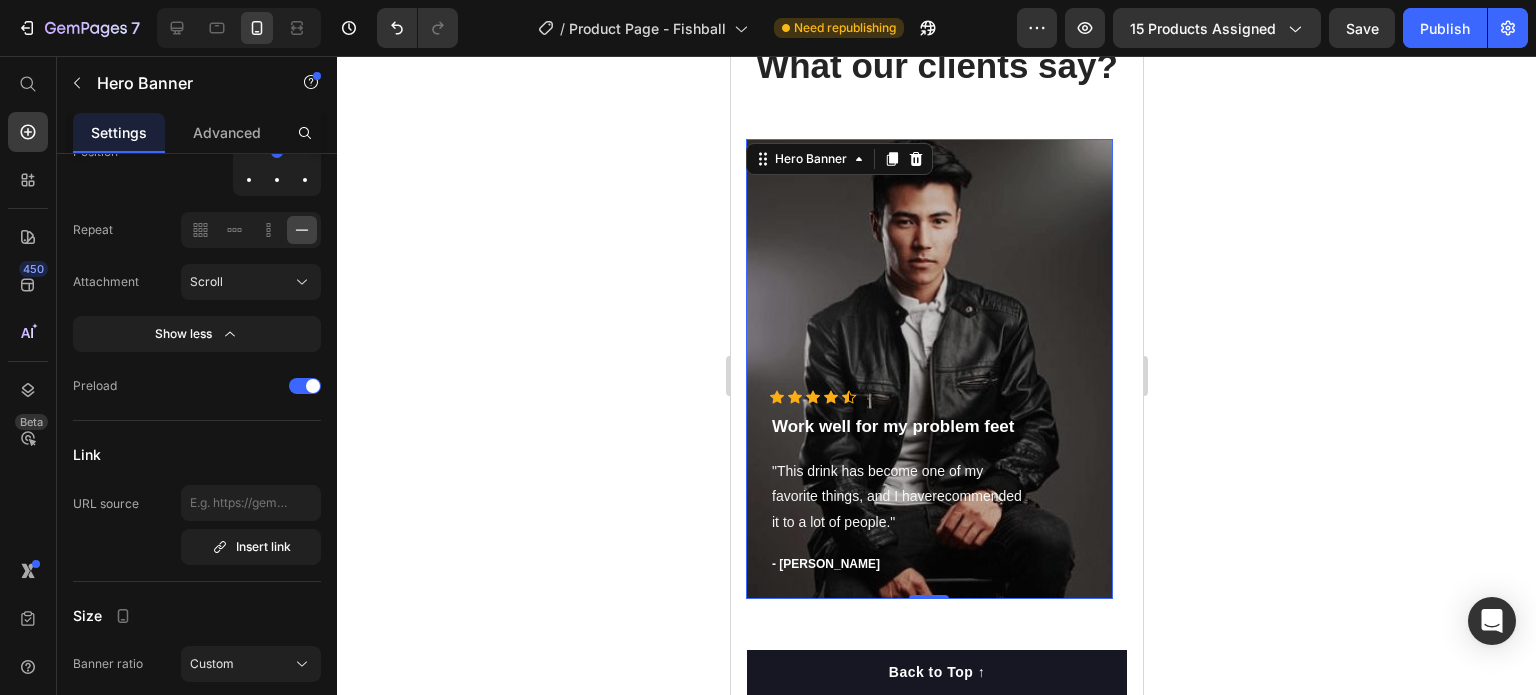 scroll, scrollTop: 900, scrollLeft: 0, axis: vertical 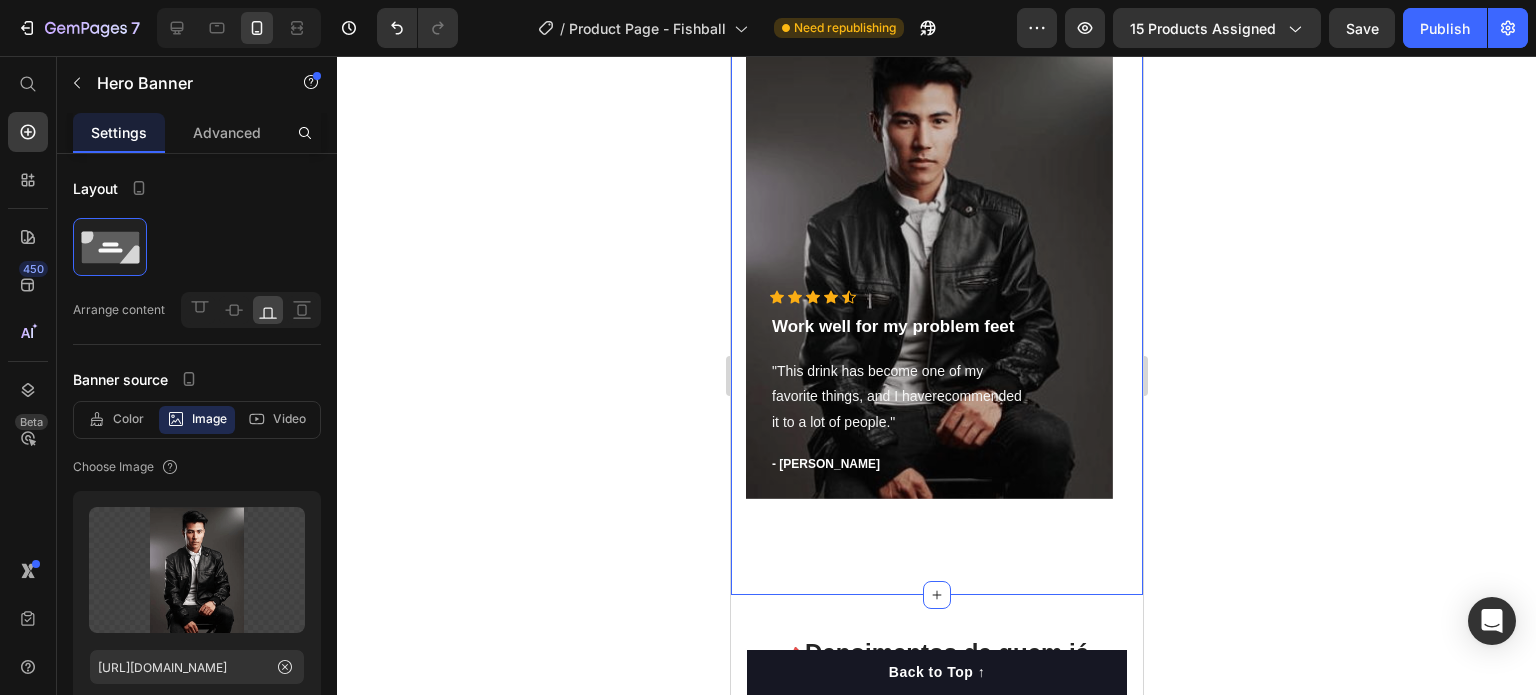click on "What our clients say? Heading                Icon                Icon                Icon                Icon
Icon Icon List Hoz Work well for my problem feet Text block "This drink has become one of my  favorite things, and I haverecommended it to a lot of people." Text block - Timothy A. Text block Row Hero Banner                Icon                Icon                Icon                Icon
Icon Icon List Hoz Work well for my problem feet Text block "This drink has become one of my  favorite things, and I haverecommended it to a lot of people." Text block - Olivia P. Text block Row Hero Banner                Icon                Icon                Icon                Icon
Icon Icon List Hoz You're walking on a cloud! Text block "Love it! Great for summer! Good taste, it really owns up to its name “sparkling”, cold with bubbles and lime flavor." Text block - Ryan S. Text block Row Hero Banner Carousel Row Section 12   You can create reusable sections" at bounding box center [936, 228] 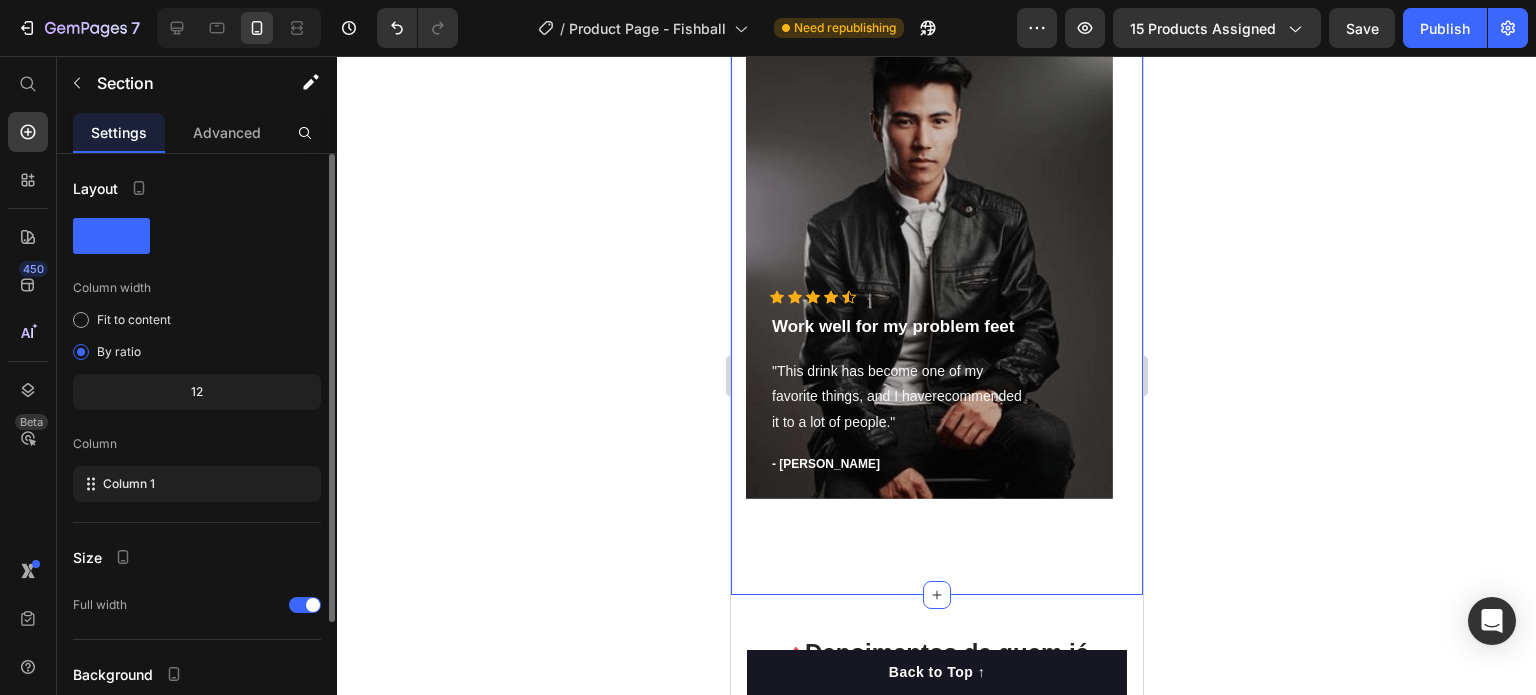 scroll, scrollTop: 164, scrollLeft: 0, axis: vertical 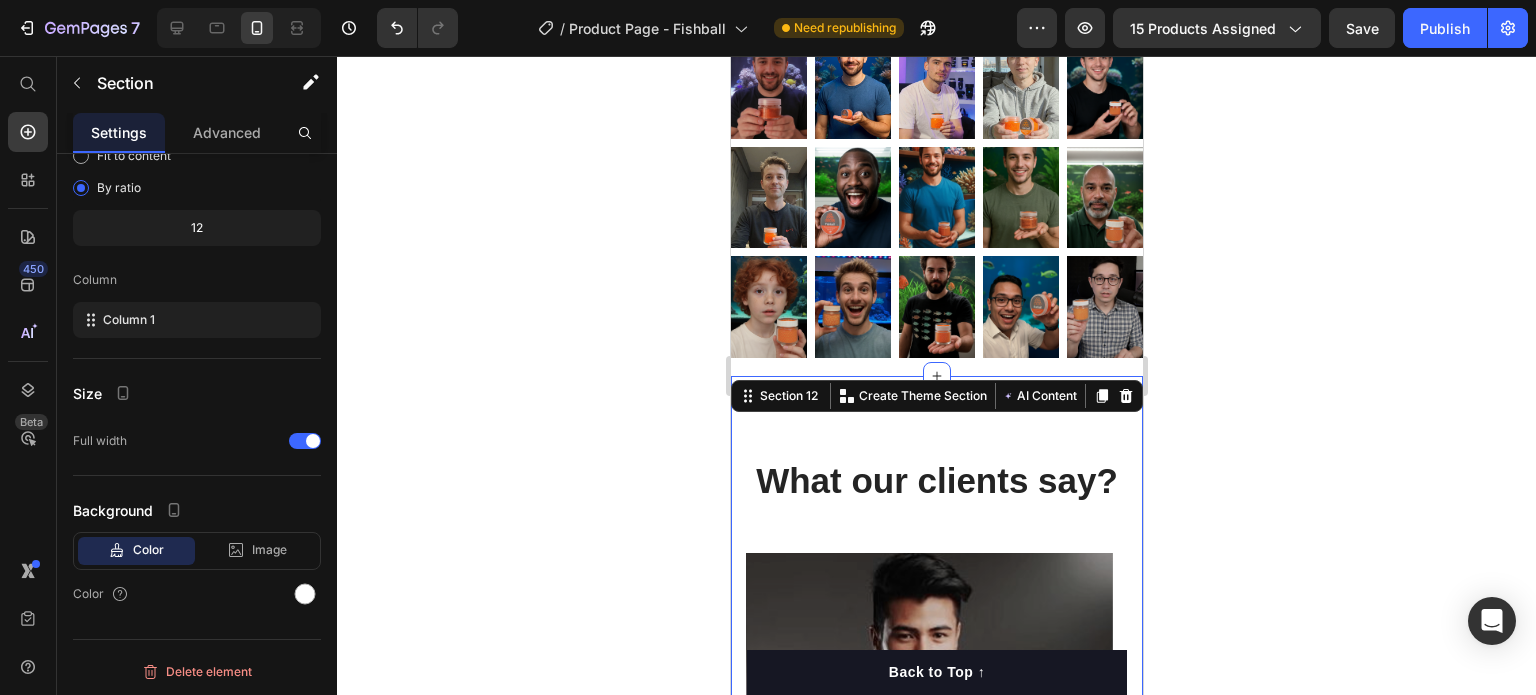 click on "Section 12   You can create reusable sections Create Theme Section AI Content Write with GemAI What would you like to describe here? Tone and Voice Persuasive Product KIT 2UN - FishBall Alimento Premium Congelado Natural para Peixes Ornamentais Show more Generate" at bounding box center [936, 396] 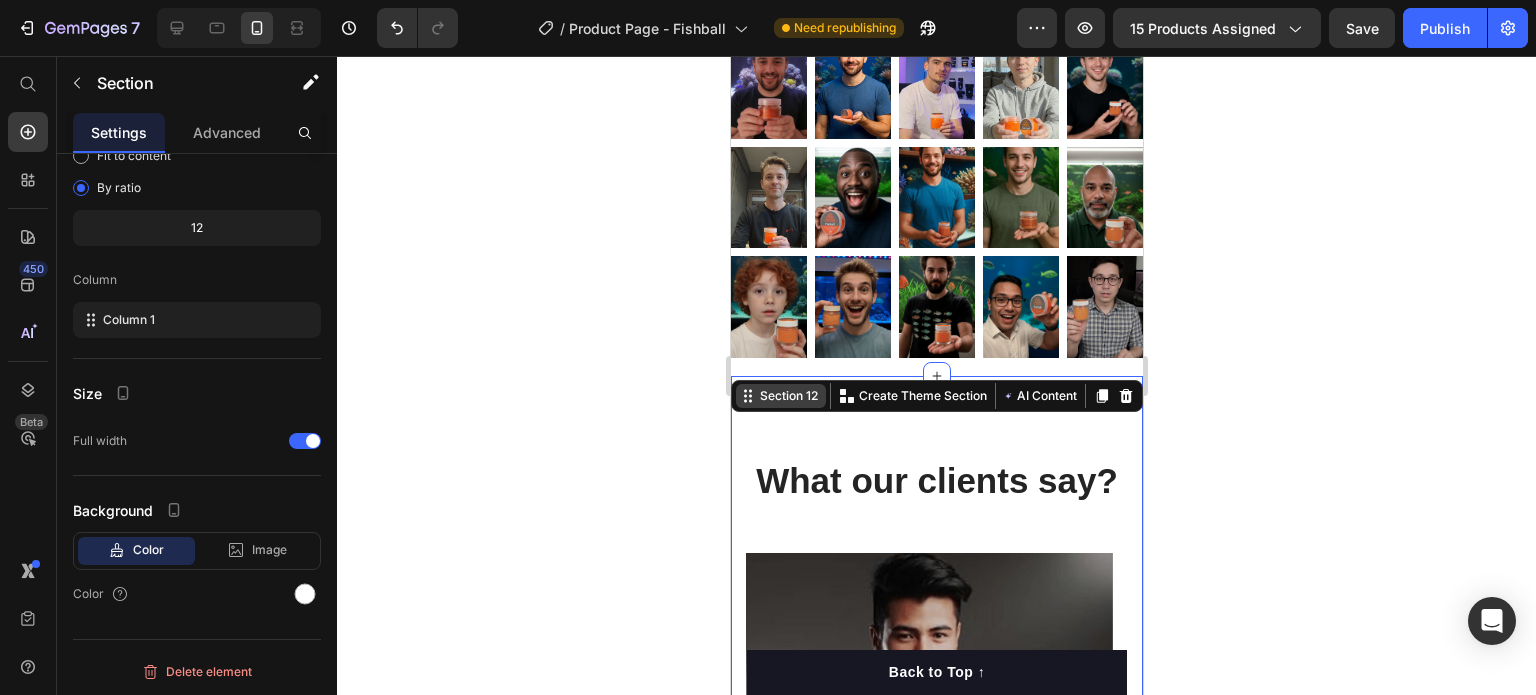 click on "Section 12" at bounding box center (788, 396) 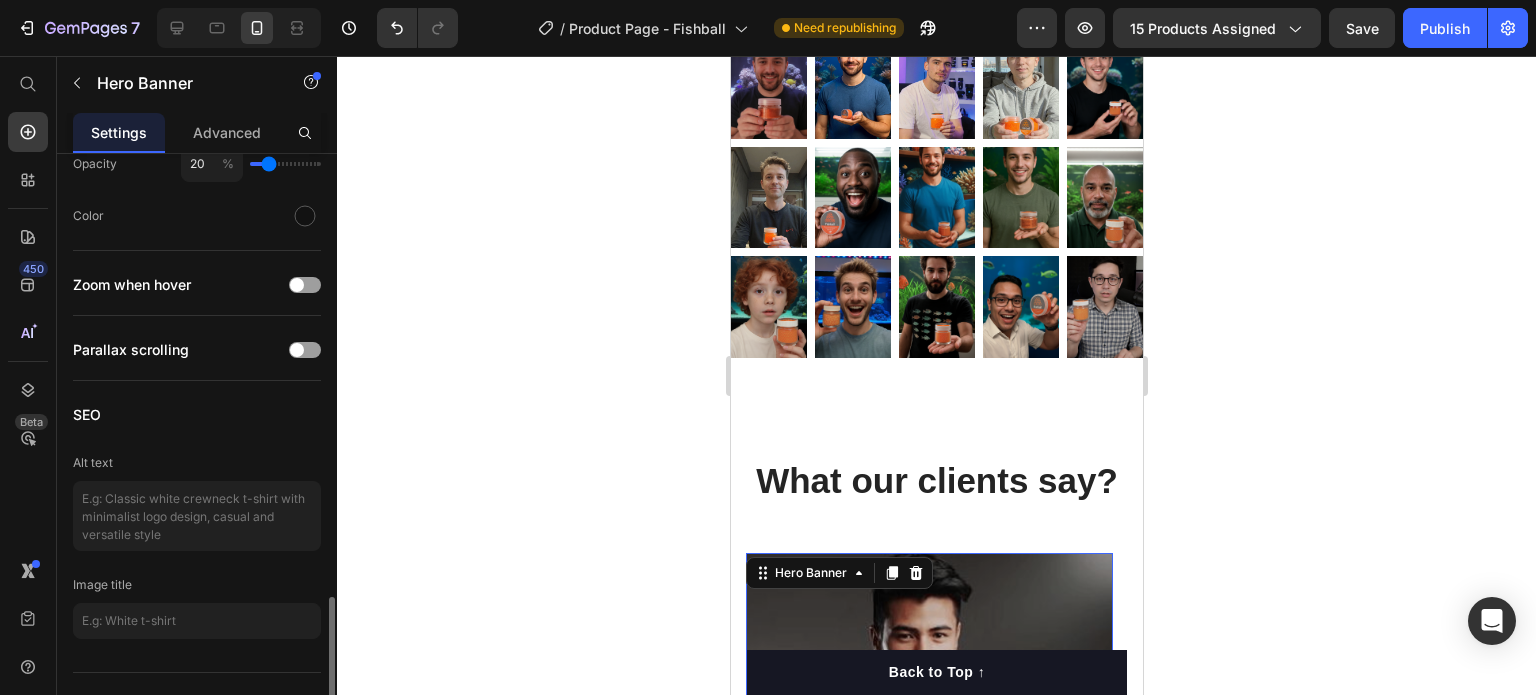 scroll, scrollTop: 1831, scrollLeft: 0, axis: vertical 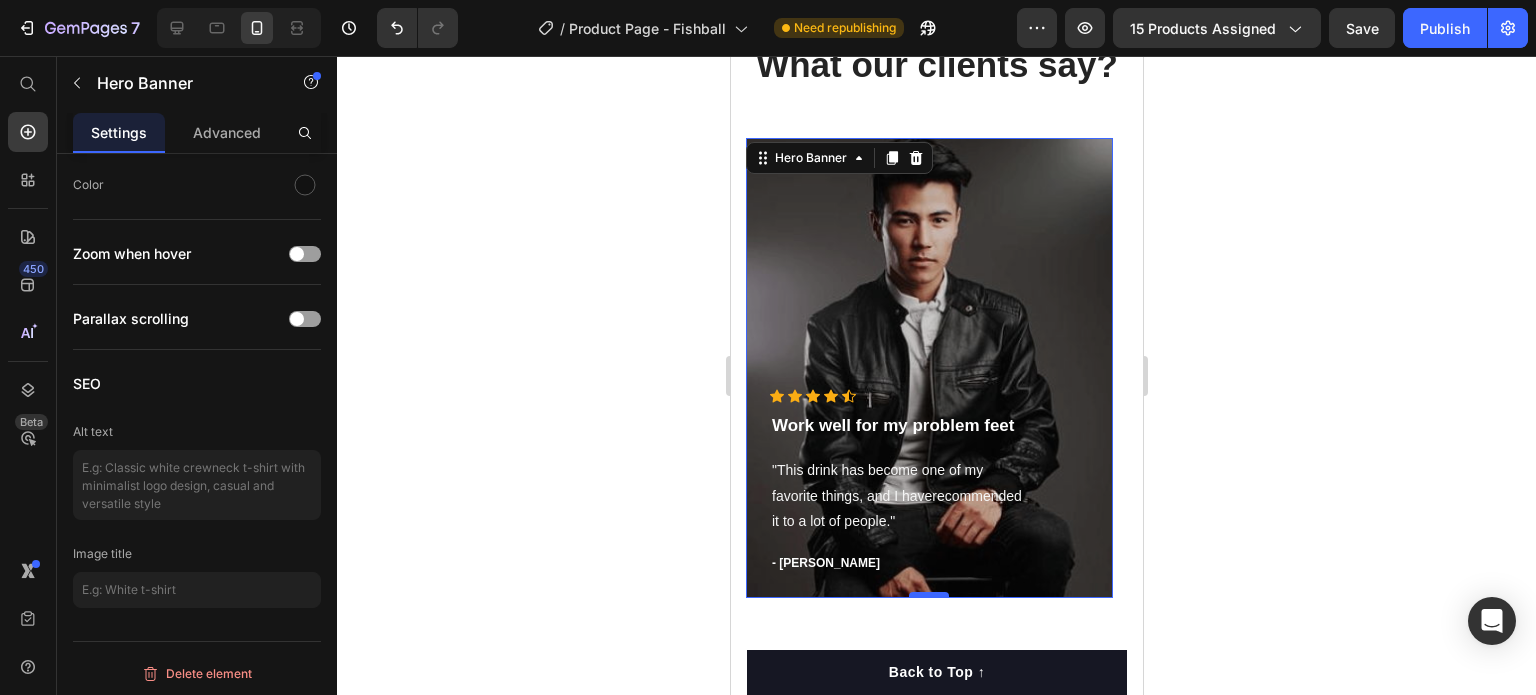 click at bounding box center [928, 595] 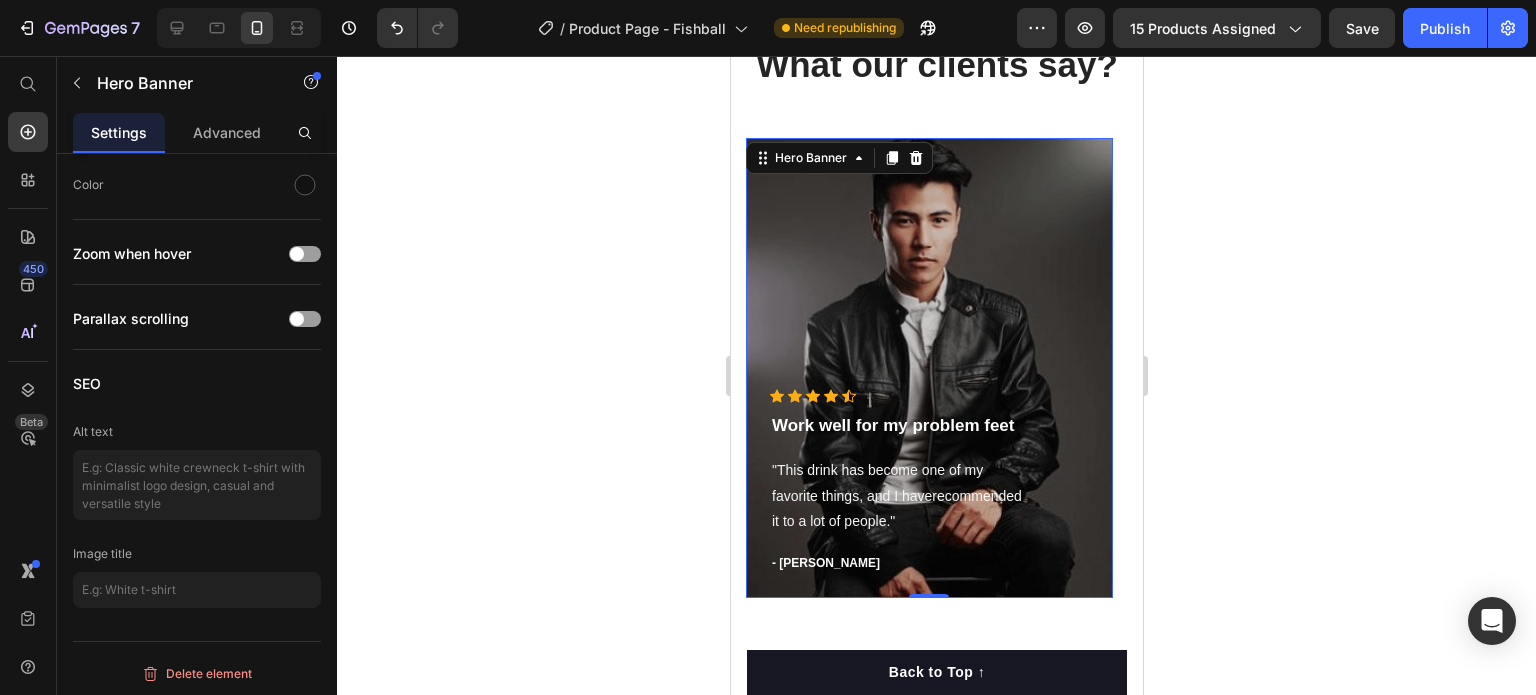 drag, startPoint x: 925, startPoint y: 583, endPoint x: 923, endPoint y: 523, distance: 60.033325 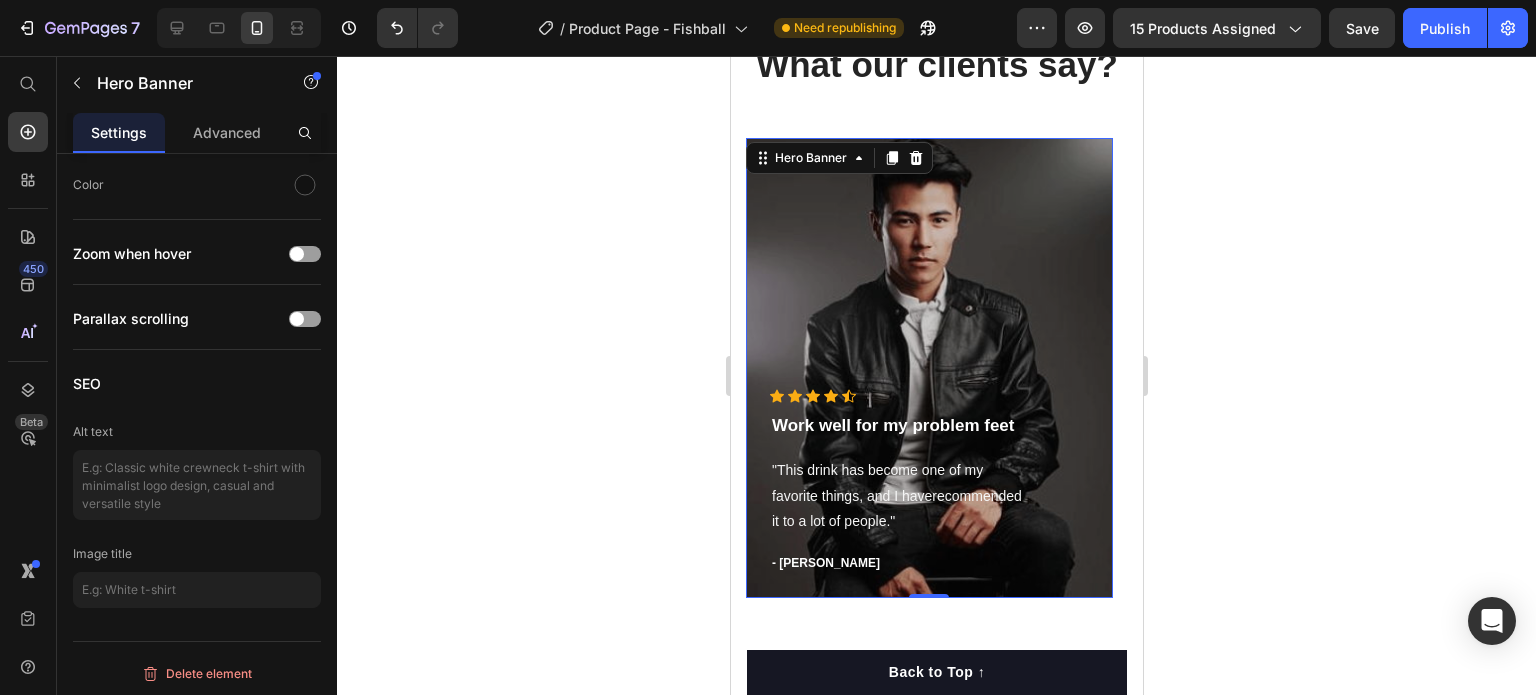 click at bounding box center [928, 368] 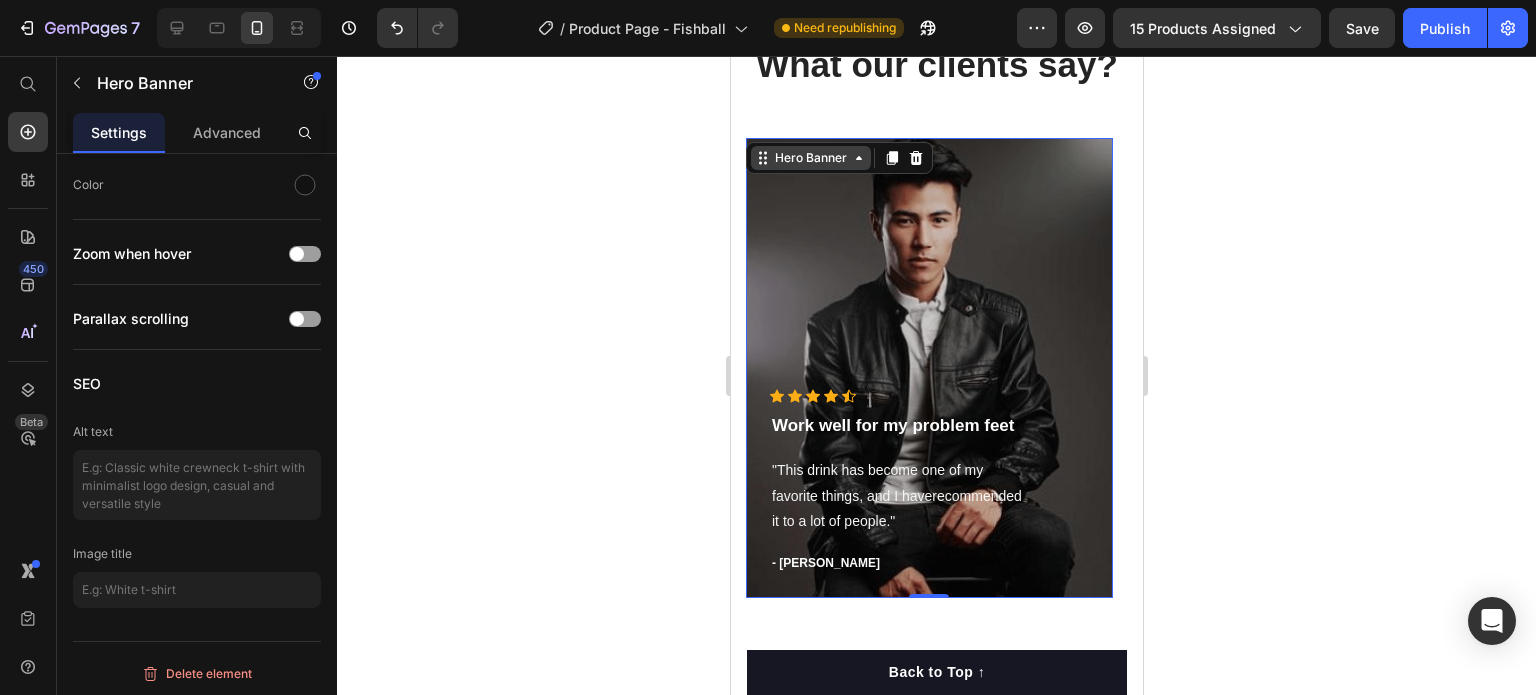 click 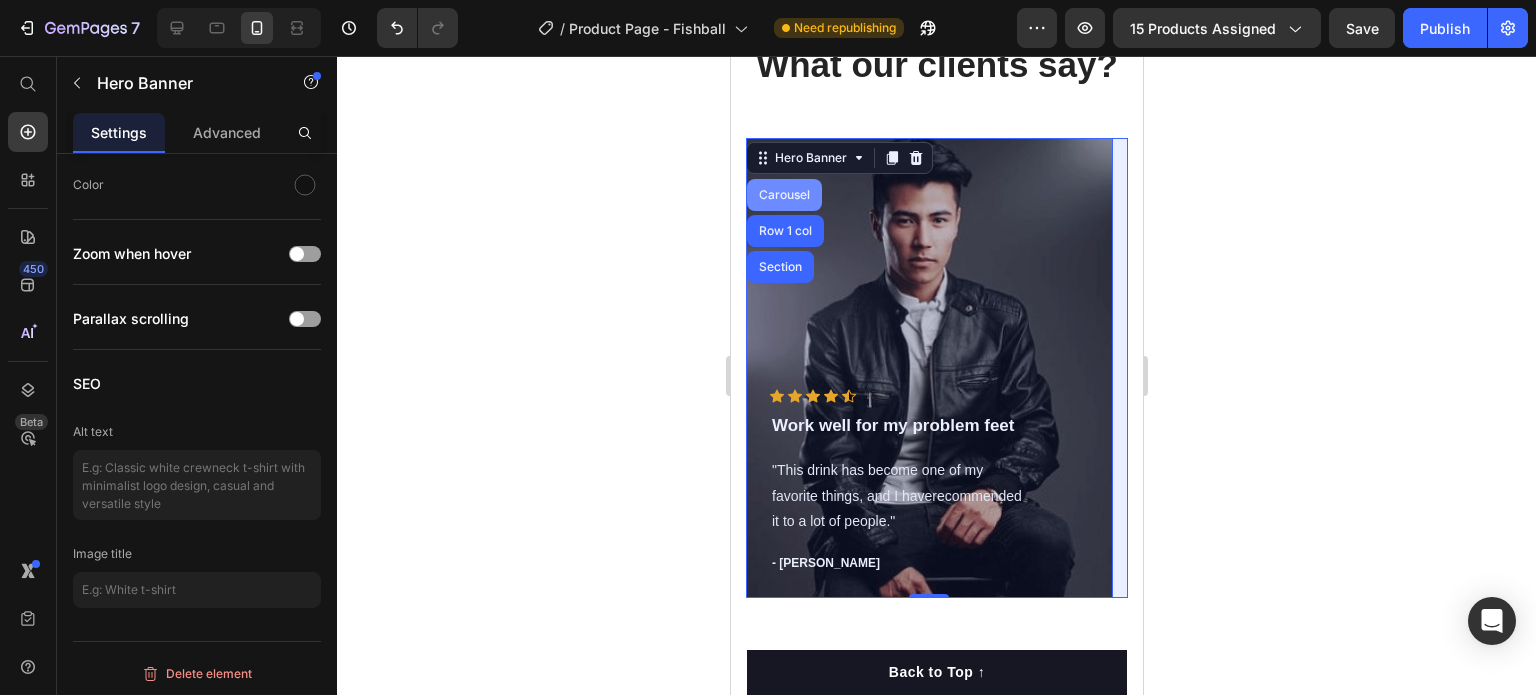 click on "Carousel" at bounding box center [783, 195] 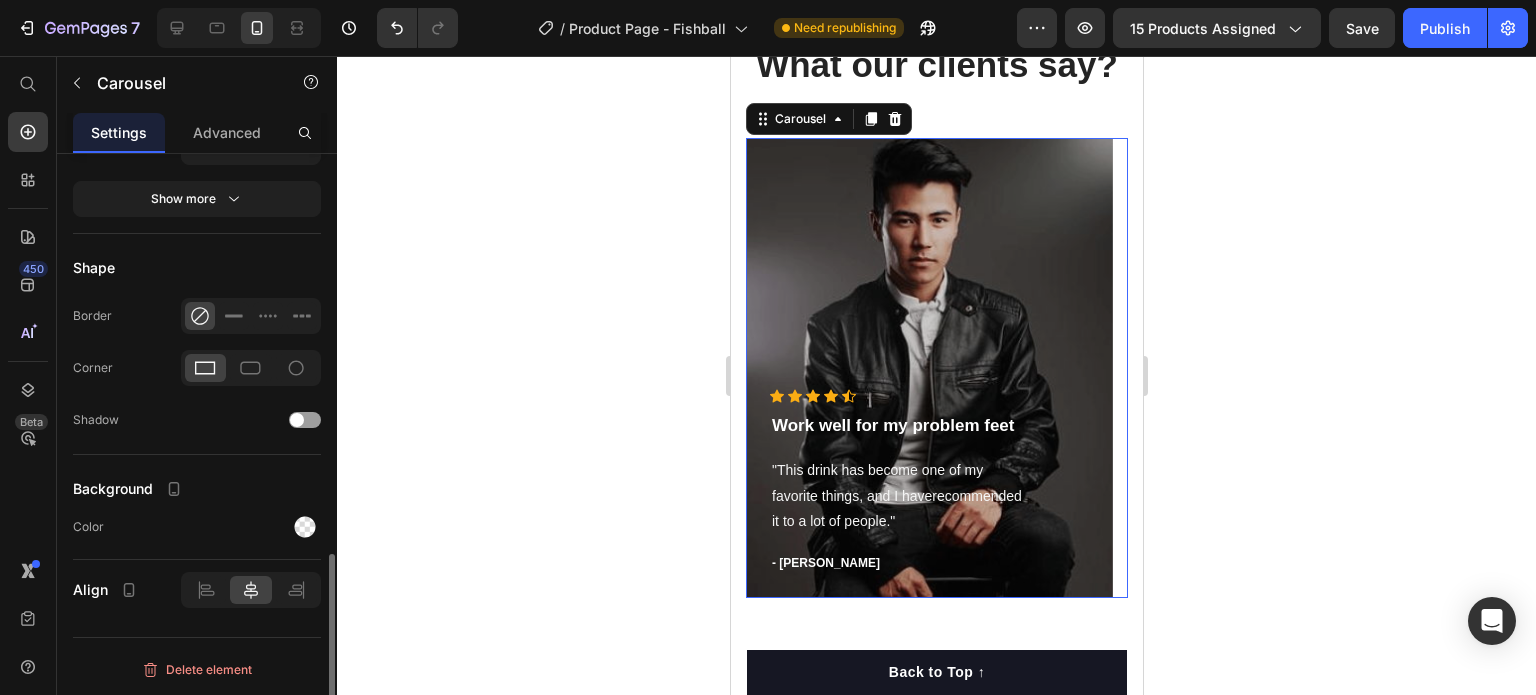 scroll, scrollTop: 0, scrollLeft: 0, axis: both 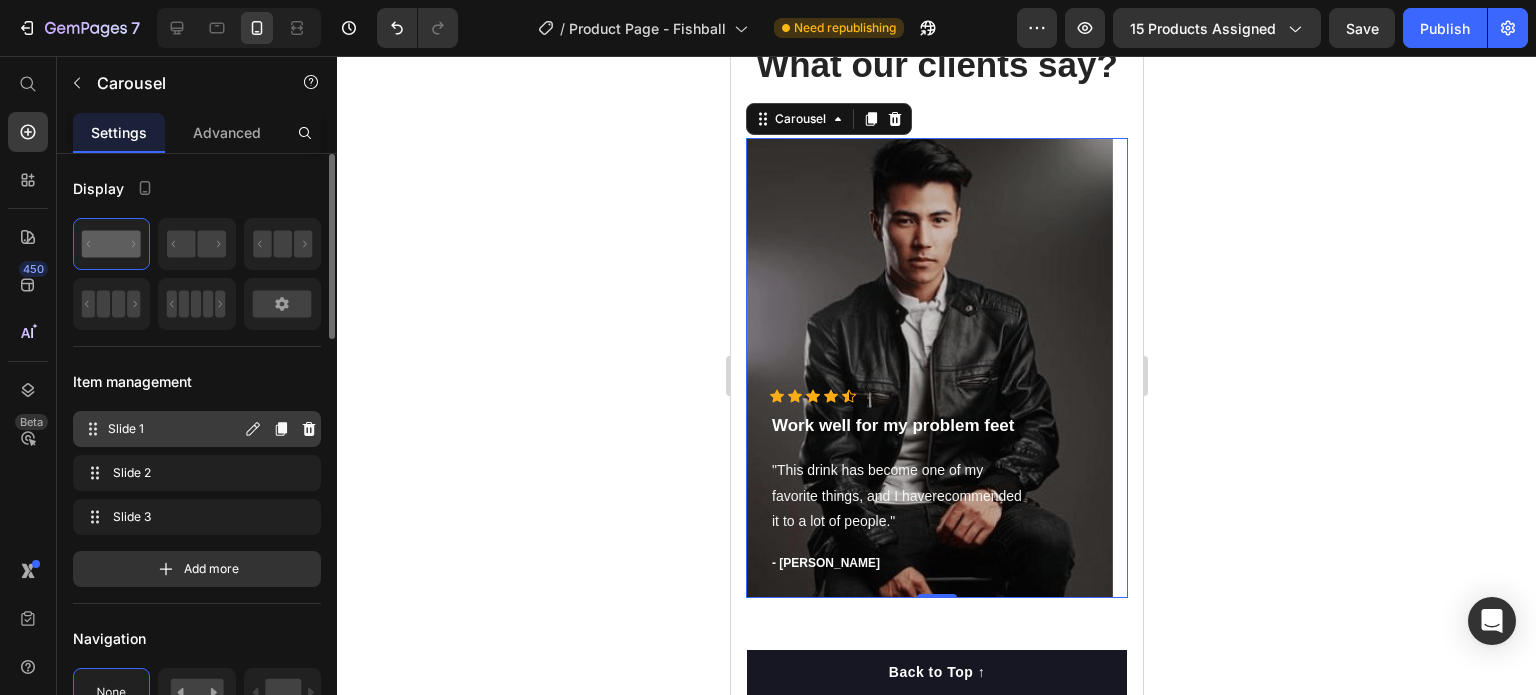 click on "Slide 1 Slide 1" at bounding box center [161, 429] 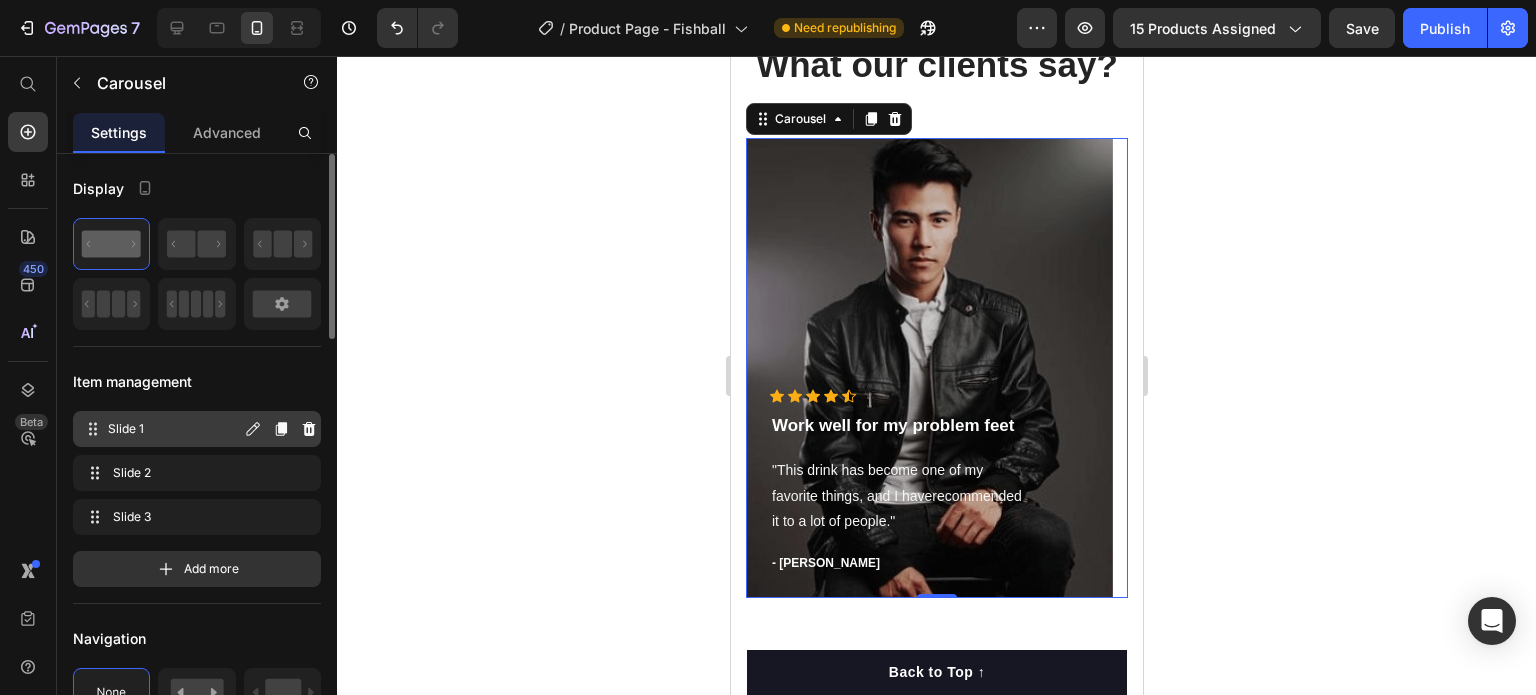 click on "Slide 1" at bounding box center (174, 429) 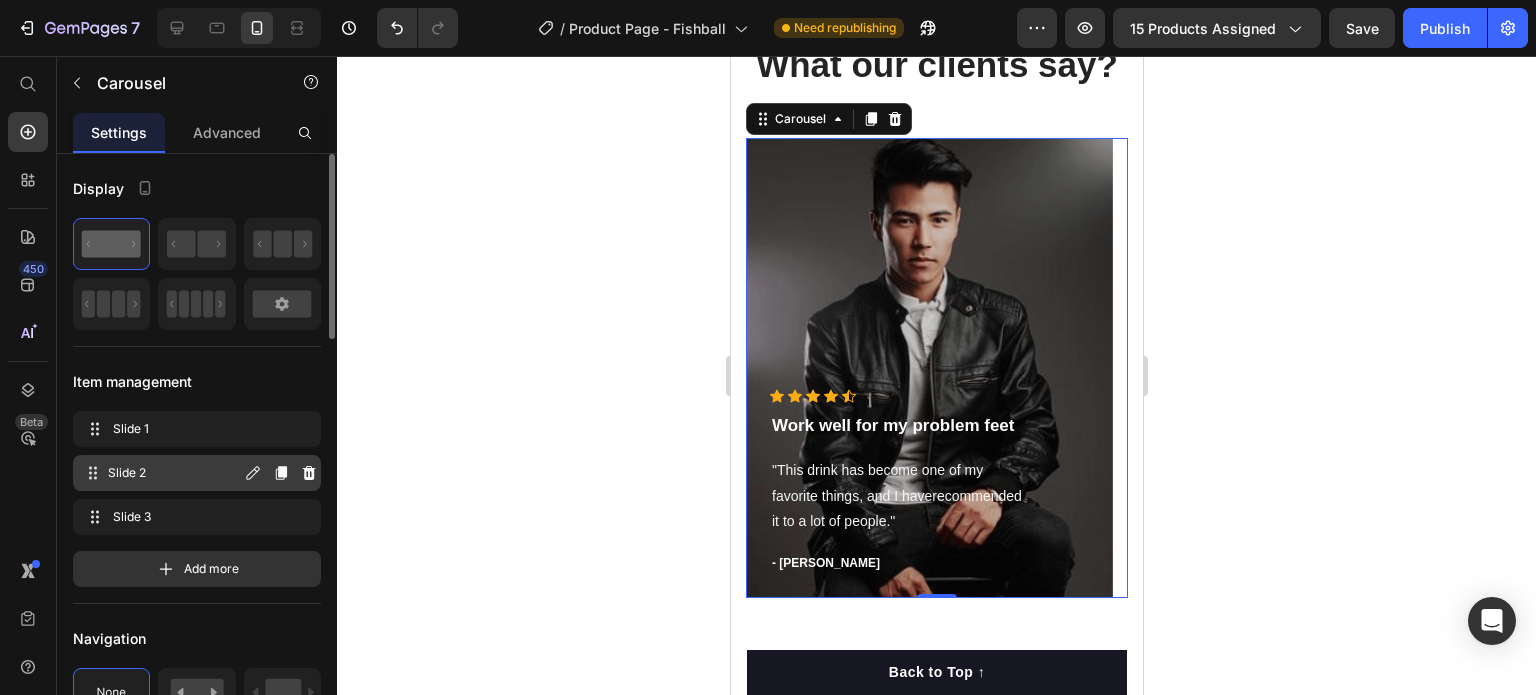click on "Slide 2 Slide 2" at bounding box center [161, 473] 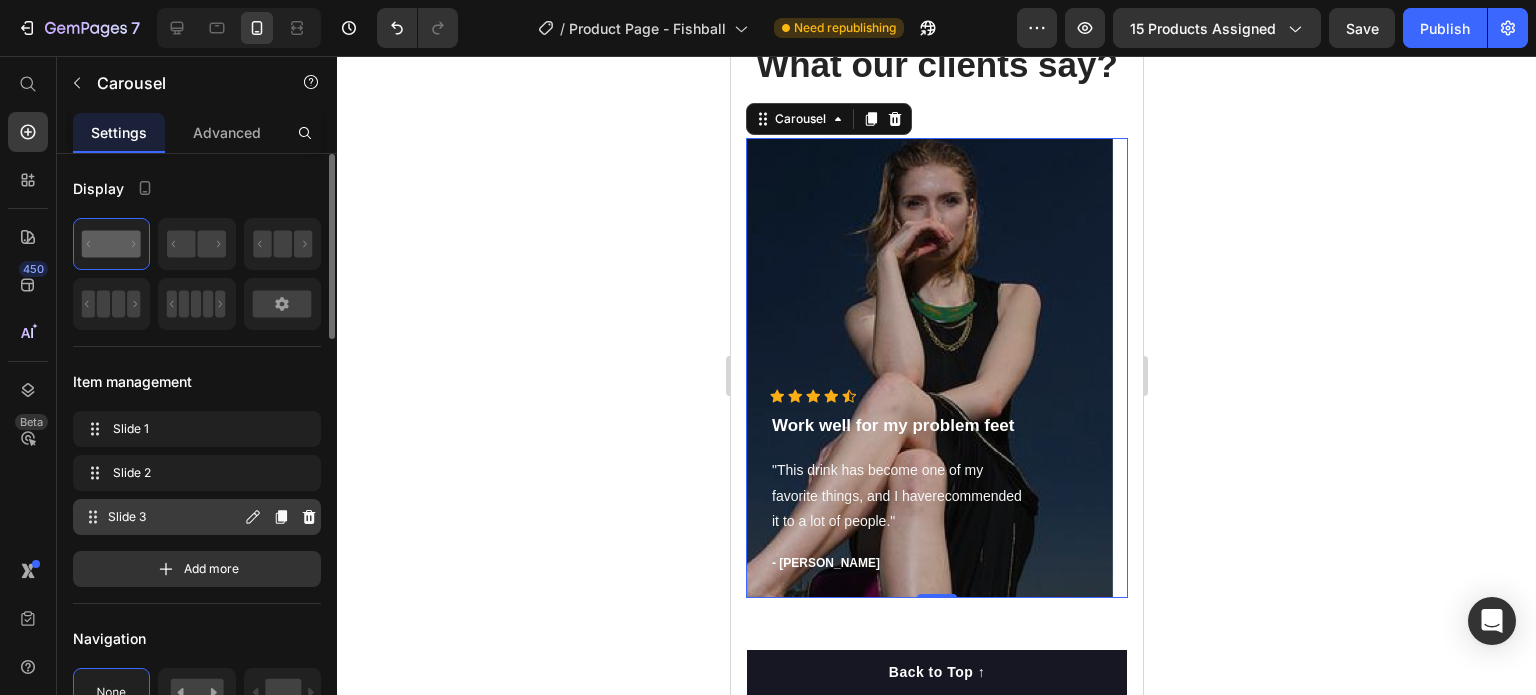 click on "Slide 3" at bounding box center [174, 517] 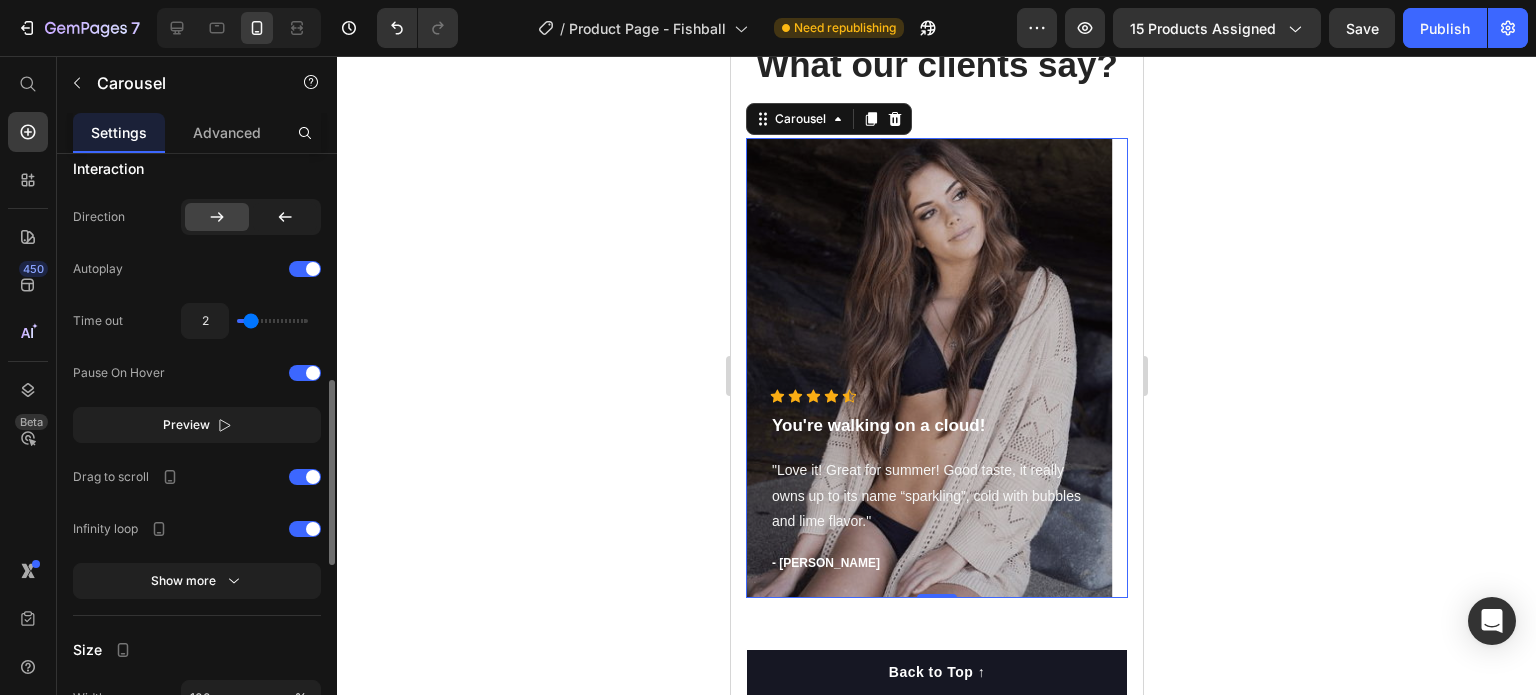 scroll, scrollTop: 0, scrollLeft: 0, axis: both 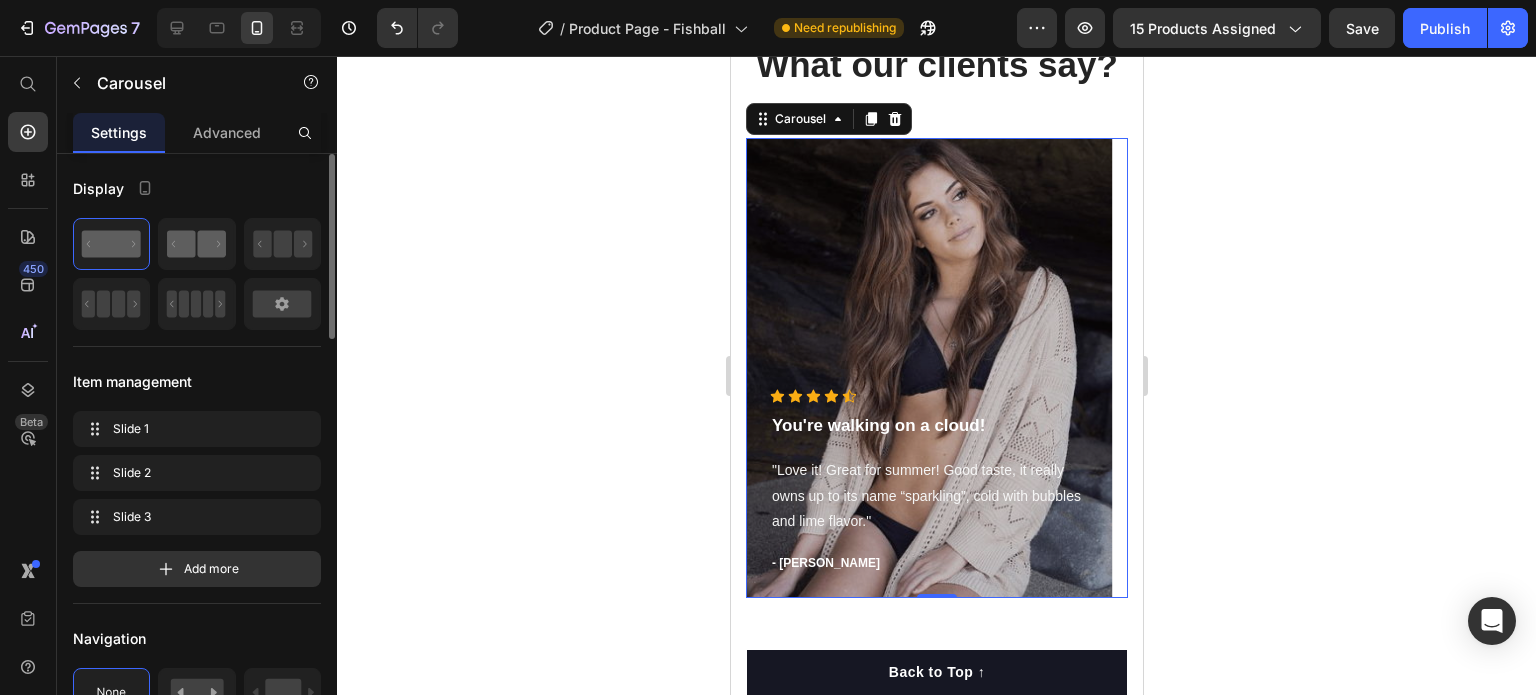 click 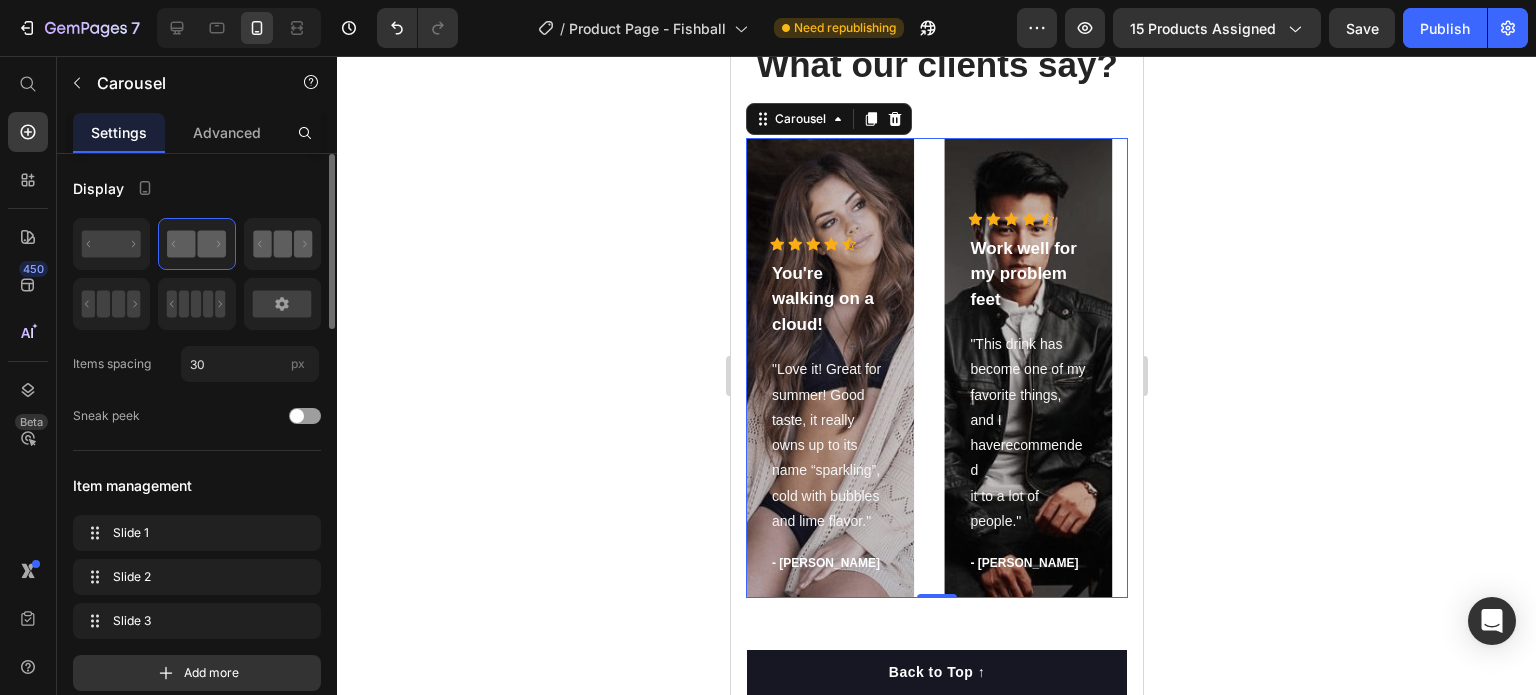 click 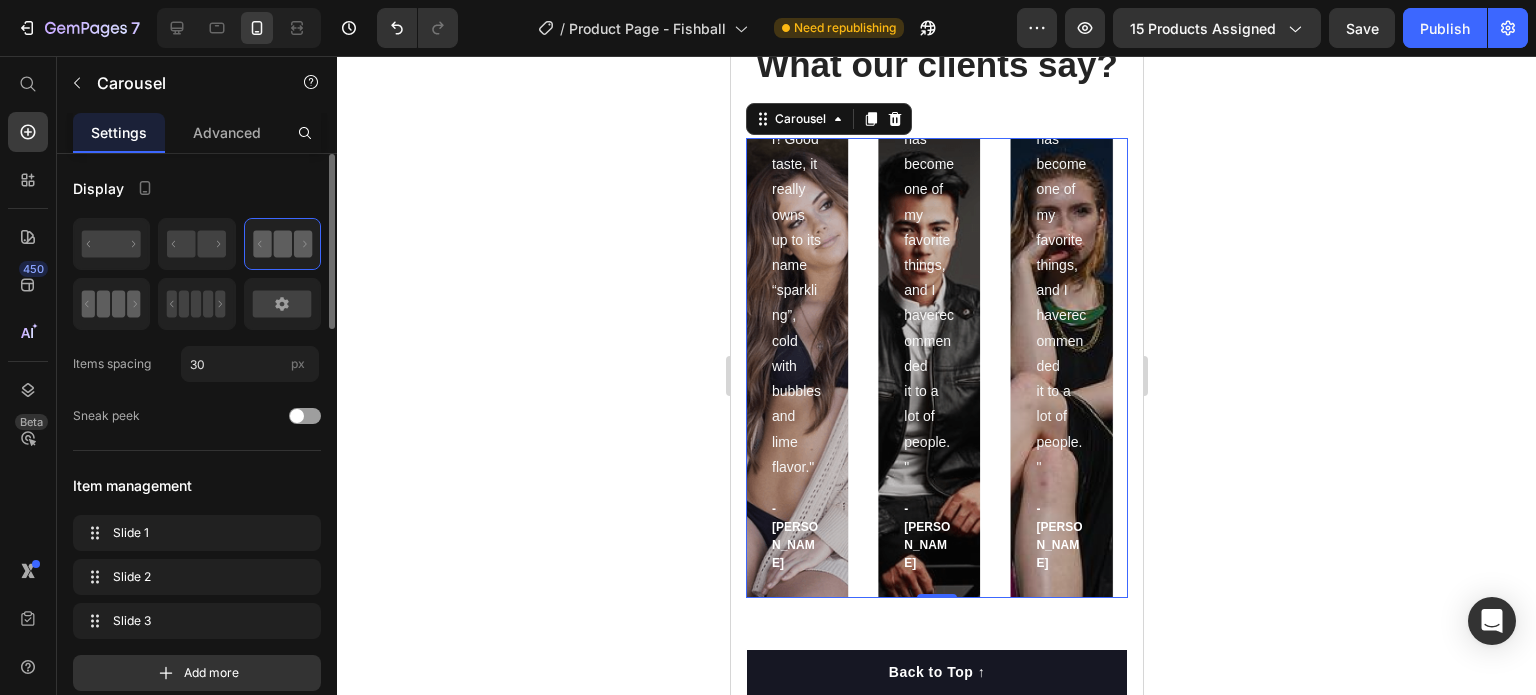 click 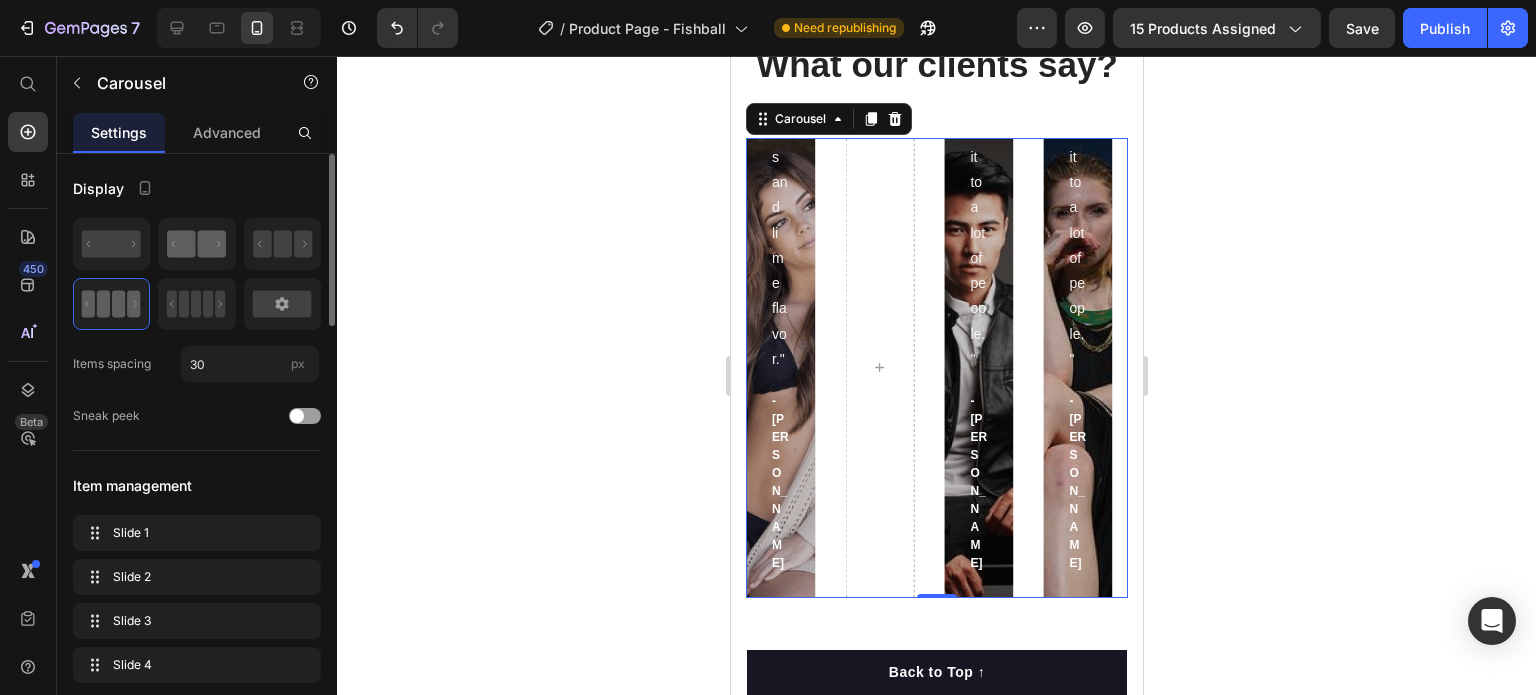 click 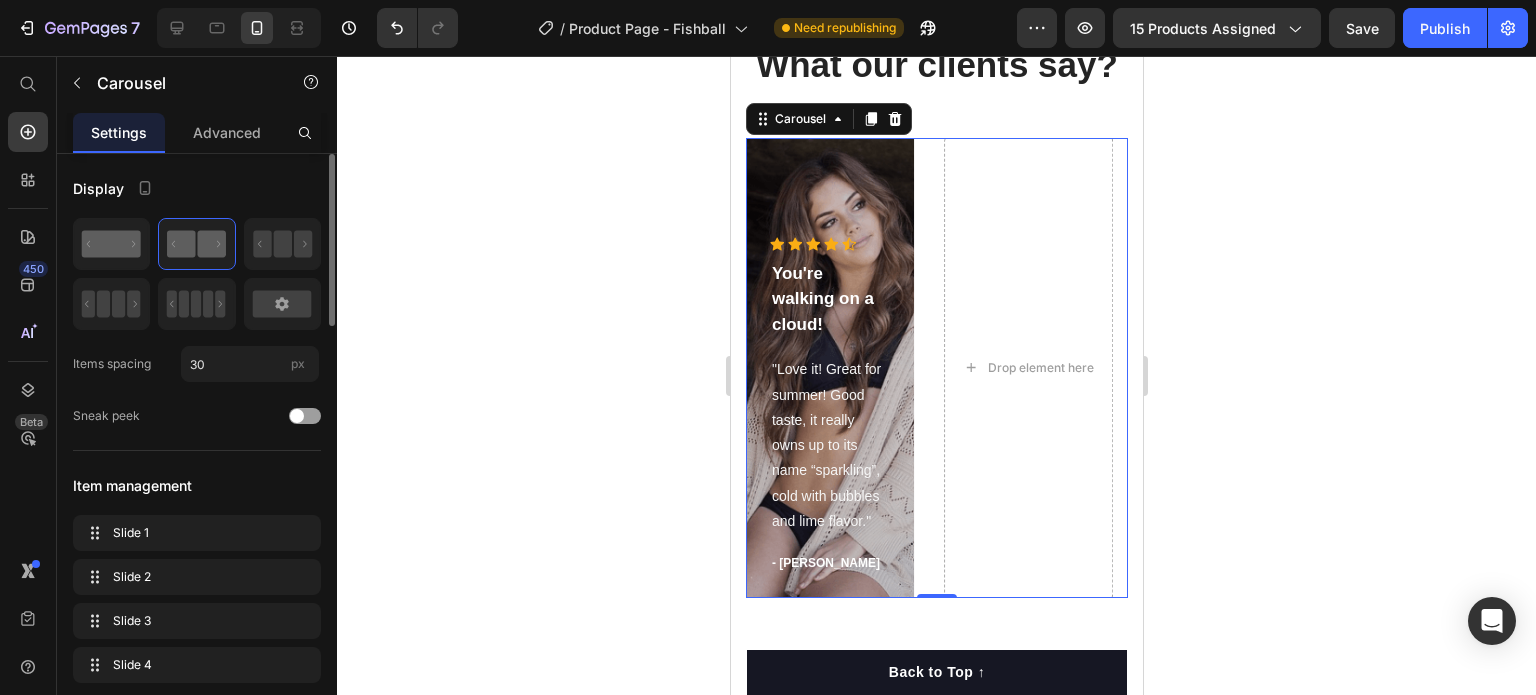 click 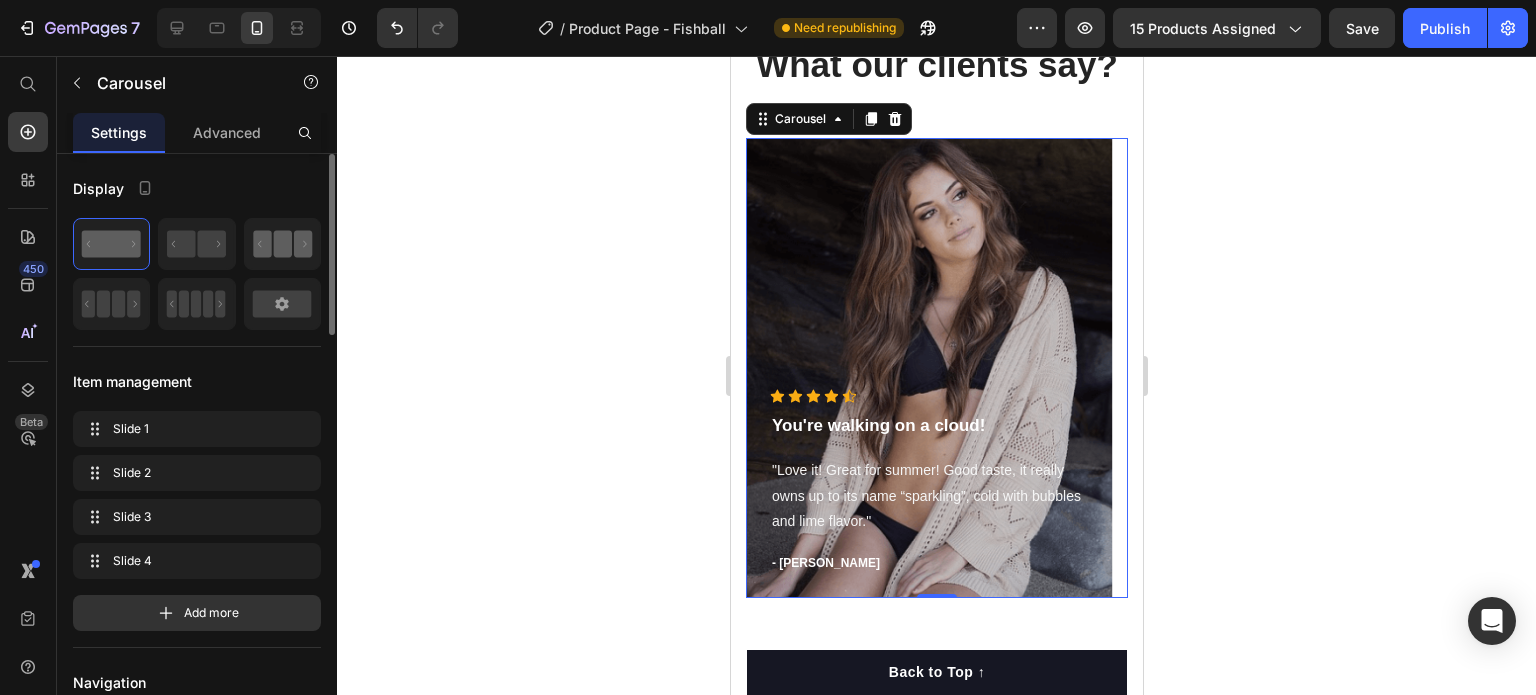 click 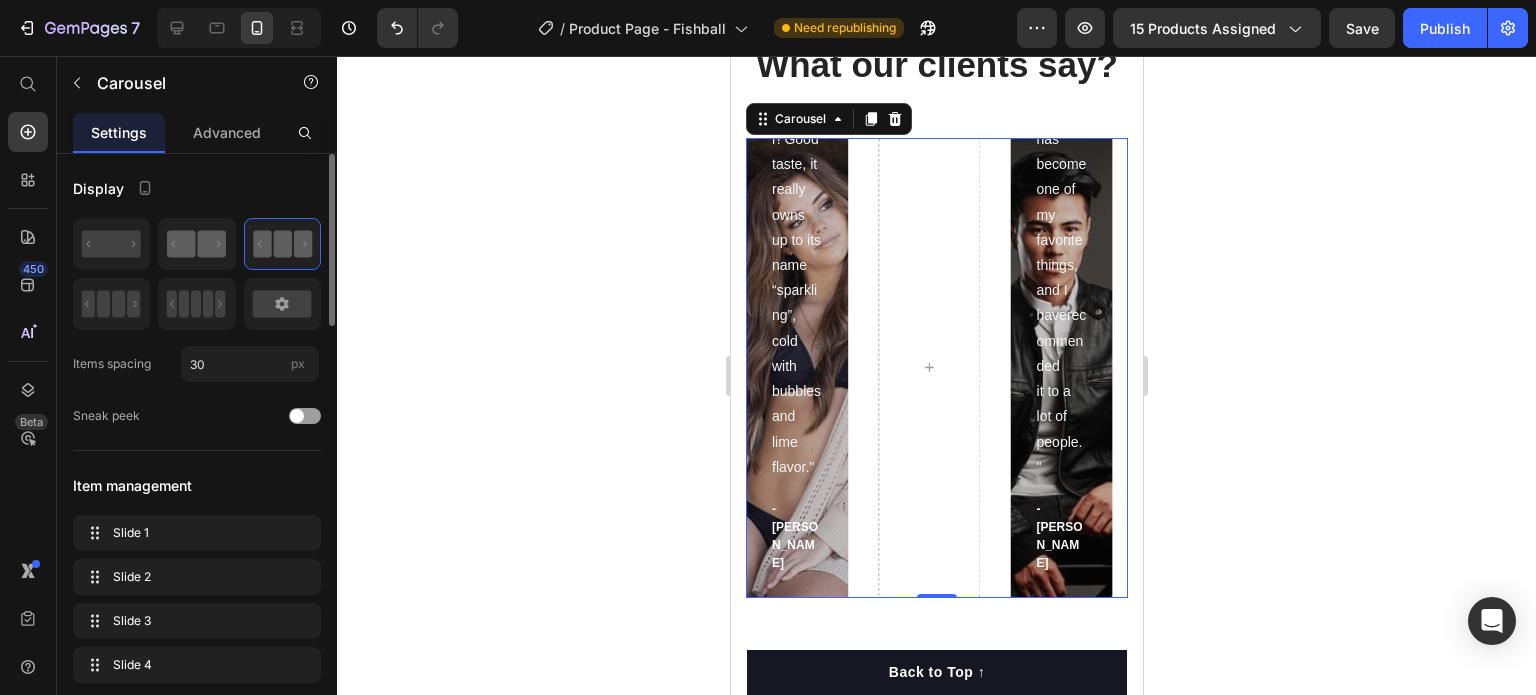 click 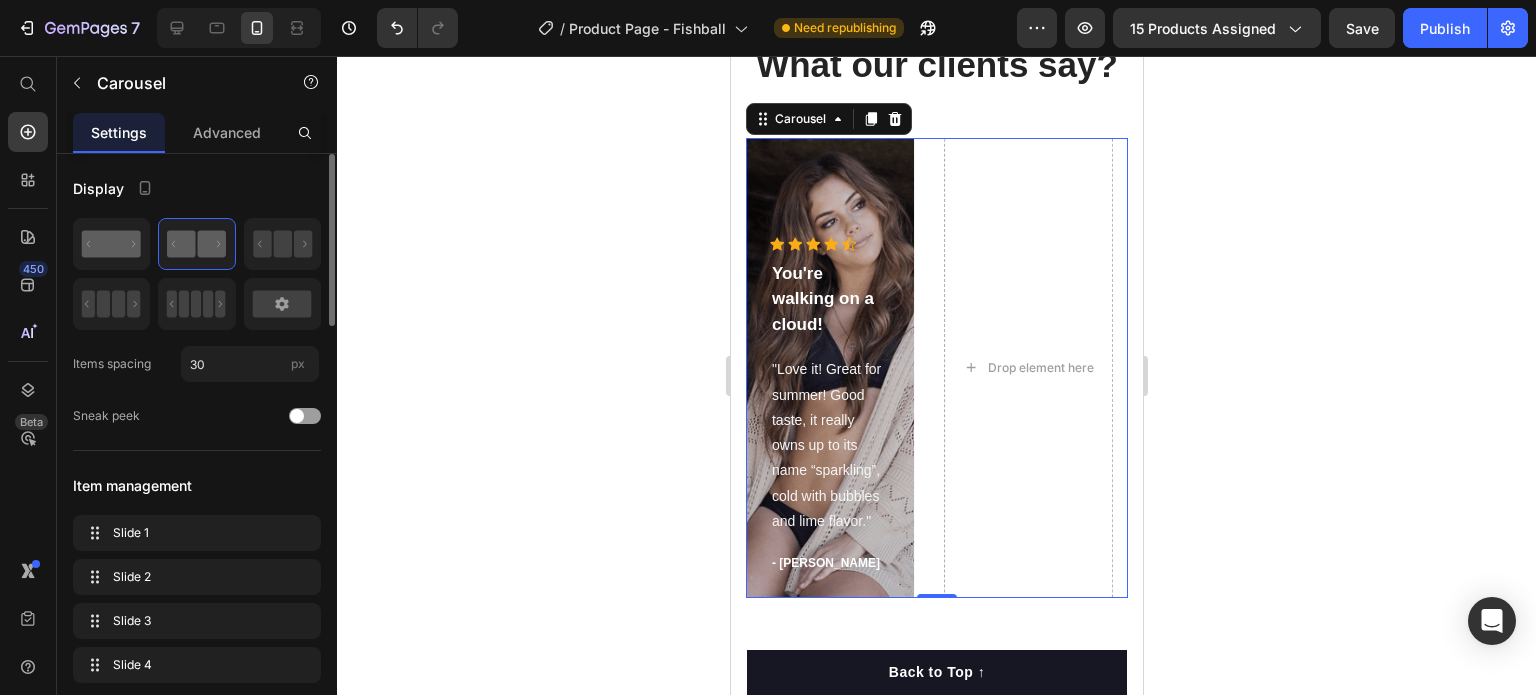 click 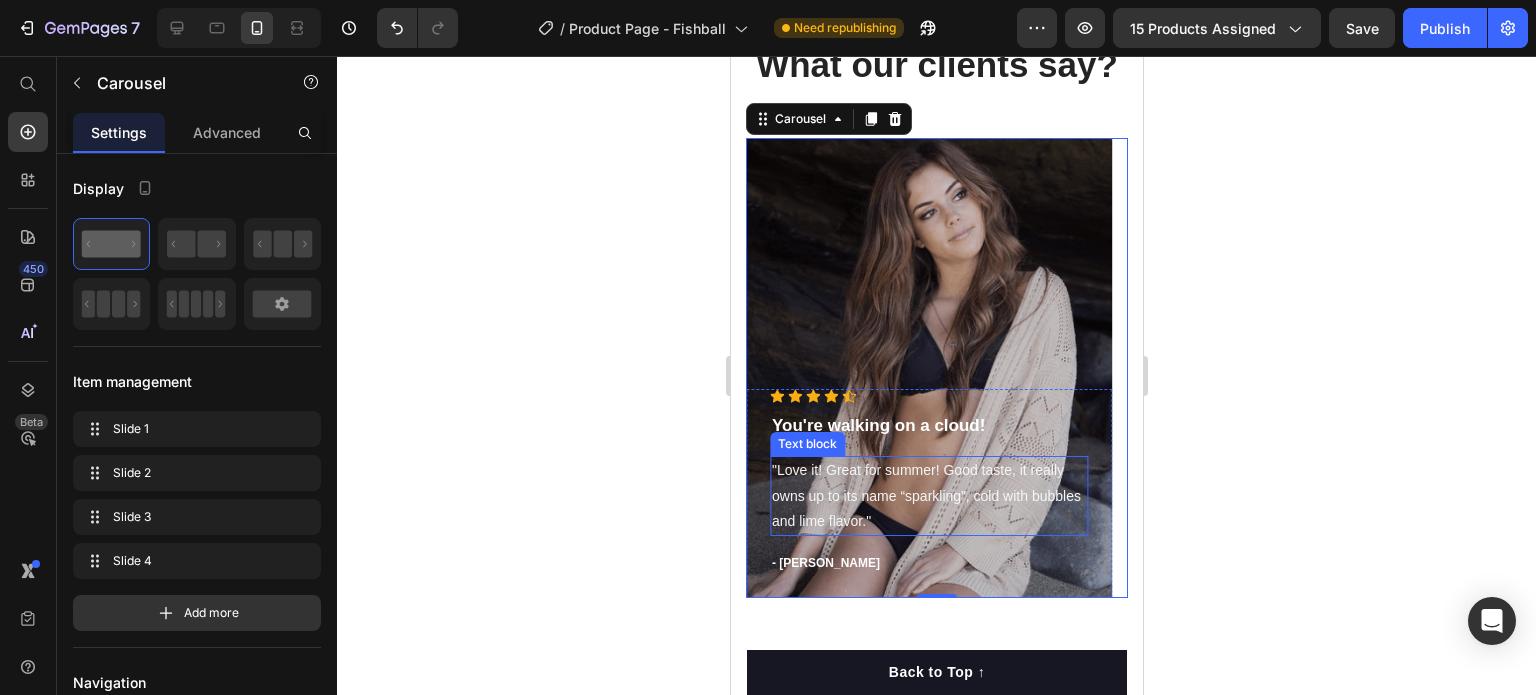 scroll, scrollTop: 5747, scrollLeft: 0, axis: vertical 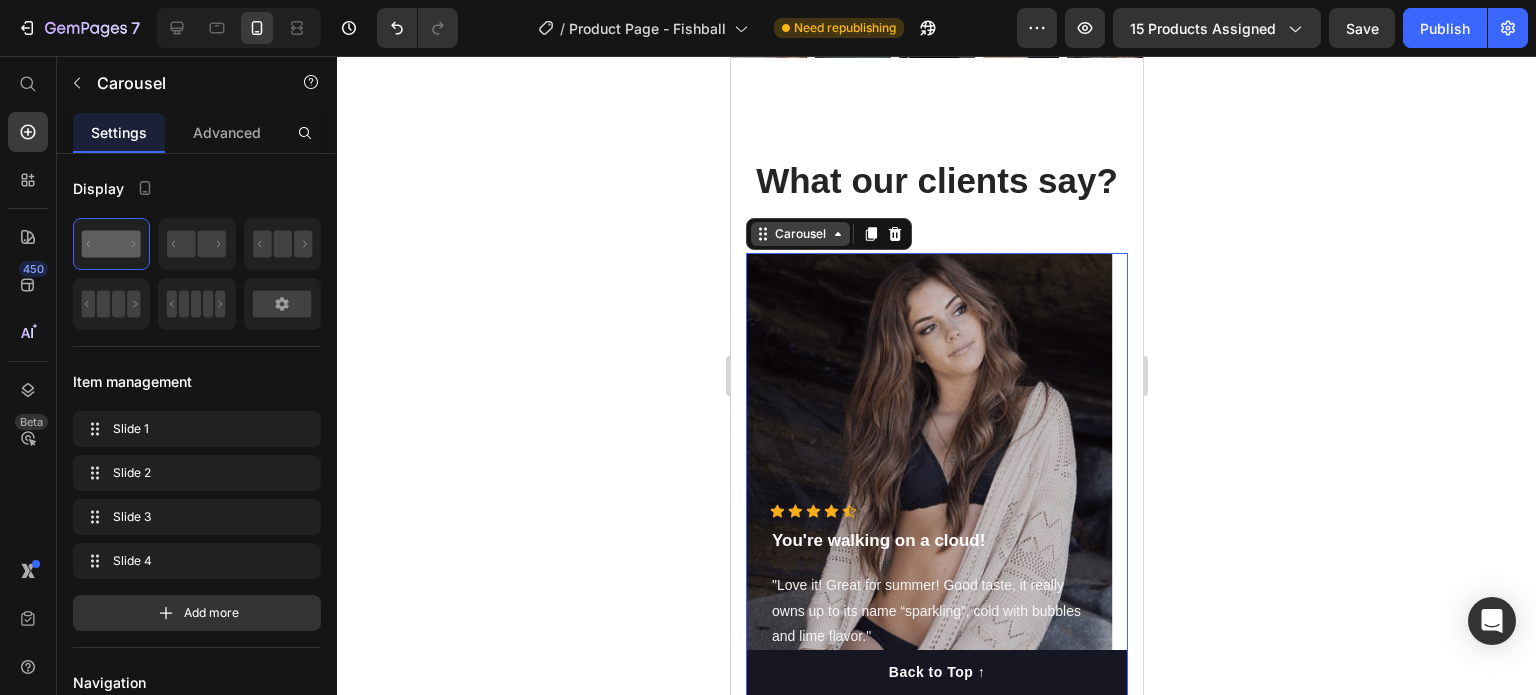 click on "Carousel" at bounding box center (799, 234) 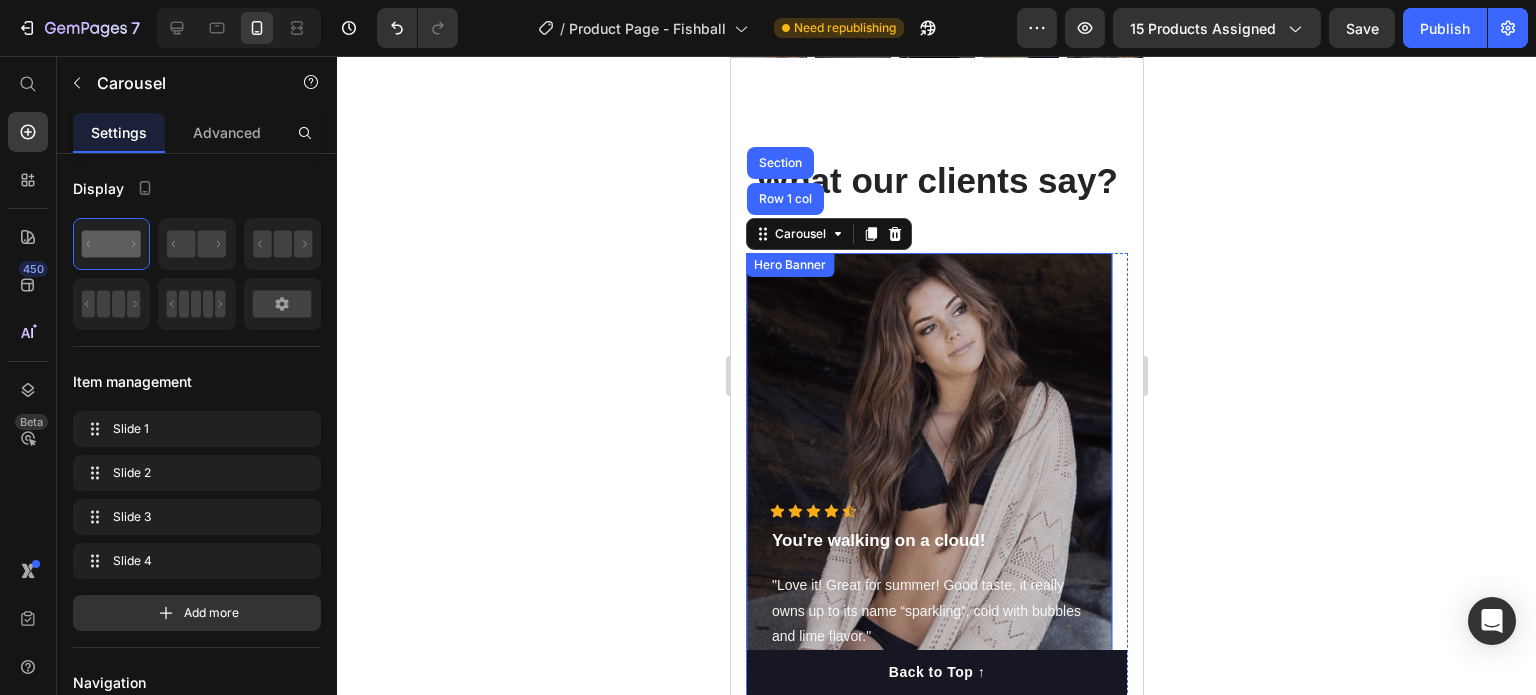 click on "Hero Banner" at bounding box center (789, 265) 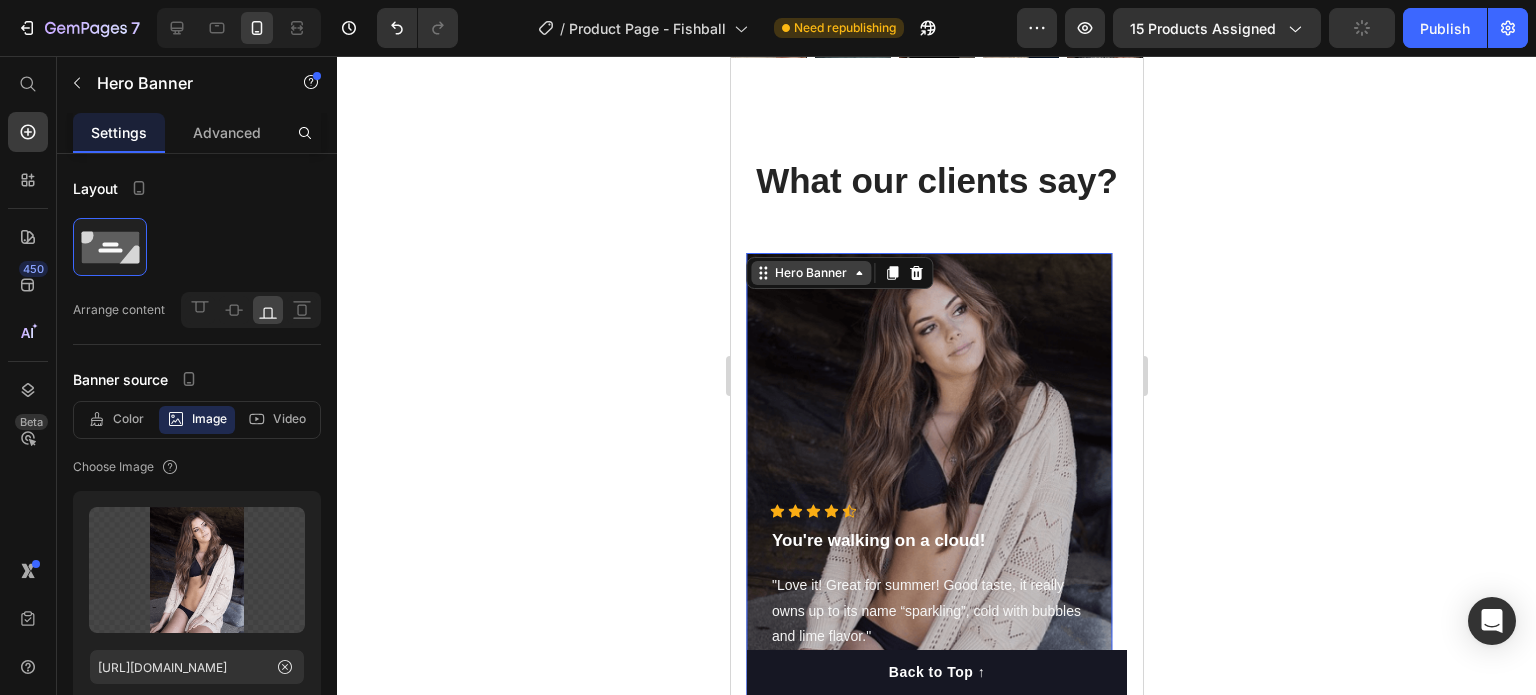 click on "Hero Banner" at bounding box center (810, 273) 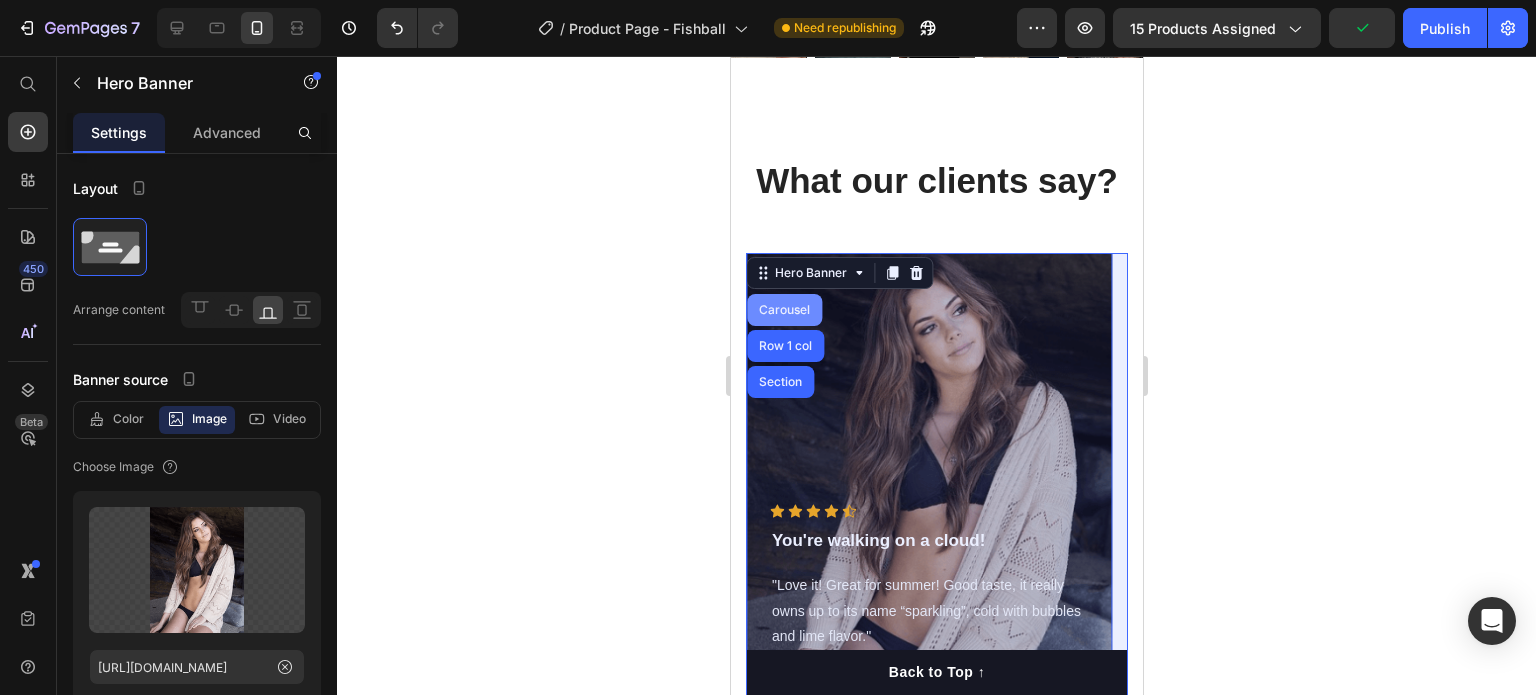 click on "Carousel" at bounding box center [783, 310] 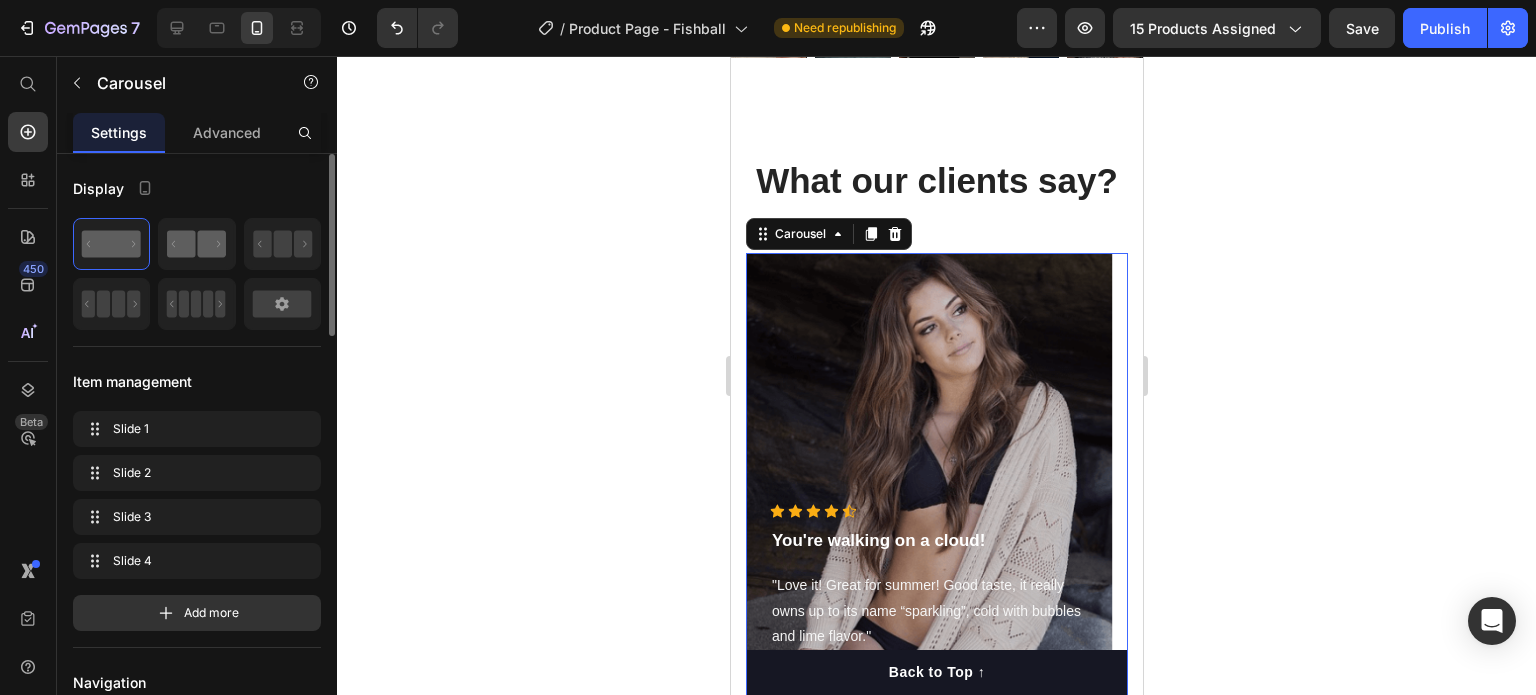 click 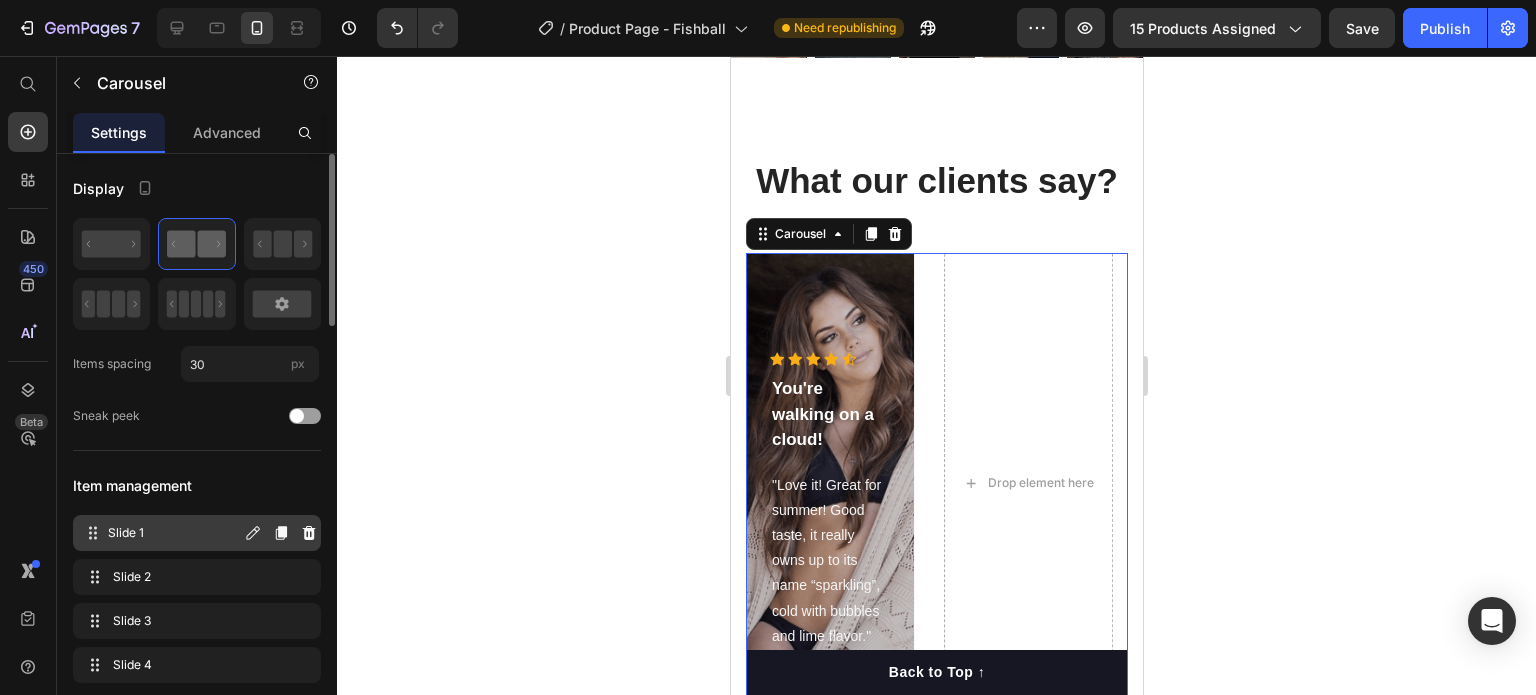 click on "Slide 1" at bounding box center (174, 533) 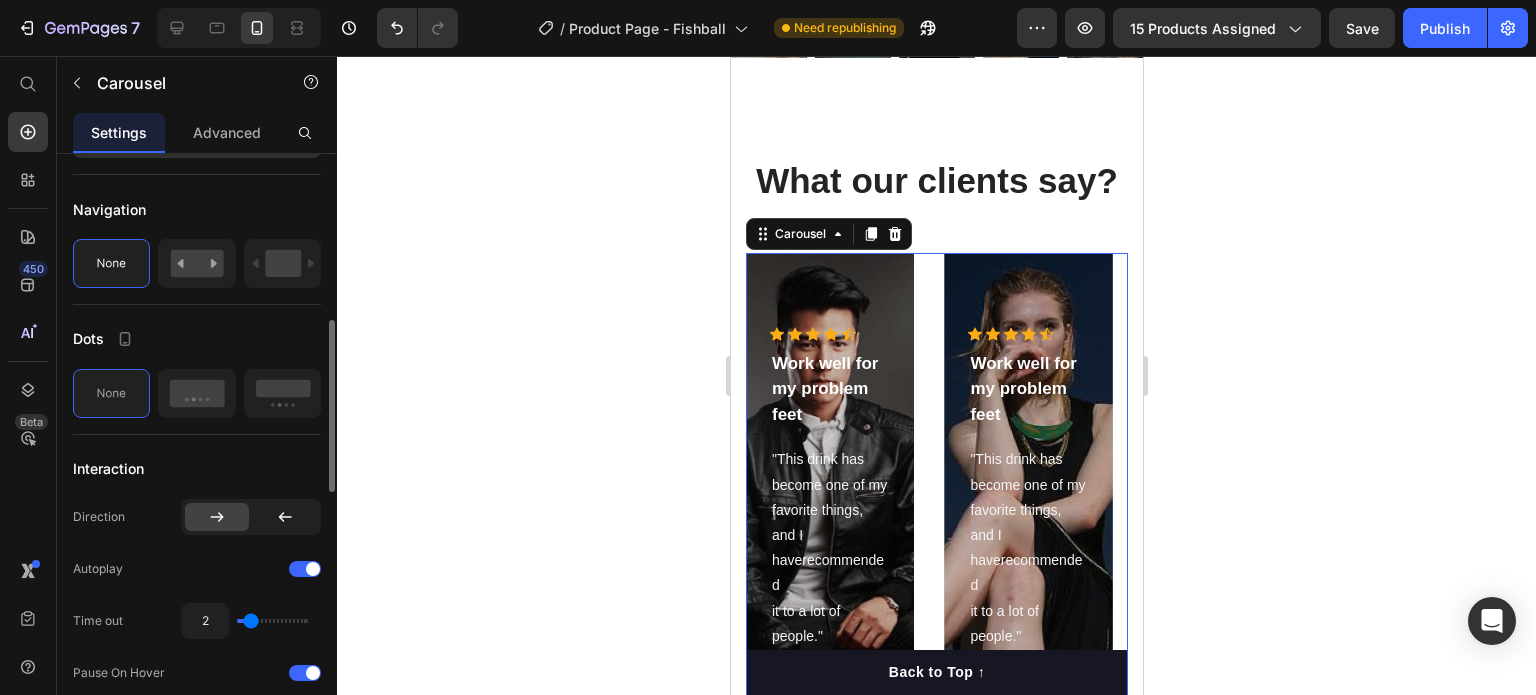 scroll, scrollTop: 0, scrollLeft: 0, axis: both 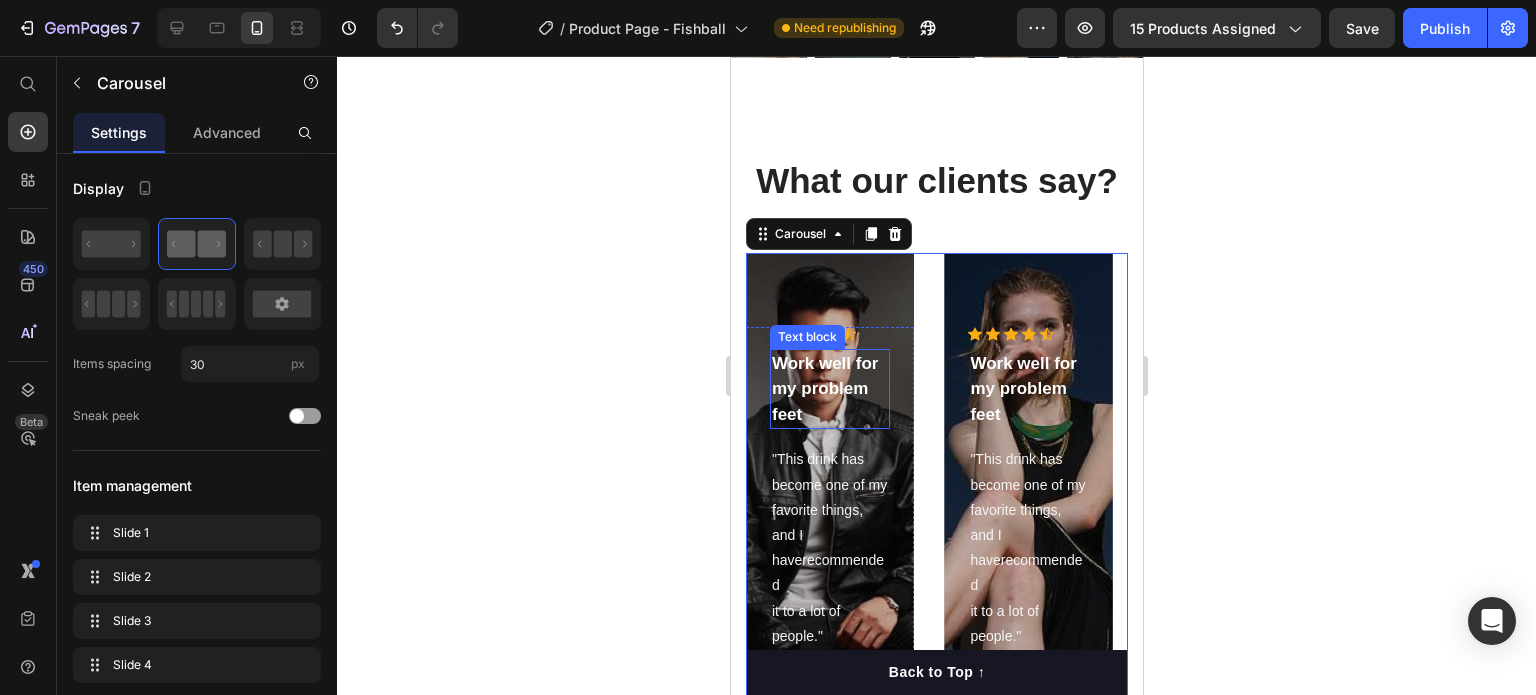 click on "Work well for my problem feet" at bounding box center [829, 389] 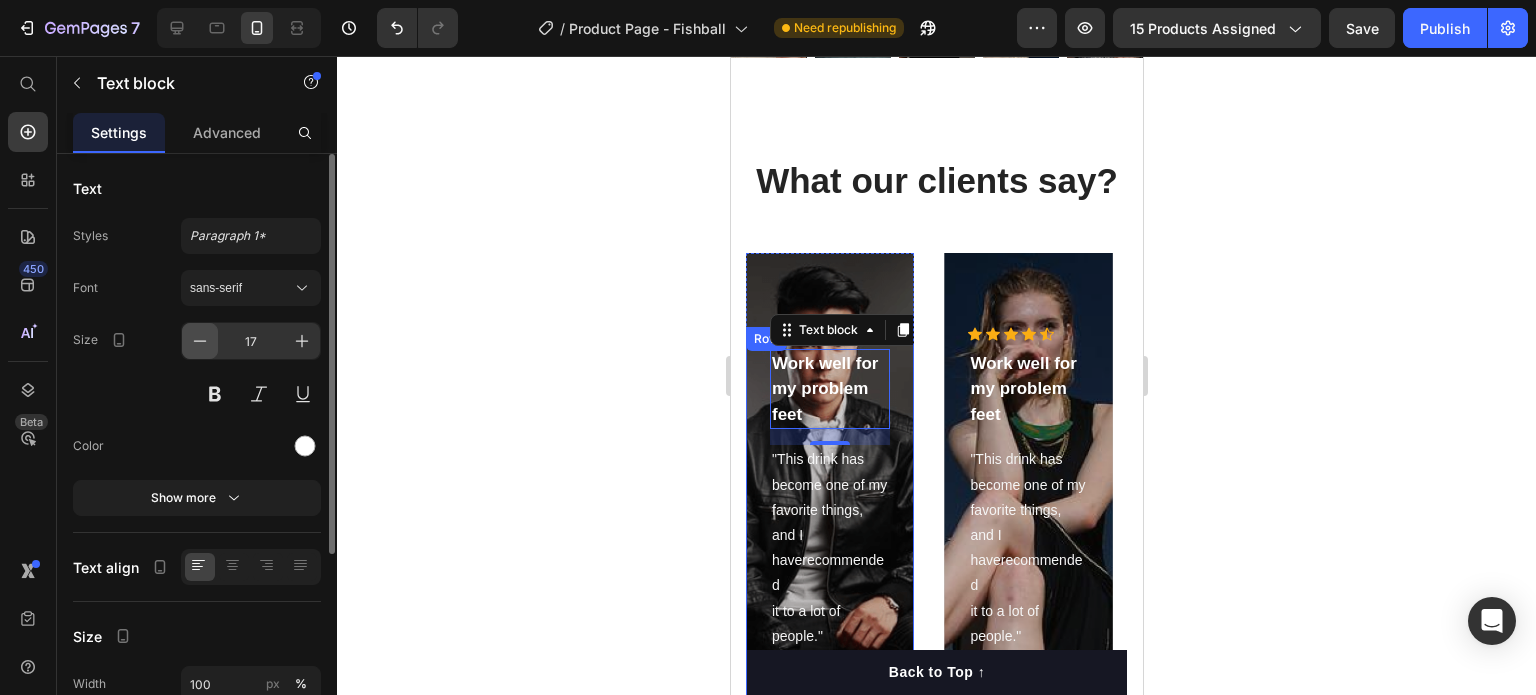 click at bounding box center (200, 341) 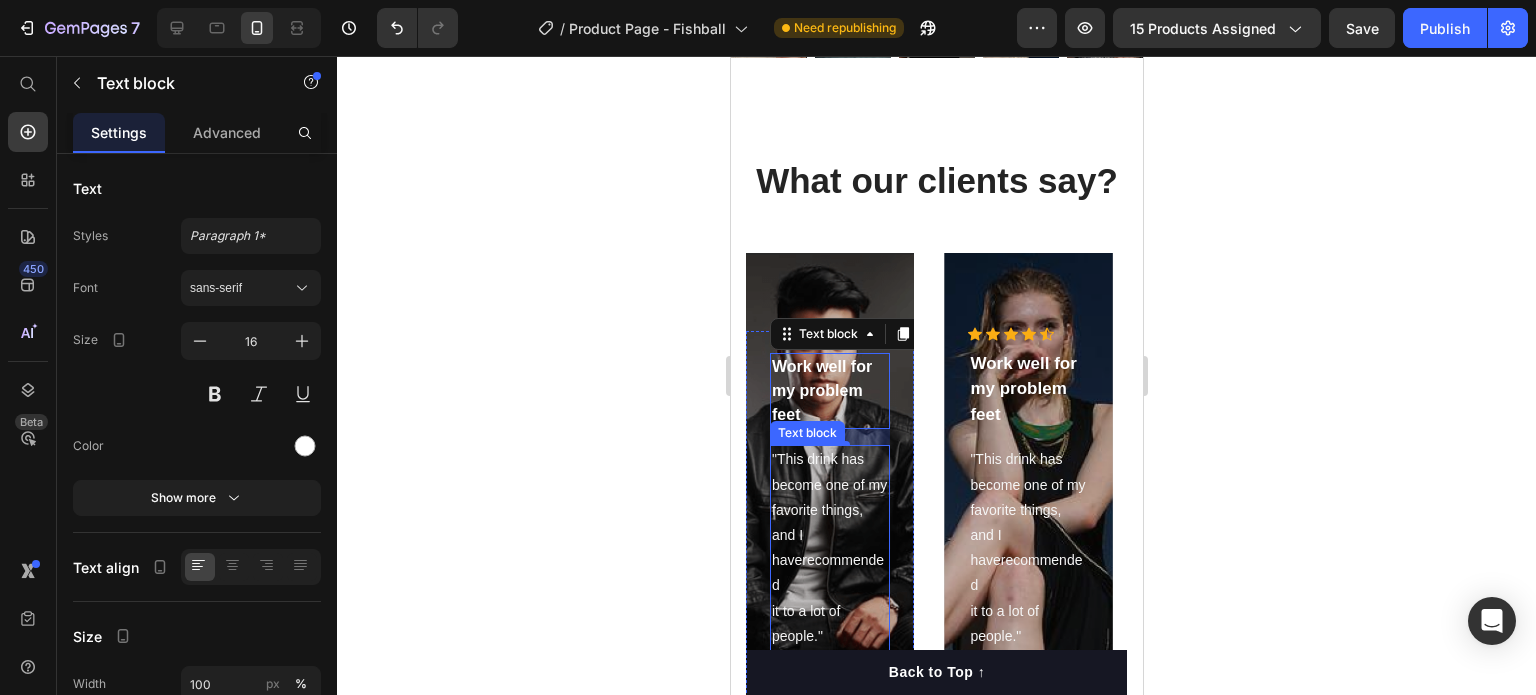 click on ""This drink has become one of my  favorite things, and I haverecommended it to a lot of people."" at bounding box center (829, 548) 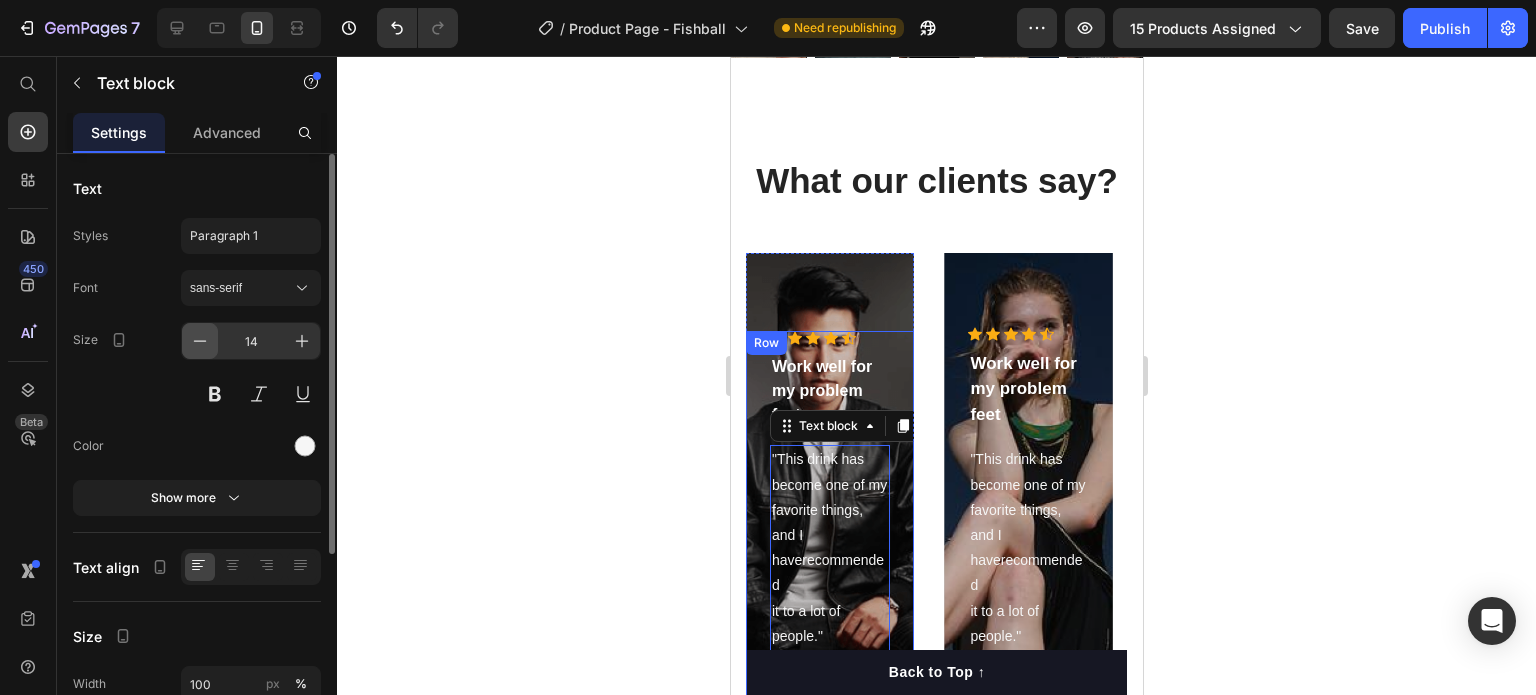 click 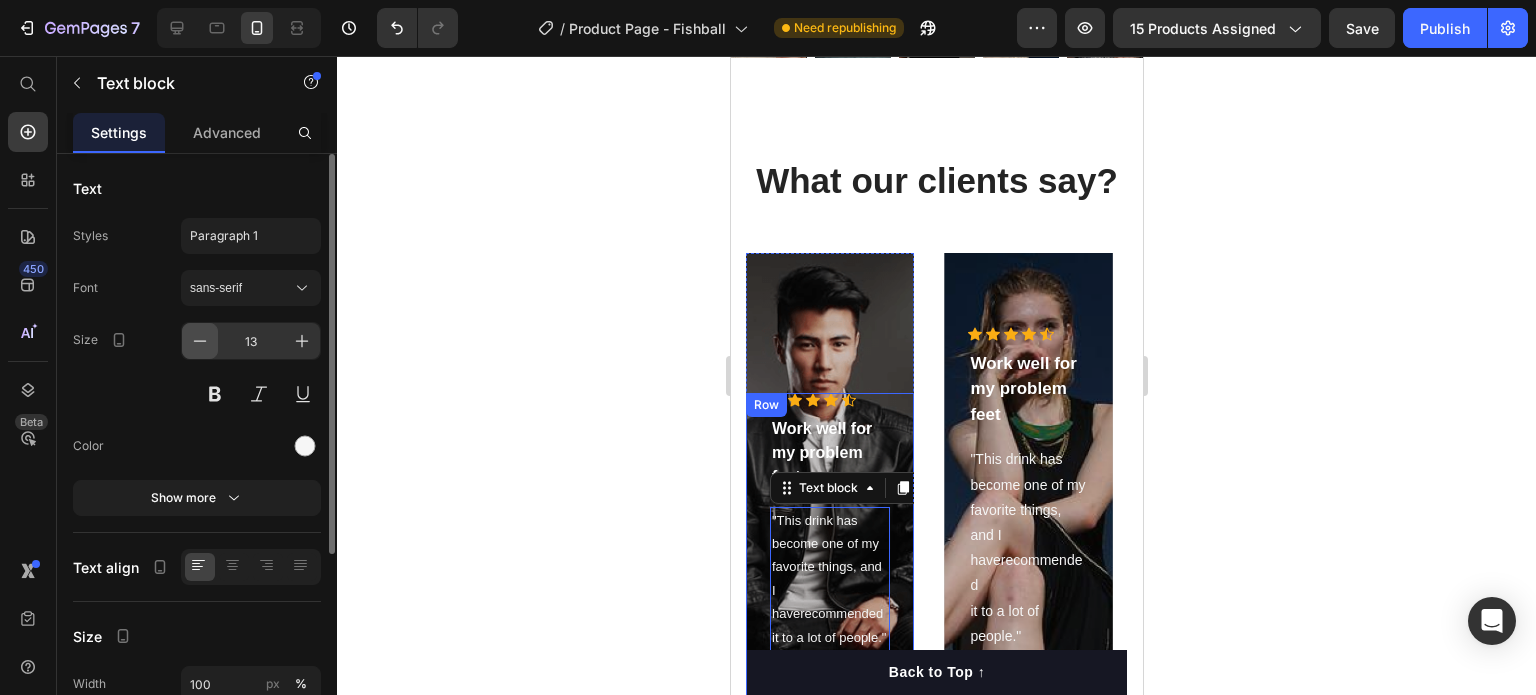 click 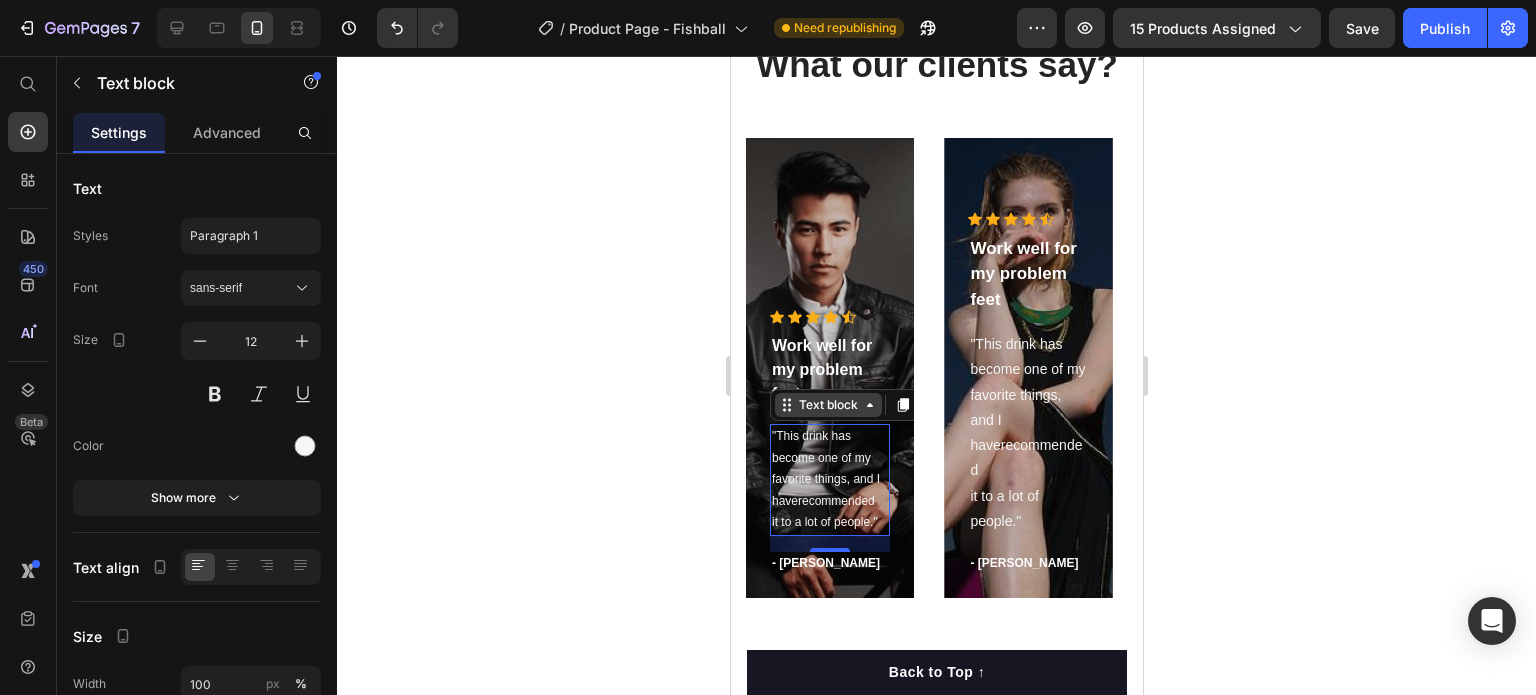 scroll, scrollTop: 5947, scrollLeft: 0, axis: vertical 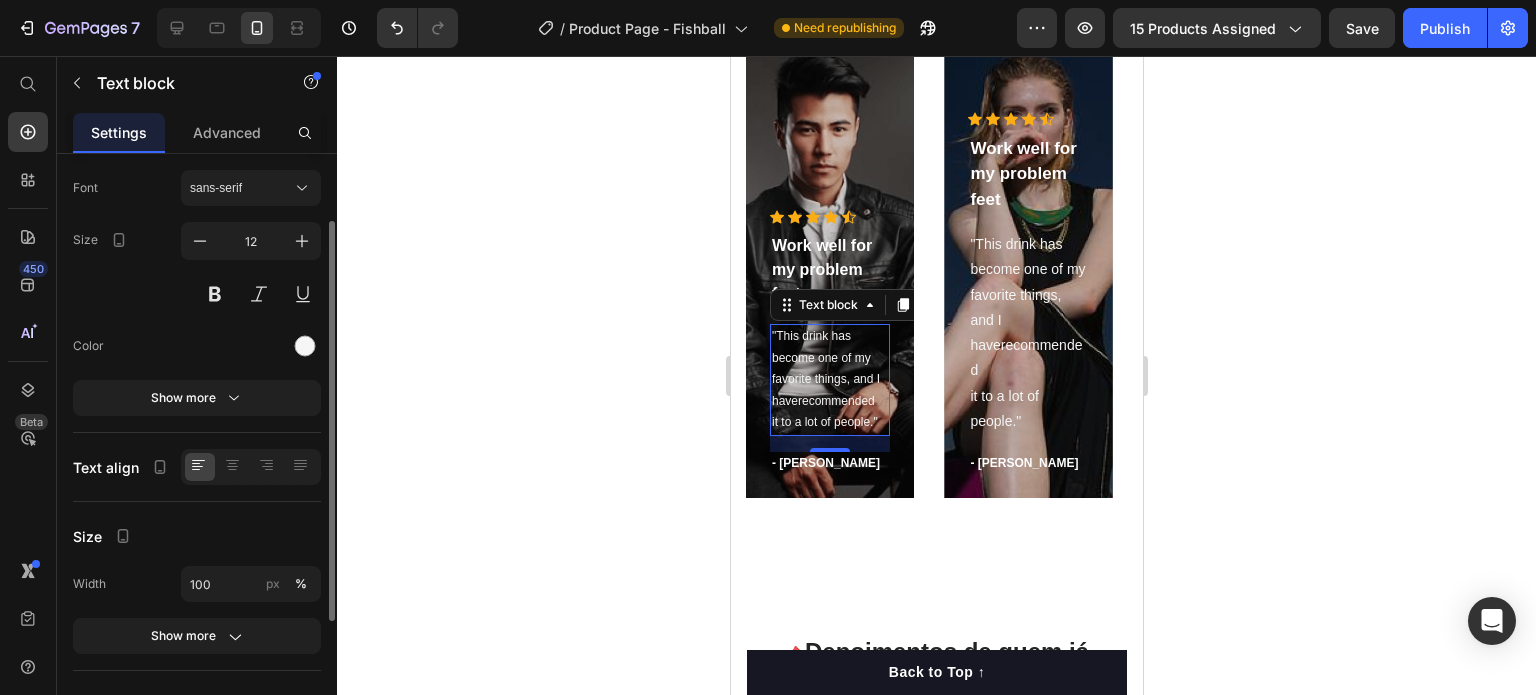 click on "Text Styles Paragraph 1 Font sans-serif Size 12 Color Show more" 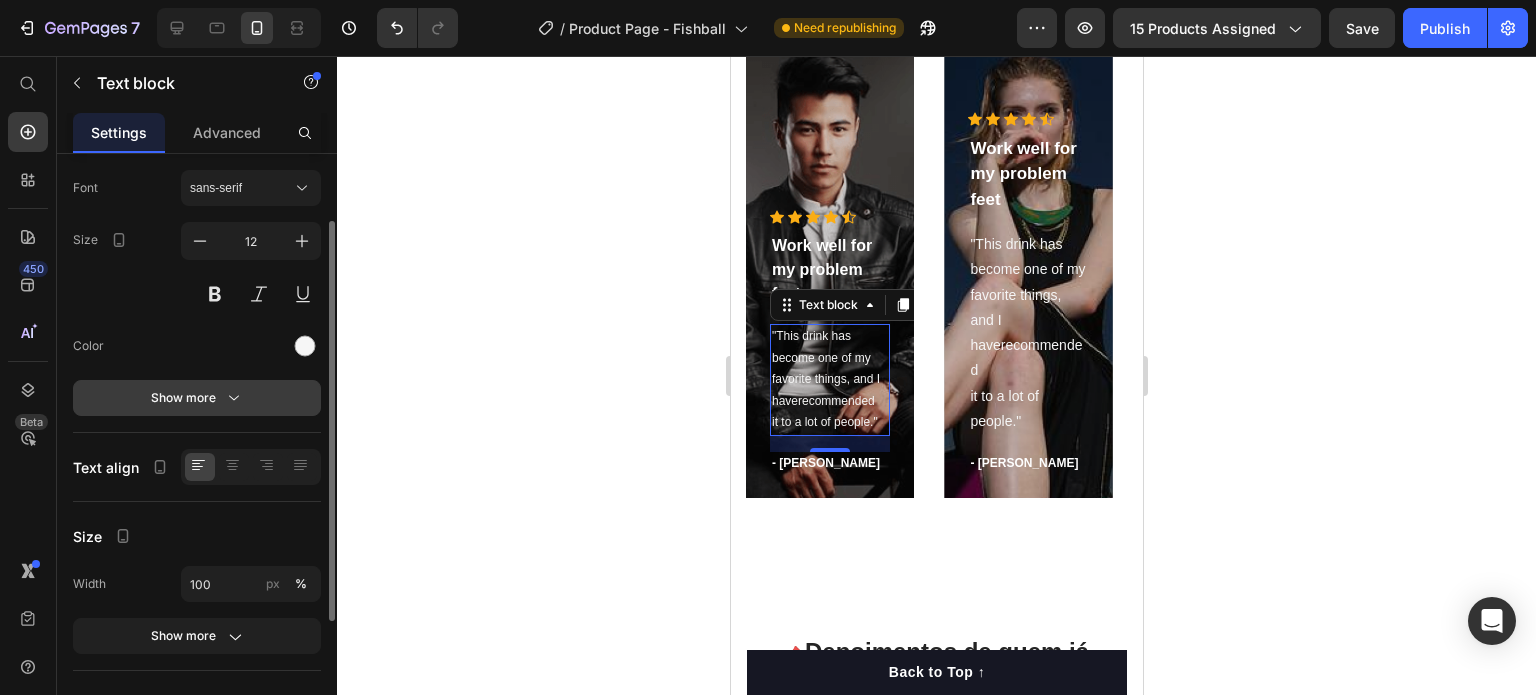 click on "Show more" at bounding box center (197, 398) 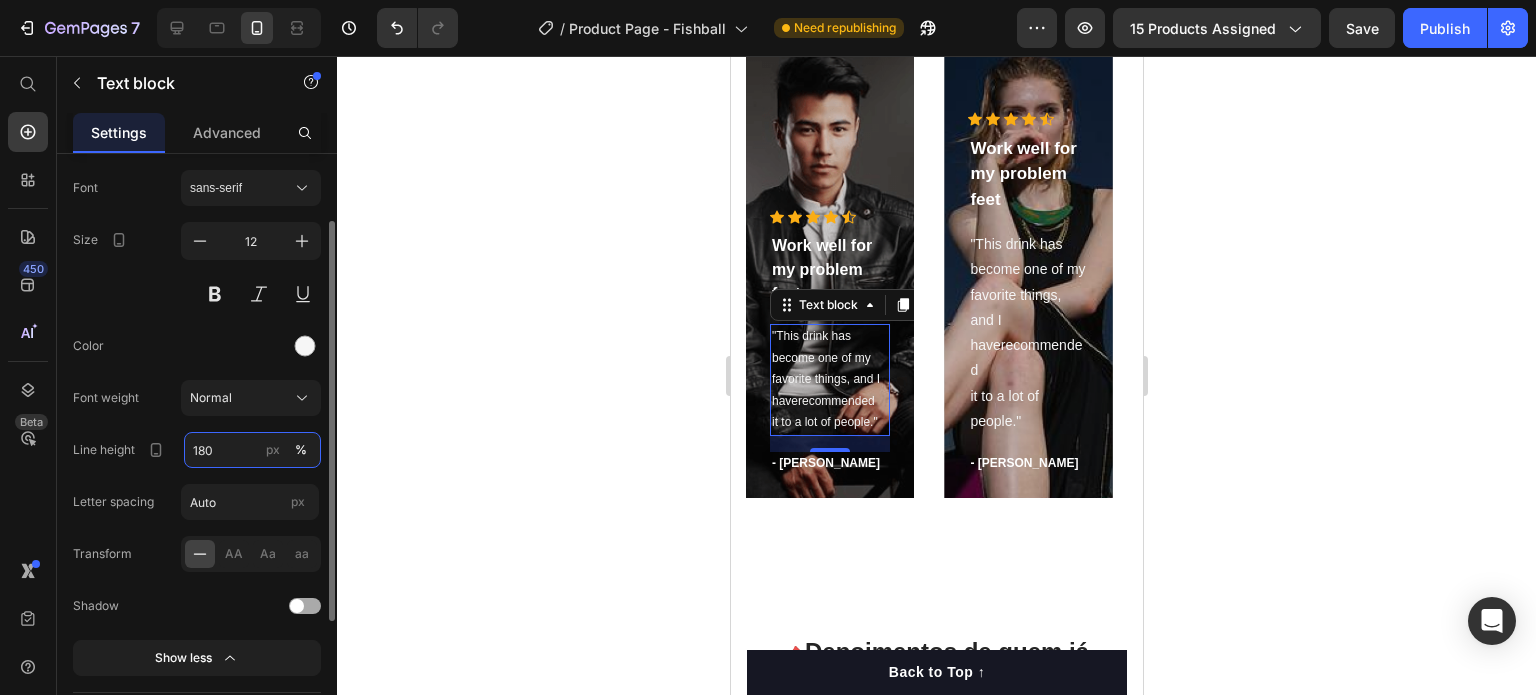 click on "180" at bounding box center [252, 450] 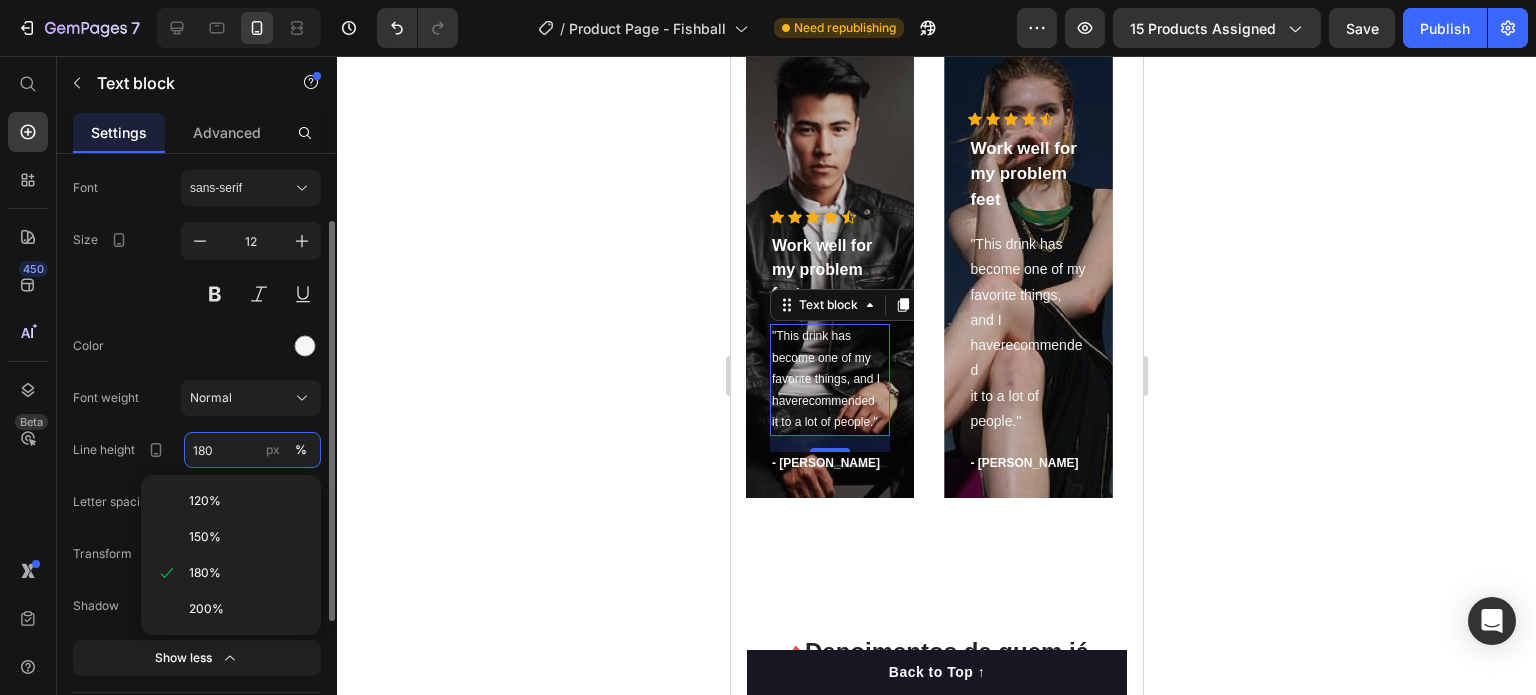 click on "180" at bounding box center [252, 450] 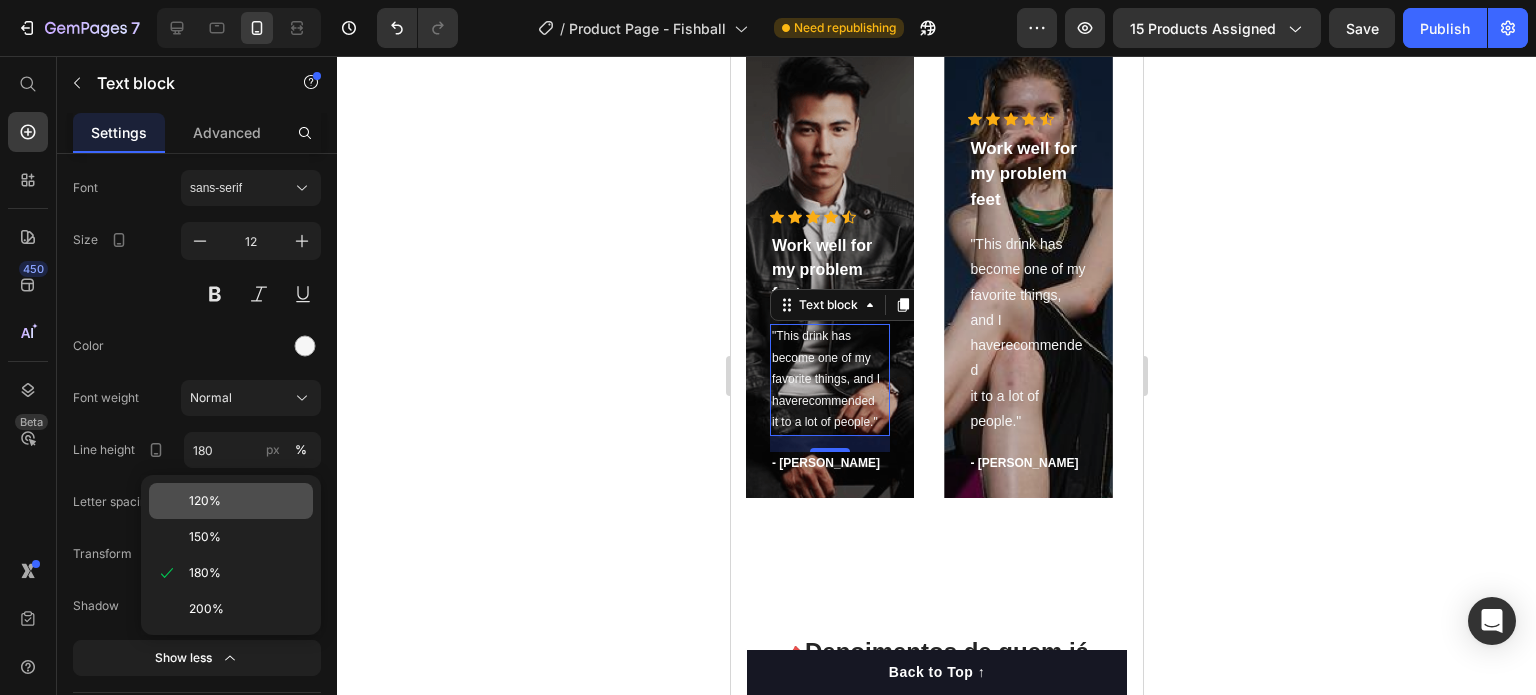 click on "120%" at bounding box center [205, 501] 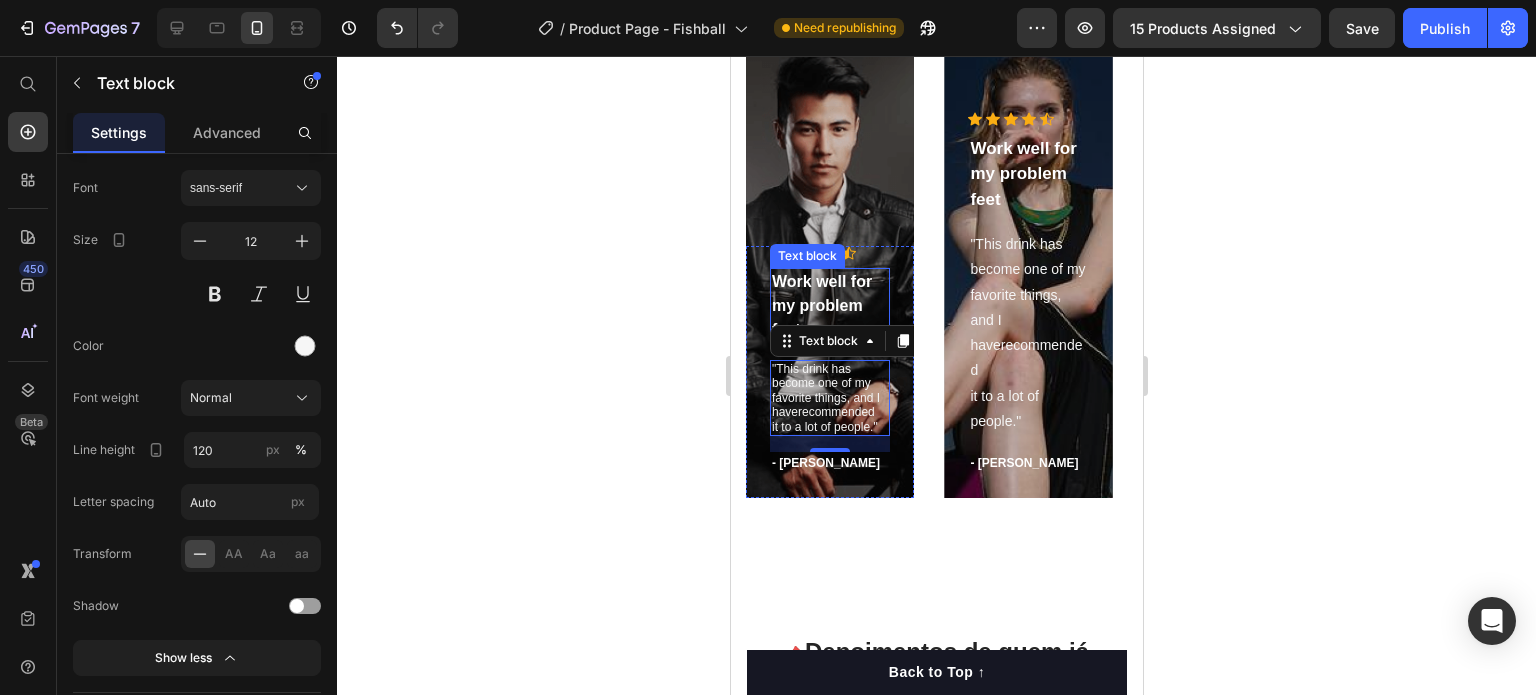 click on "Work well for my problem feet" at bounding box center [829, 306] 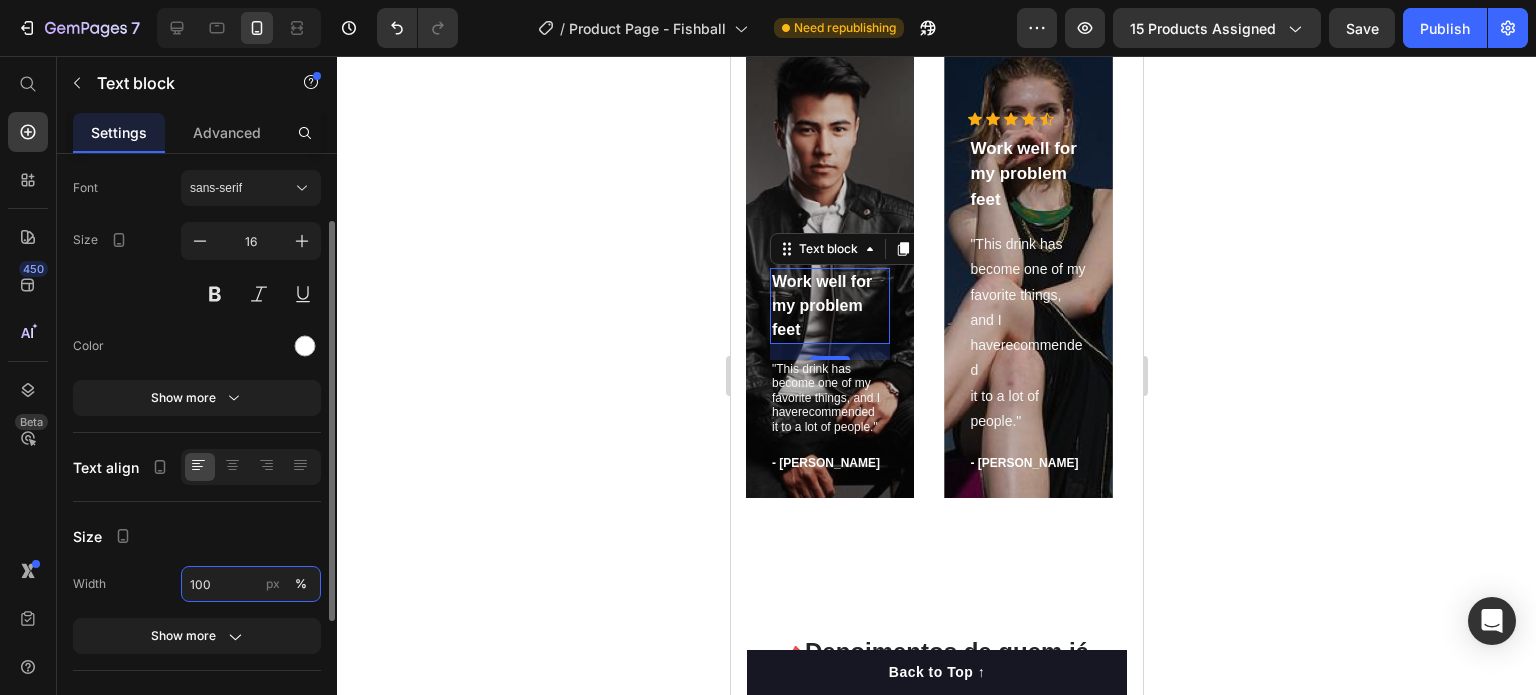 click on "100" at bounding box center [251, 584] 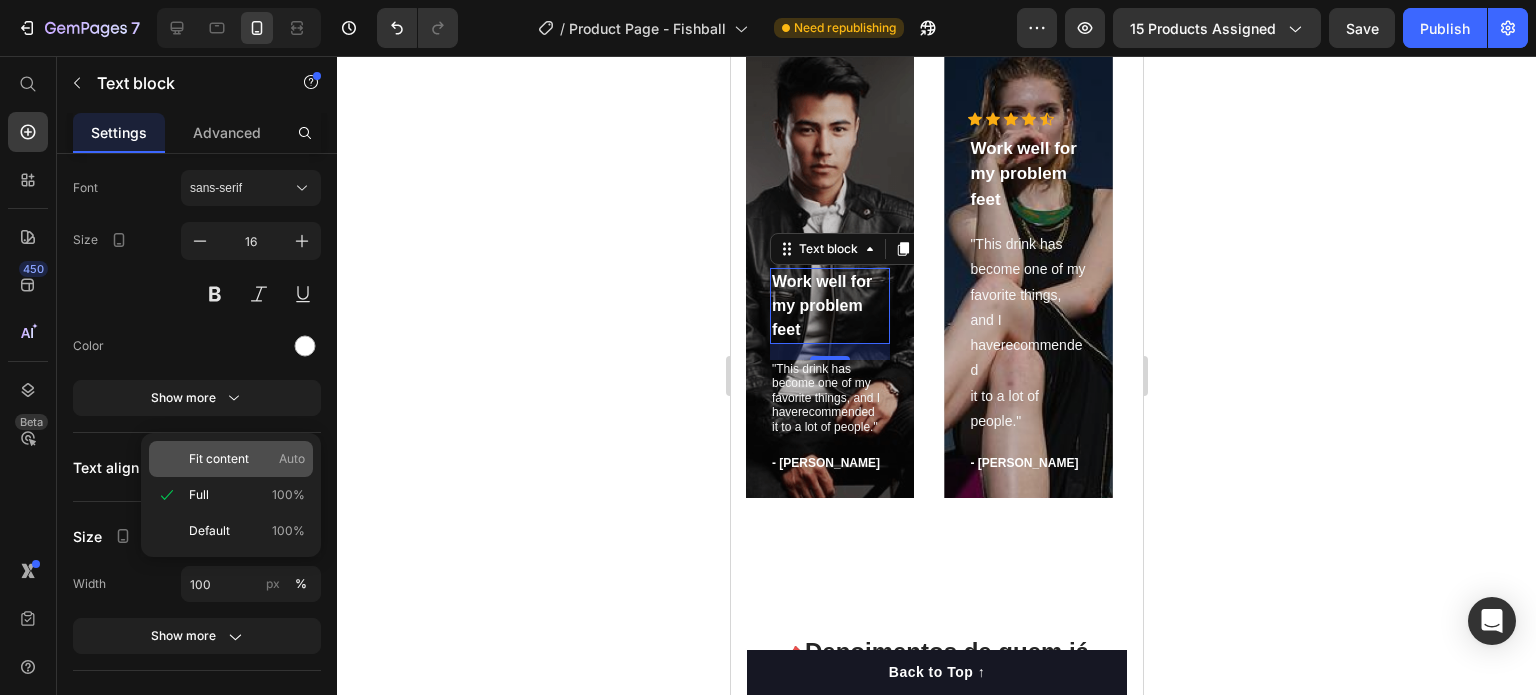 click on "Fit content" at bounding box center [219, 459] 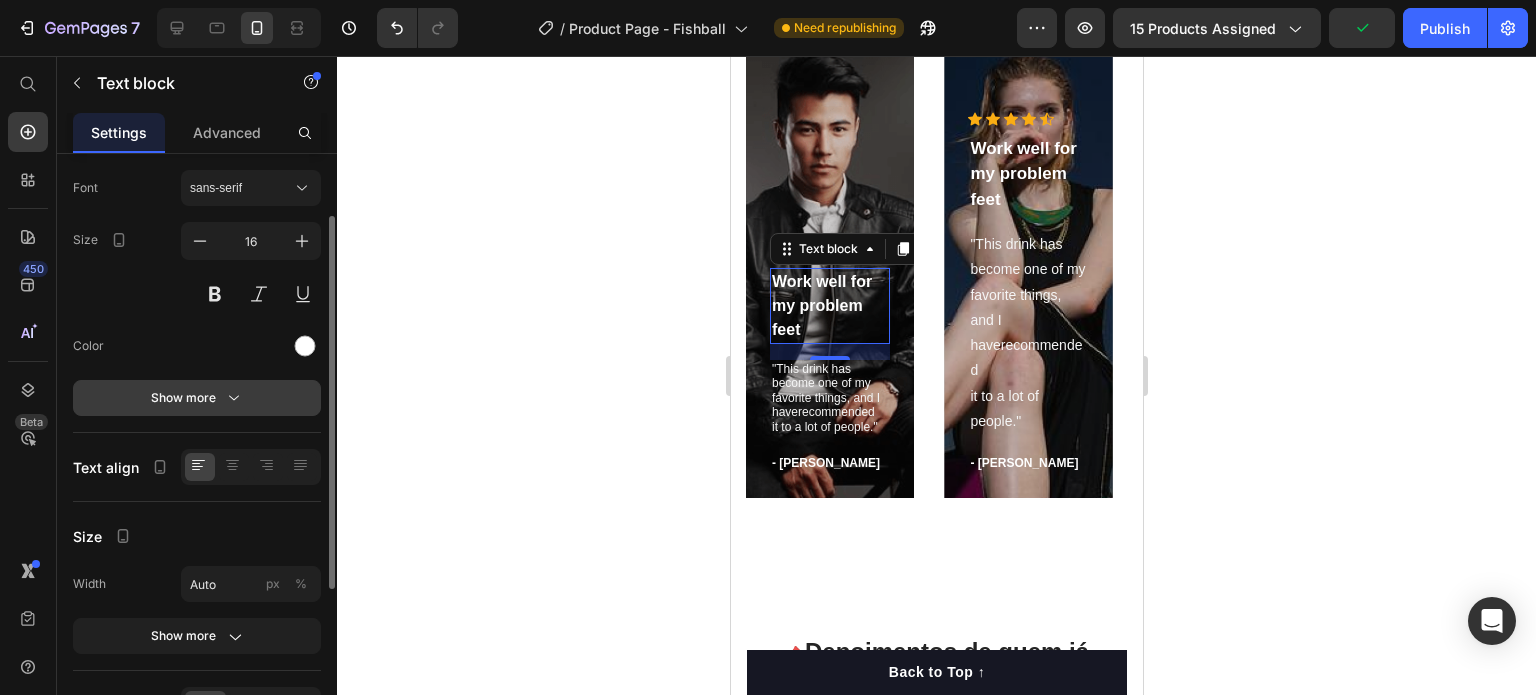 click on "Show more" at bounding box center (197, 398) 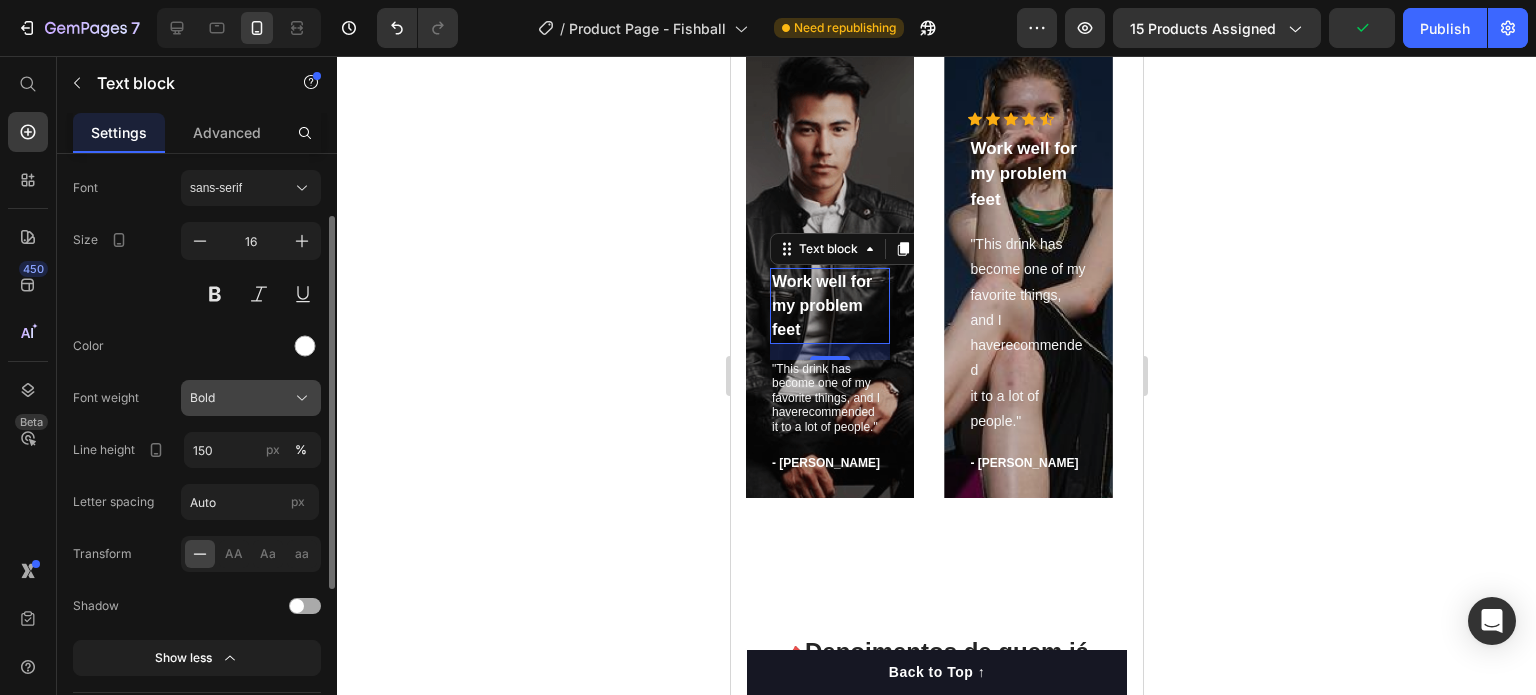 click on "Bold" at bounding box center (202, 398) 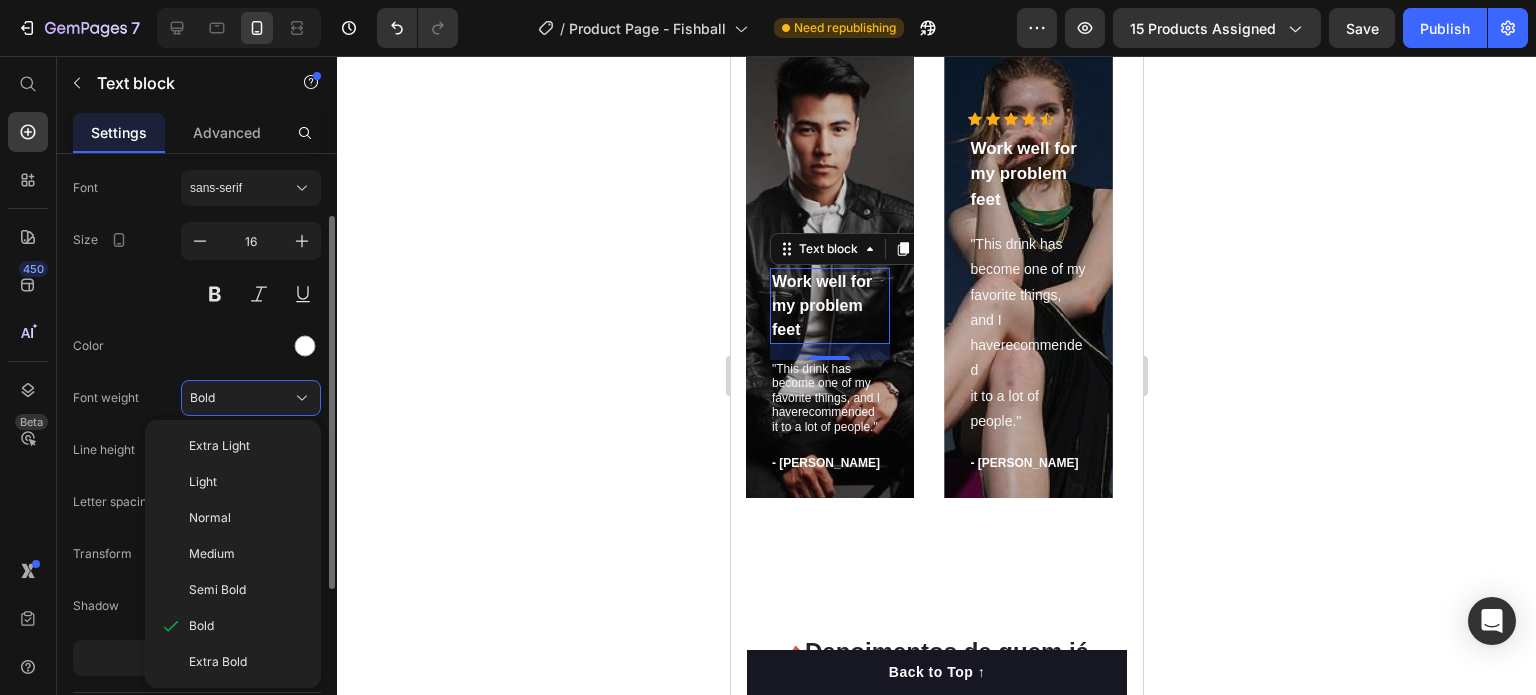click on "Font weight" at bounding box center [106, 398] 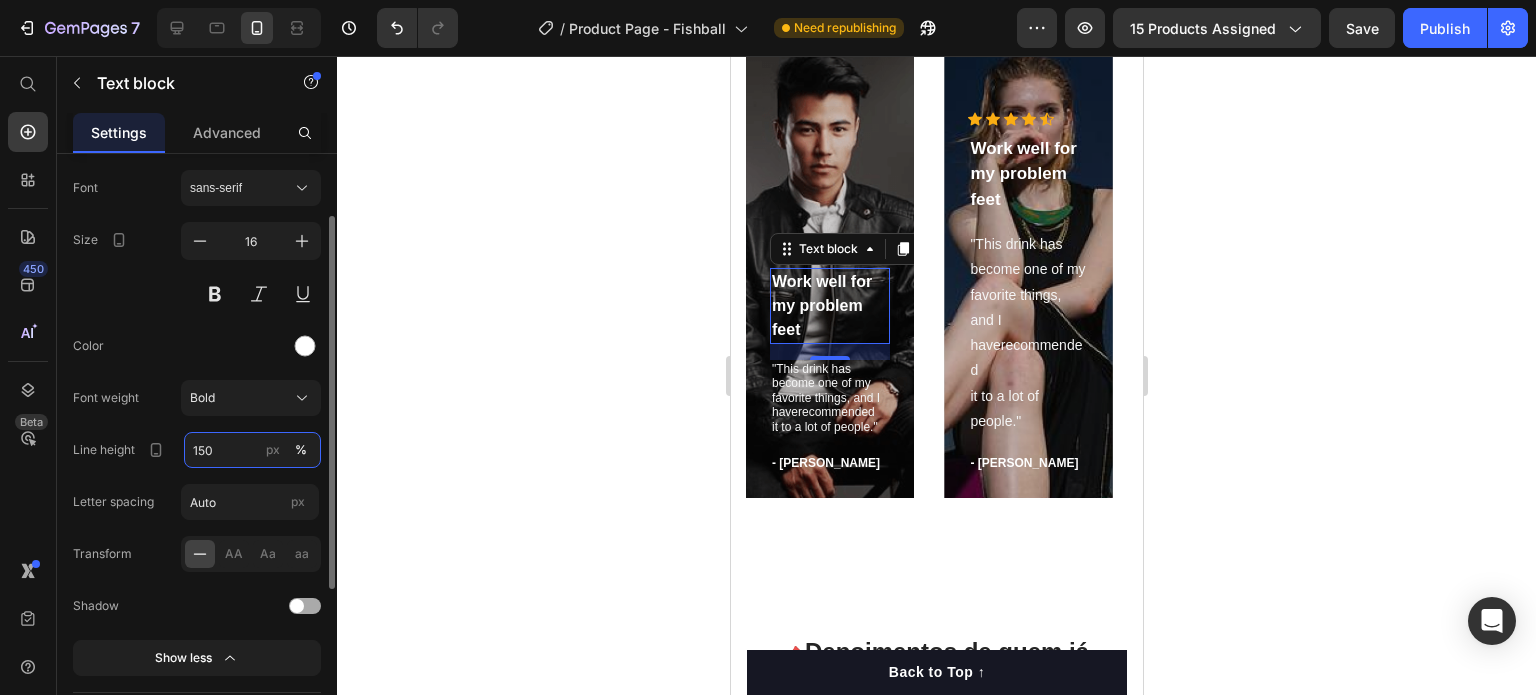 click on "150" at bounding box center (252, 450) 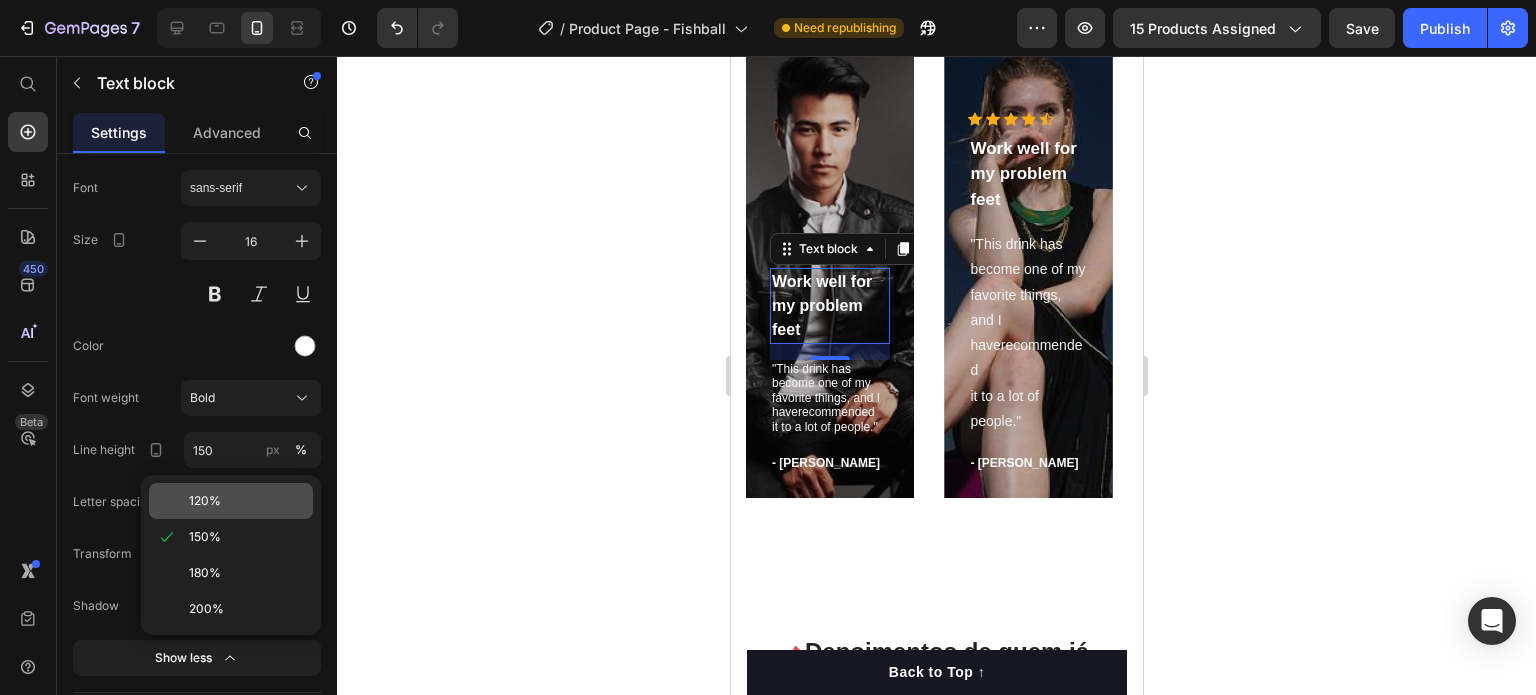 click on "120%" at bounding box center (247, 501) 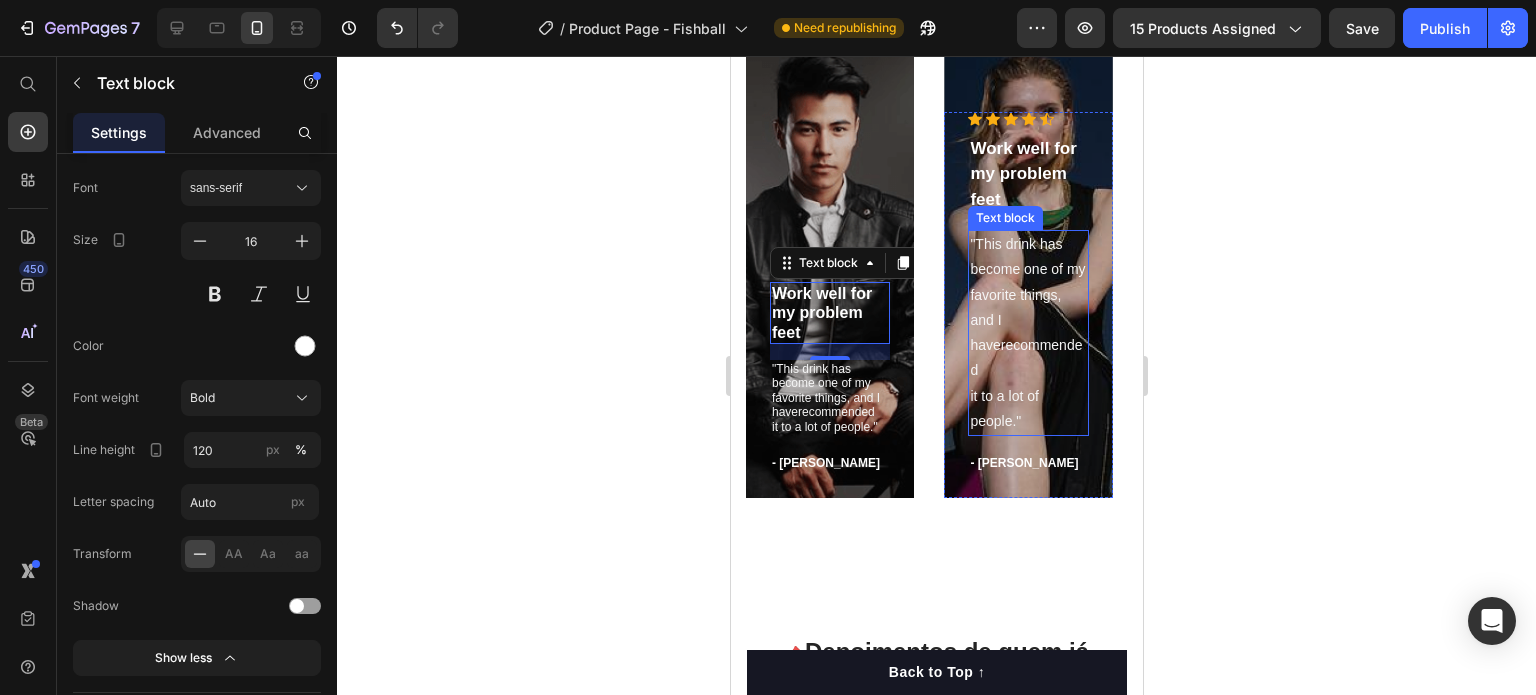 click on ""This drink has become one of my  favorite things, and I haverecommended it to a lot of people."" at bounding box center (1027, 333) 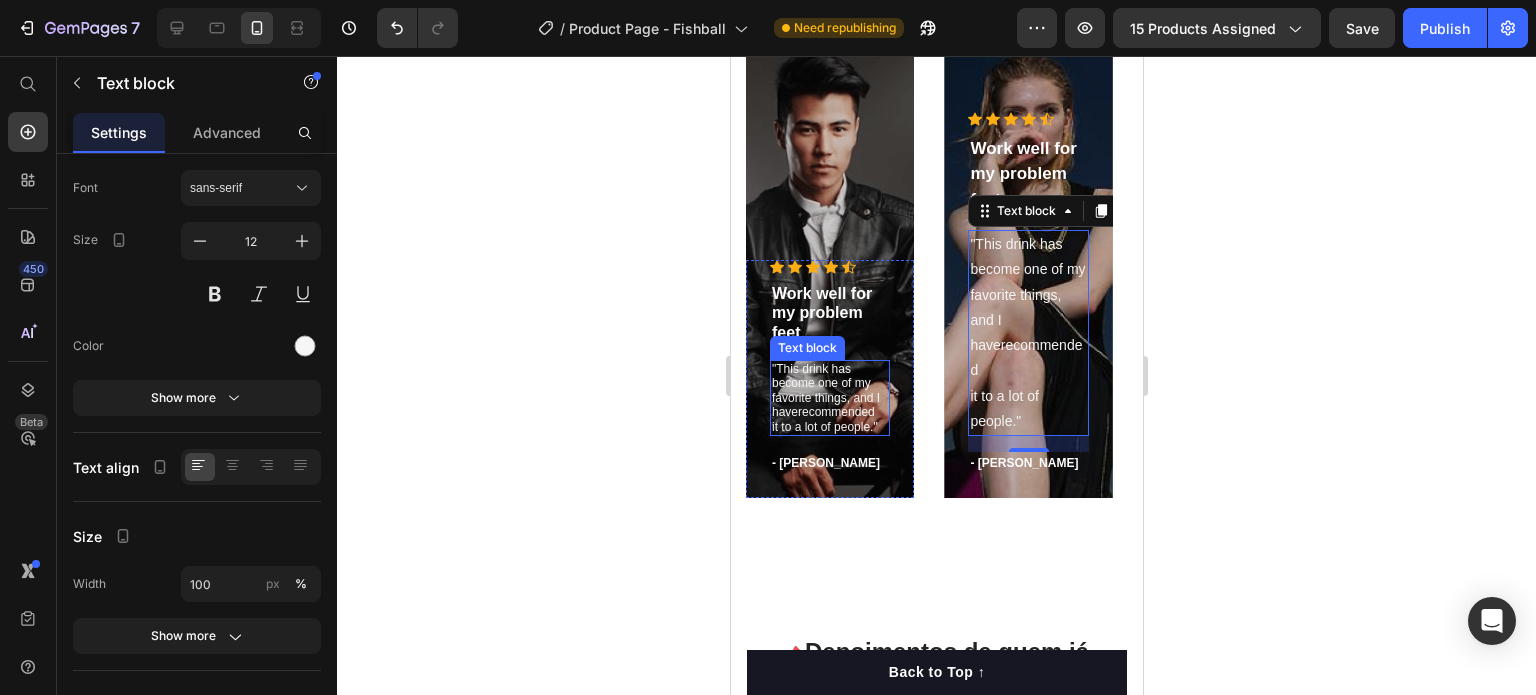 click on ""This drink has become one of my  favorite things, and I haverecommended it to a lot of people."" at bounding box center (829, 398) 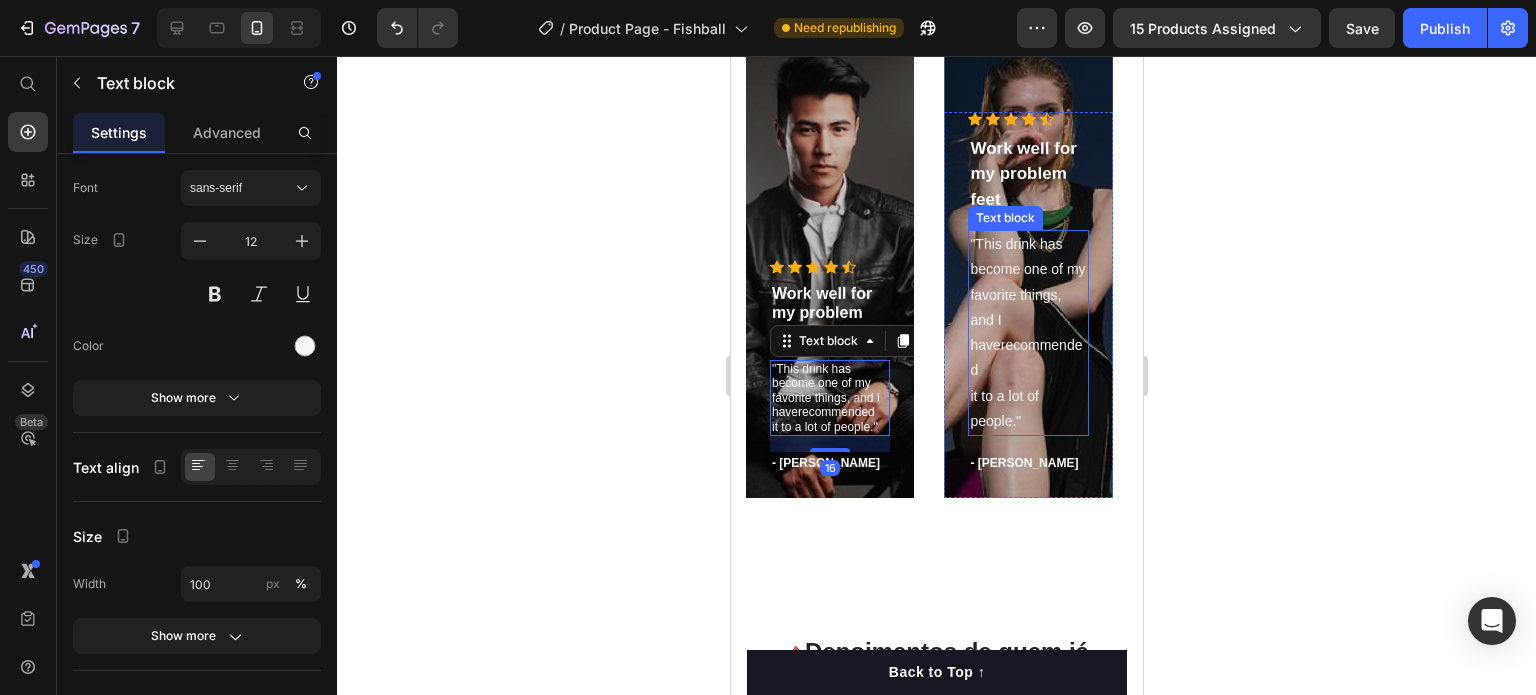 click on ""This drink has become one of my  favorite things, and I haverecommended it to a lot of people."" at bounding box center [1027, 333] 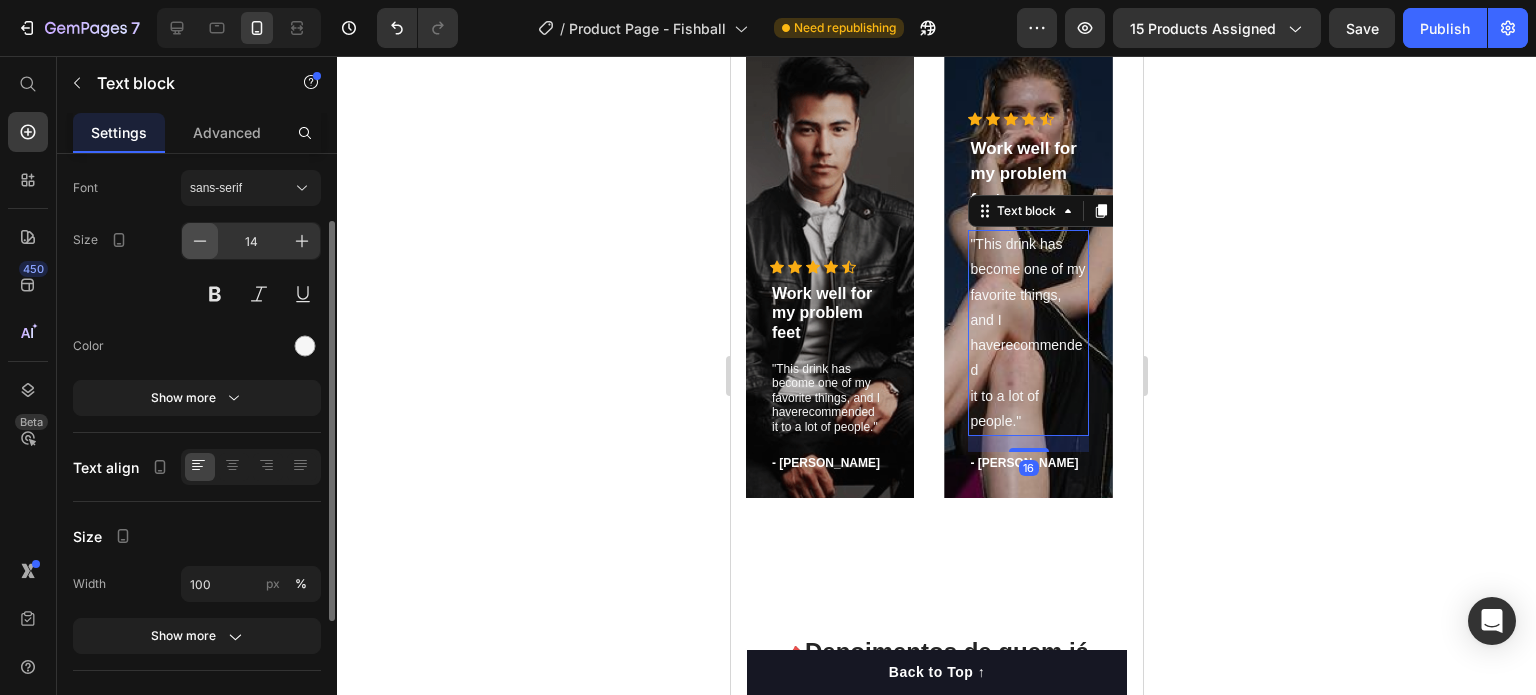 click 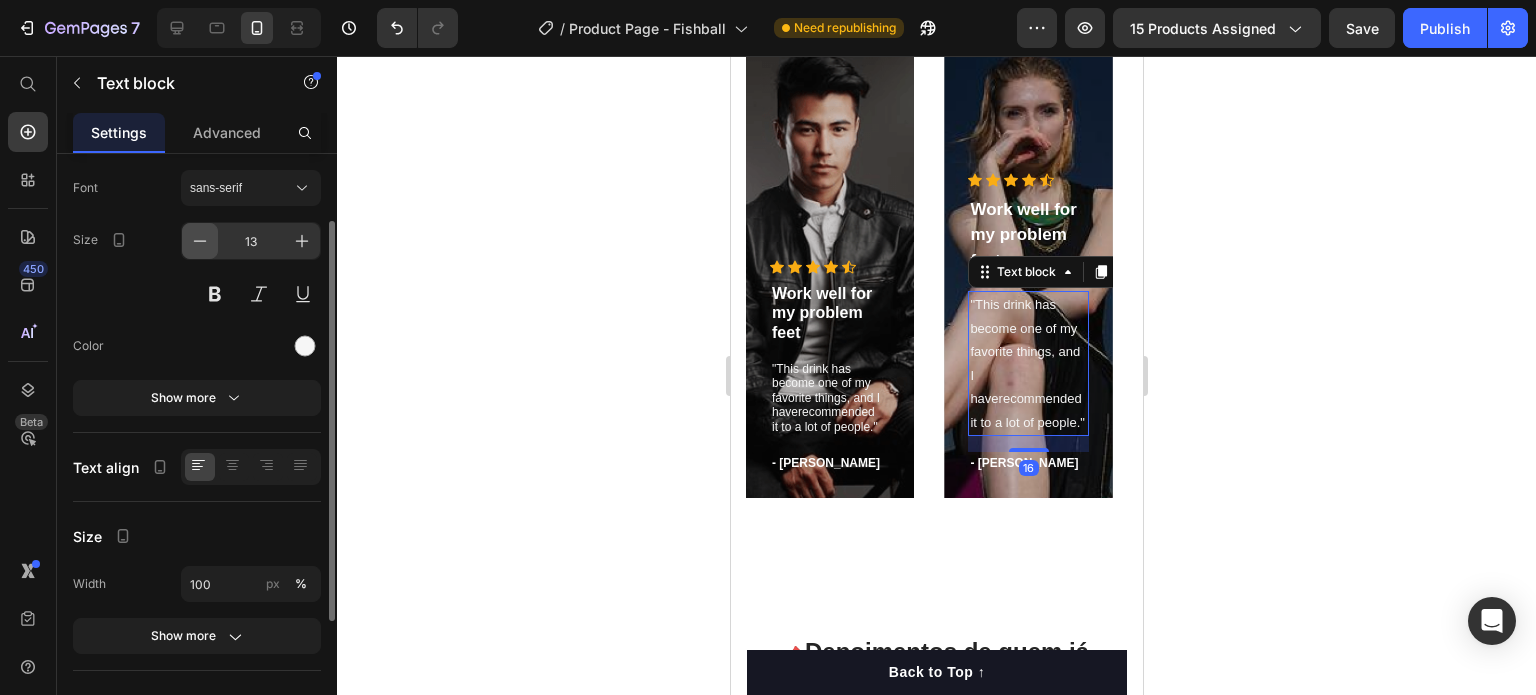 click 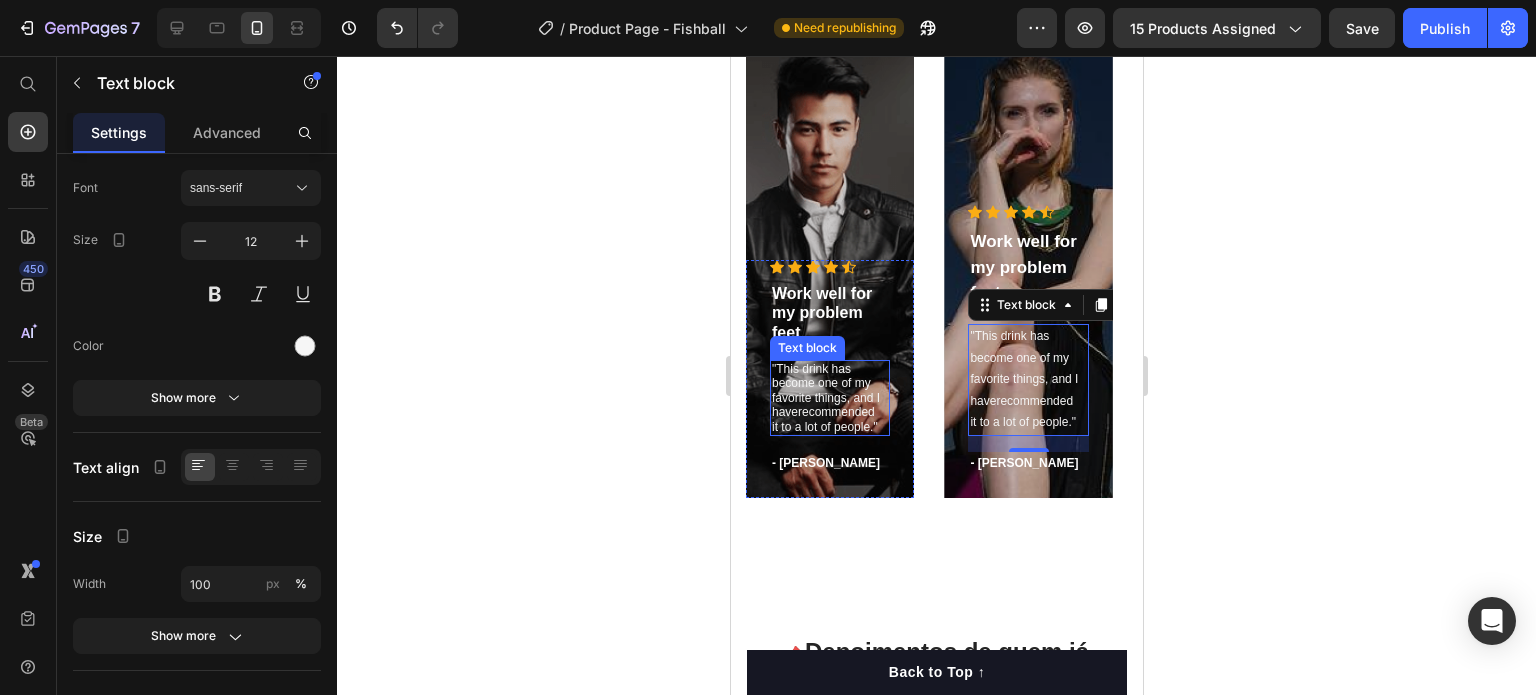 click on ""This drink has become one of my  favorite things, and I haverecommended it to a lot of people."" at bounding box center (829, 398) 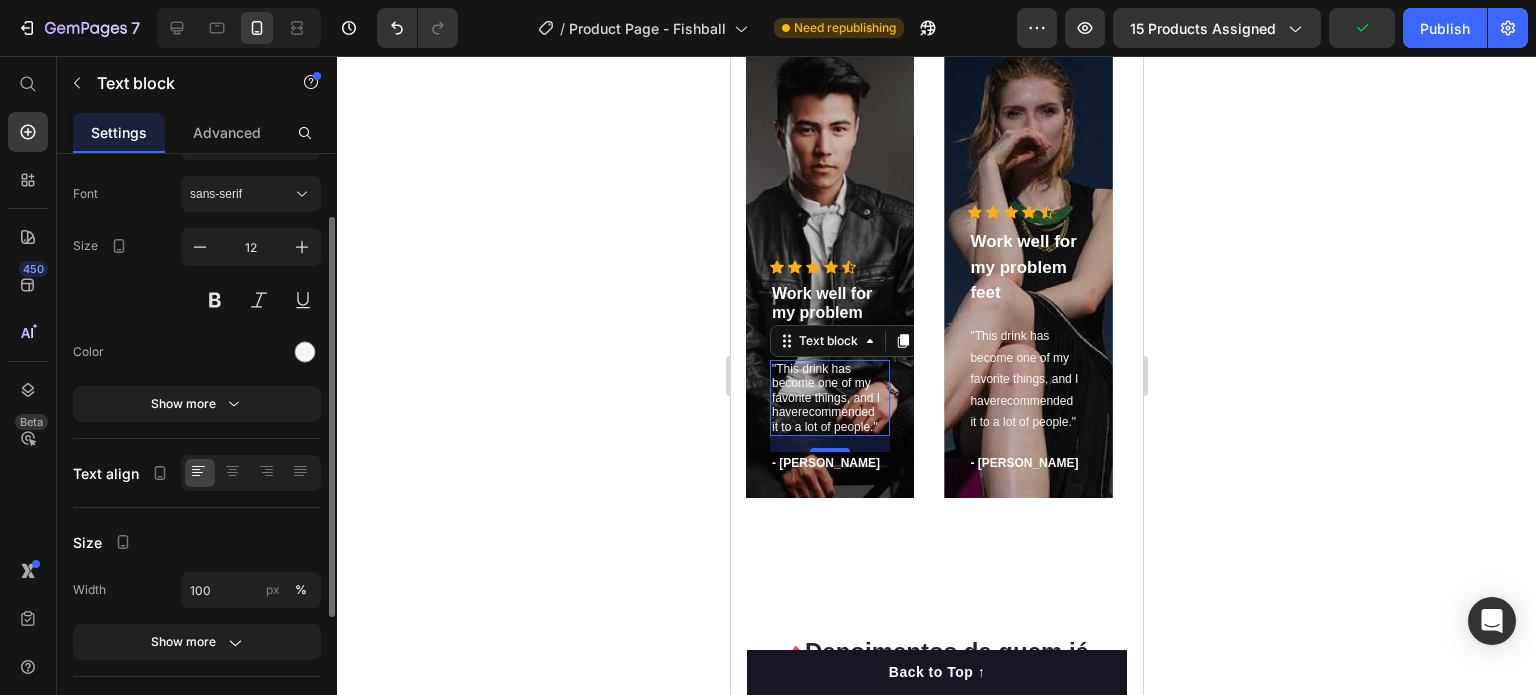 scroll, scrollTop: 0, scrollLeft: 0, axis: both 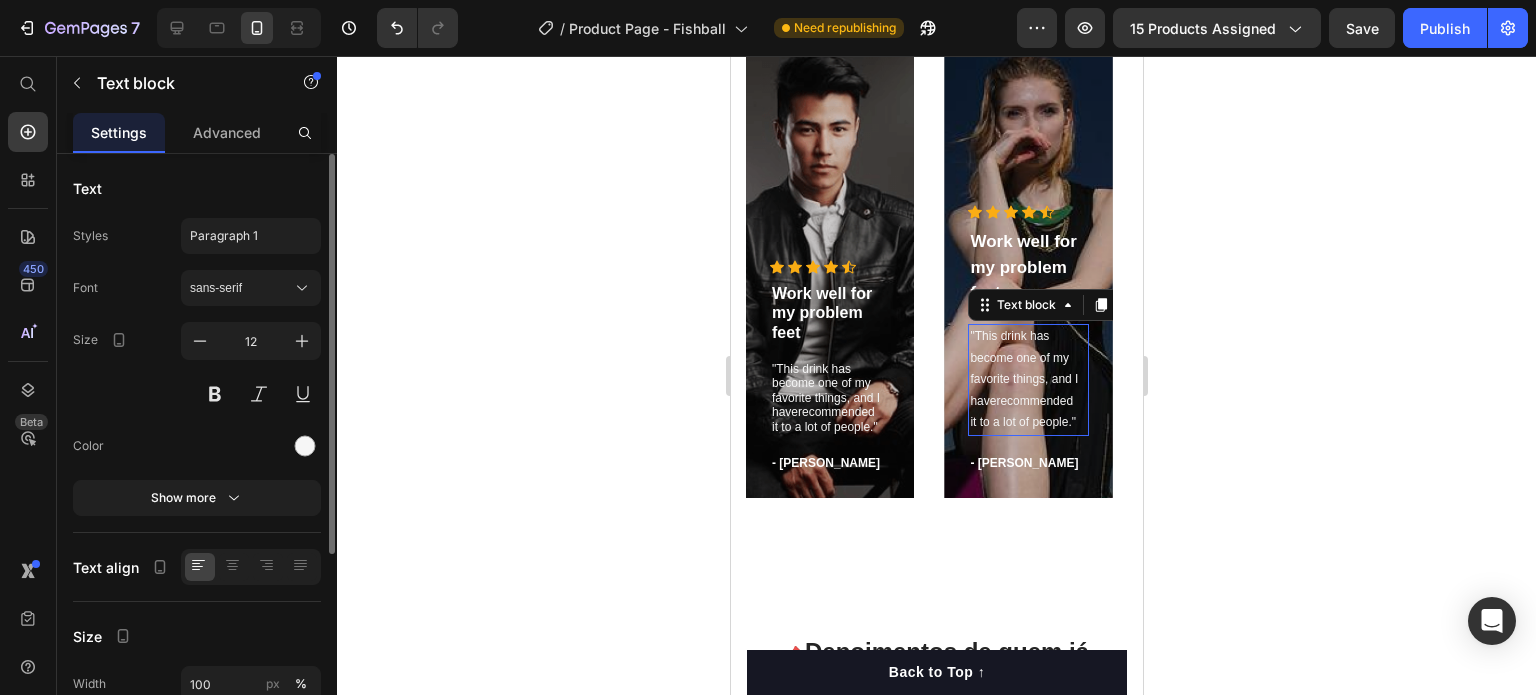 click on ""This drink has become one of my  favorite things, and I haverecommended it to a lot of people."" at bounding box center [1027, 380] 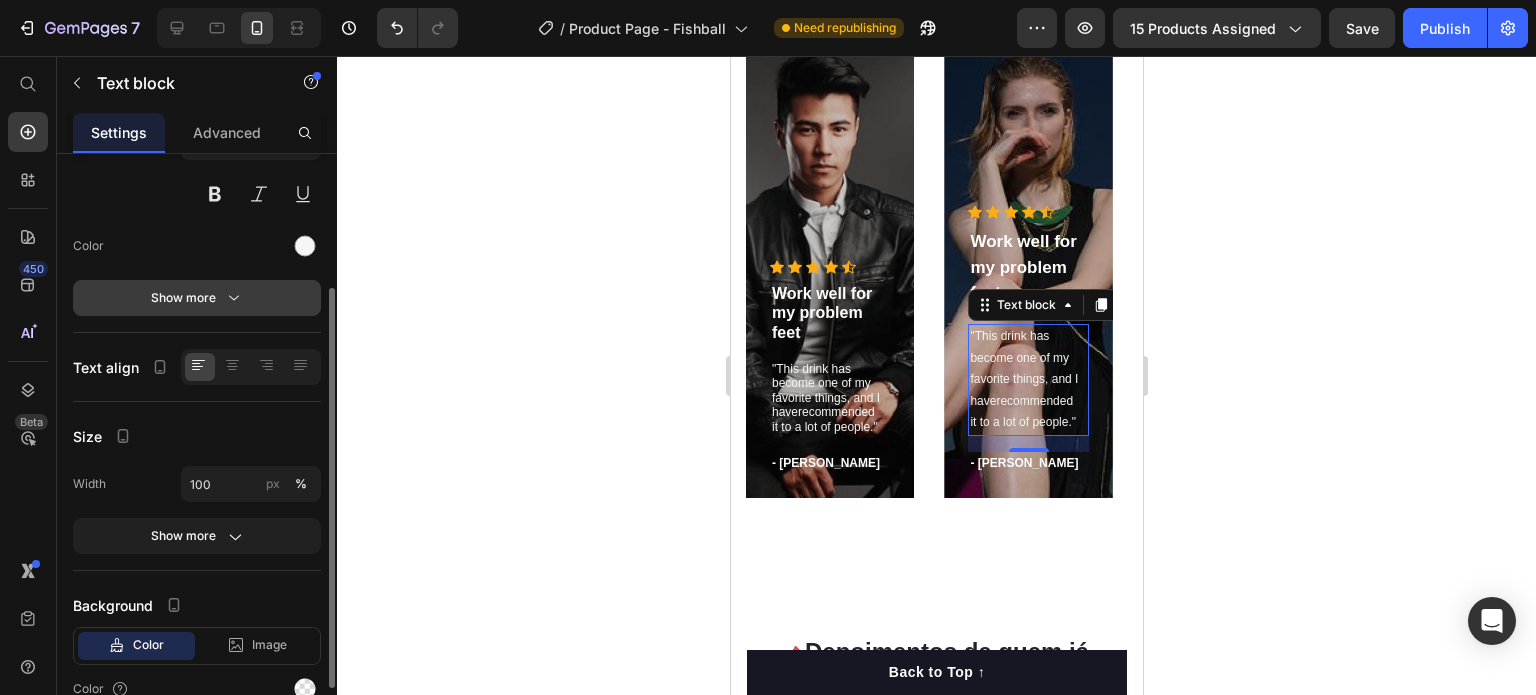 scroll, scrollTop: 294, scrollLeft: 0, axis: vertical 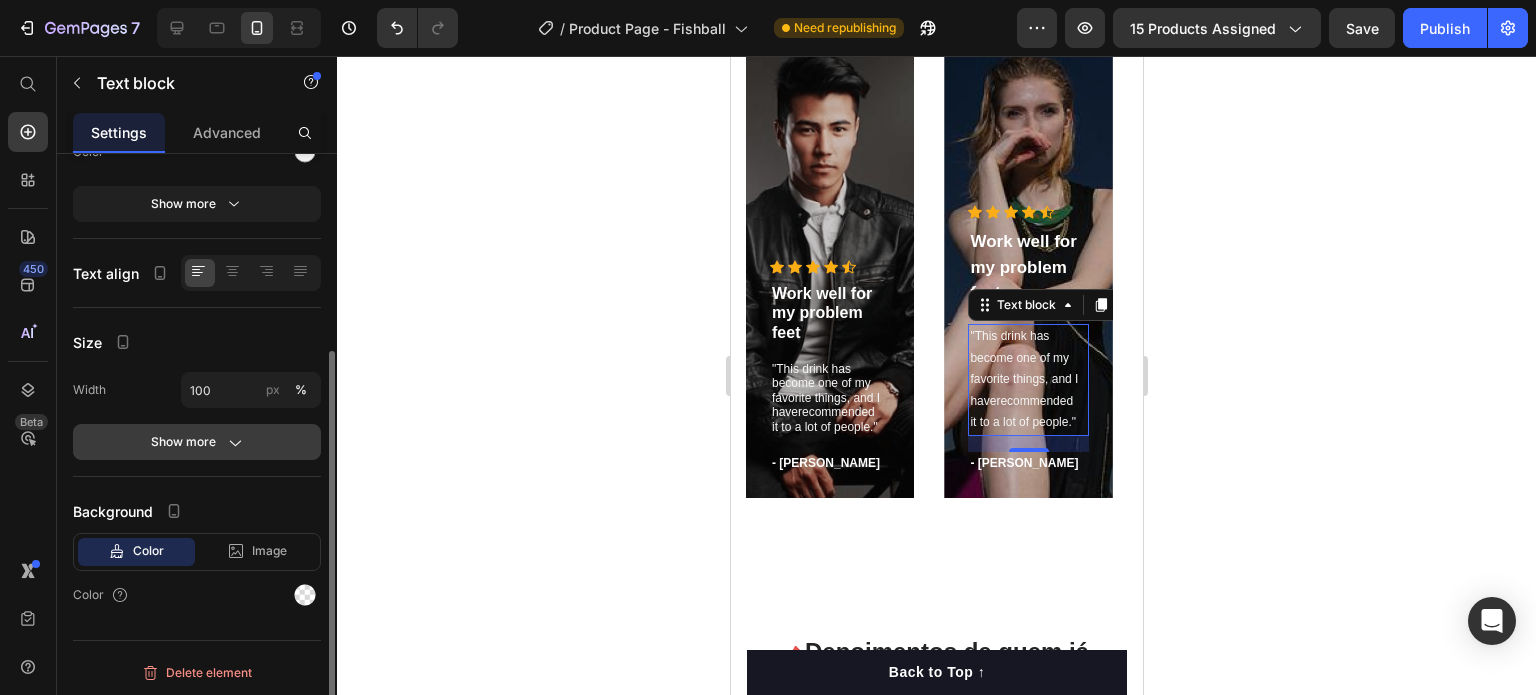 click on "Show more" at bounding box center [197, 442] 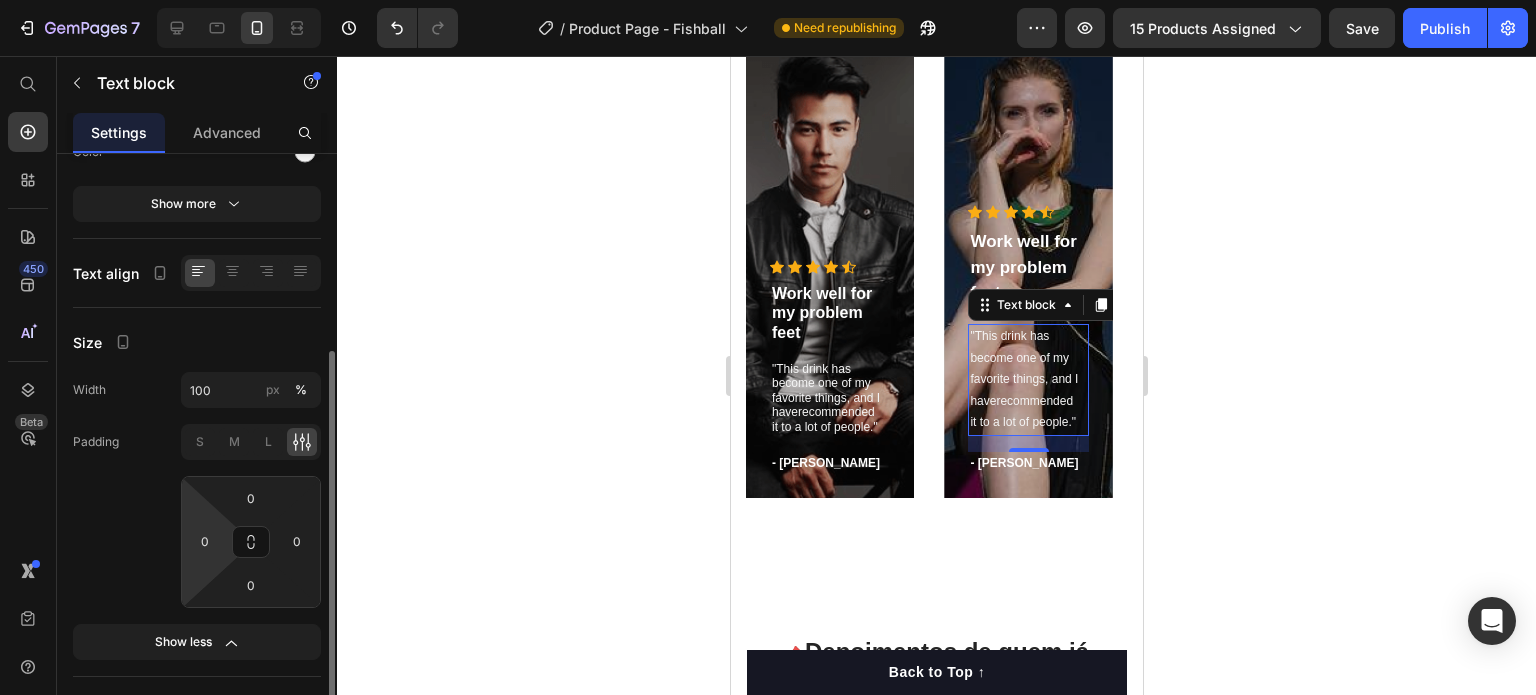 scroll, scrollTop: 494, scrollLeft: 0, axis: vertical 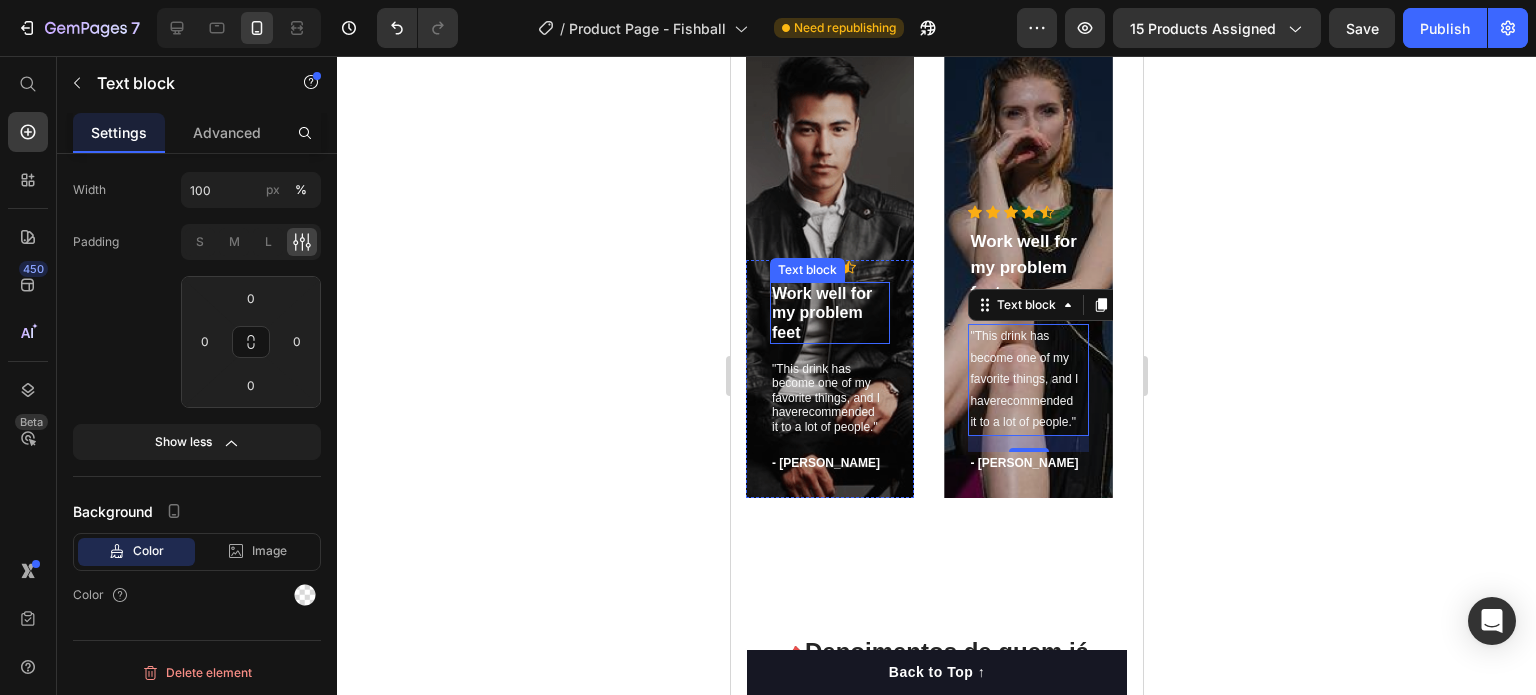 click on "Work well for my problem feet" at bounding box center (829, 313) 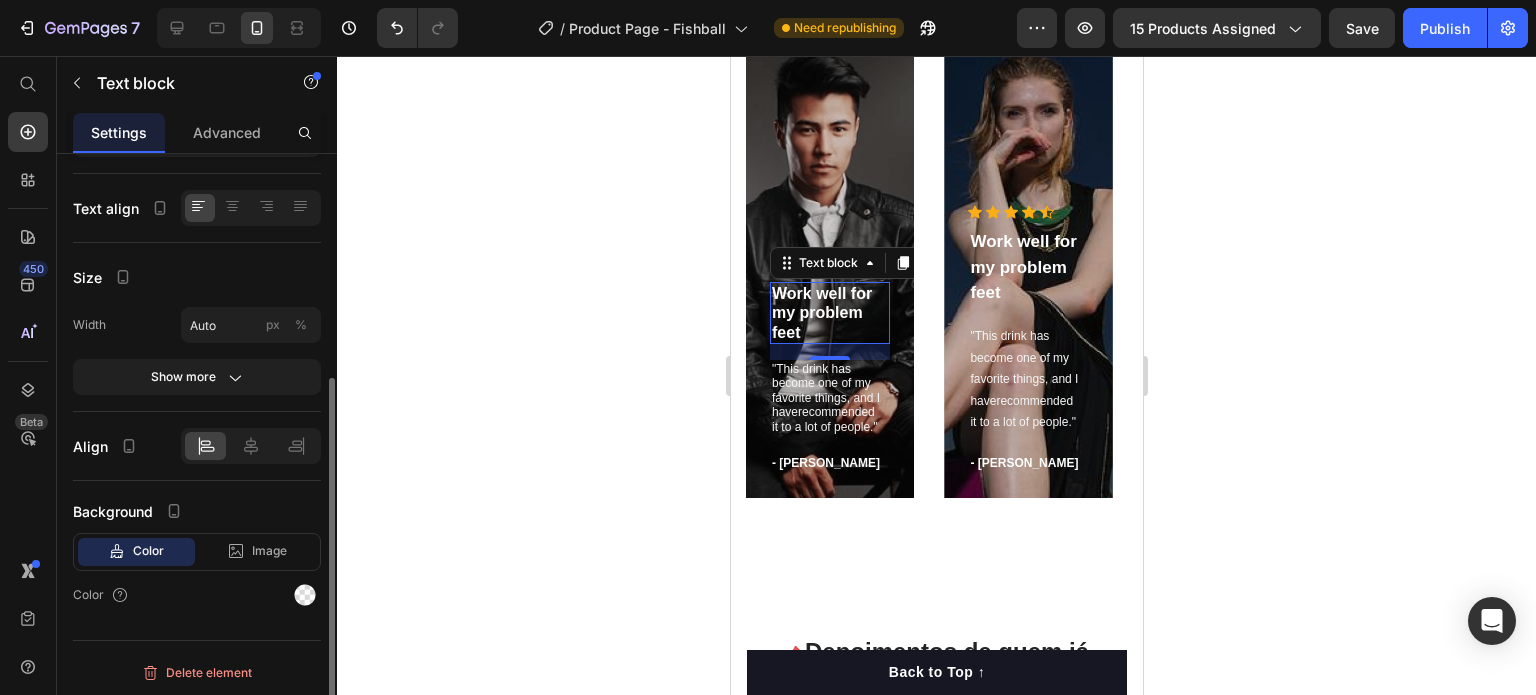 scroll, scrollTop: 0, scrollLeft: 0, axis: both 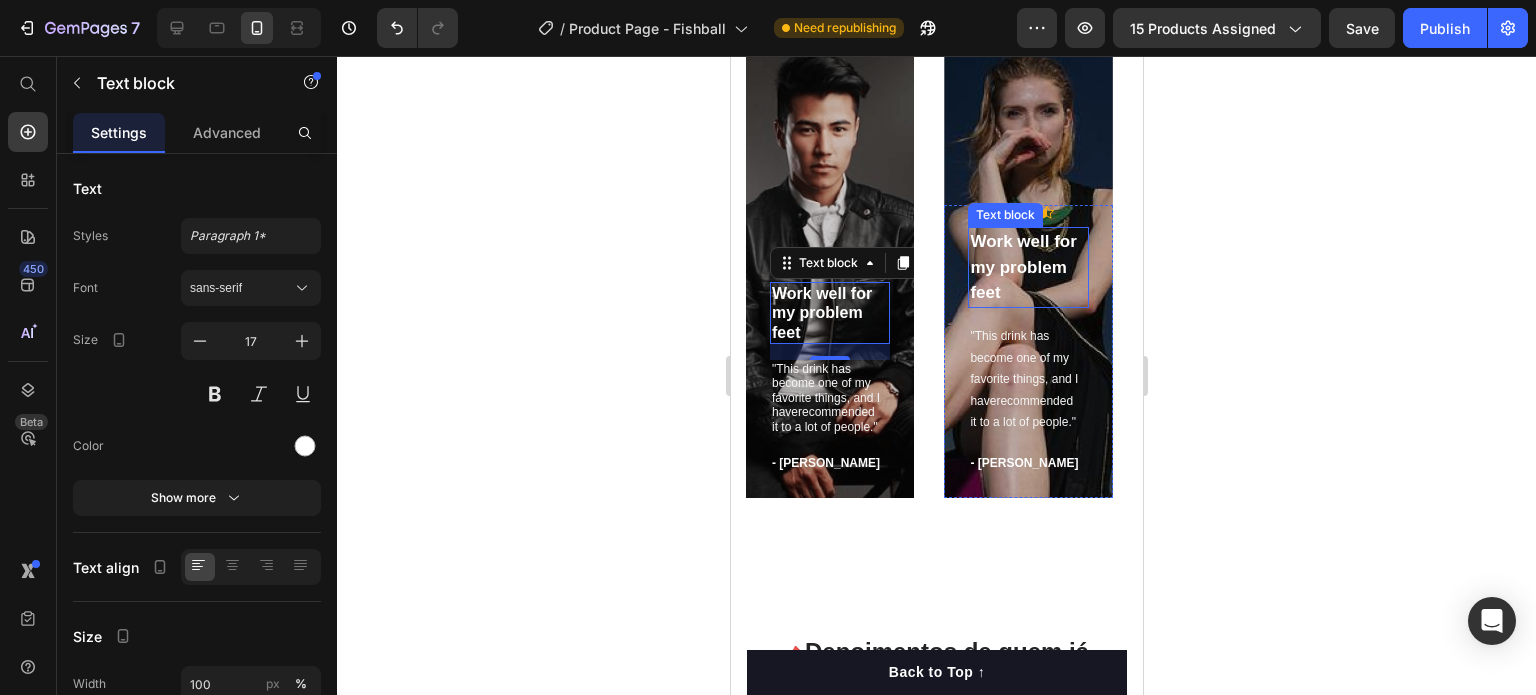 click on "Work well for my problem feet" at bounding box center (1027, 267) 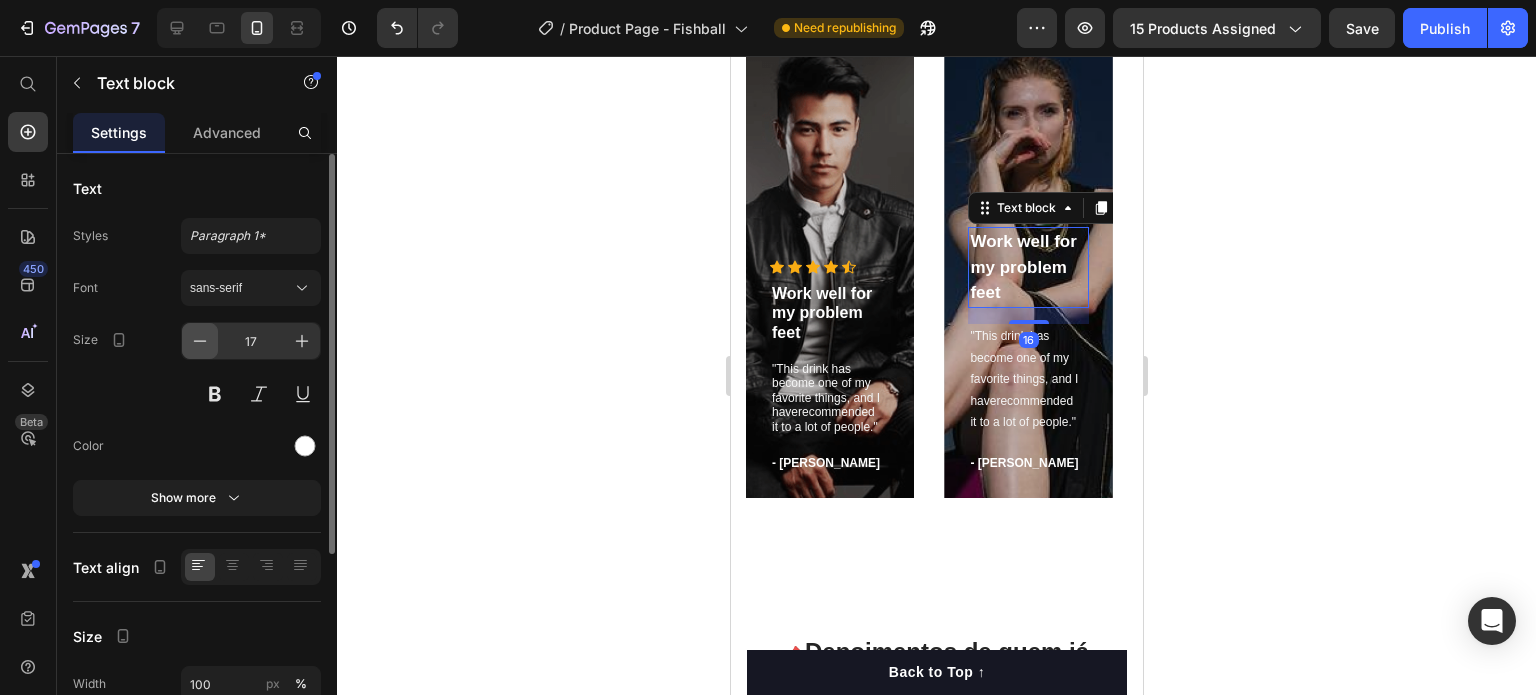 click at bounding box center [200, 341] 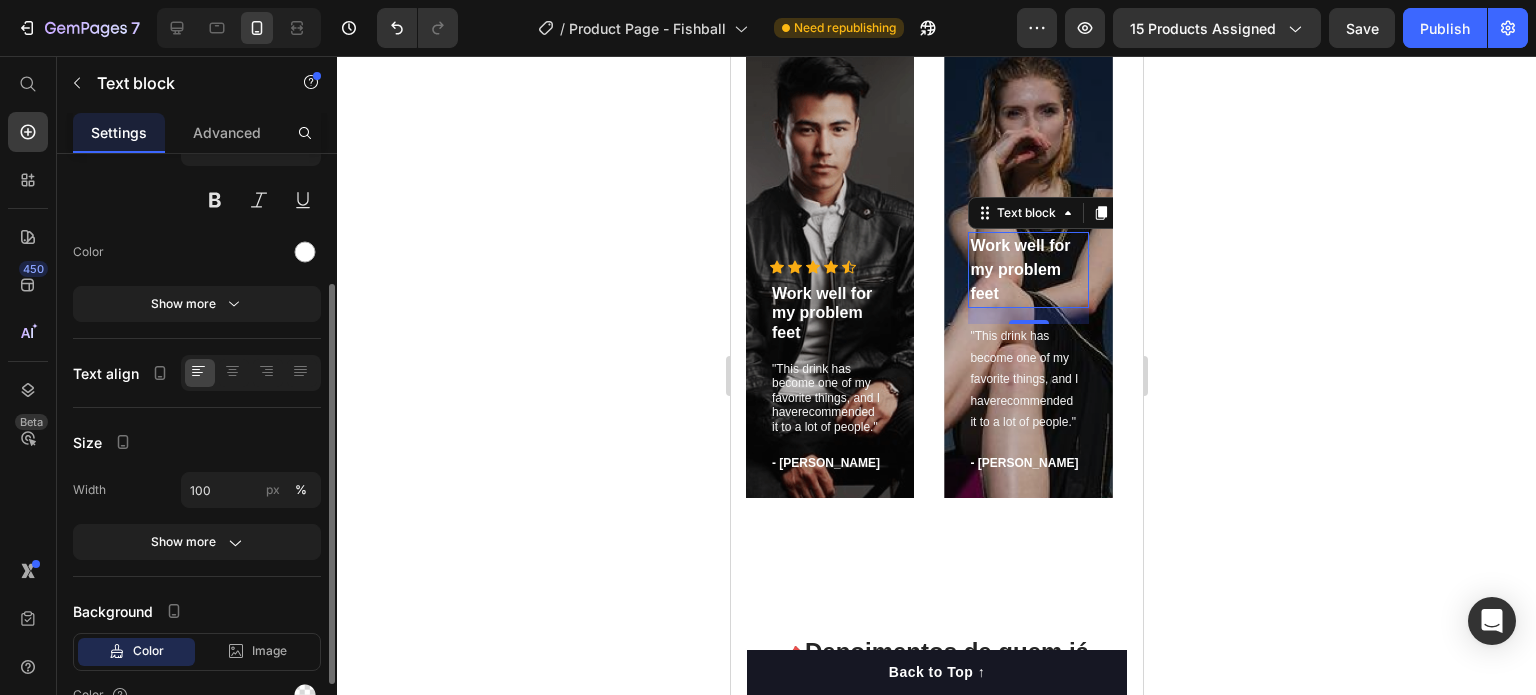 scroll, scrollTop: 0, scrollLeft: 0, axis: both 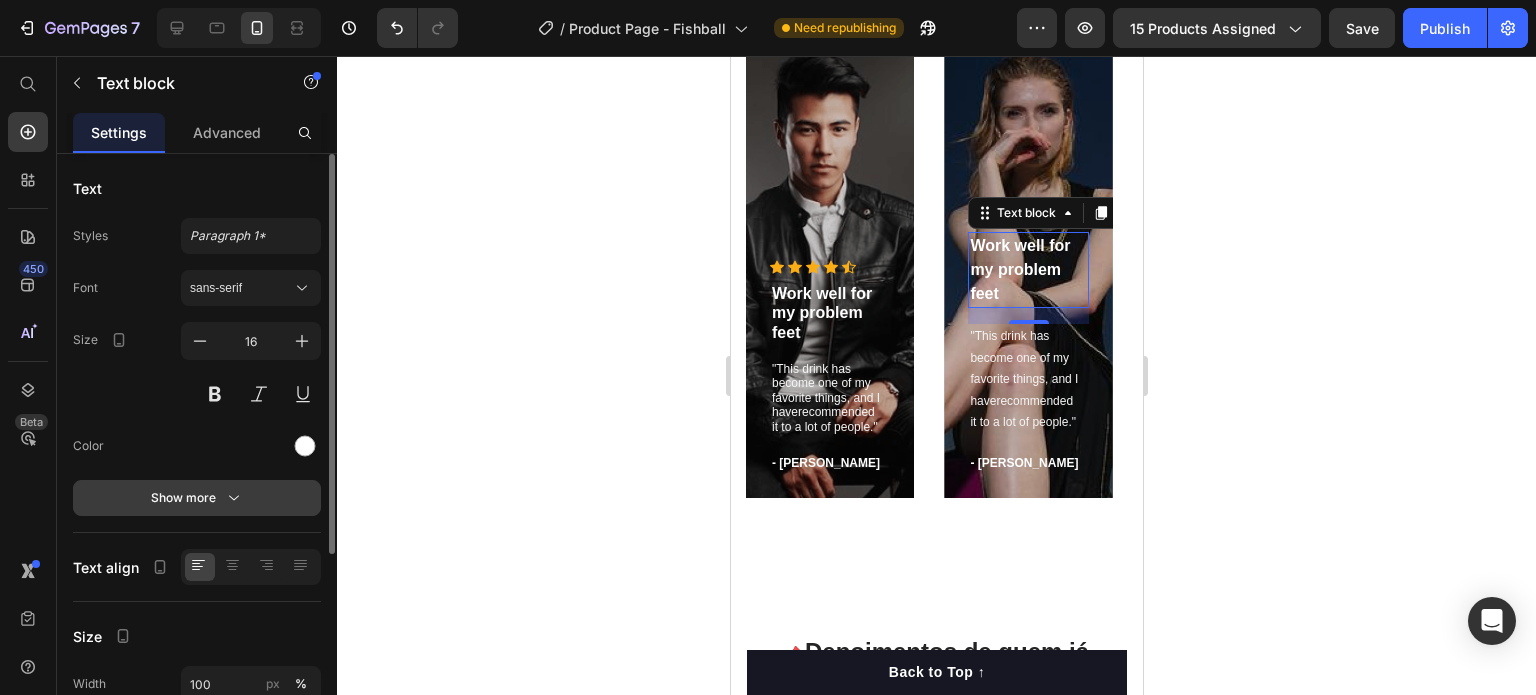 click on "Show more" at bounding box center (197, 498) 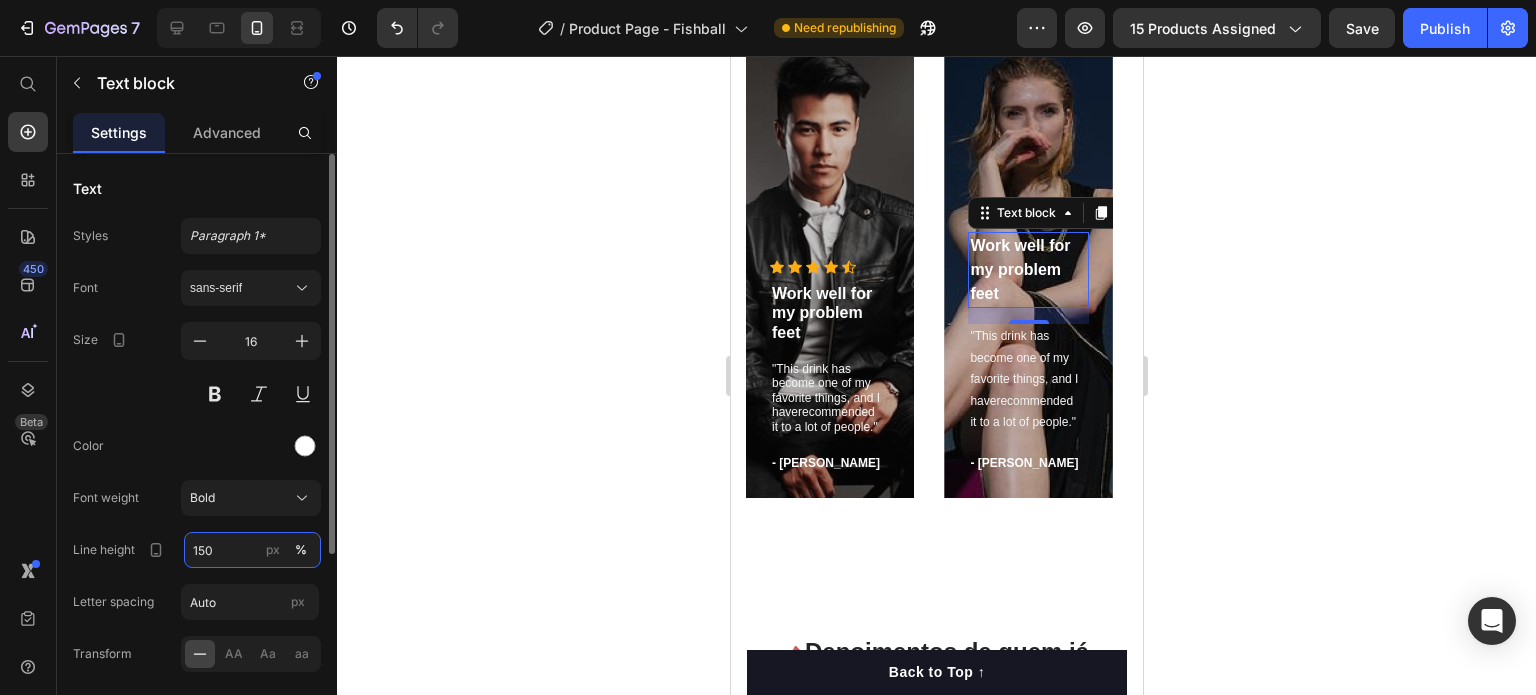 click on "150" at bounding box center (252, 550) 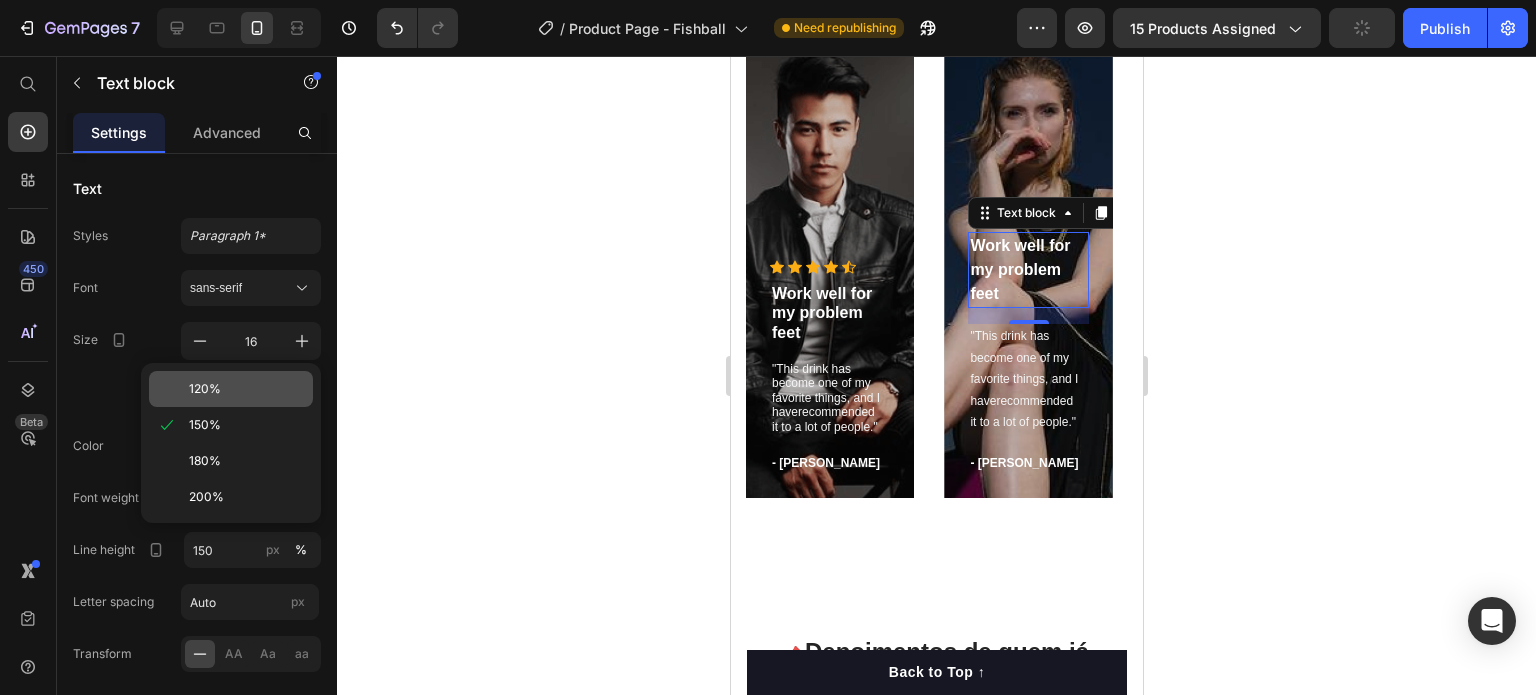 click on "120%" 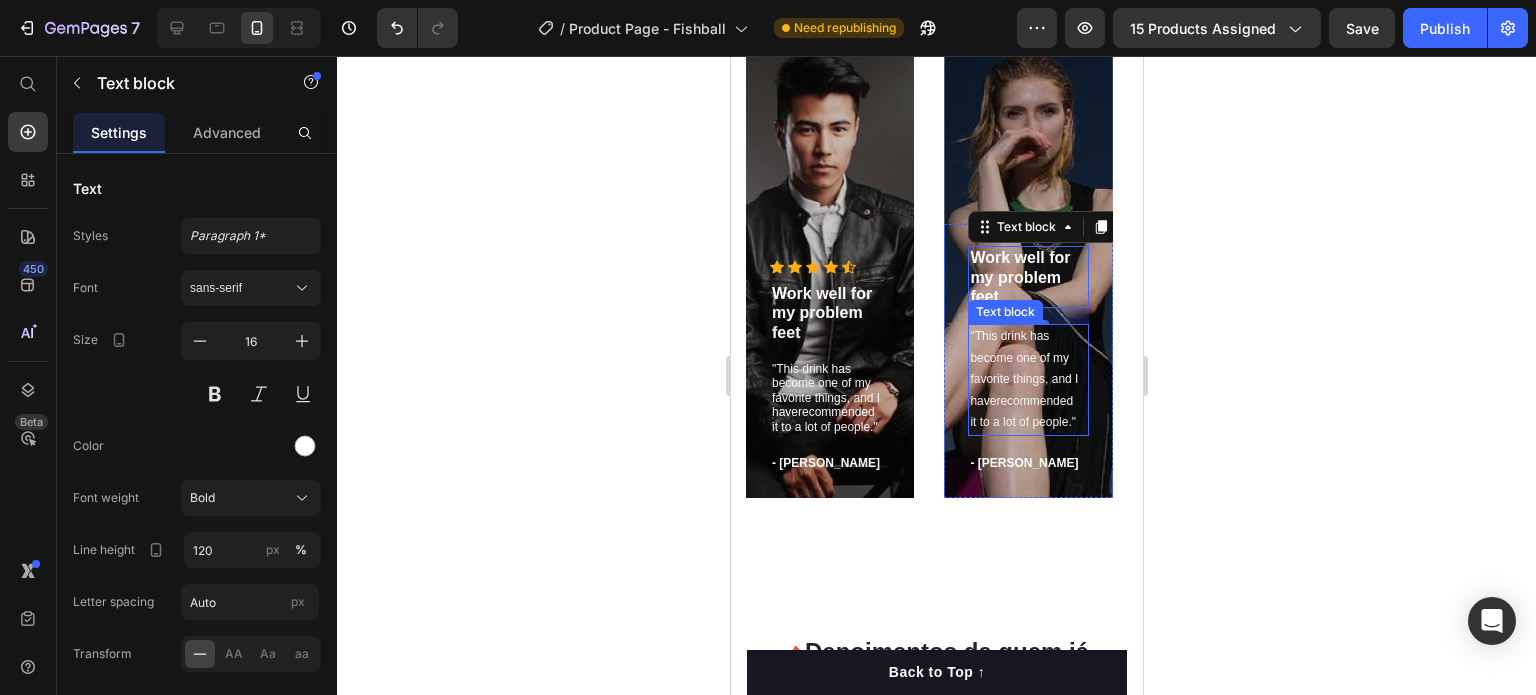 click on ""This drink has become one of my  favorite things, and I haverecommended it to a lot of people."" at bounding box center [1027, 380] 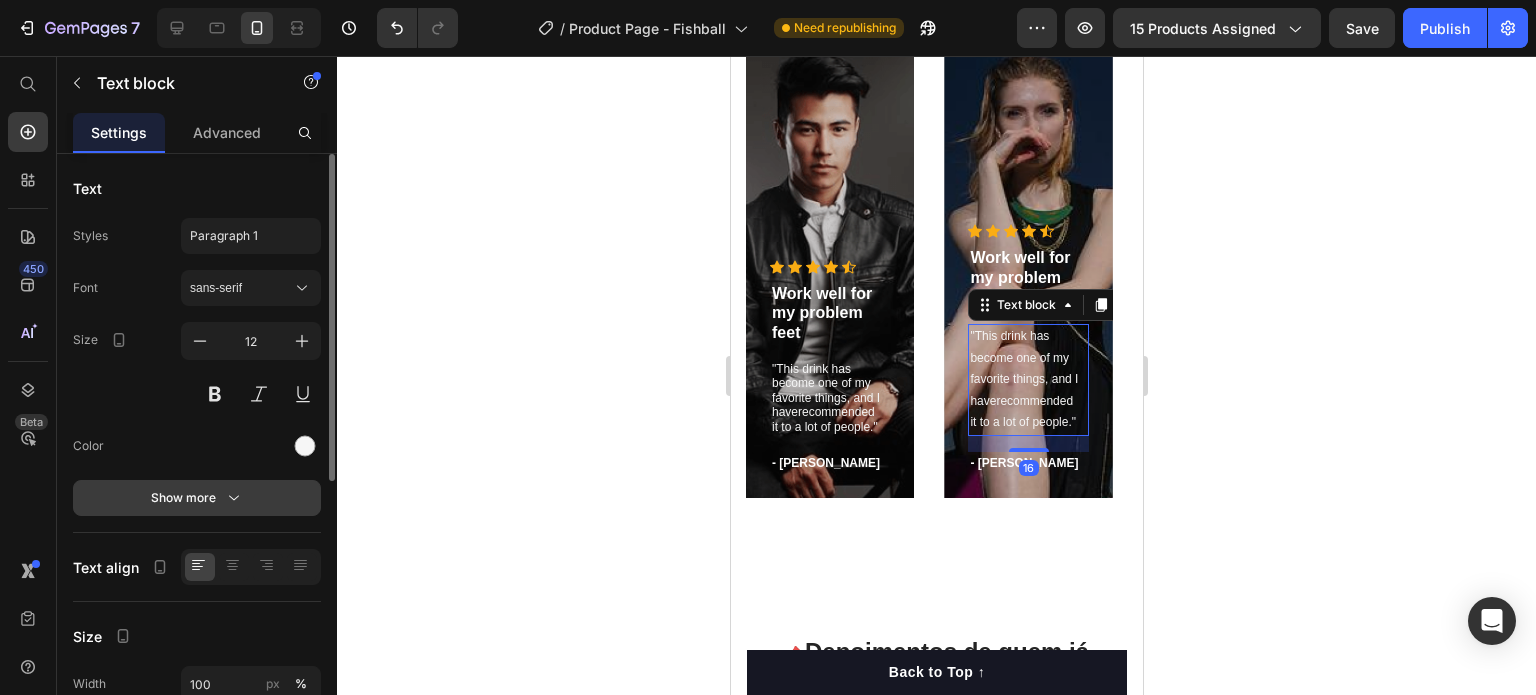 click on "Show more" at bounding box center (197, 498) 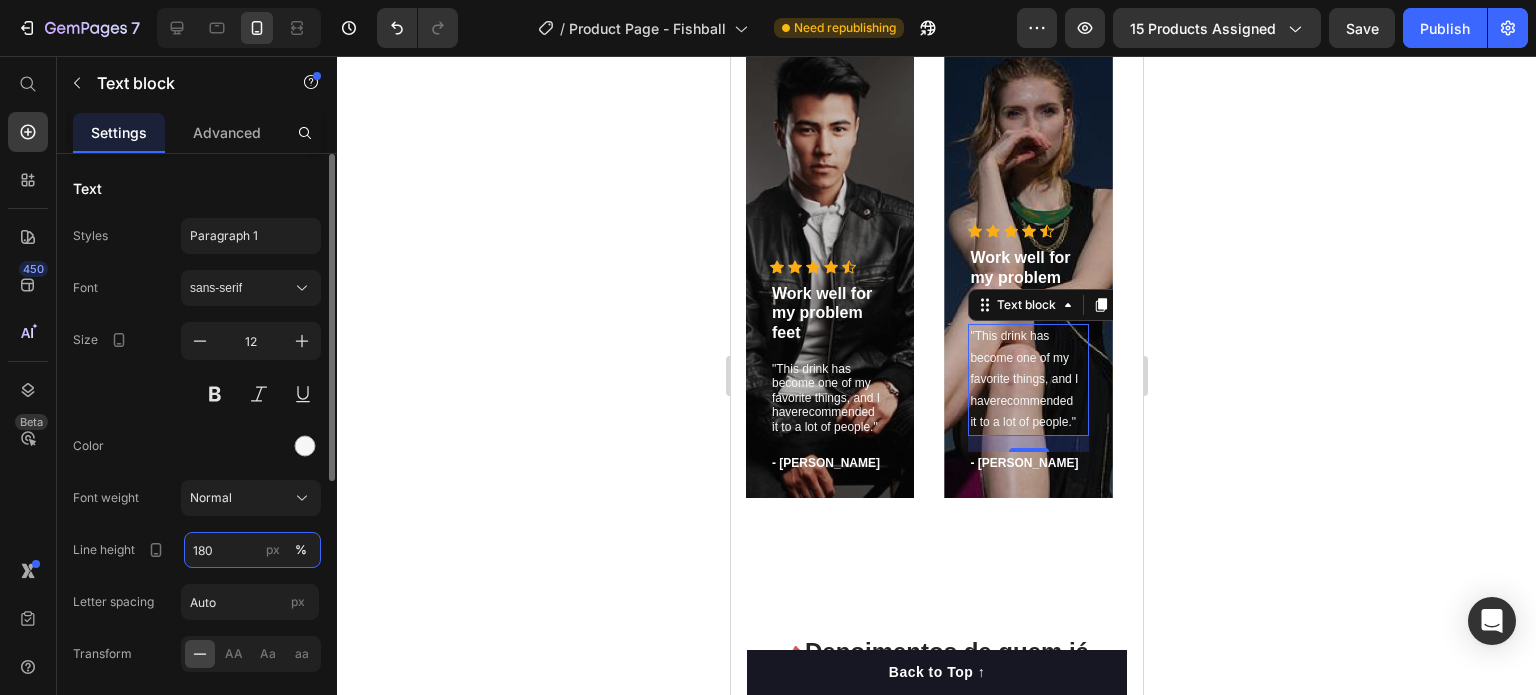 click on "180" at bounding box center [252, 550] 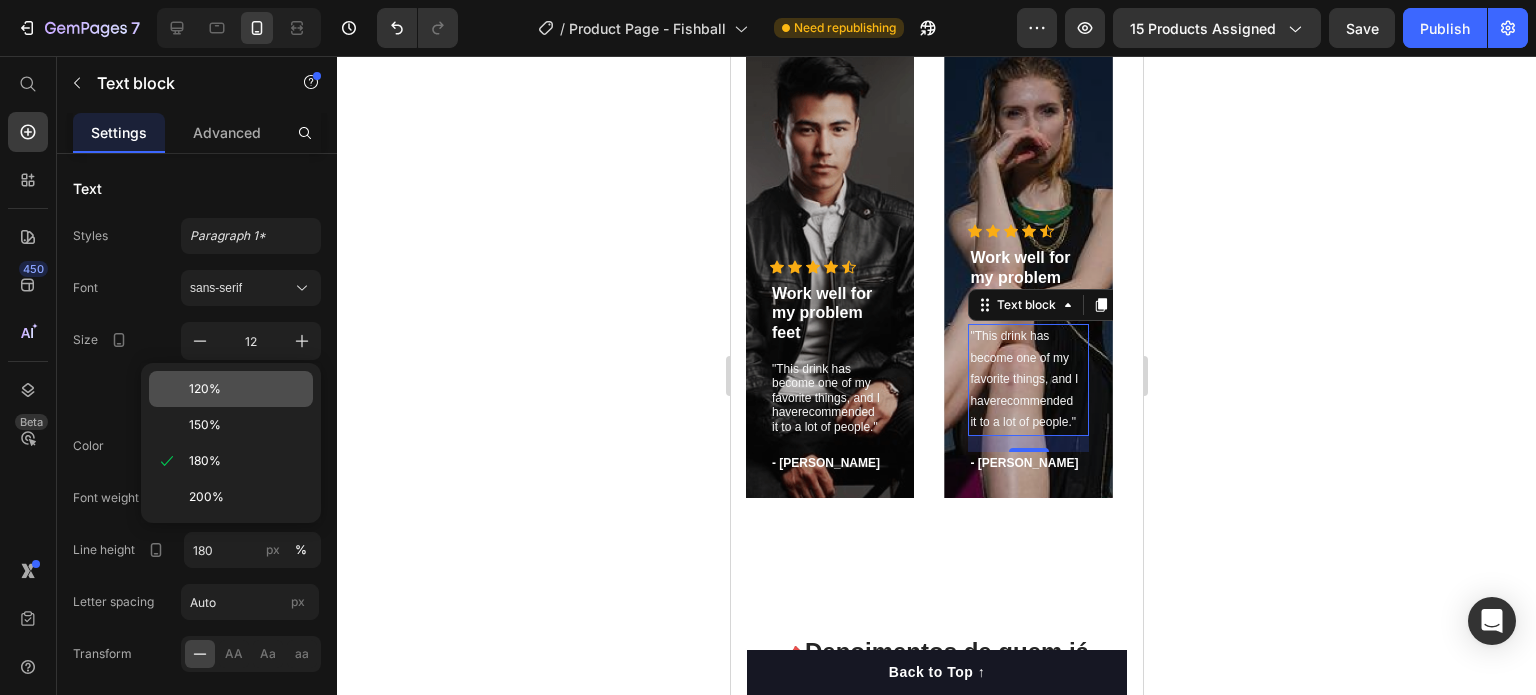 click on "120%" at bounding box center [247, 389] 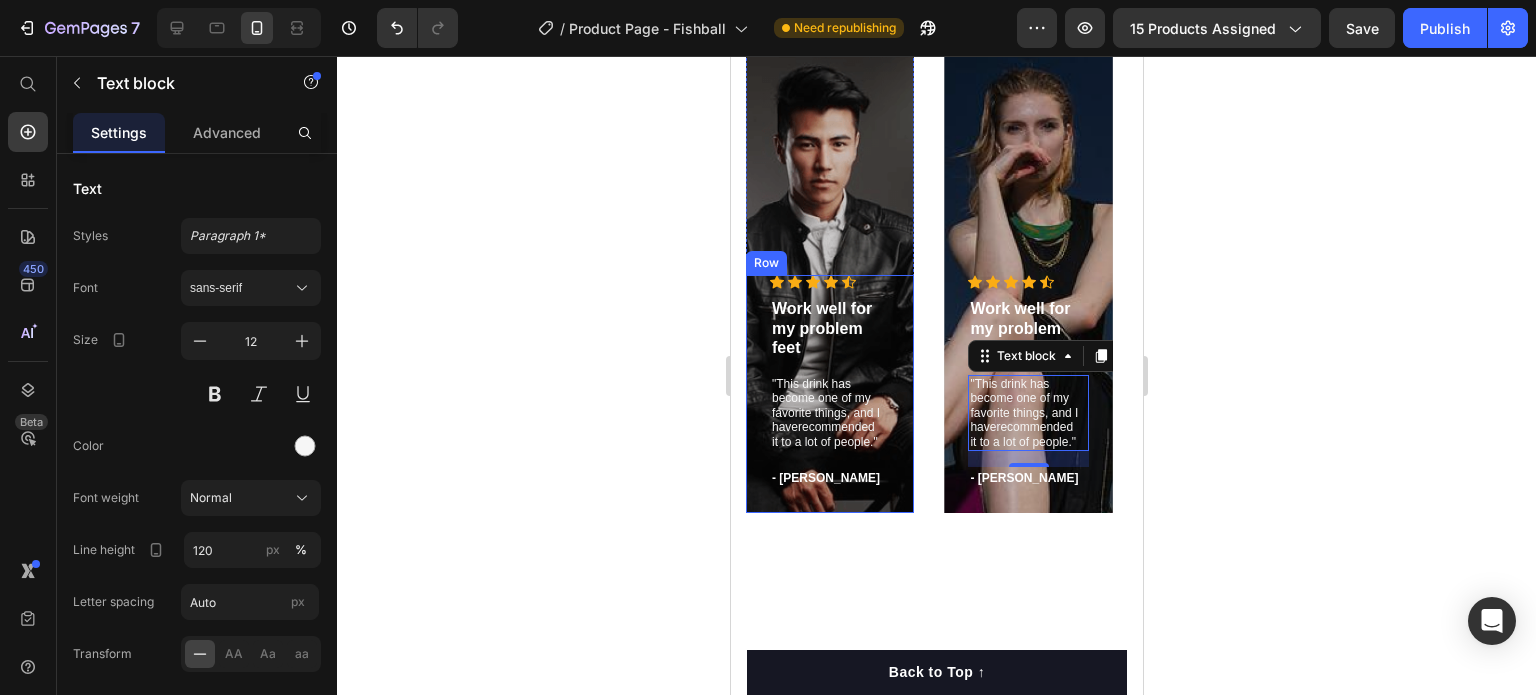 scroll, scrollTop: 5747, scrollLeft: 0, axis: vertical 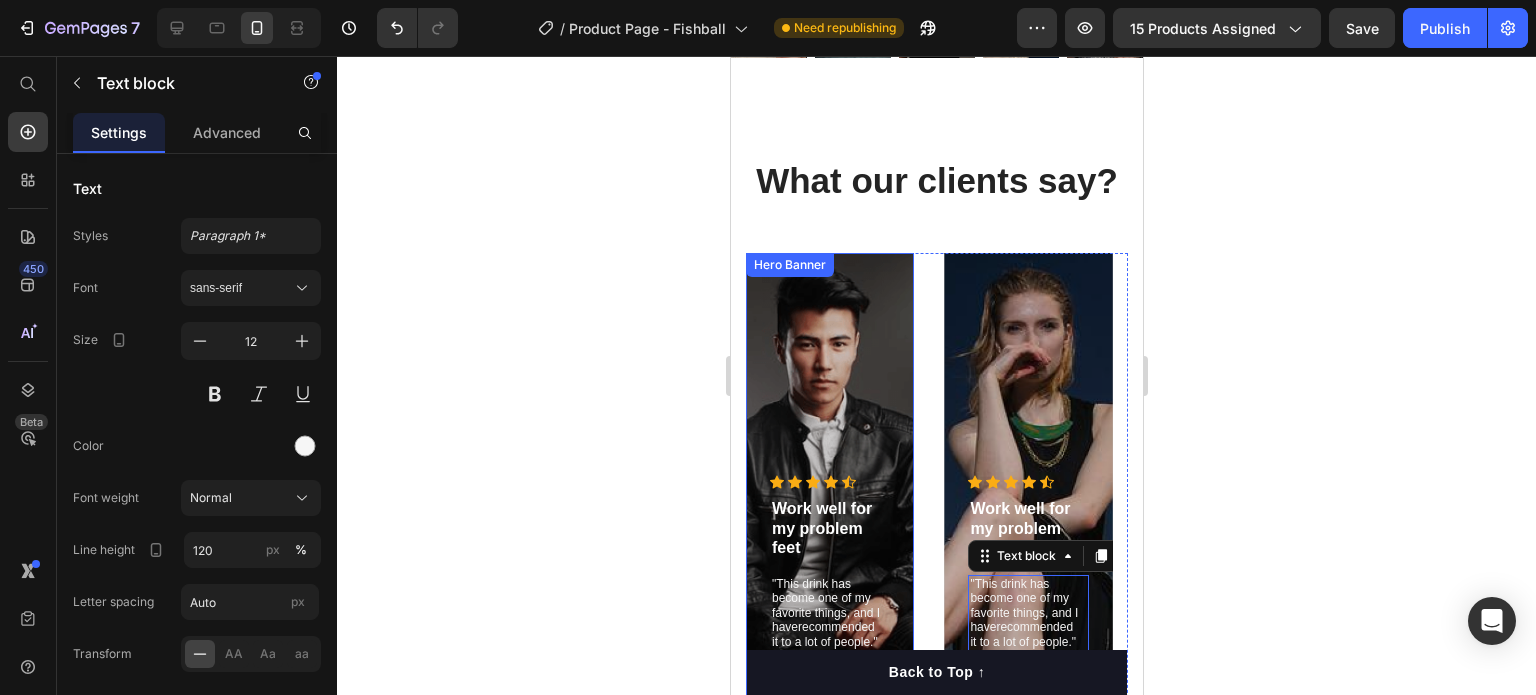 click on "Hero Banner" at bounding box center [789, 265] 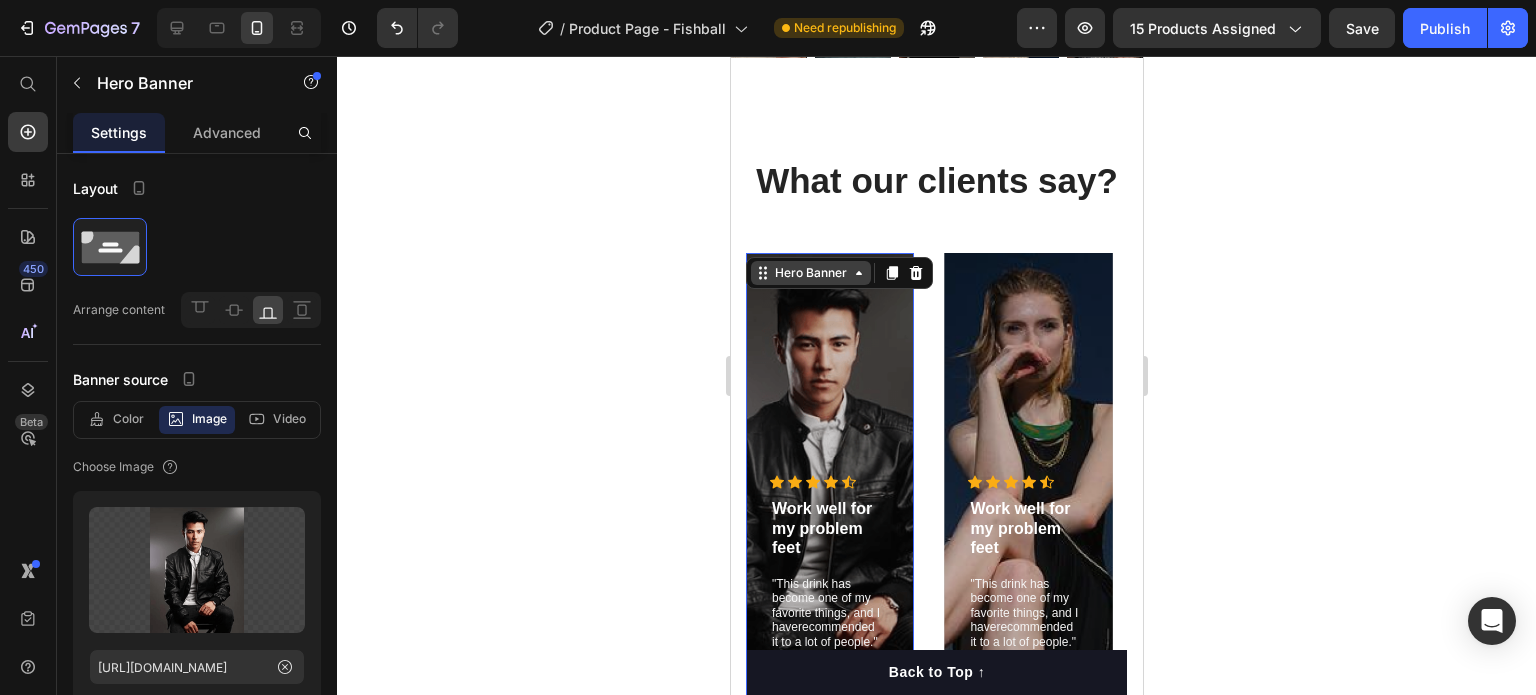 click 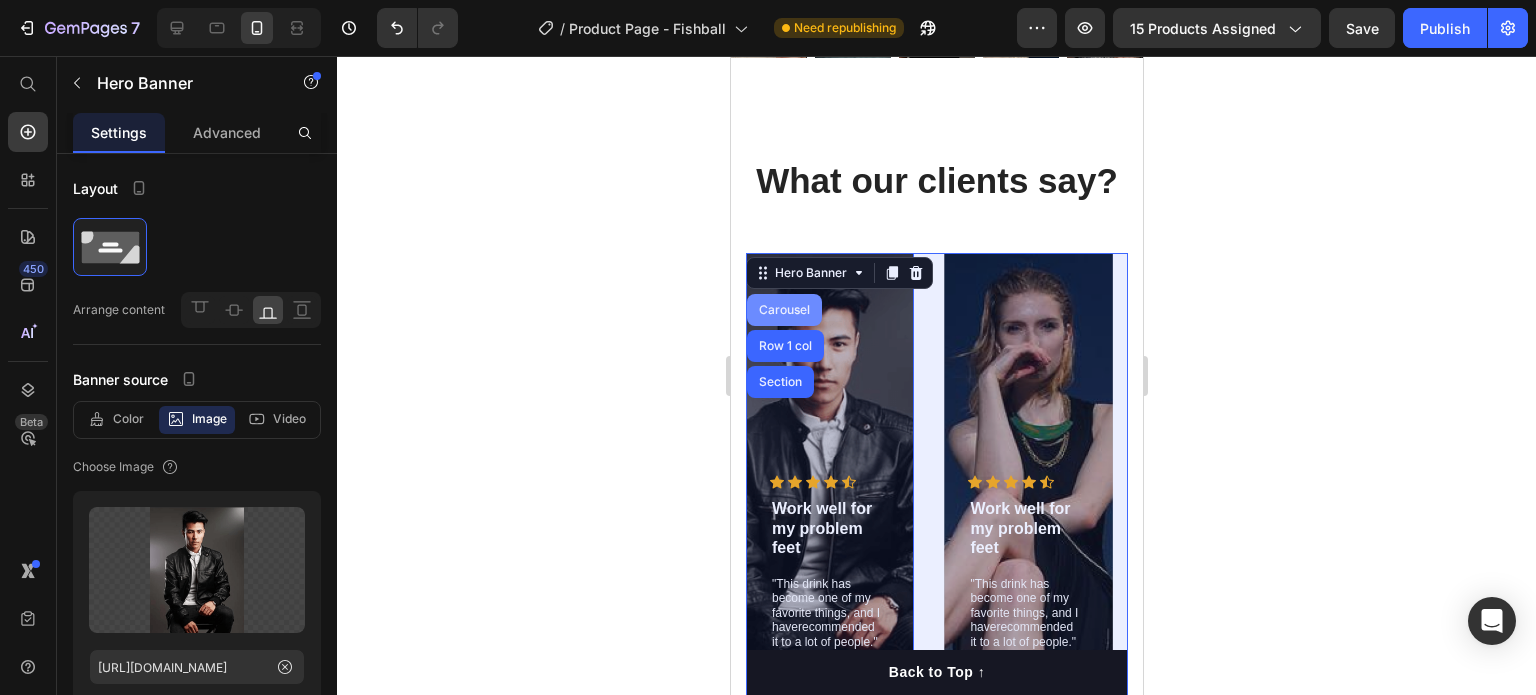 click on "Carousel" at bounding box center [783, 310] 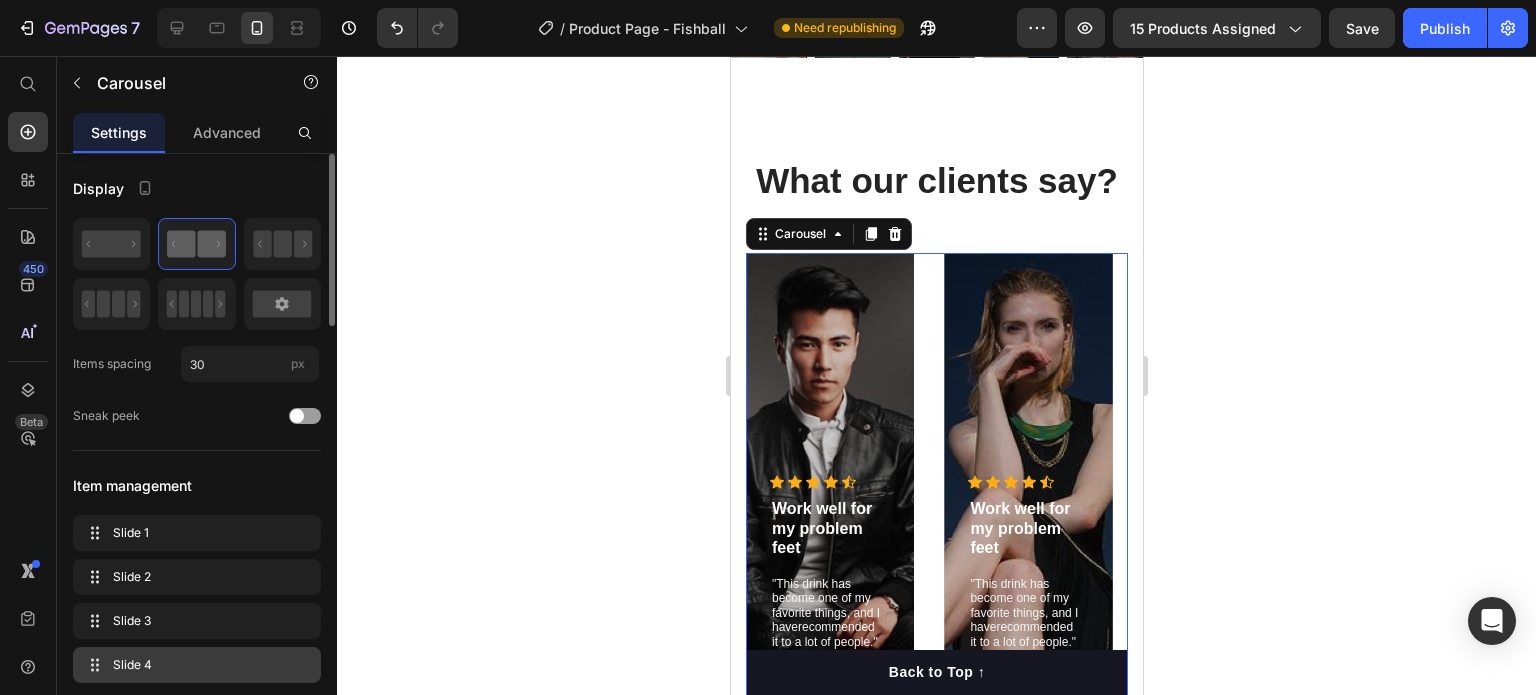 scroll, scrollTop: 200, scrollLeft: 0, axis: vertical 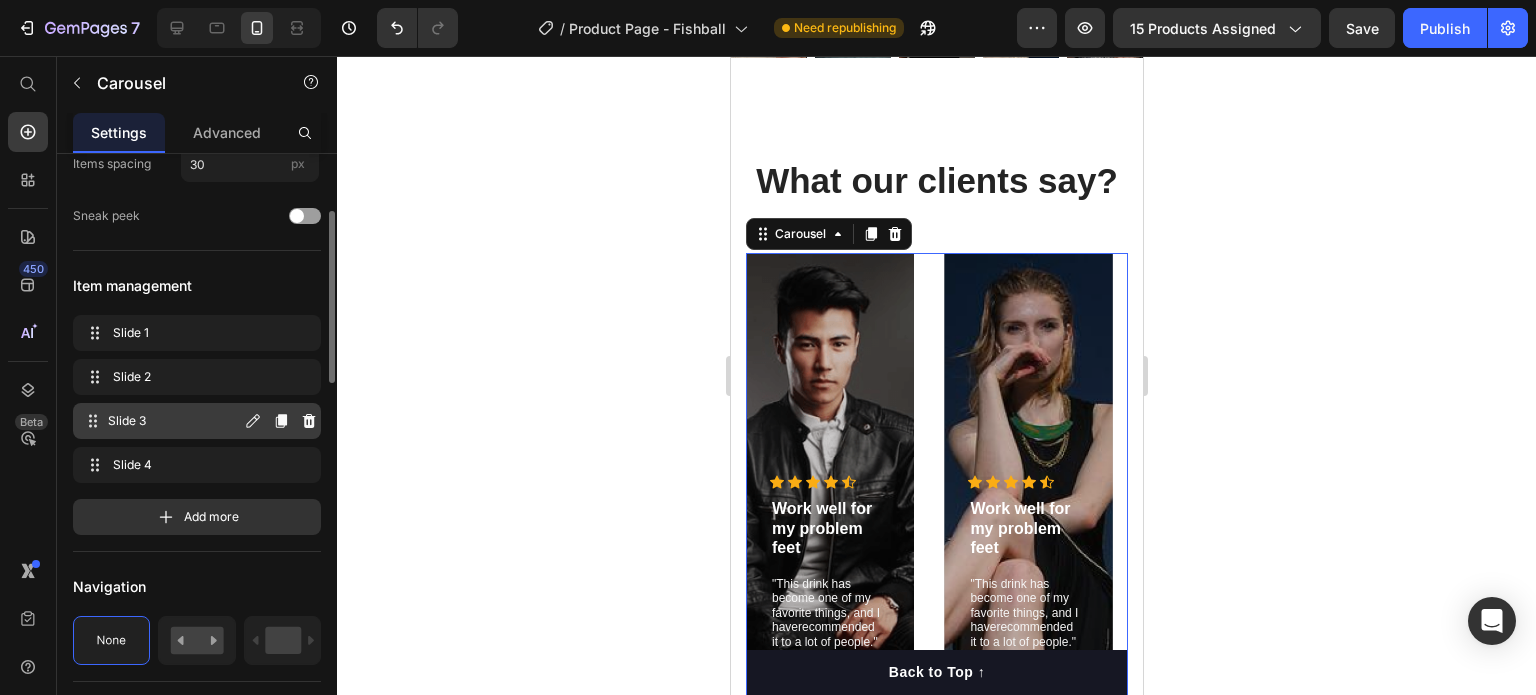 click on "Slide 3" at bounding box center (174, 421) 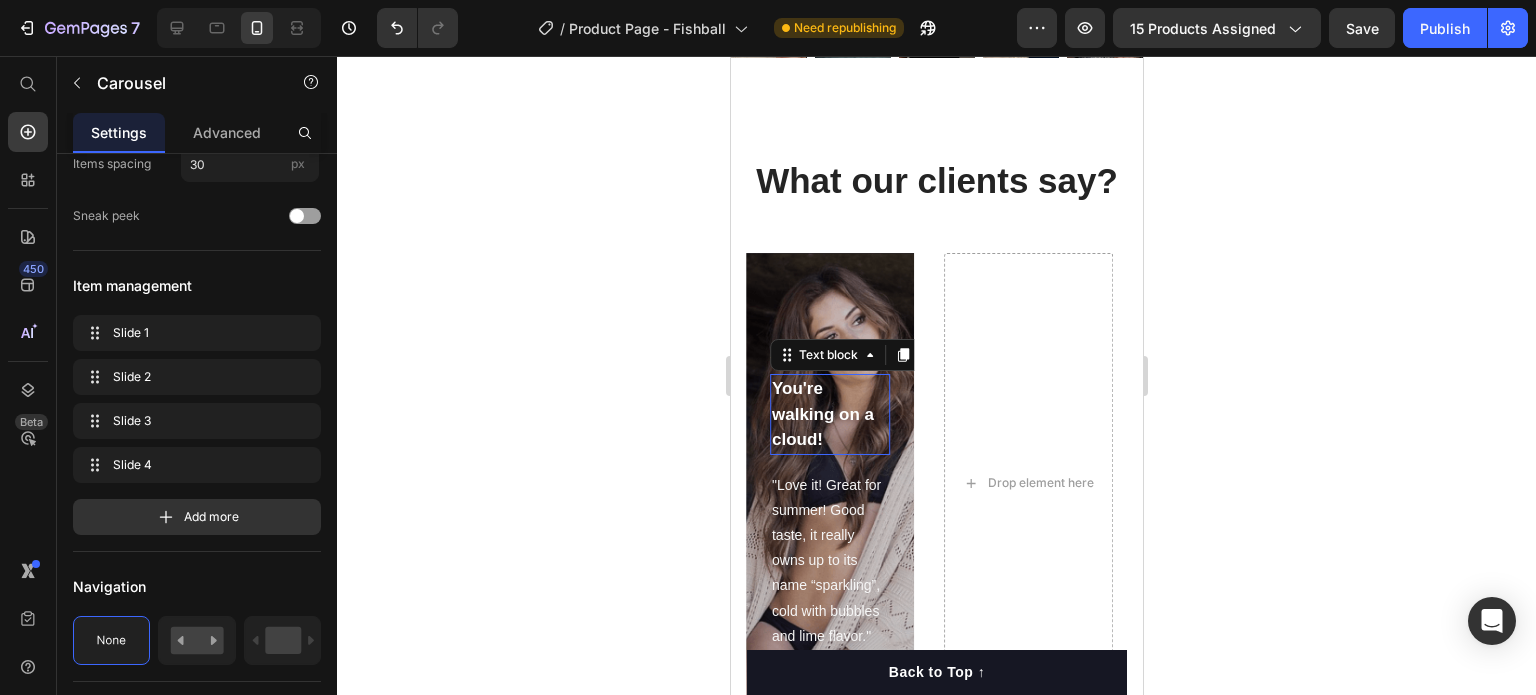 click on "You're walking on a cloud!" at bounding box center [829, 414] 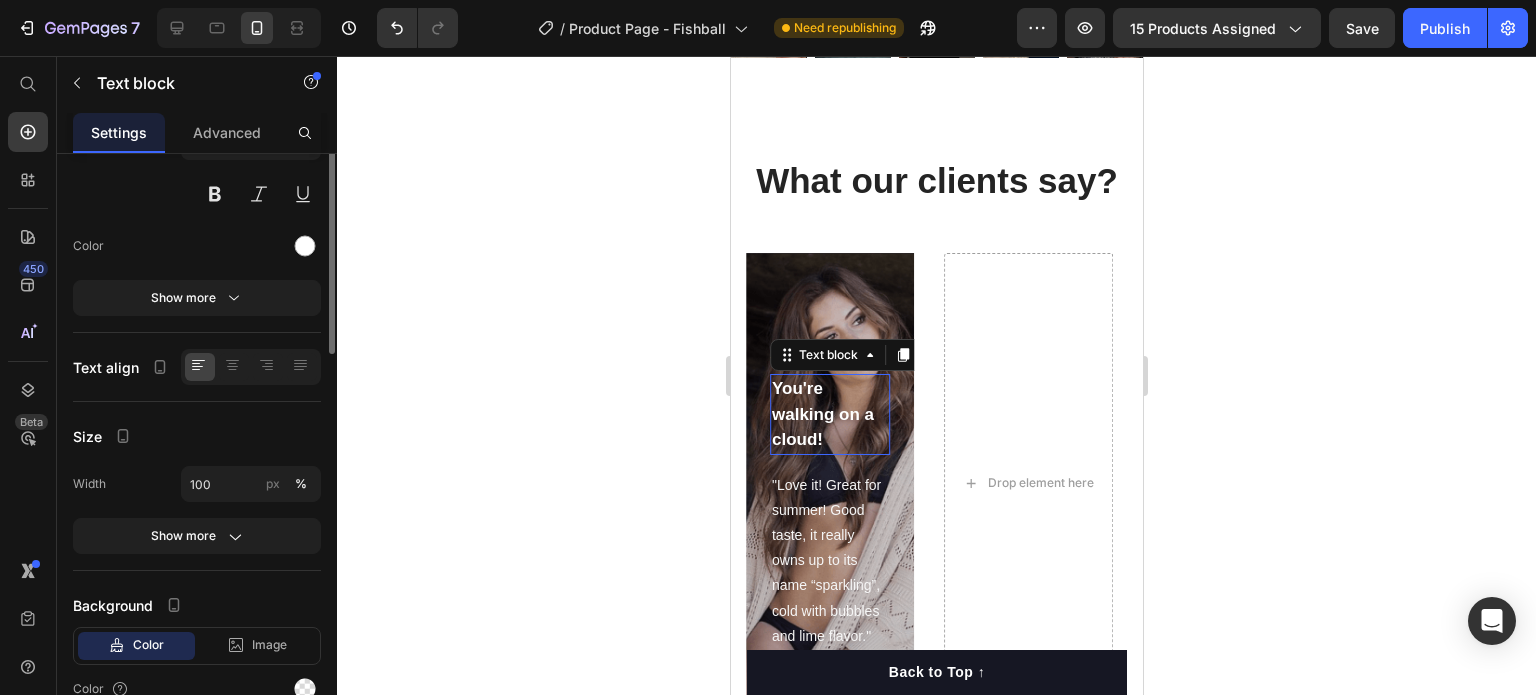 scroll, scrollTop: 0, scrollLeft: 0, axis: both 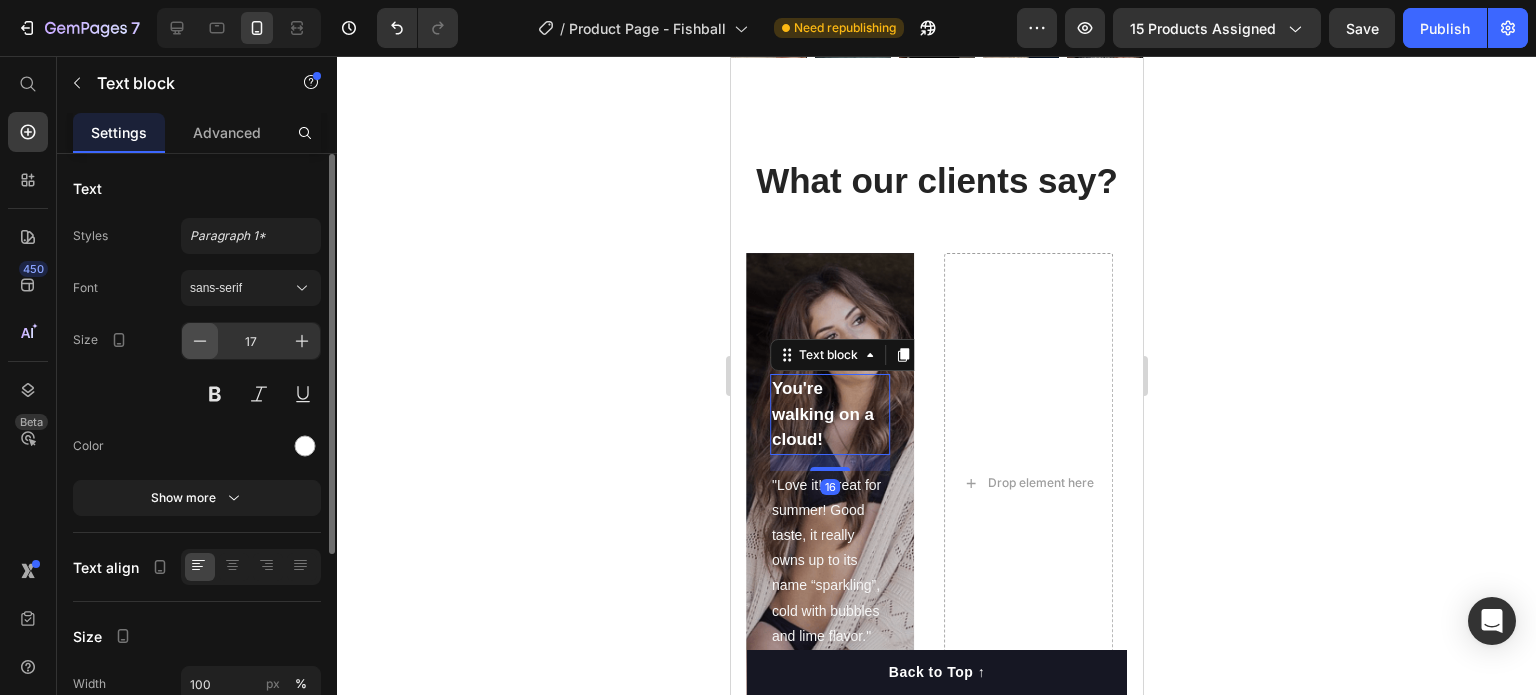 click 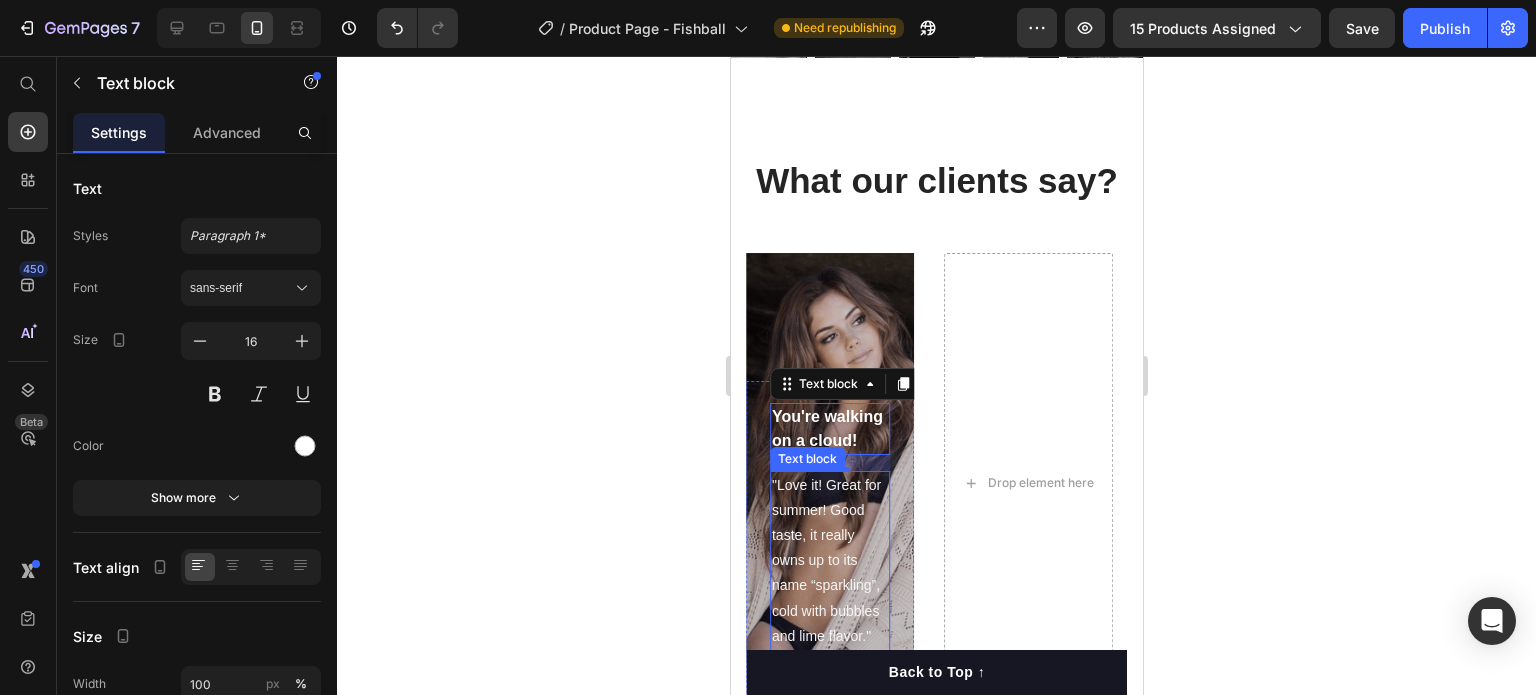 click on ""Love it! Great for summer! Good taste, it really owns up to its name “sparkling”, cold with bubbles and lime flavor."" at bounding box center [829, 561] 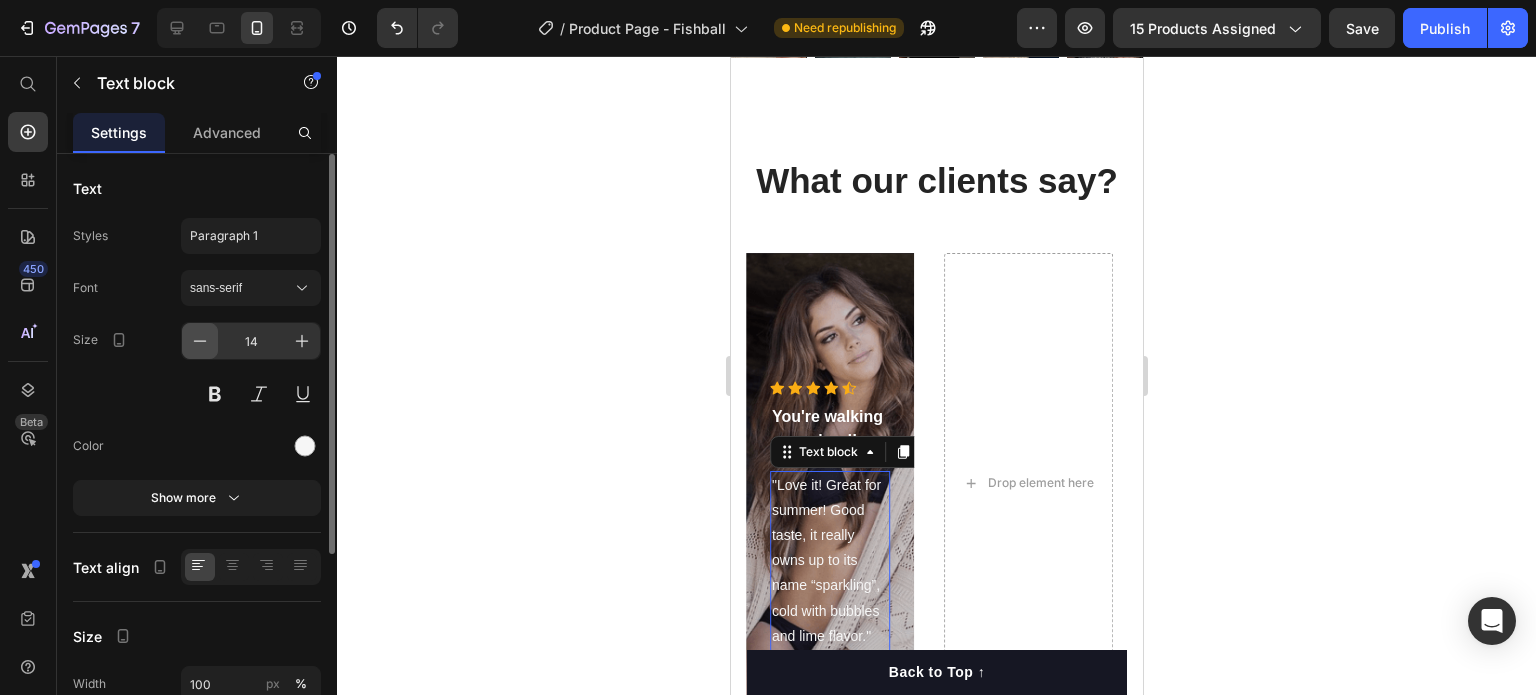 click 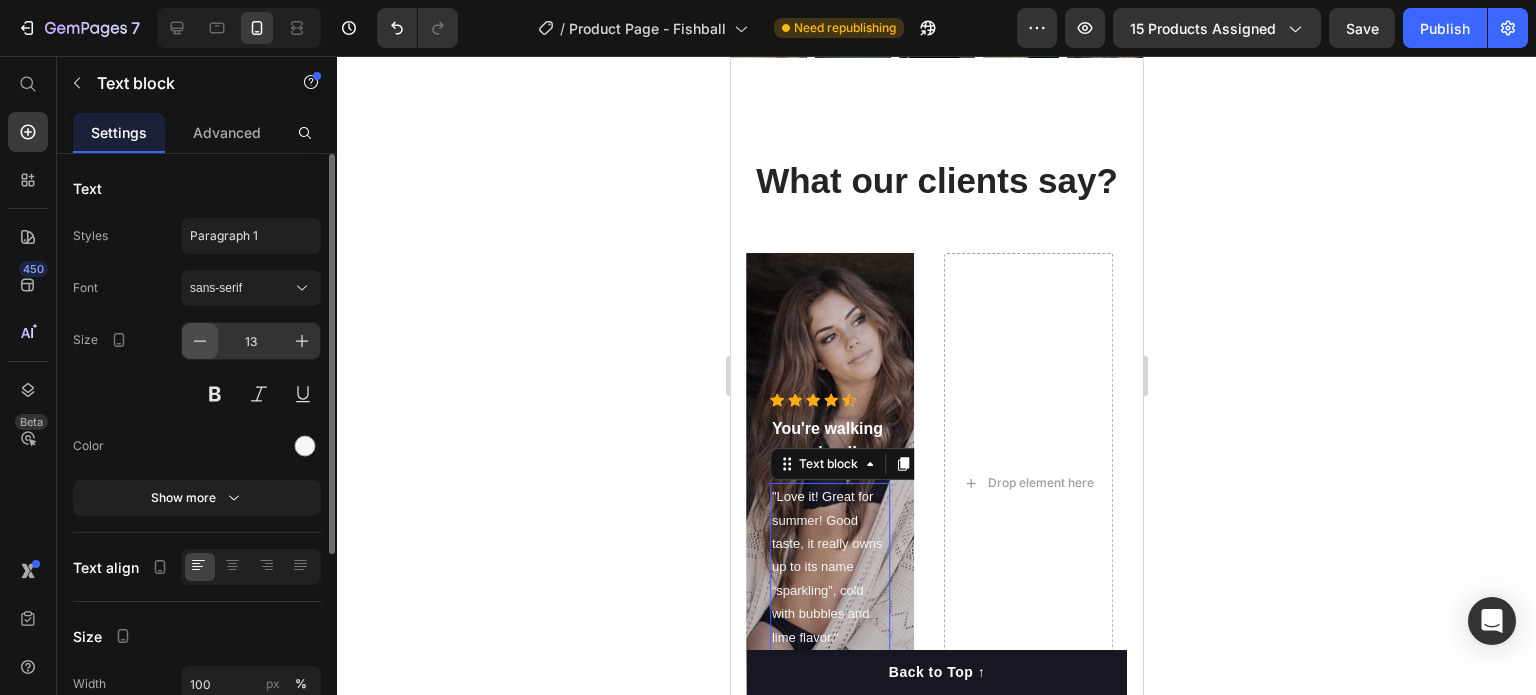 click 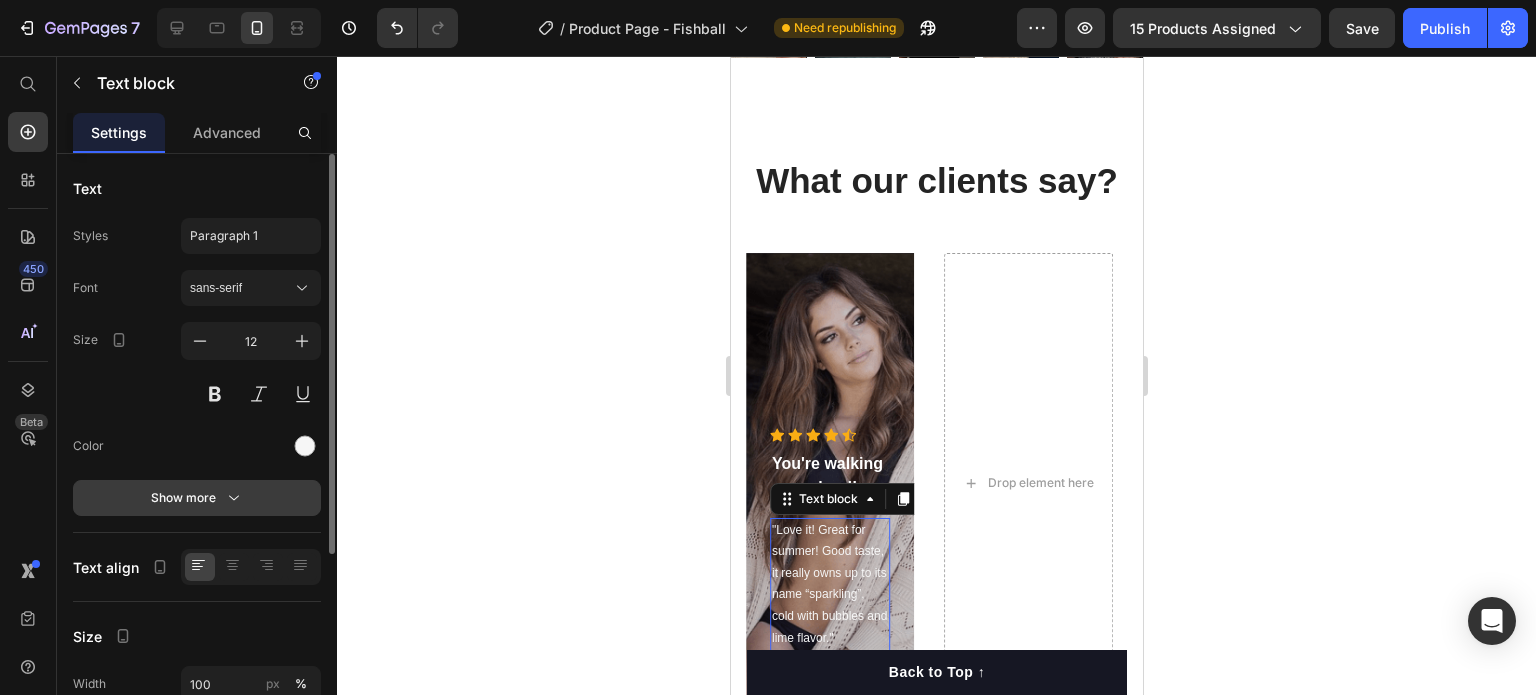 click on "Show more" at bounding box center (197, 498) 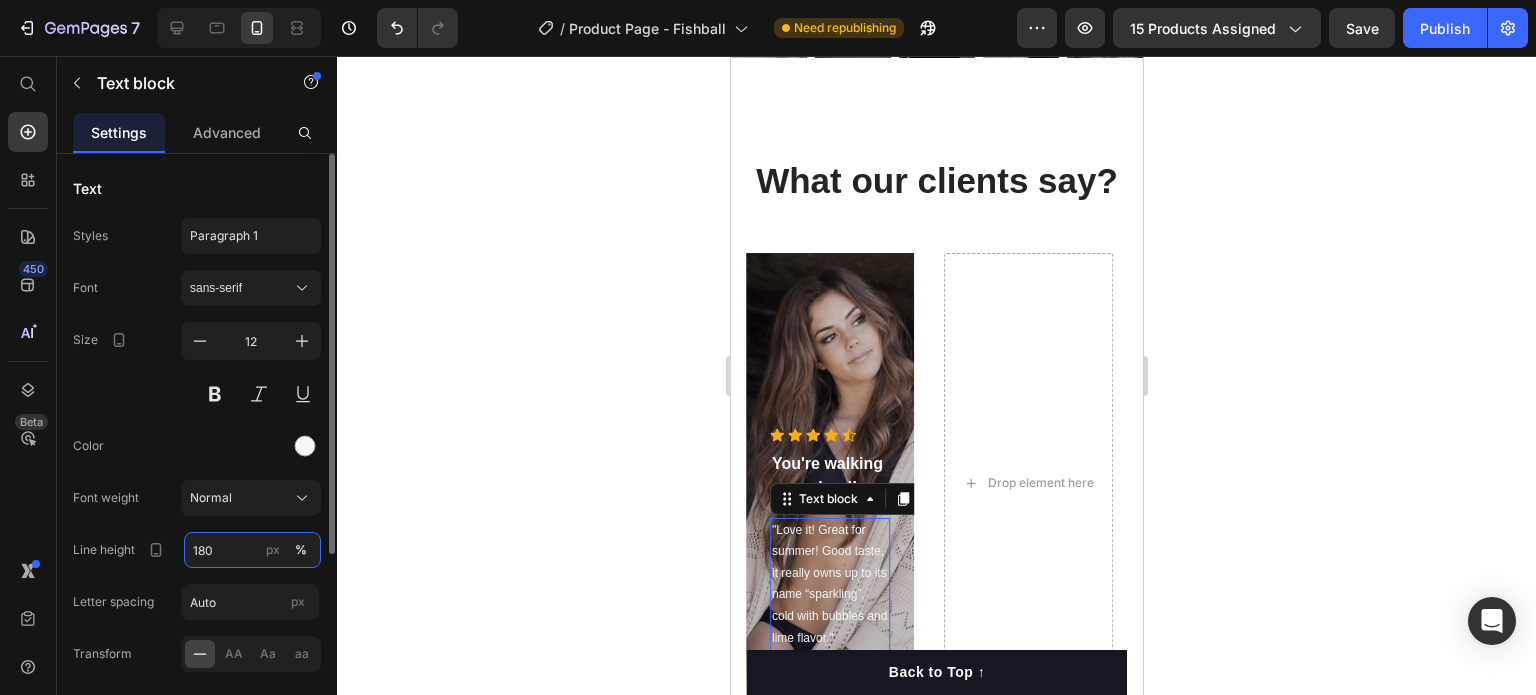 click on "180" at bounding box center [252, 550] 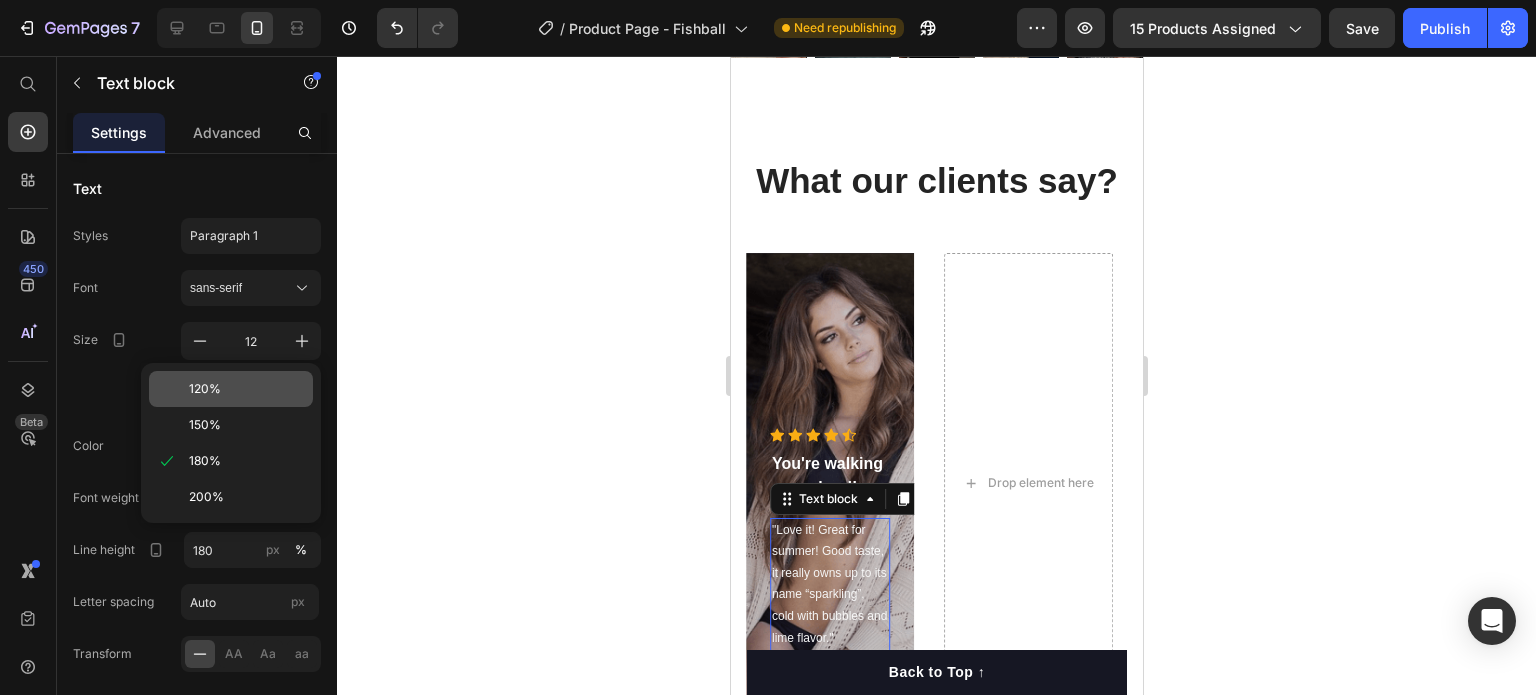 click on "120%" at bounding box center [247, 389] 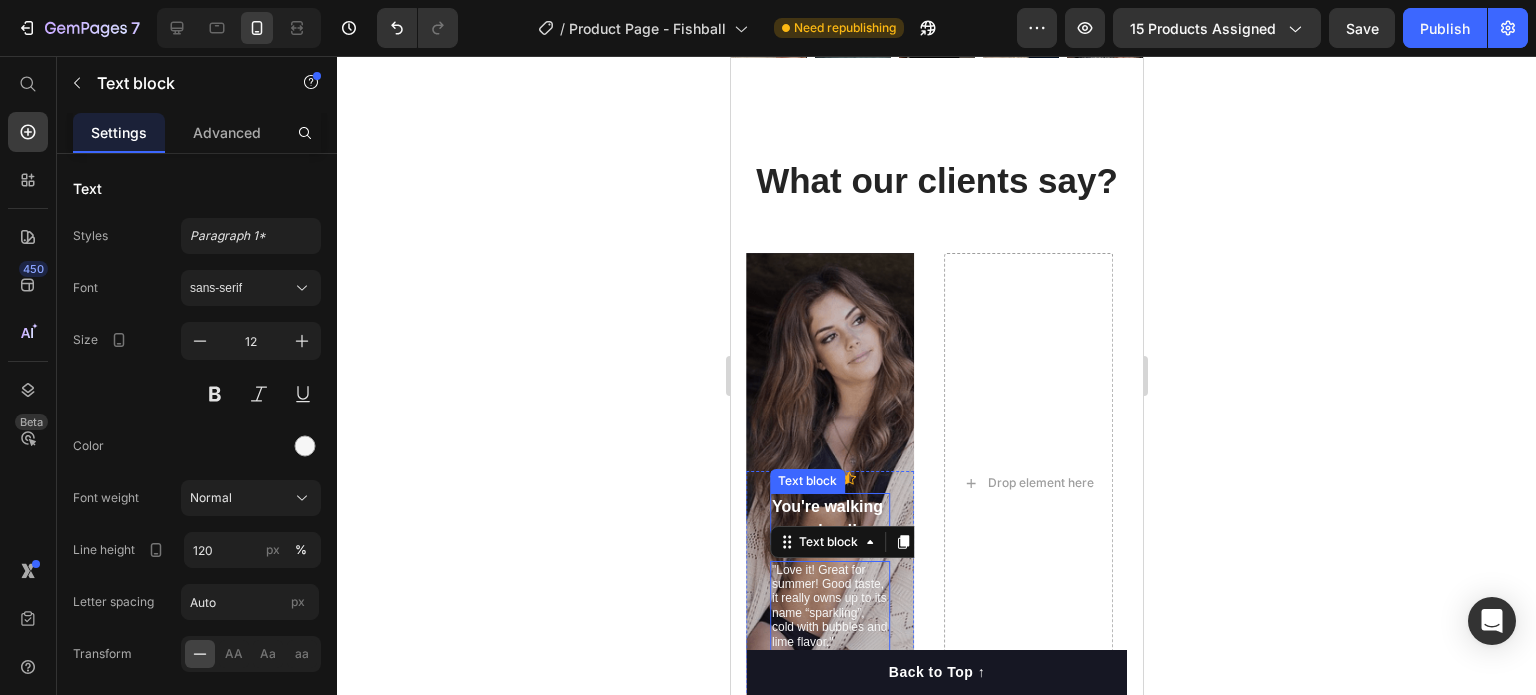 click on "You're walking on a cloud!" at bounding box center [829, 519] 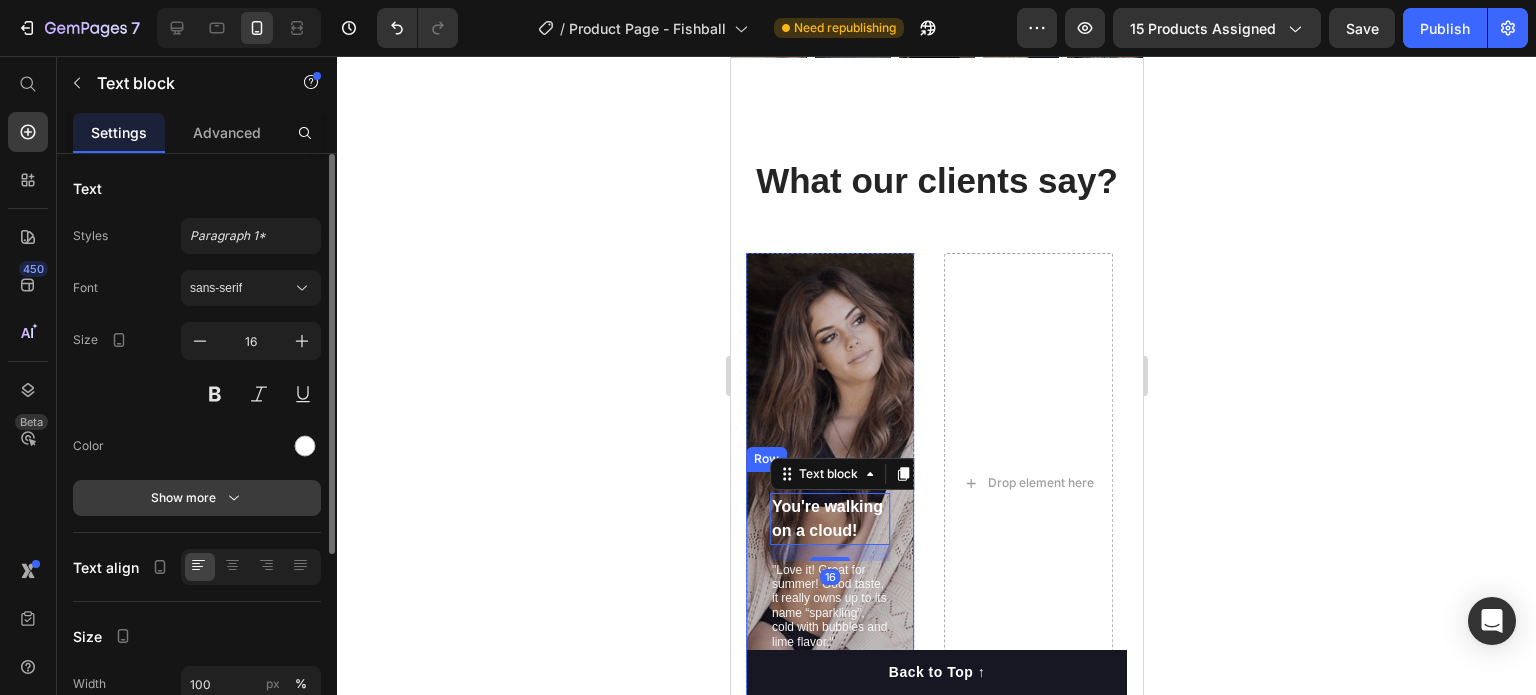 click on "Show more" at bounding box center [197, 498] 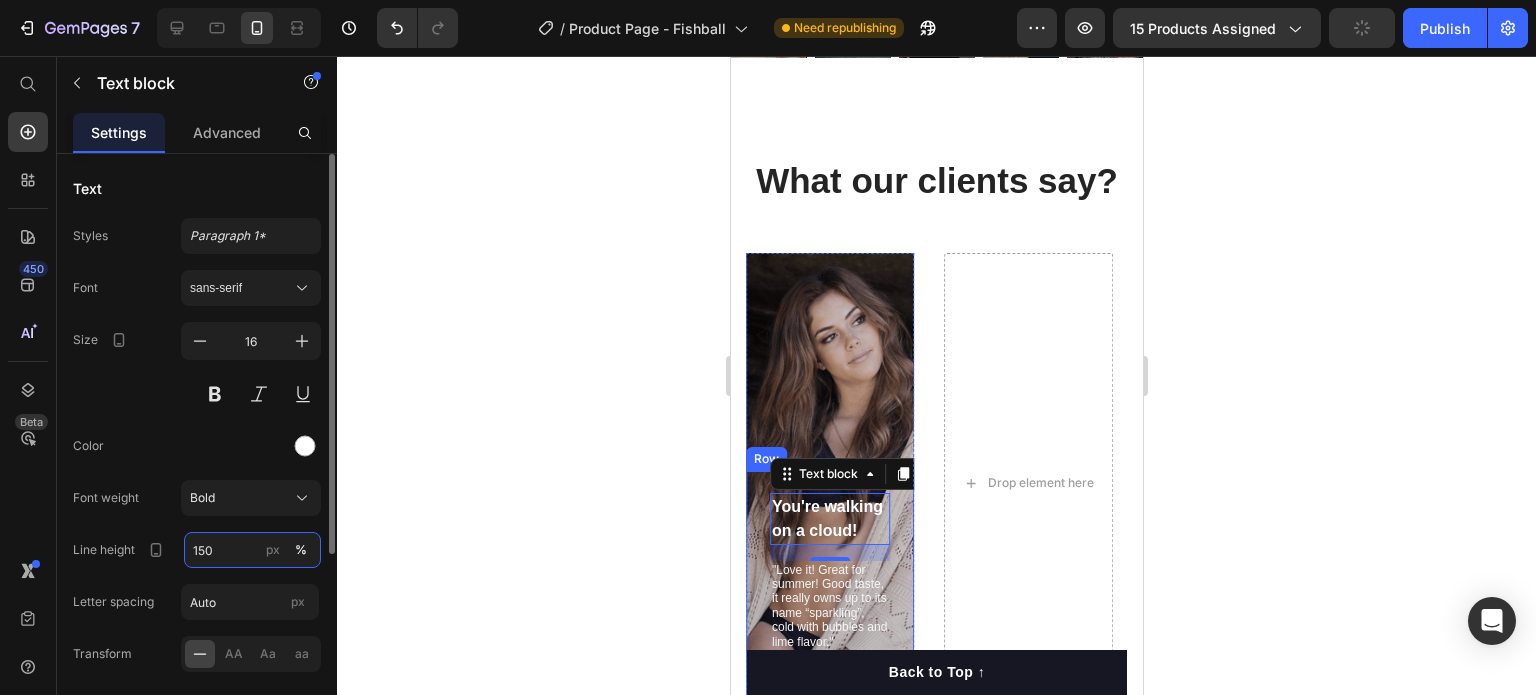 click on "150" at bounding box center [252, 550] 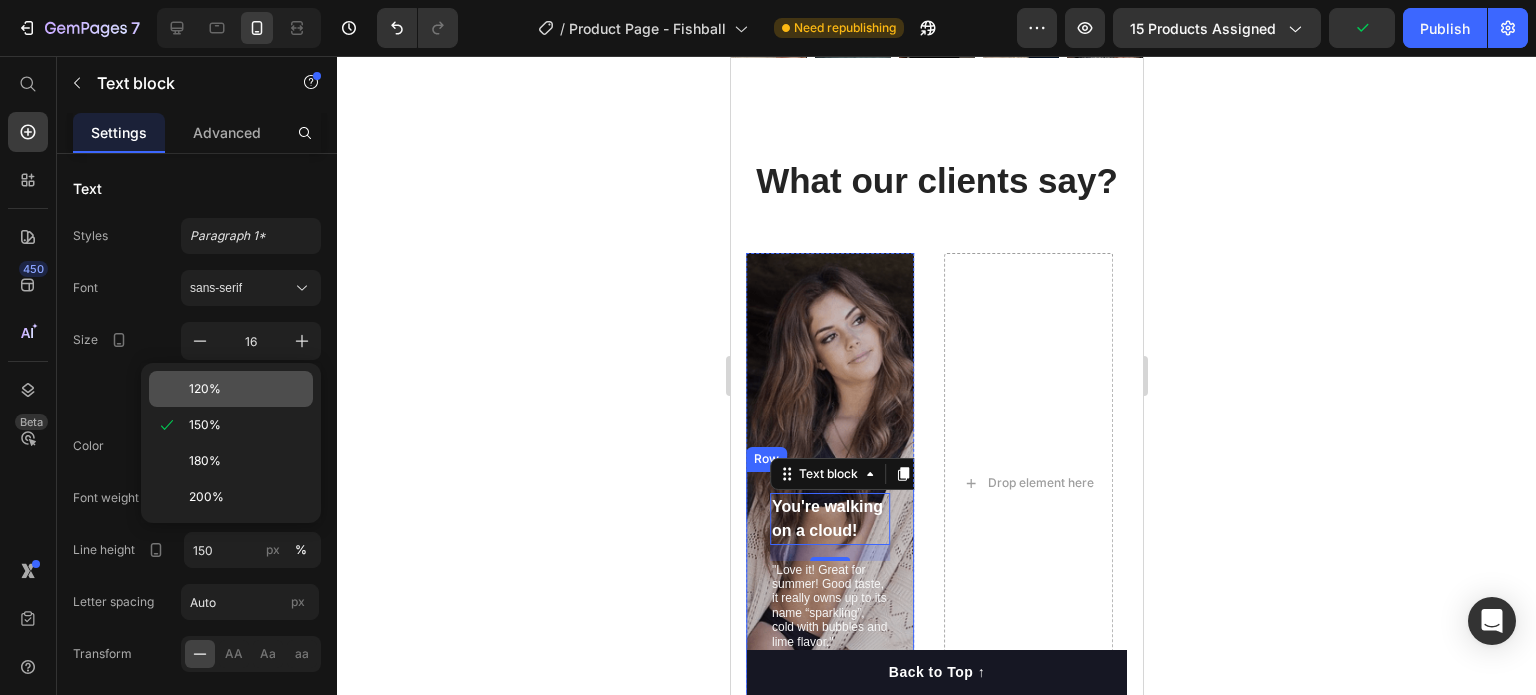 click on "120%" at bounding box center (247, 389) 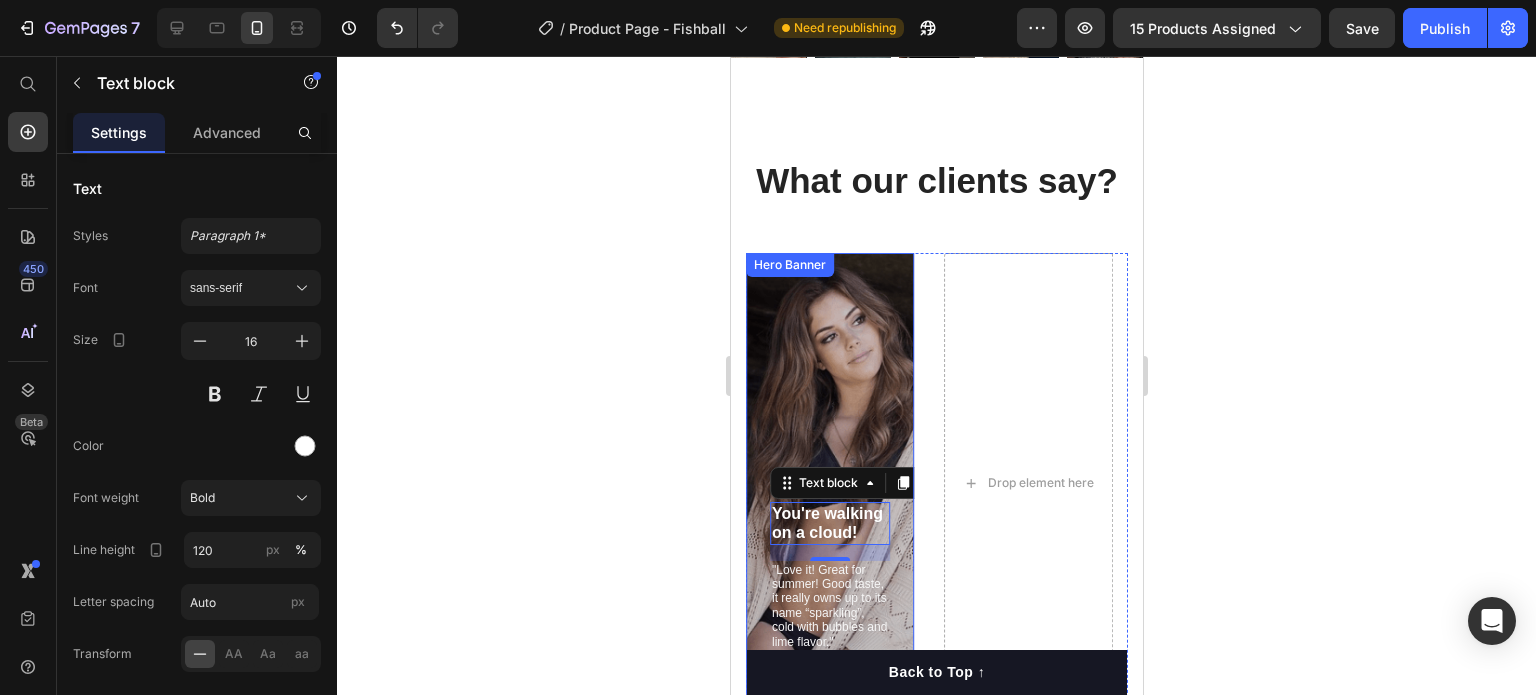 click on "Hero Banner" at bounding box center [789, 265] 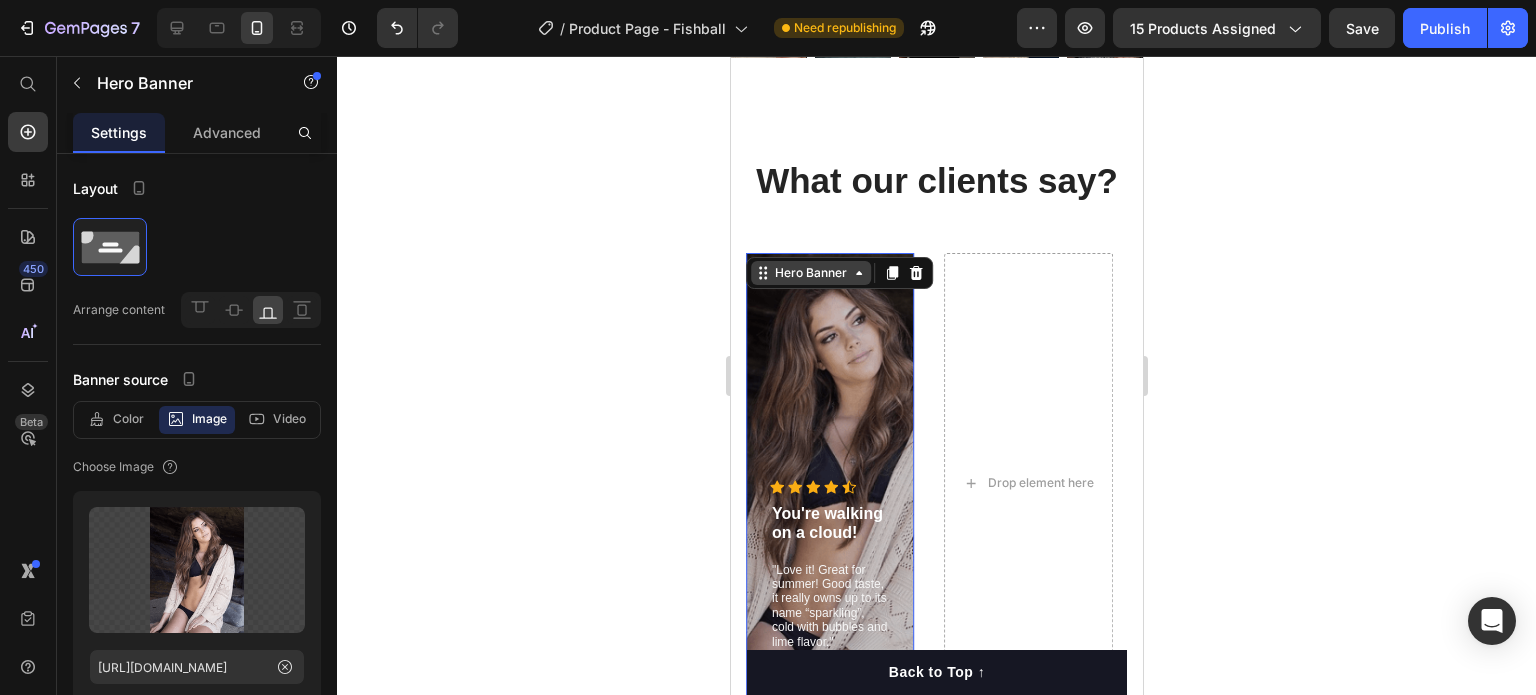 click on "Hero Banner" at bounding box center (810, 273) 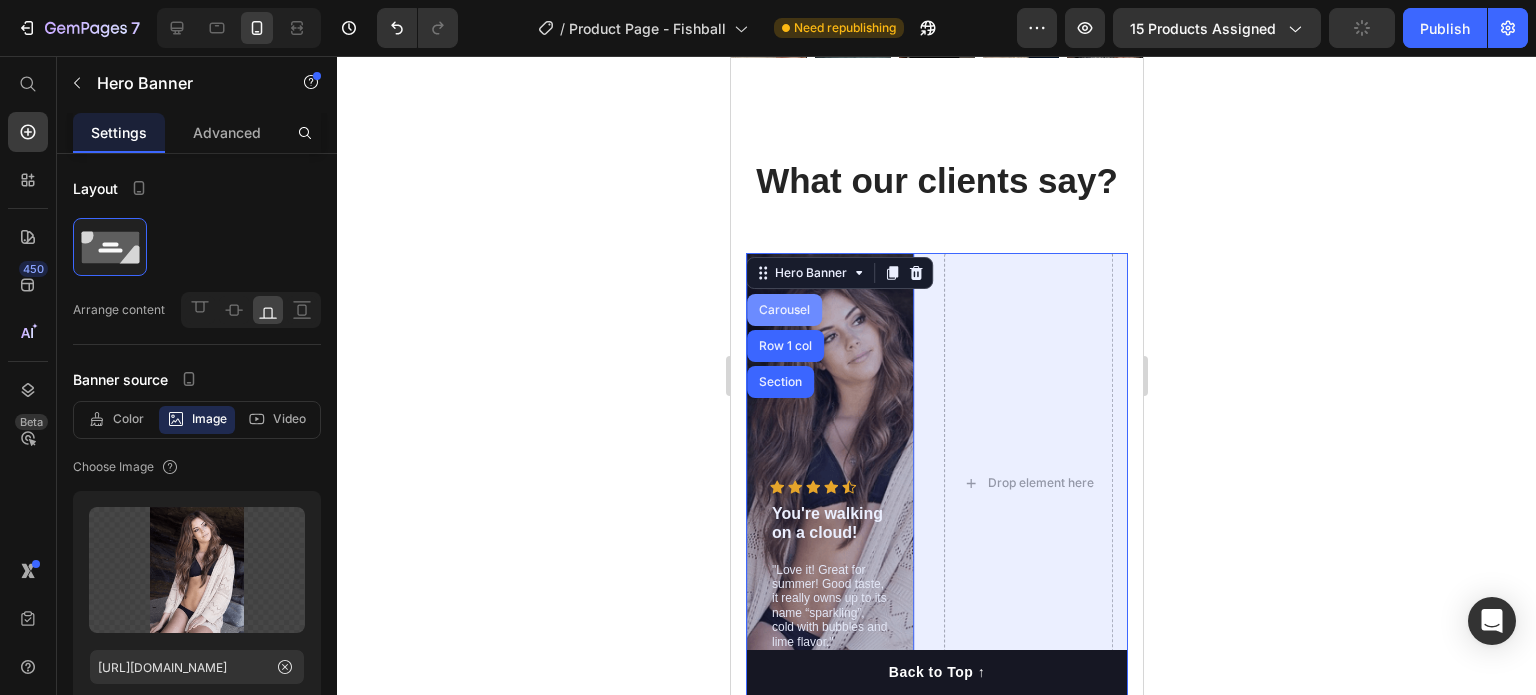 click on "Carousel" at bounding box center [783, 310] 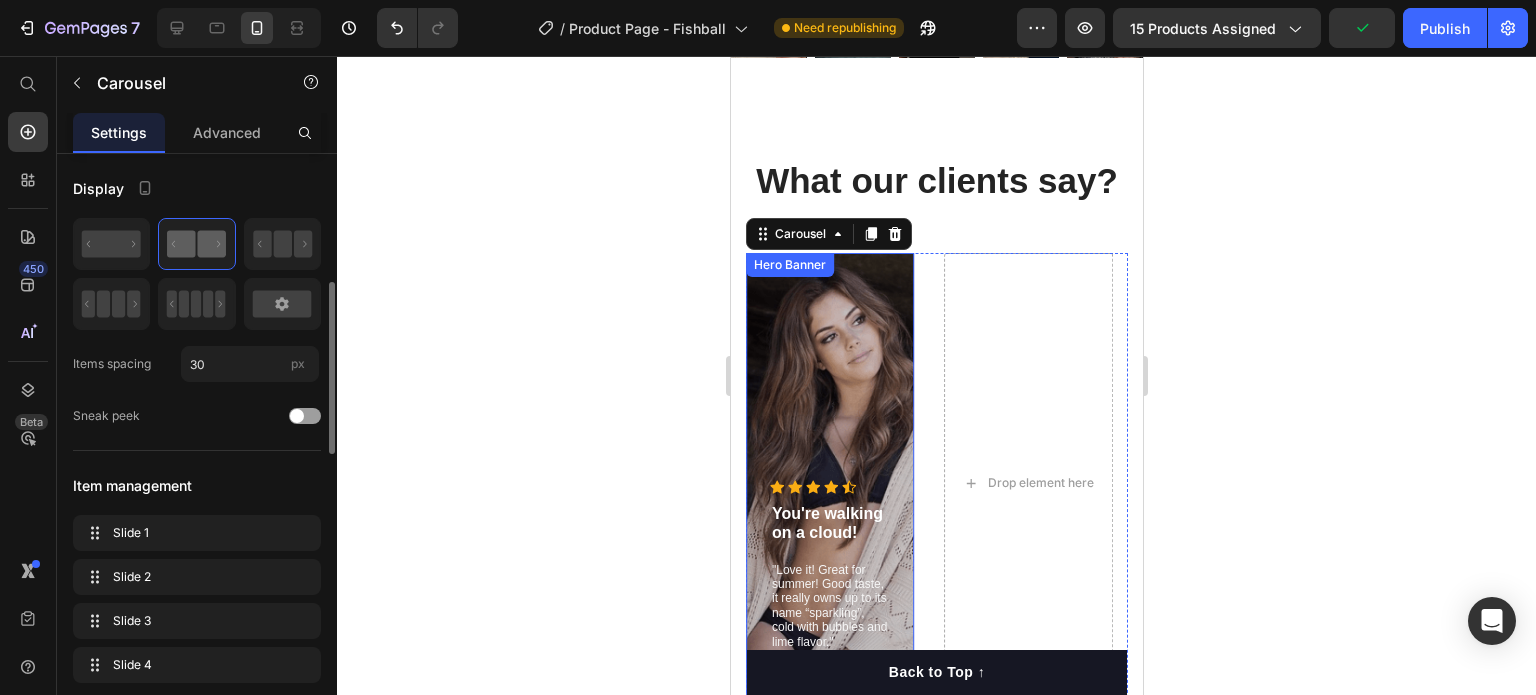 scroll, scrollTop: 100, scrollLeft: 0, axis: vertical 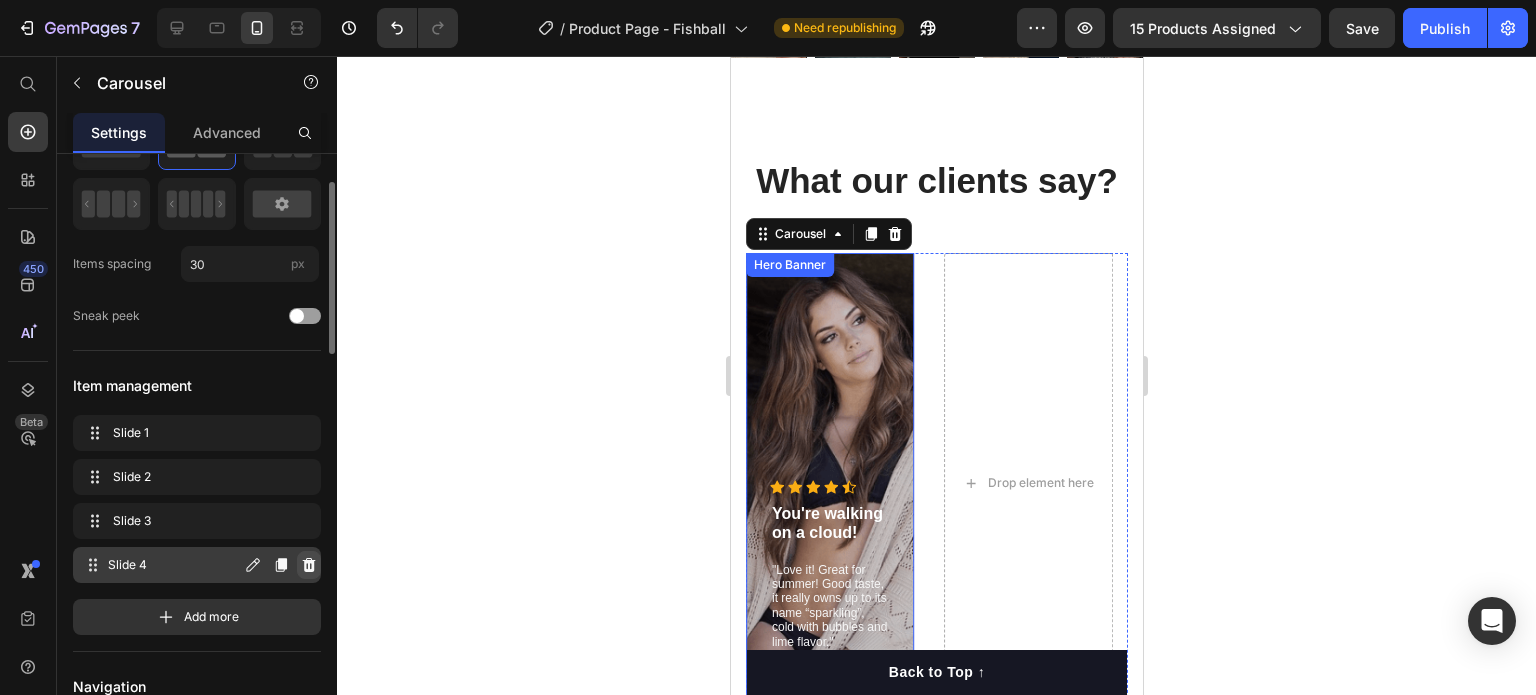 click 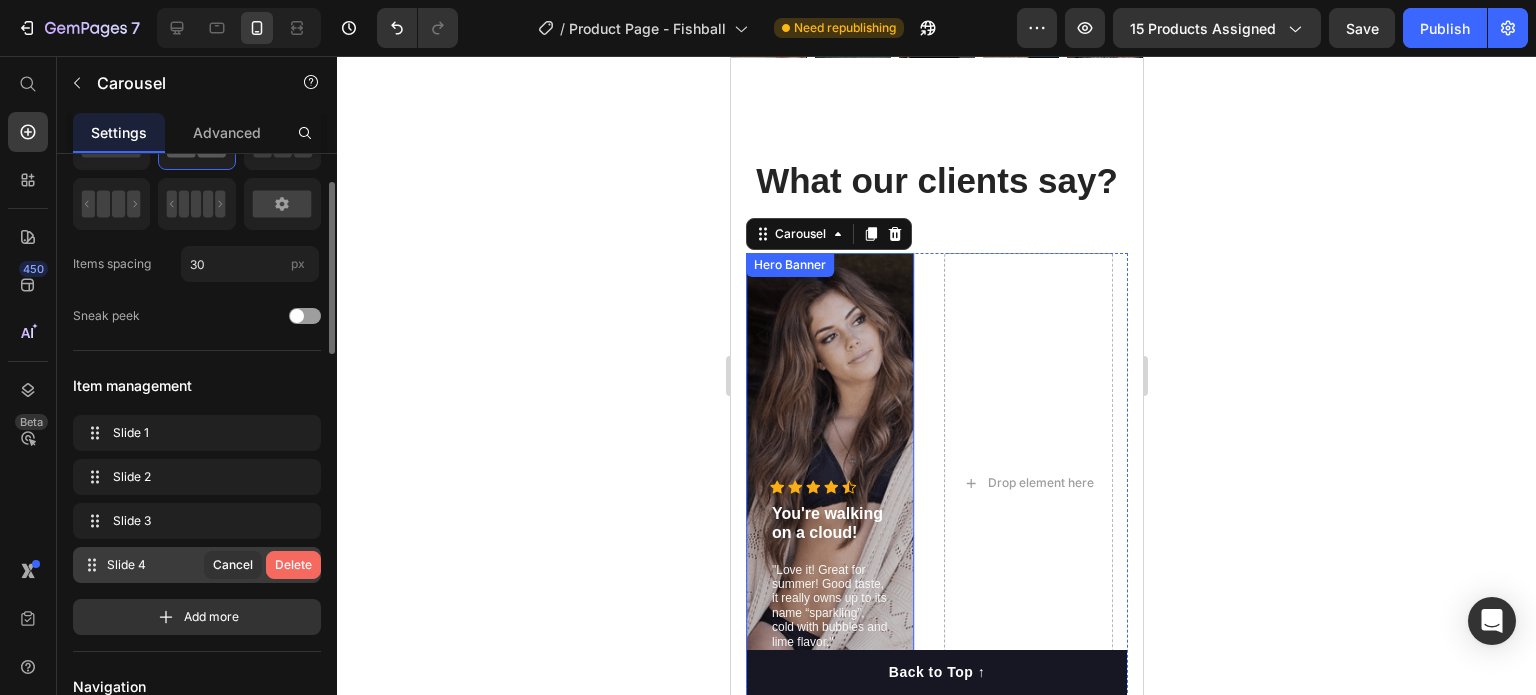 click on "Delete" at bounding box center (293, 565) 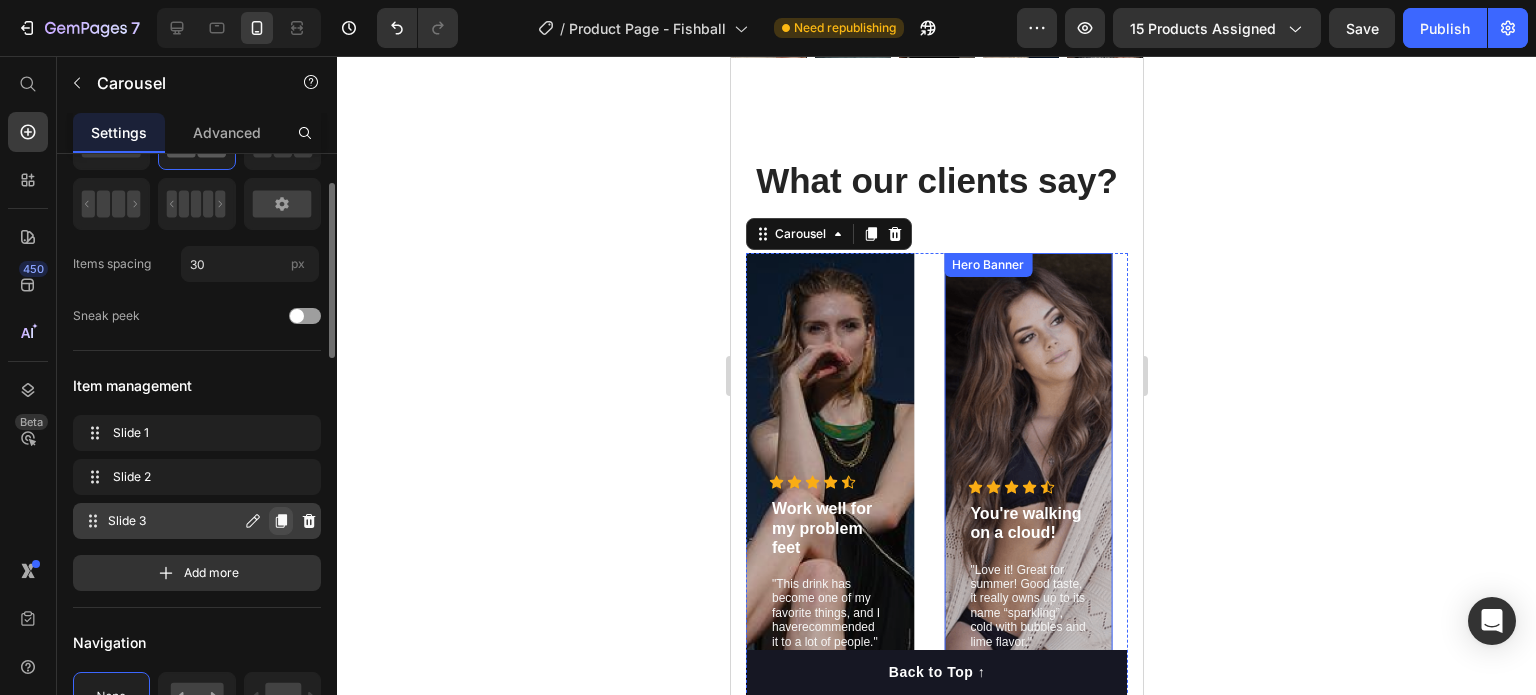 click 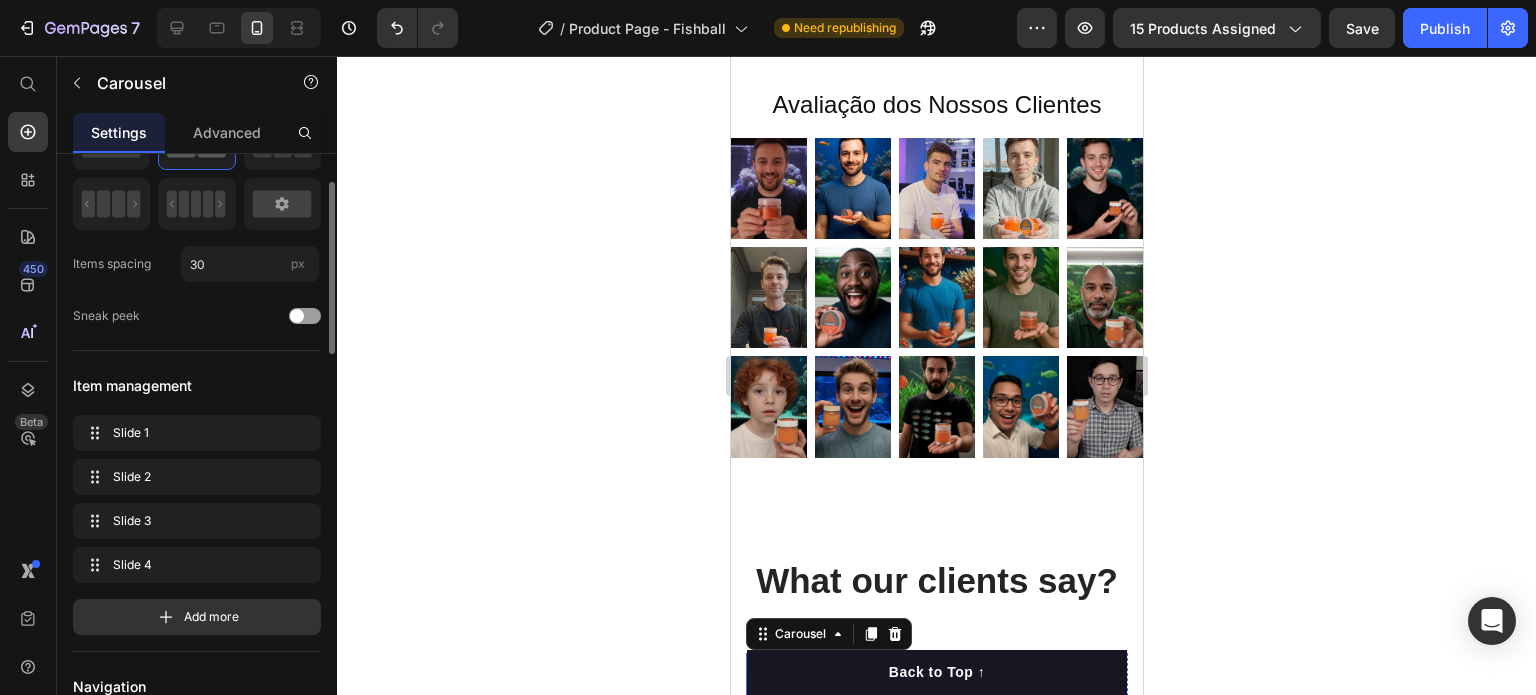 scroll, scrollTop: 5147, scrollLeft: 0, axis: vertical 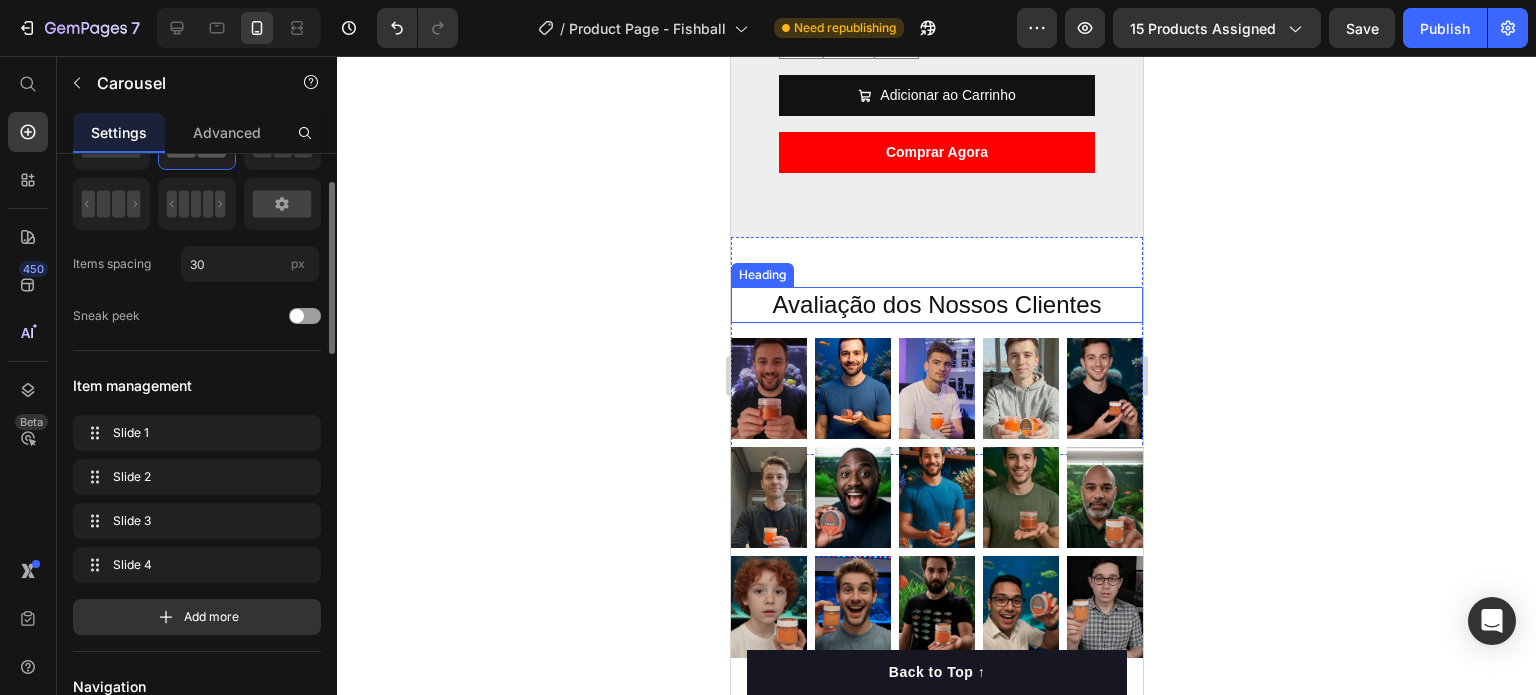click on "Avaliação dos Nossos Clientes" at bounding box center [936, 304] 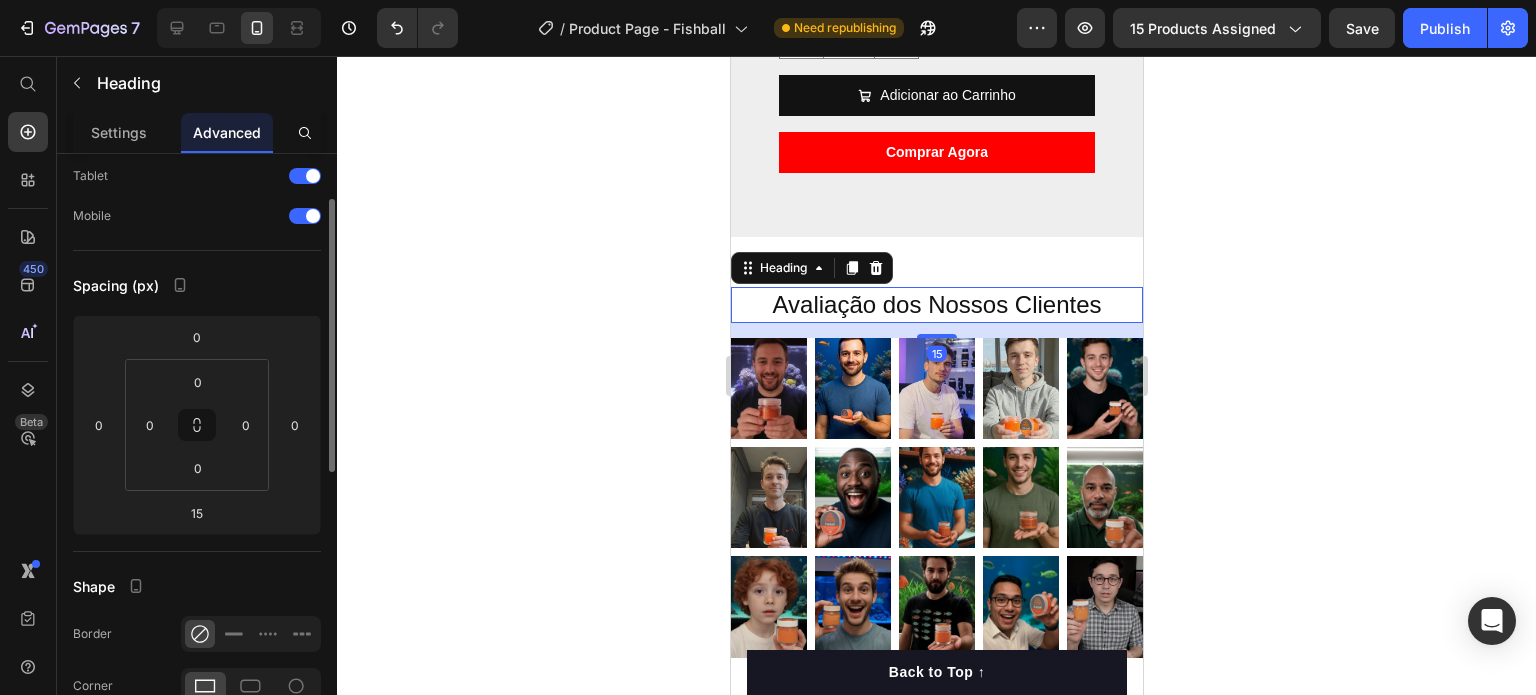 scroll, scrollTop: 0, scrollLeft: 0, axis: both 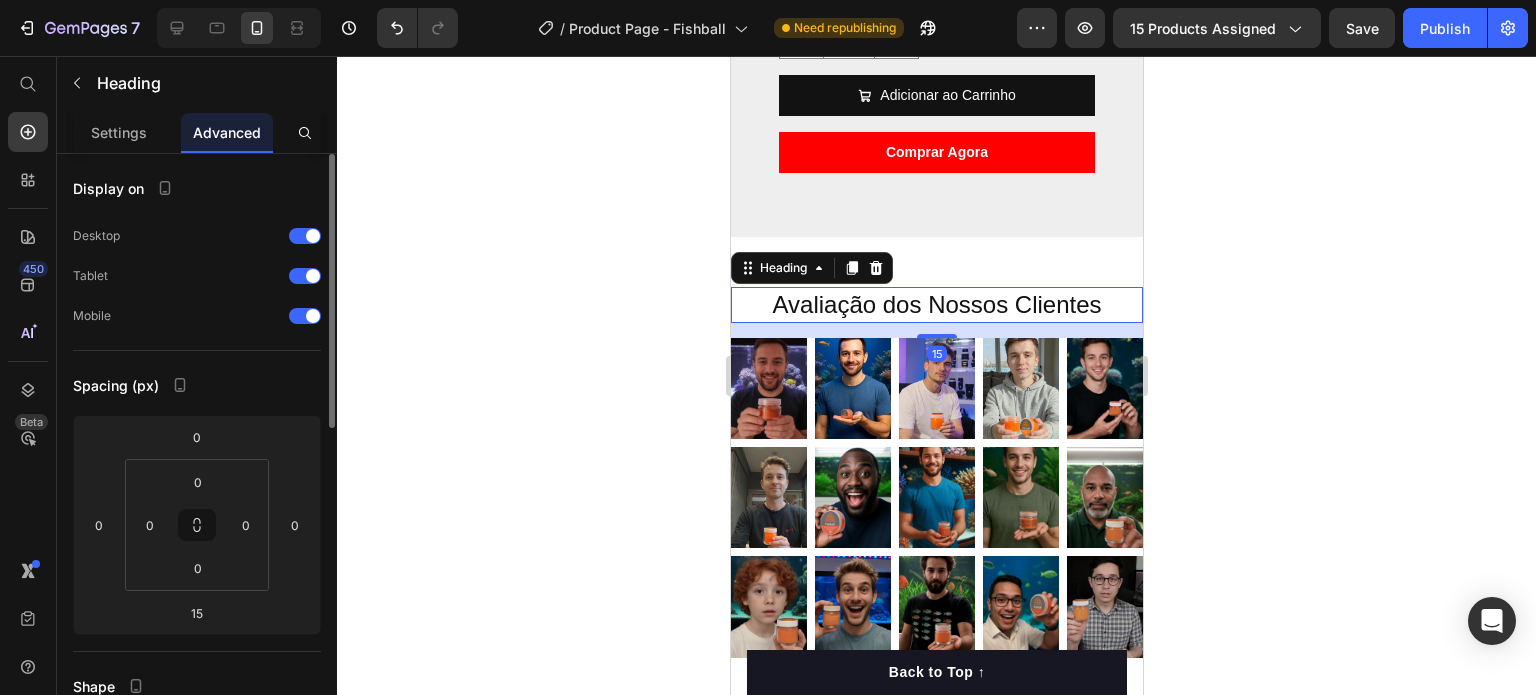 click on "Avaliação dos Nossos Clientes" at bounding box center (936, 304) 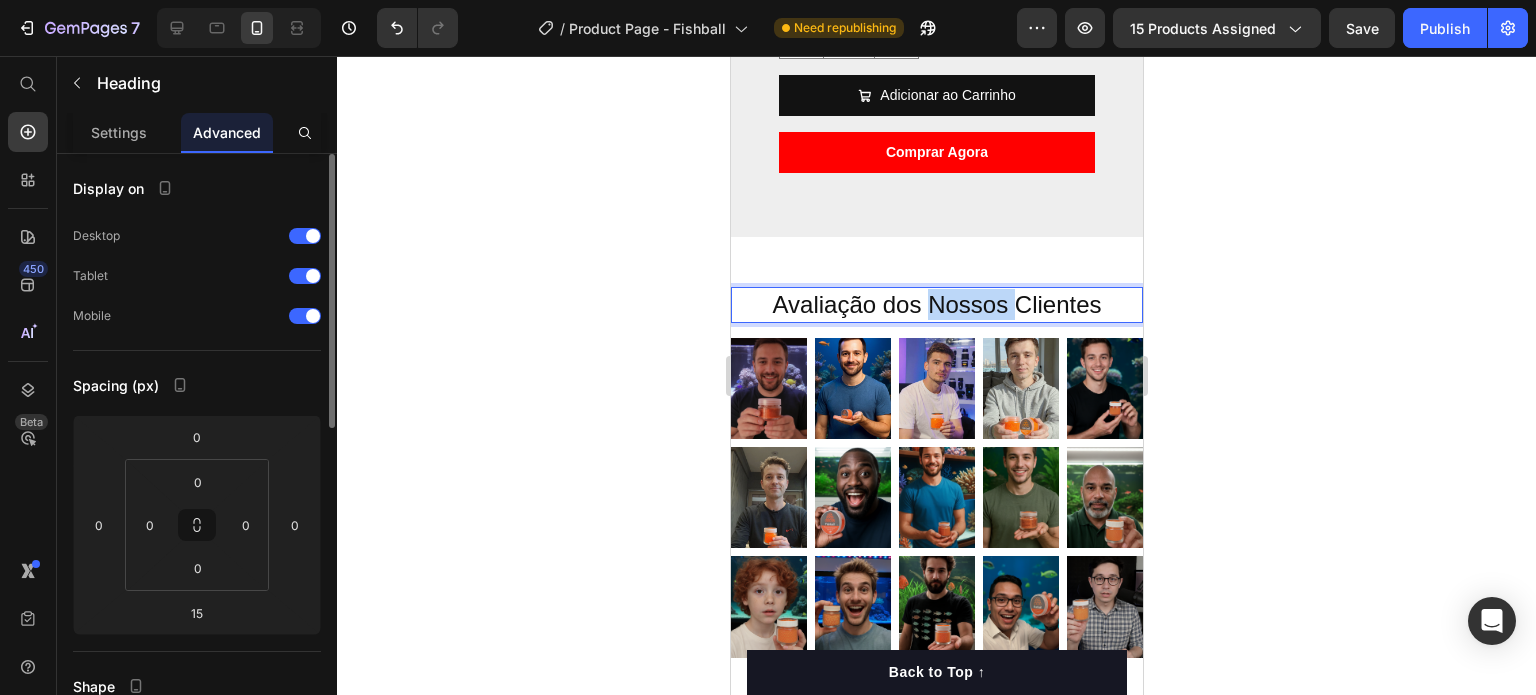 click on "Avaliação dos Nossos Clientes" at bounding box center [936, 304] 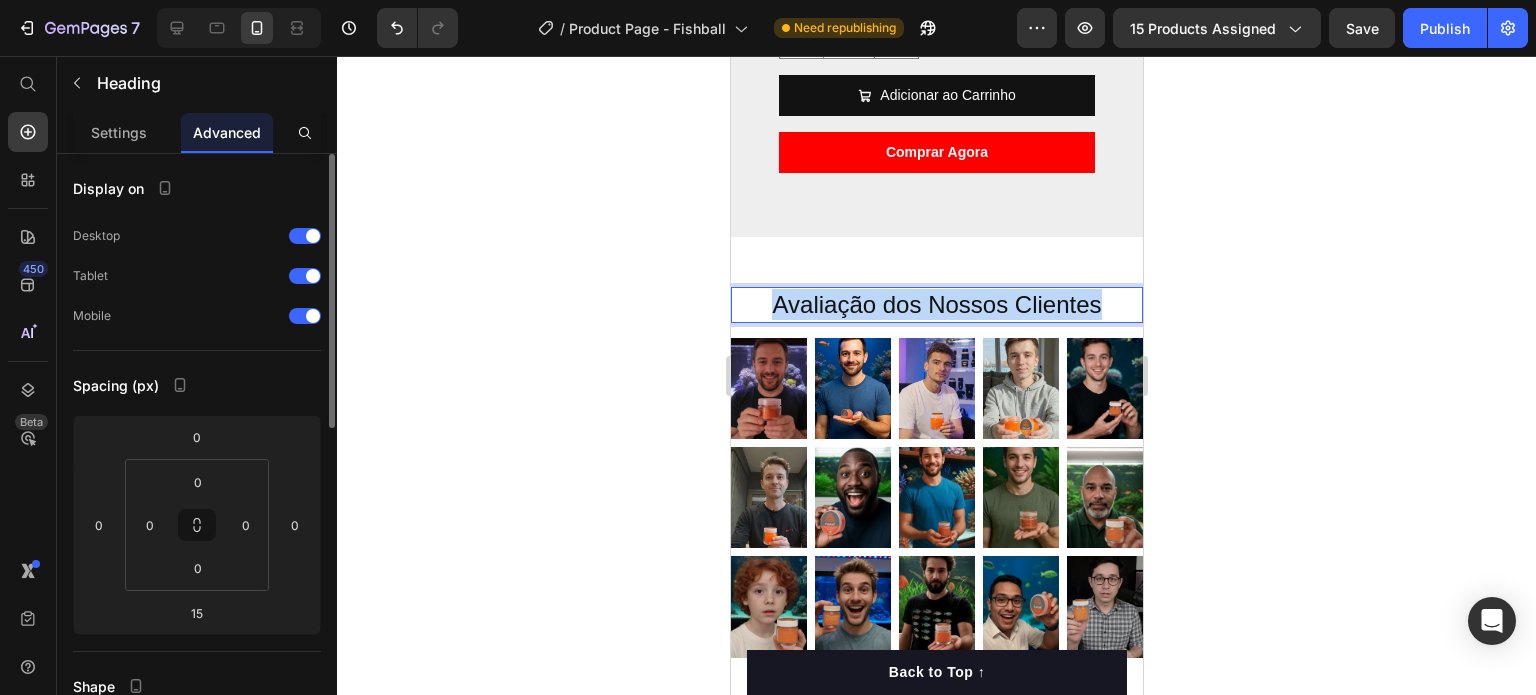 click on "Avaliação dos Nossos Clientes" at bounding box center [936, 304] 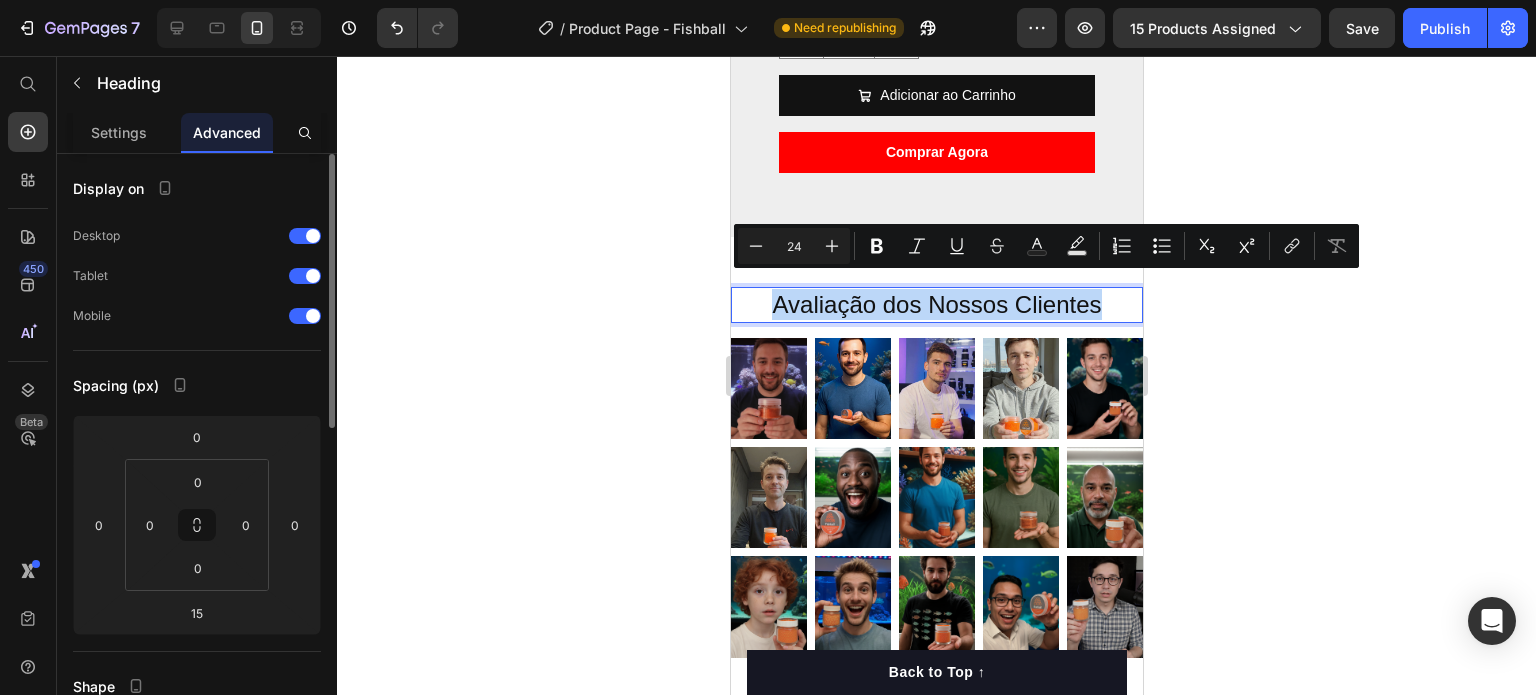 copy on "Avaliação dos Nossos Clientes" 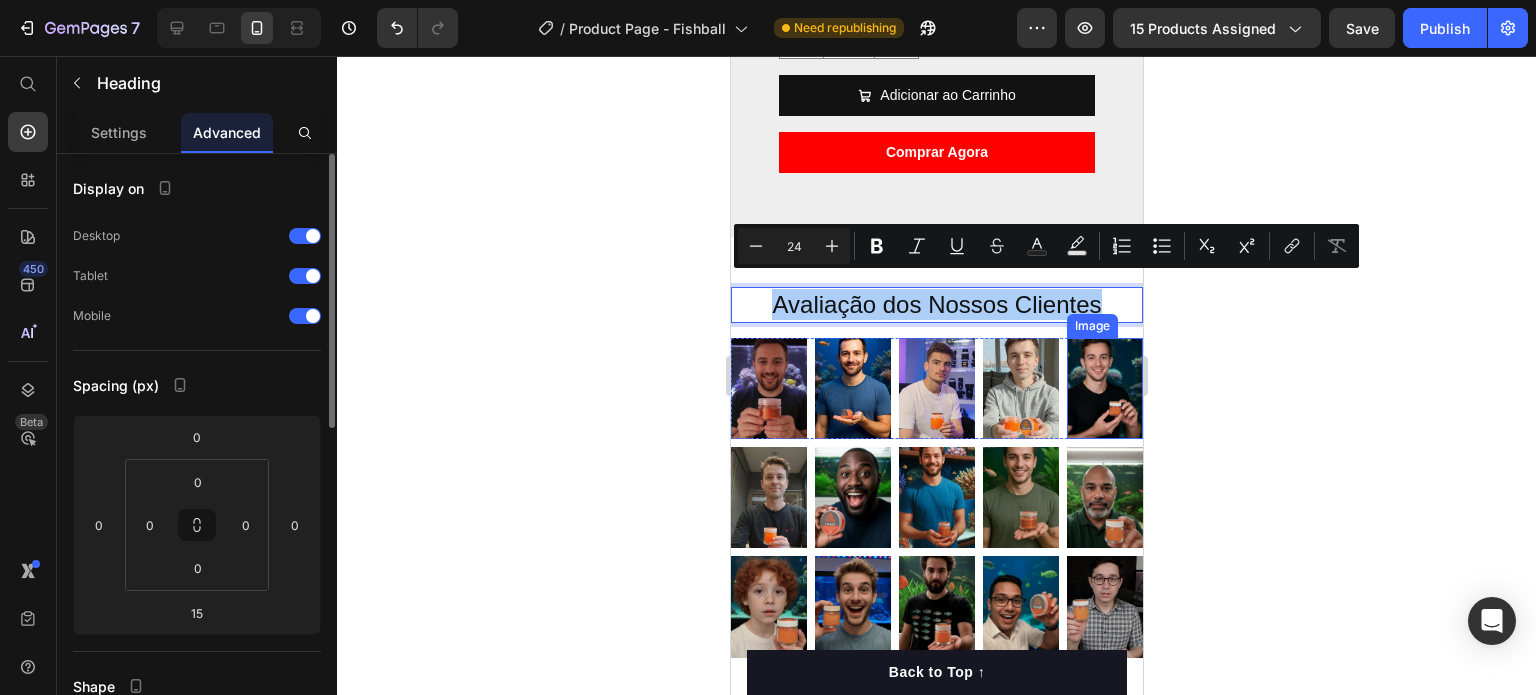 click 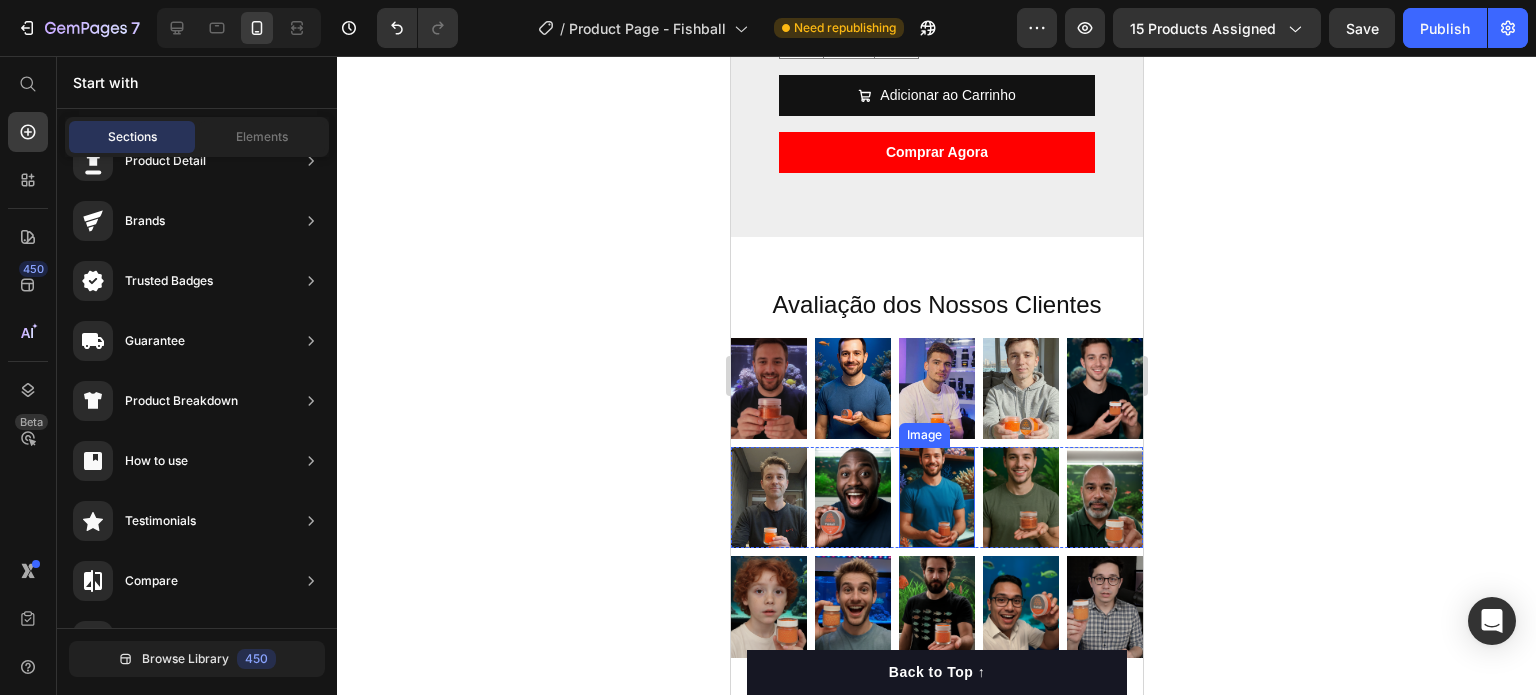 scroll, scrollTop: 5347, scrollLeft: 0, axis: vertical 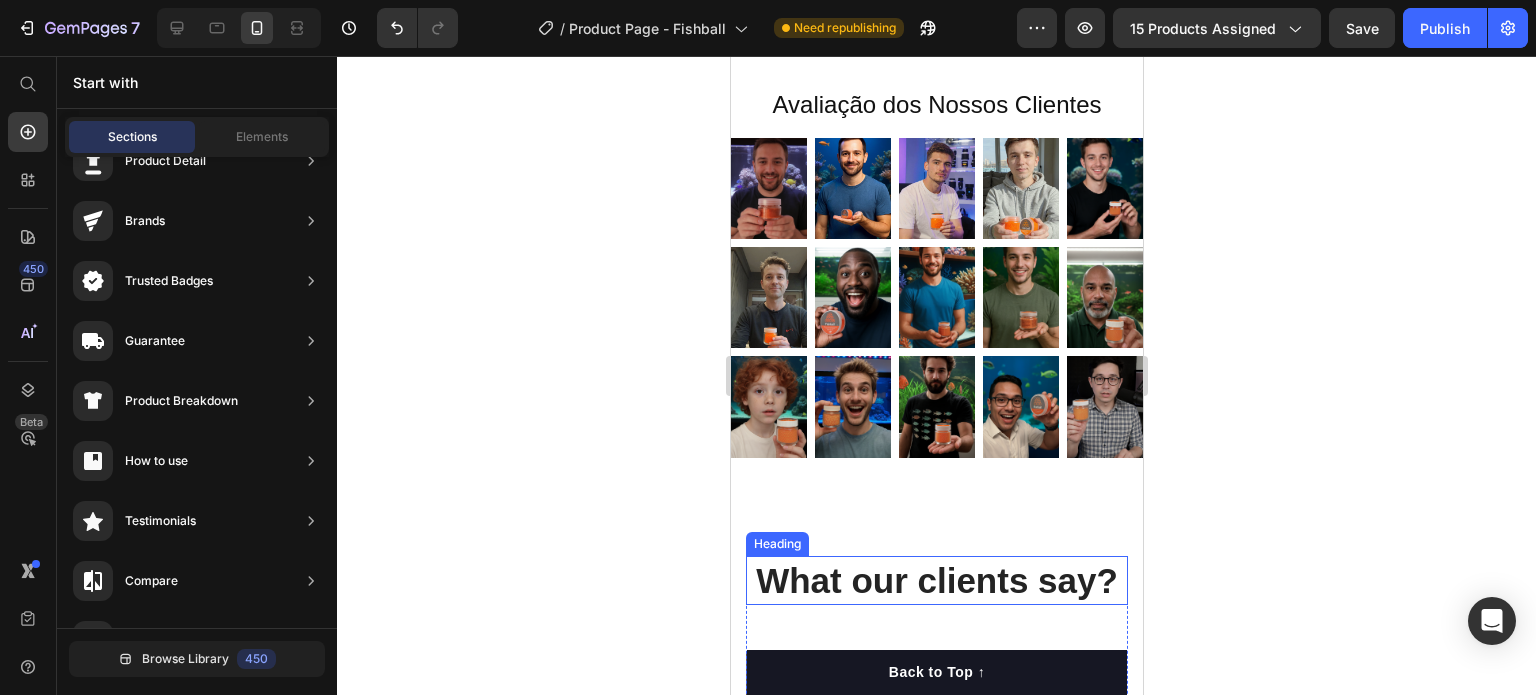 click on "What our clients say?" at bounding box center [936, 581] 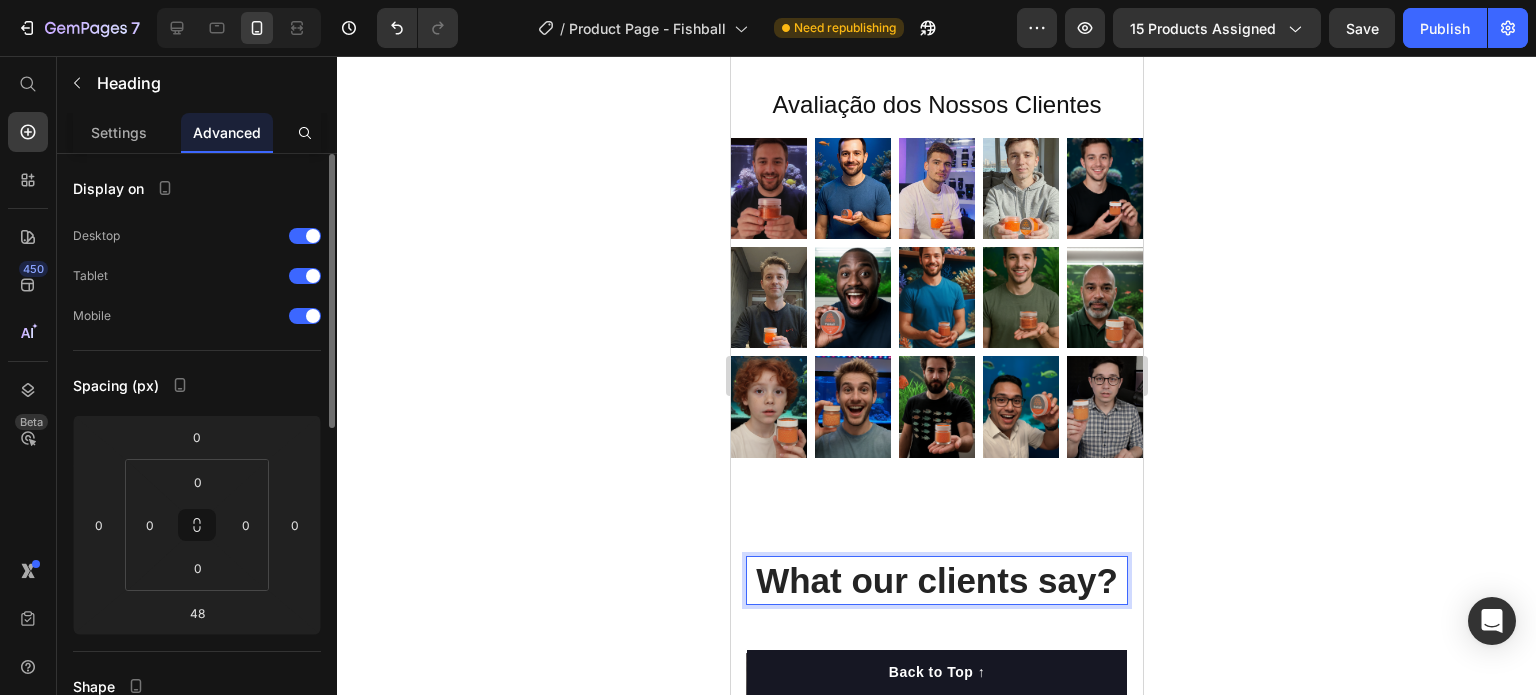 click on "What our clients say?" at bounding box center [936, 581] 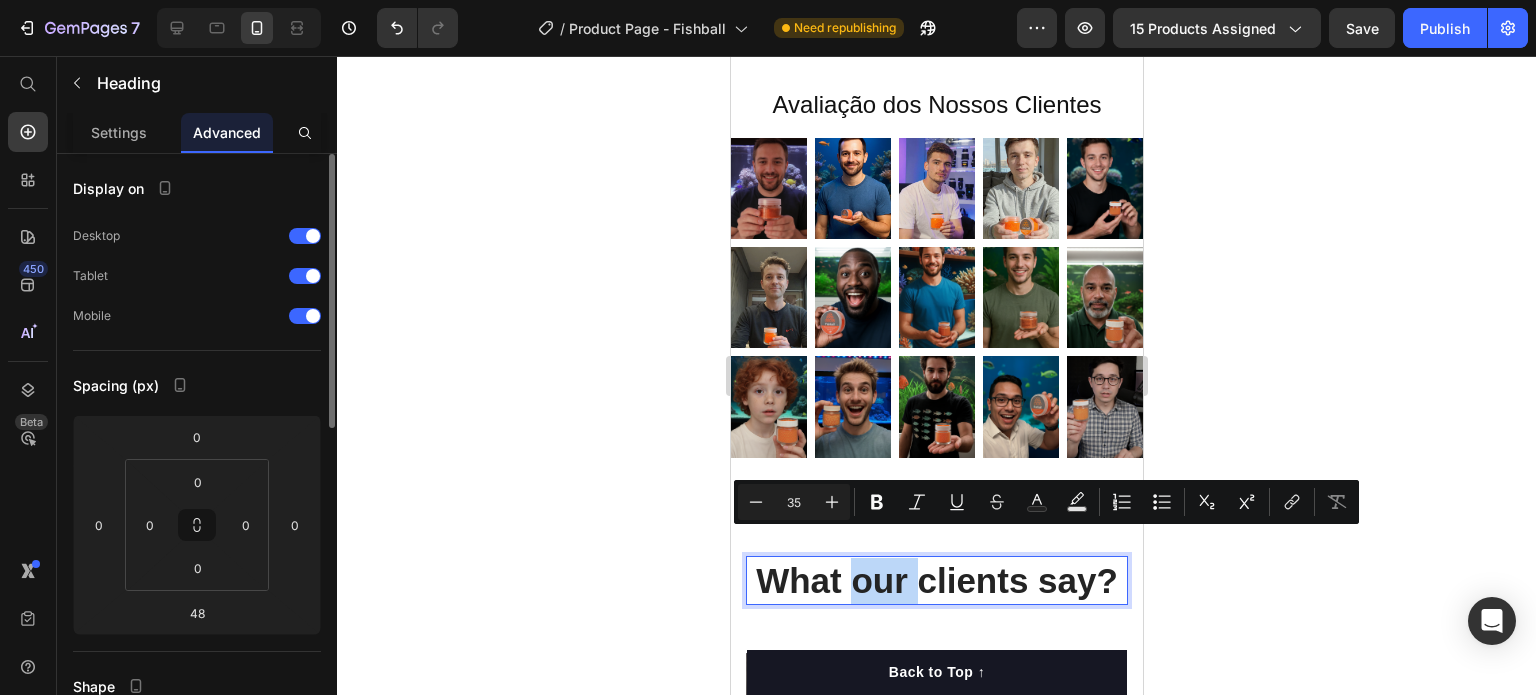 click on "What our clients say?" at bounding box center [936, 581] 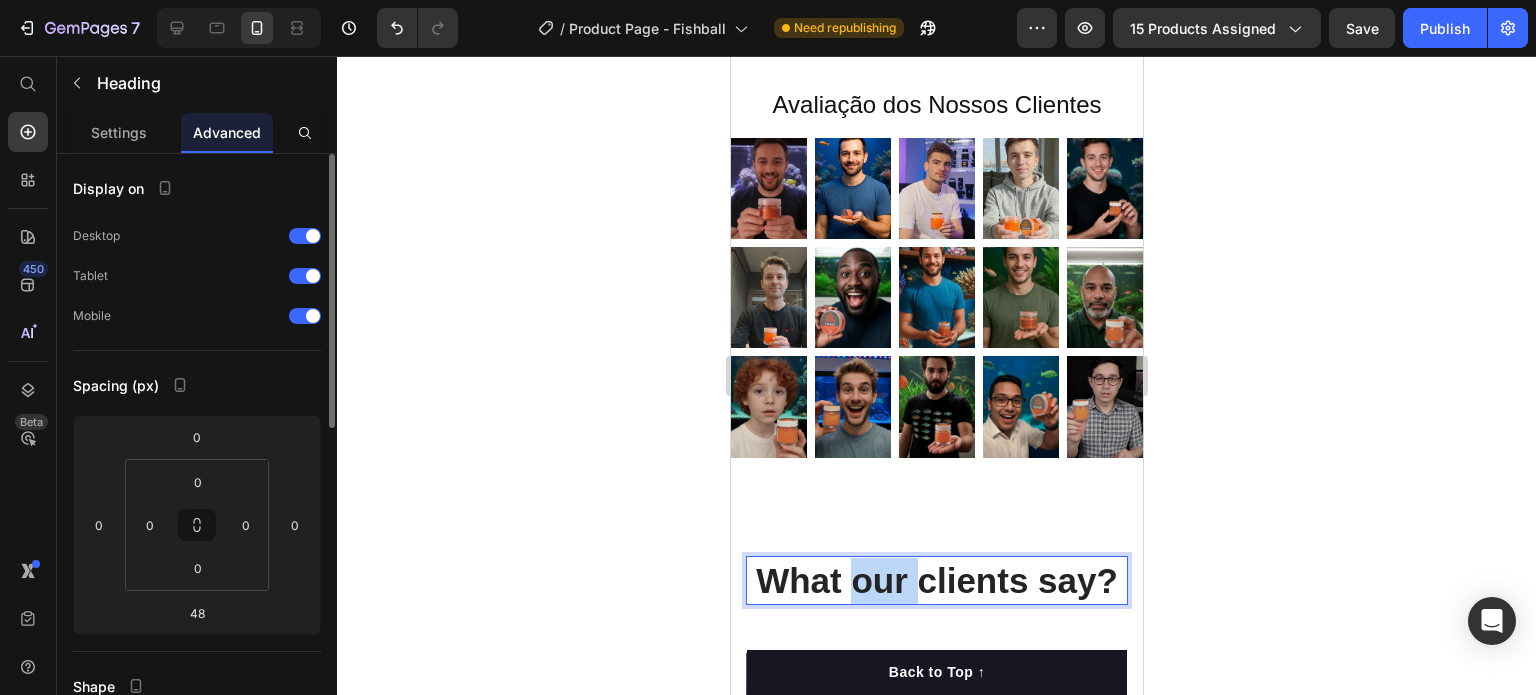 click on "What our clients say?" at bounding box center (936, 581) 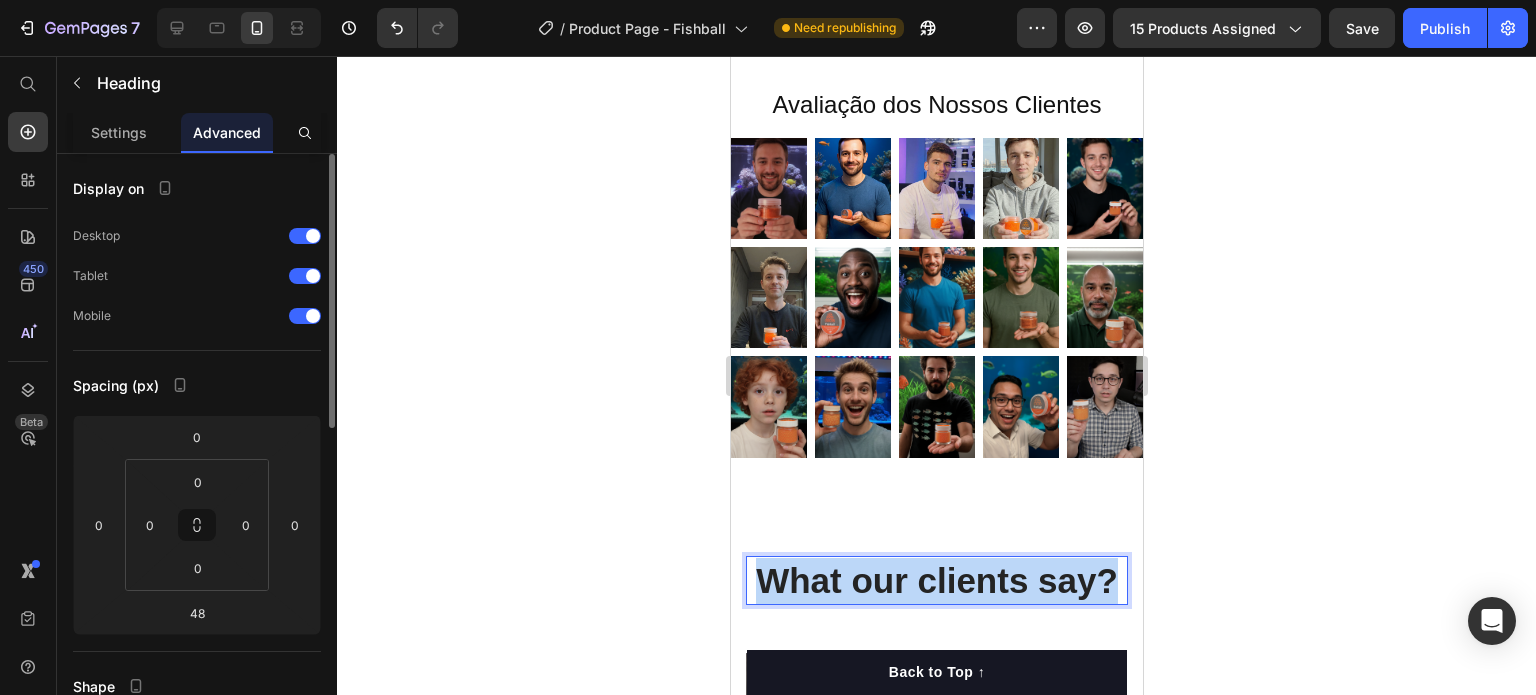 click on "What our clients say?" at bounding box center [936, 581] 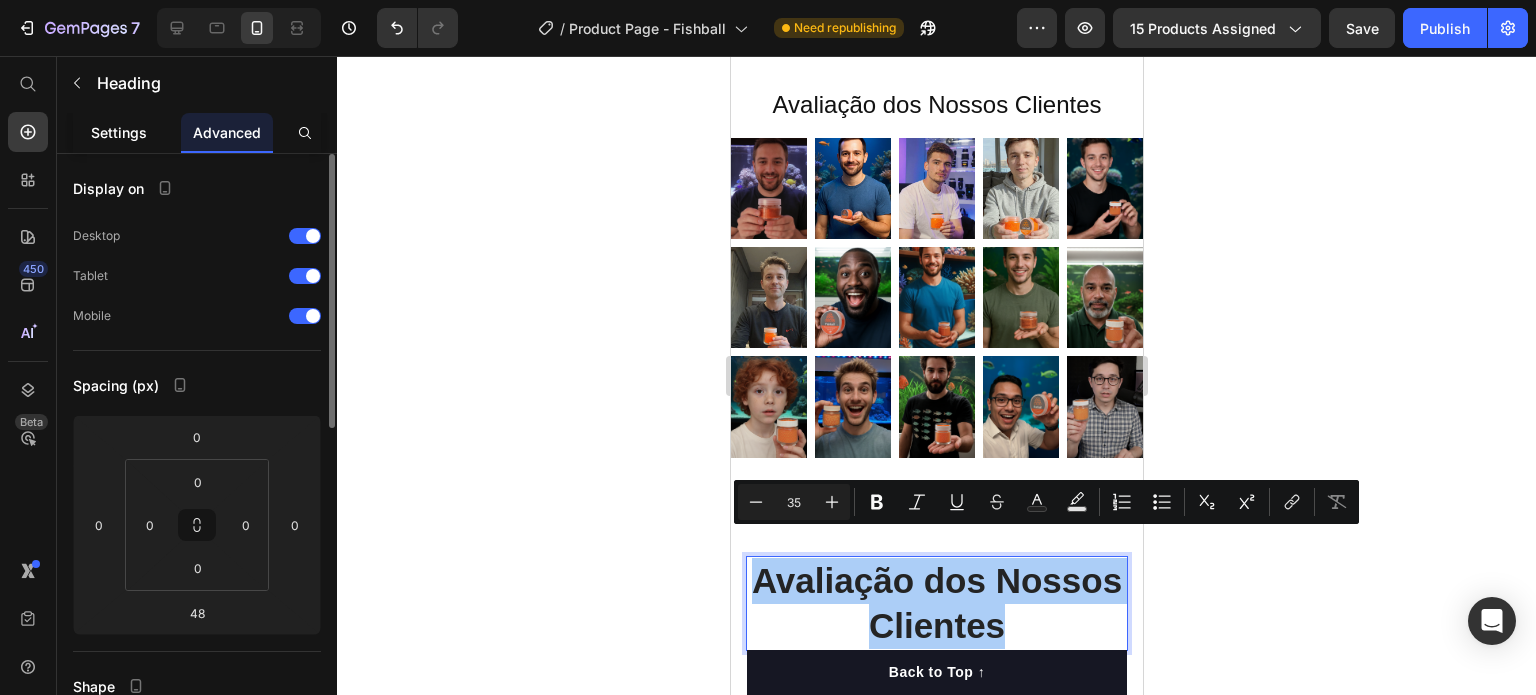 click on "Settings" at bounding box center [119, 132] 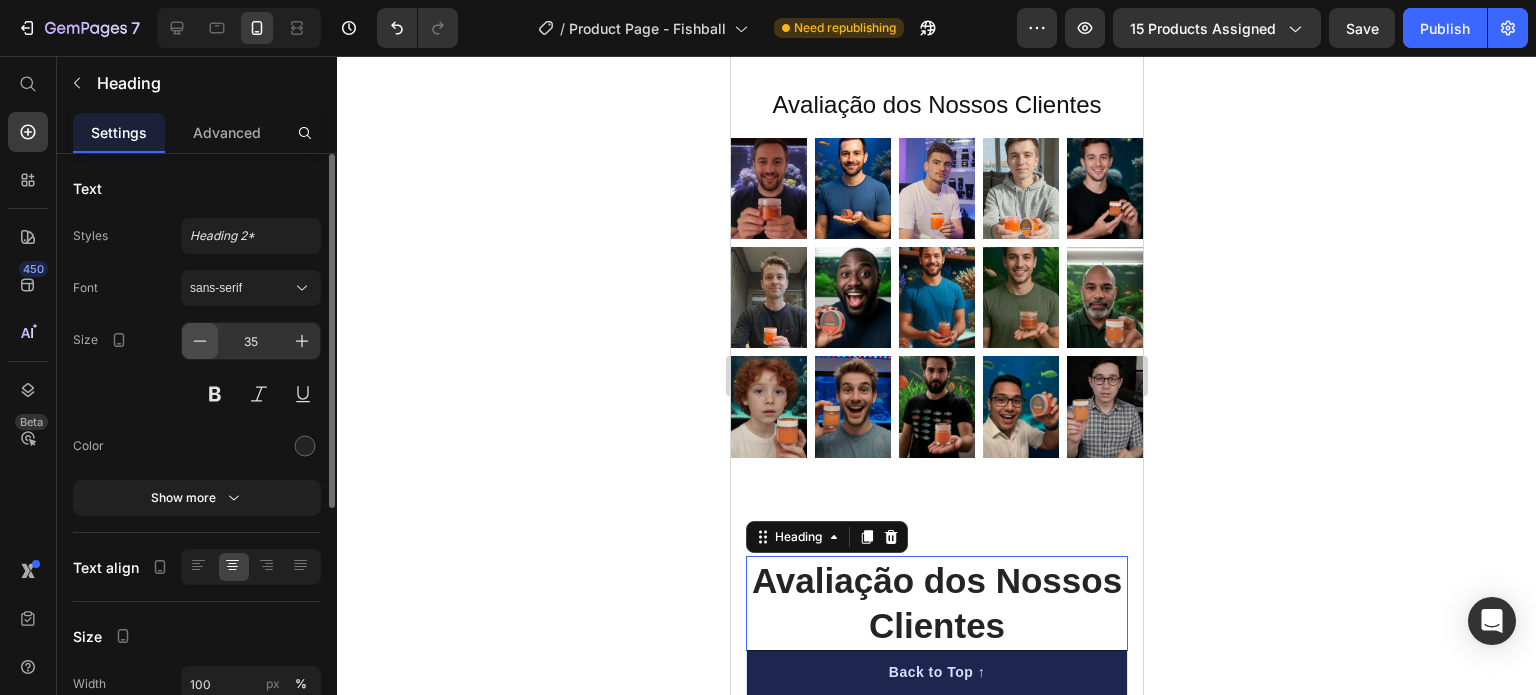 click 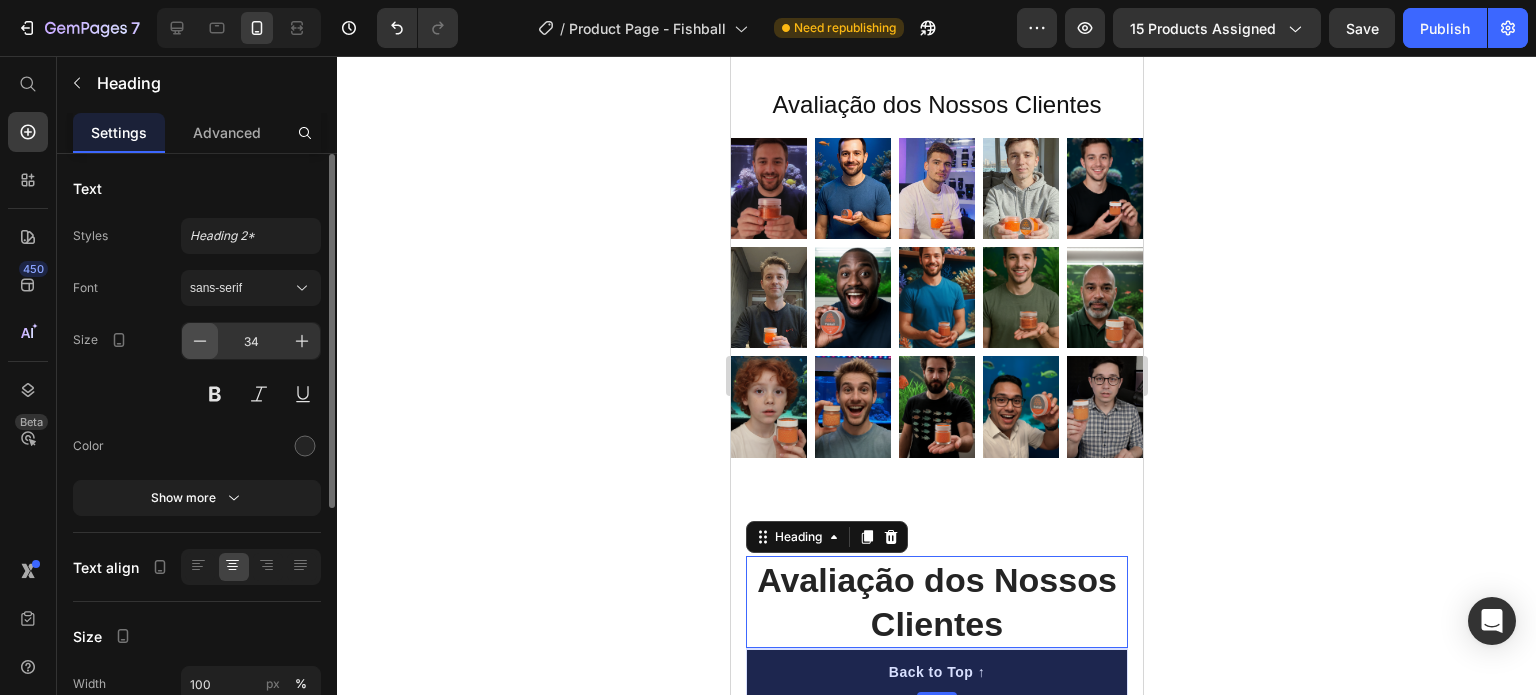 click 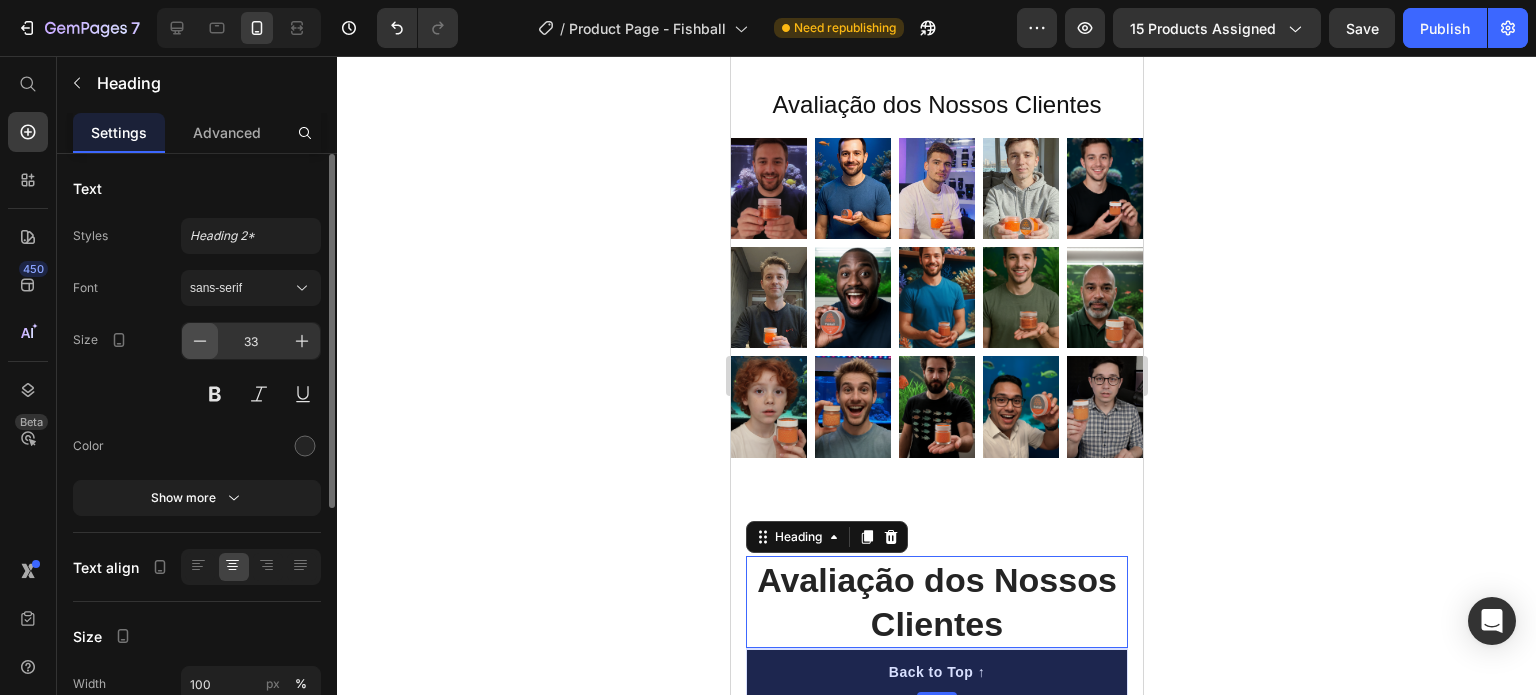 click 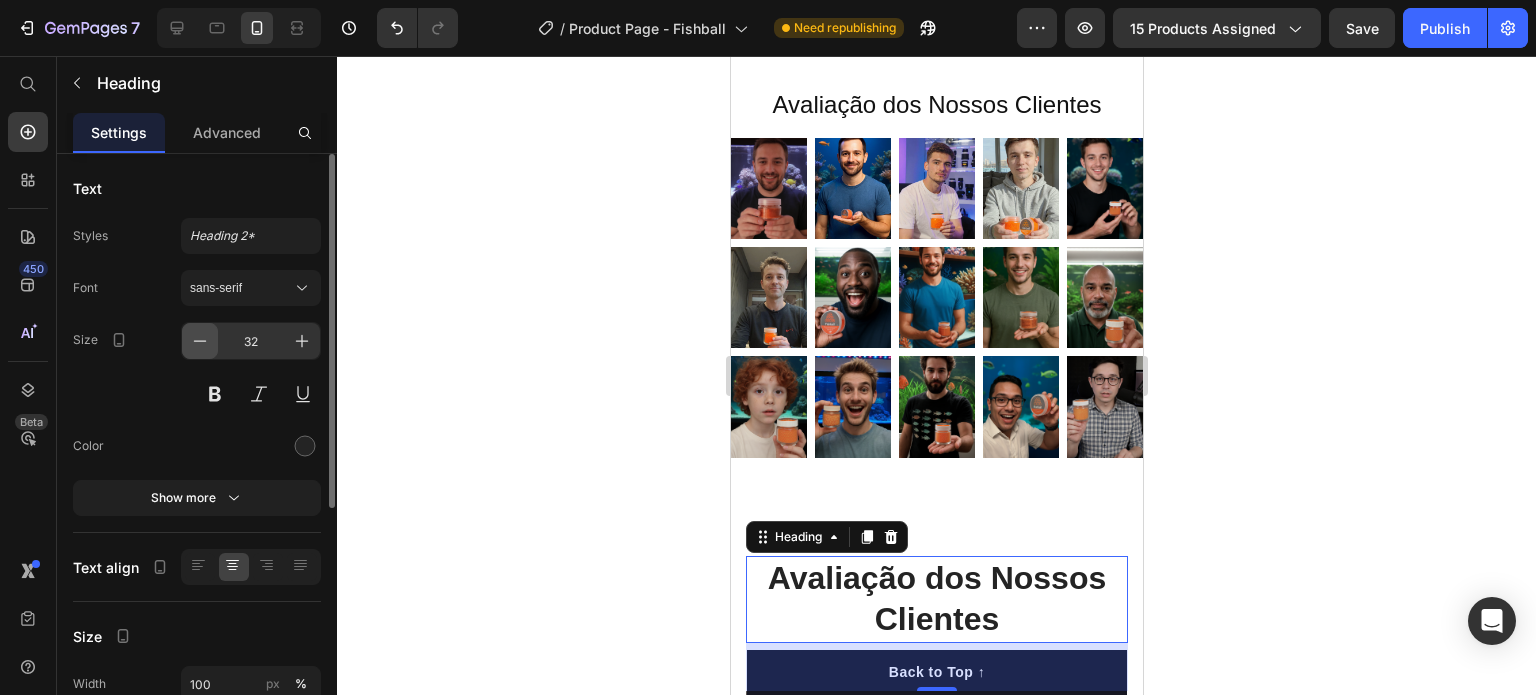 click 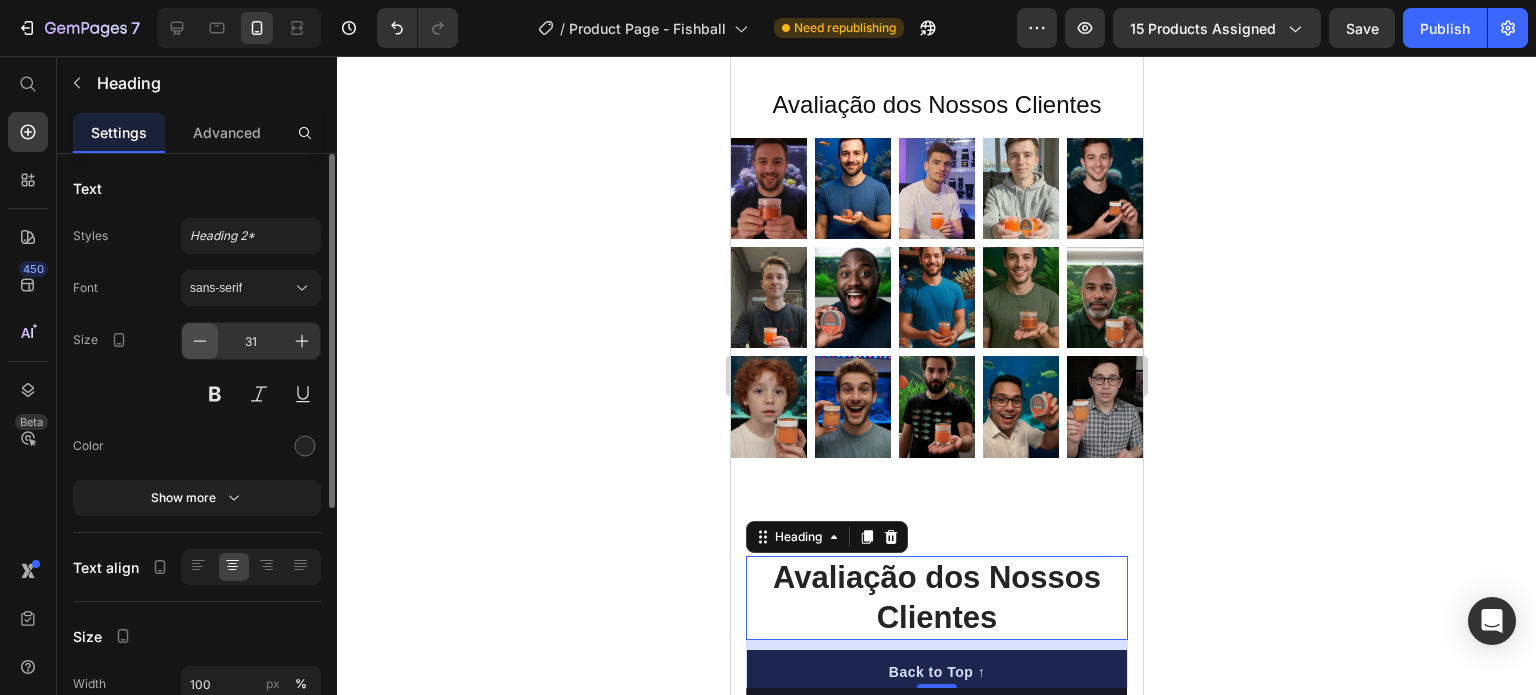 click 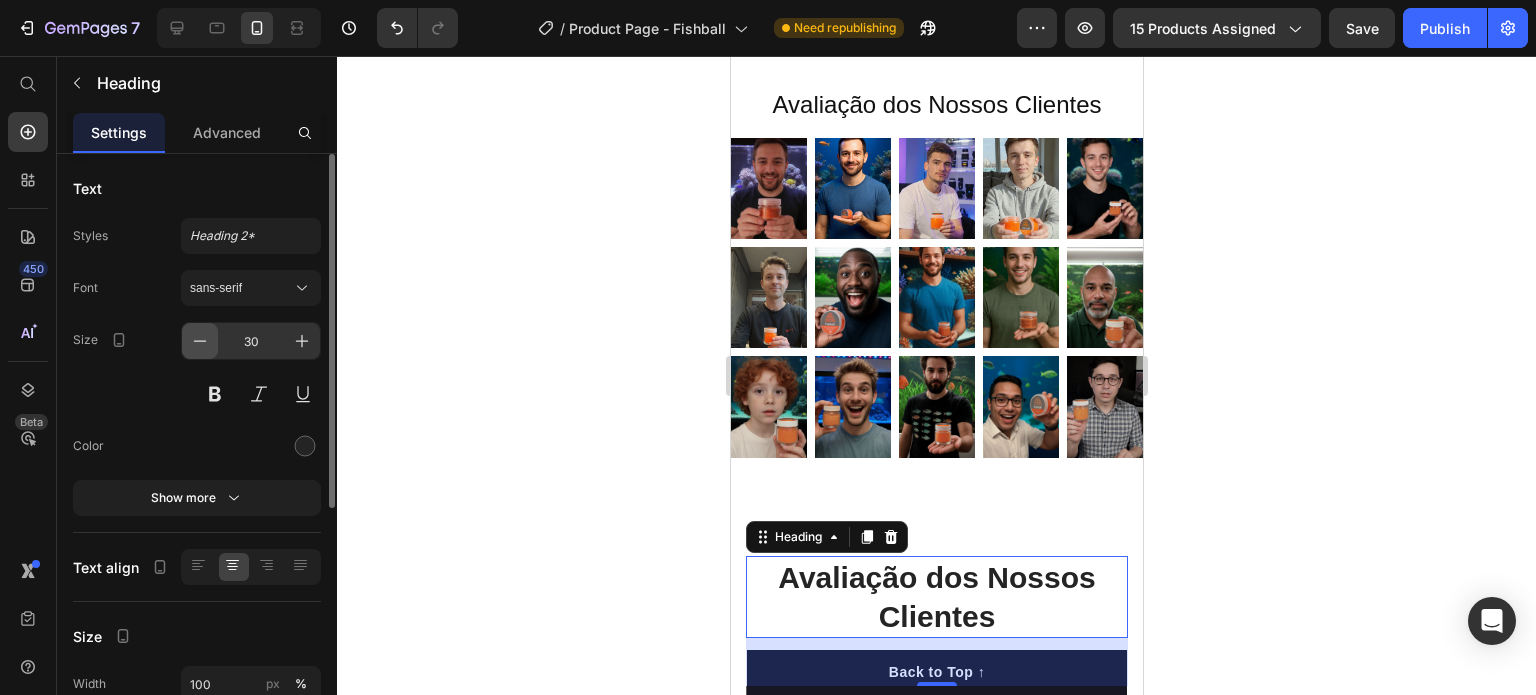 click 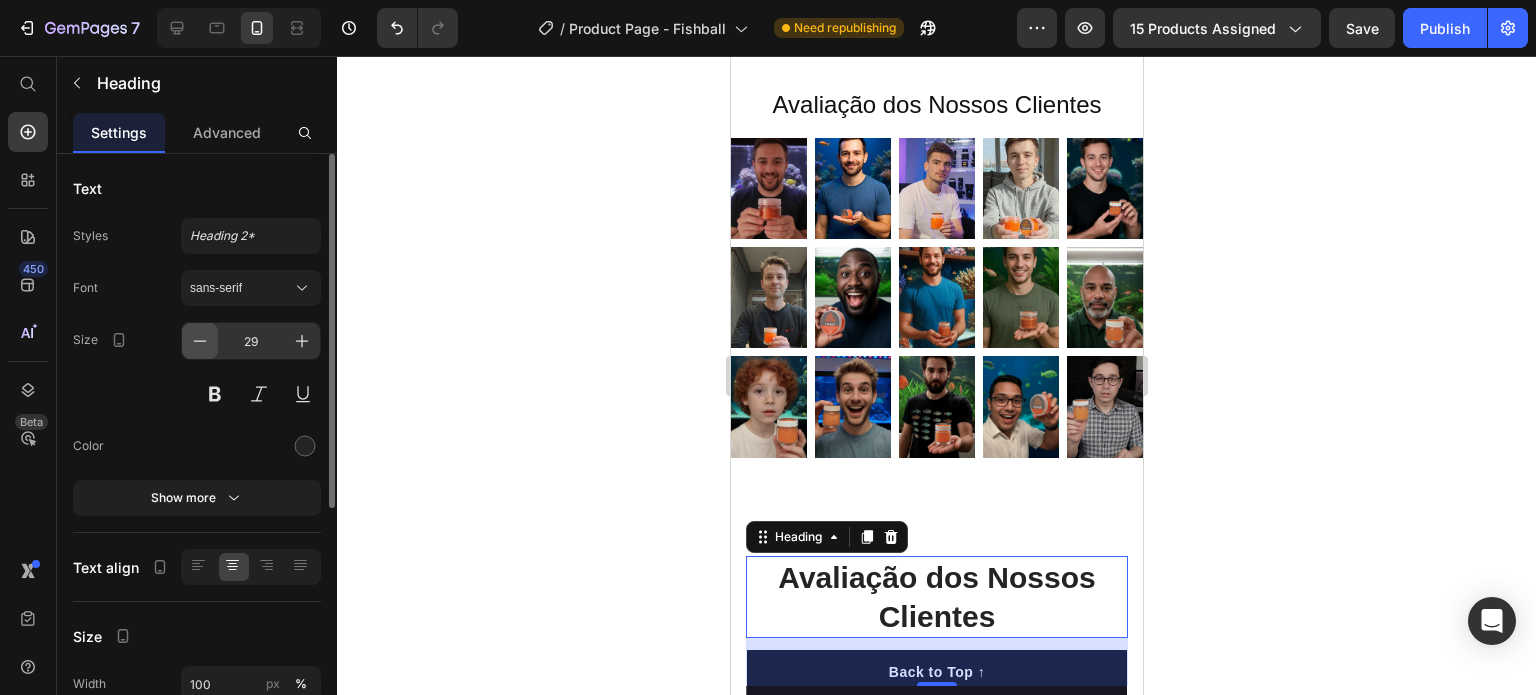 click 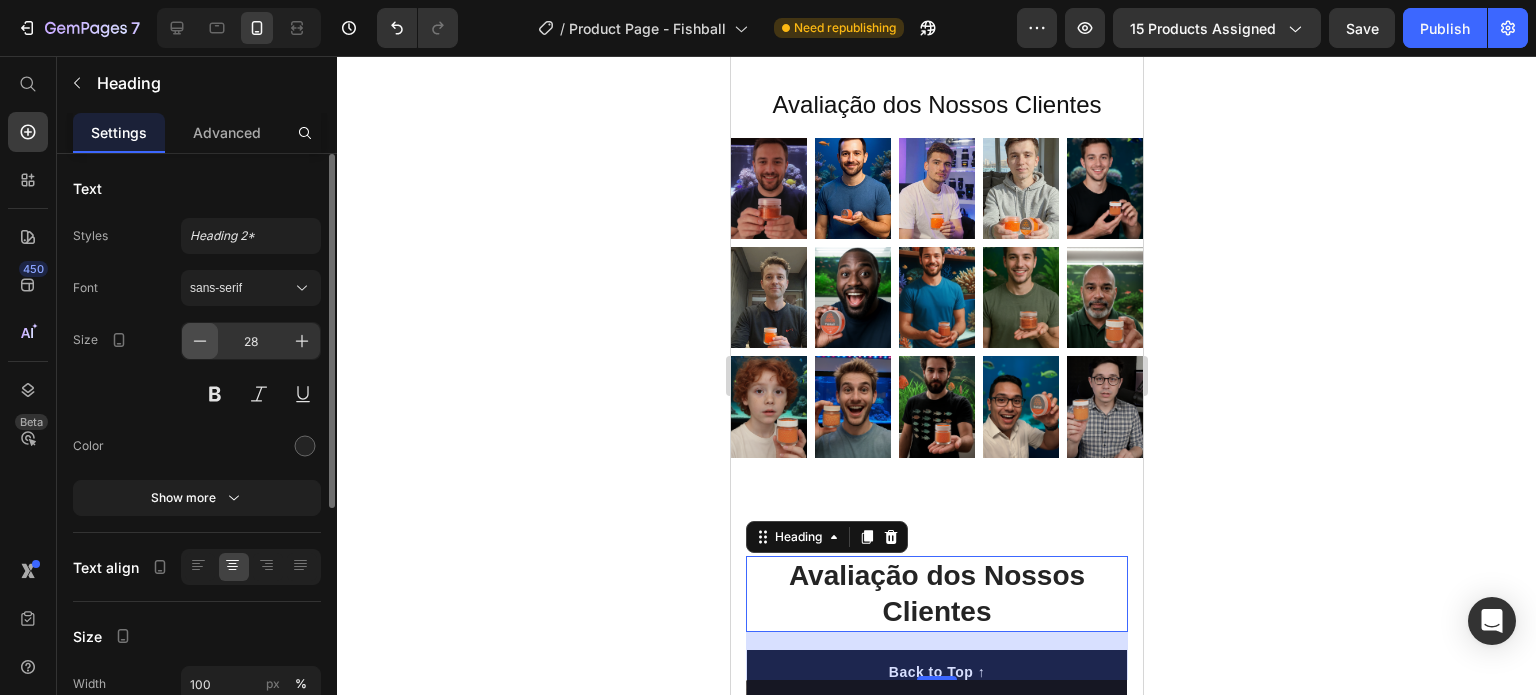 click 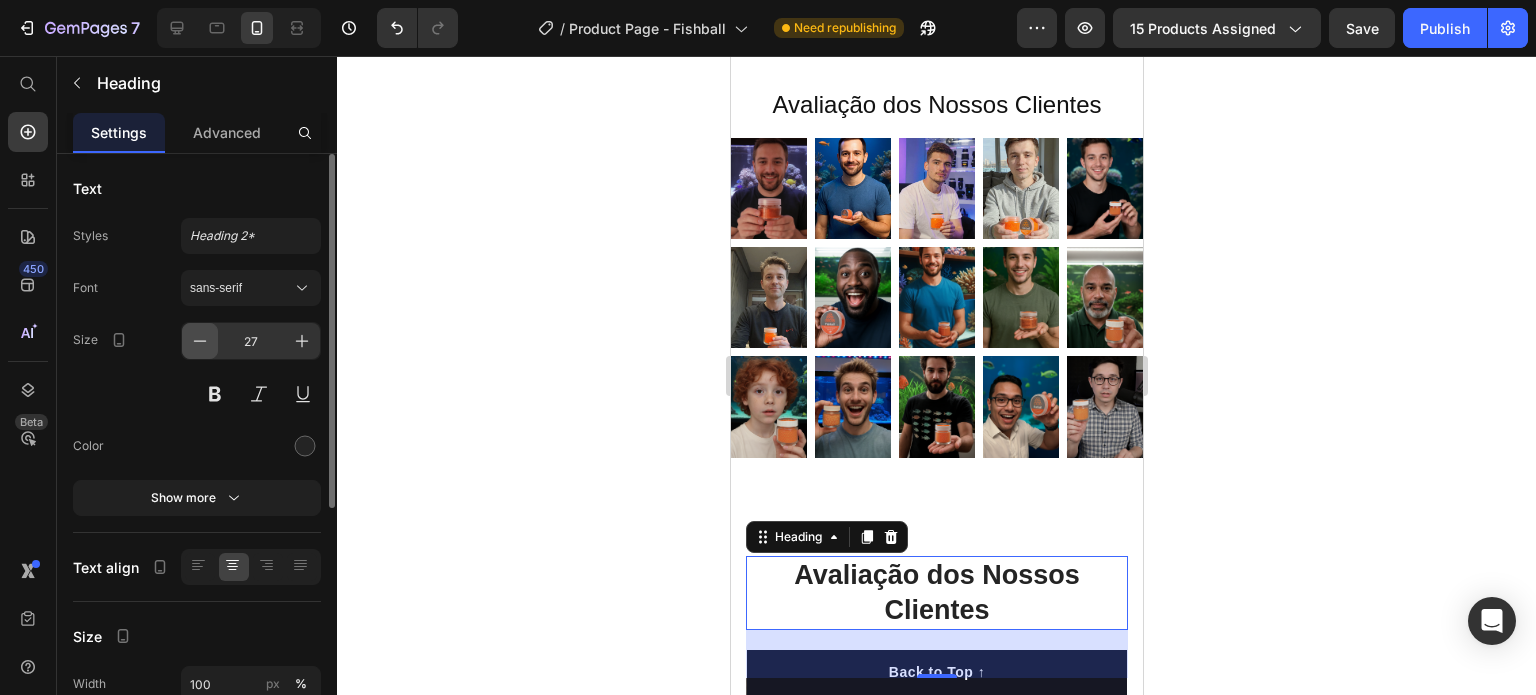 click 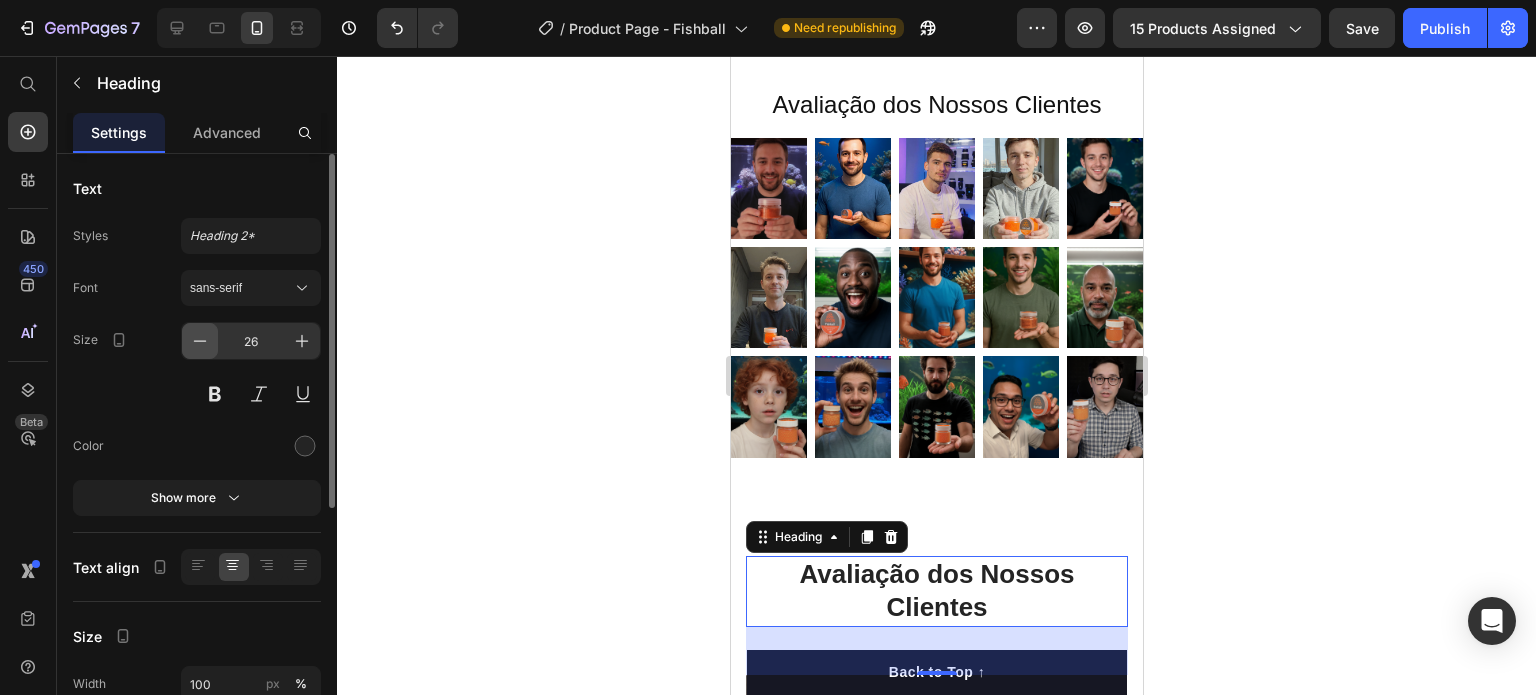 click 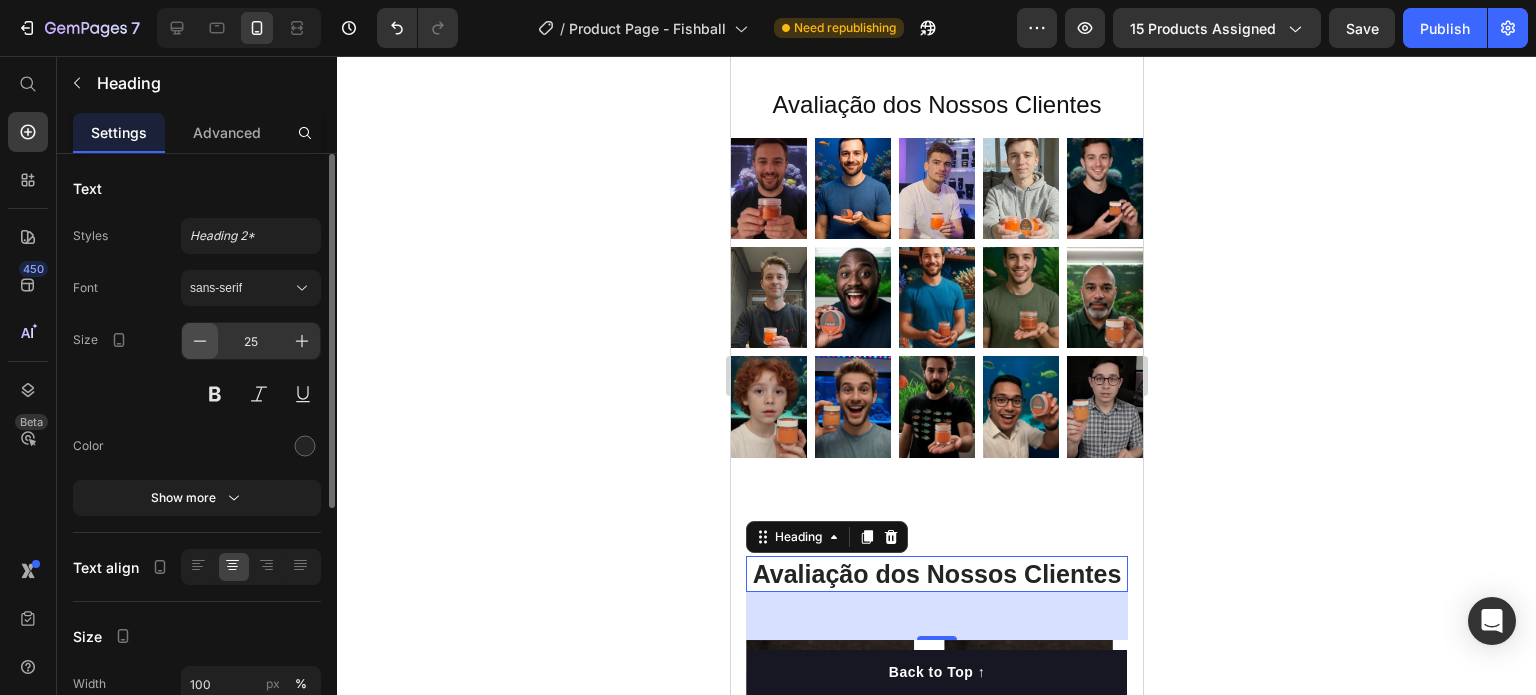 click 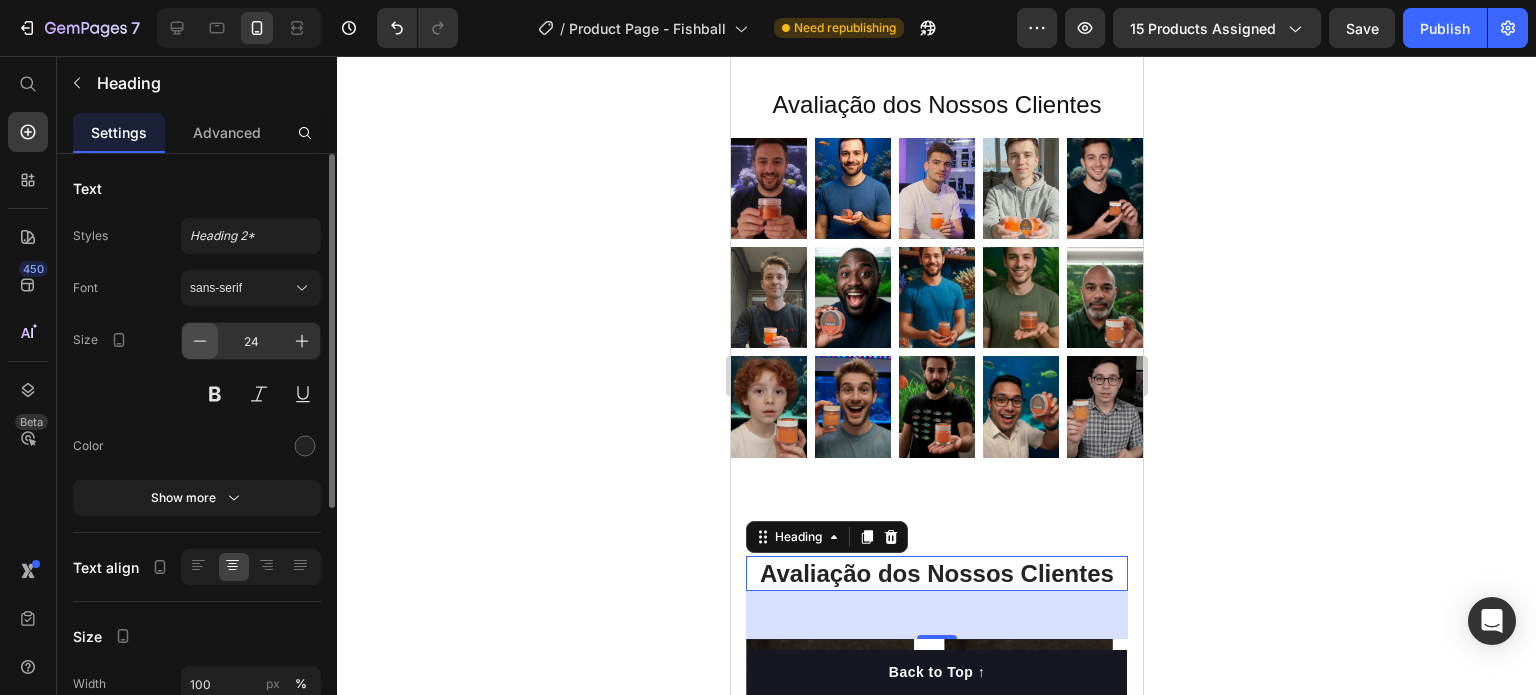 click 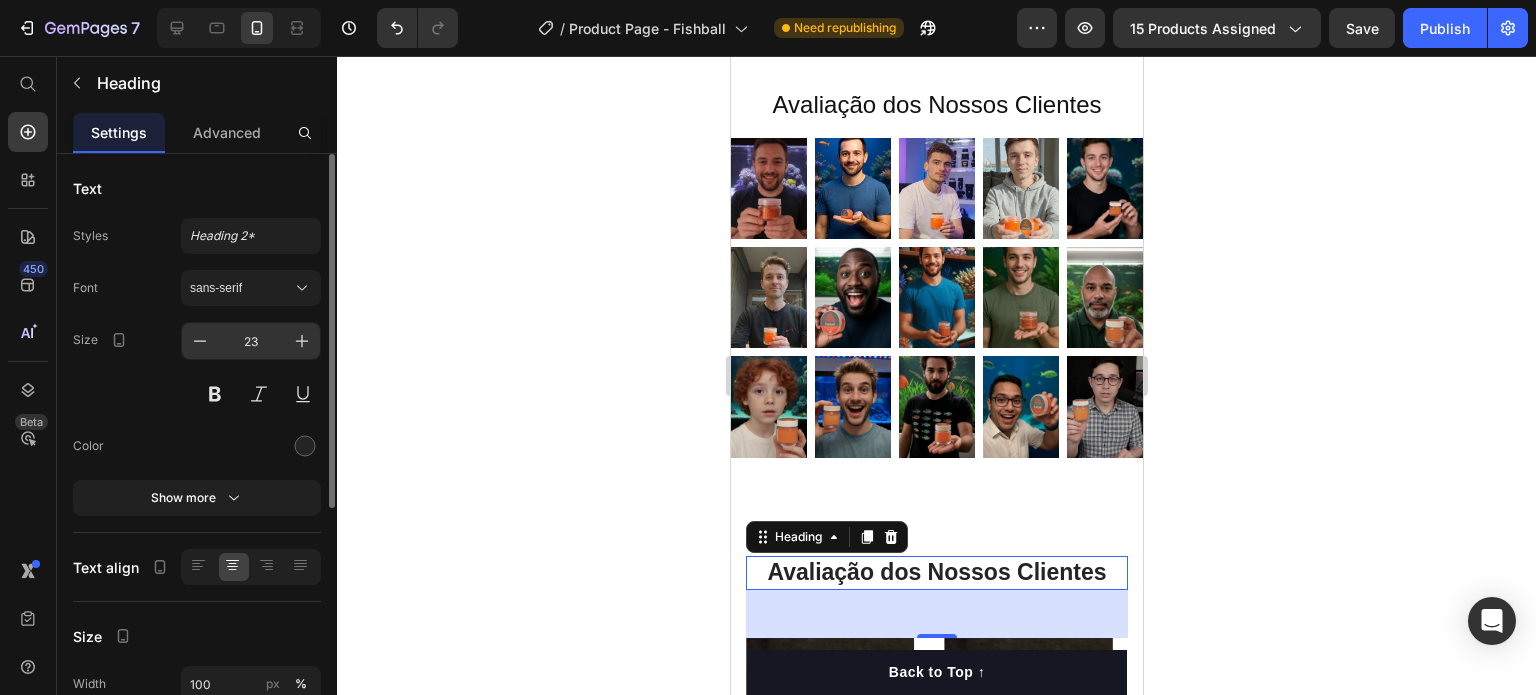 drag, startPoint x: 297, startPoint y: 334, endPoint x: 277, endPoint y: 329, distance: 20.615528 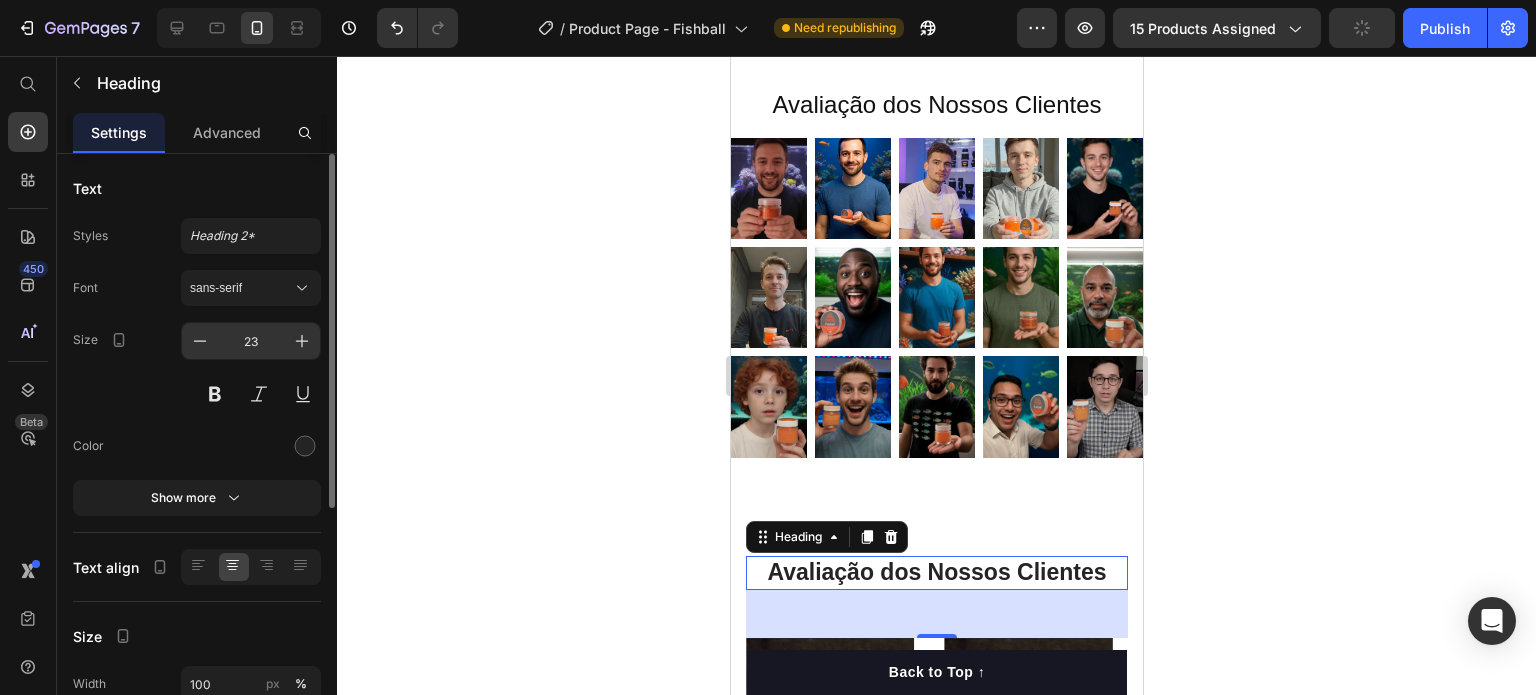 type on "24" 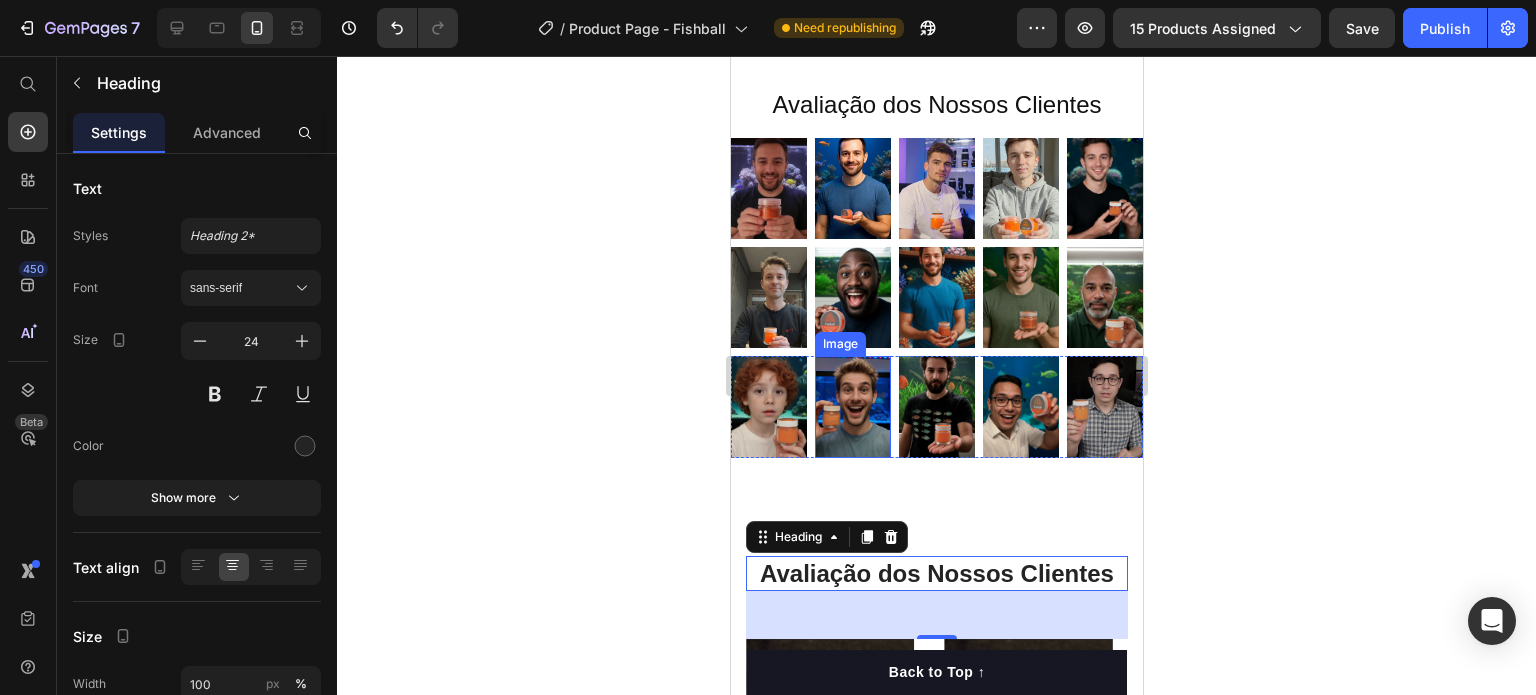 scroll, scrollTop: 5247, scrollLeft: 0, axis: vertical 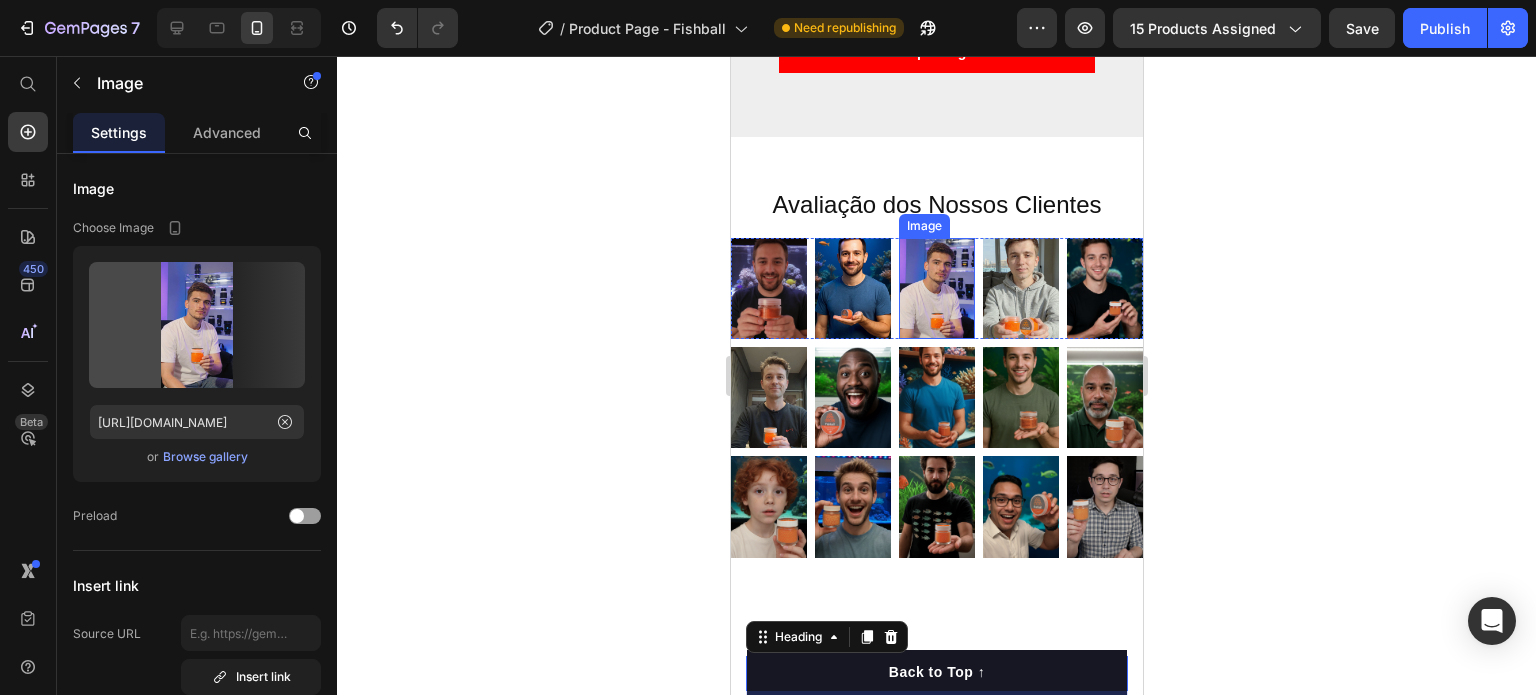 click at bounding box center (936, 288) 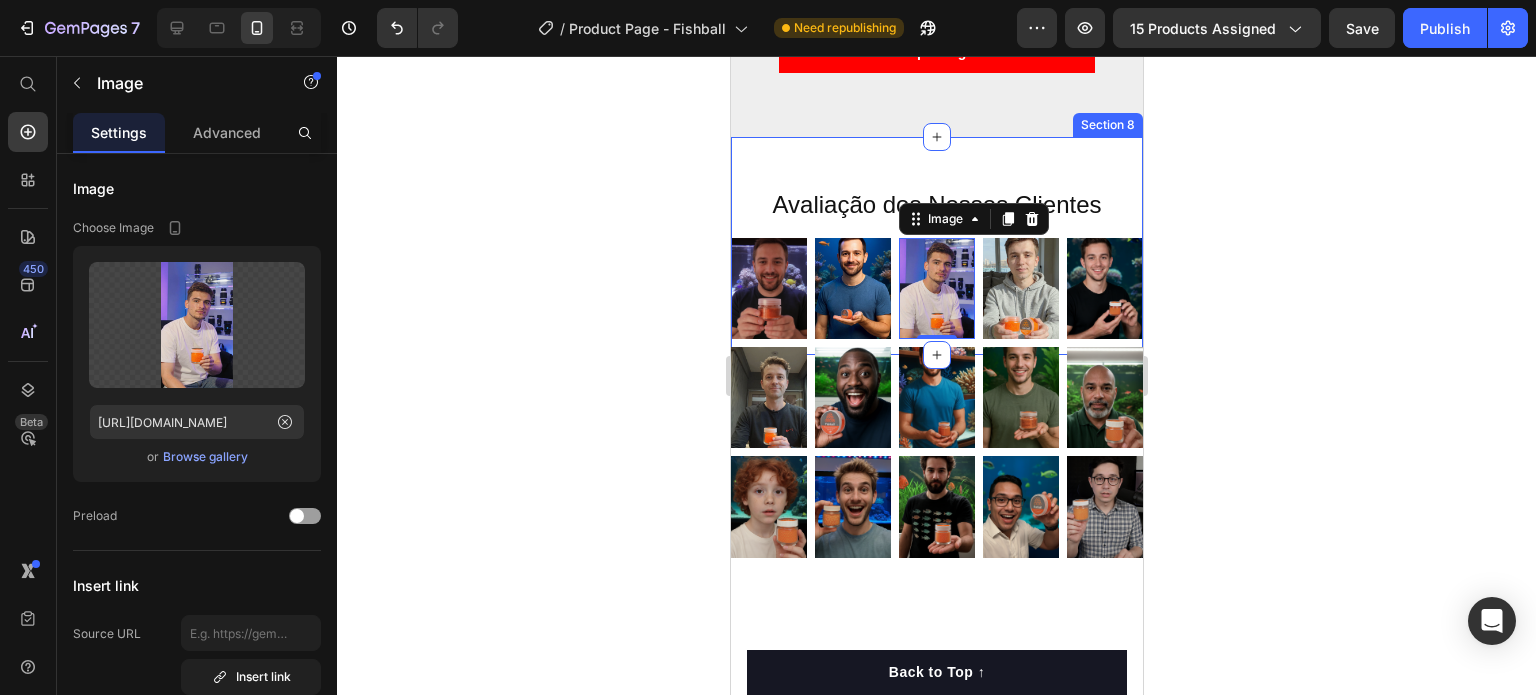 click on "Avaliação dos Nossos Clientes Heading Image Image Image   0 Image Image Row Section 8" at bounding box center [936, 246] 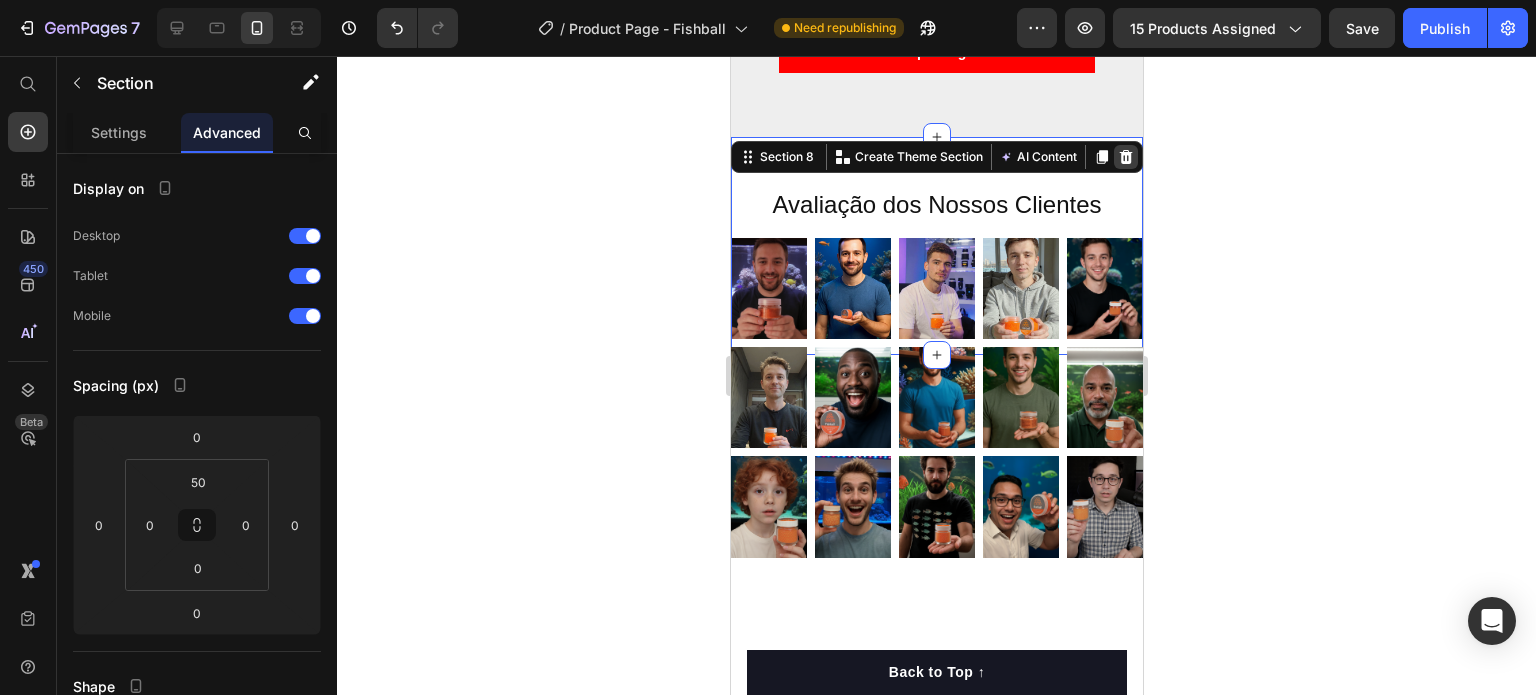 drag, startPoint x: 1111, startPoint y: 147, endPoint x: 1082, endPoint y: 148, distance: 29.017237 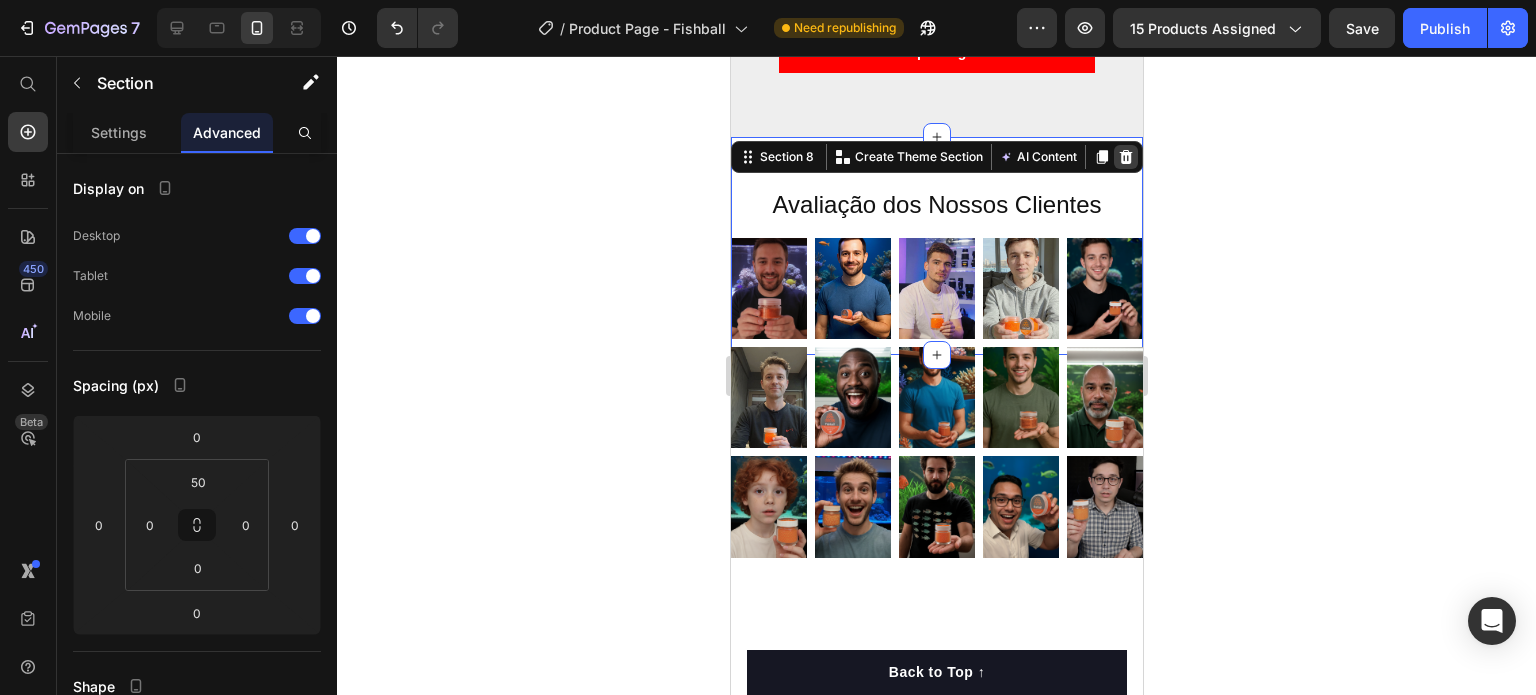 click 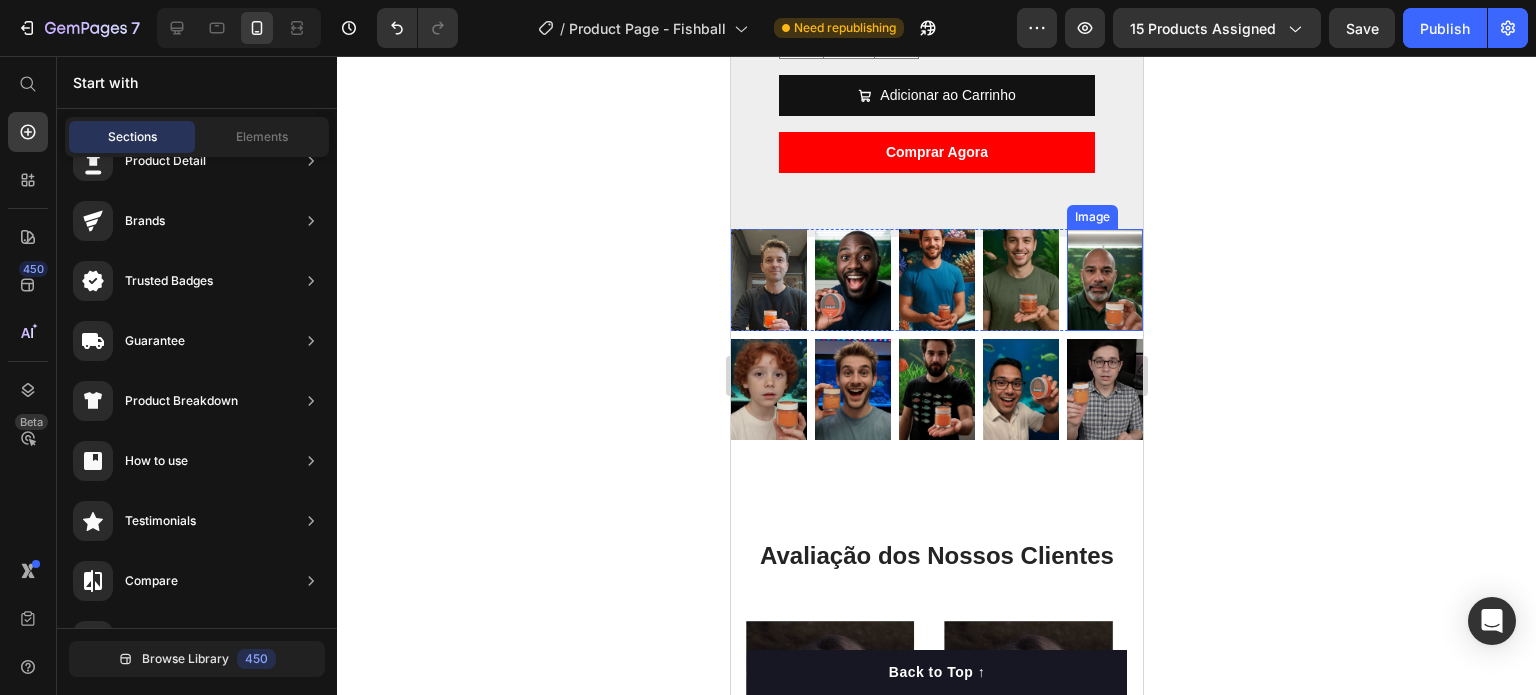 scroll, scrollTop: 5047, scrollLeft: 0, axis: vertical 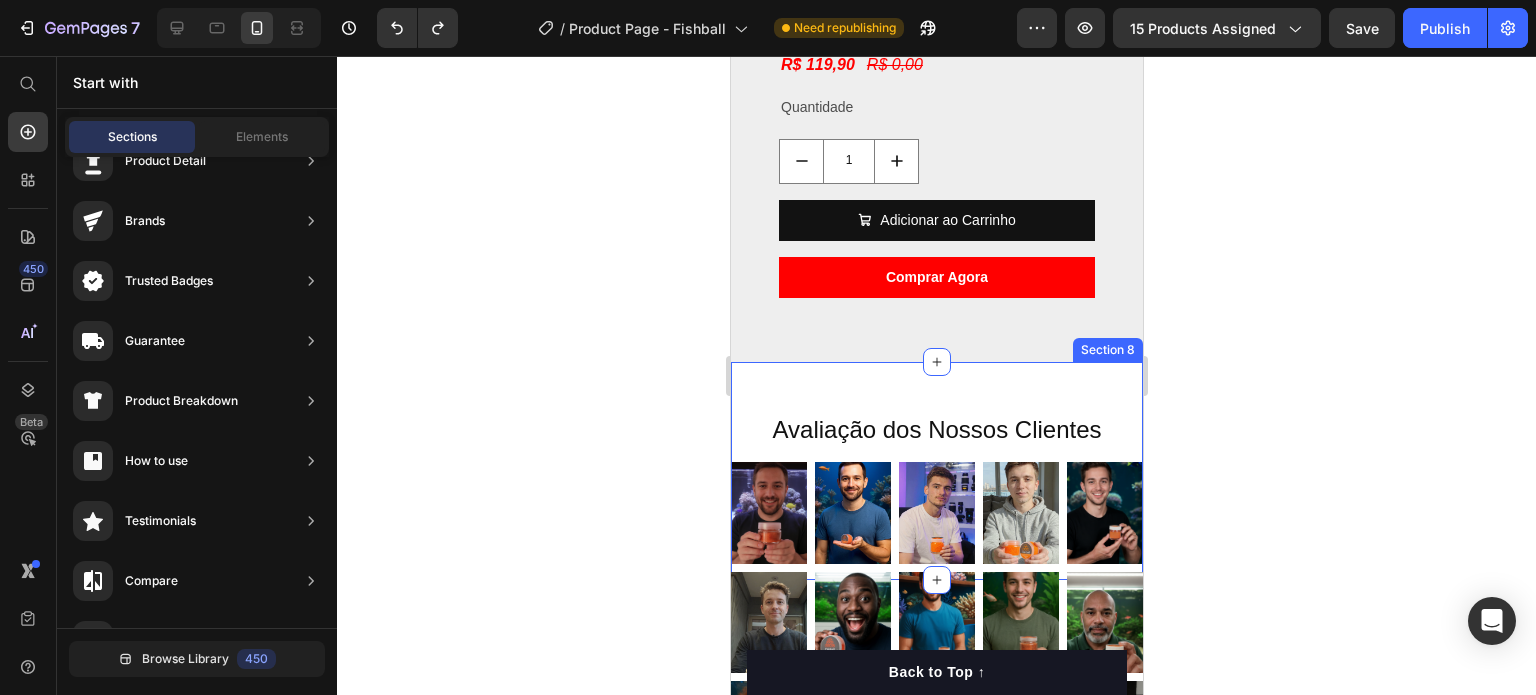 click on "Avaliação dos Nossos Clientes Heading Image Image Image Image Image Row Section 8" at bounding box center (936, 471) 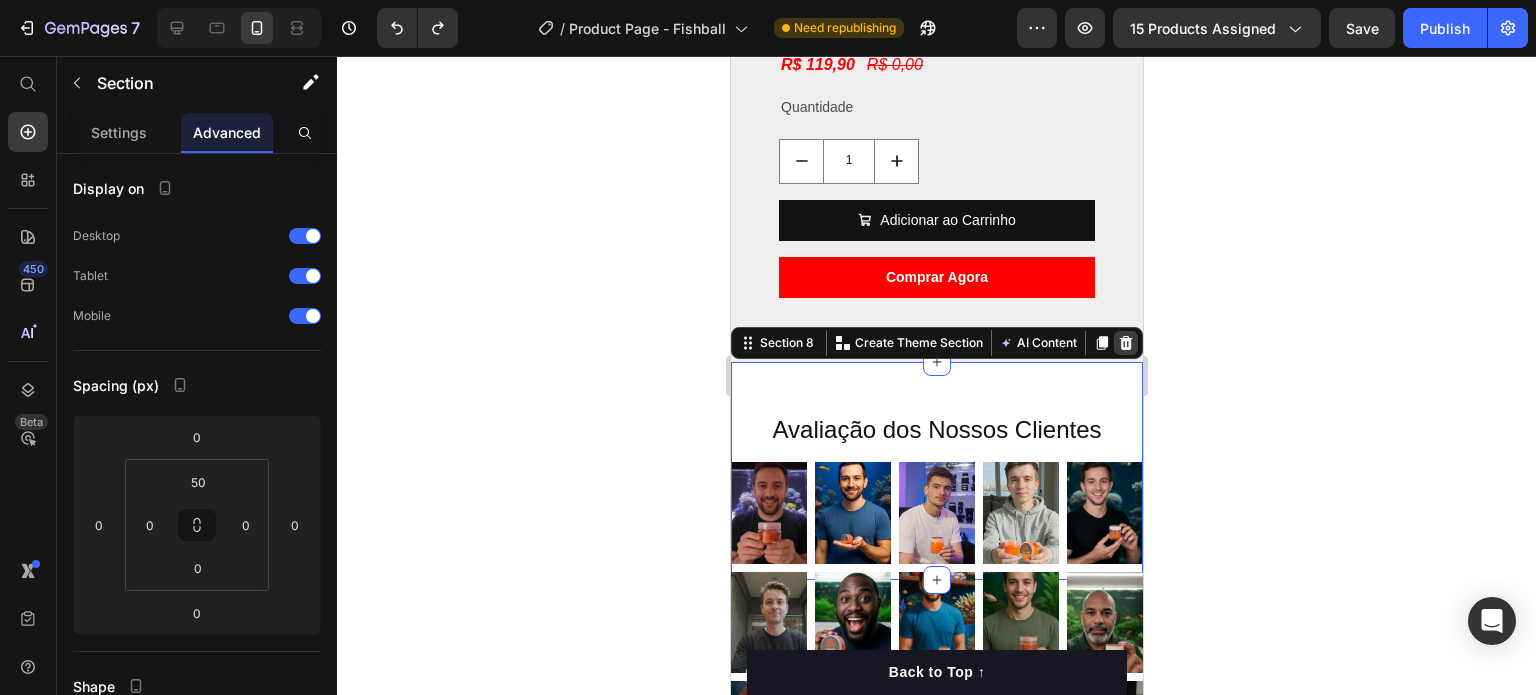 click 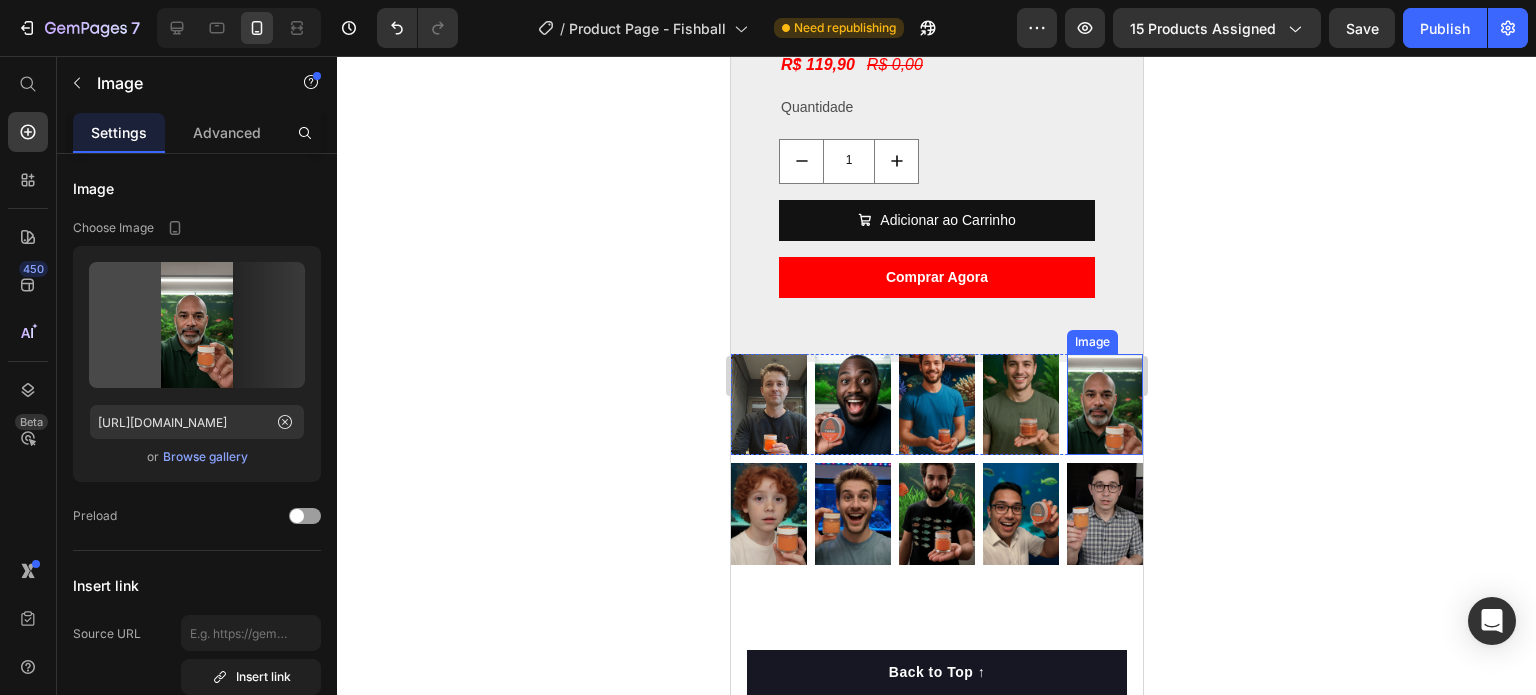 click at bounding box center (1104, 404) 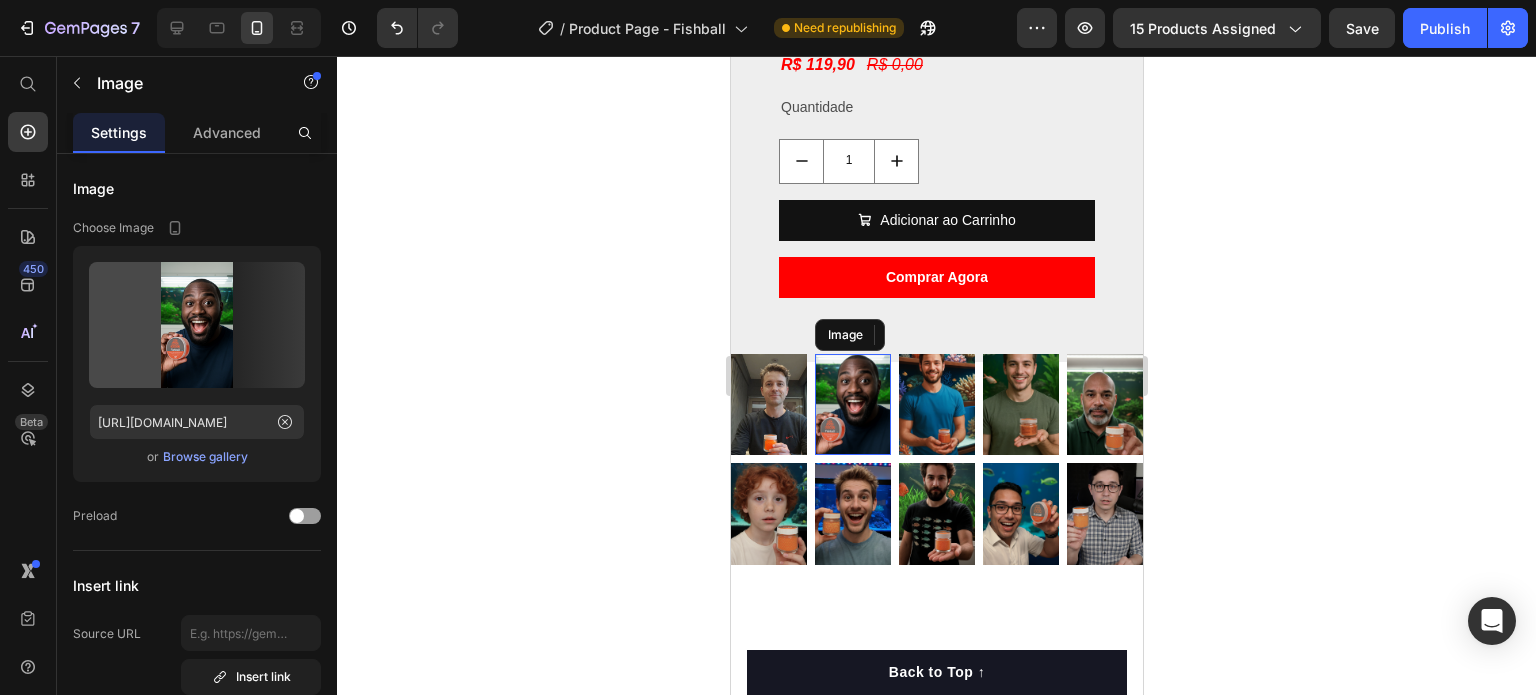 click at bounding box center (852, 404) 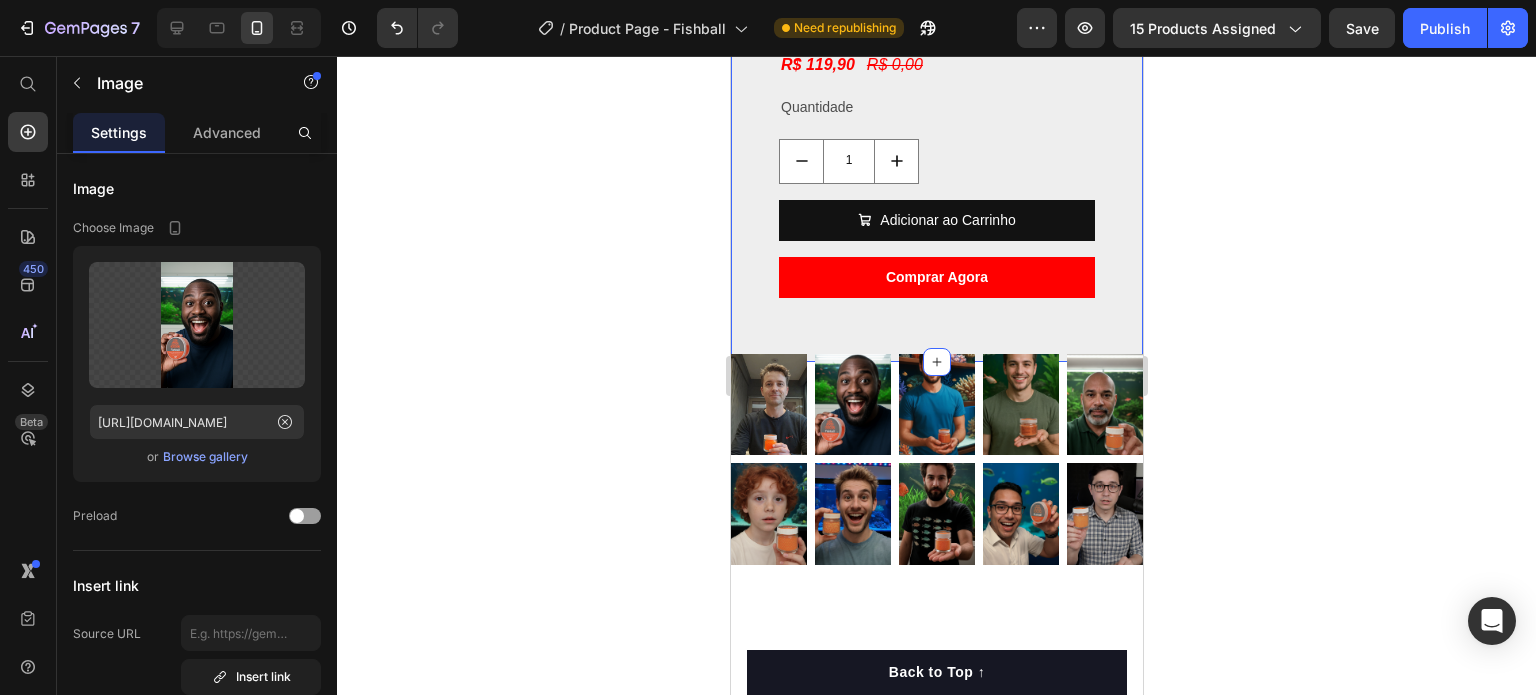 click on "Product Images FishBall Alimento Premium Congelado Natural para Peixes Ornamentais Product Title R$ 119,90 Product Price R$ 0,00 Product Price Row Seus peixes podem ser muito mais coloridos, saudáveis e ativos e a solução está na alimentação que você oferece!
Descubra o alimento 100% natural que está transformando aquários em verdadeiros espetáculos de vida e cor.
Você cuida do seu aquário com carinho, mas já parou para pensar se está oferecendo&nbsp;o melhor alimento possível para seus peixes?
A verdade é que a maioria das rações secas não fornece os nutrientes essenciais que seus peixes precisam para atingir todo o potencial de cor, saúde e energia.
E pior:  muitos alimentos industrializados têm conservantes, corantes artificiais e ingredientes de baixa qualidade que podem afetar a saúde dos seus peixes a longo prazo.
Mas agora, existe uma solução premium, natural e prática para mudar isso de uma vez por todas.
Você já passou por isso?" at bounding box center (936, -28) 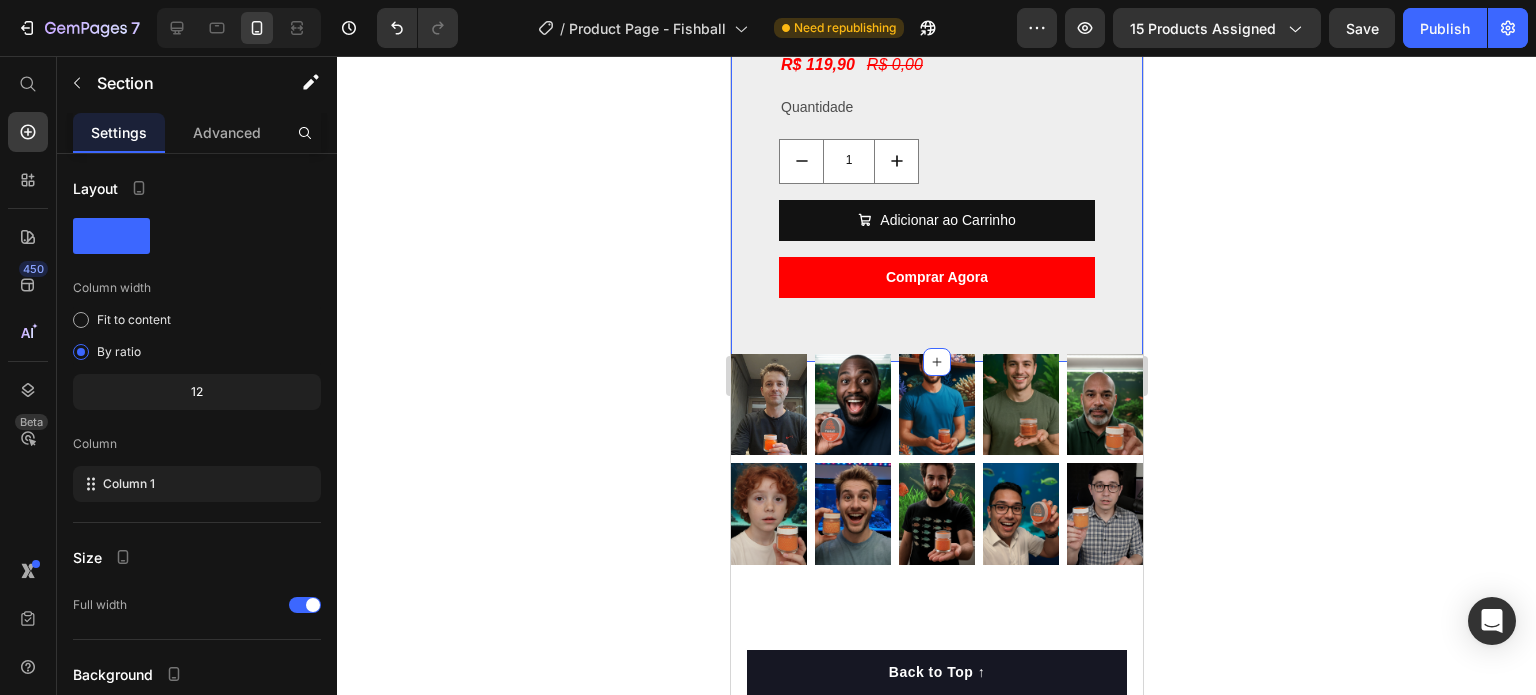click at bounding box center (768, 404) 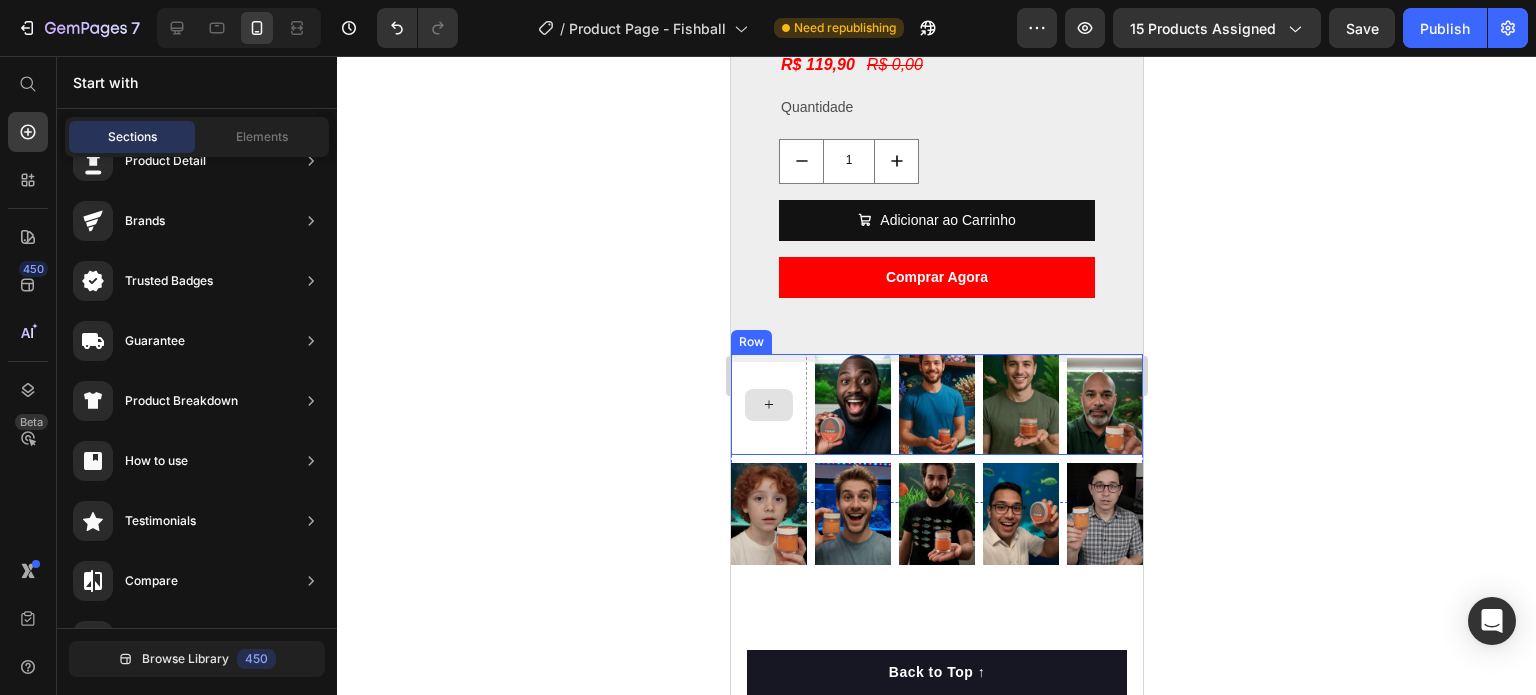 click at bounding box center [768, 404] 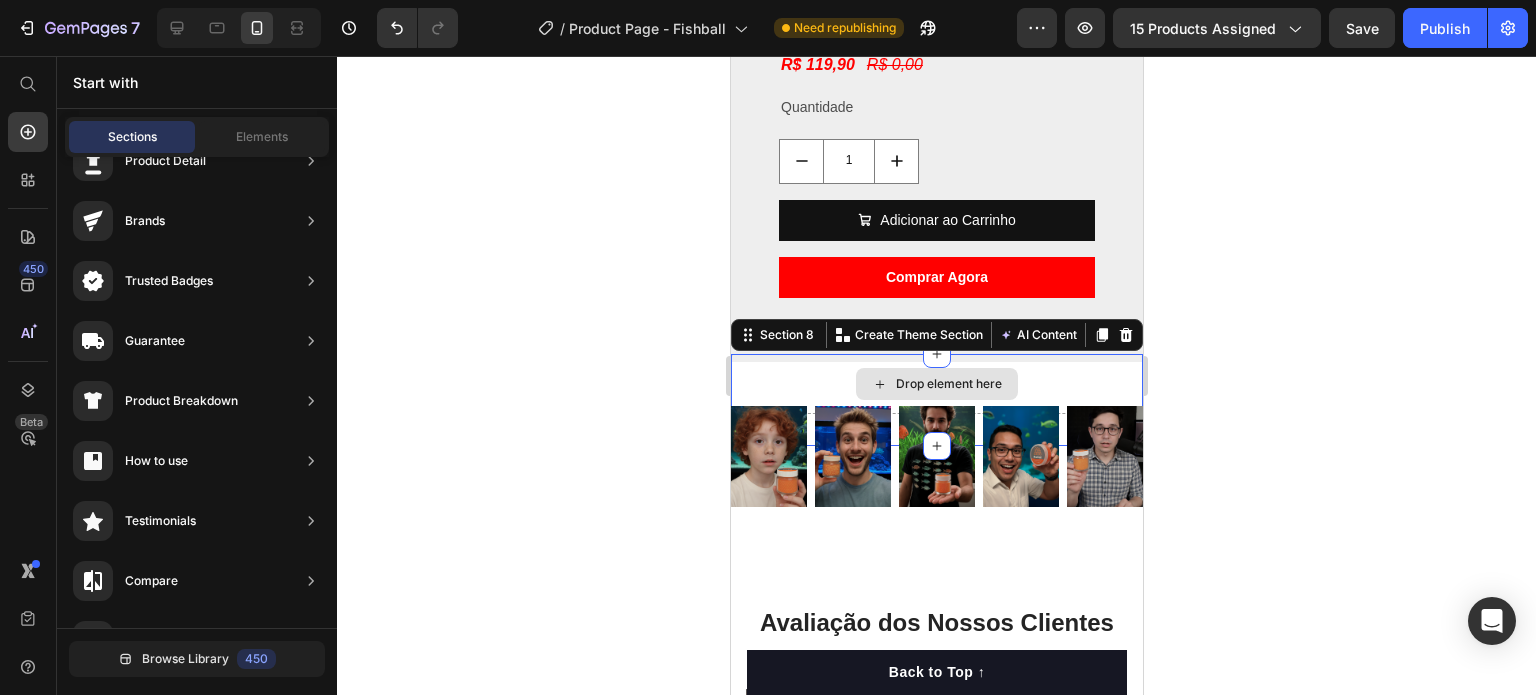 click on "Drop element here" at bounding box center [936, 384] 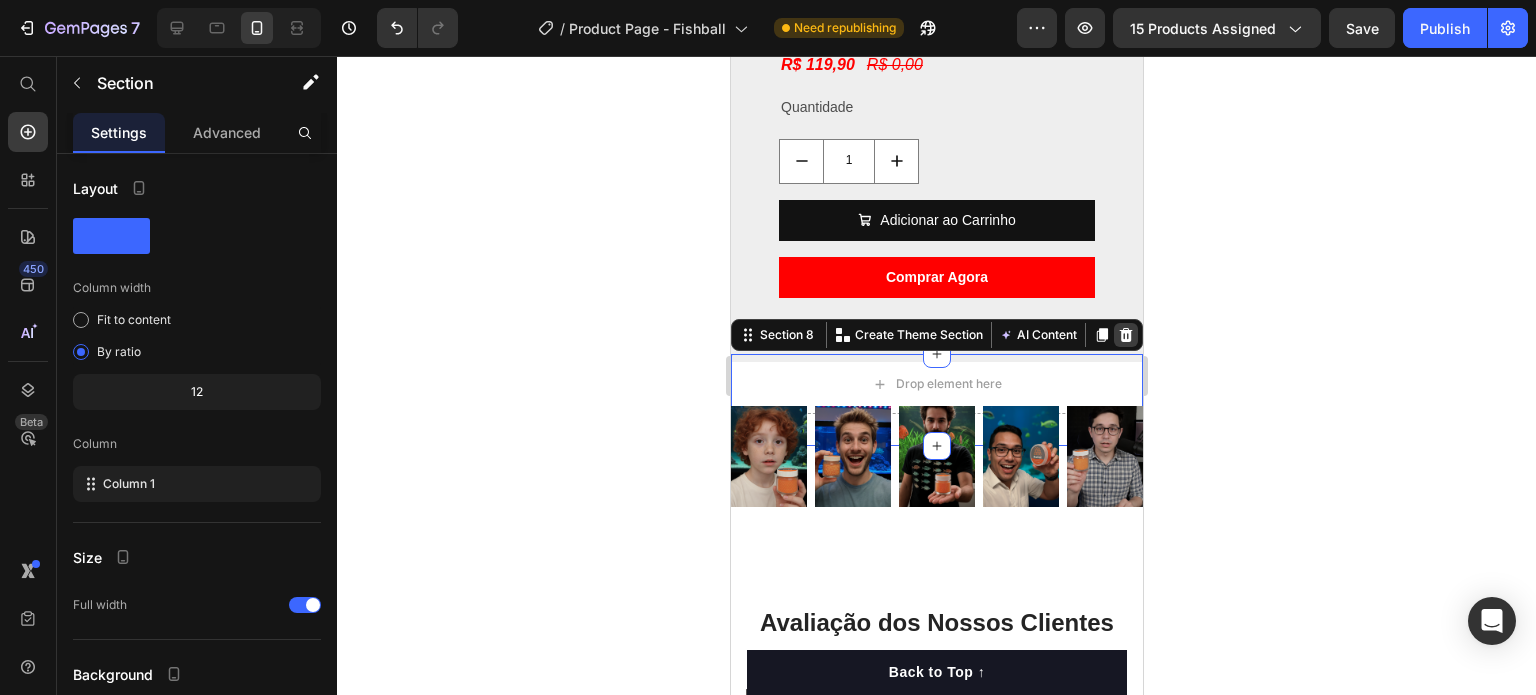 click 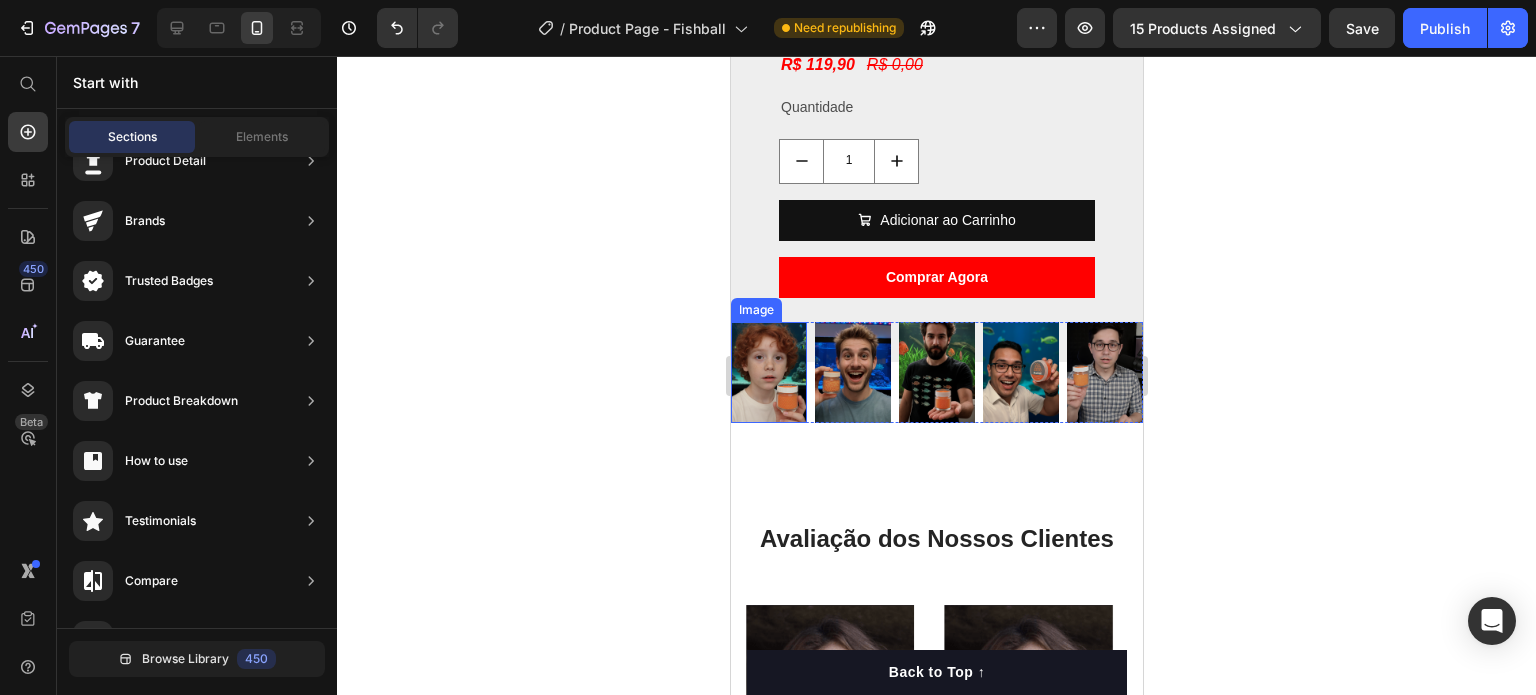 click at bounding box center (768, 372) 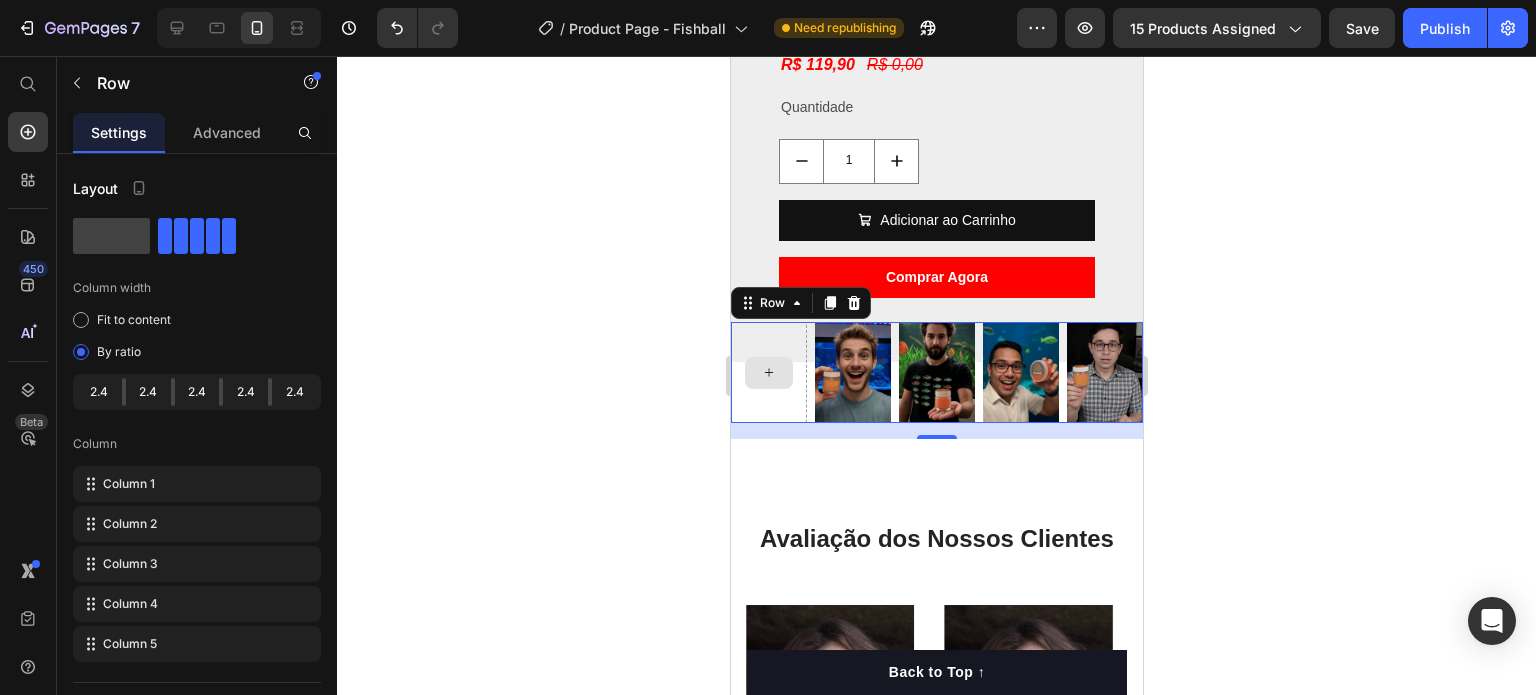 click at bounding box center (768, 372) 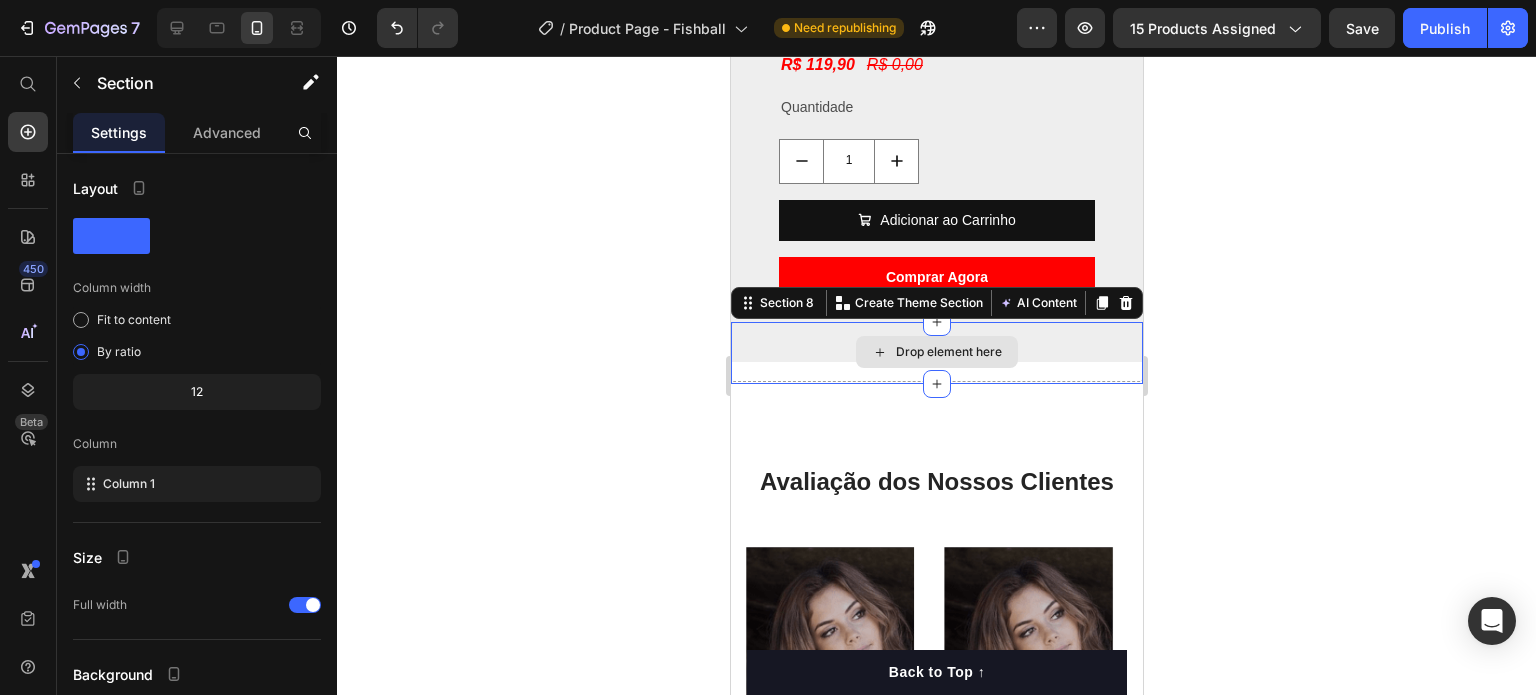 click on "Drop element here" at bounding box center (936, 352) 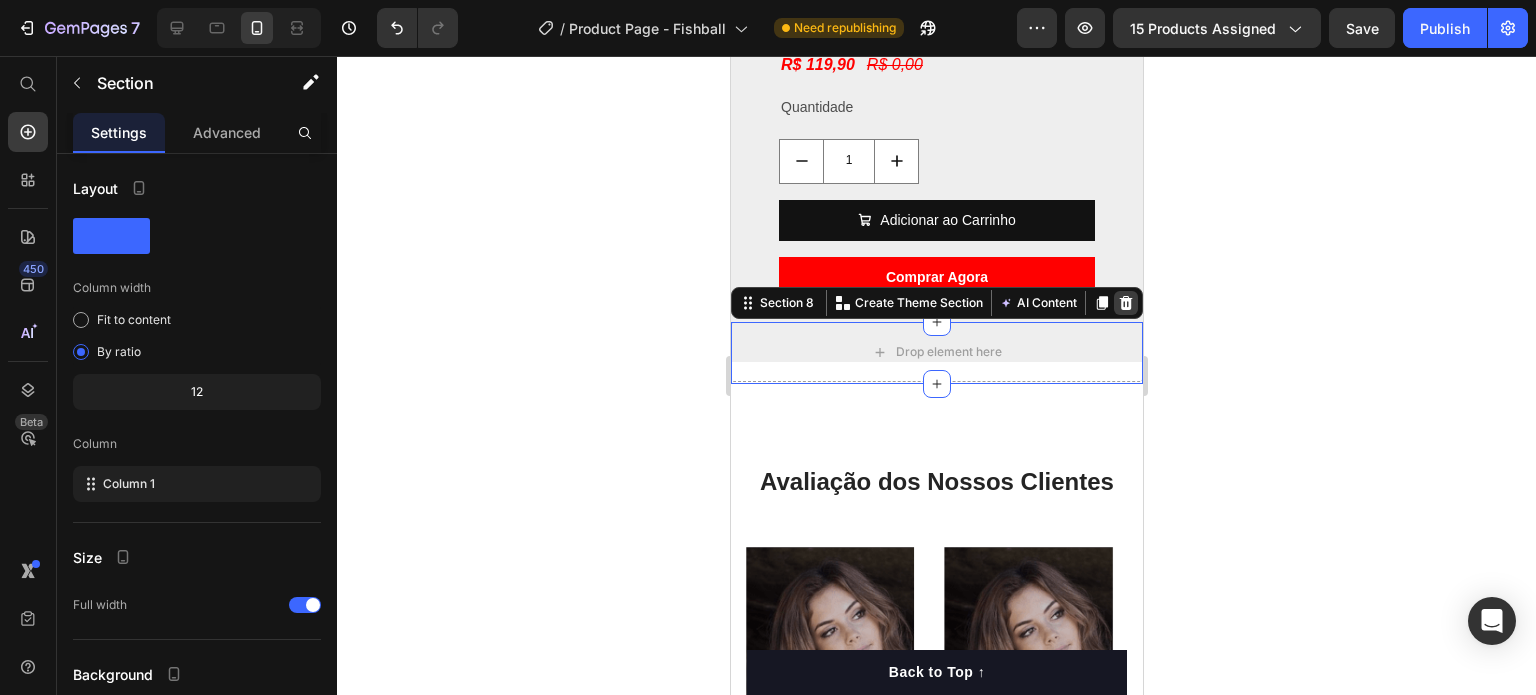 click 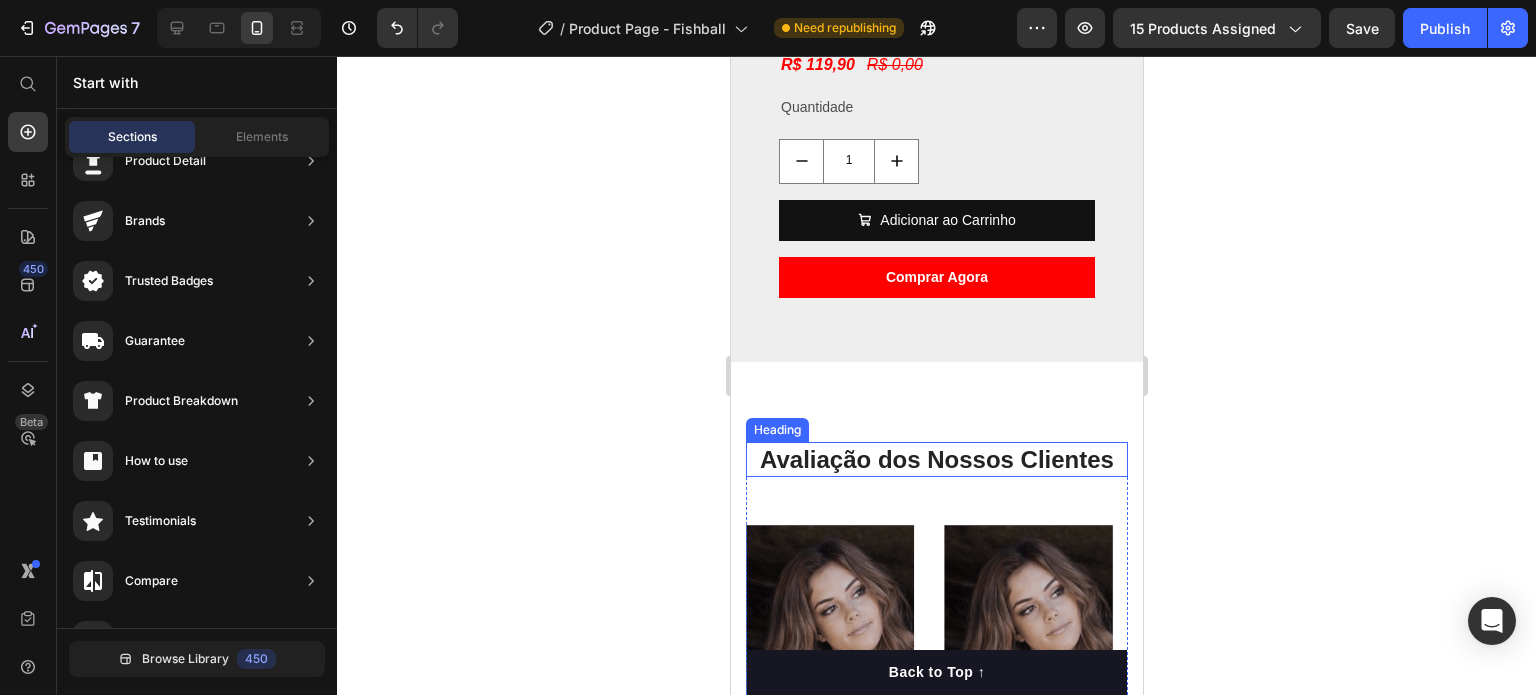 click on "Avaliação dos Nossos Clientes" at bounding box center [936, 459] 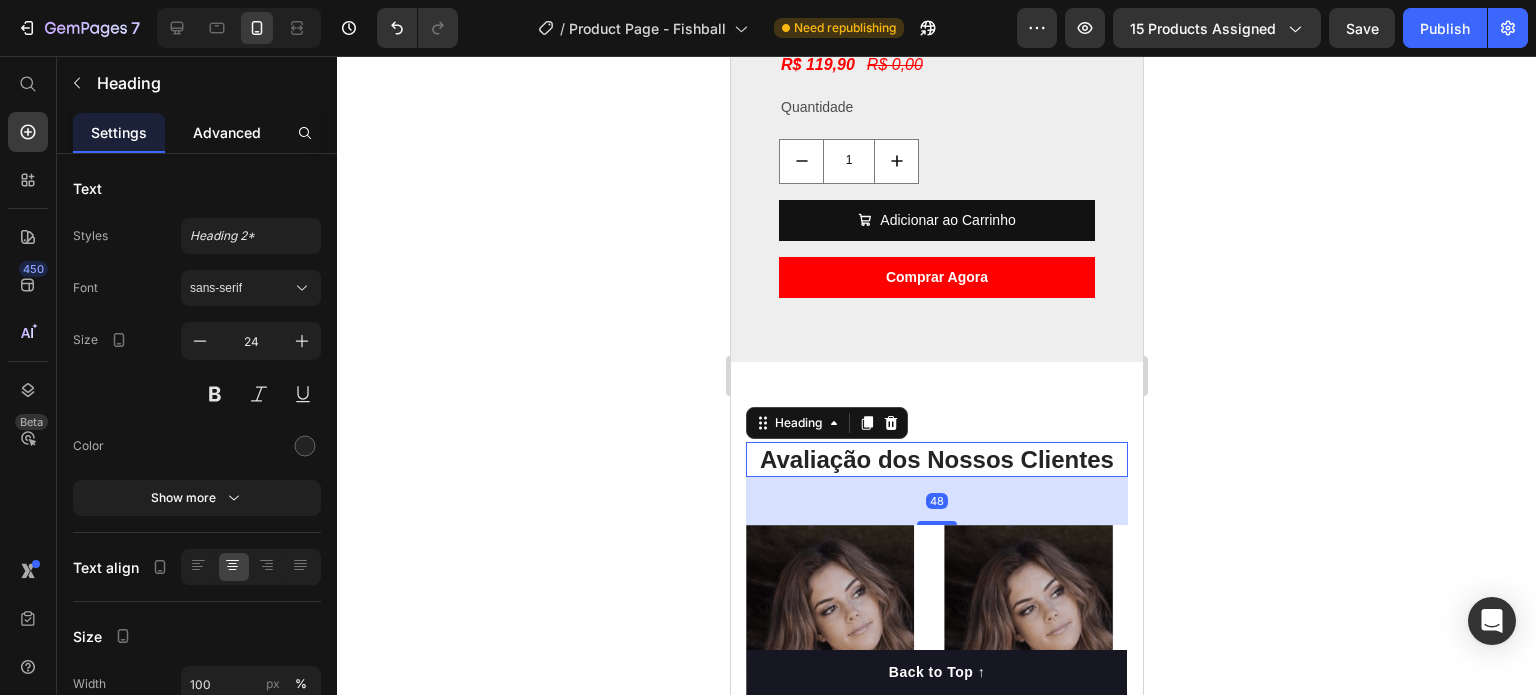 click on "Advanced" 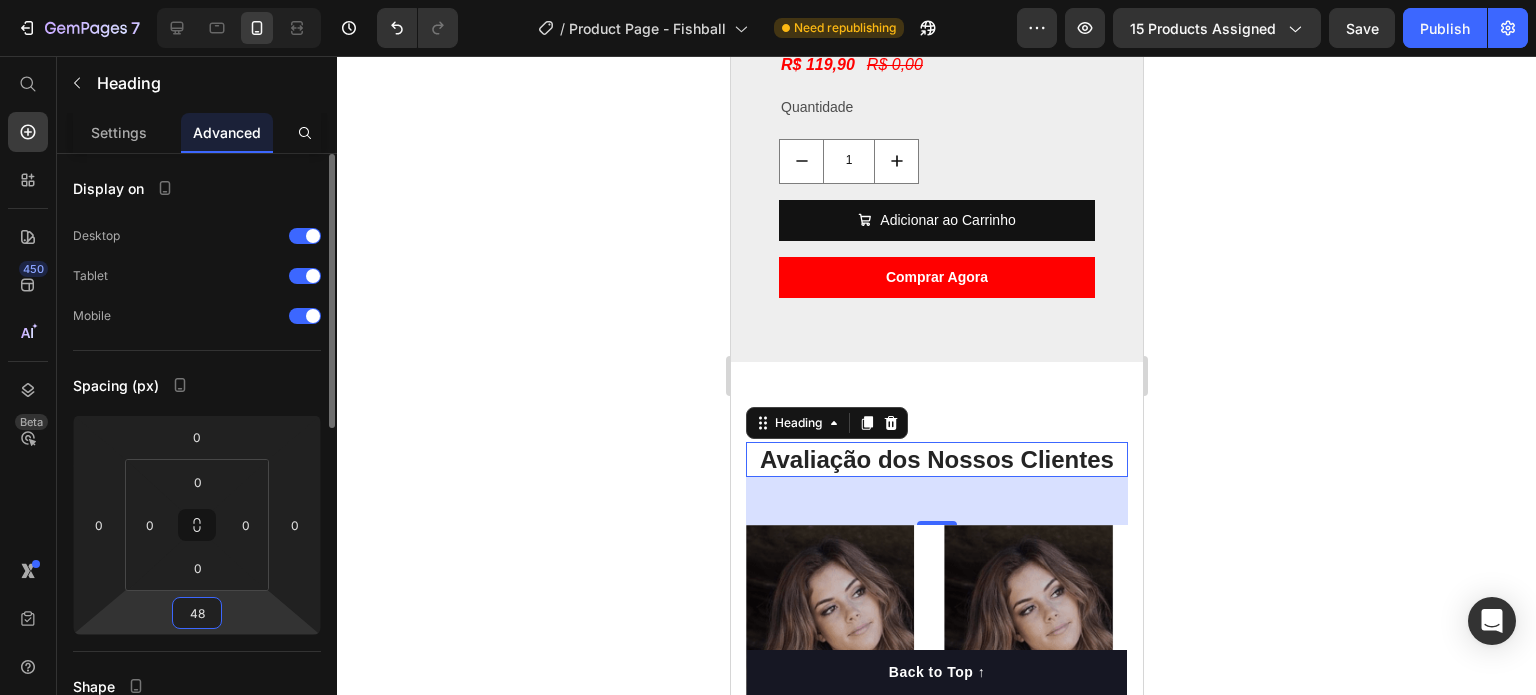 click on "48" at bounding box center (197, 613) 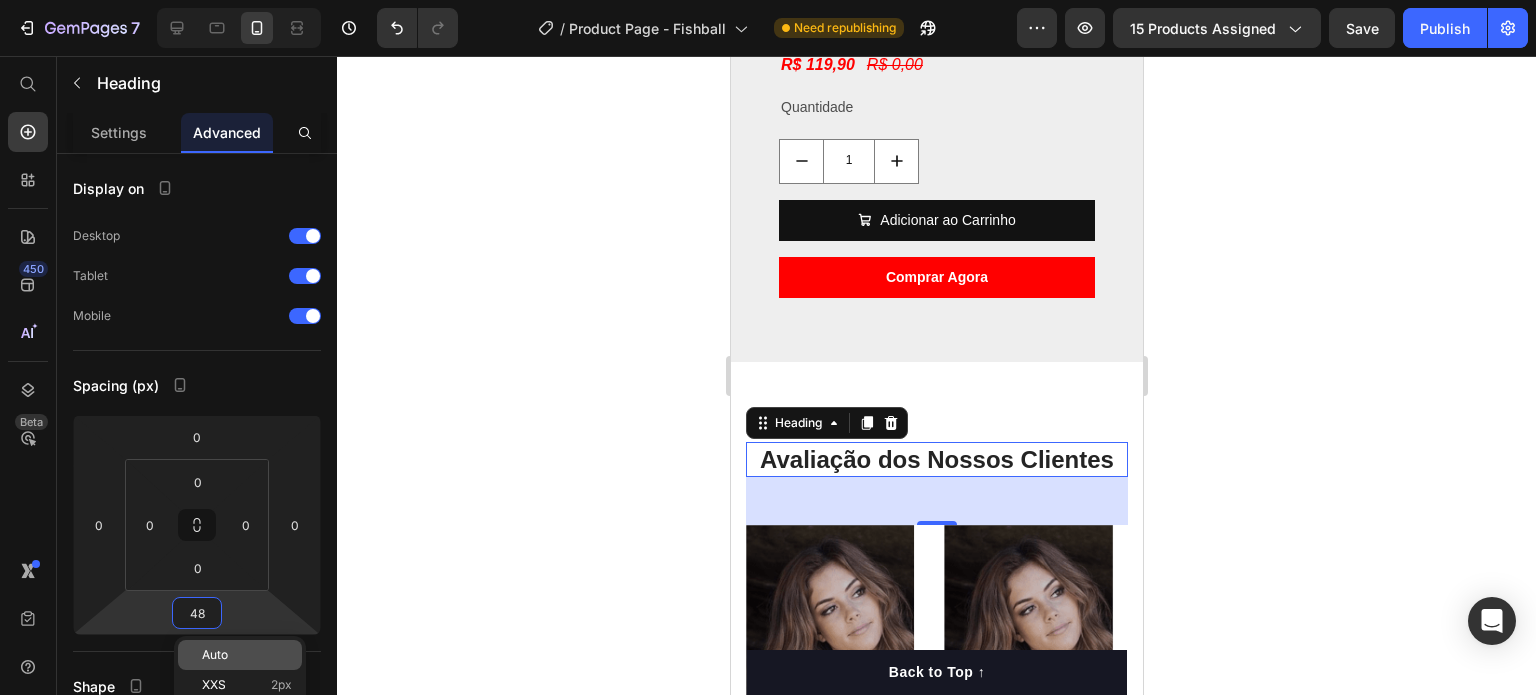 type on "3" 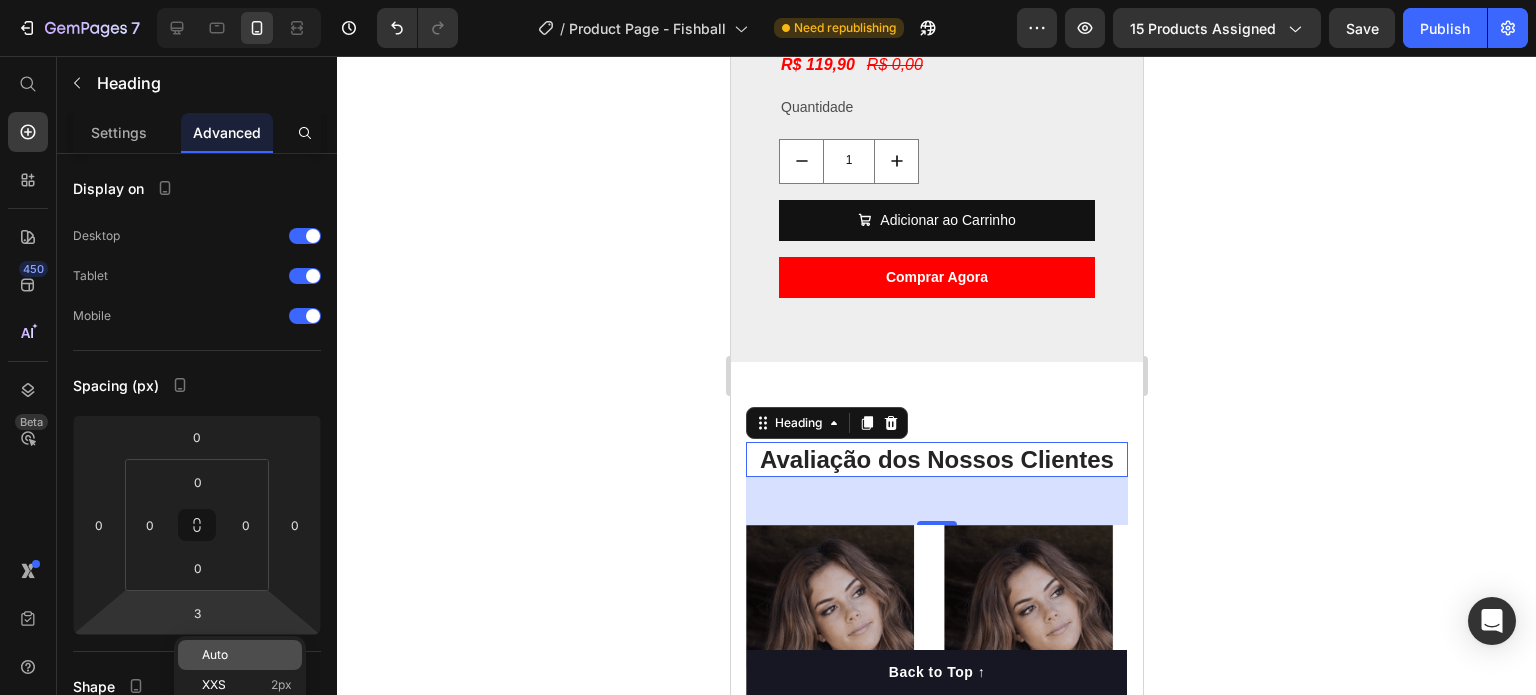 click on "Auto" at bounding box center [215, 655] 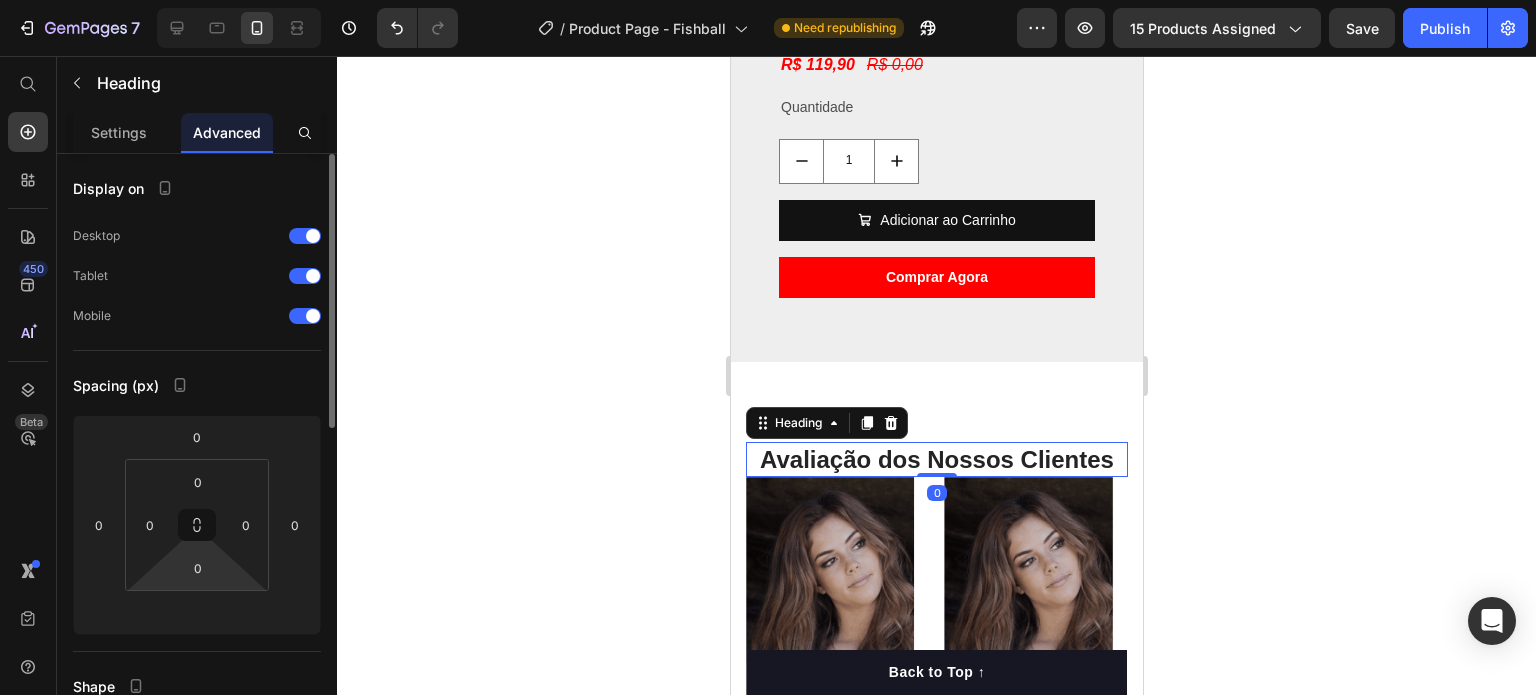 scroll, scrollTop: 100, scrollLeft: 0, axis: vertical 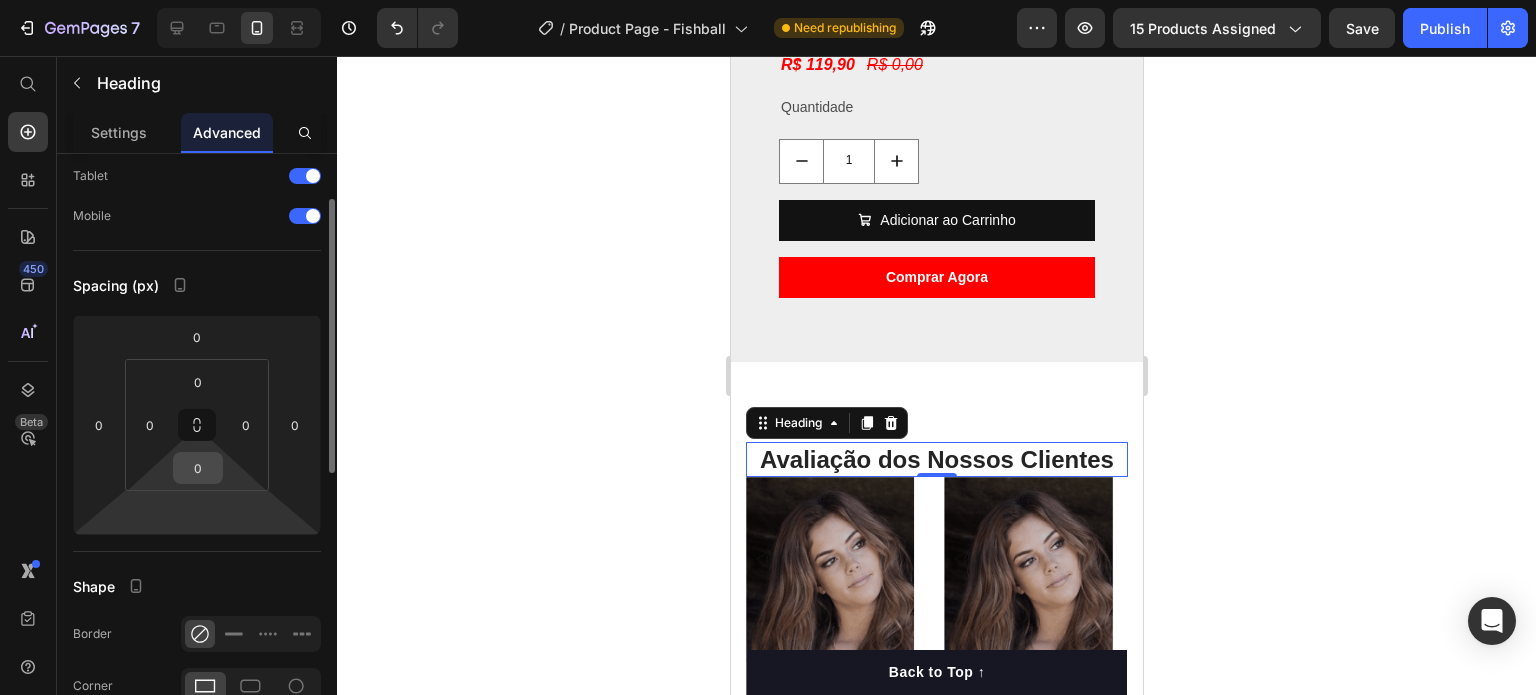 click on "0" at bounding box center [198, 468] 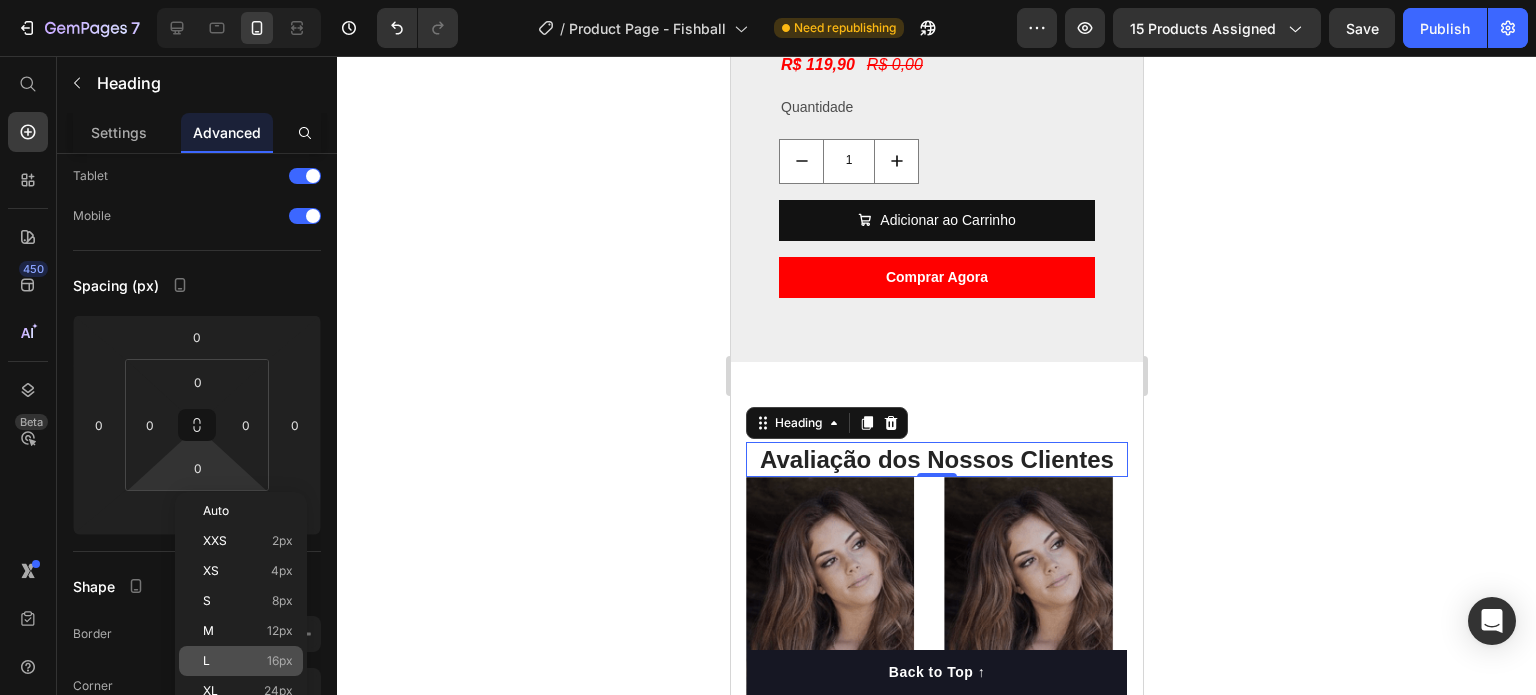 drag, startPoint x: 204, startPoint y: 667, endPoint x: 181, endPoint y: 667, distance: 23 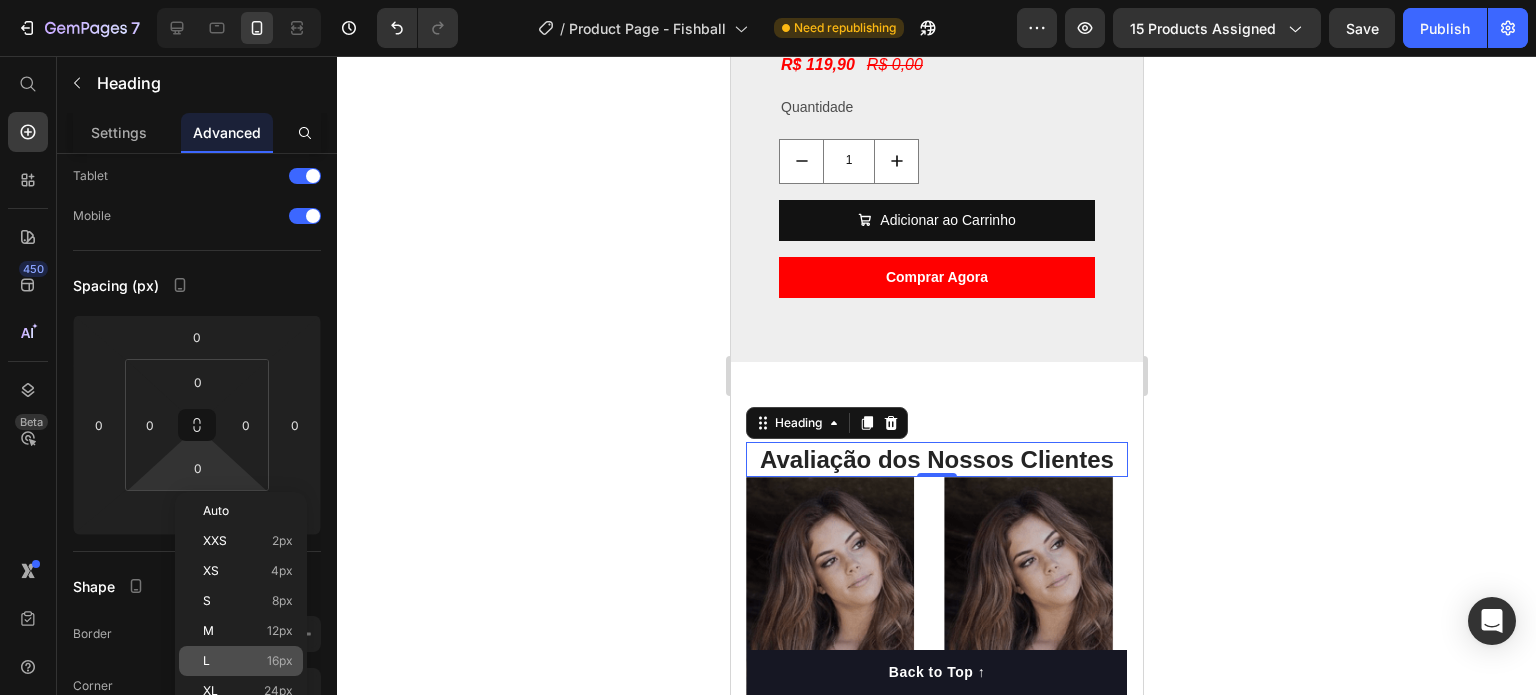 click on "L 16px" 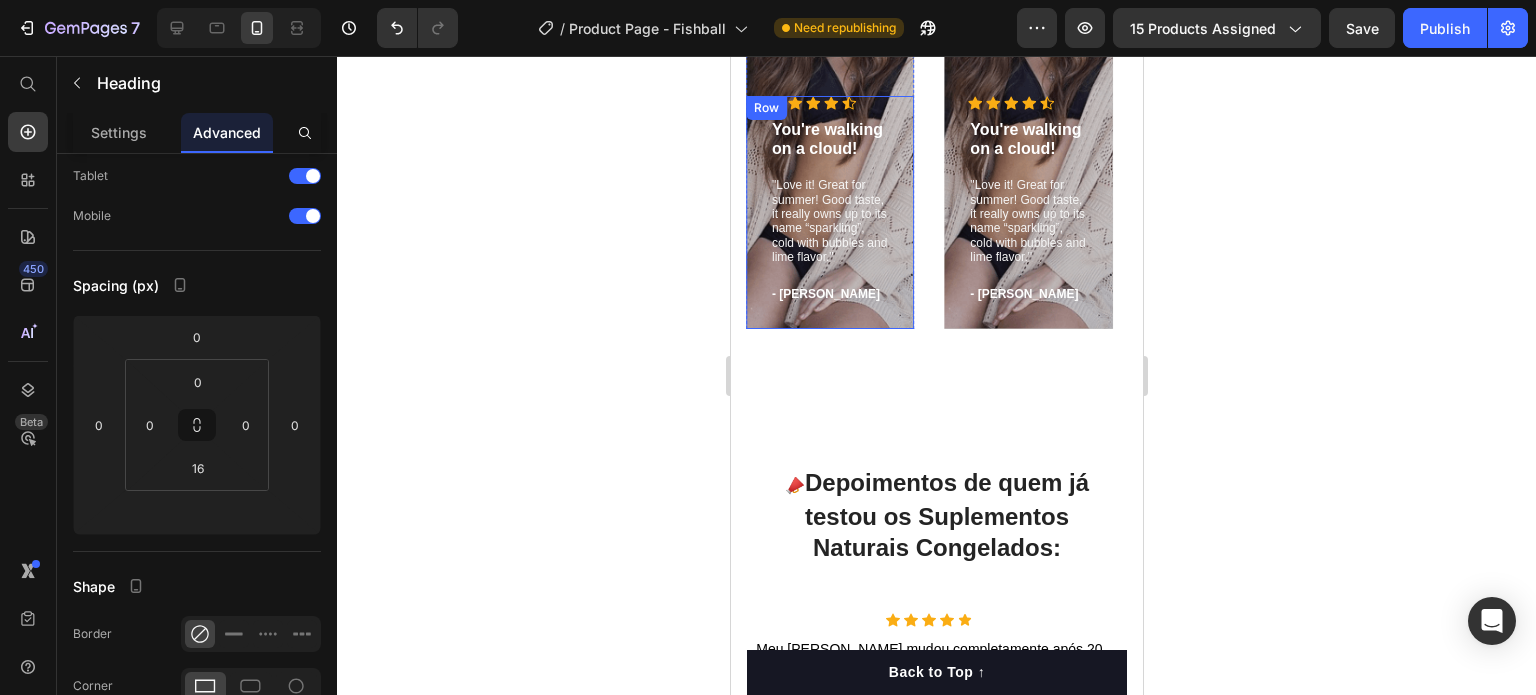 scroll, scrollTop: 5347, scrollLeft: 0, axis: vertical 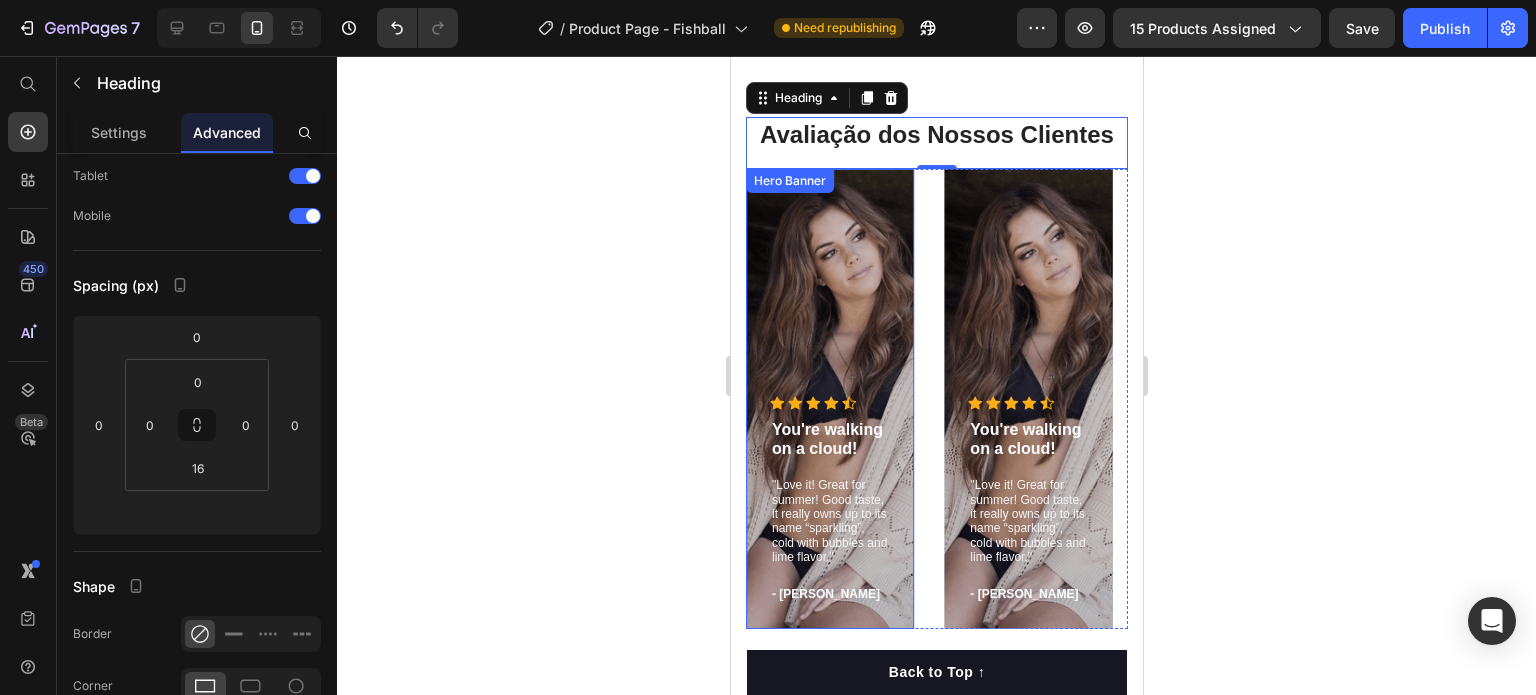 click on "Icon                Icon                Icon                Icon
Icon Icon List Hoz You're walking on a cloud! Text block "Love it! Great for summer! Good taste, it really owns up to its name “sparkling”, cold with bubbles and lime flavor." Text block - Ryan S. Text block Row Hero Banner" at bounding box center (829, 399) 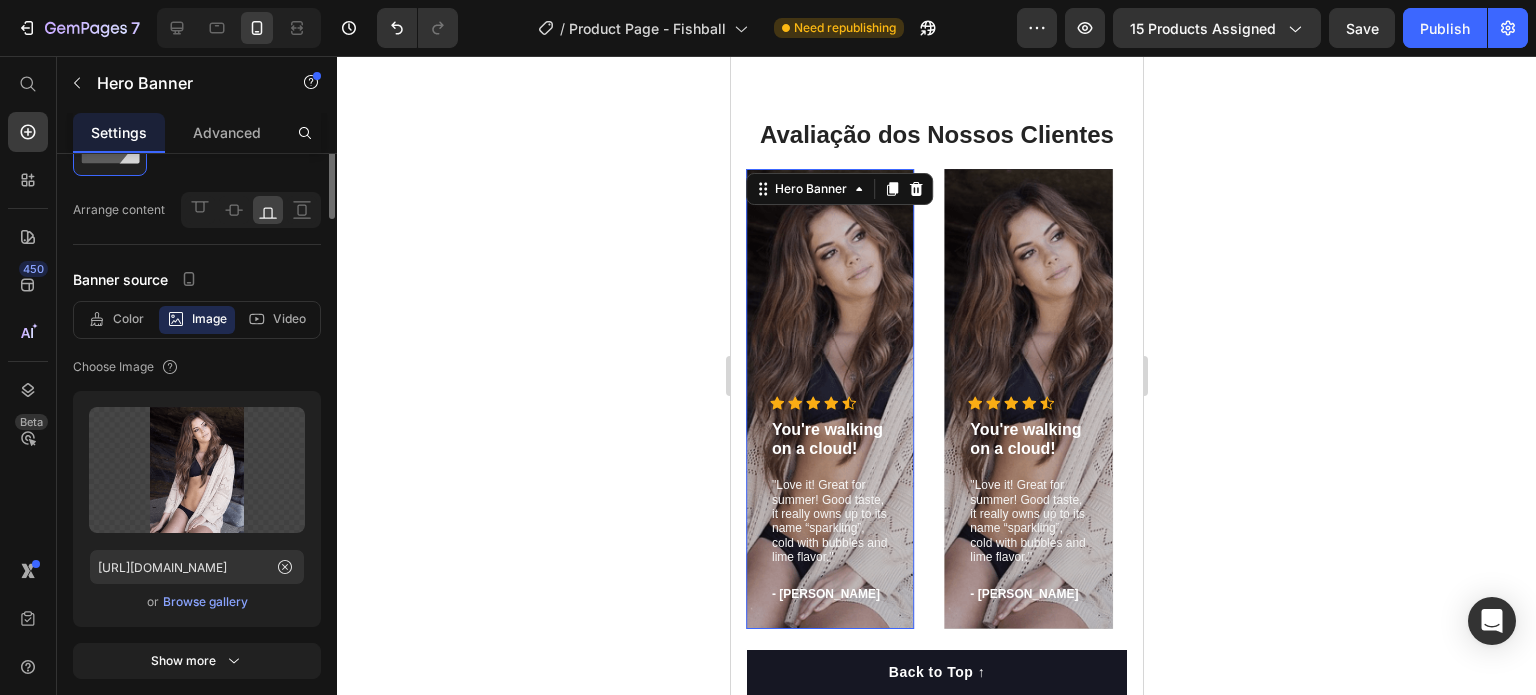 scroll, scrollTop: 0, scrollLeft: 0, axis: both 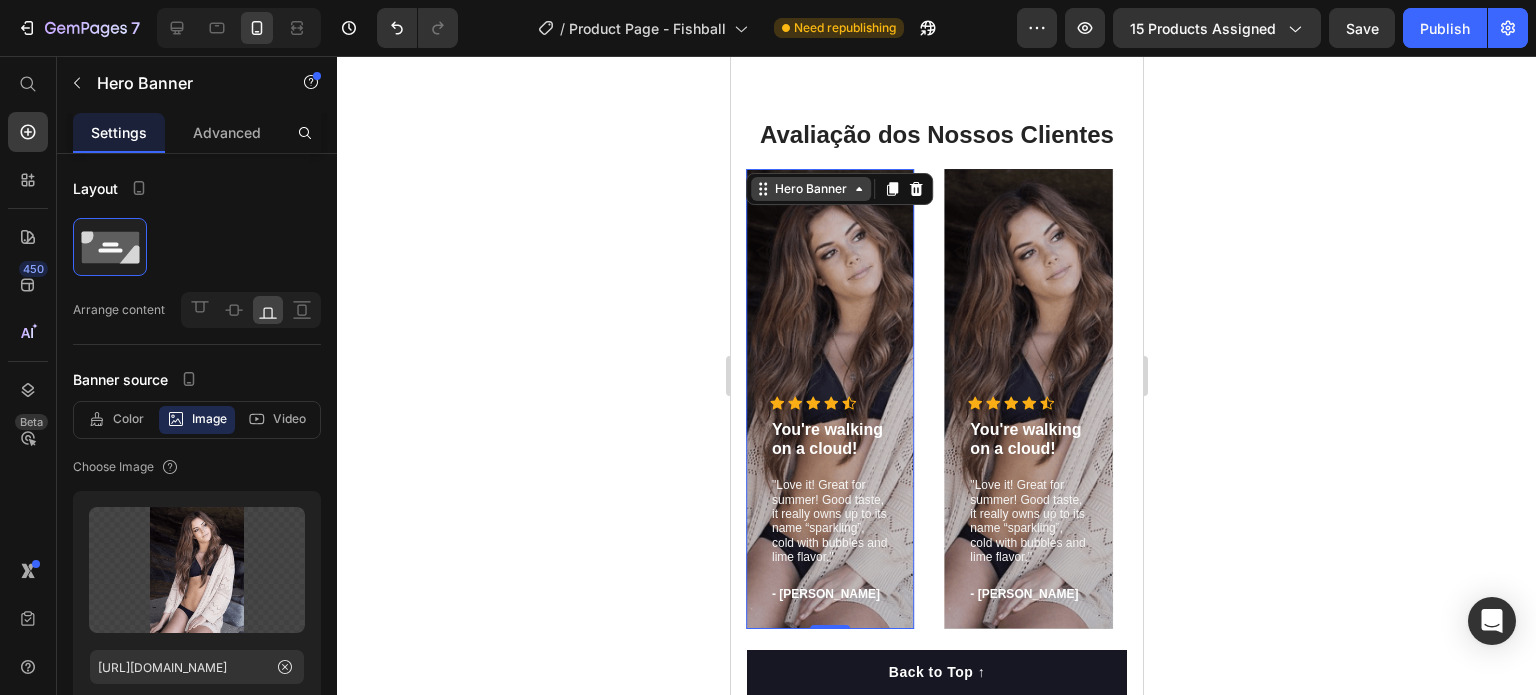 click on "Hero Banner" at bounding box center [810, 189] 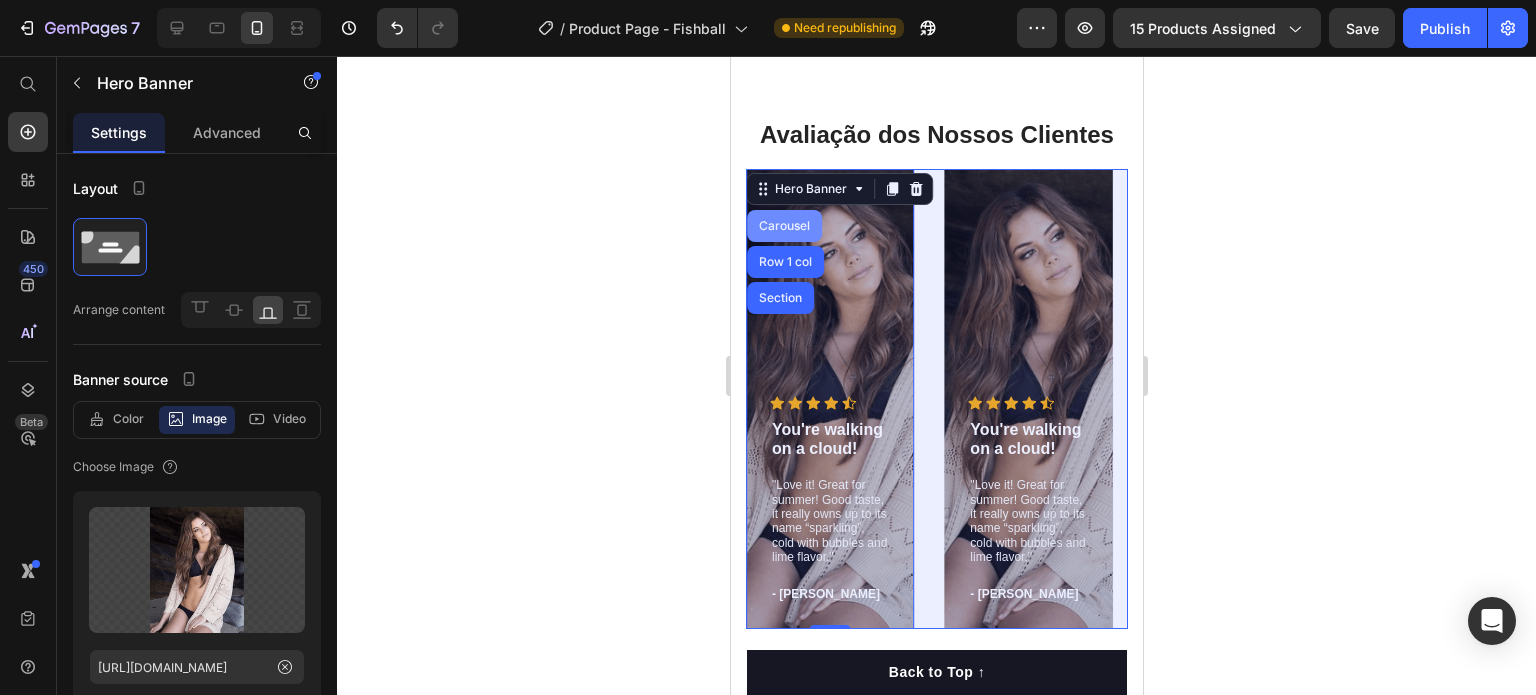 click on "Carousel" at bounding box center [783, 226] 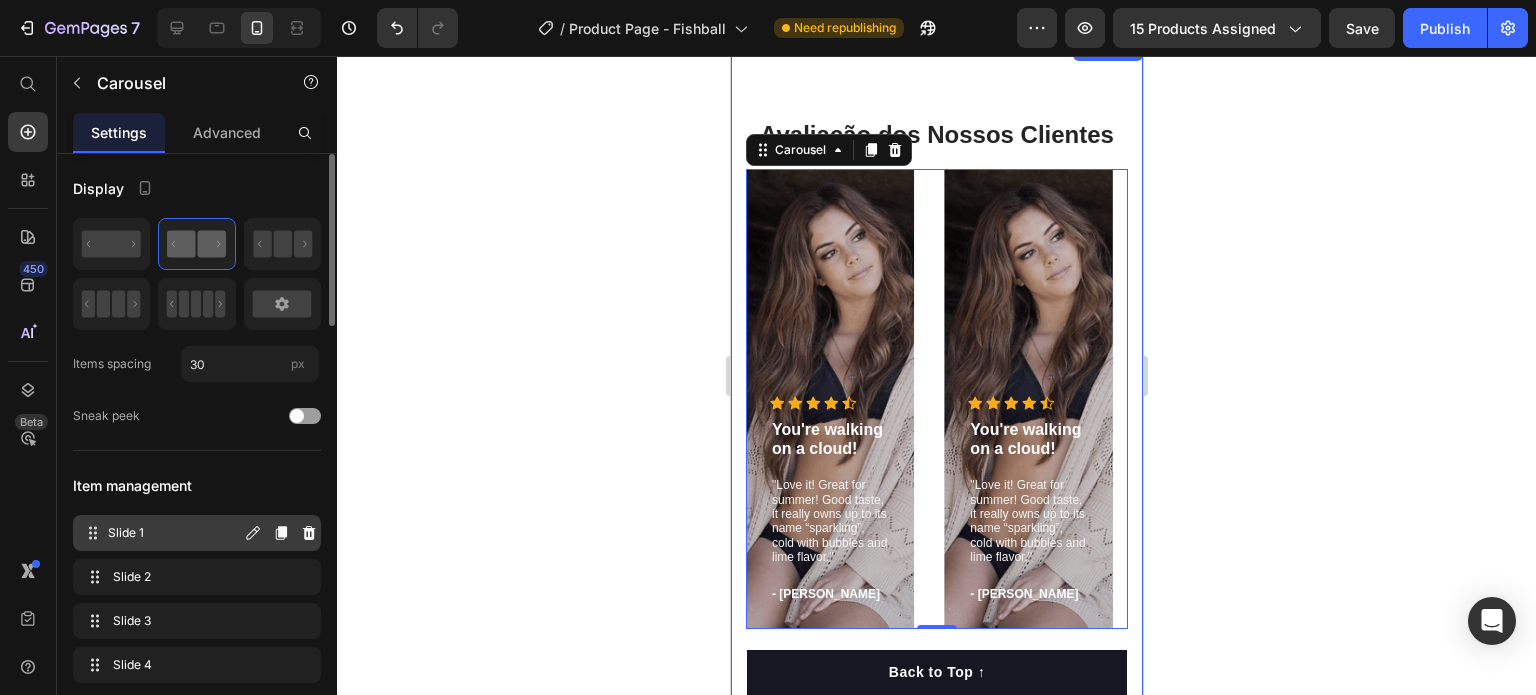 click on "Slide 1" at bounding box center (174, 533) 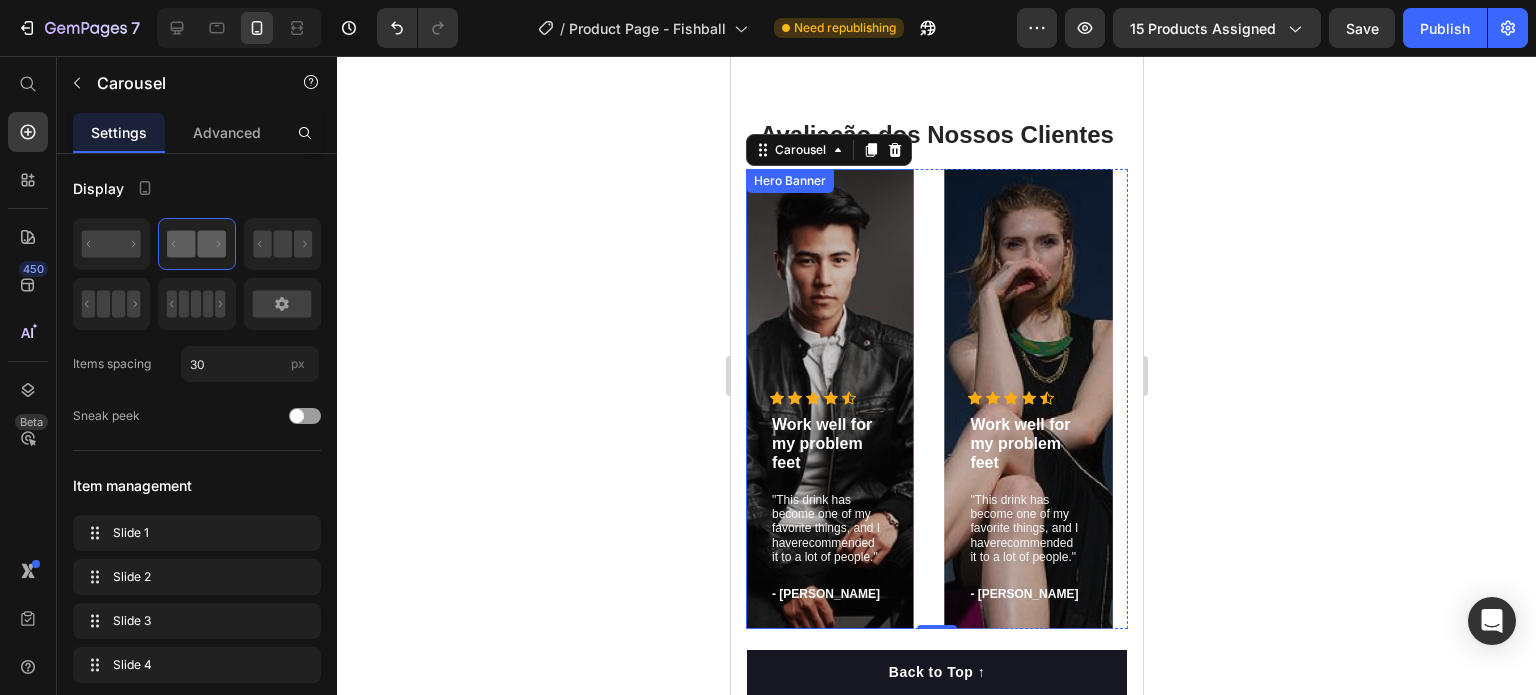 click at bounding box center [829, 399] 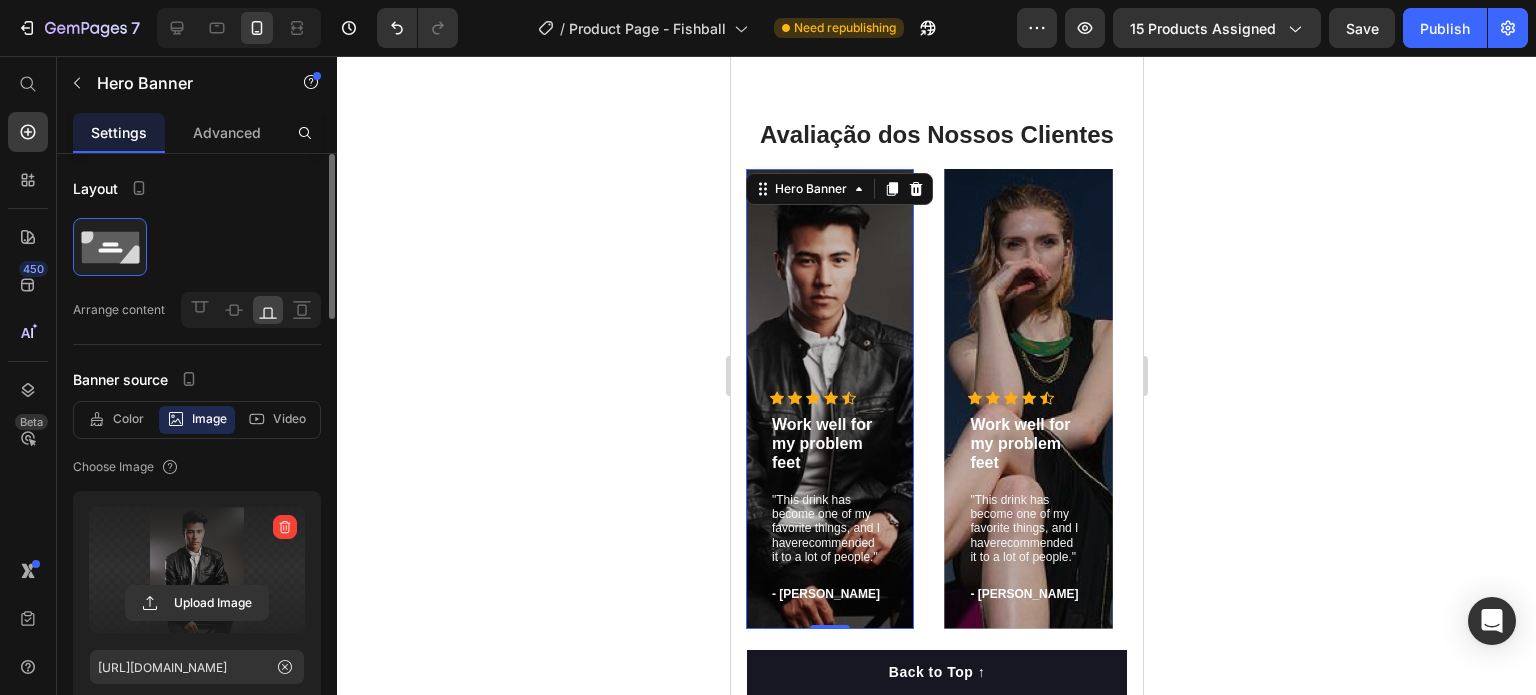 click at bounding box center [197, 570] 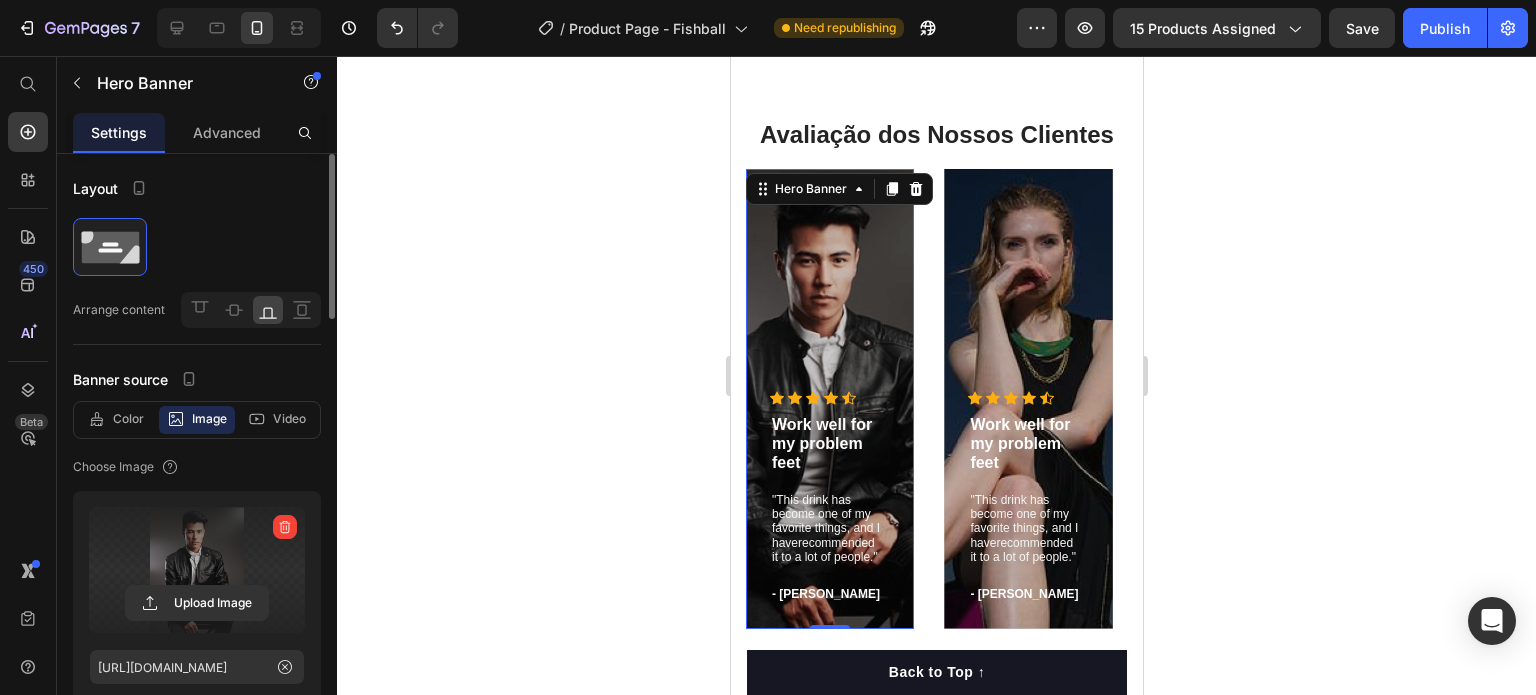 scroll, scrollTop: 100, scrollLeft: 0, axis: vertical 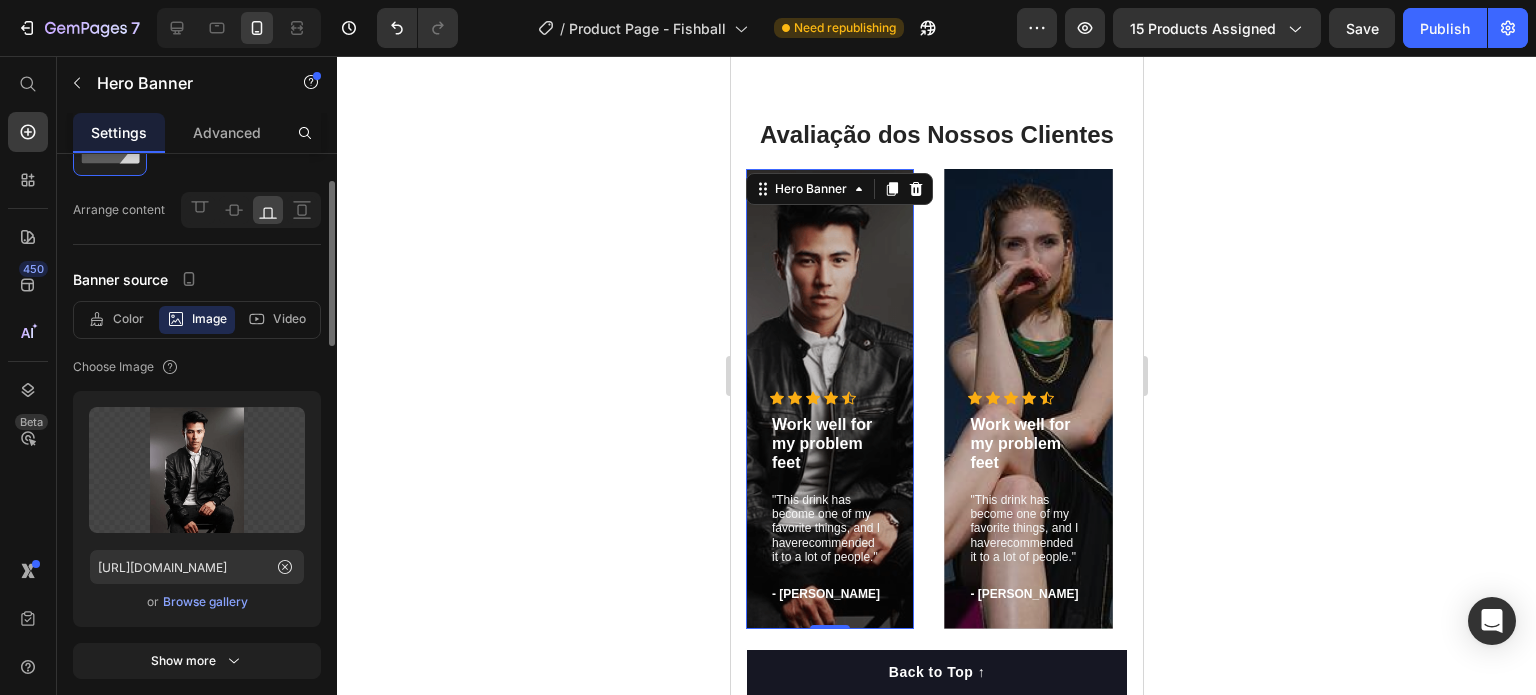 click on "Browse gallery" at bounding box center [205, 602] 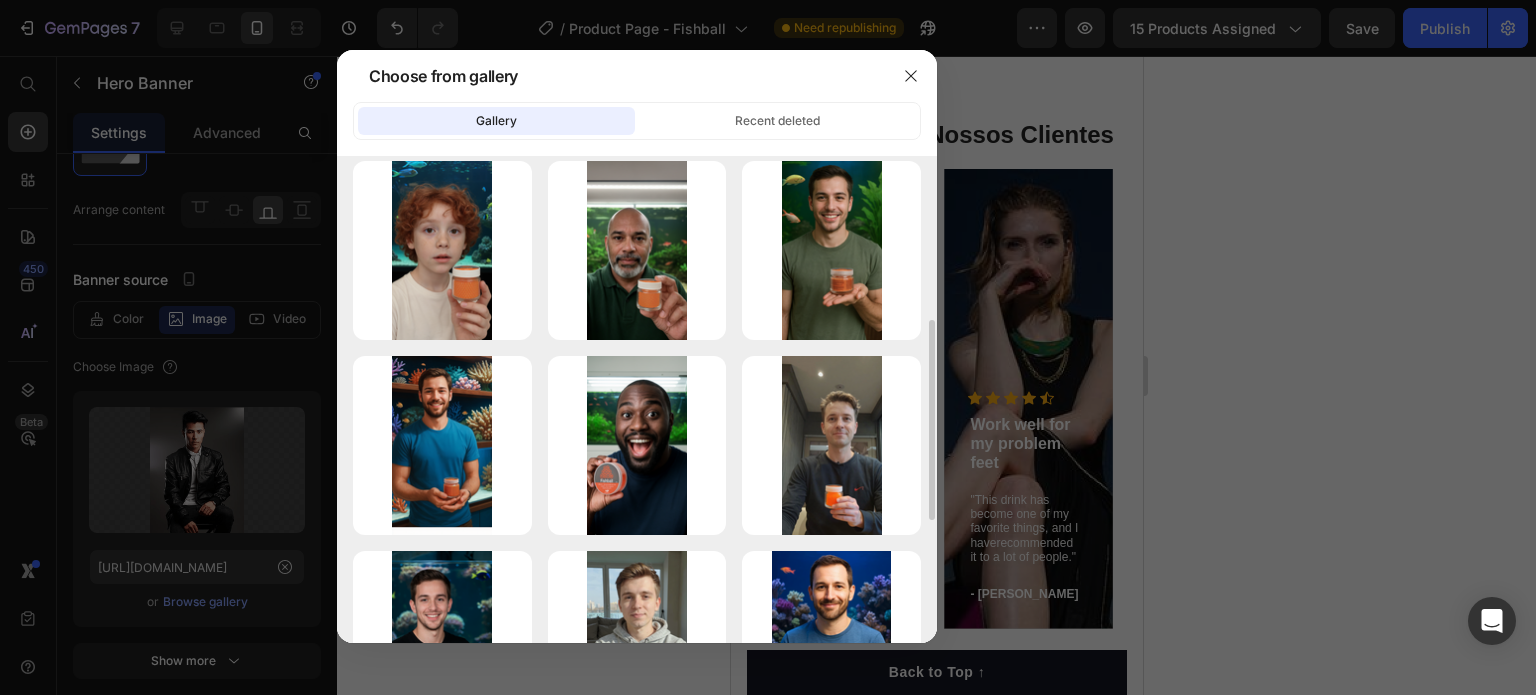 scroll, scrollTop: 697, scrollLeft: 0, axis: vertical 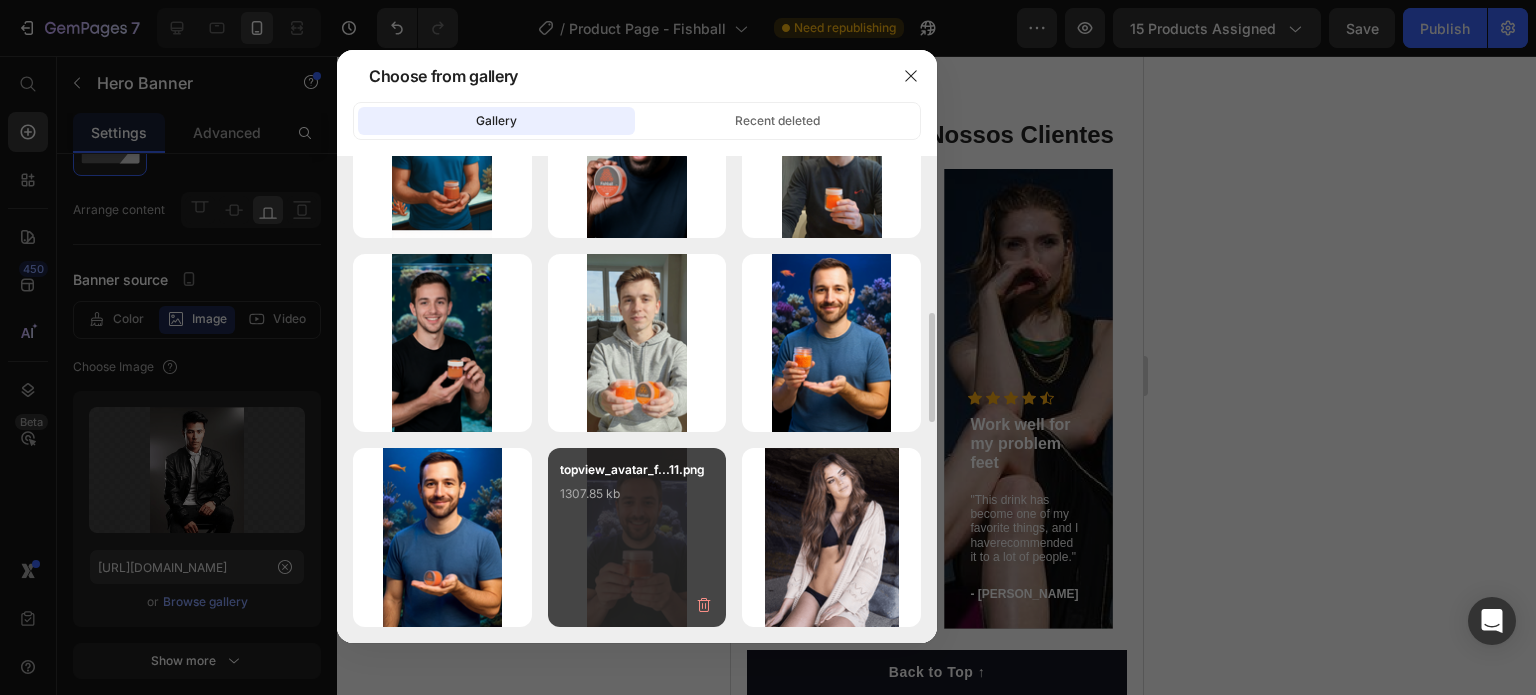 click on "topview_avatar_f...11.png 1307.85 kb" at bounding box center [637, 500] 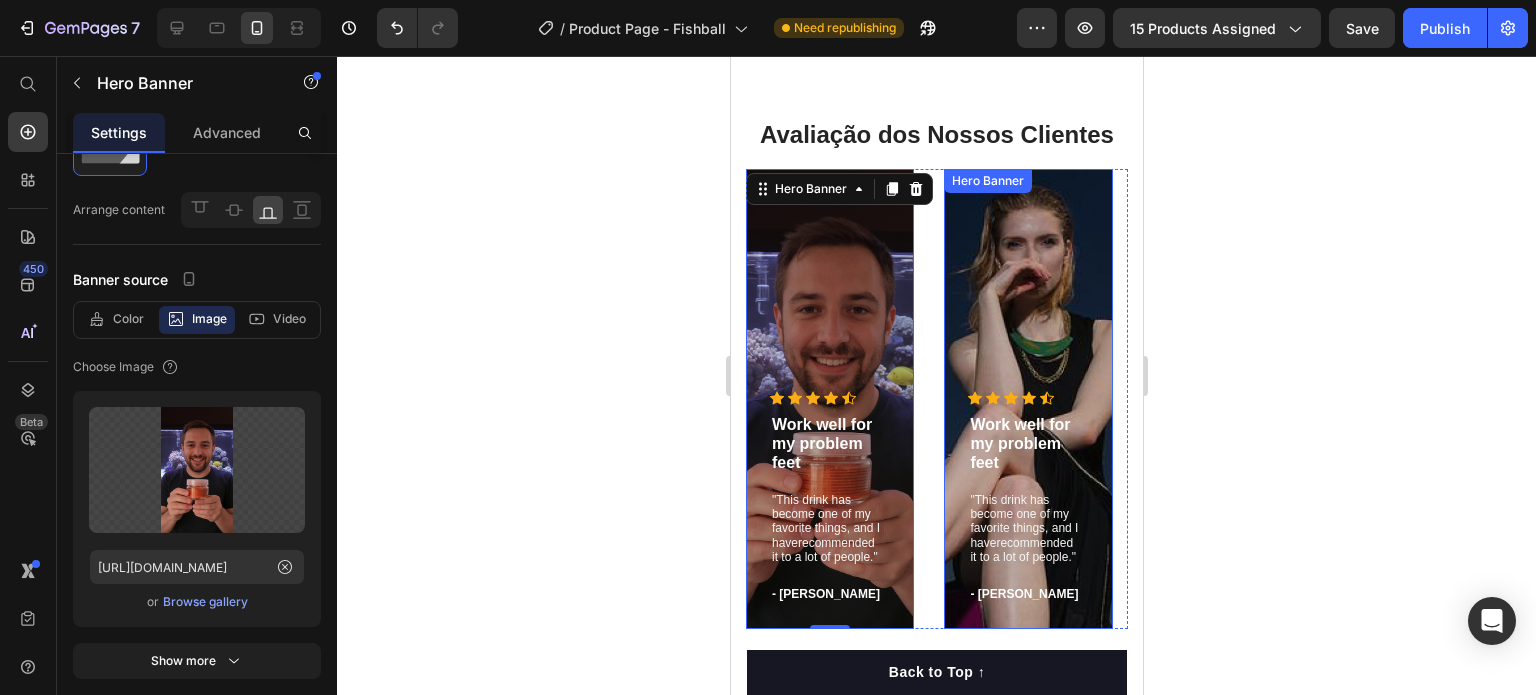 click at bounding box center [1027, 399] 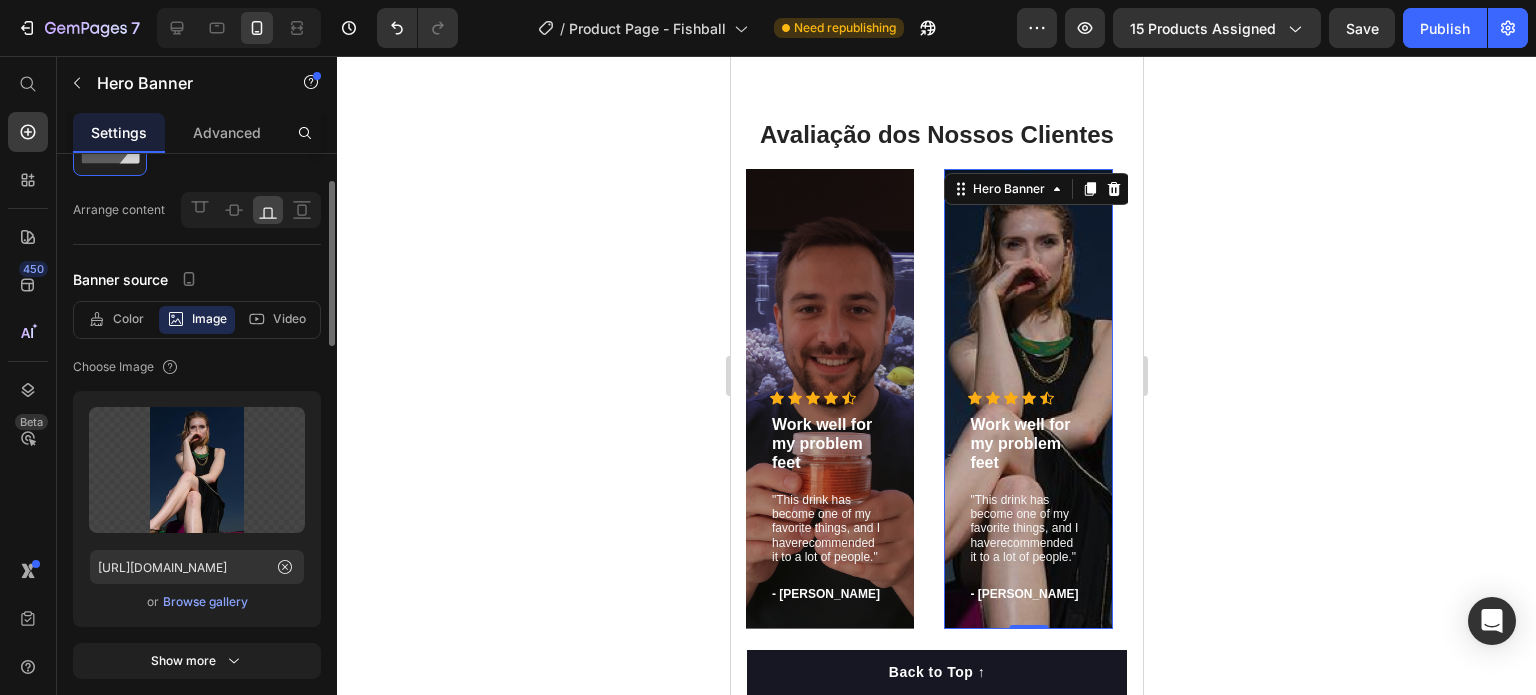 click on "Browse gallery" at bounding box center [205, 602] 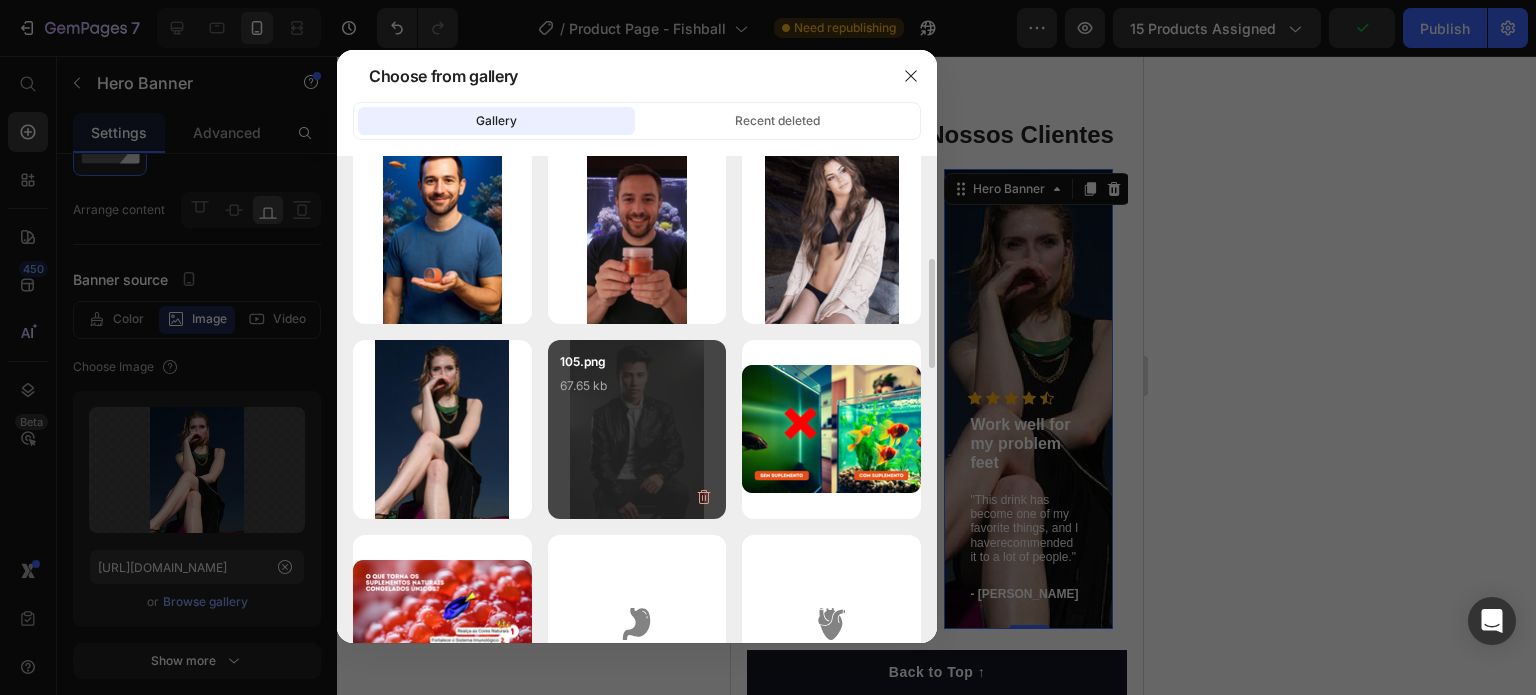 scroll, scrollTop: 800, scrollLeft: 0, axis: vertical 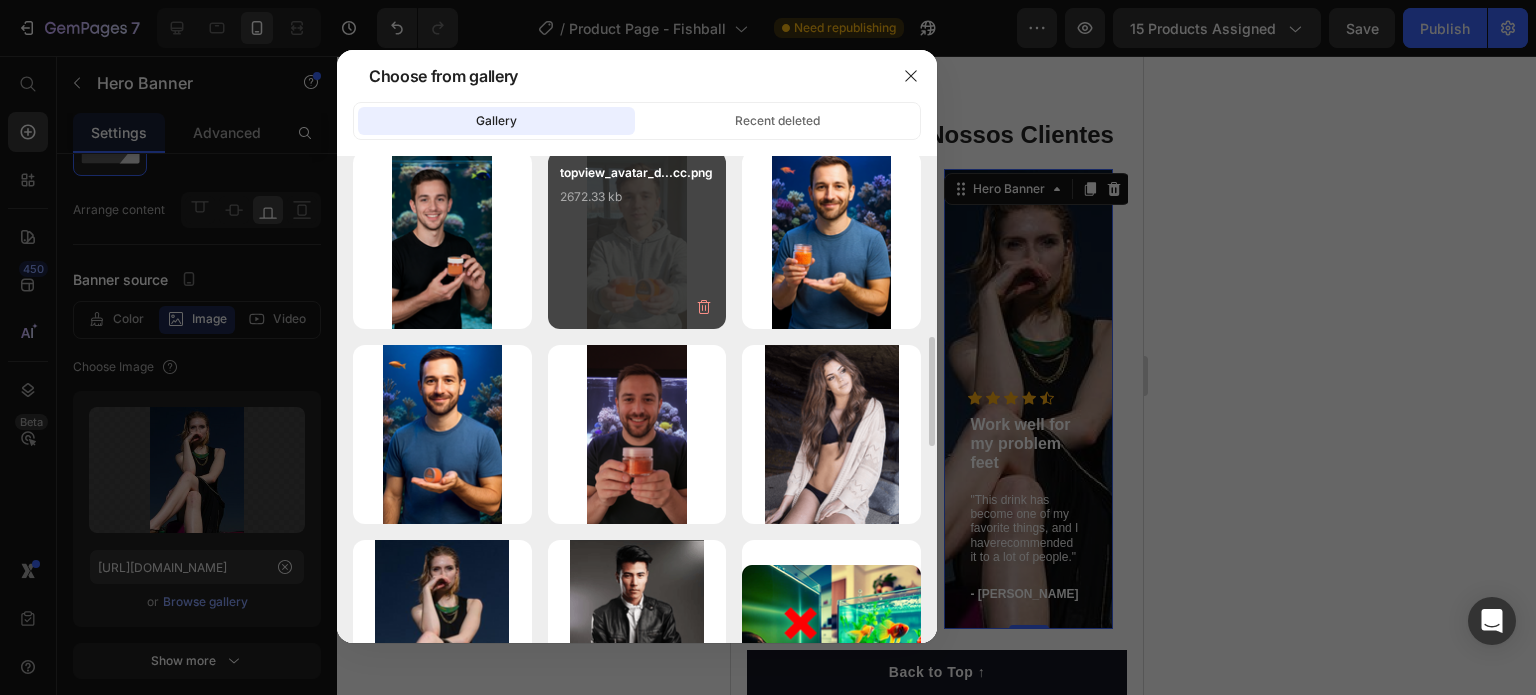 click on "topview_avatar_d...cc.png 2672.33 kb" at bounding box center (637, 240) 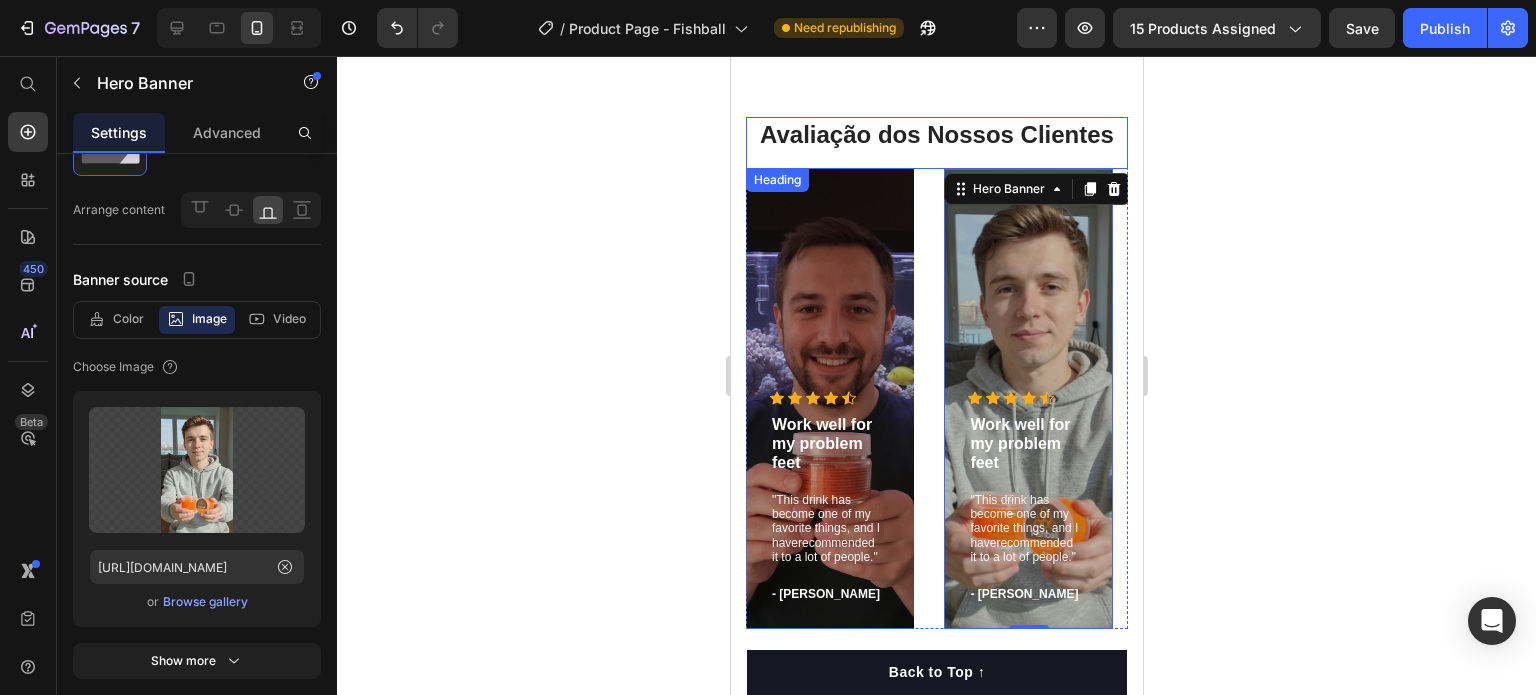 click on "Heading" at bounding box center [776, 180] 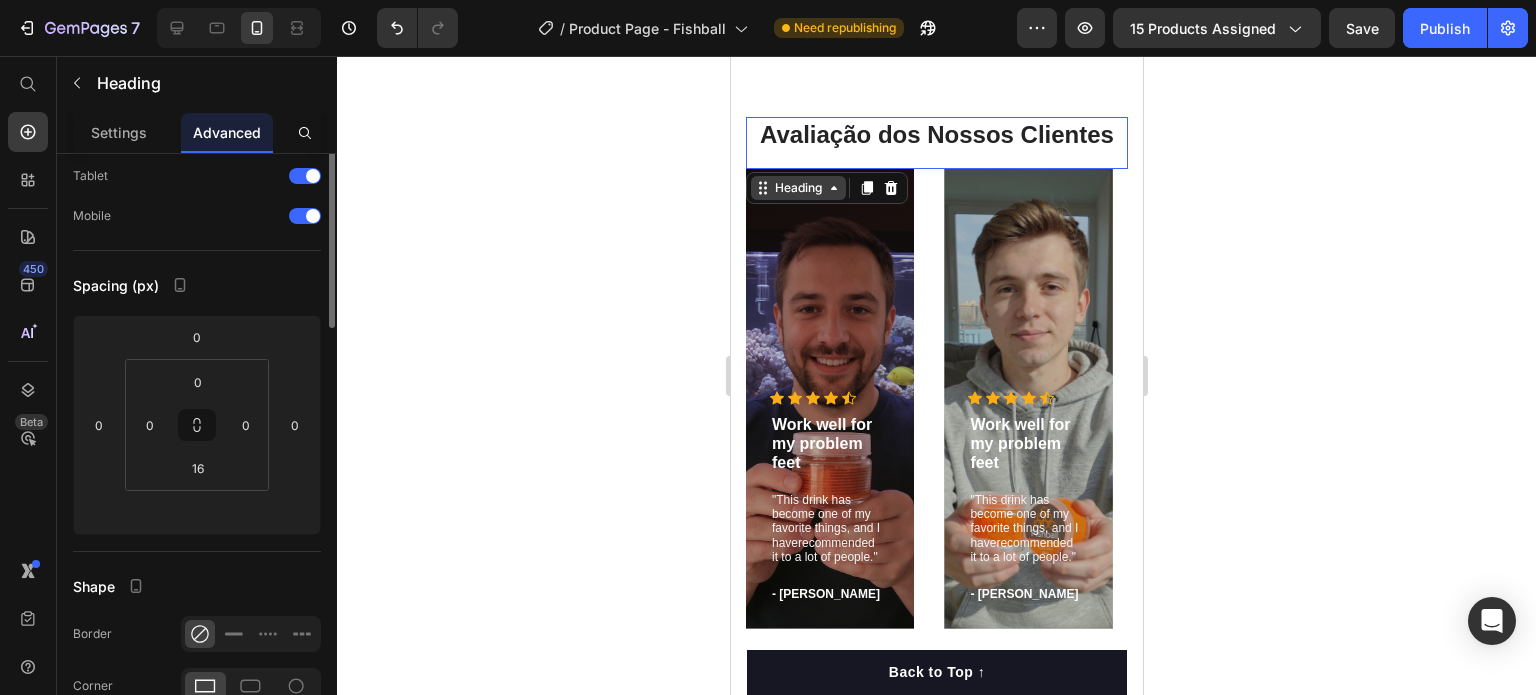 scroll, scrollTop: 0, scrollLeft: 0, axis: both 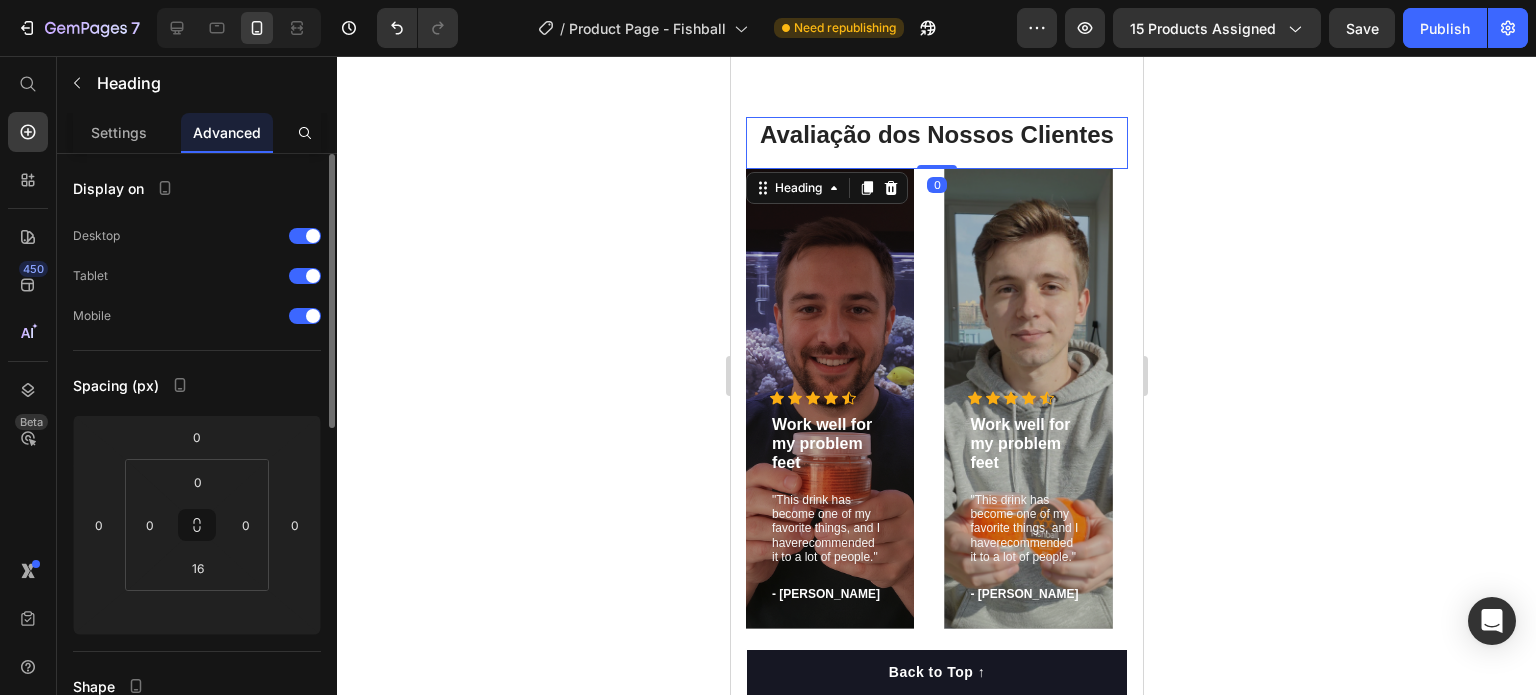 click on "Heading" at bounding box center (826, 188) 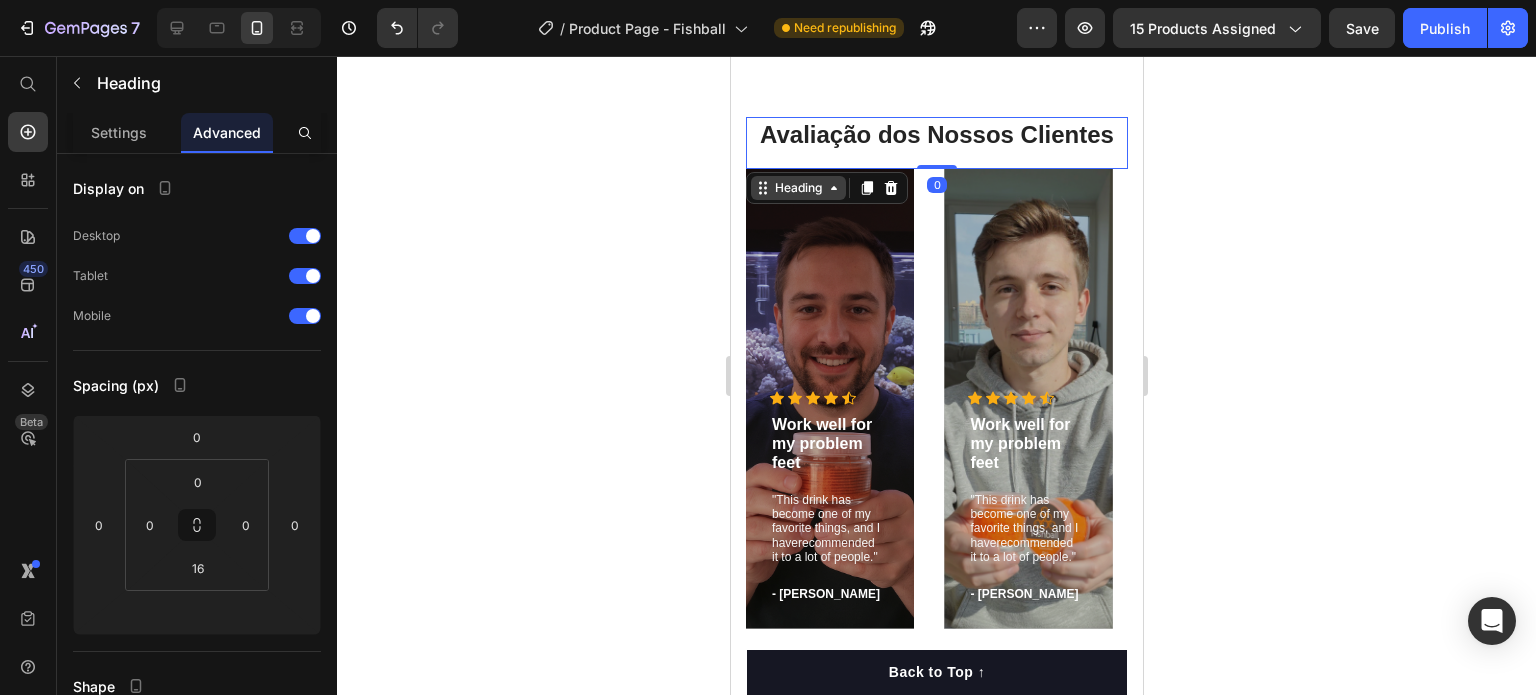click on "Heading" at bounding box center [797, 188] 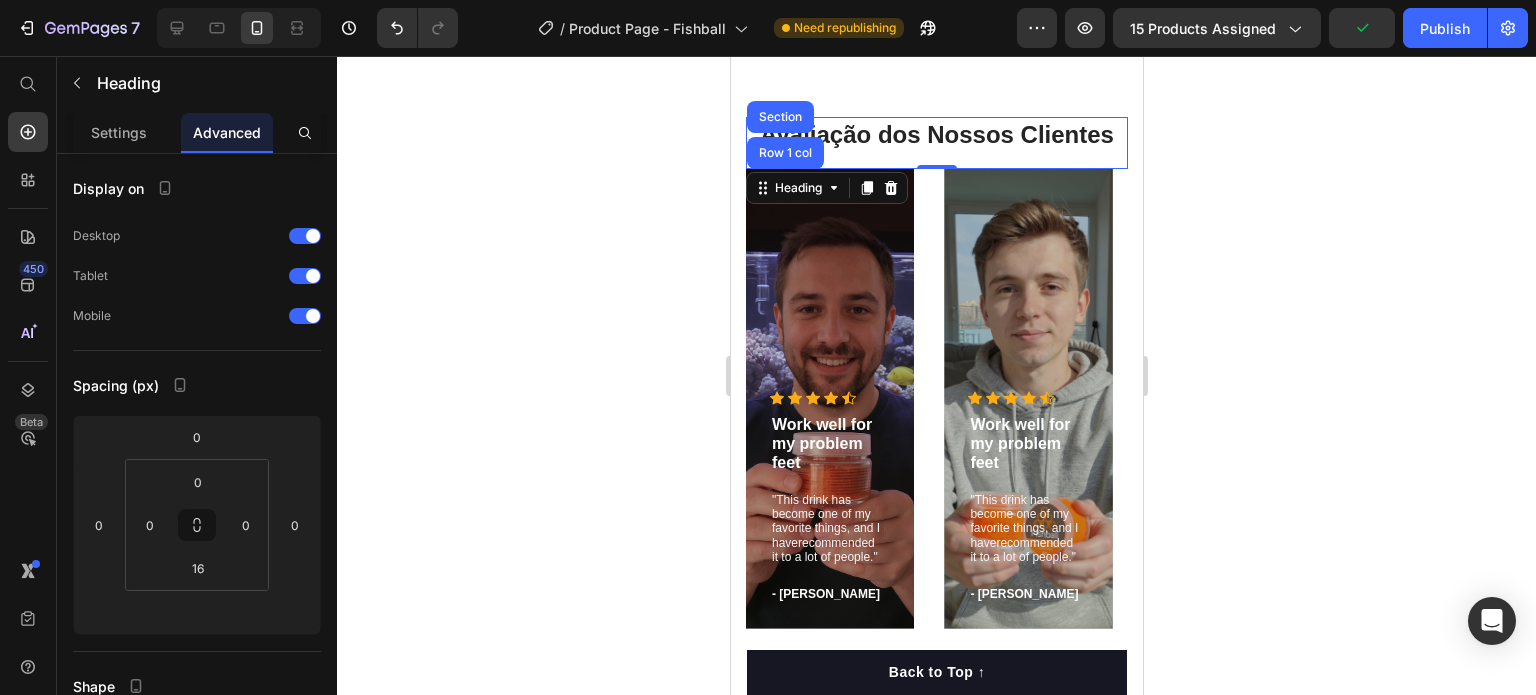 click 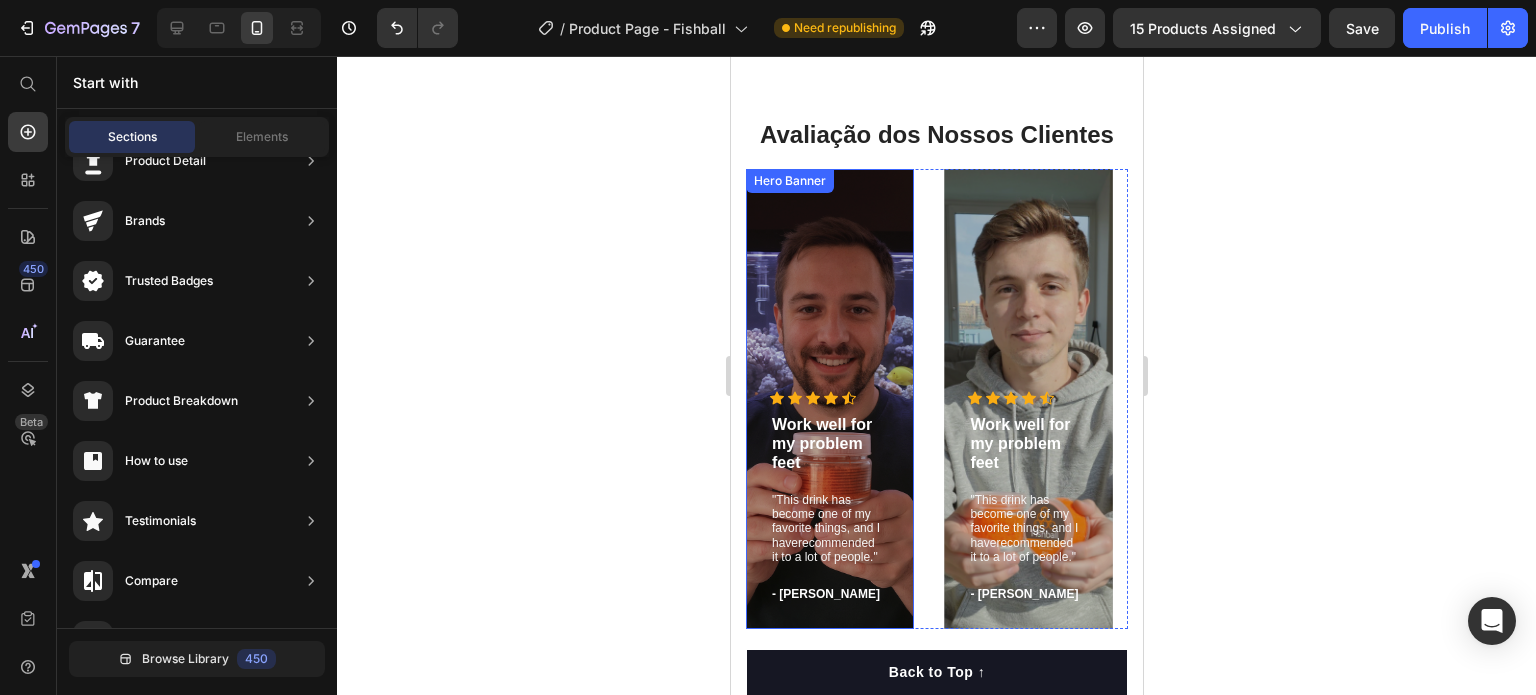 click on "Hero Banner" at bounding box center [789, 181] 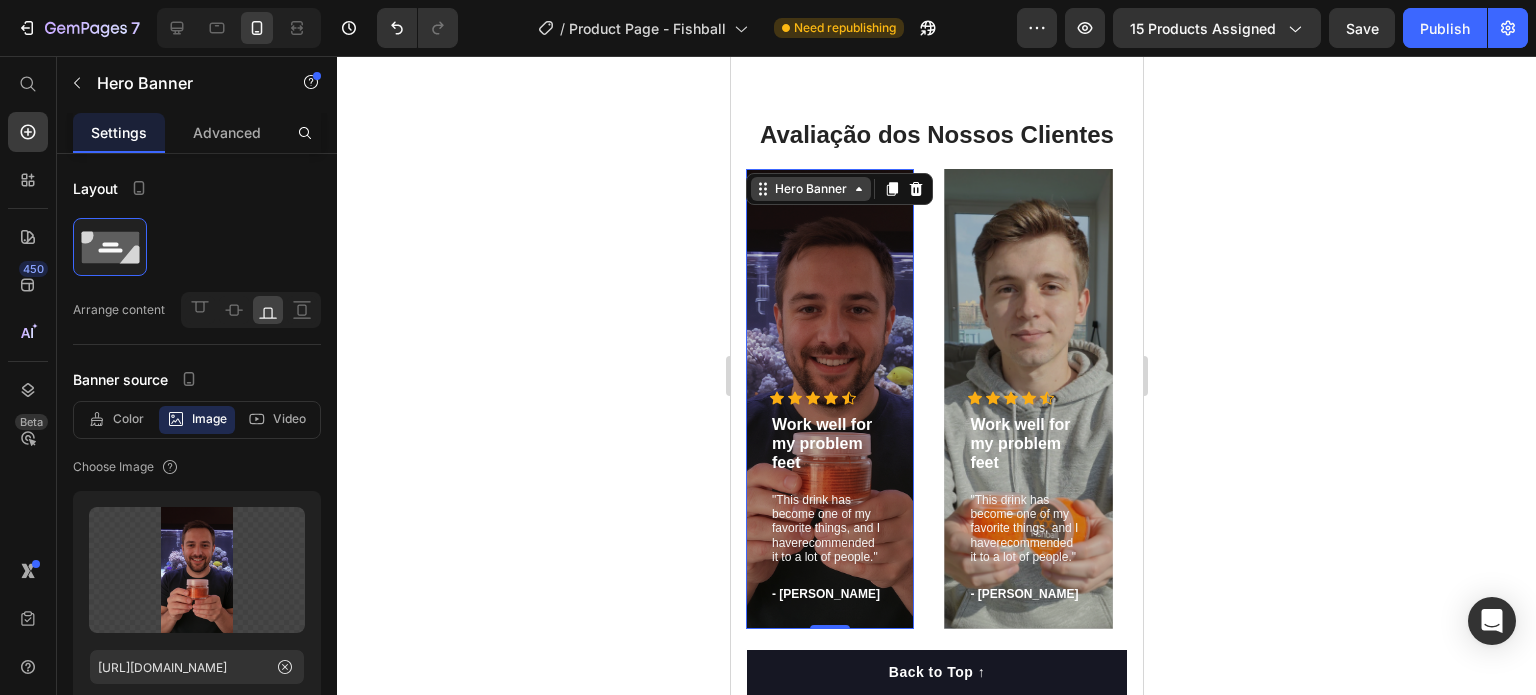 click on "Hero Banner" at bounding box center [810, 189] 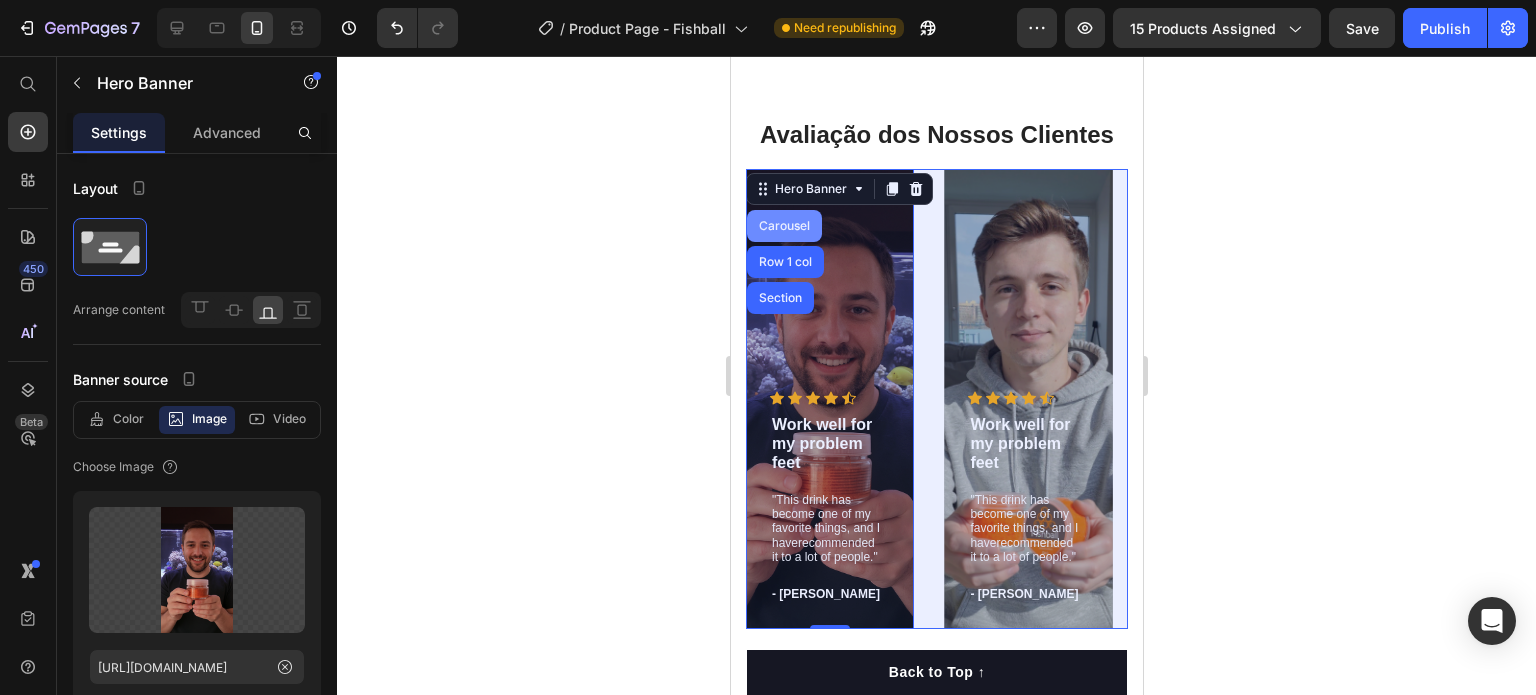 click on "Carousel" at bounding box center (783, 226) 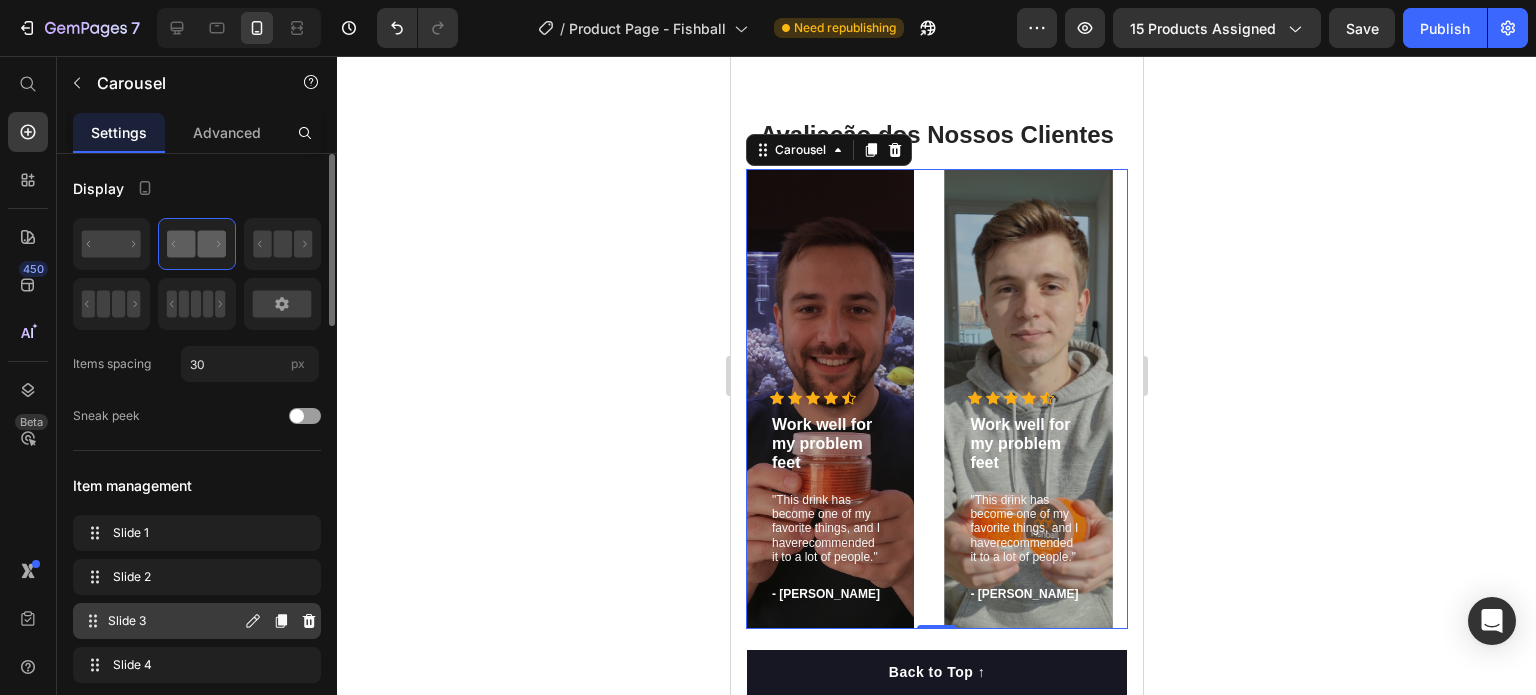click on "Slide 3 Slide 3" at bounding box center [161, 621] 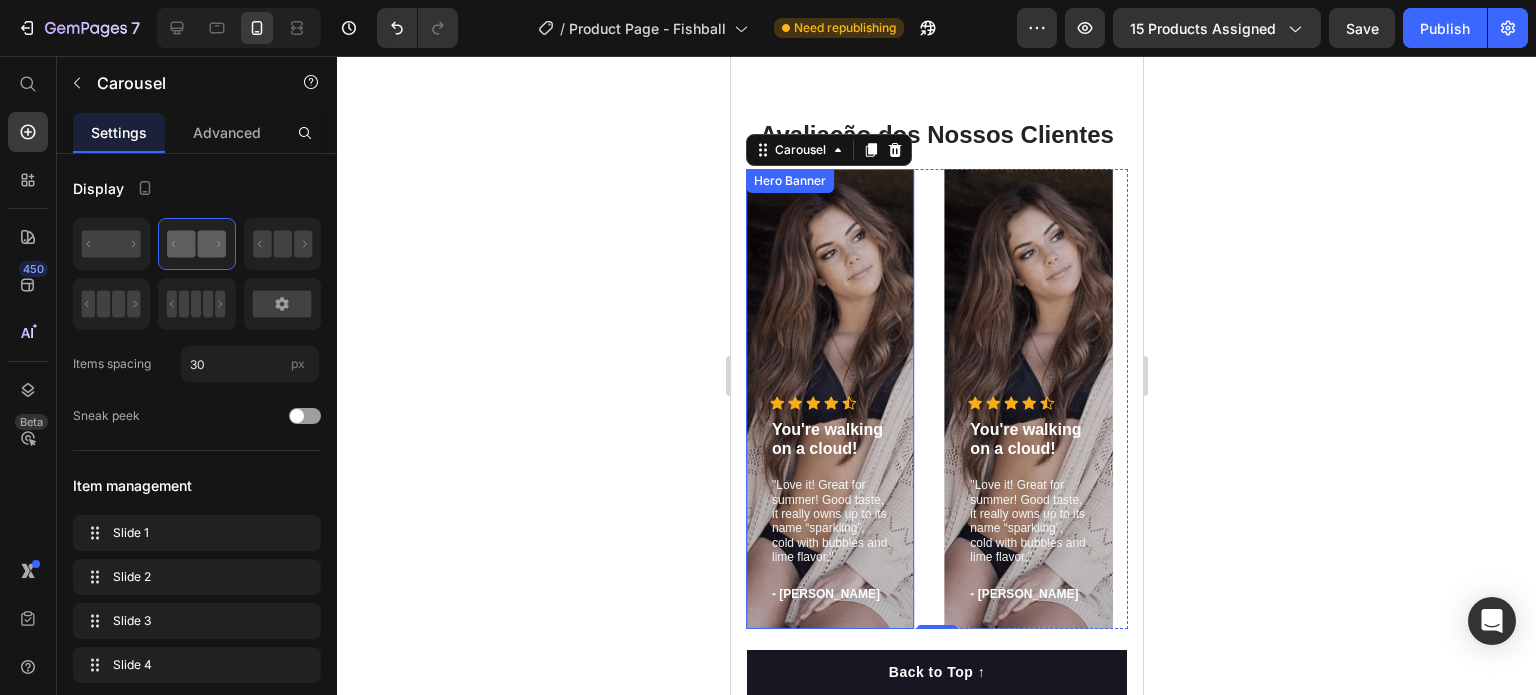 click at bounding box center [829, 399] 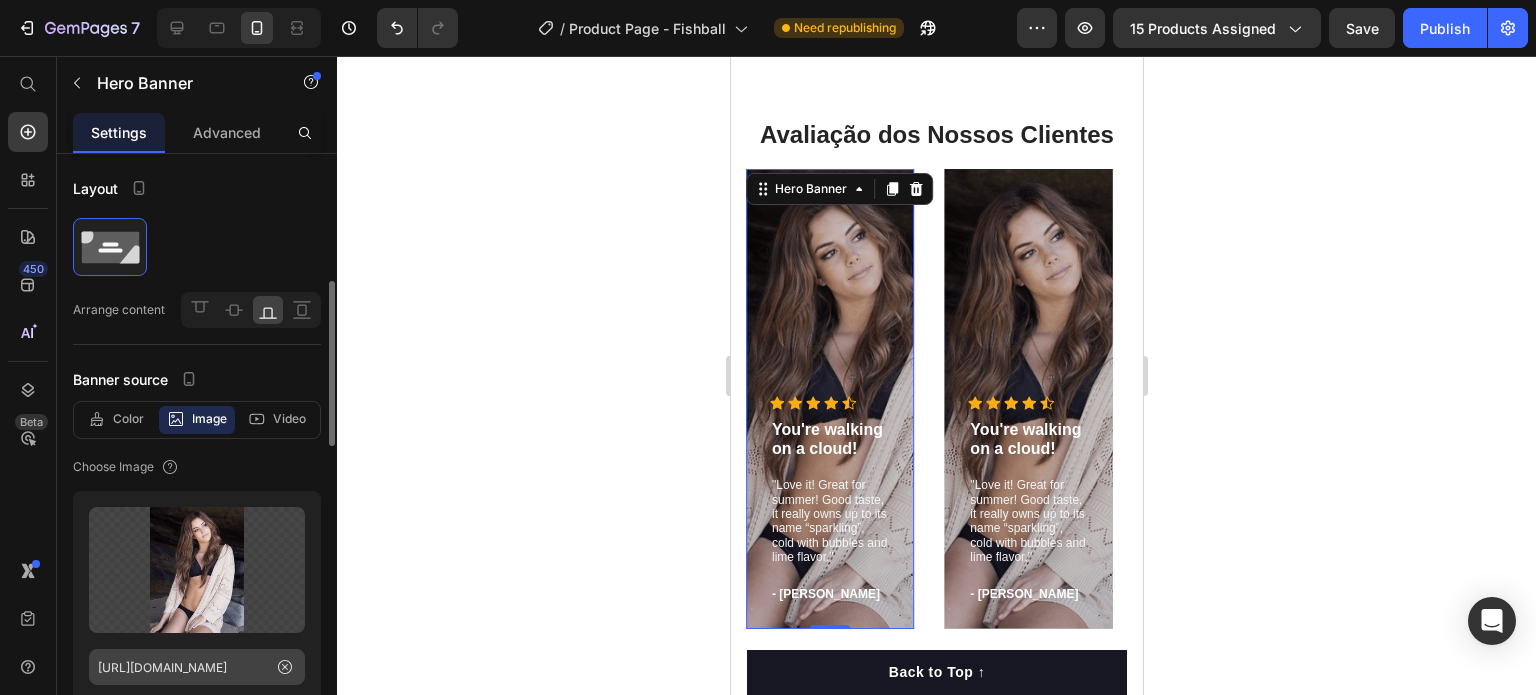 scroll, scrollTop: 100, scrollLeft: 0, axis: vertical 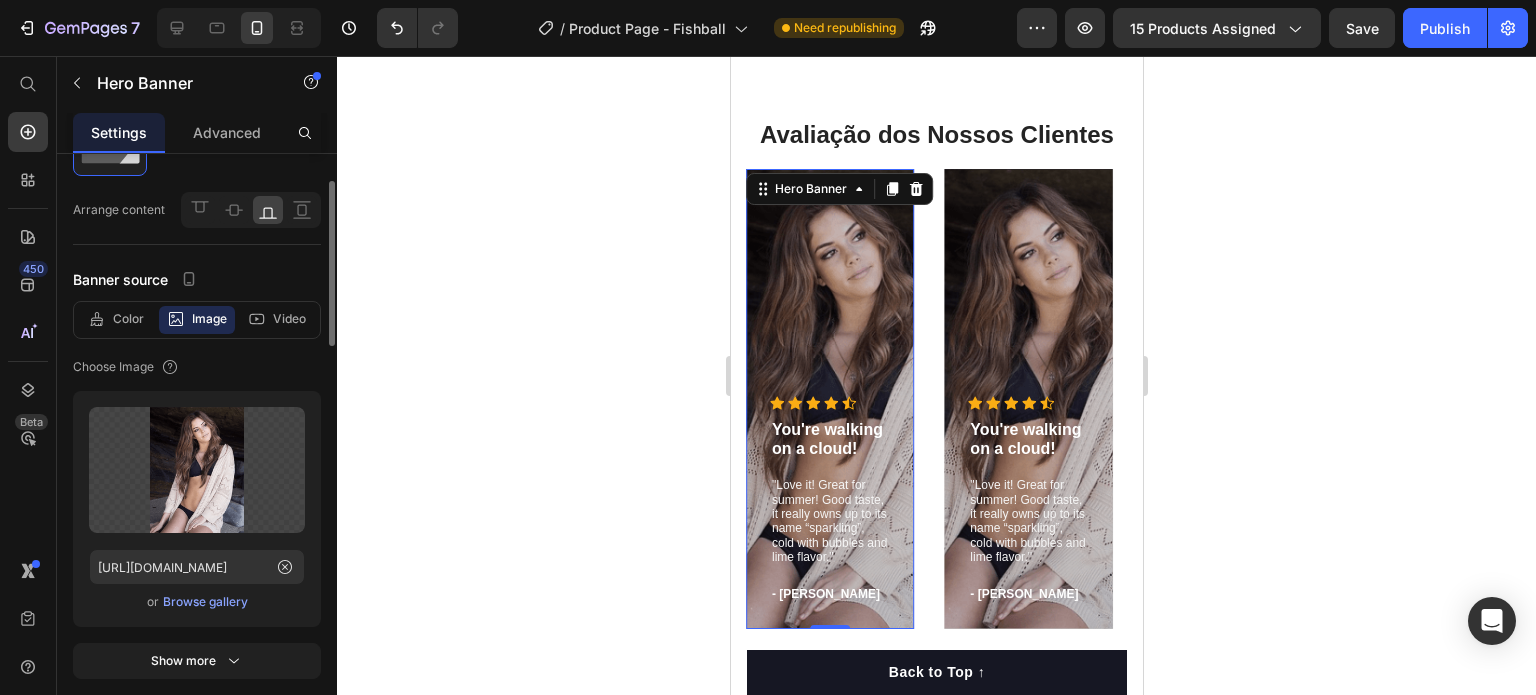 click on "Browse gallery" at bounding box center (205, 602) 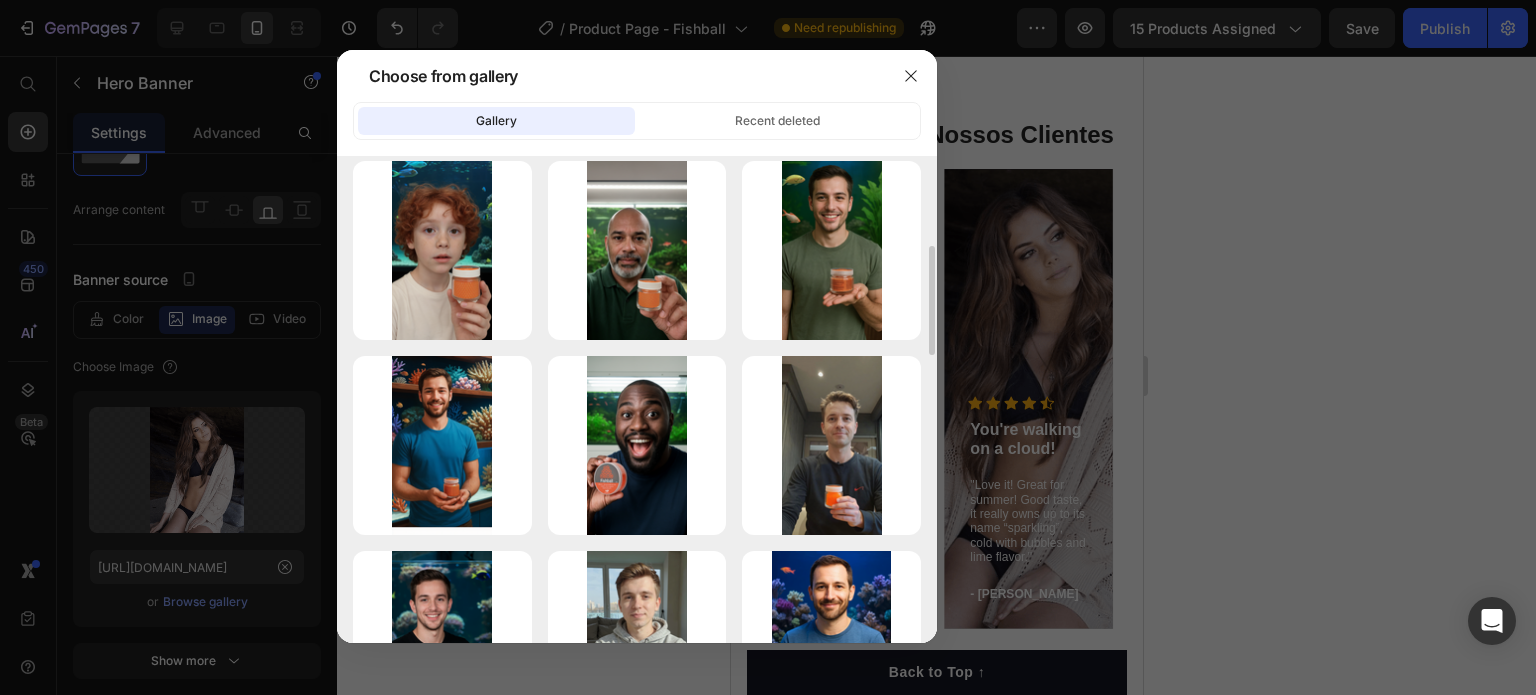 scroll, scrollTop: 300, scrollLeft: 0, axis: vertical 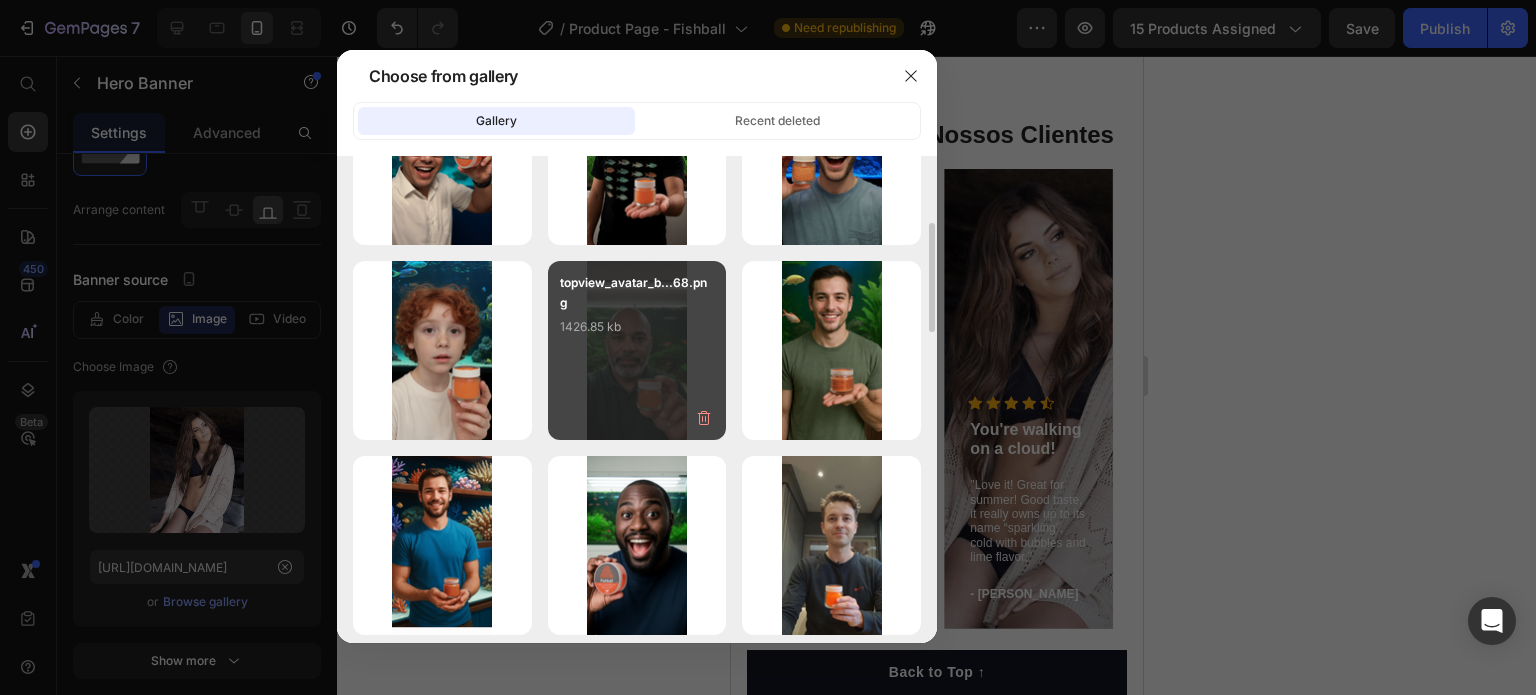 click on "topview_avatar_b...68.png 1426.85 kb" at bounding box center [637, 350] 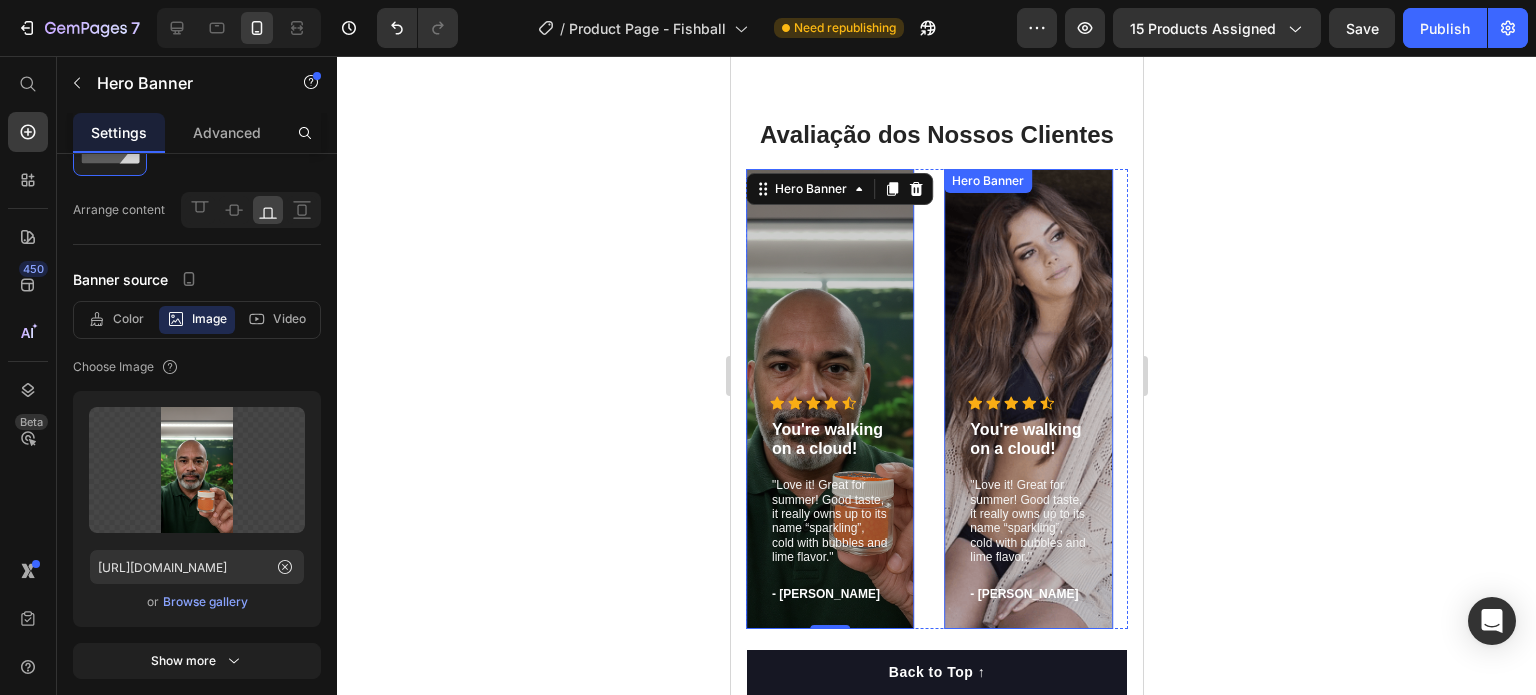 click at bounding box center (1027, 399) 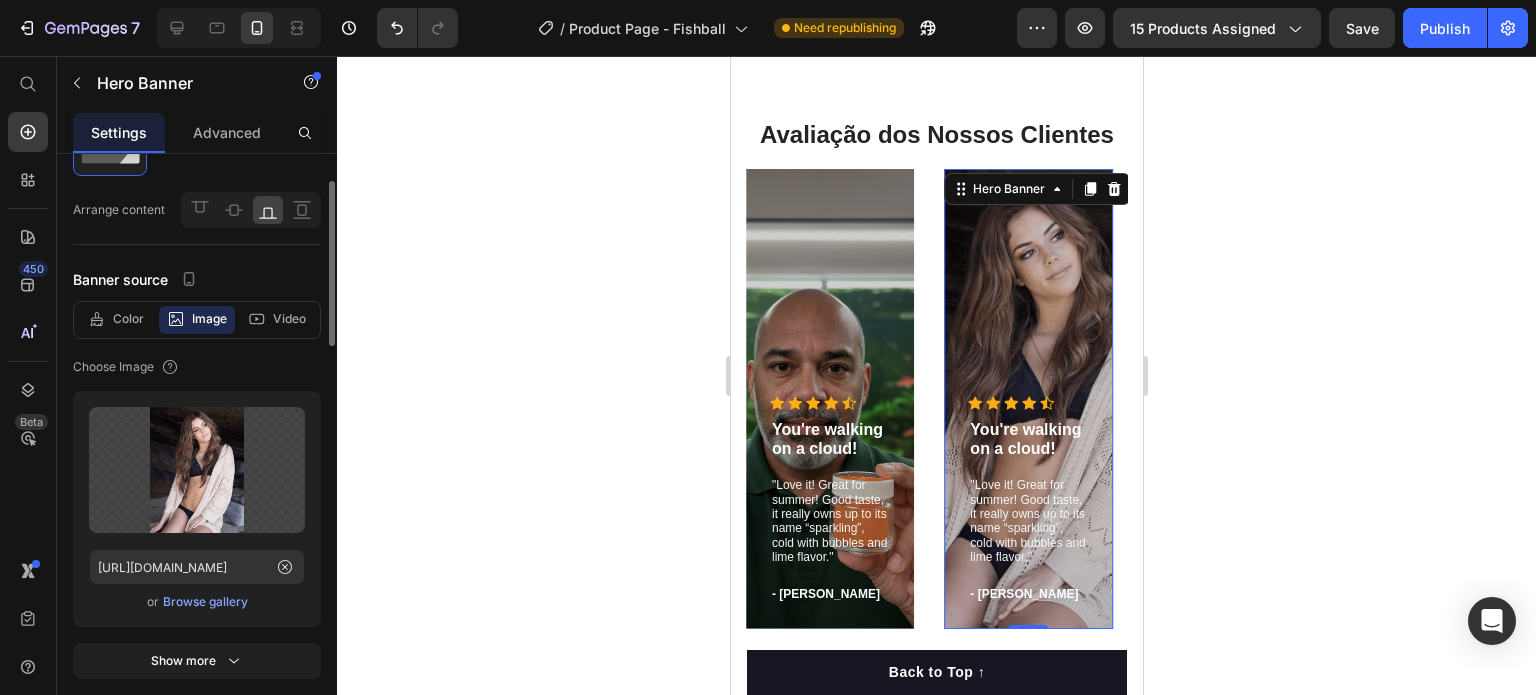 click on "Browse gallery" at bounding box center (205, 602) 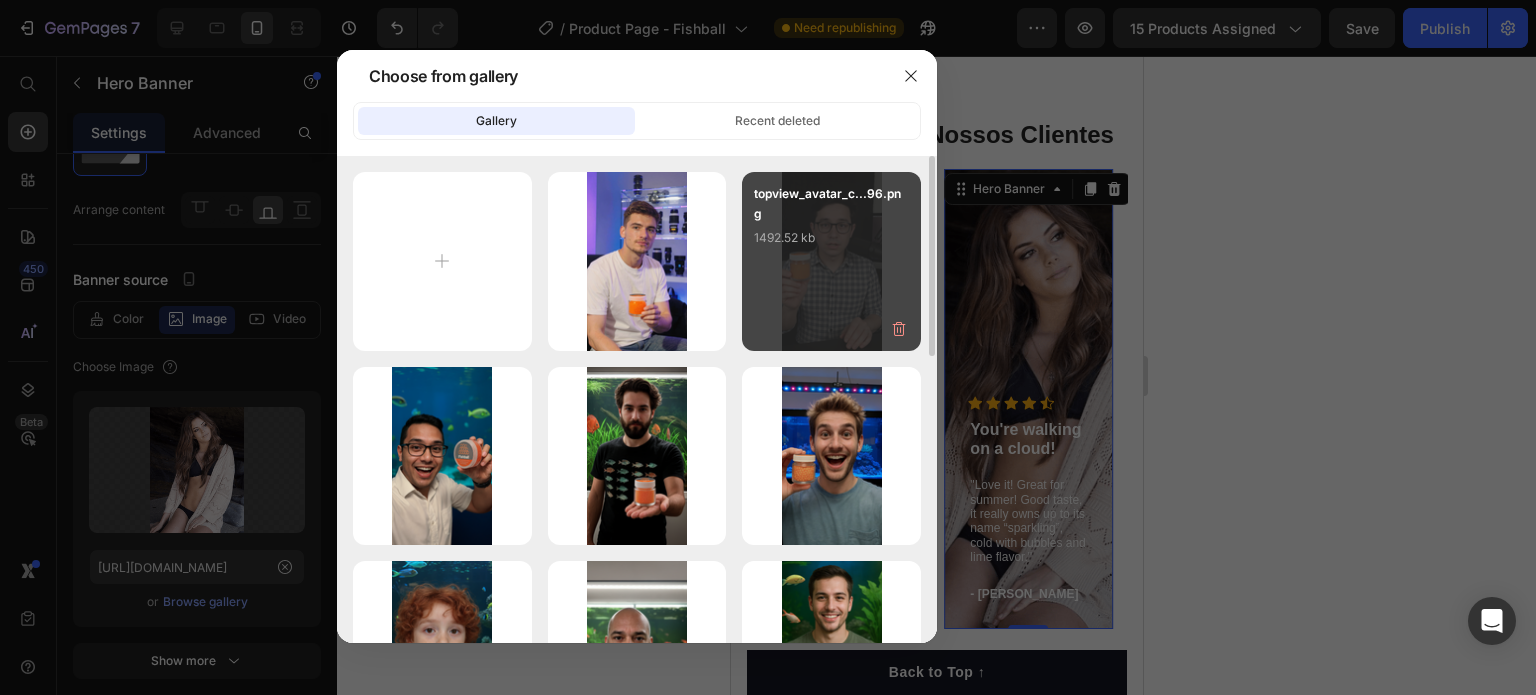 click on "topview_avatar_c...96.png 1492.52 kb" at bounding box center (831, 224) 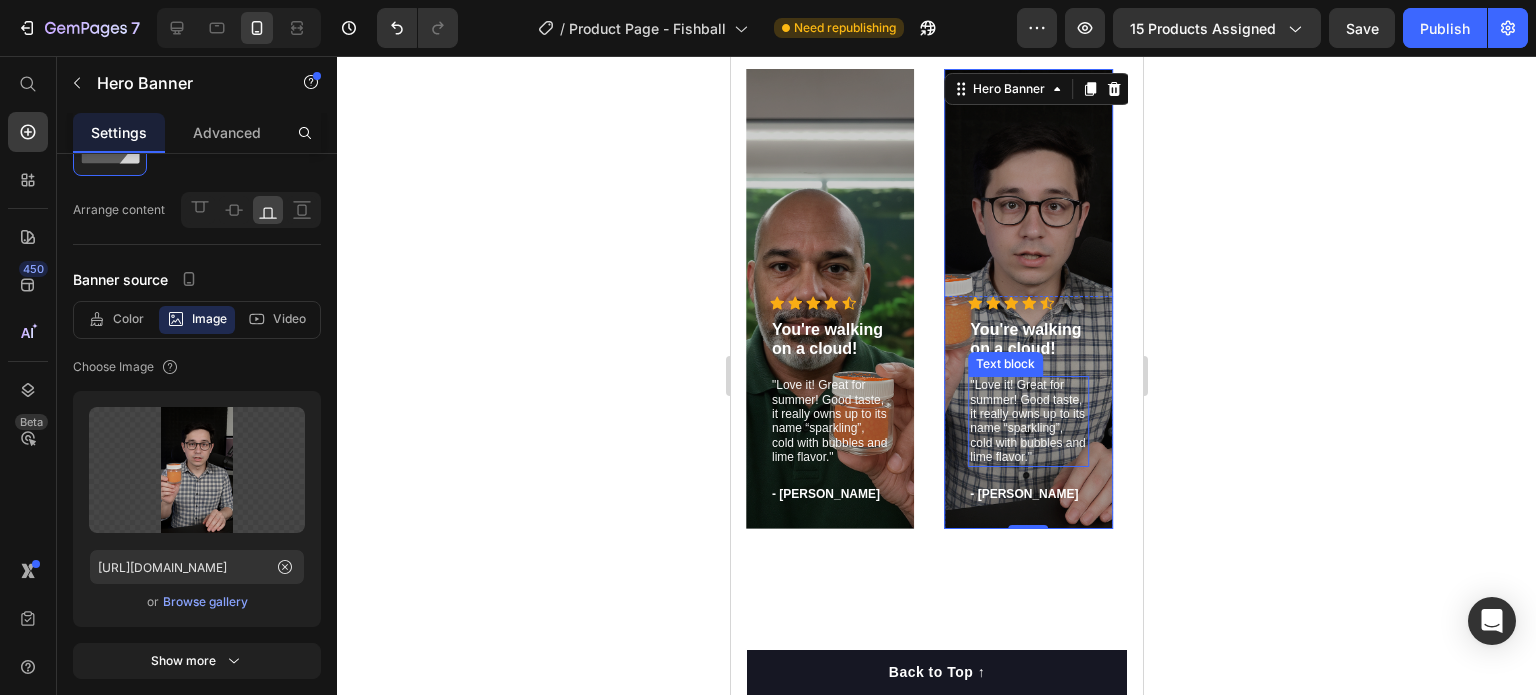 scroll, scrollTop: 5547, scrollLeft: 0, axis: vertical 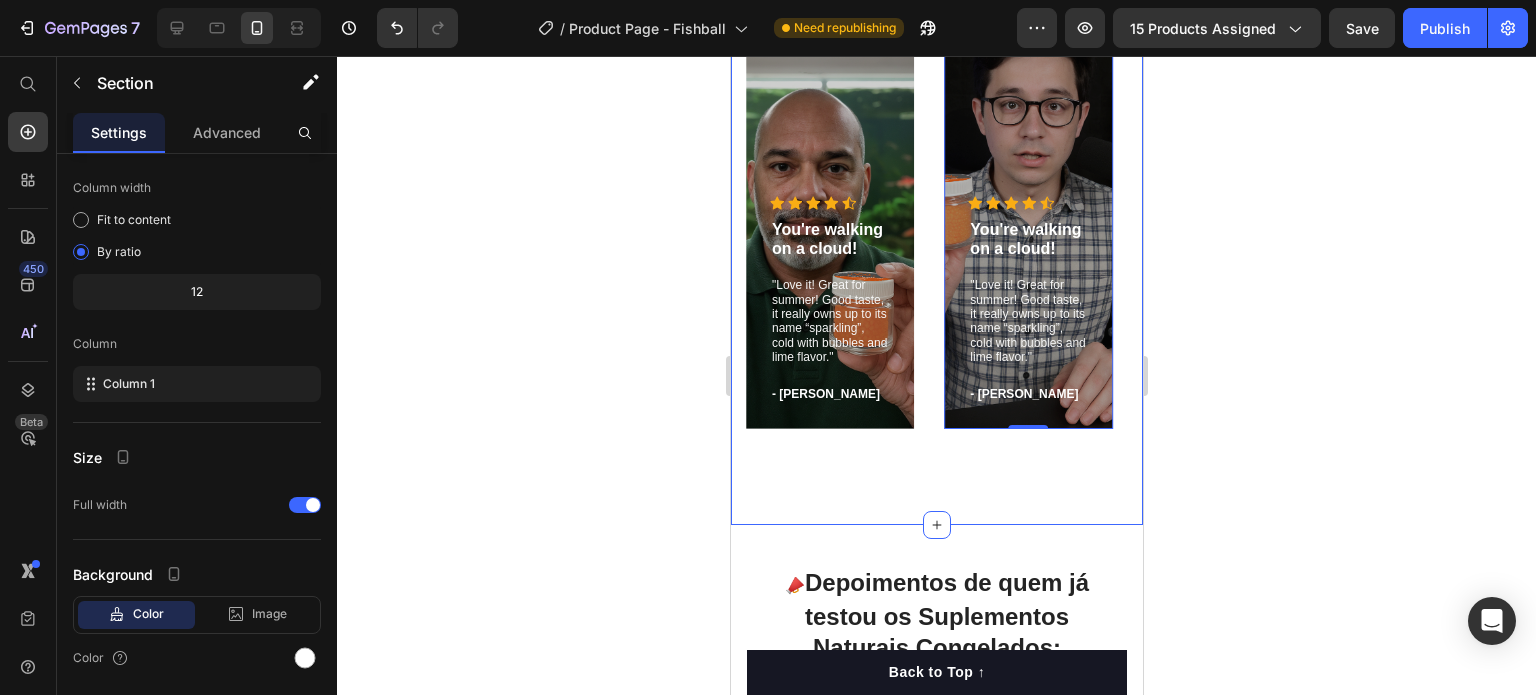click on "Avaliação dos Nossos Clientes Heading                Icon                Icon                Icon                Icon
Icon Icon List Hoz Work well for my problem feet Text block "This drink has become one of my  favorite things, and I haverecommended it to a lot of people." Text block - Timothy A. Text block Row Hero Banner                Icon                Icon                Icon                Icon
Icon Icon List Hoz Work well for my problem feet Text block "This drink has become one of my  favorite things, and I haverecommended it to a lot of people." Text block - Olivia P. Text block Row Hero Banner                Icon                Icon                Icon                Icon
Icon Icon List Hoz You're walking on a cloud! Text block "Love it! Great for summer! Good taste, it really owns up to its name “sparkling”, cold with bubbles and lime flavor." Text block - Ryan S. Text block Row Hero Banner                Icon                Icon Icon Icon" at bounding box center [936, 180] 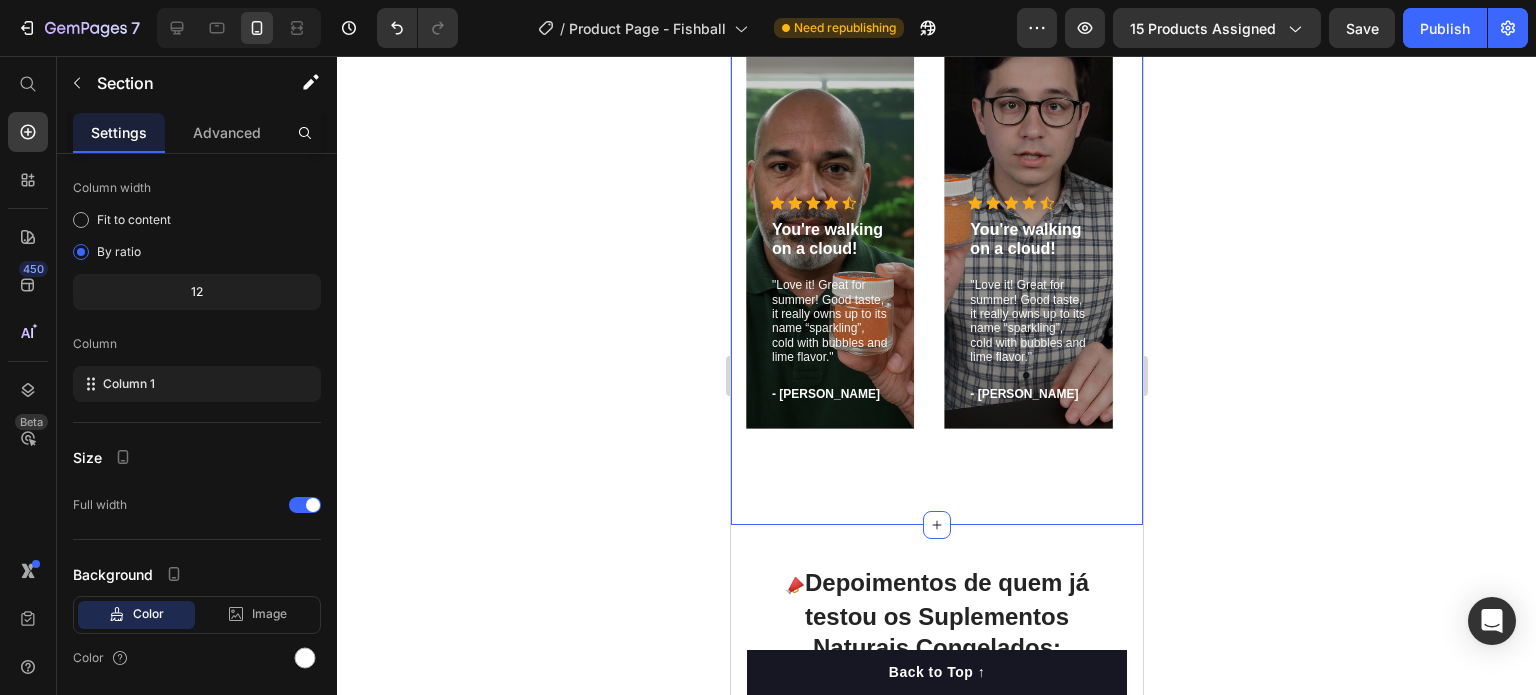 scroll, scrollTop: 0, scrollLeft: 0, axis: both 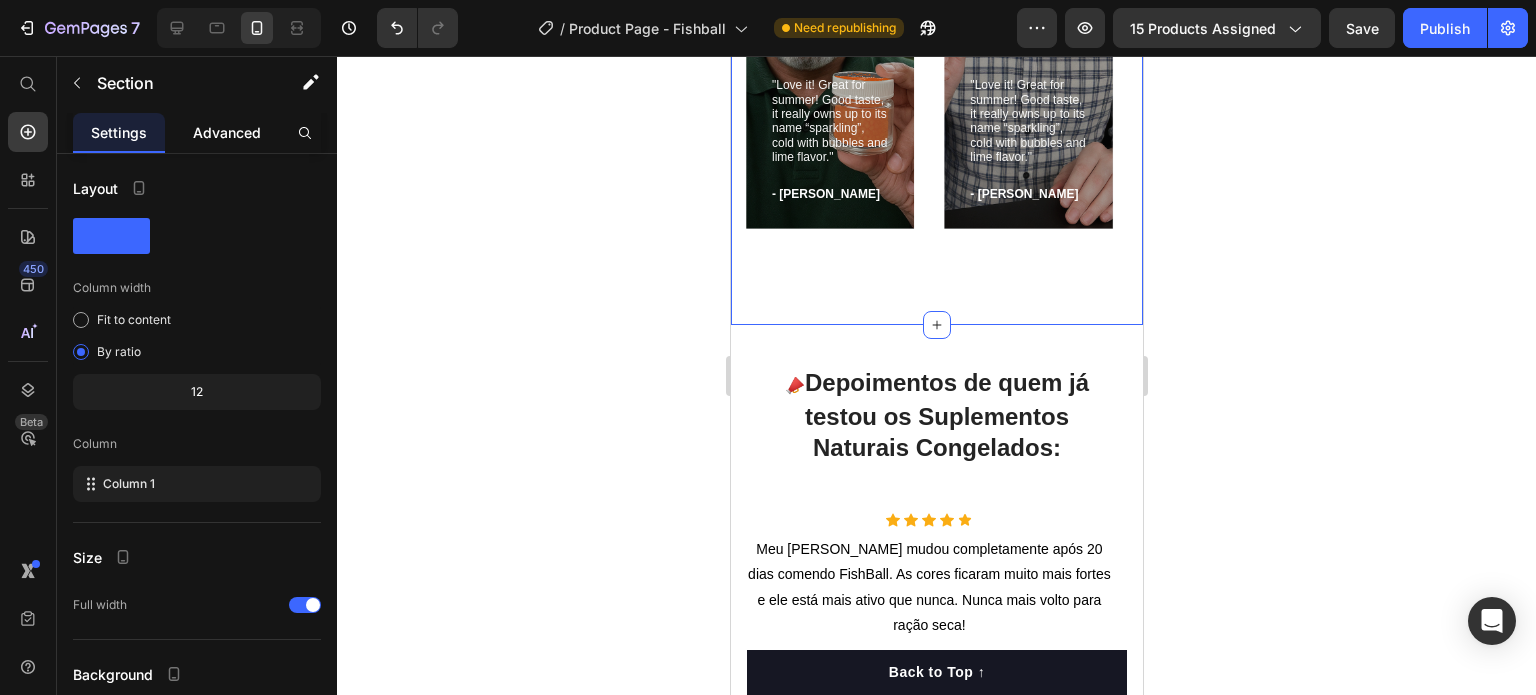 click on "Advanced" at bounding box center [227, 132] 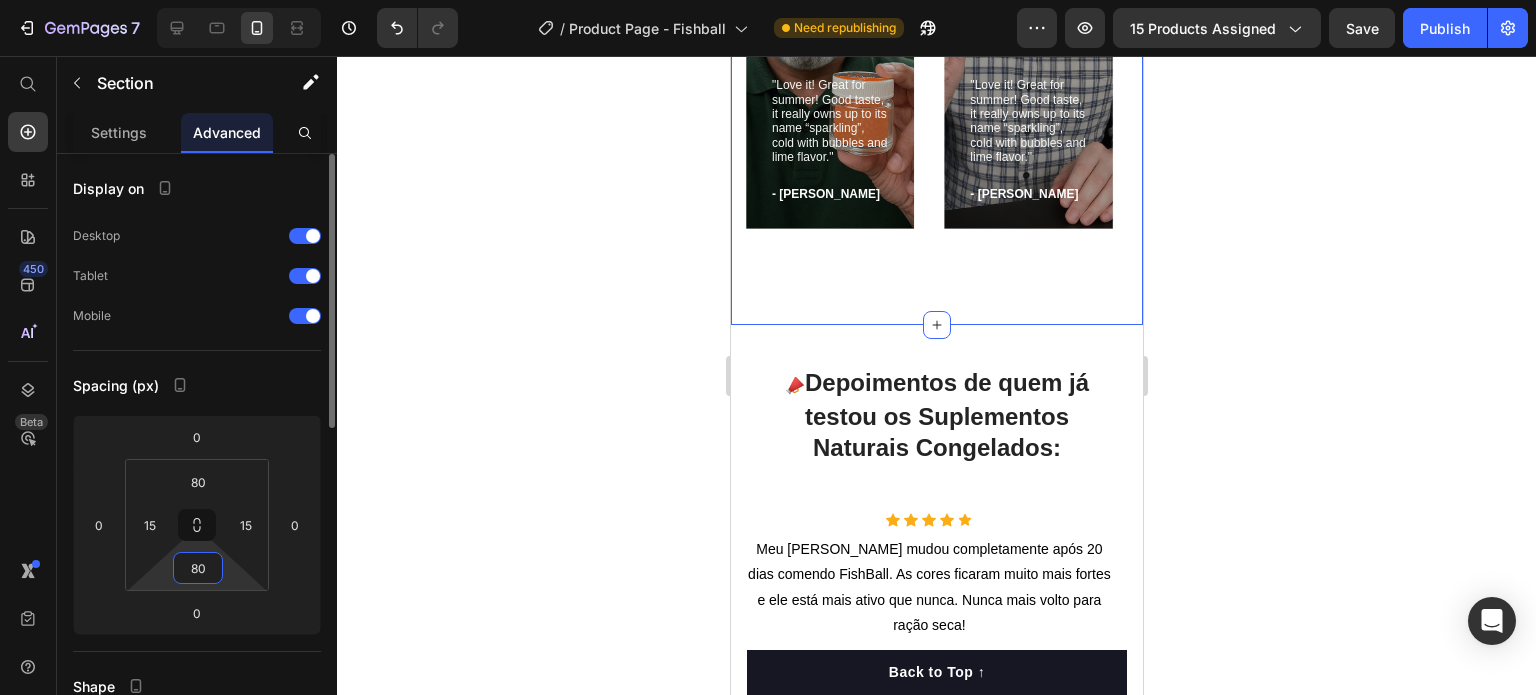 click on "80" at bounding box center (198, 568) 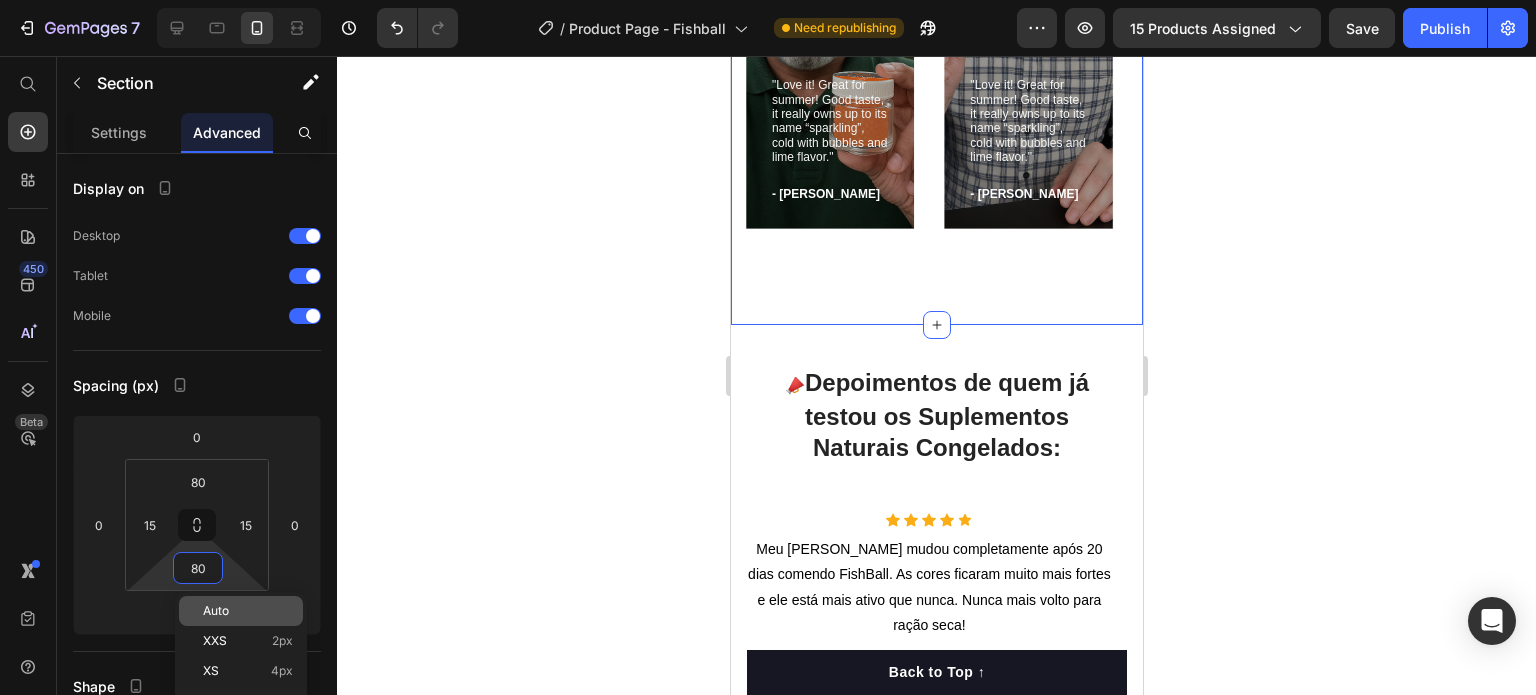 click on "Auto" 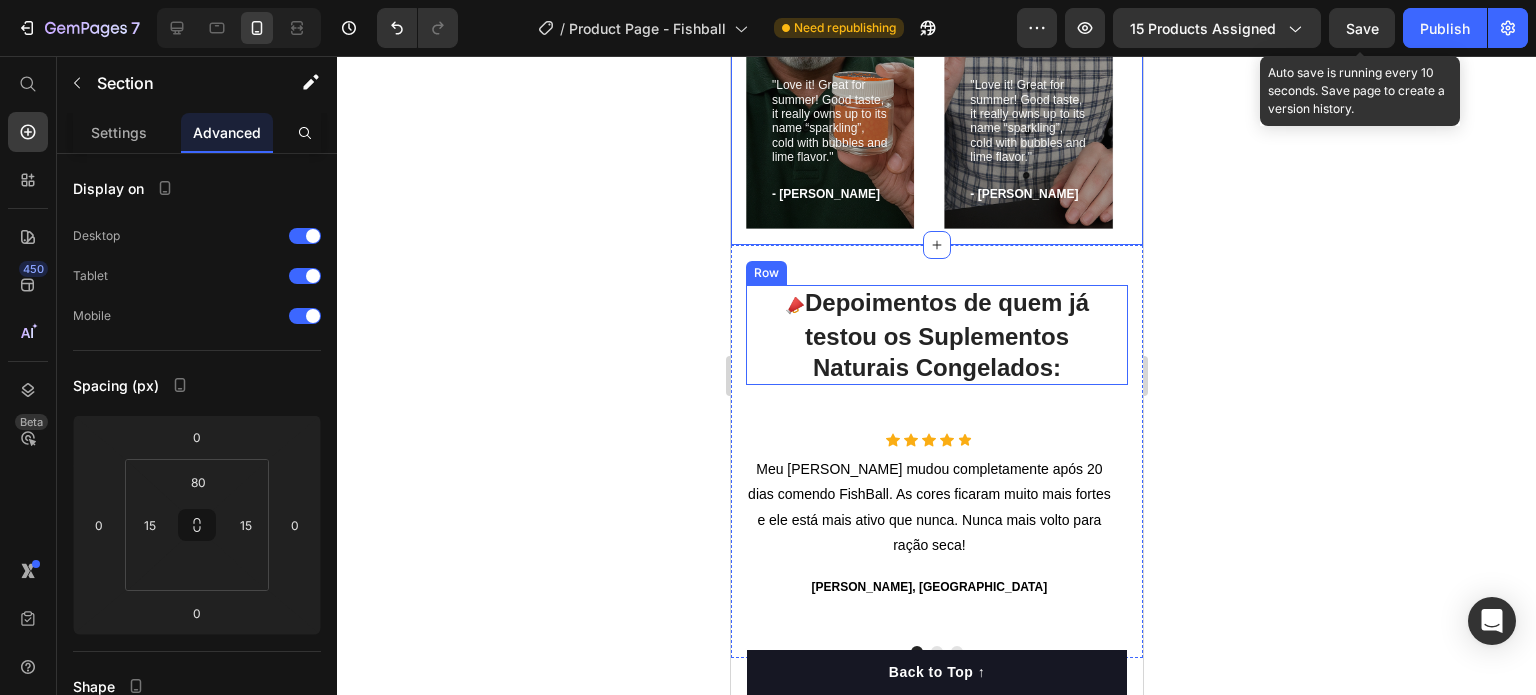 click on "Save" at bounding box center [1362, 28] 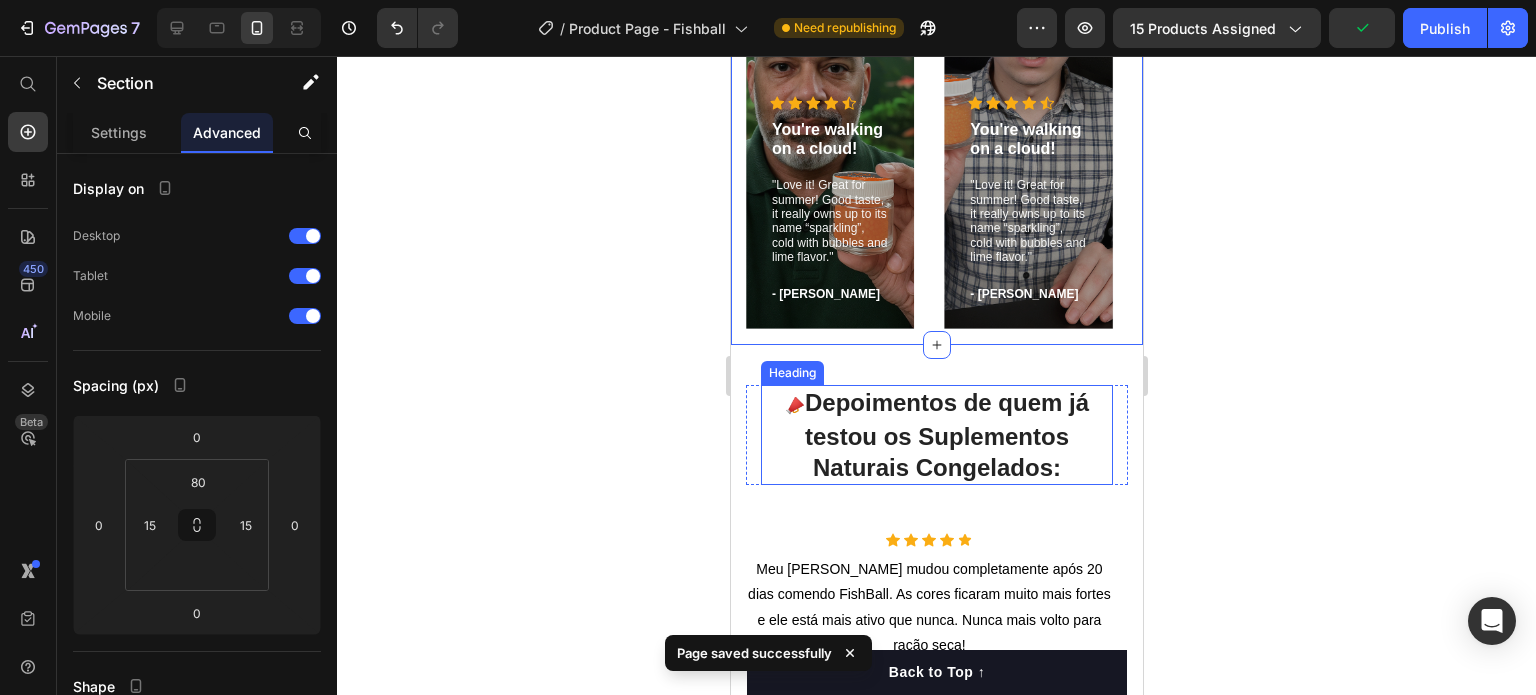 scroll, scrollTop: 5547, scrollLeft: 0, axis: vertical 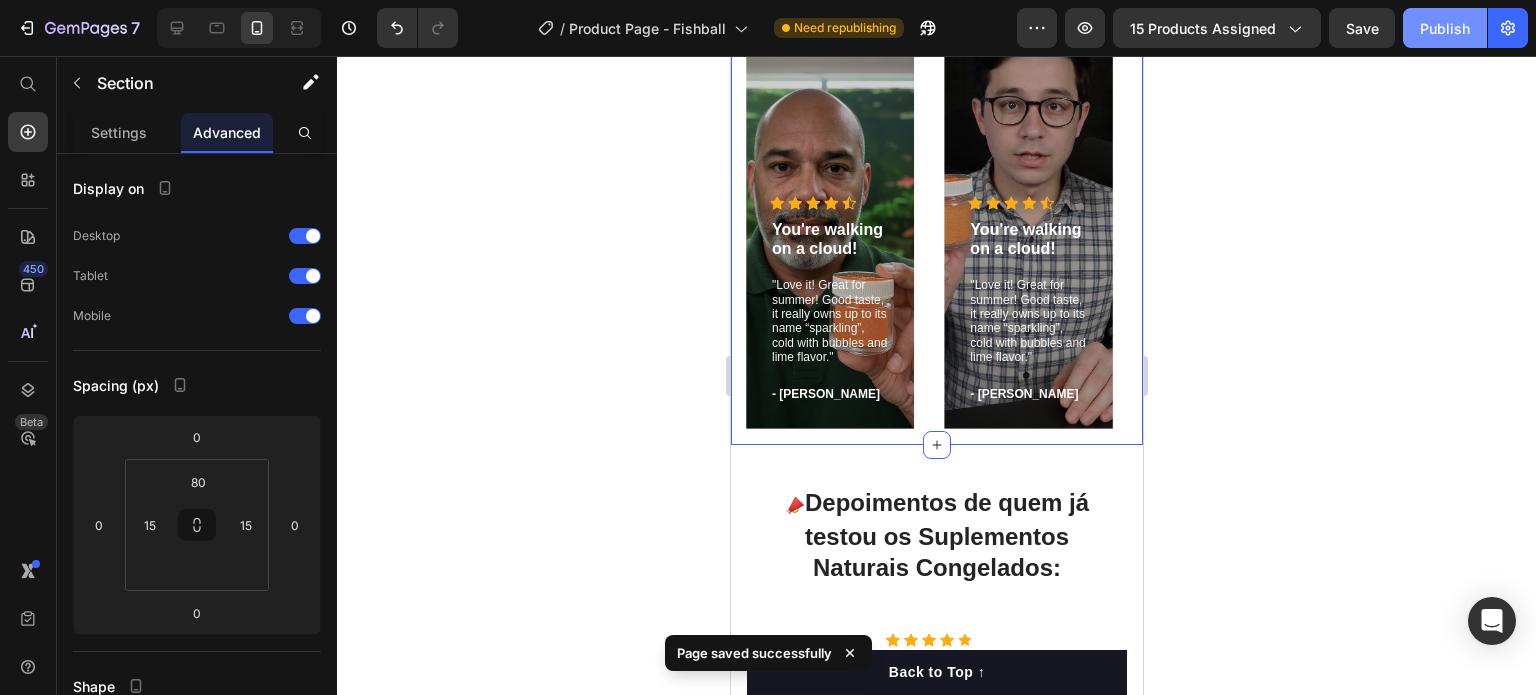click on "Publish" 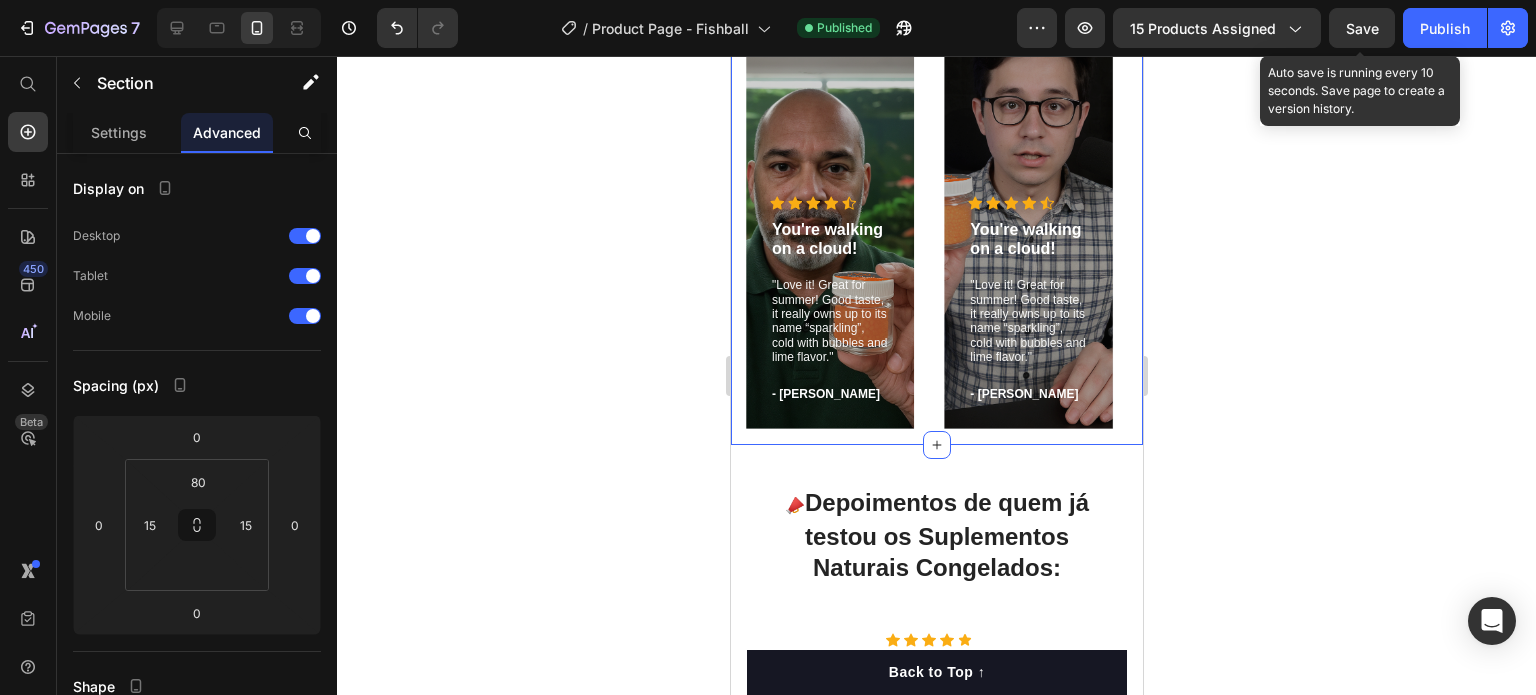 click on "Save" at bounding box center [1362, 28] 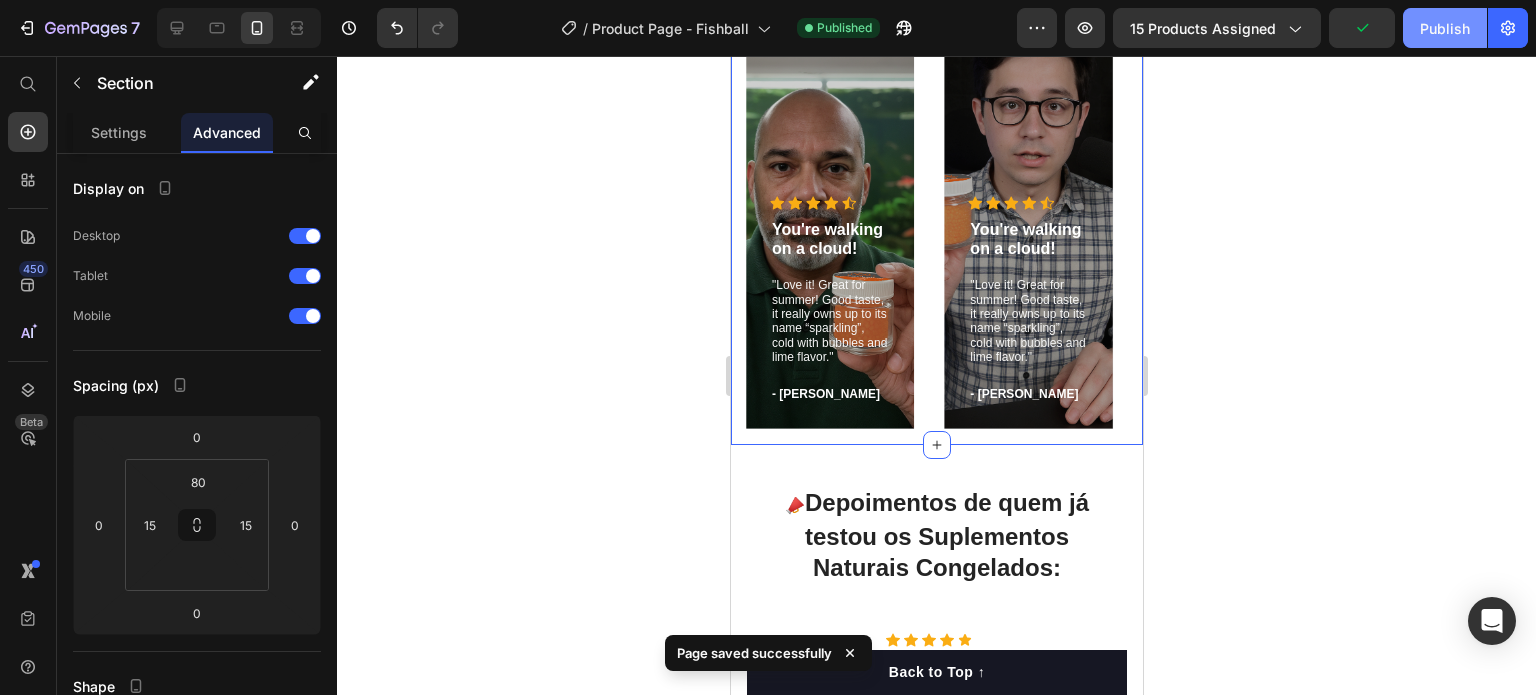 click on "Publish" at bounding box center [1445, 28] 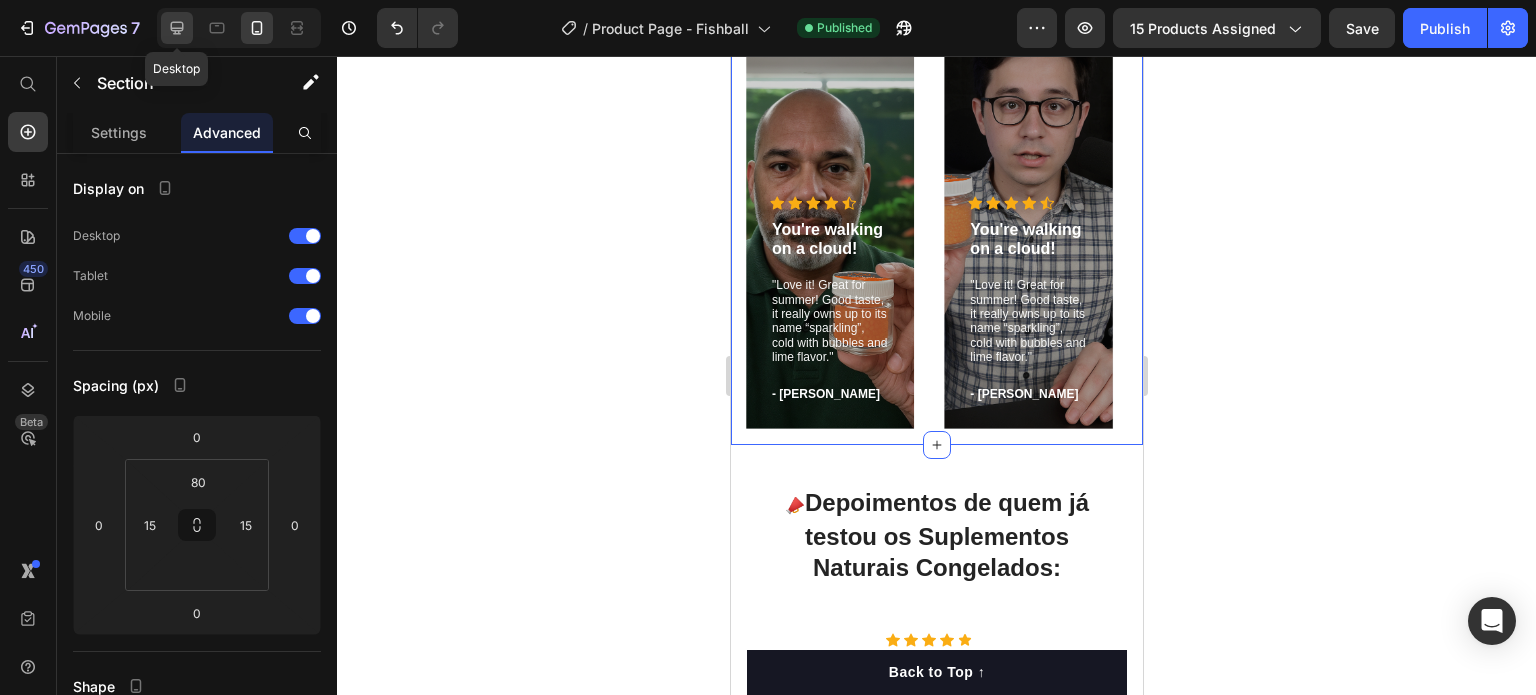 click 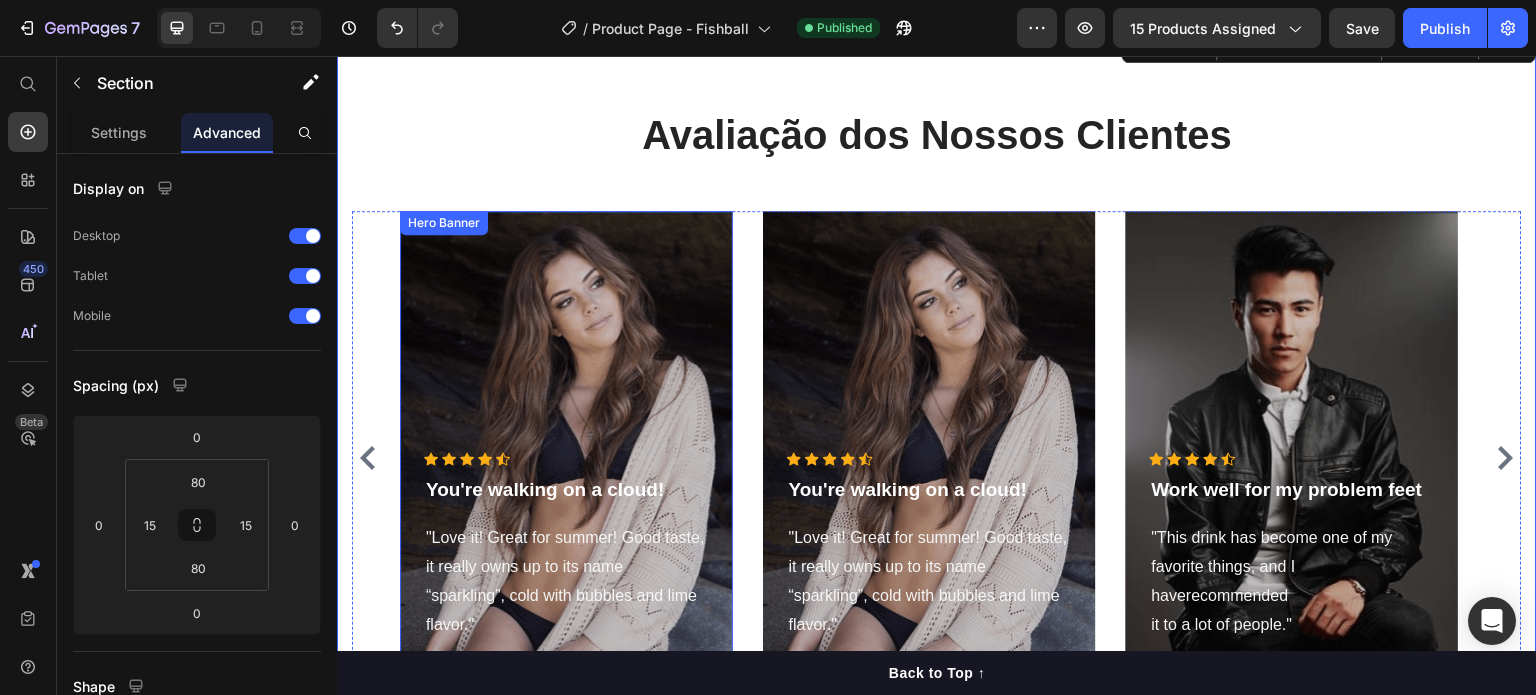 scroll, scrollTop: 5688, scrollLeft: 0, axis: vertical 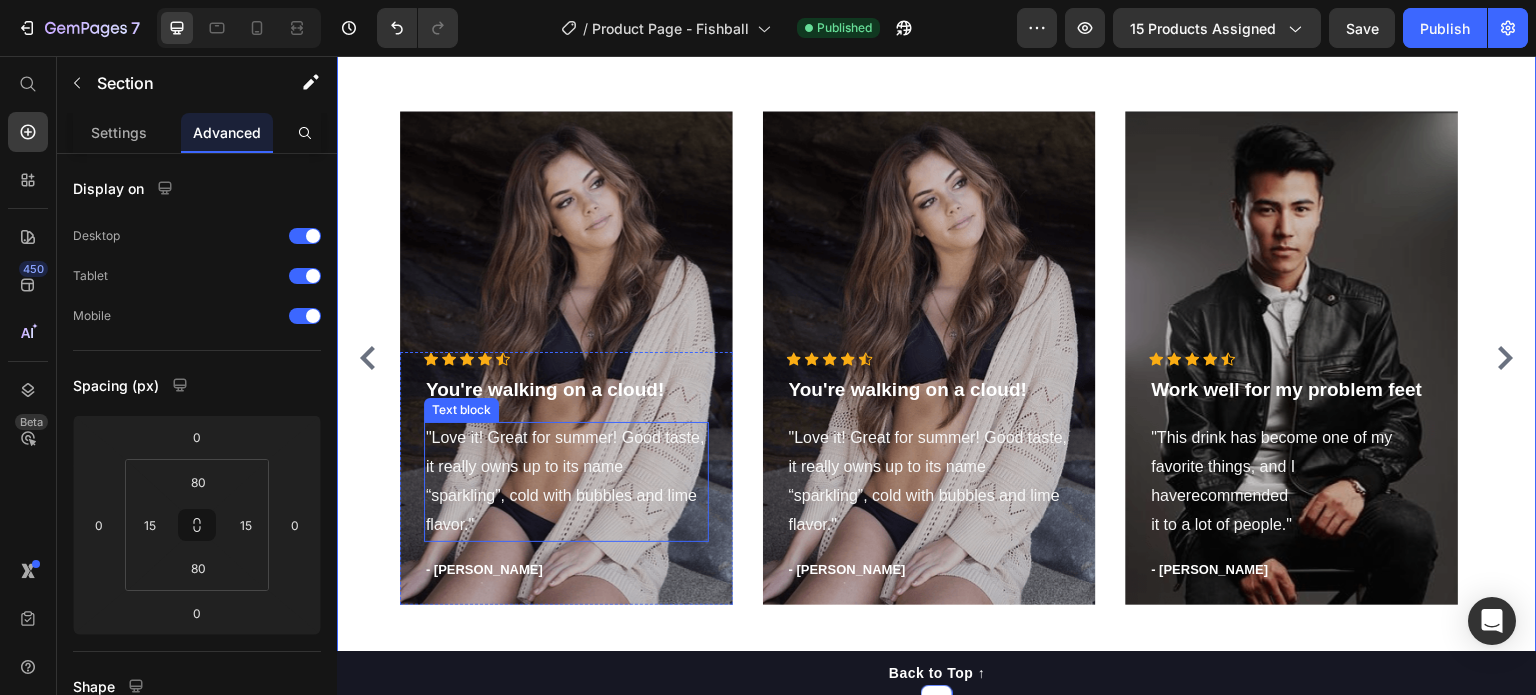 click on ""Love it! Great for summer! Good taste, it really owns up to its name “sparkling”, cold with bubbles and lime flavor."" at bounding box center (566, 481) 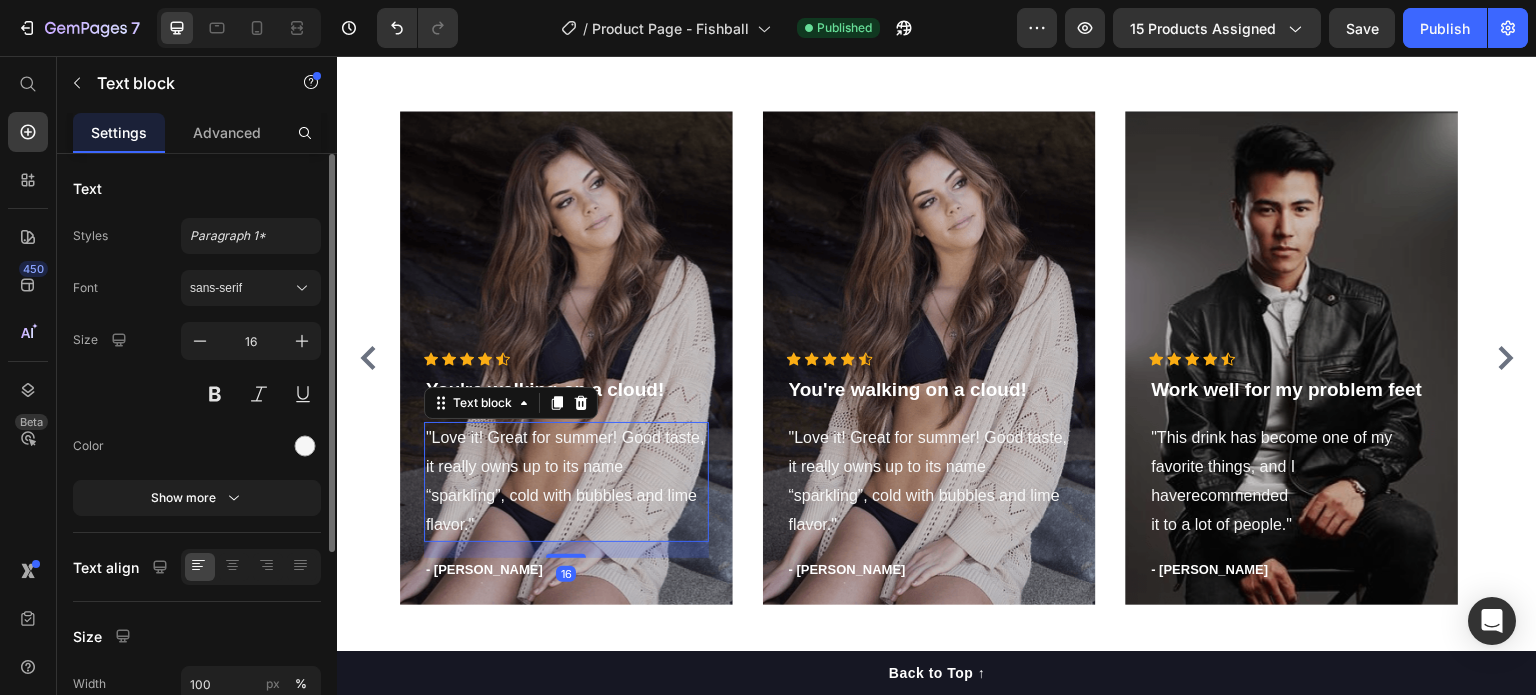 click on "Text Styles Paragraph 1* Font sans-serif Size 16 Color Show more" 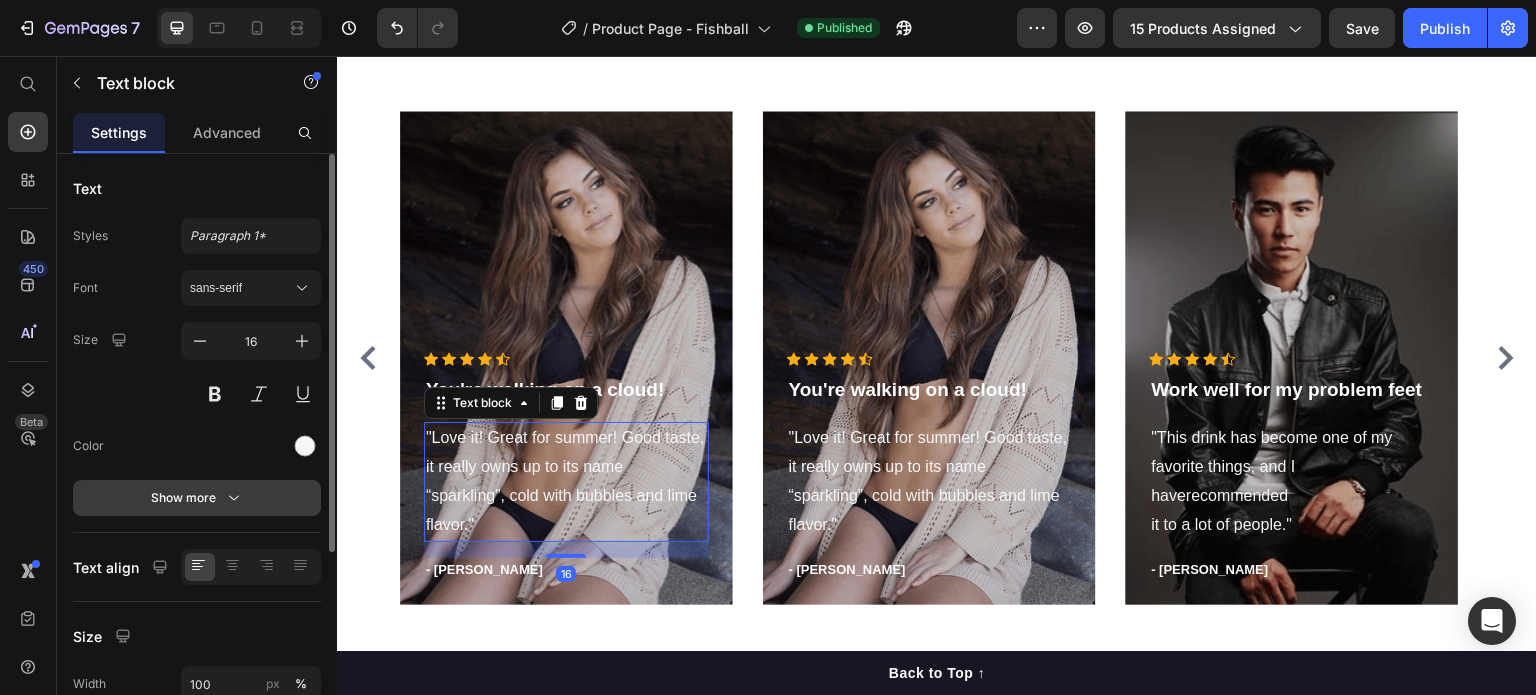 click on "Show more" at bounding box center [197, 498] 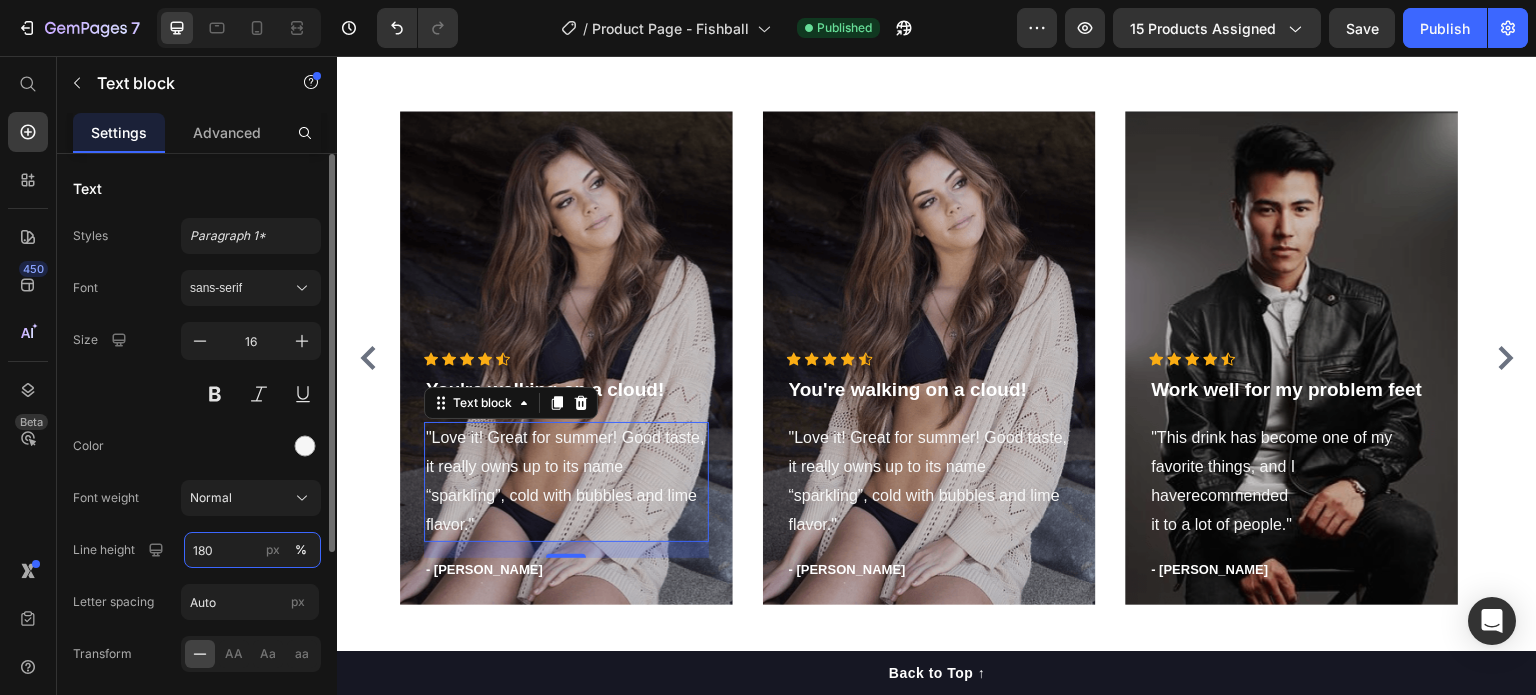 click on "180" at bounding box center (252, 550) 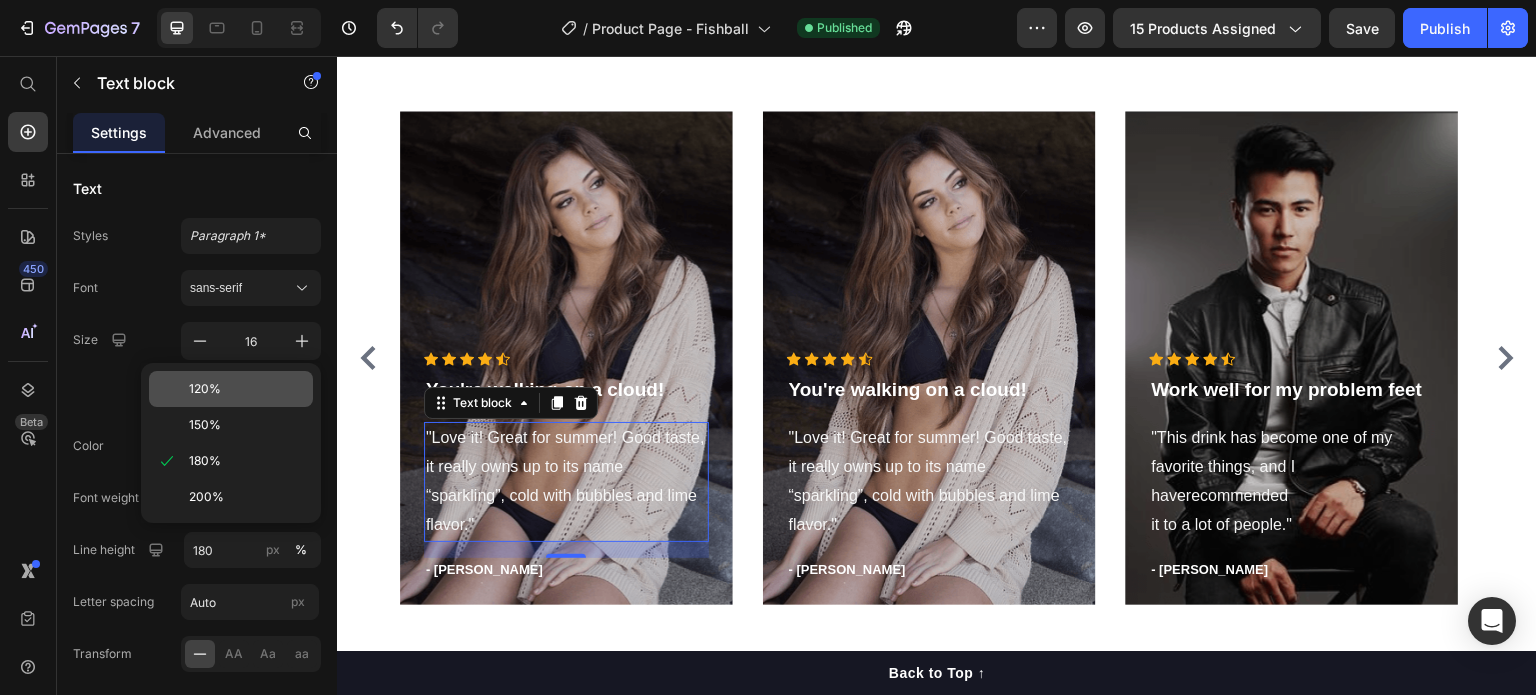 click on "120%" at bounding box center [205, 389] 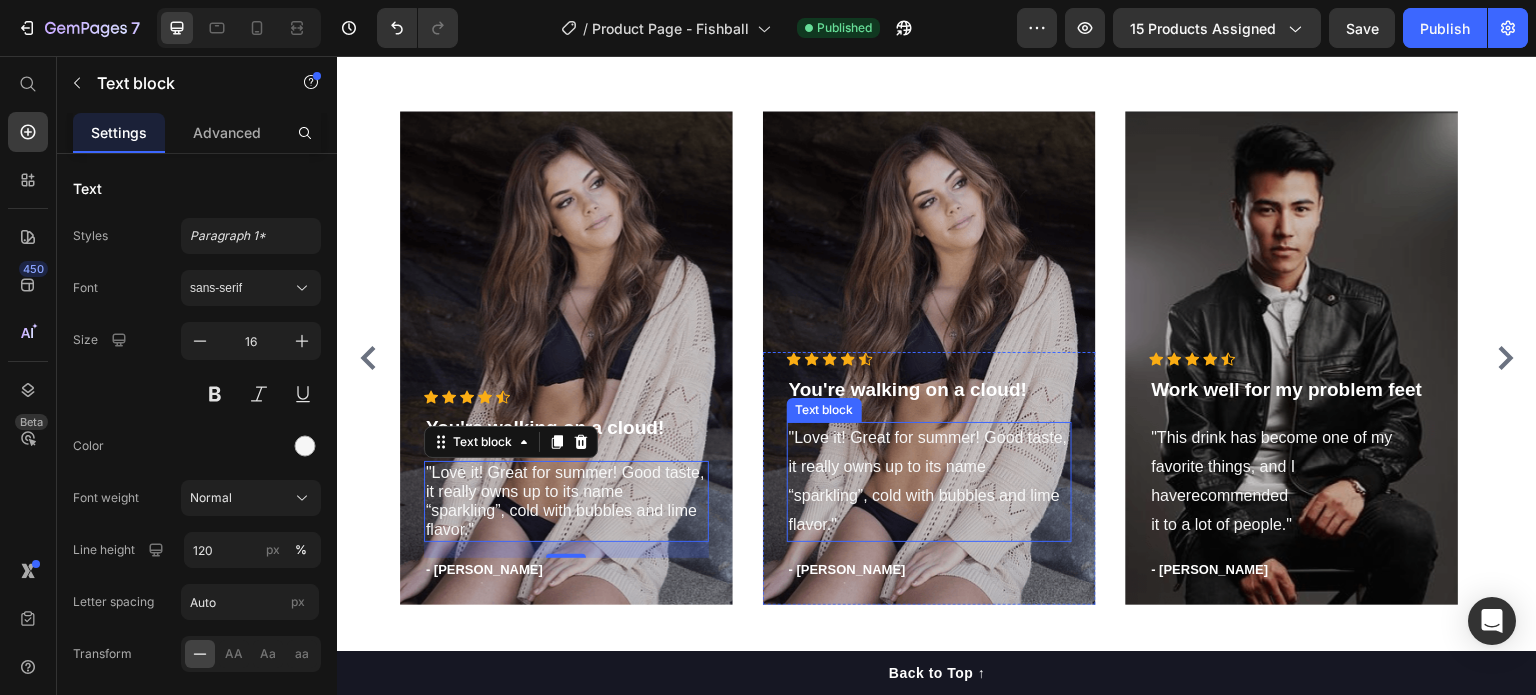 click on ""Love it! Great for summer! Good taste, it really owns up to its name “sparkling”, cold with bubbles and lime flavor."" at bounding box center [929, 481] 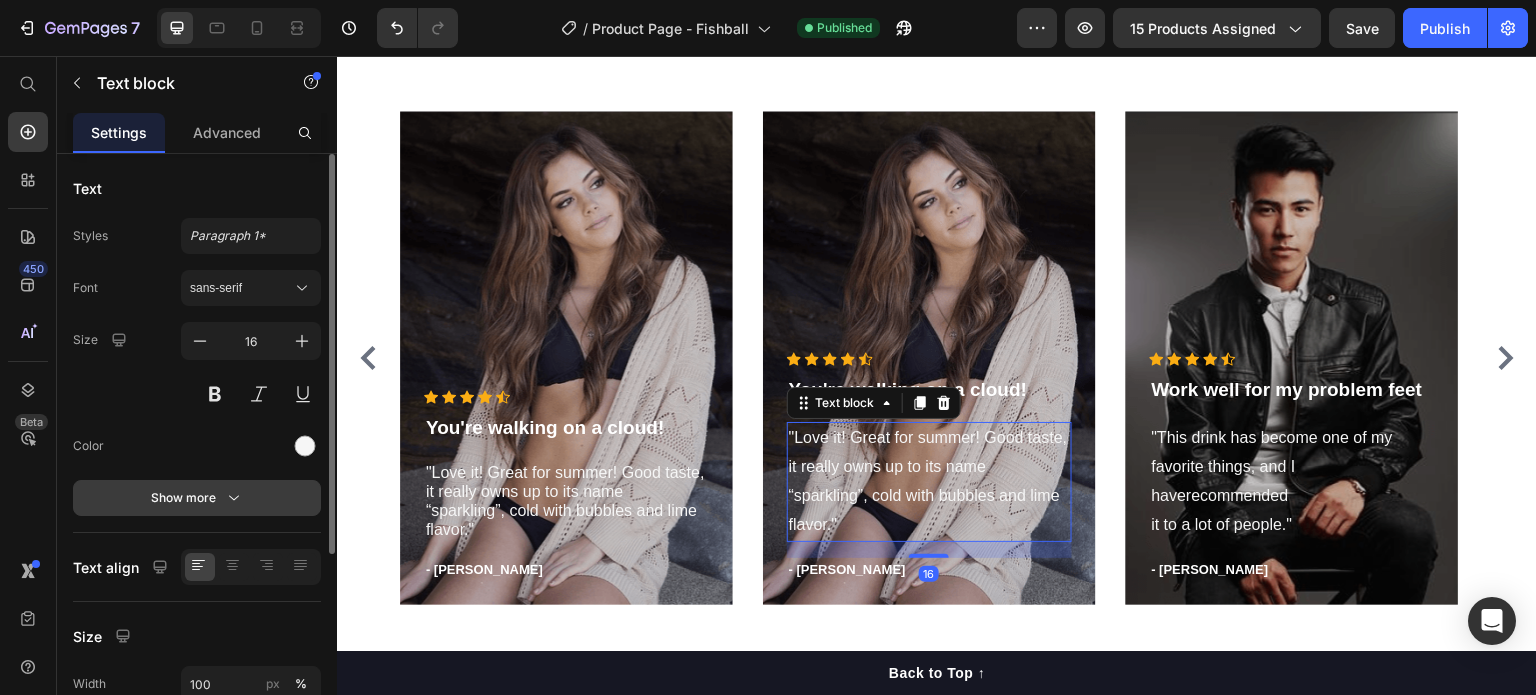 click on "Show more" at bounding box center [197, 498] 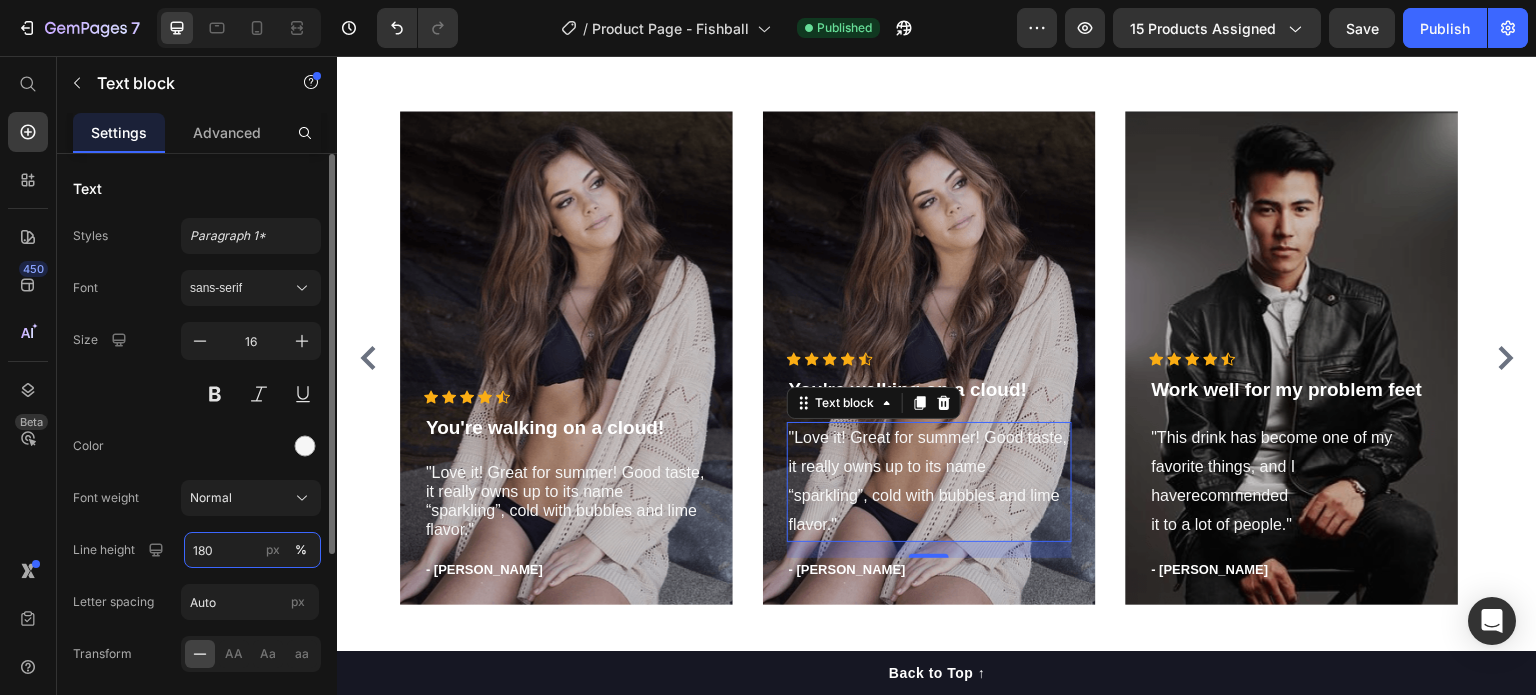click on "180" at bounding box center (252, 550) 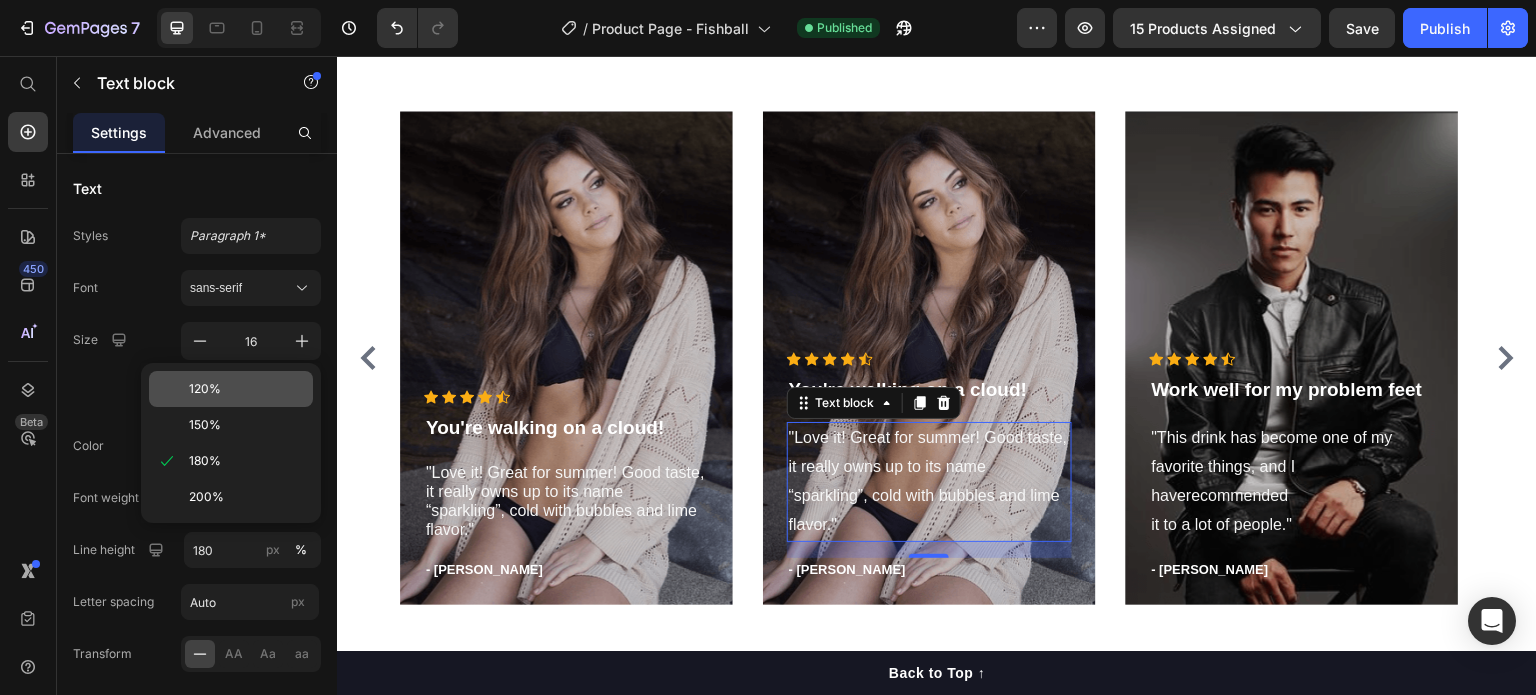 click on "120%" at bounding box center [247, 389] 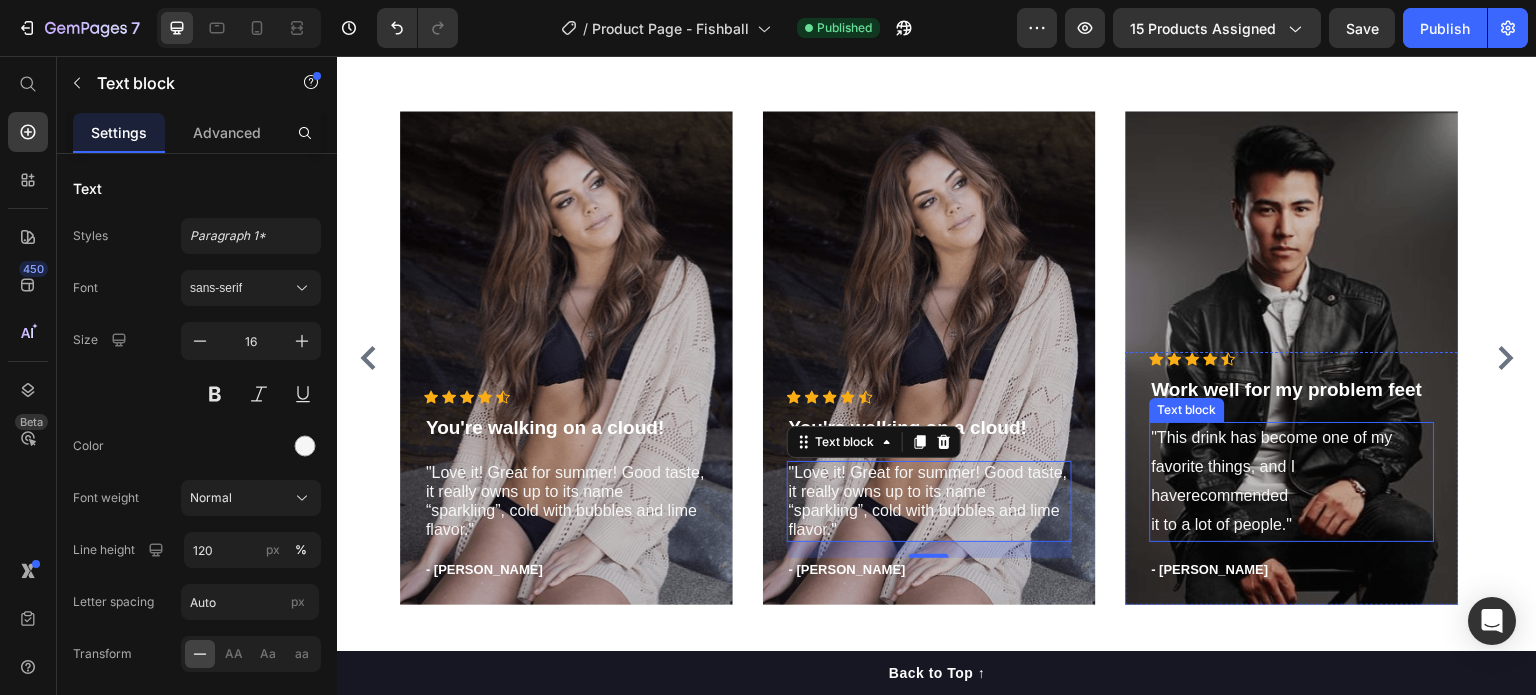 click on ""This drink has become one of my  favorite things, and I haverecommended it to a lot of people."" at bounding box center [1292, 481] 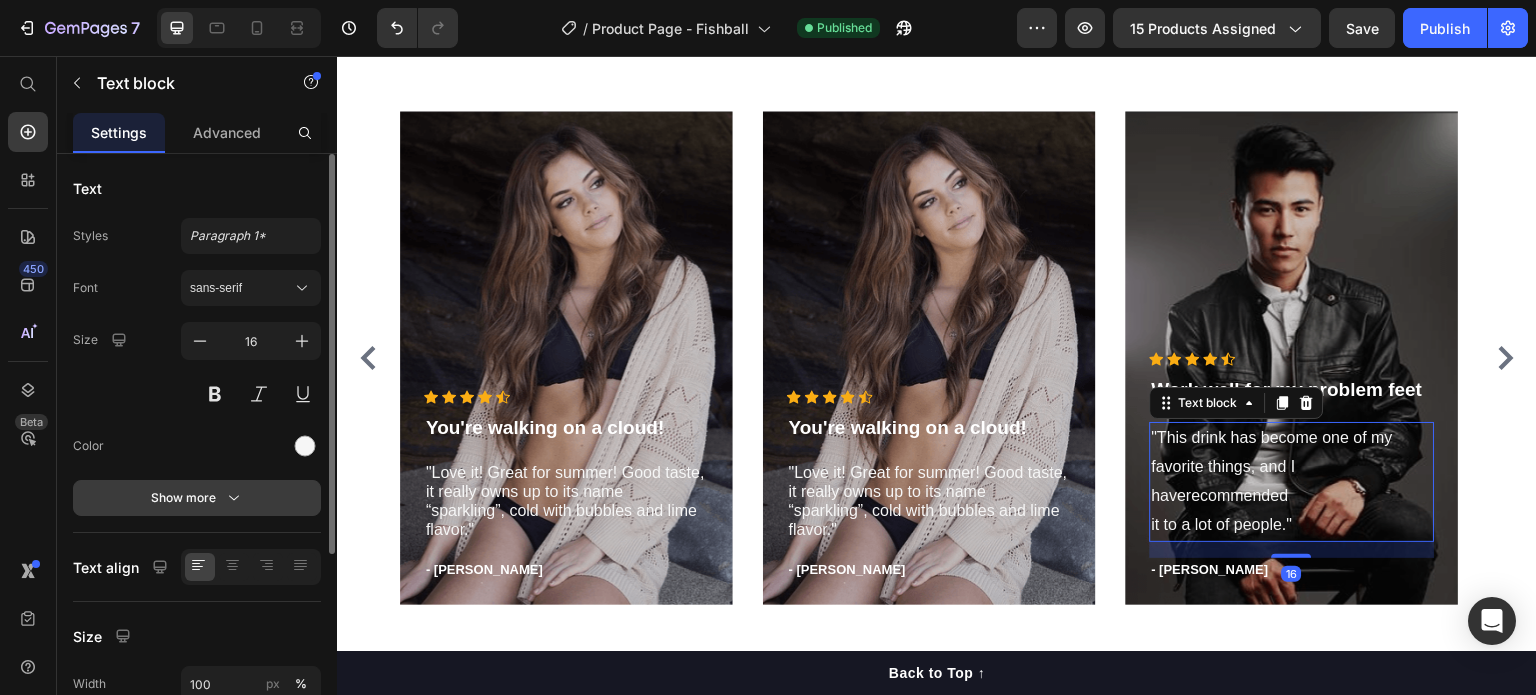 click on "Show more" at bounding box center [197, 498] 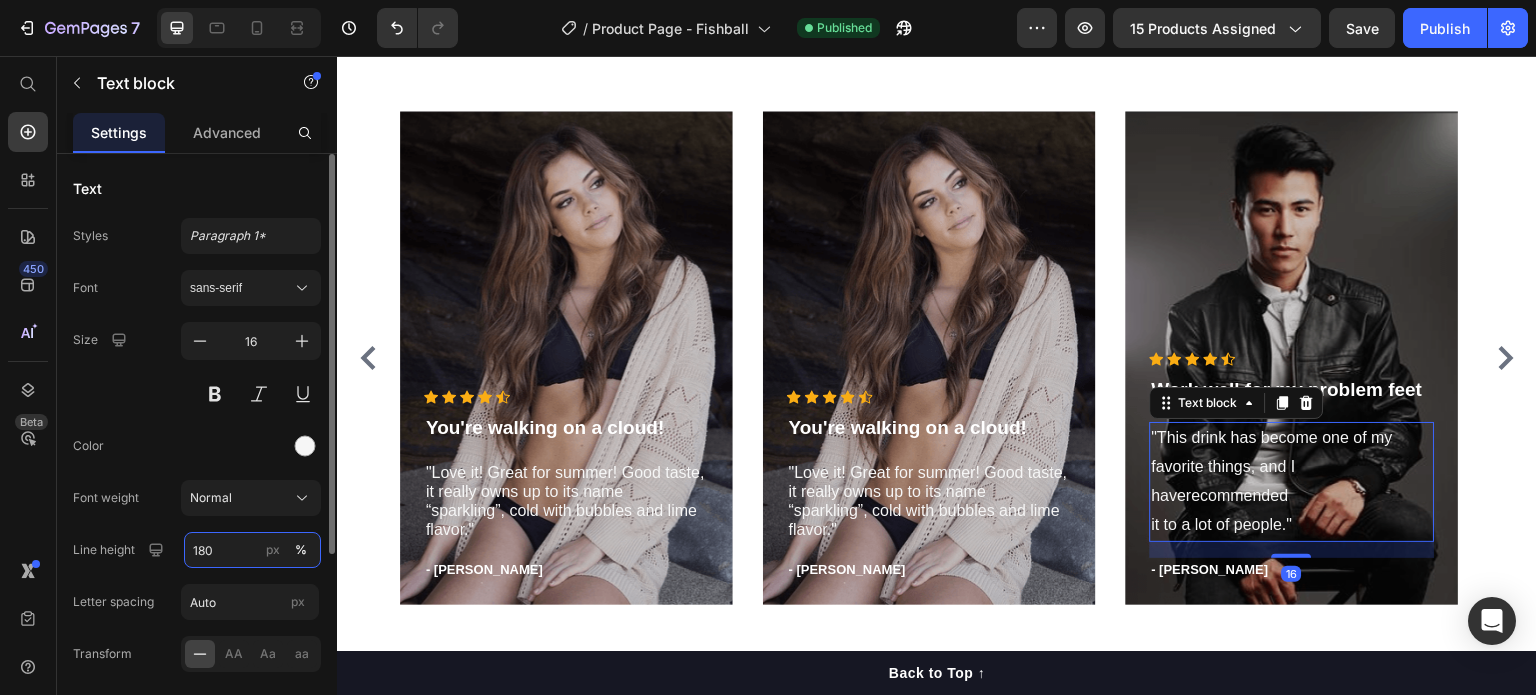 click on "180" at bounding box center [252, 550] 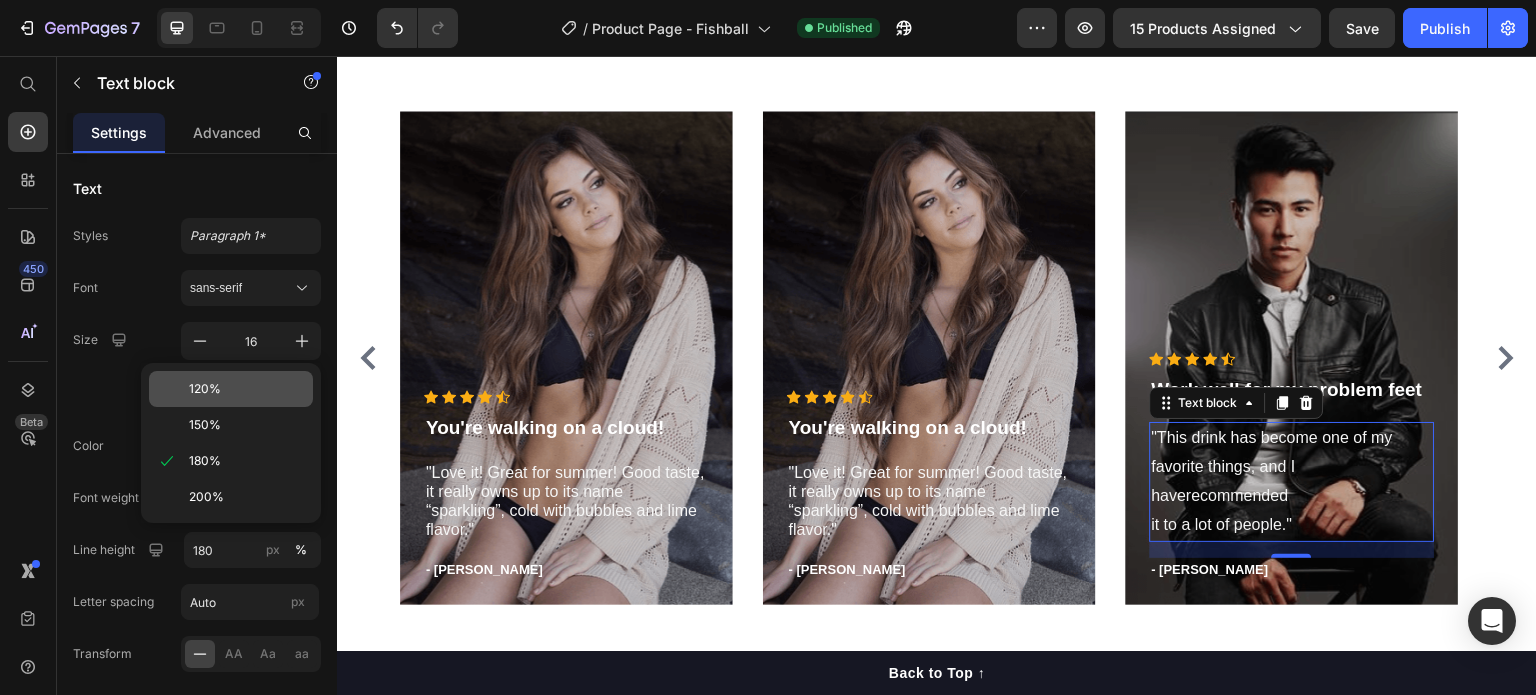 click on "120%" 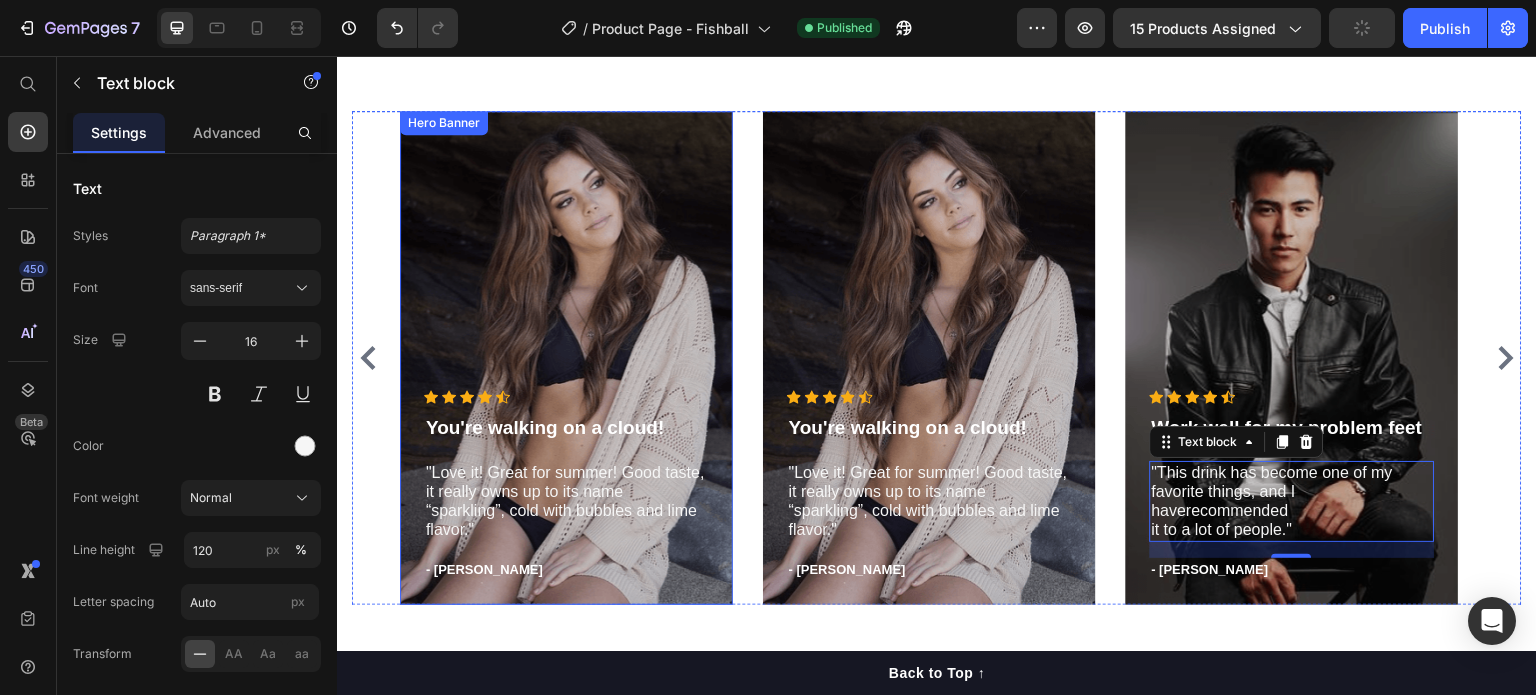 click at bounding box center [566, 358] 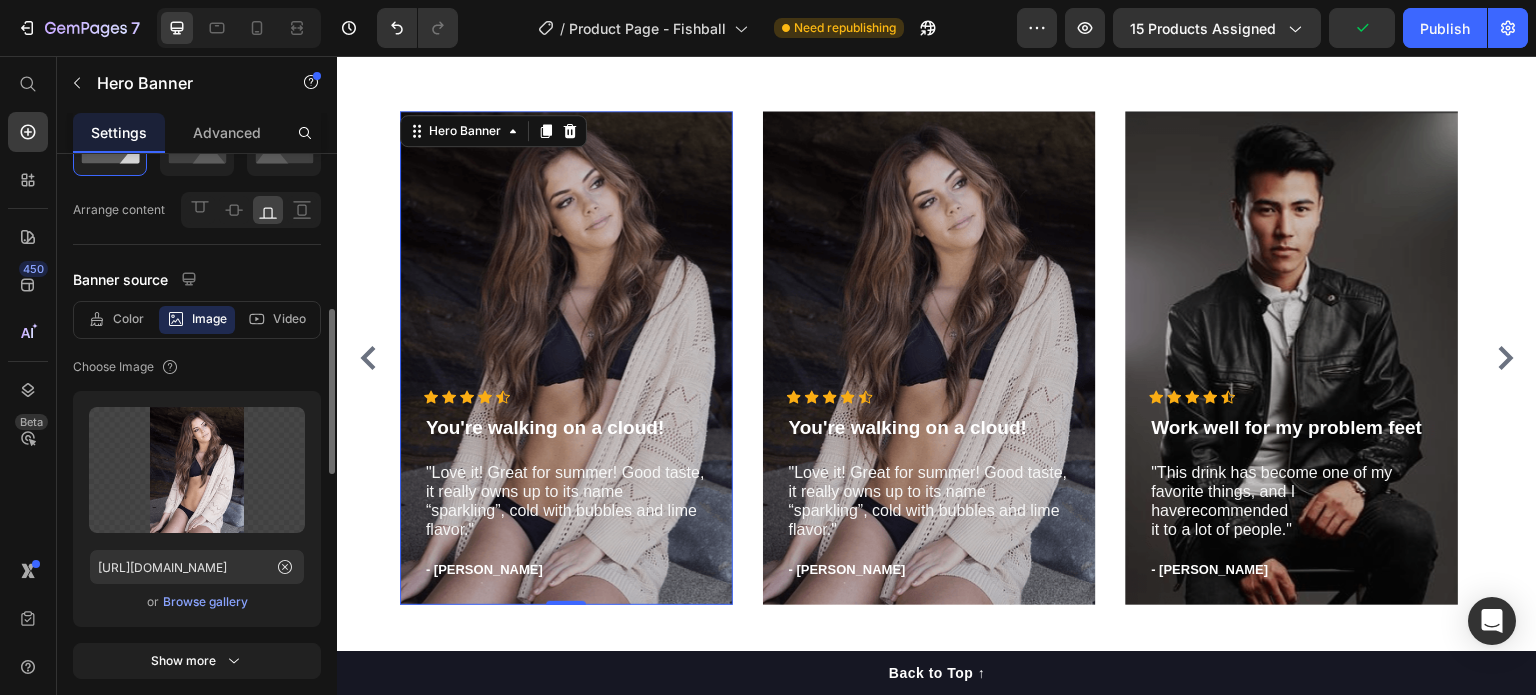 scroll, scrollTop: 200, scrollLeft: 0, axis: vertical 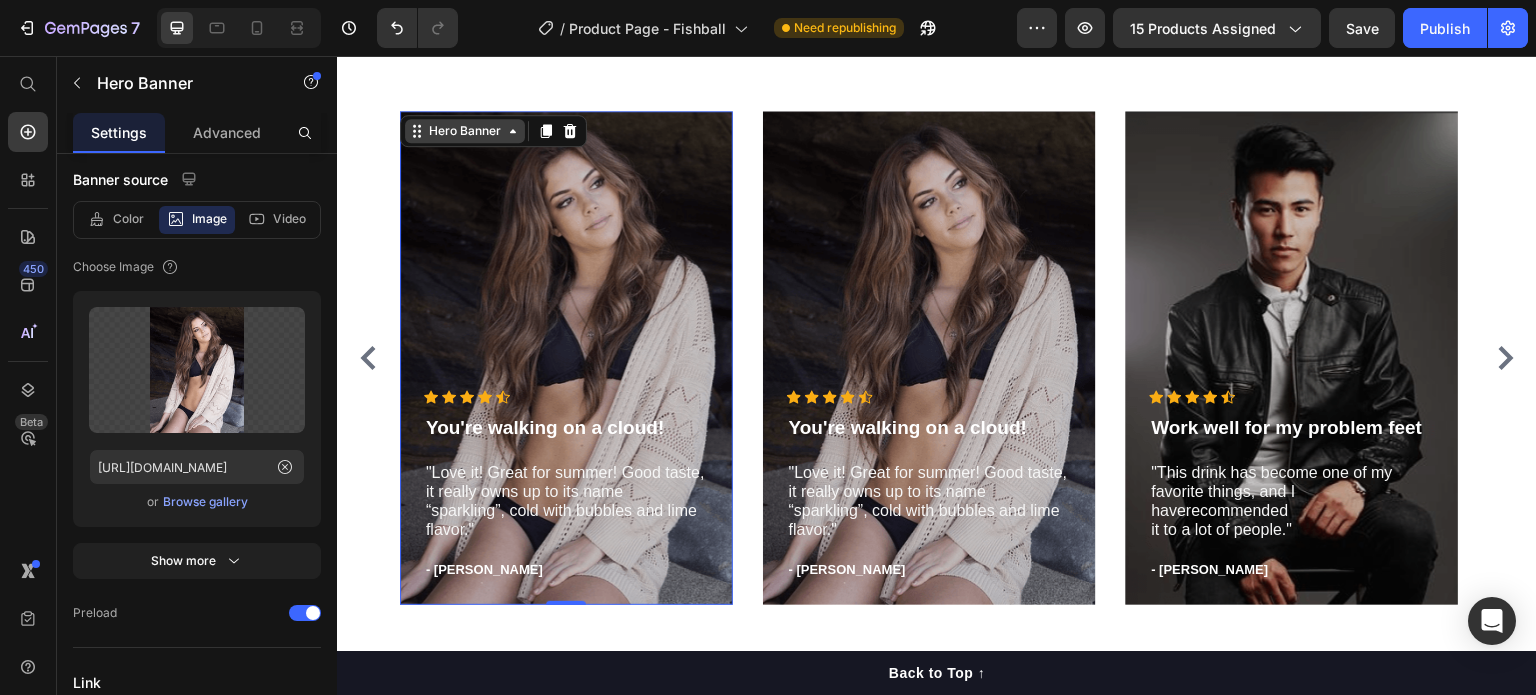 click on "Hero Banner" at bounding box center (465, 131) 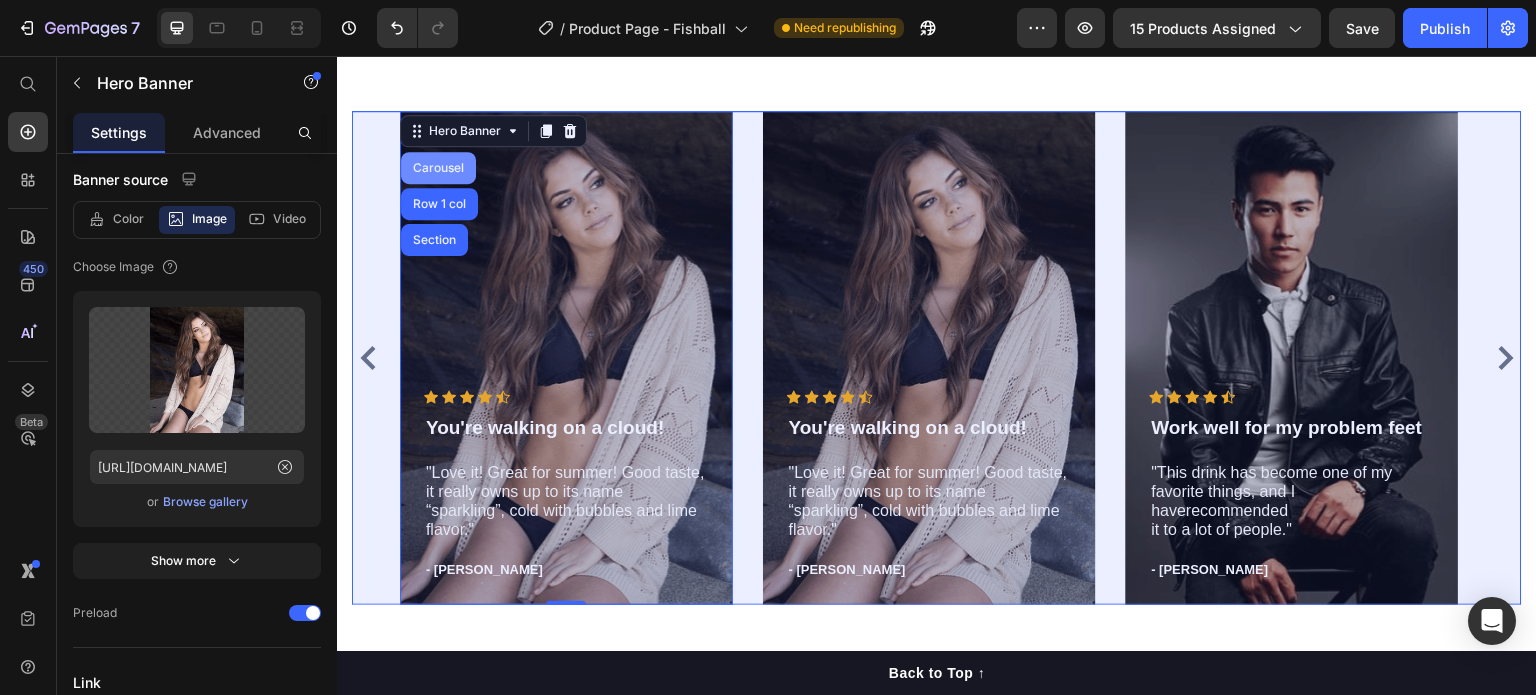 click on "Carousel" at bounding box center [438, 168] 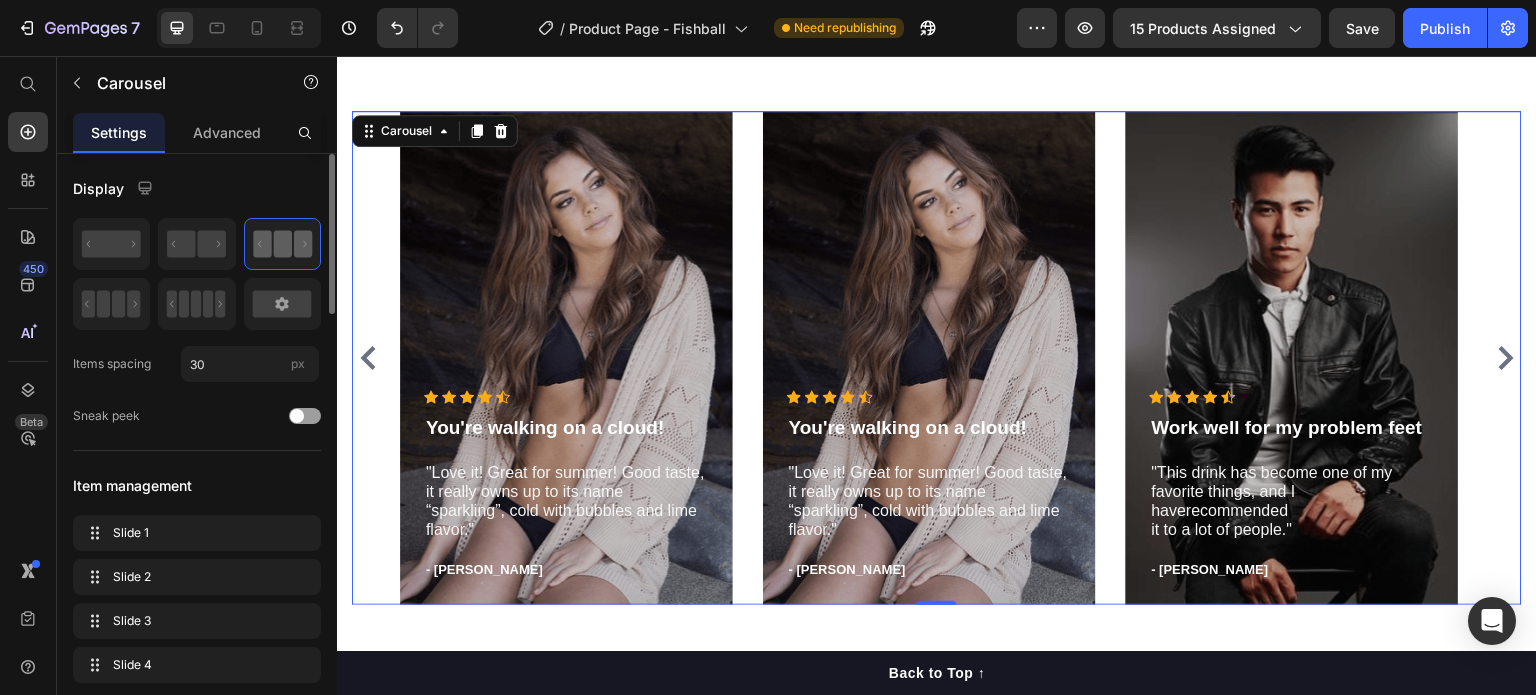 scroll, scrollTop: 200, scrollLeft: 0, axis: vertical 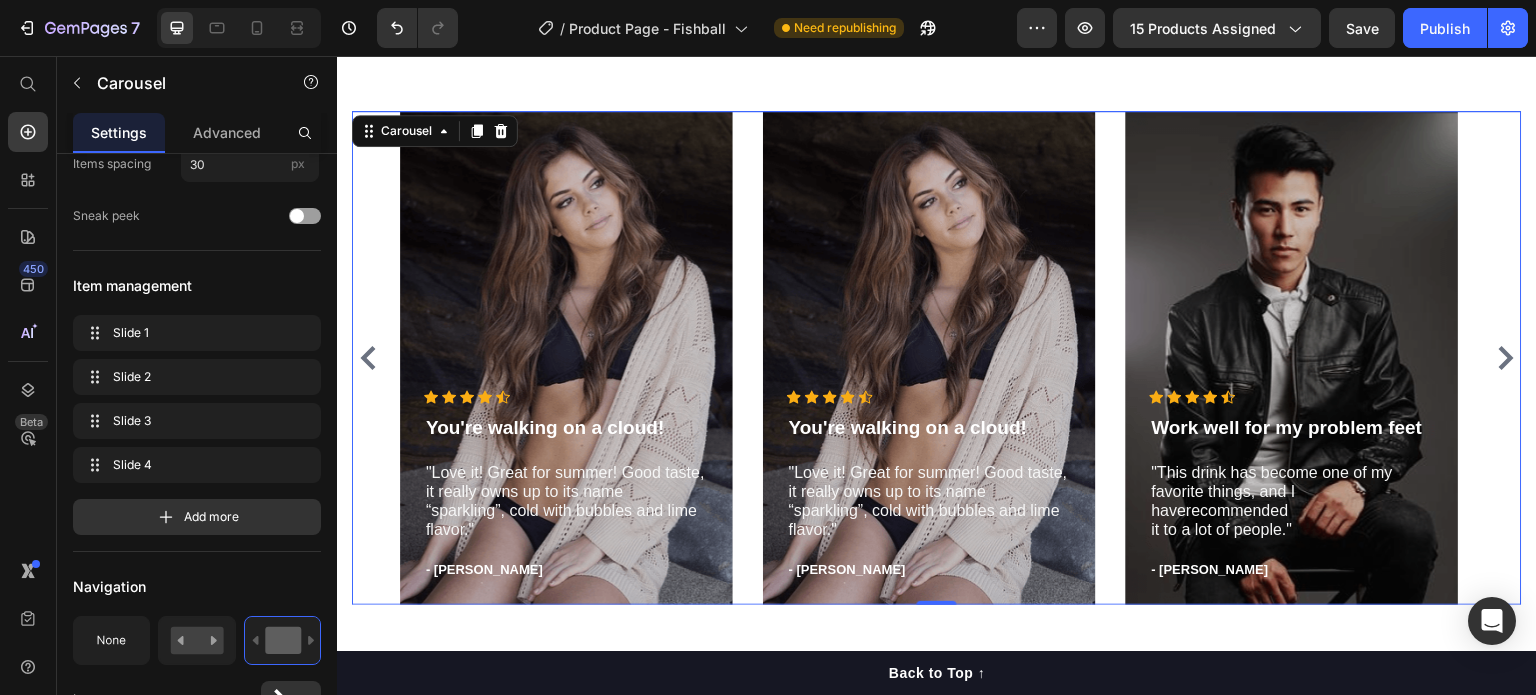 click 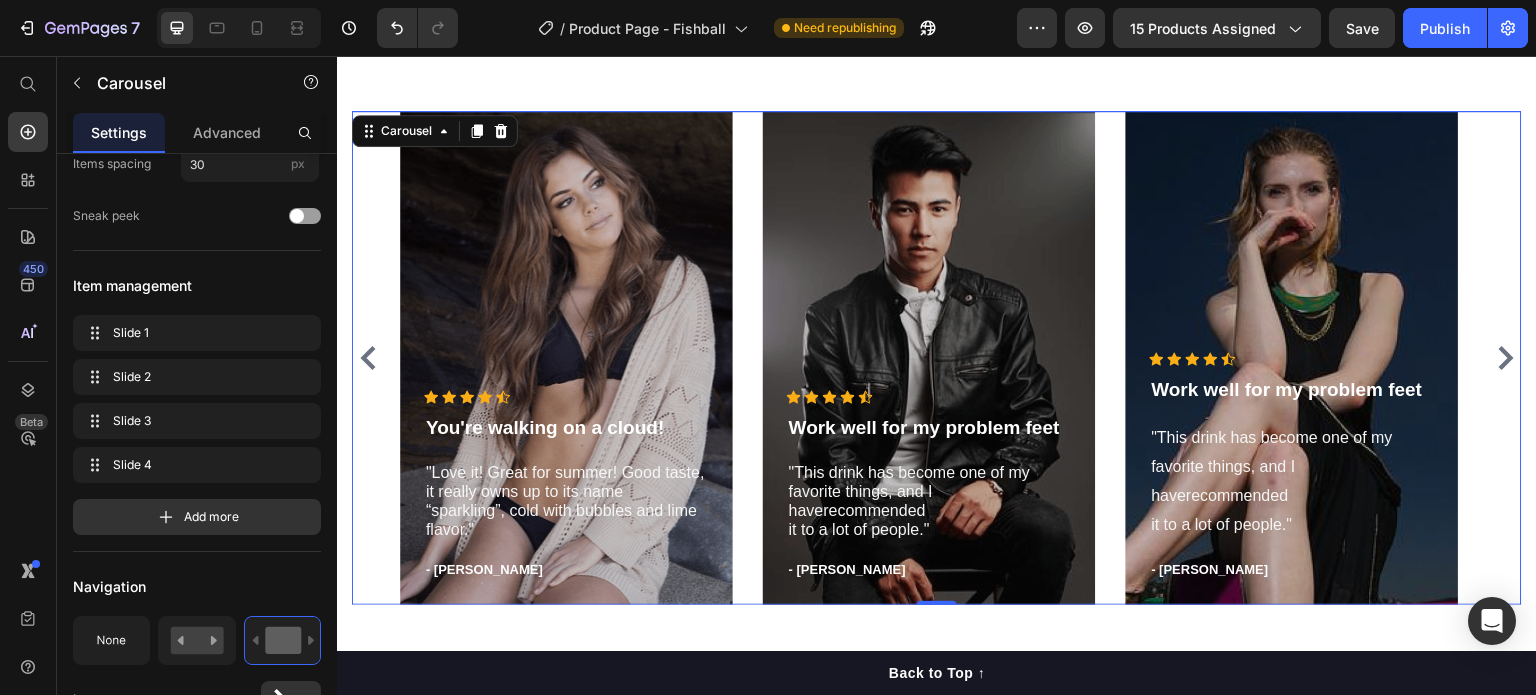 click 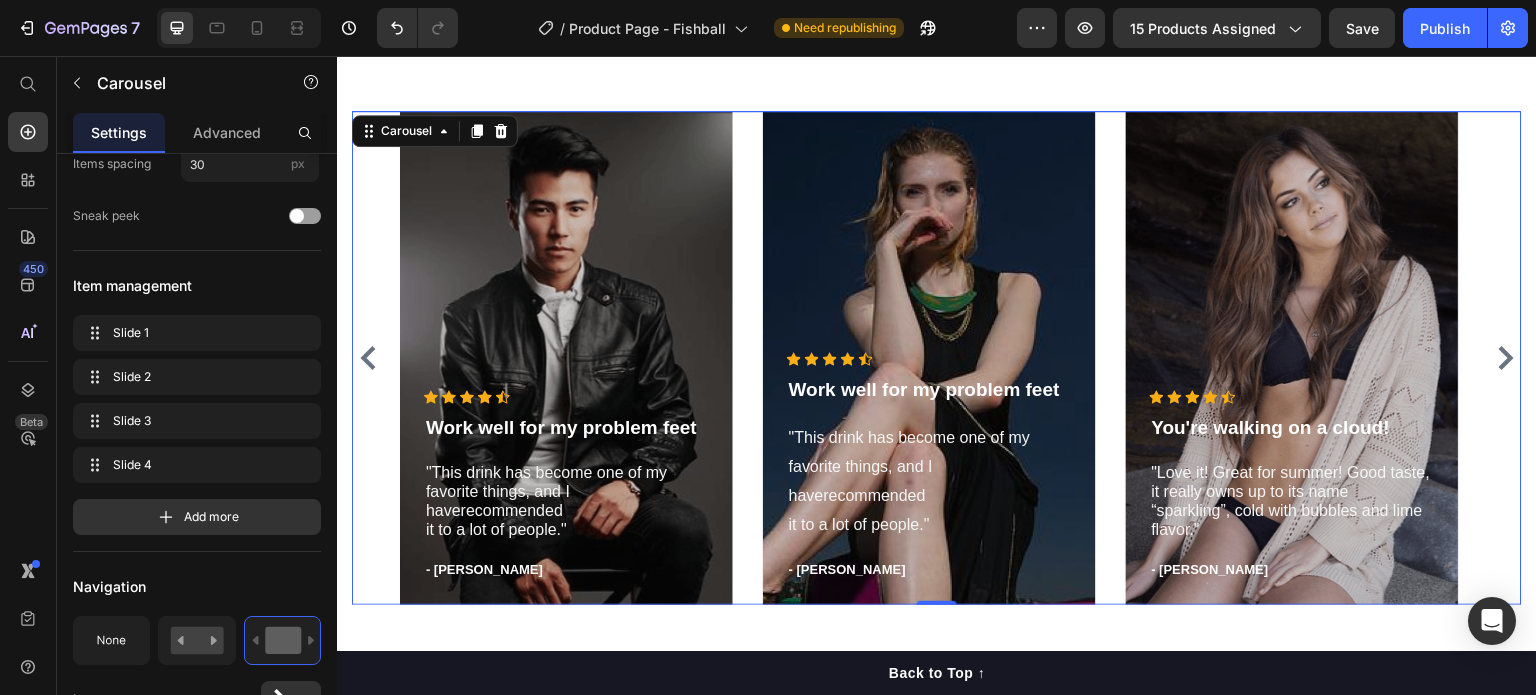 click 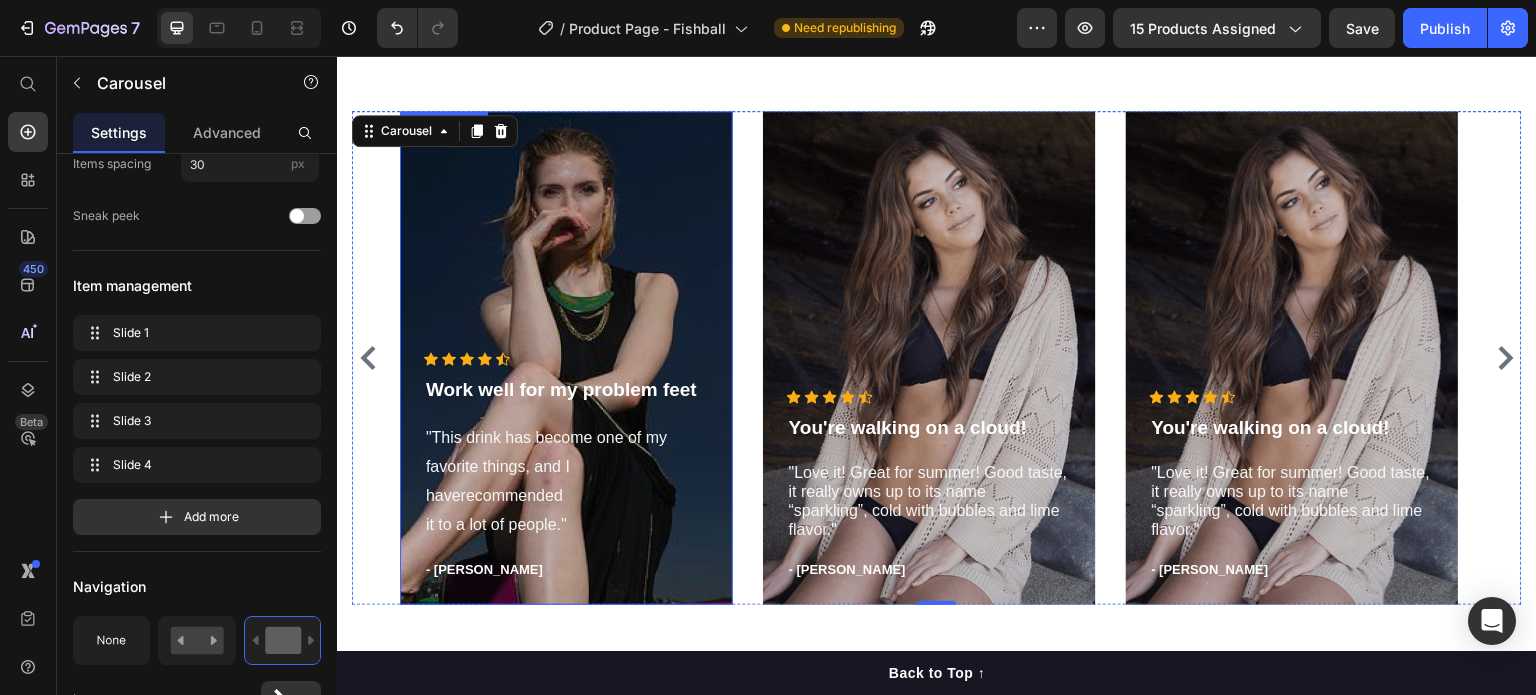 click at bounding box center [566, 358] 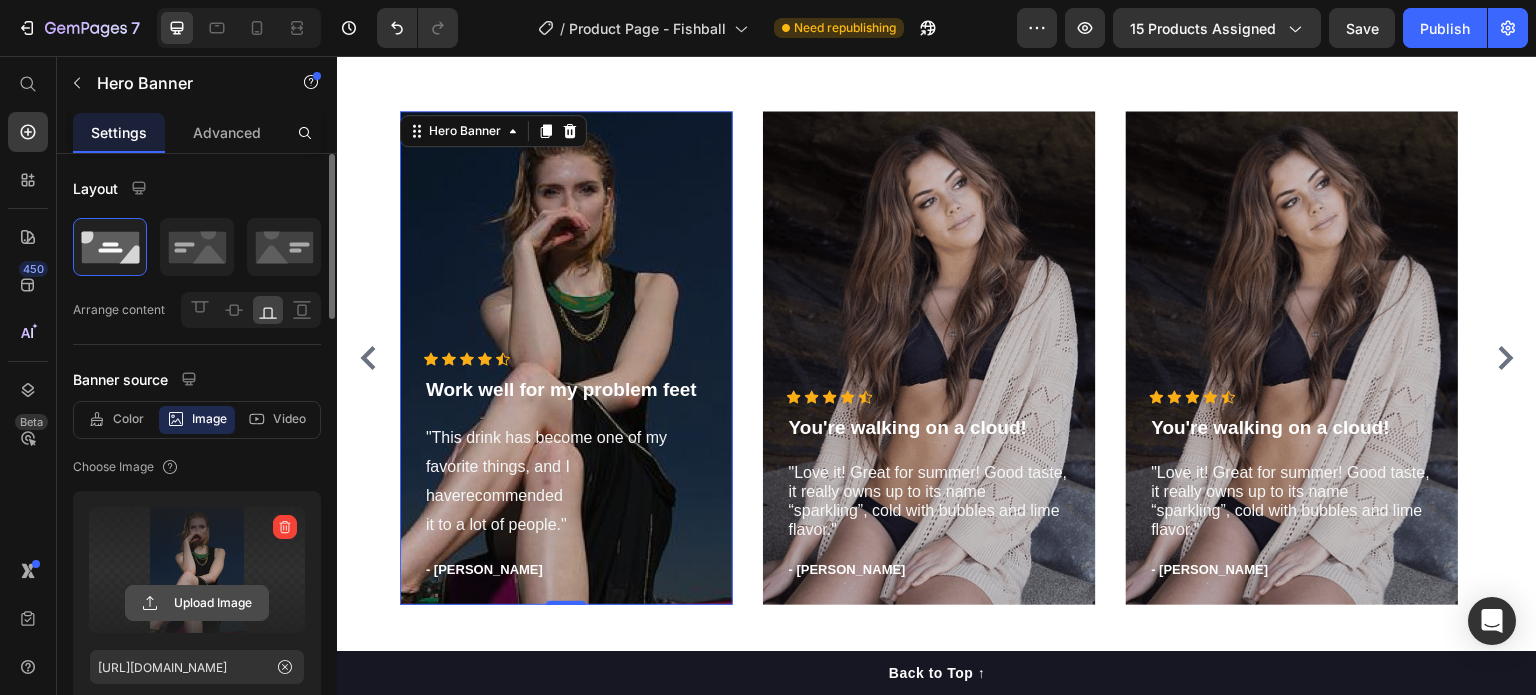 scroll, scrollTop: 200, scrollLeft: 0, axis: vertical 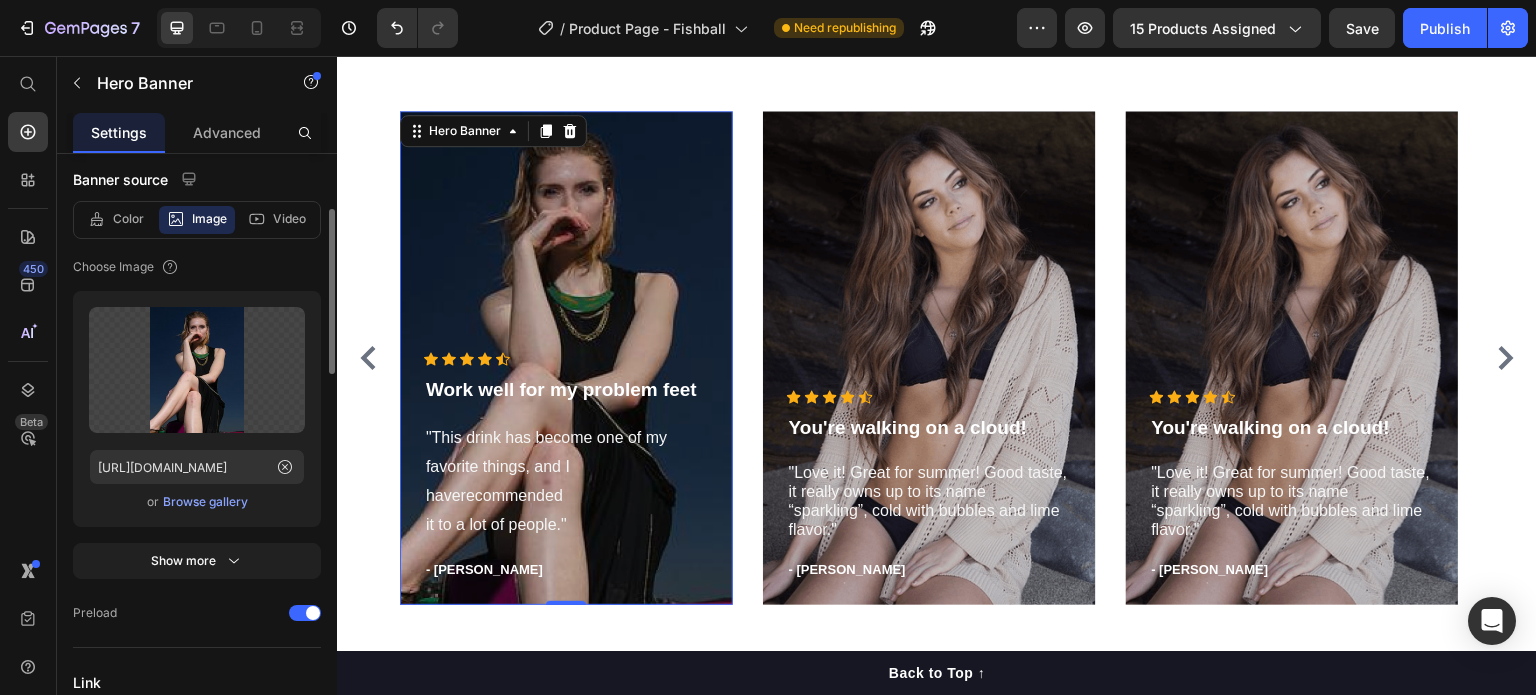 click on "Browse gallery" at bounding box center (205, 502) 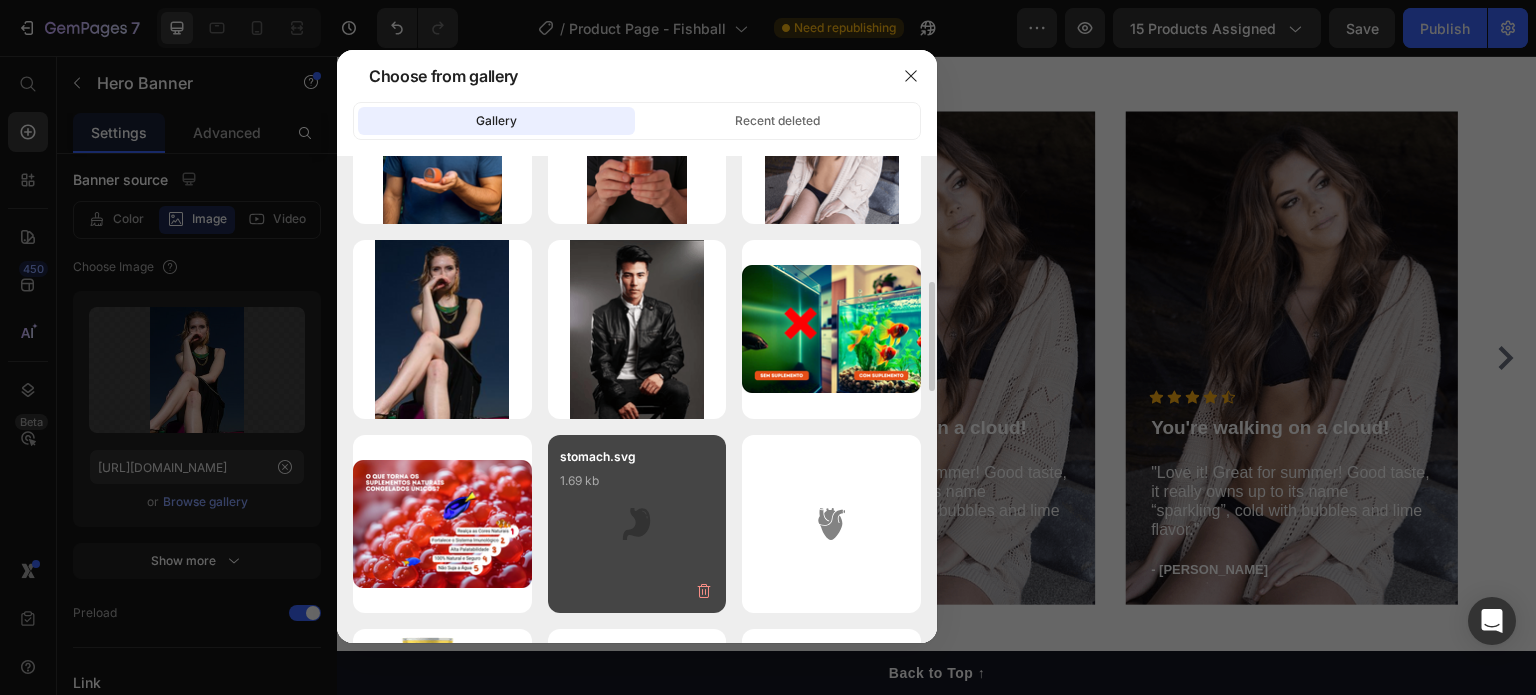 scroll, scrollTop: 900, scrollLeft: 0, axis: vertical 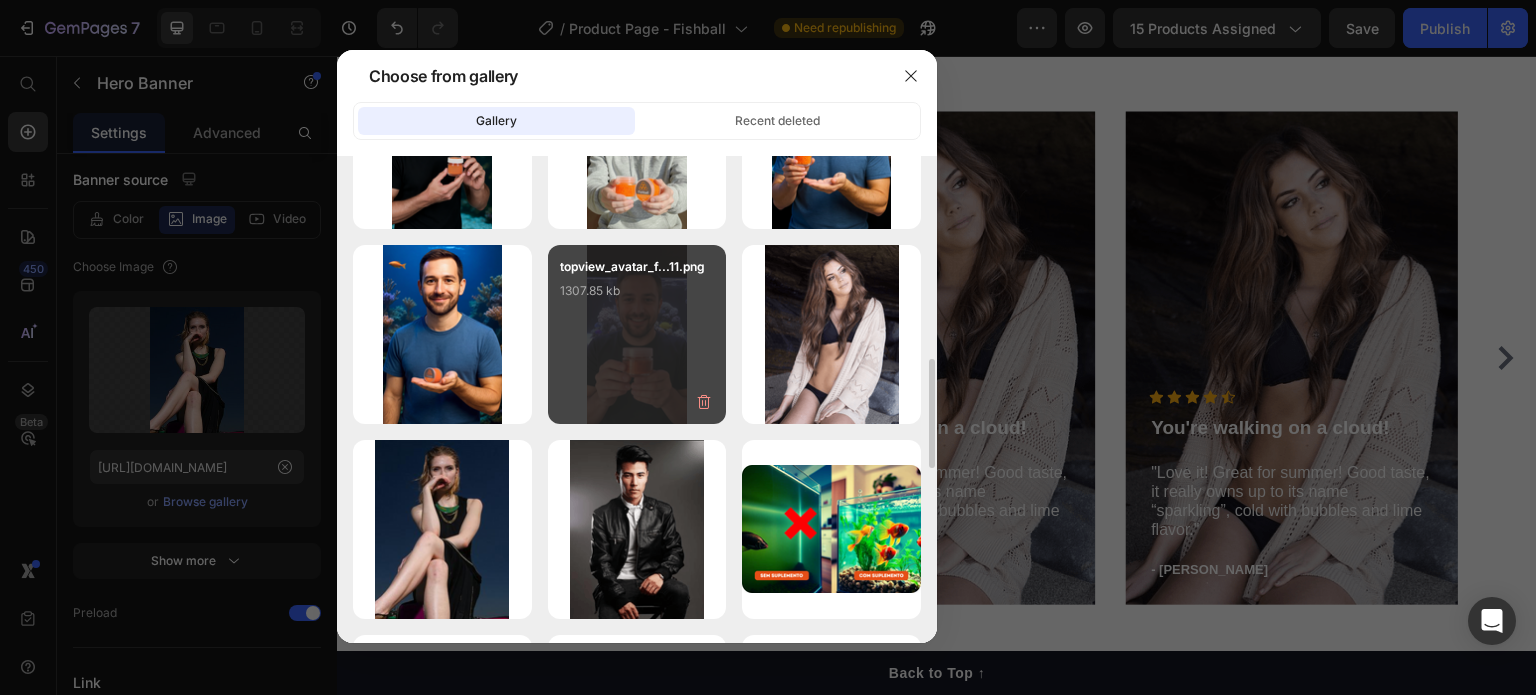 click on "topview_avatar_f...11.png 1307.85 kb" at bounding box center (637, 334) 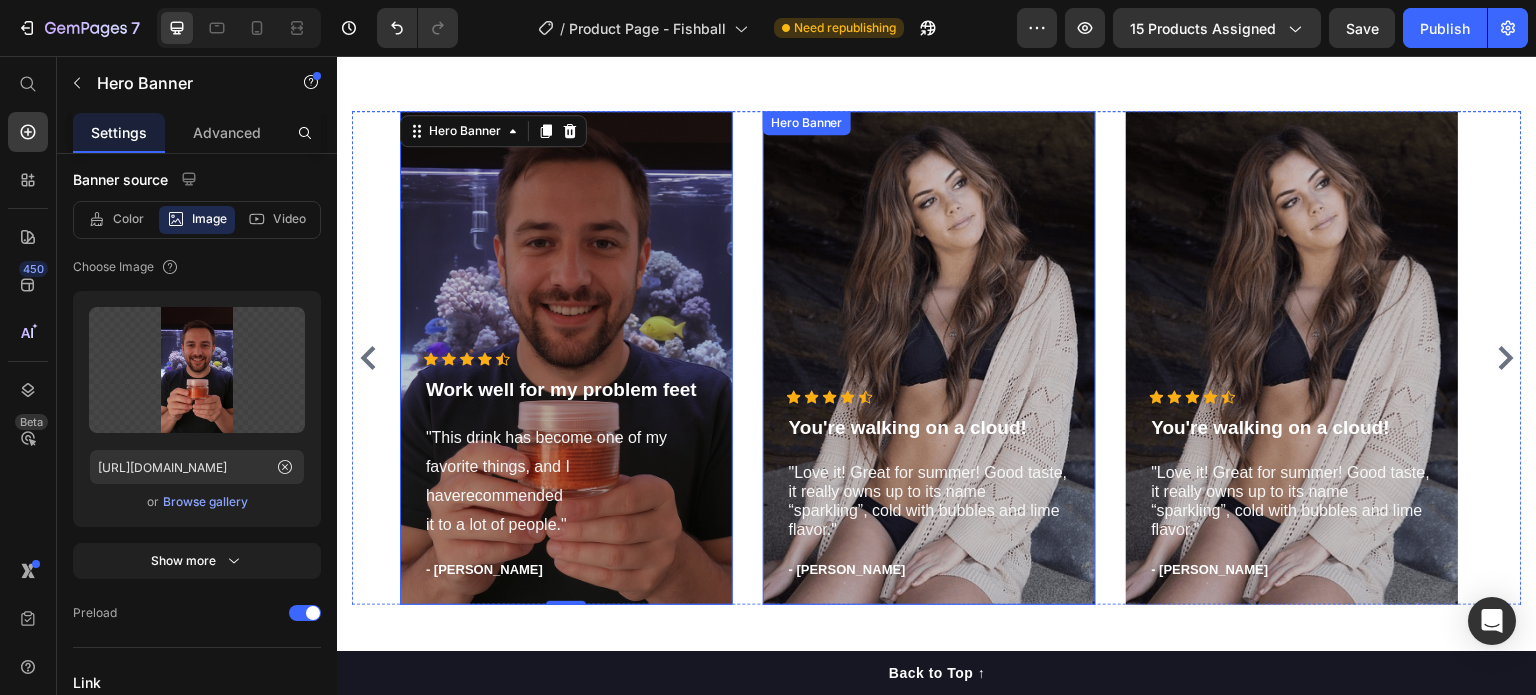 click at bounding box center [929, 358] 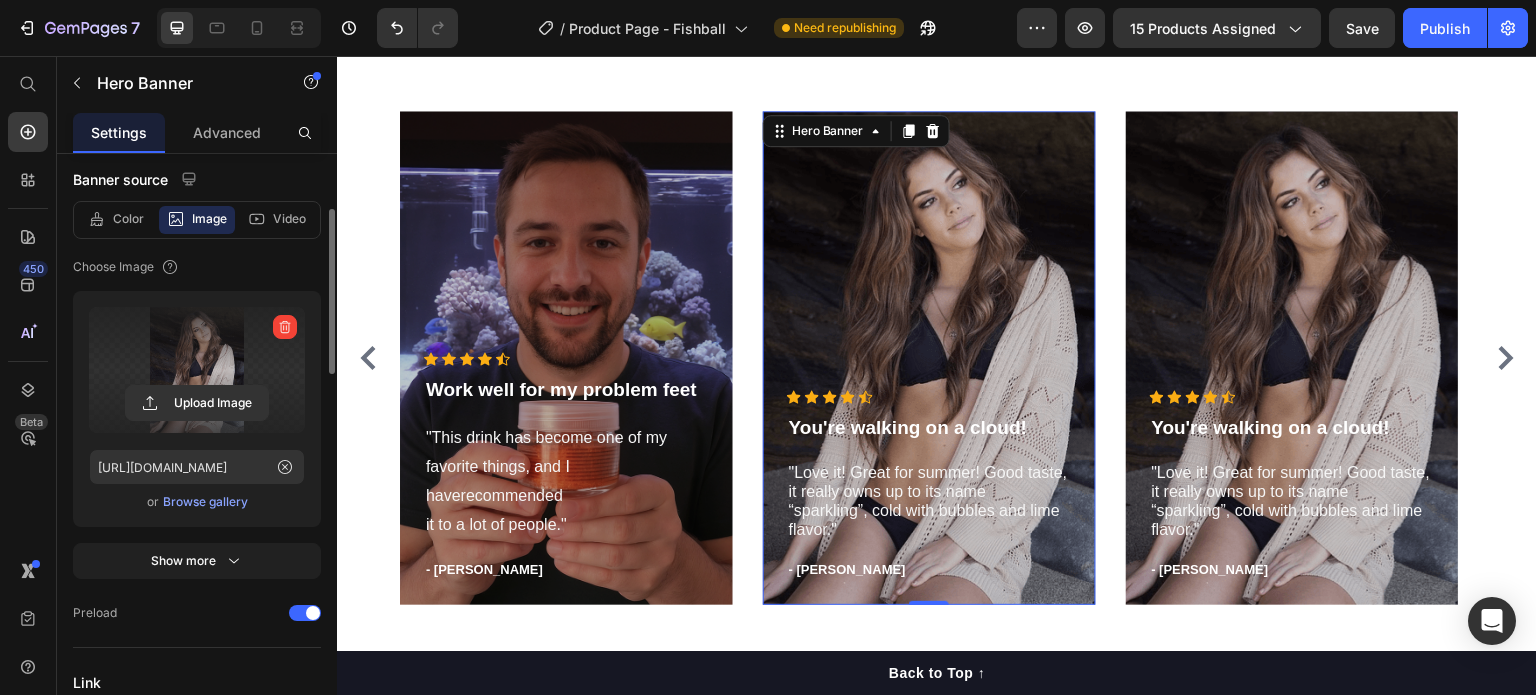 click at bounding box center [197, 370] 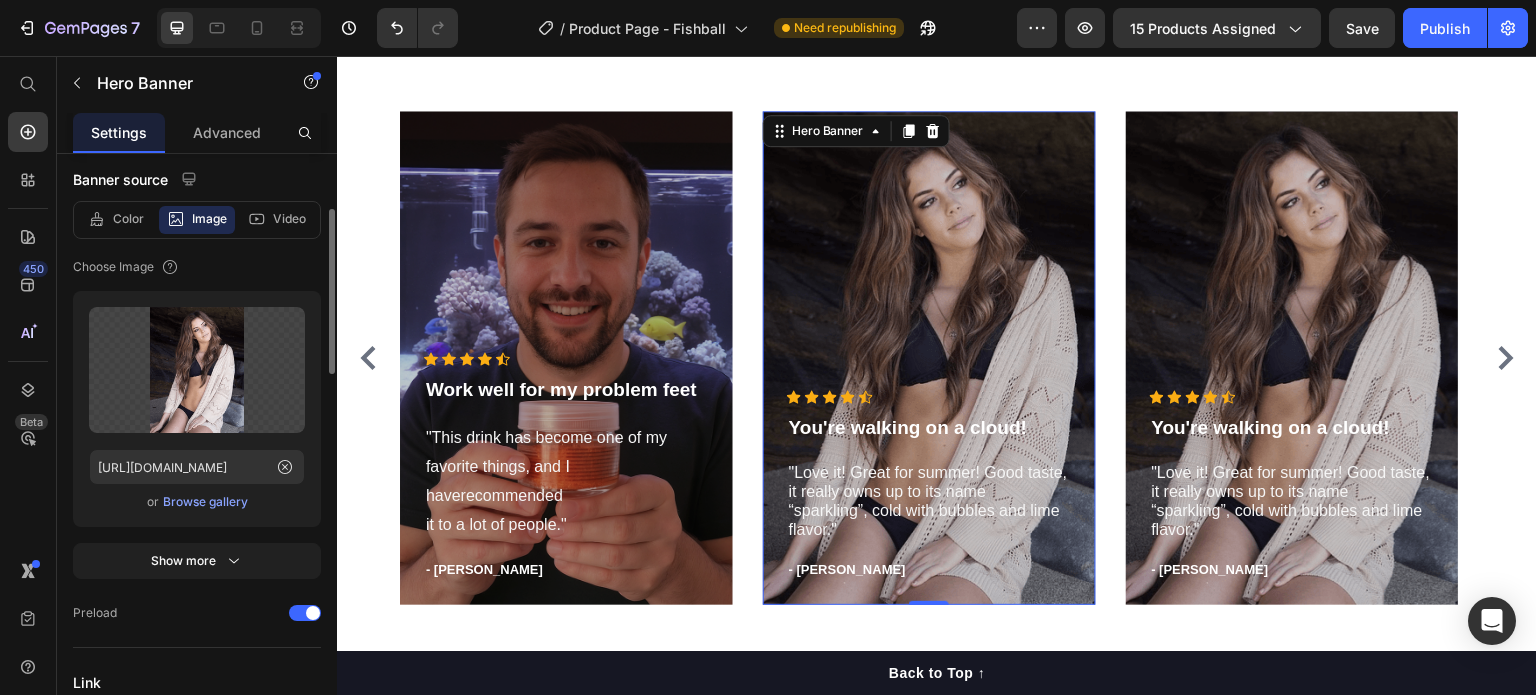 click on "Browse gallery" at bounding box center [205, 502] 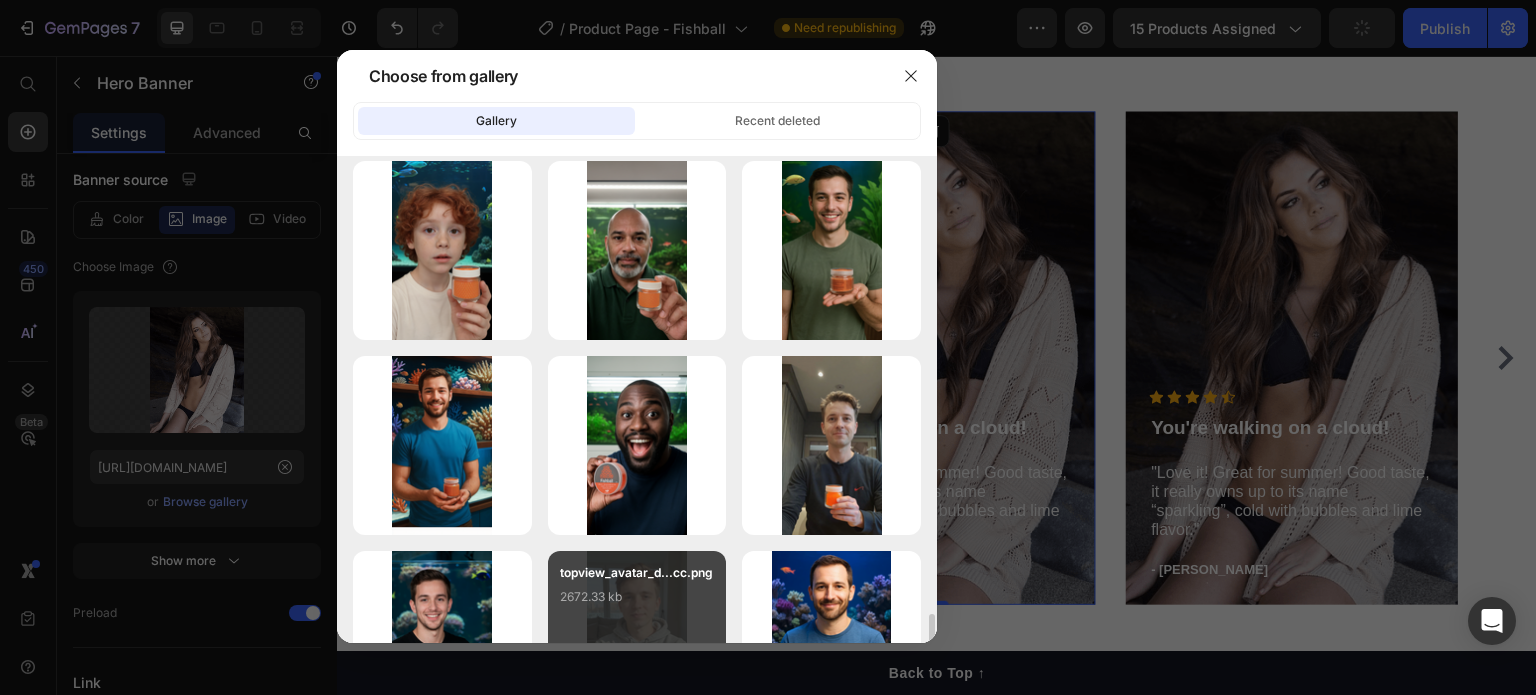 scroll, scrollTop: 700, scrollLeft: 0, axis: vertical 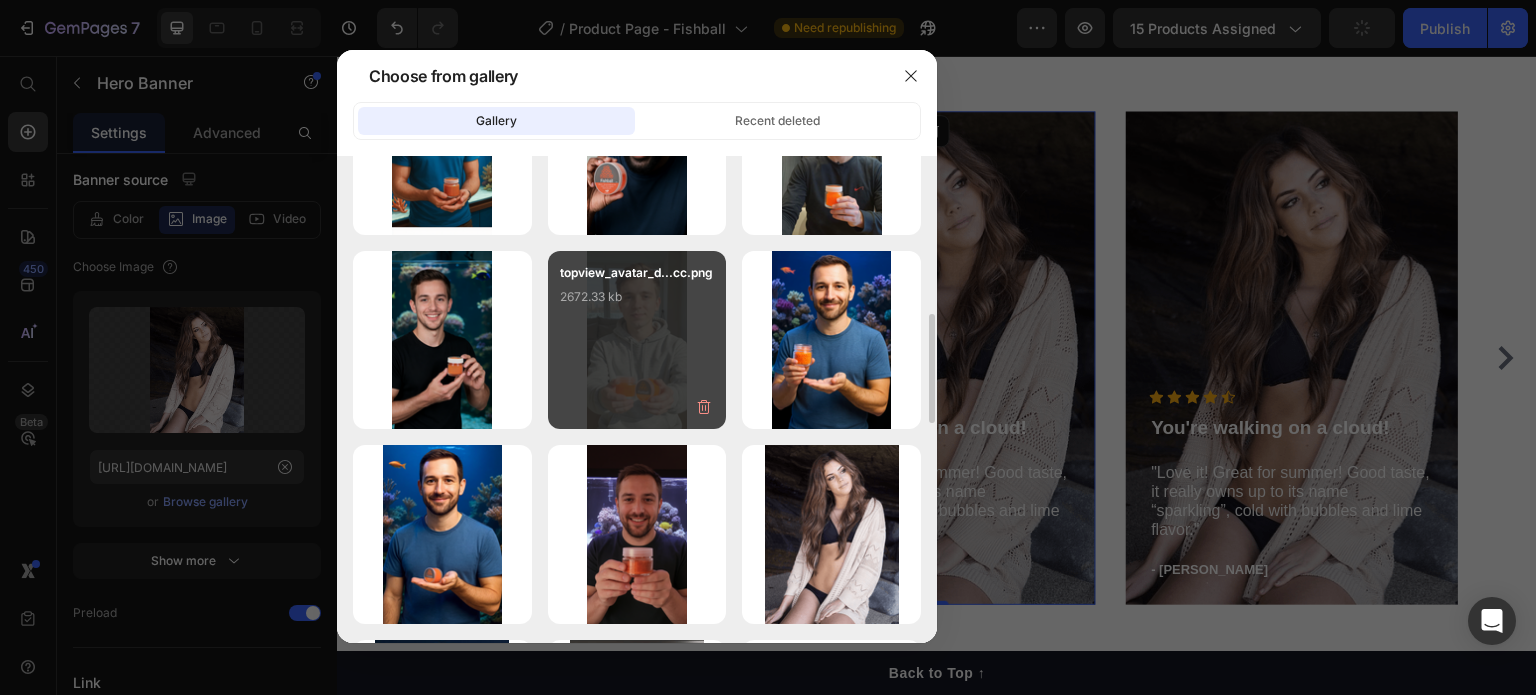 click on "topview_avatar_d...cc.png 2672.33 kb" at bounding box center [637, 340] 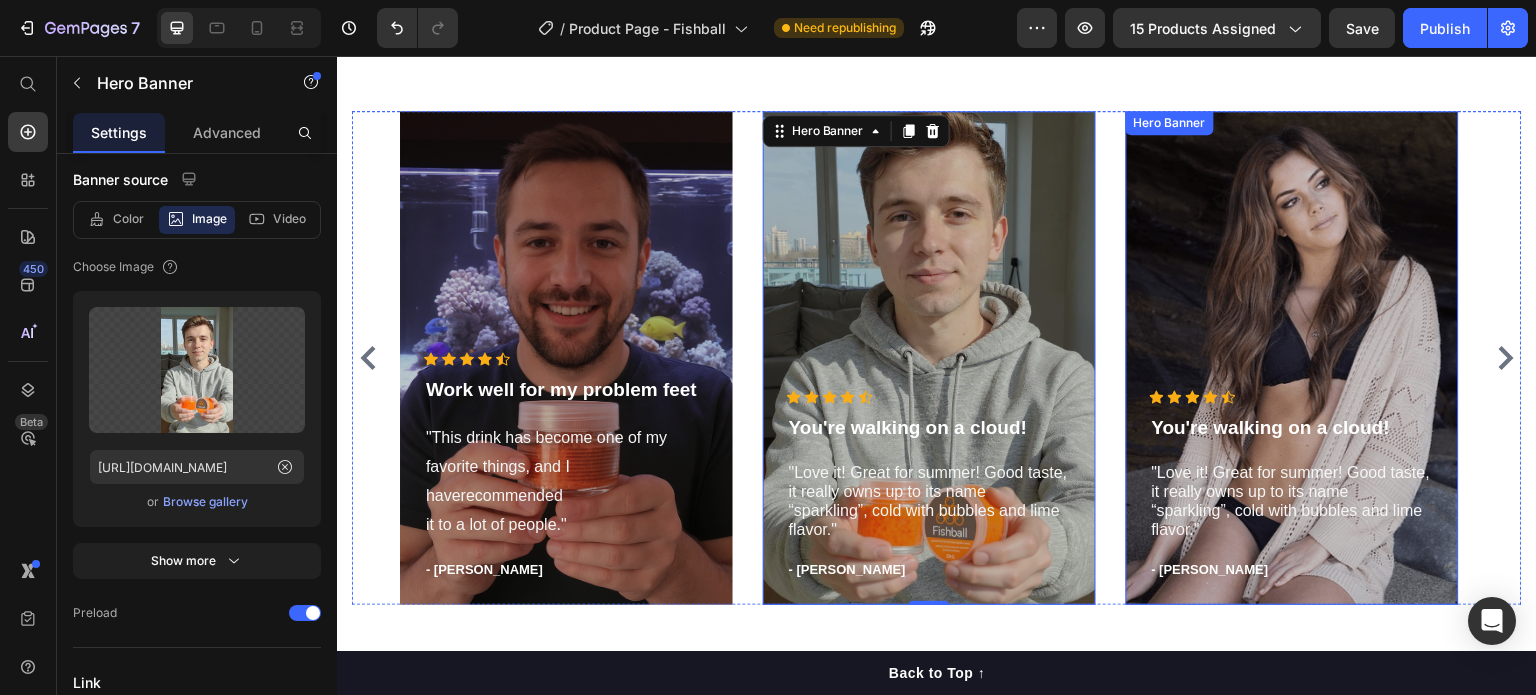 click at bounding box center [1292, 358] 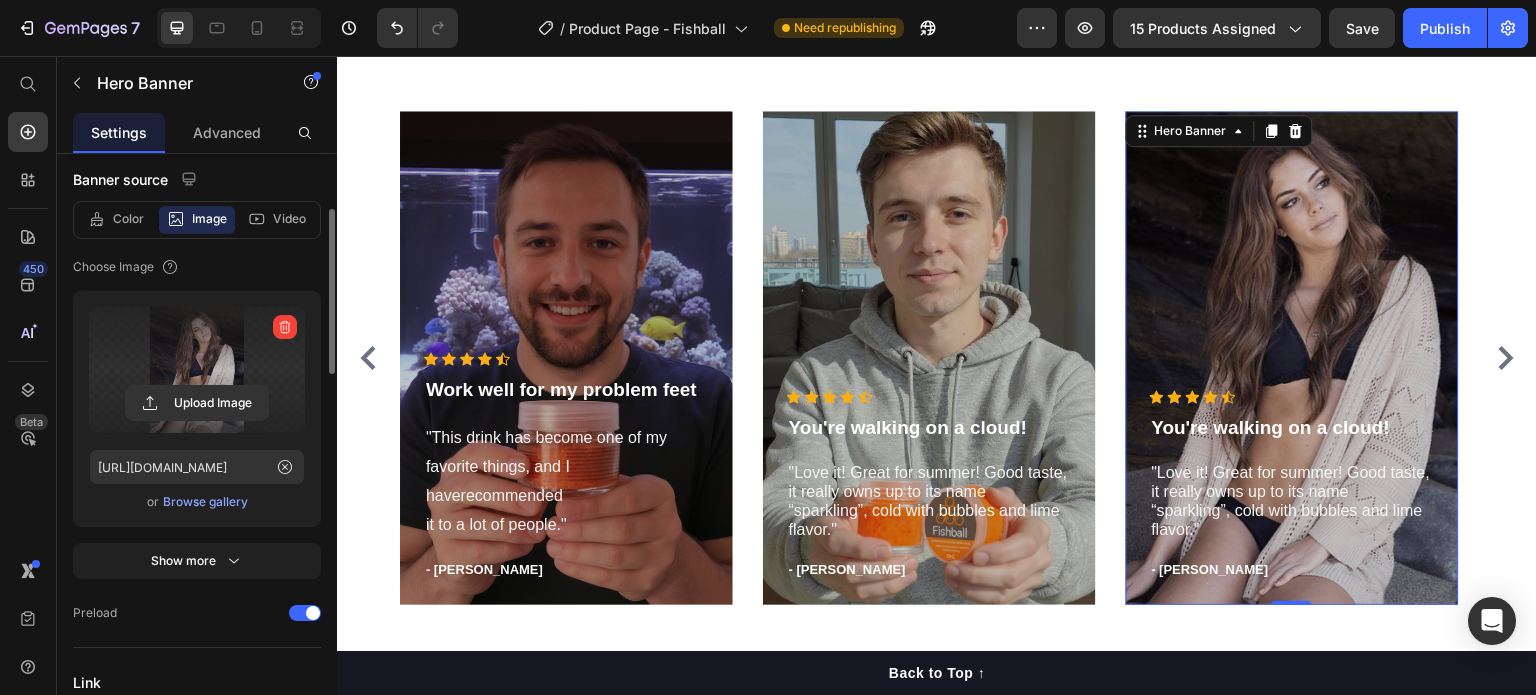 click at bounding box center [197, 370] 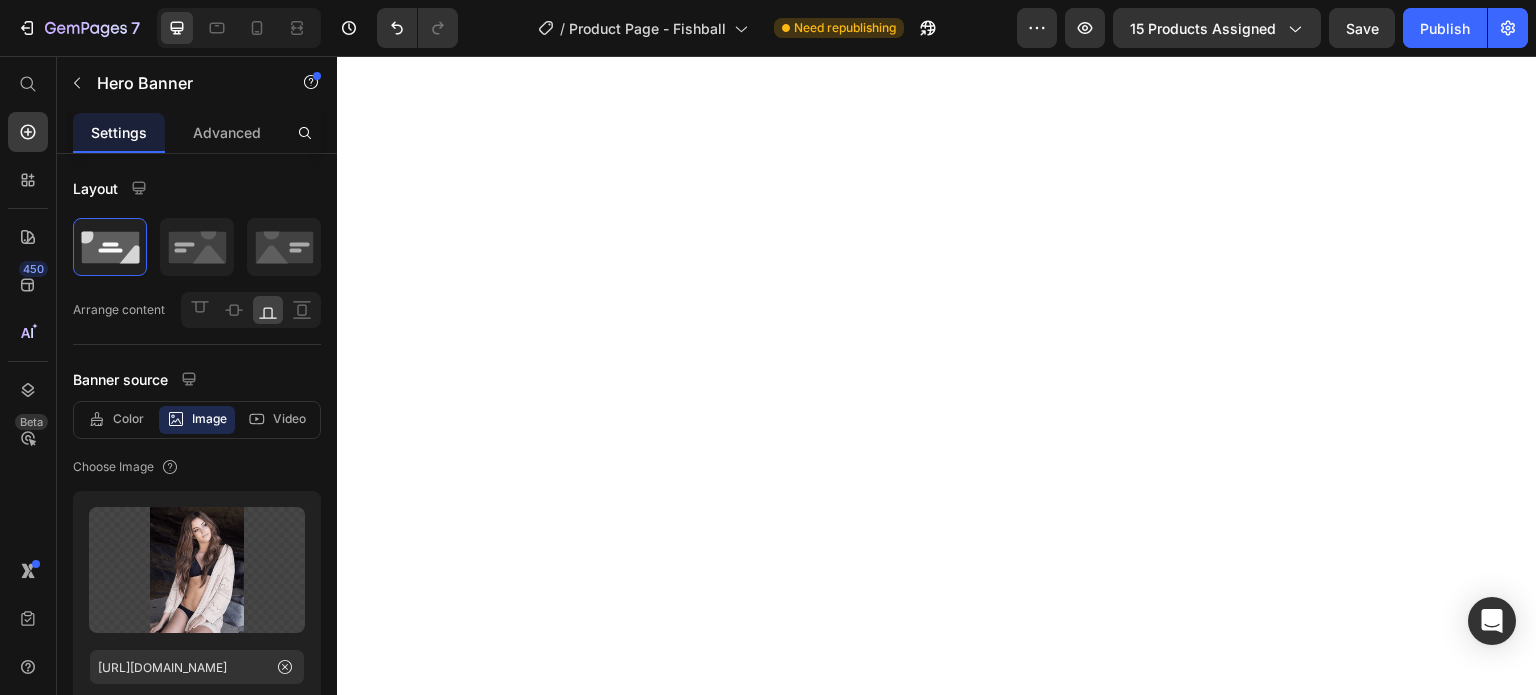 scroll, scrollTop: 0, scrollLeft: 0, axis: both 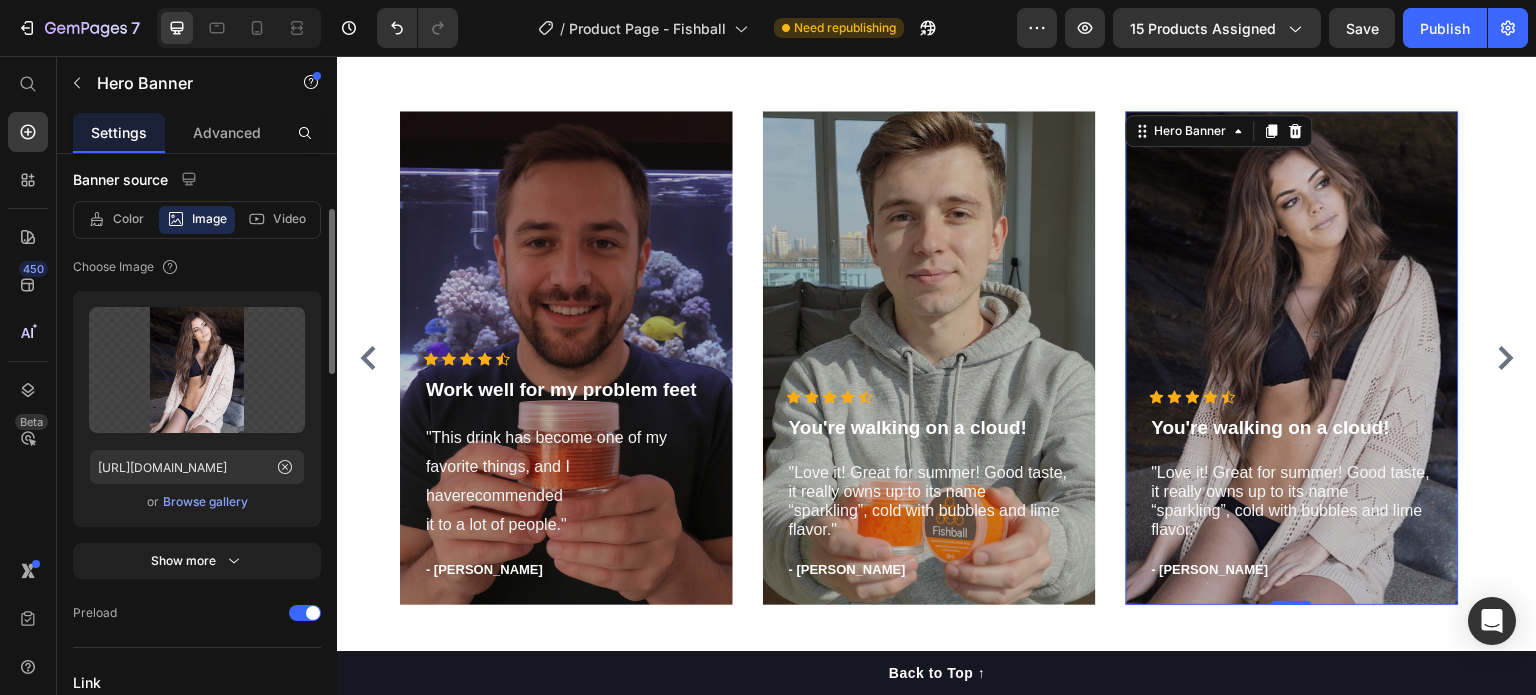 click on "Browse gallery" at bounding box center [205, 502] 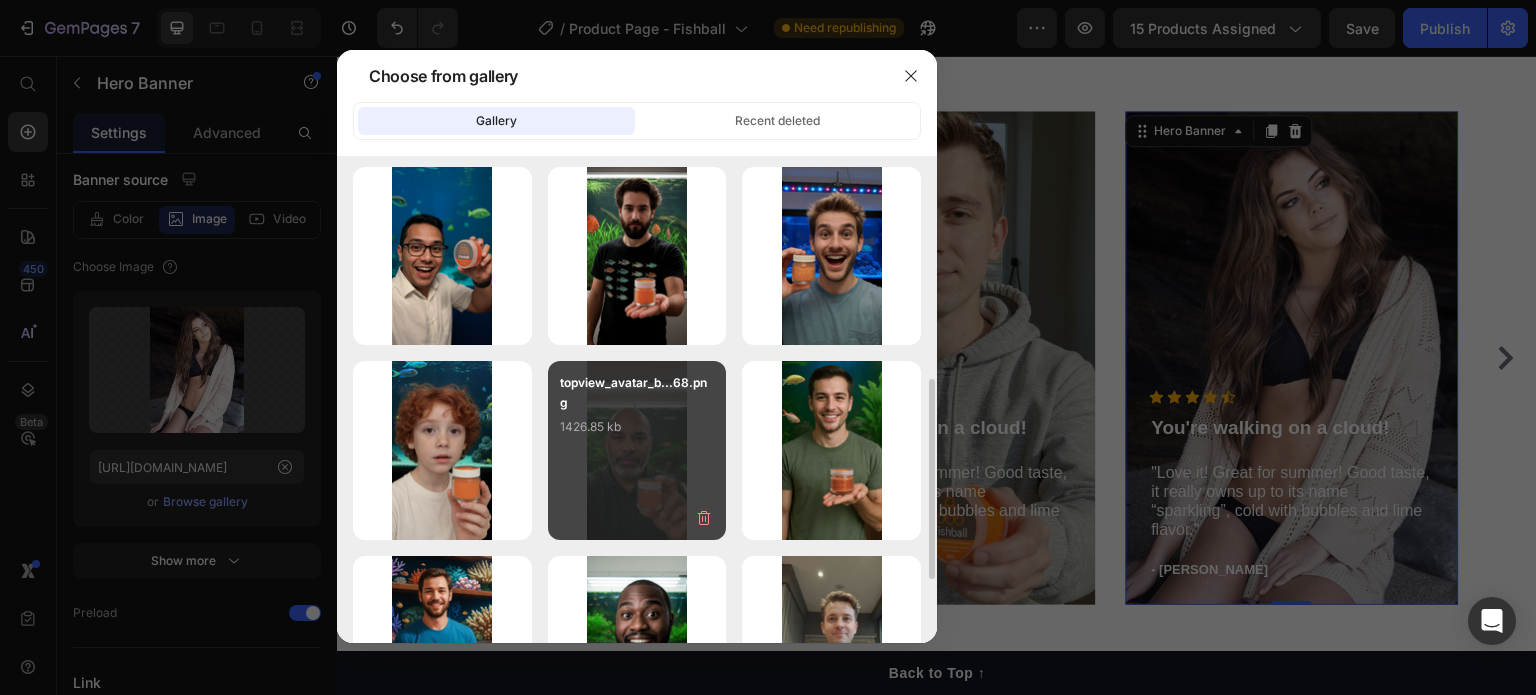 scroll, scrollTop: 300, scrollLeft: 0, axis: vertical 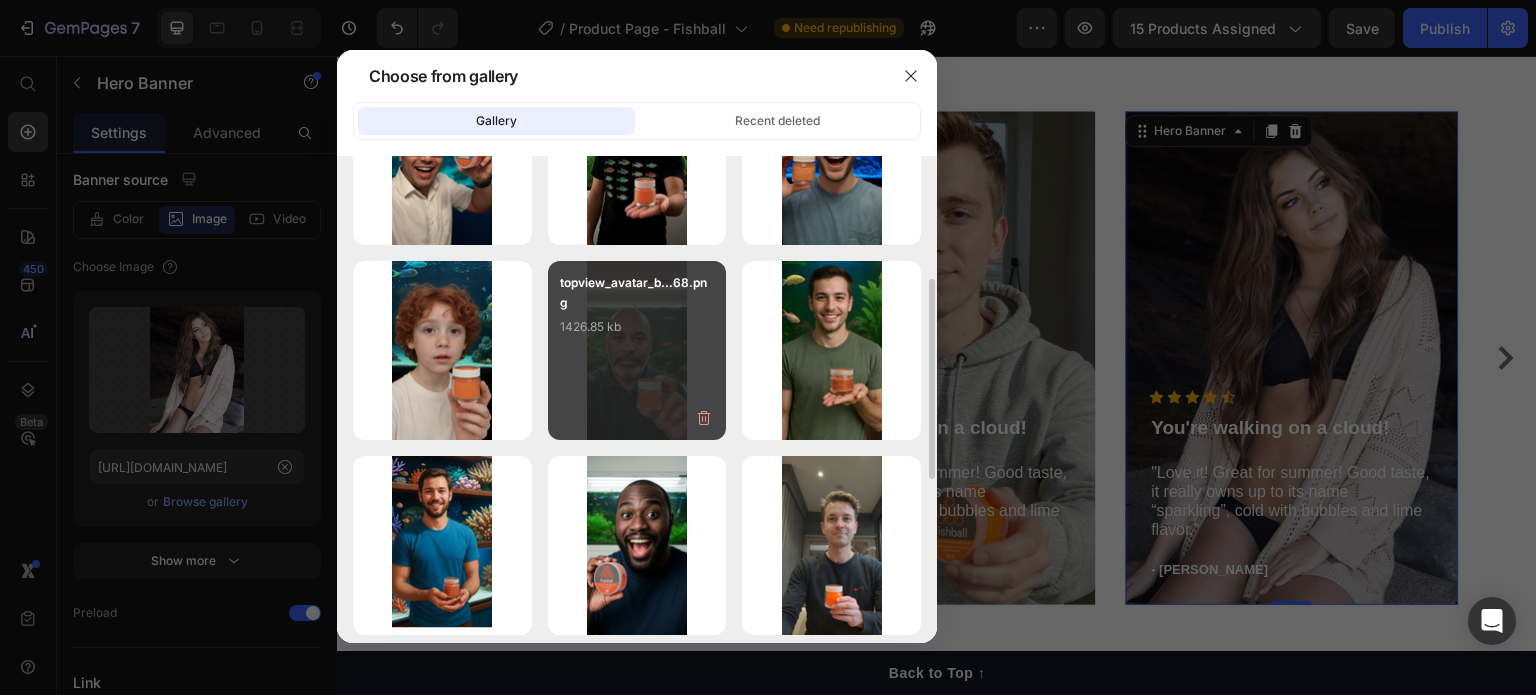 click on "topview_avatar_b...68.png 1426.85 kb" at bounding box center (637, 313) 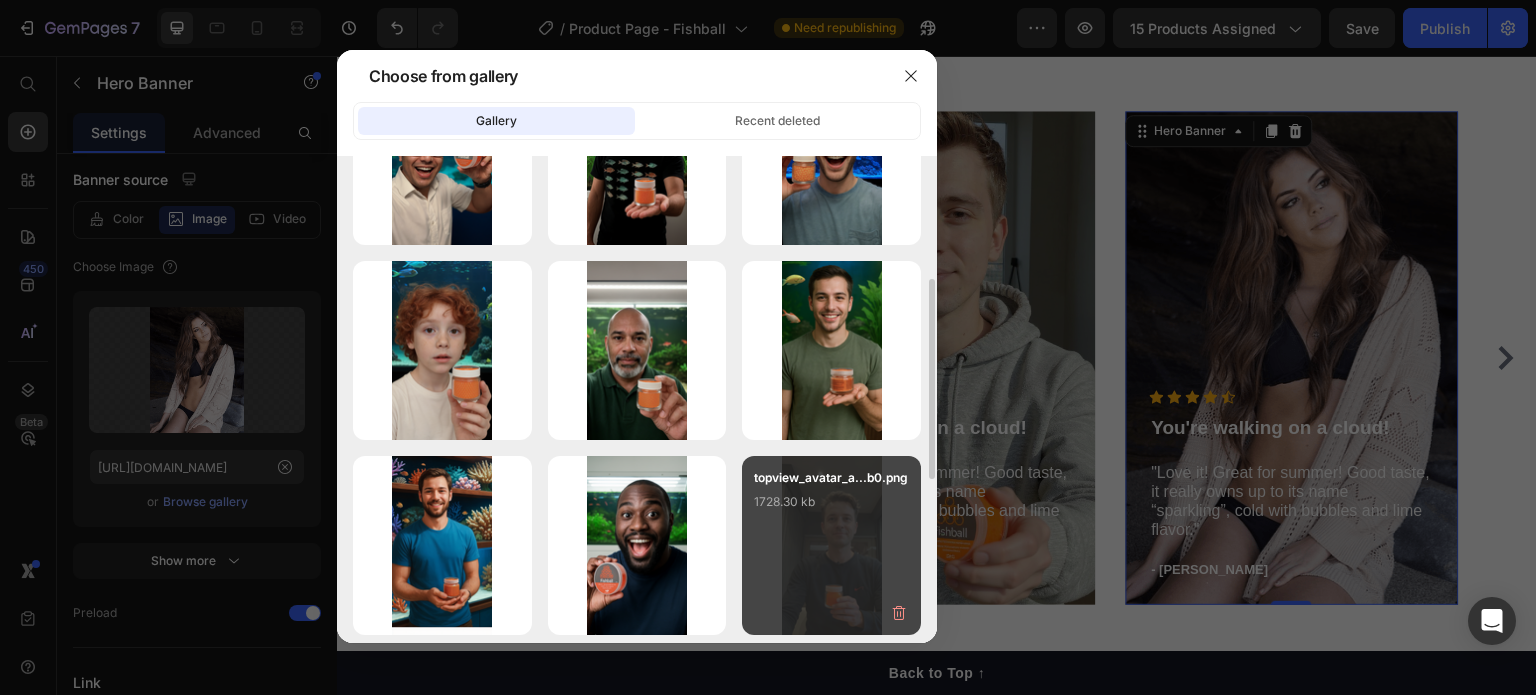 type on "https://cdn.shopify.com/s/files/1/0913/4532/2348/files/gempages_562226811052753800-9802fc37-555d-437d-adcb-c3f0a385105e.png" 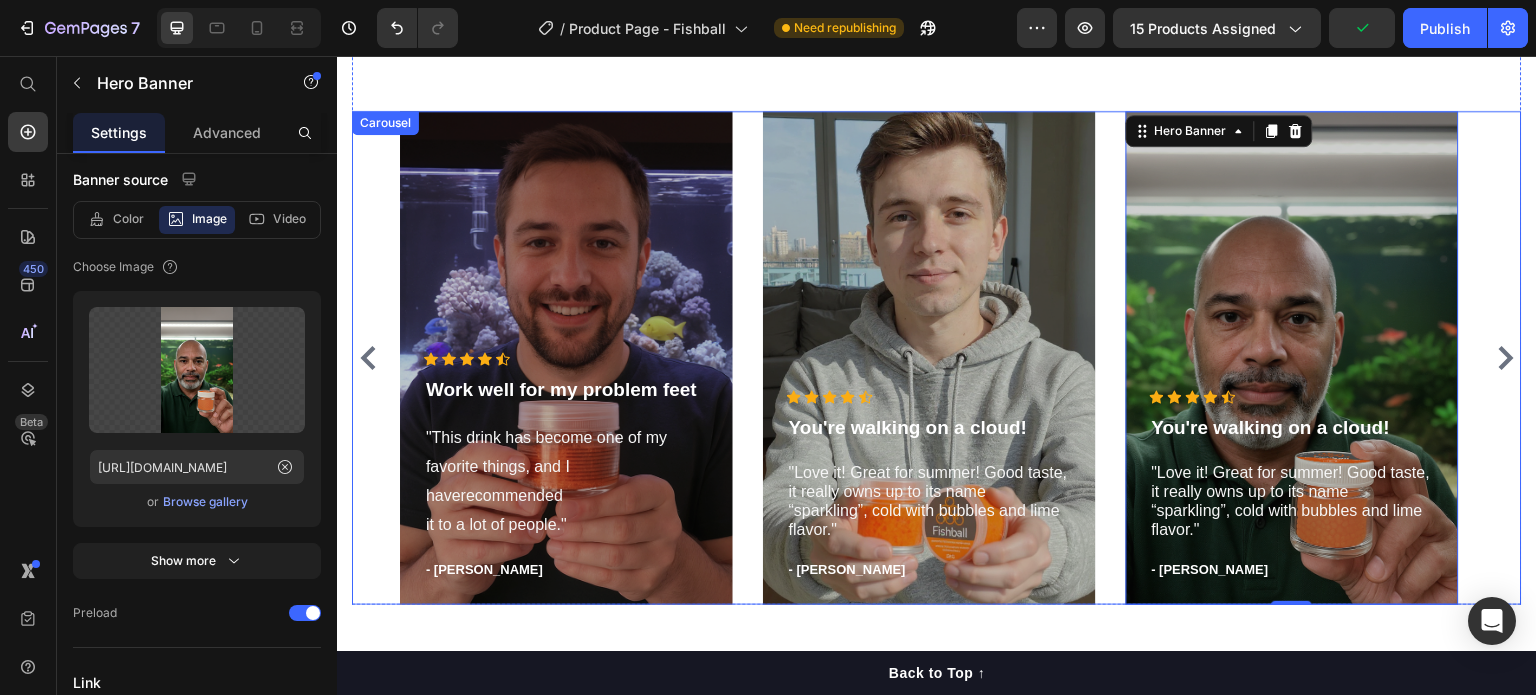 click 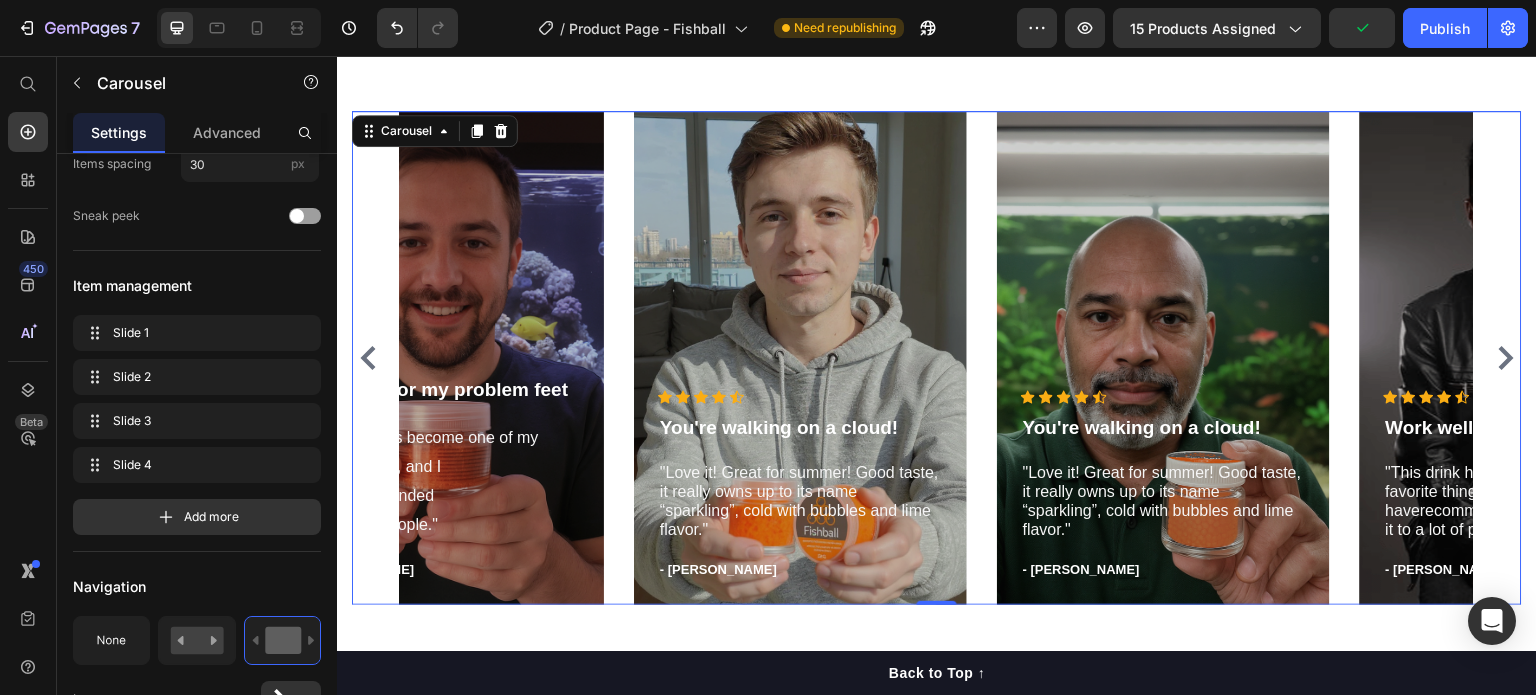 scroll, scrollTop: 0, scrollLeft: 0, axis: both 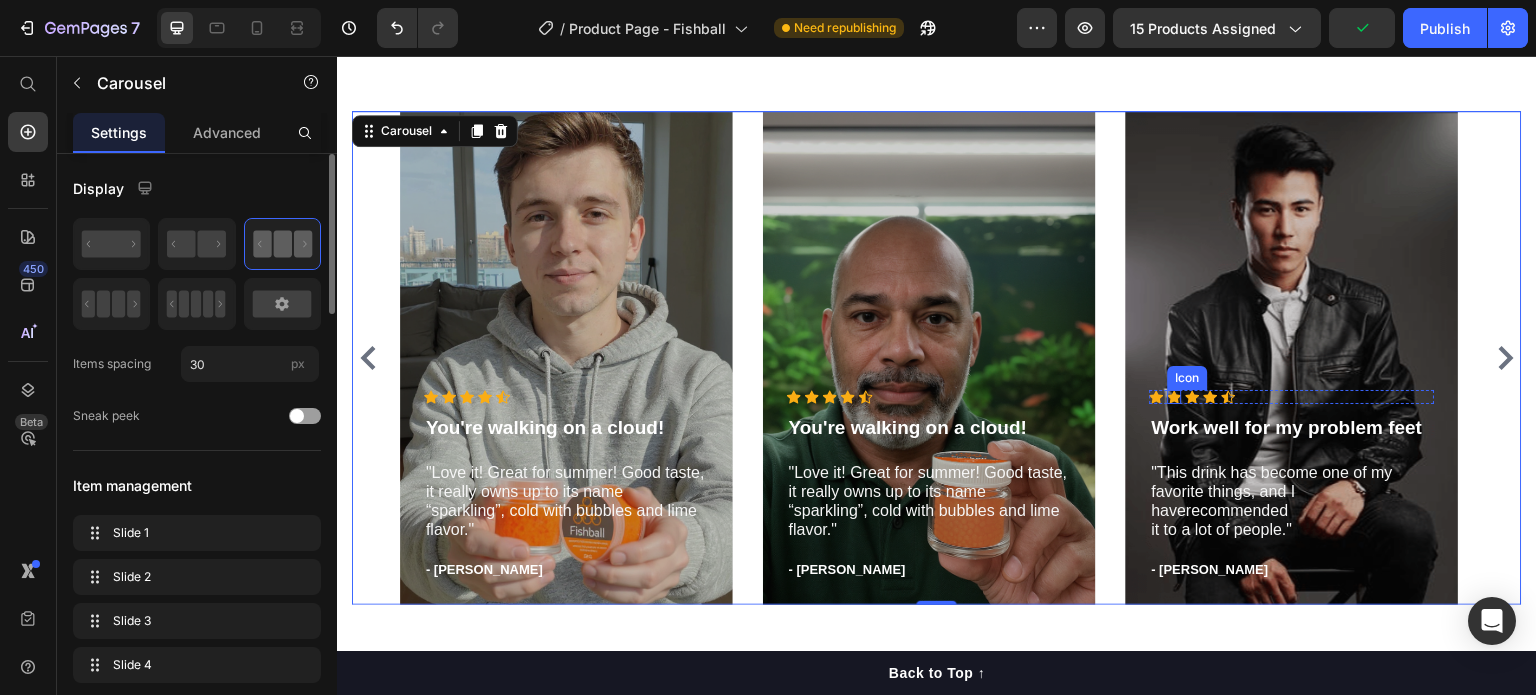 click at bounding box center [1292, 358] 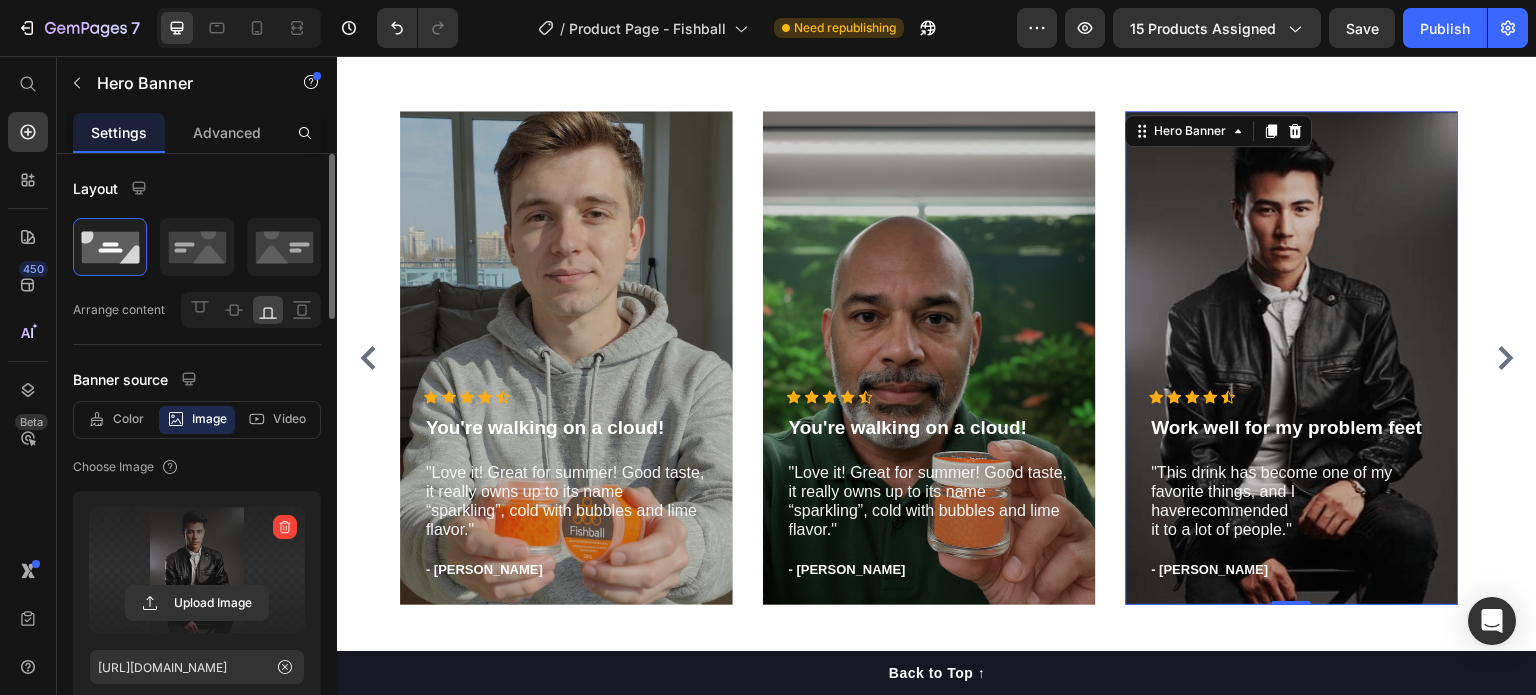 scroll, scrollTop: 200, scrollLeft: 0, axis: vertical 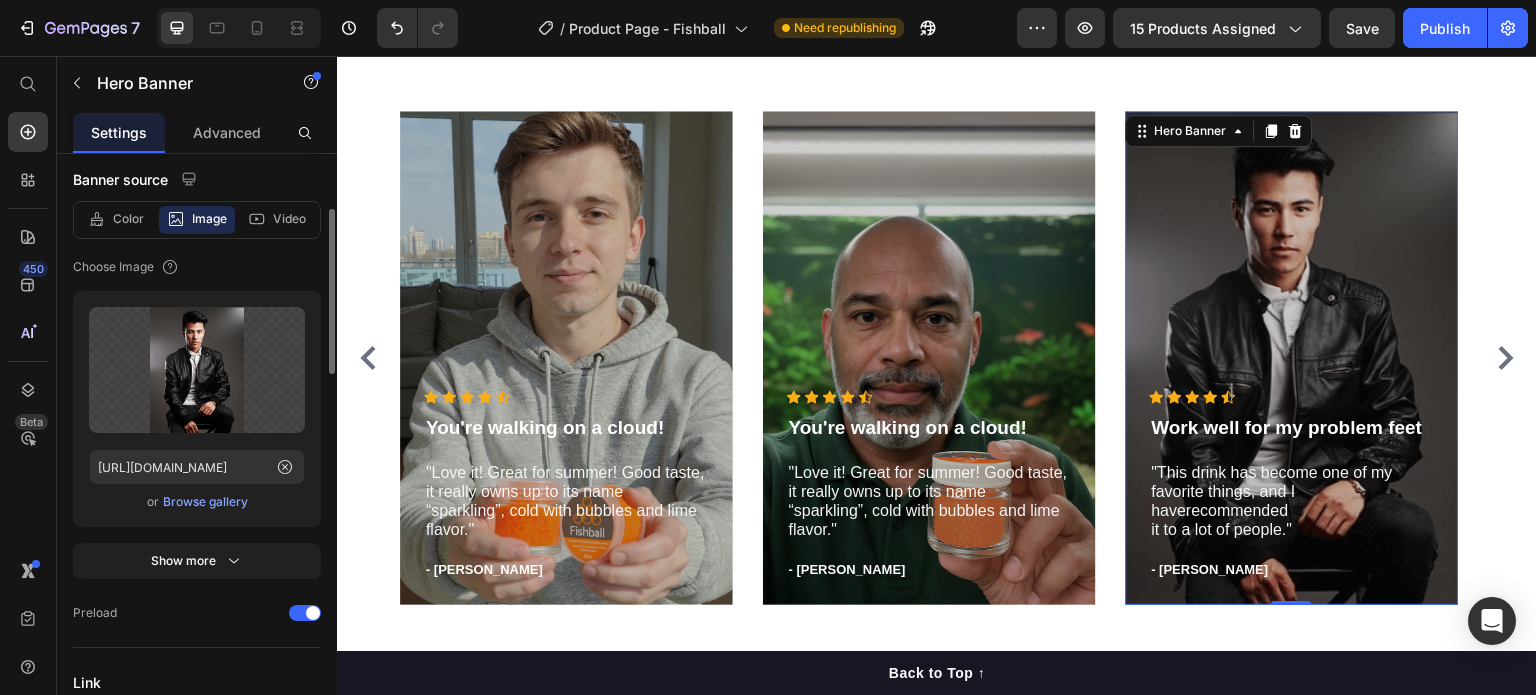 click on "Browse gallery" at bounding box center [205, 502] 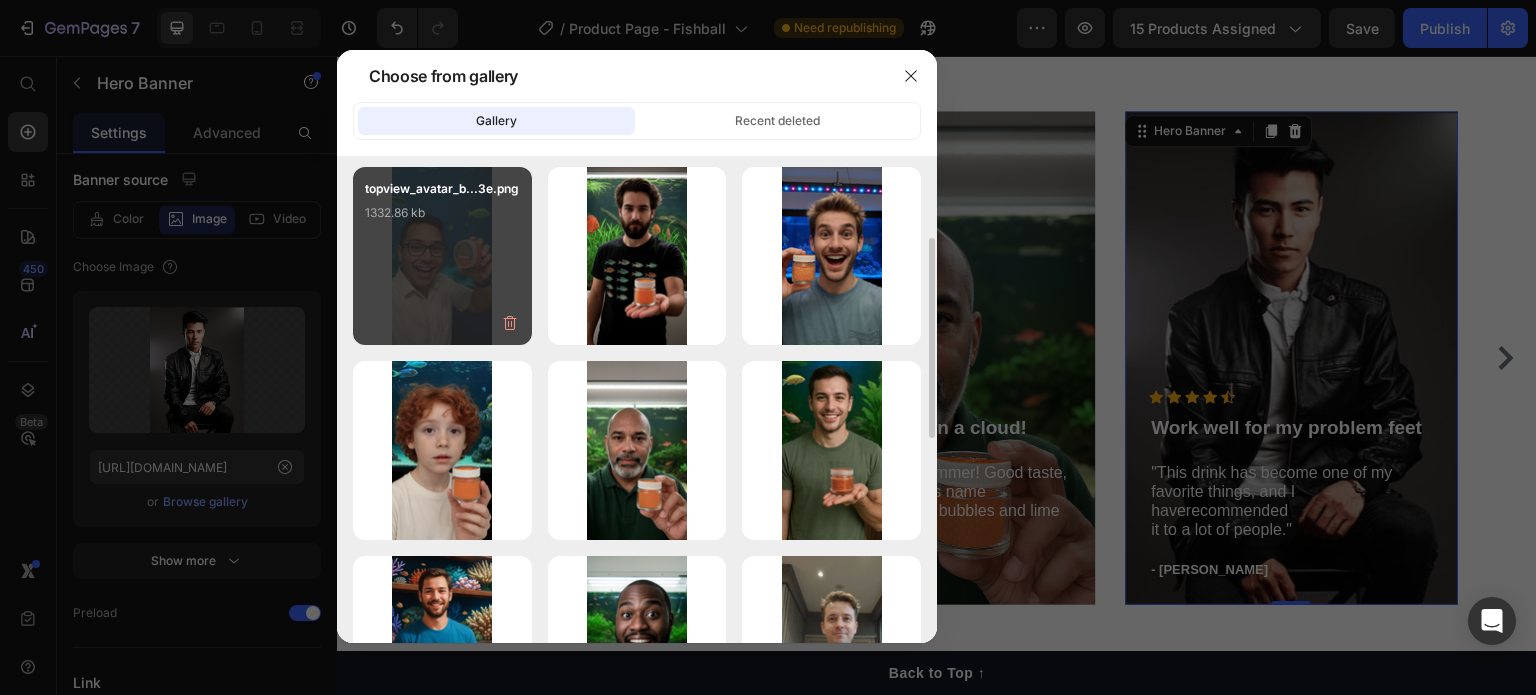 scroll, scrollTop: 0, scrollLeft: 0, axis: both 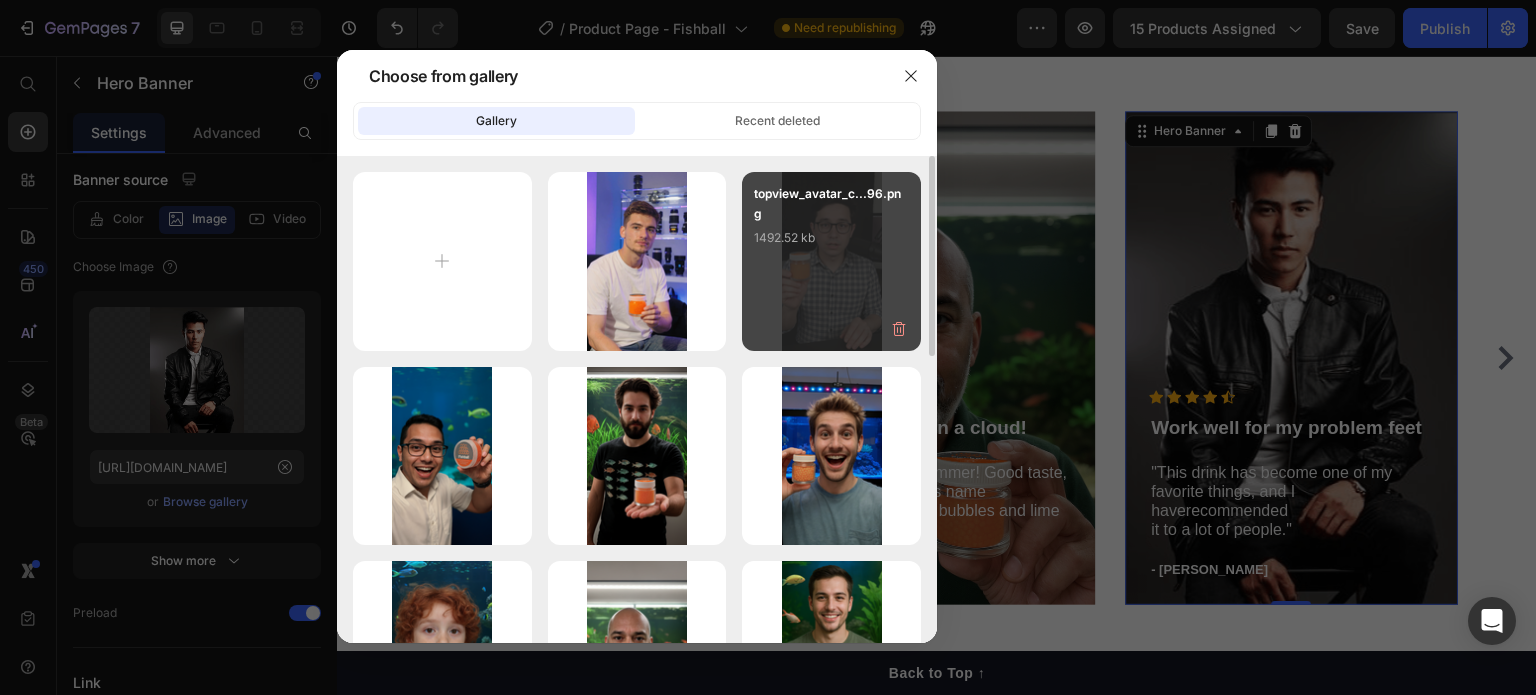 click on "topview_avatar_c...96.png 1492.52 kb" at bounding box center [831, 224] 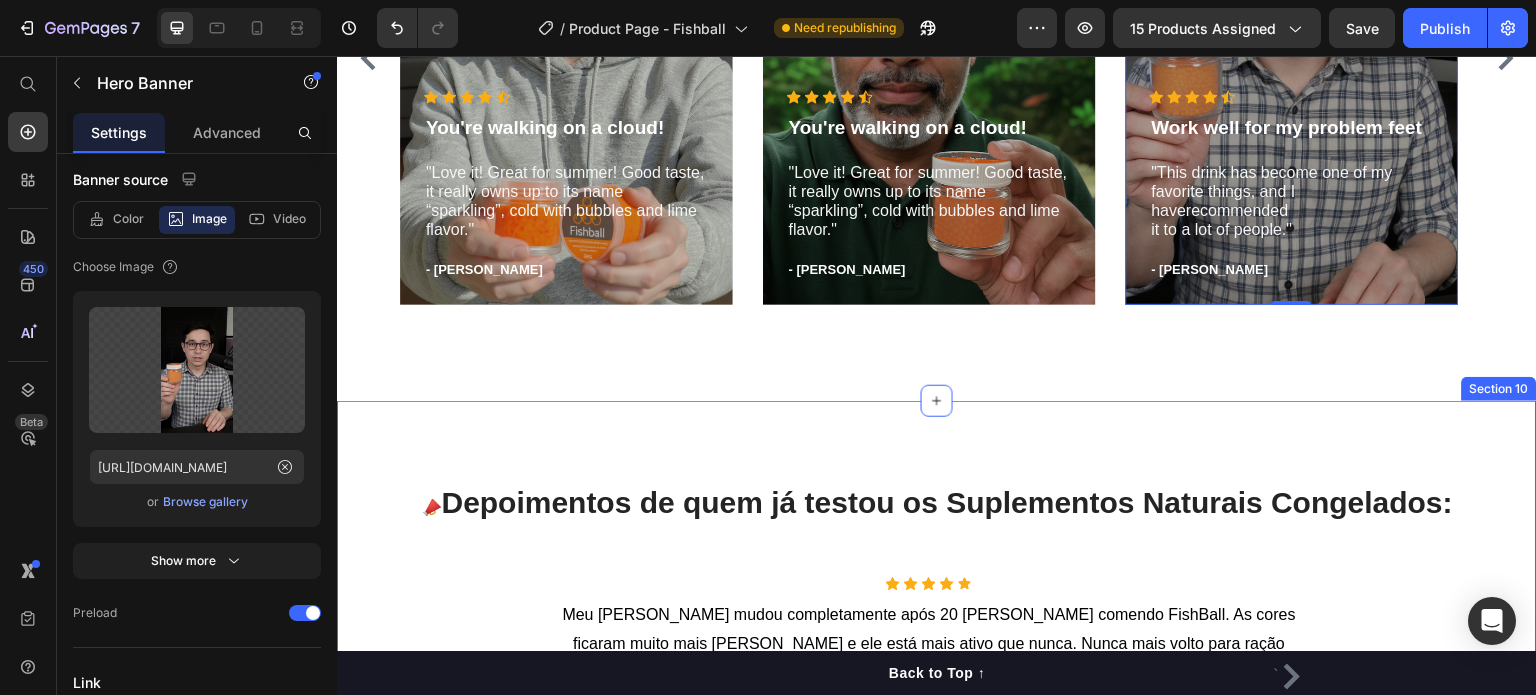 scroll, scrollTop: 6188, scrollLeft: 0, axis: vertical 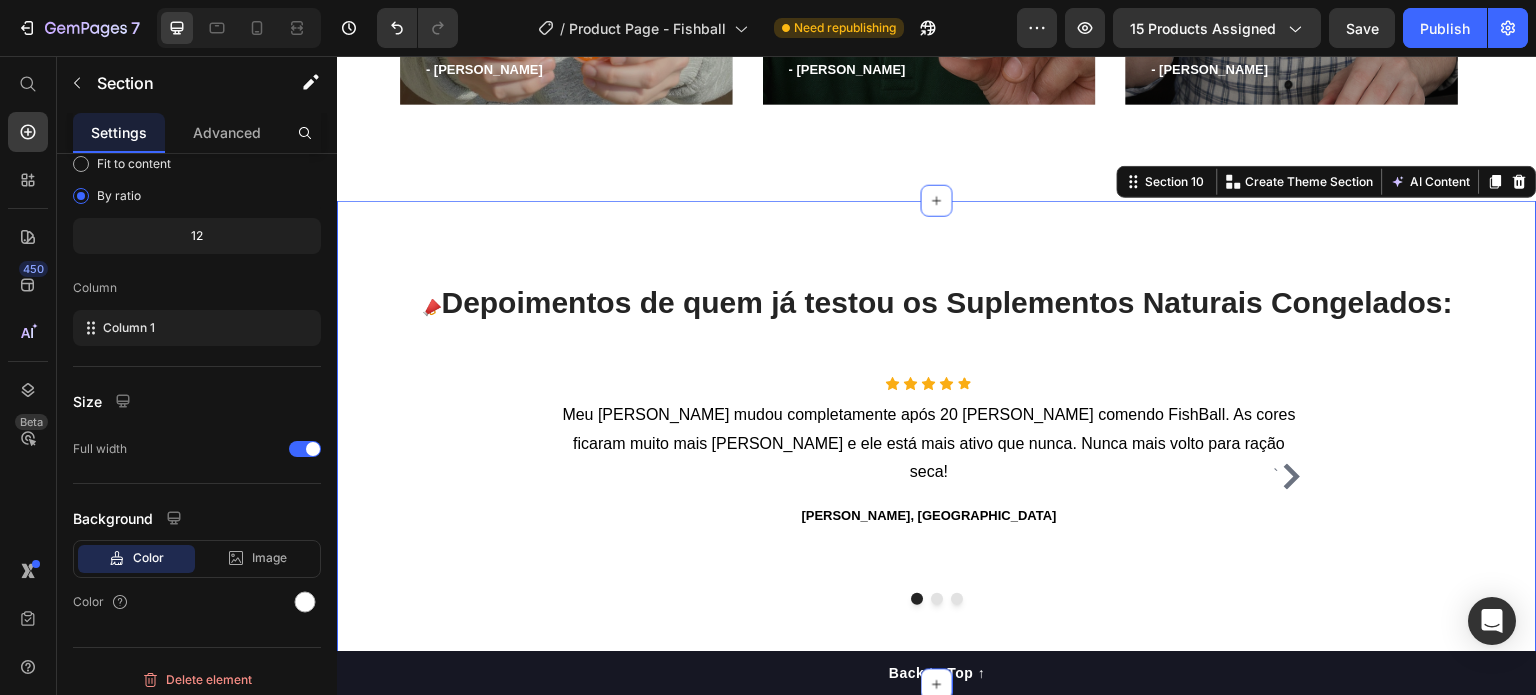 click on "📣  Depoimentos de quem já testou os Suplementos Naturais Congelados: Heading Row `                Icon                Icon                Icon                Icon
Icon Icon List Hoz Meu Betta mudou completamente após 20 dias comendo FishBall. As cores ficaram muito mais fortes e ele está mais ativo que nunca. Nunca mais volto para ração seca! Text block João P., São Paulo Text block                Icon                Icon                Icon                Icon
Icon Icon List Hoz Achei que era exagero, mas realmente funciona. Meus Neons Tetra estão com um azul brilhante que eu nunca tinha visto antes. Além disso, percebi que suja muito menos o aquário. Text block Ana C., Belo Horizonte Text block                Icon                Icon                Icon                Icon
Icon Icon List Hoz Text block Rafael T., Rio de Janeiro Text block ` Carousel Row Section 10   You can create reusable sections Create Theme Section AI Content Write with GemAI" at bounding box center [937, 443] 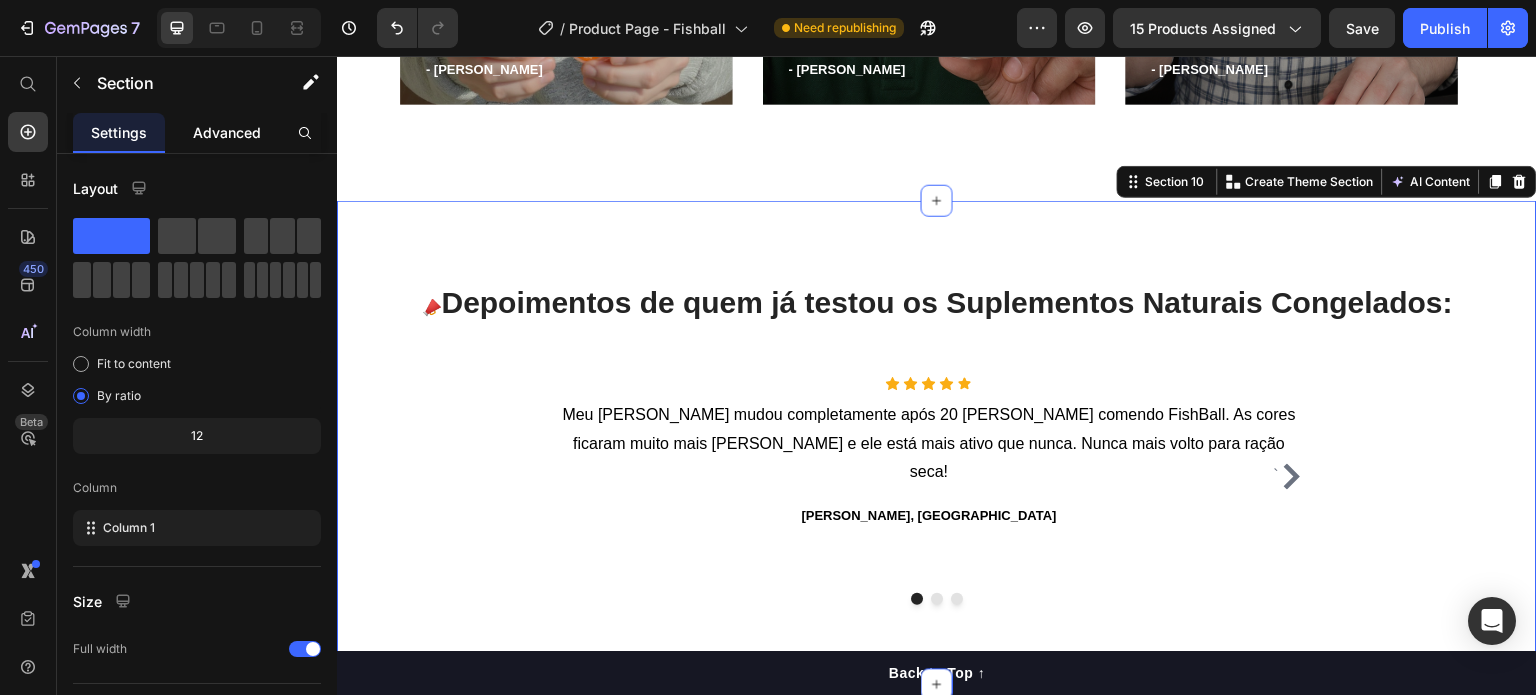 click on "Advanced" 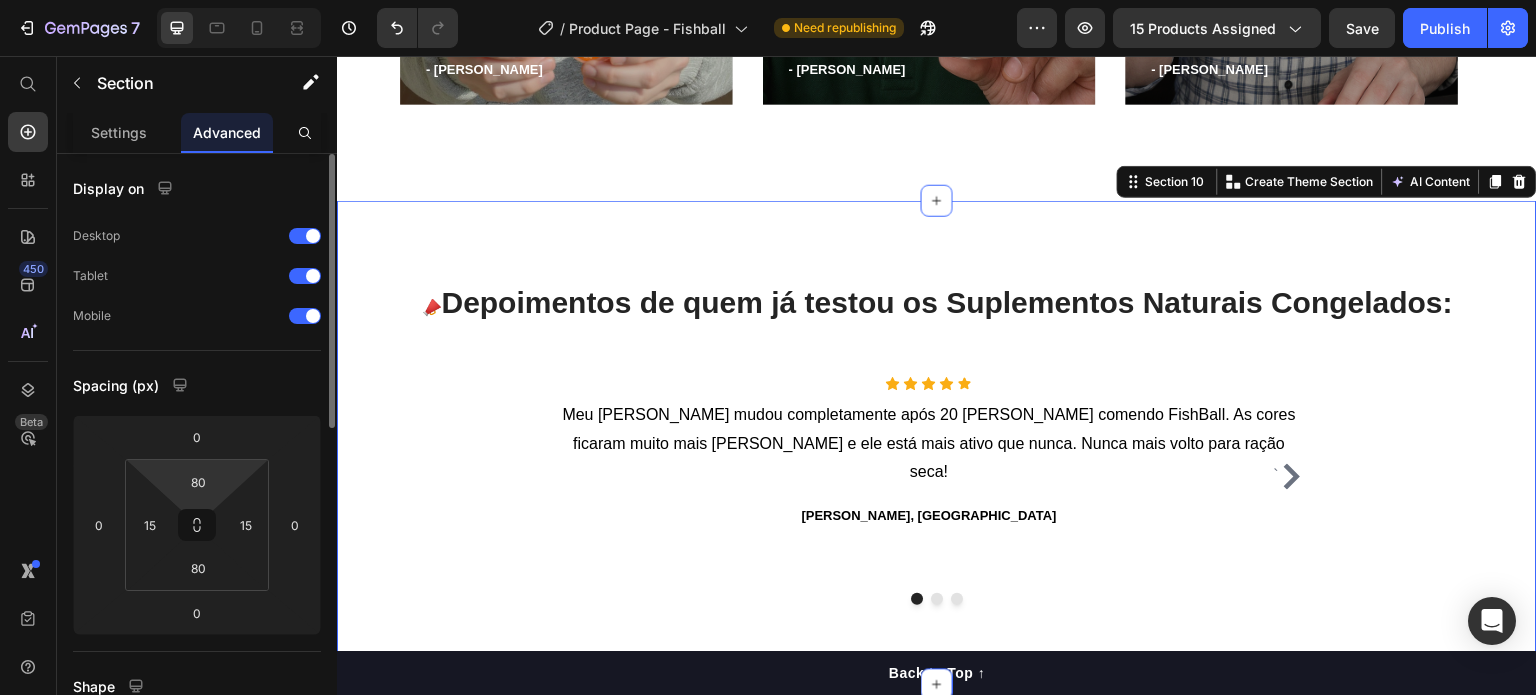 click on "7   /  Product Page - Fishball Need republishing Preview 15 products assigned  Save   Publish  450 Beta Start with Sections Elements Hero Section Product Detail Brands Trusted Badges Guarantee Product Breakdown How to use Testimonials Compare Bundle FAQs Social Proof Brand Story Product List Collection Blog List Contact Sticky Add to Cart Custom Footer Browse Library 450 Layout
Row
Row
Row
Row Text
Heading
Text Block Button
Button
Button
Sticky Back to top Media" at bounding box center [768, 0] 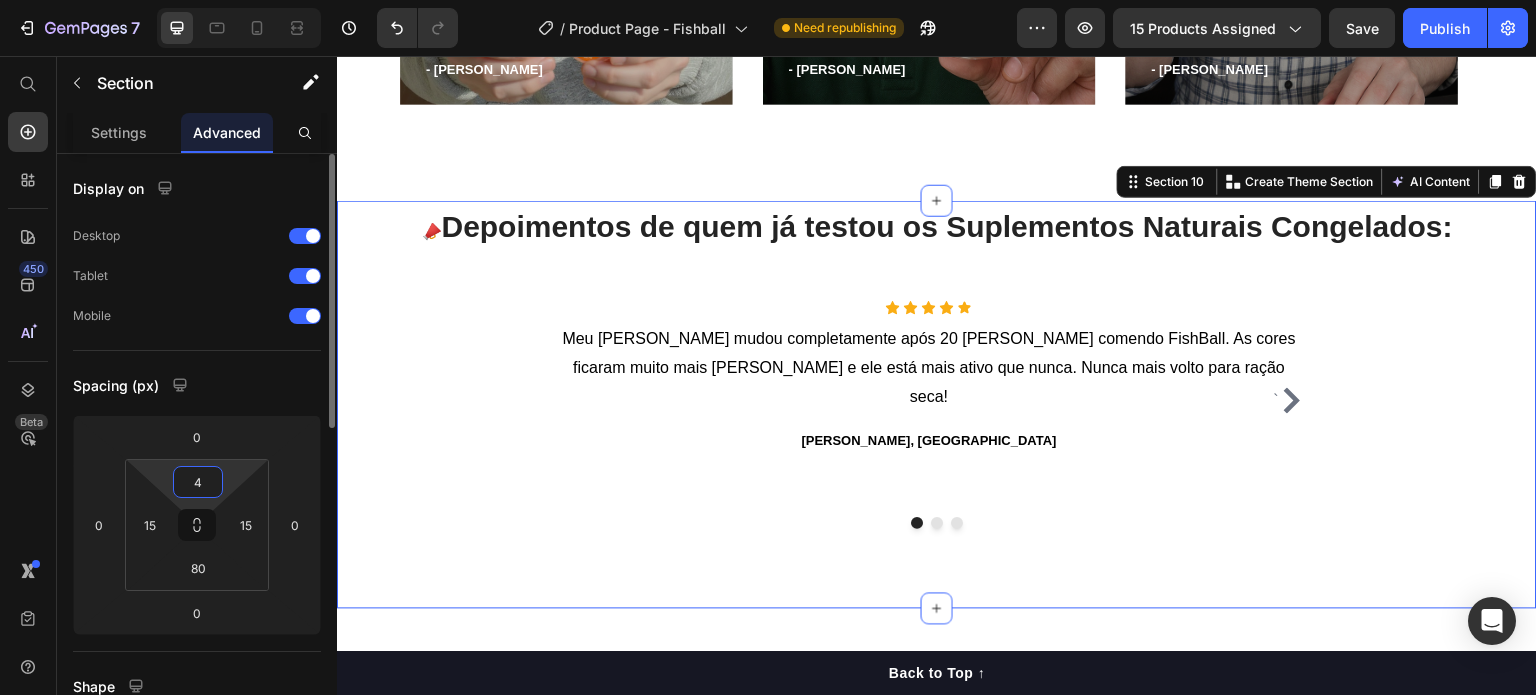 click on "4" at bounding box center (198, 482) 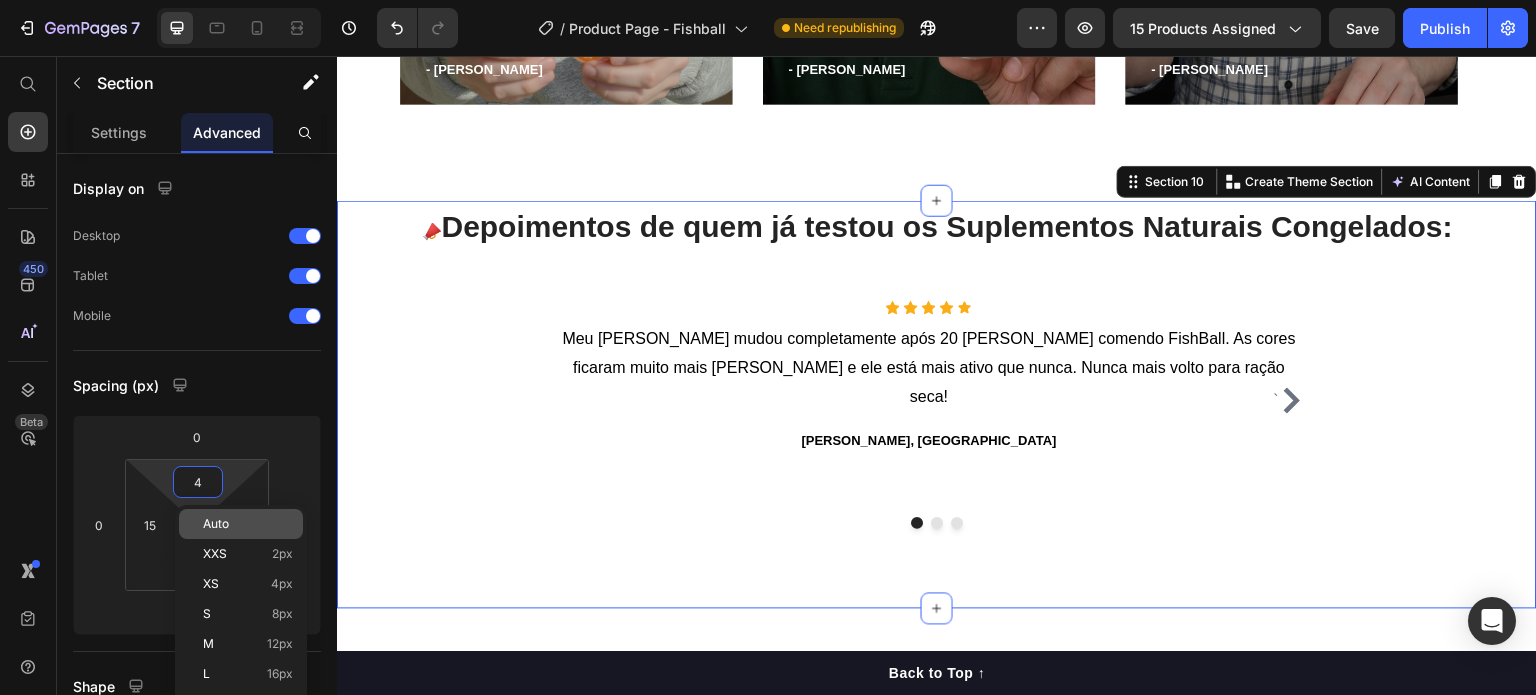 click on "Auto" 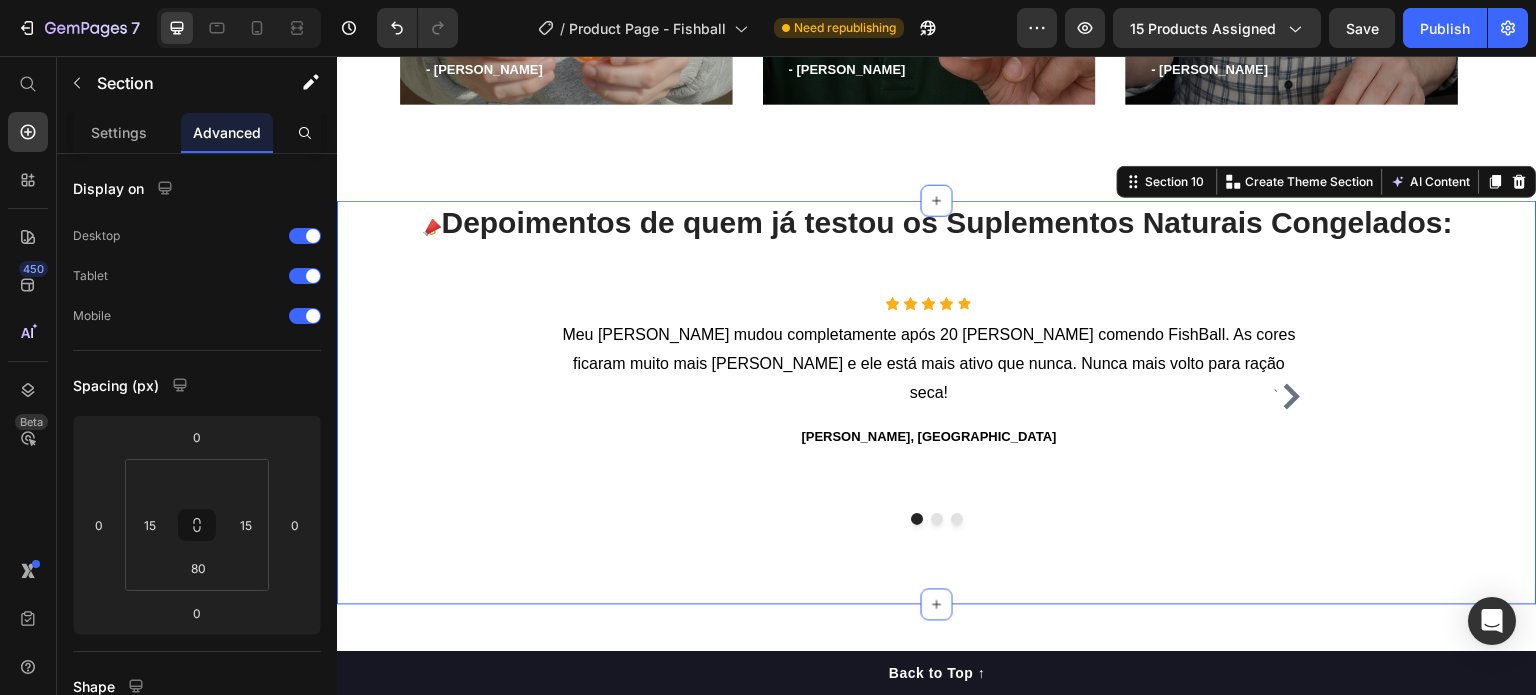 click on "Preview 15 products assigned  Save   Publish" at bounding box center [1272, 28] 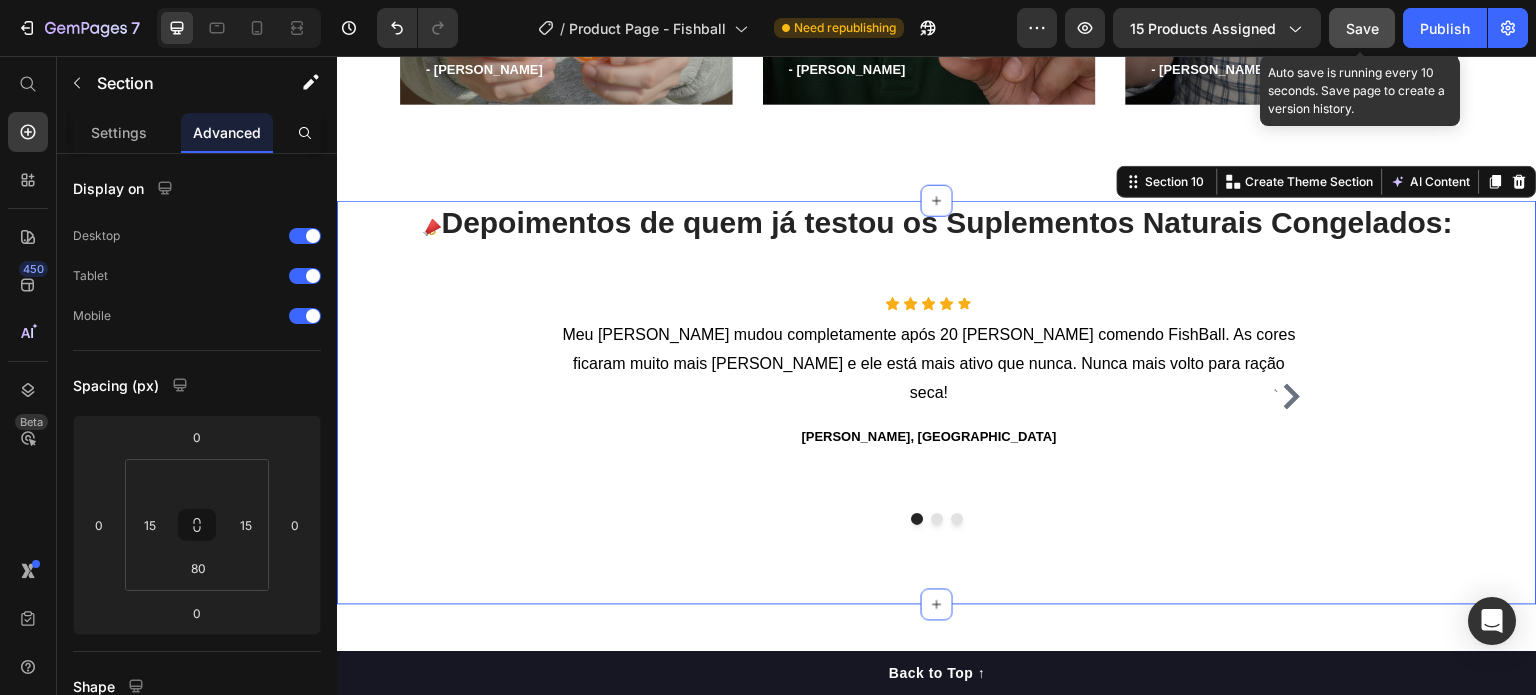 click on "Save" at bounding box center (1362, 28) 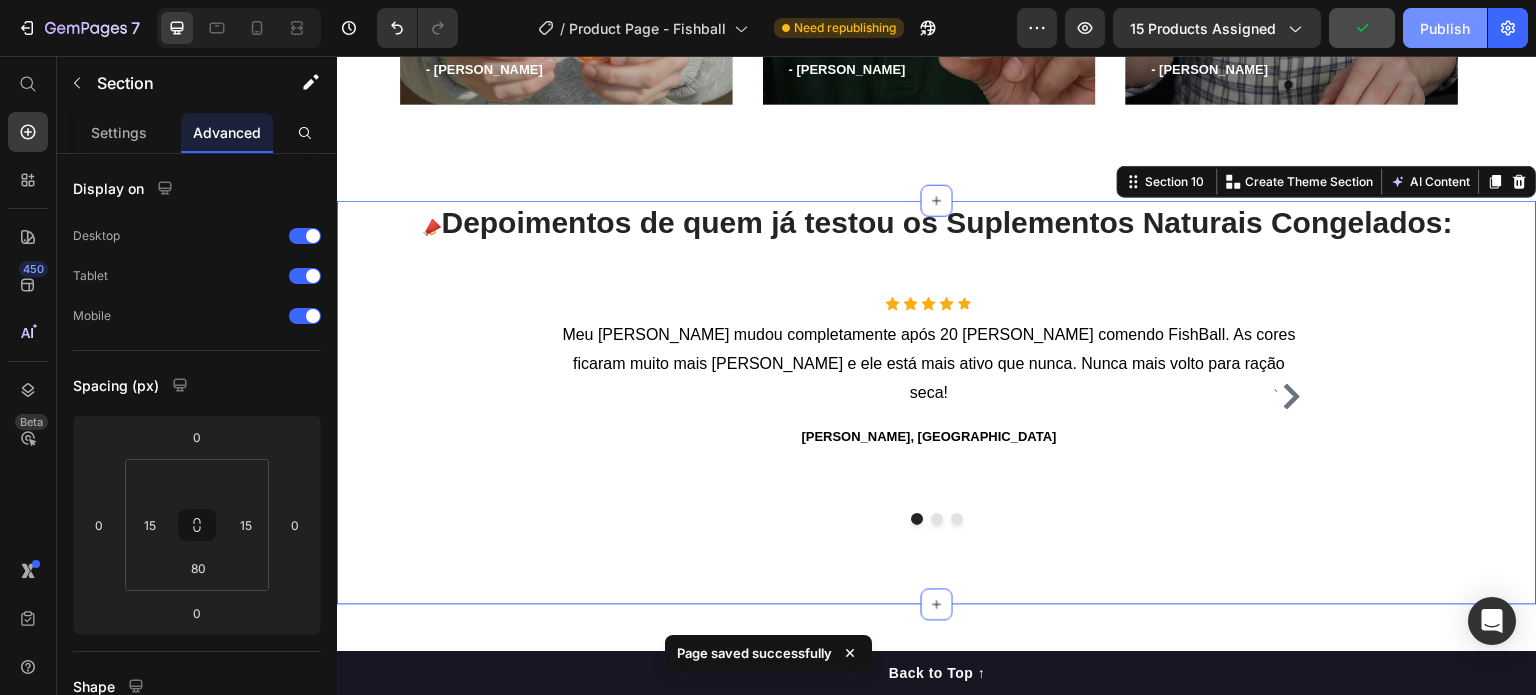 click on "Publish" at bounding box center (1445, 28) 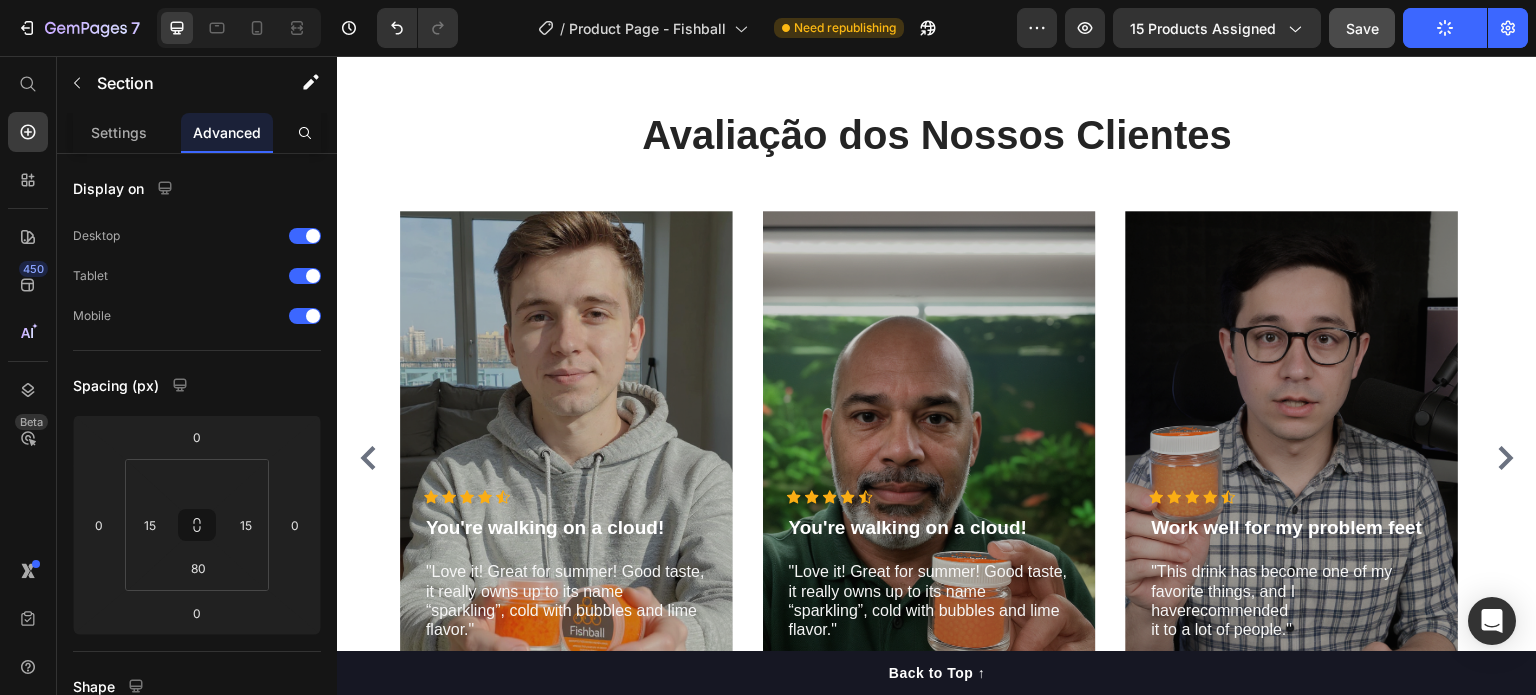 scroll, scrollTop: 5569, scrollLeft: 0, axis: vertical 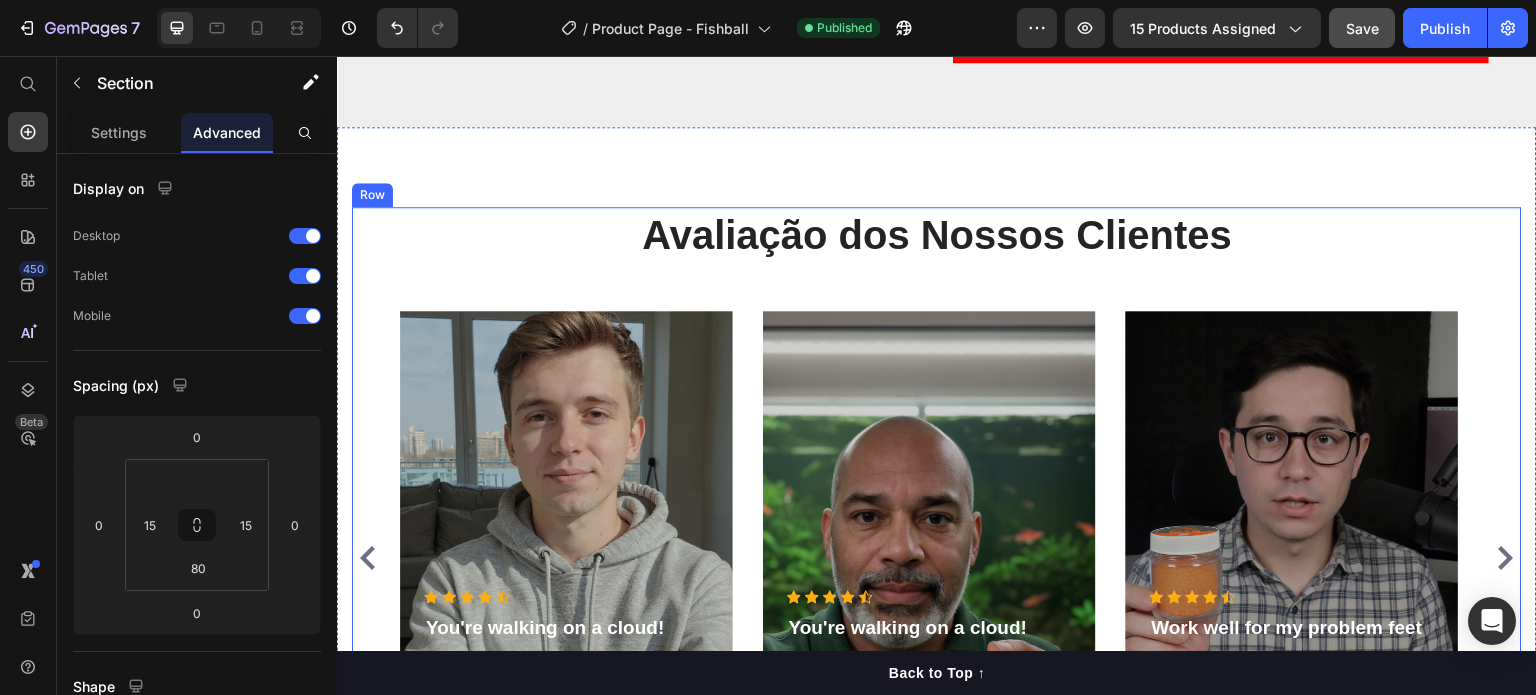 click on "Avaliação dos Nossos Clientes Heading                Icon                Icon                Icon                Icon
Icon Icon List Hoz Work well for my problem feet Text block "This drink has become one of my  favorite things, and I haverecommended it to a lot of people." Text block - Timothy A. Text block Row Hero Banner                Icon                Icon                Icon                Icon
Icon Icon List Hoz Work well for my problem feet Text block "This drink has become one of my  favorite things, and I haverecommended it to a lot of people." Text block - Olivia P. Text block Row Hero Banner                Icon                Icon                Icon                Icon
Icon Icon List Hoz You're walking on a cloud! Text block "Love it! Great for summer! Good taste, it really owns up to its name “sparkling”, cold with bubbles and lime flavor." Text block - Ryan S. Text block Row Hero Banner                Icon                Icon Icon Icon" at bounding box center (937, 506) 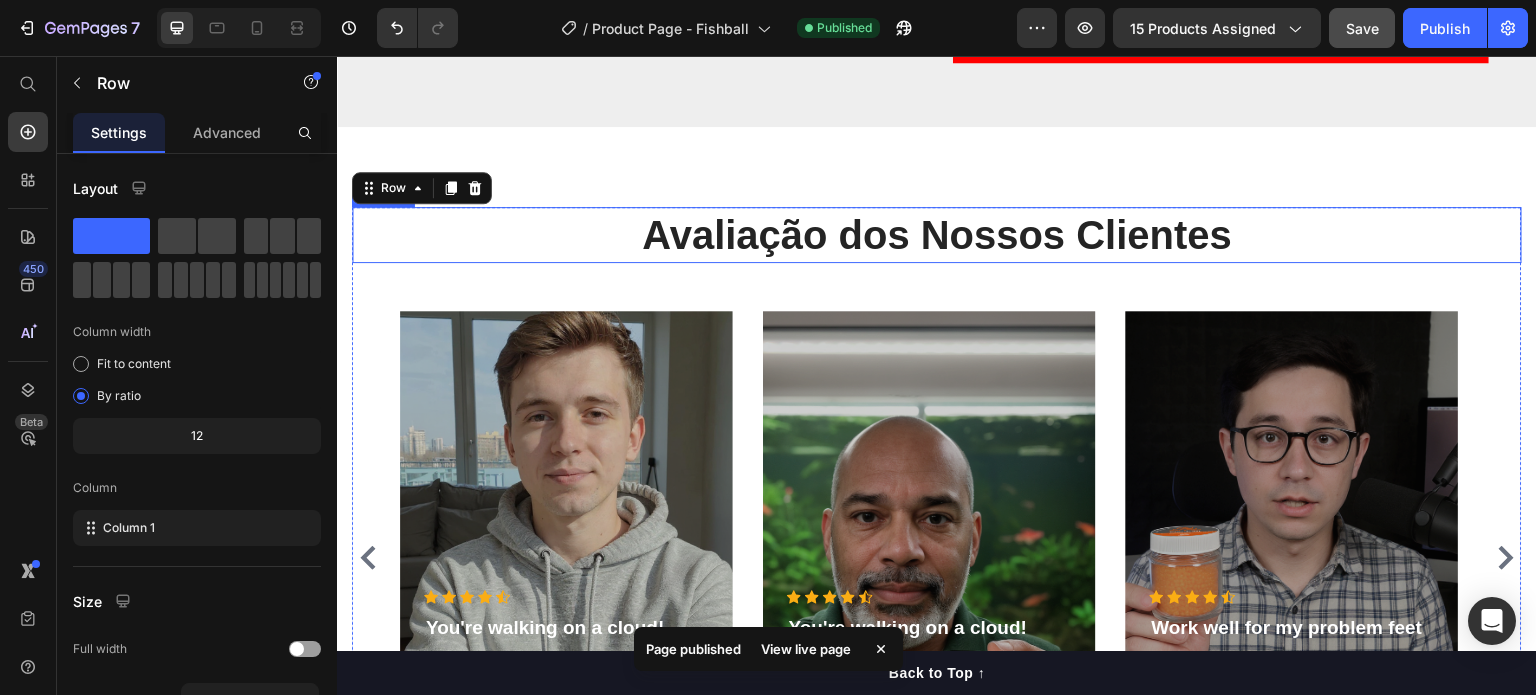 click on "Avaliação dos Nossos Clientes" at bounding box center (937, 235) 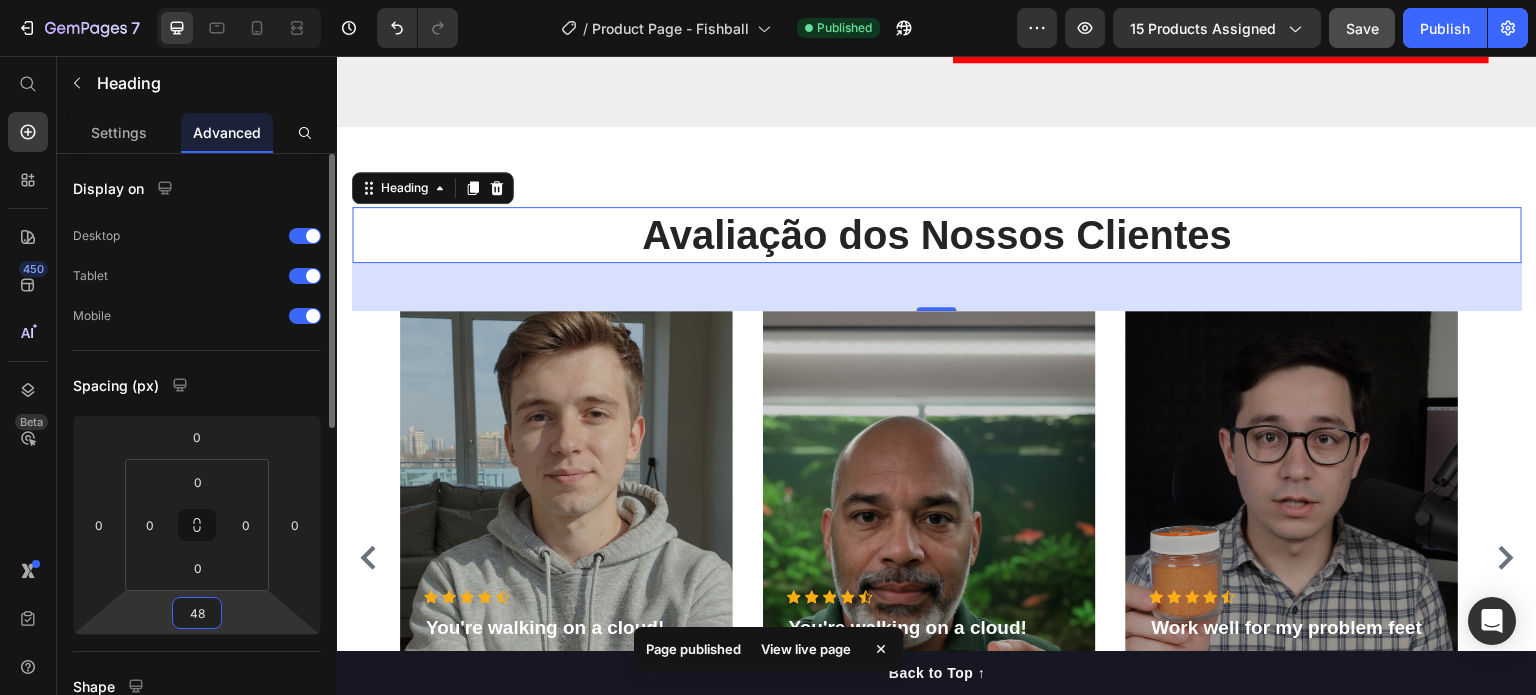 click on "48" at bounding box center [197, 613] 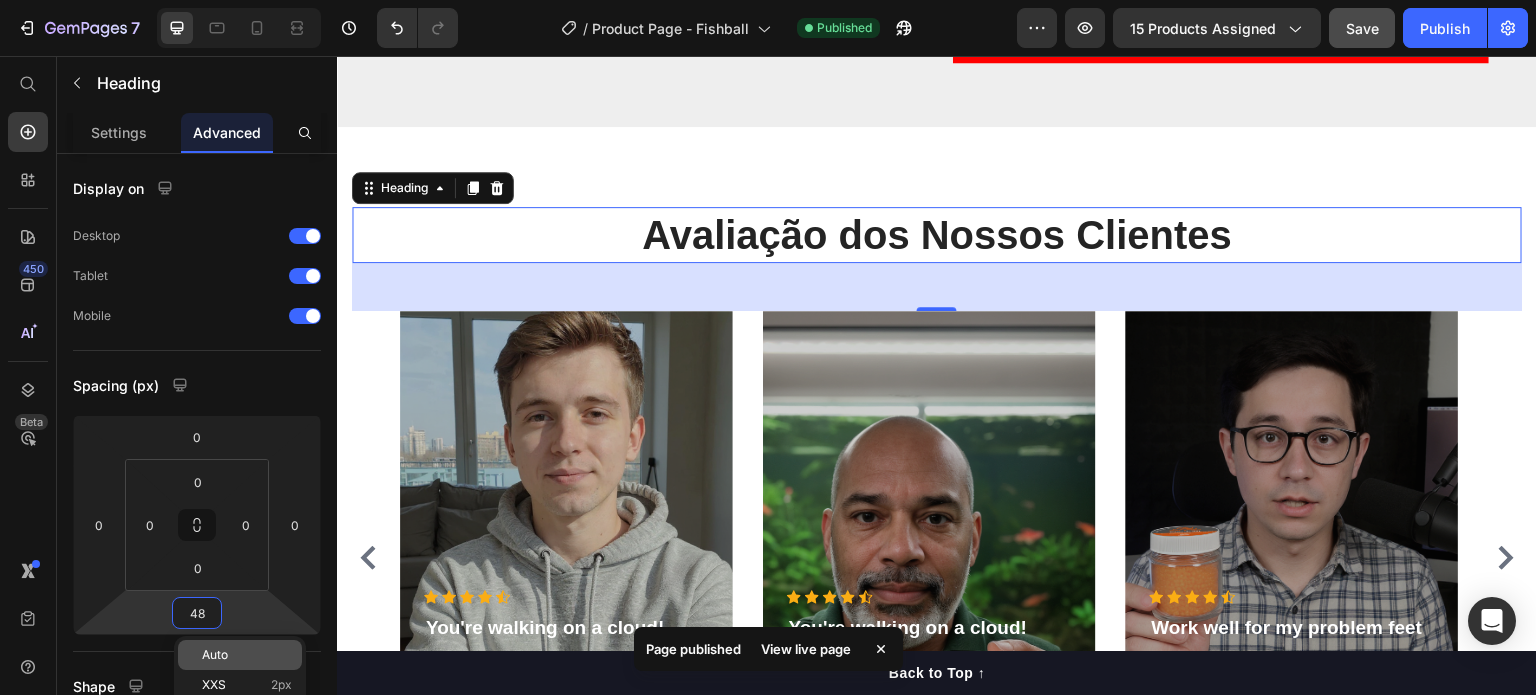 type on "3" 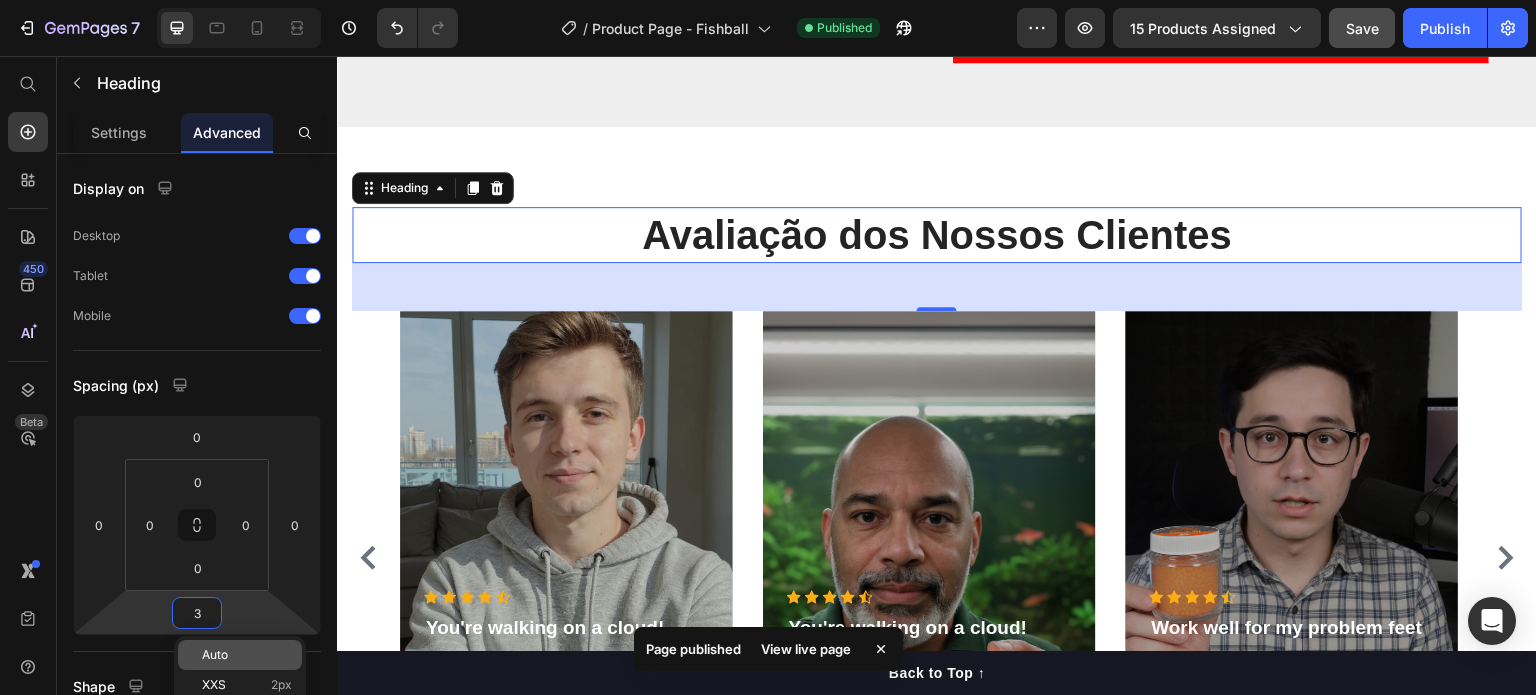 click on "Auto" at bounding box center (215, 655) 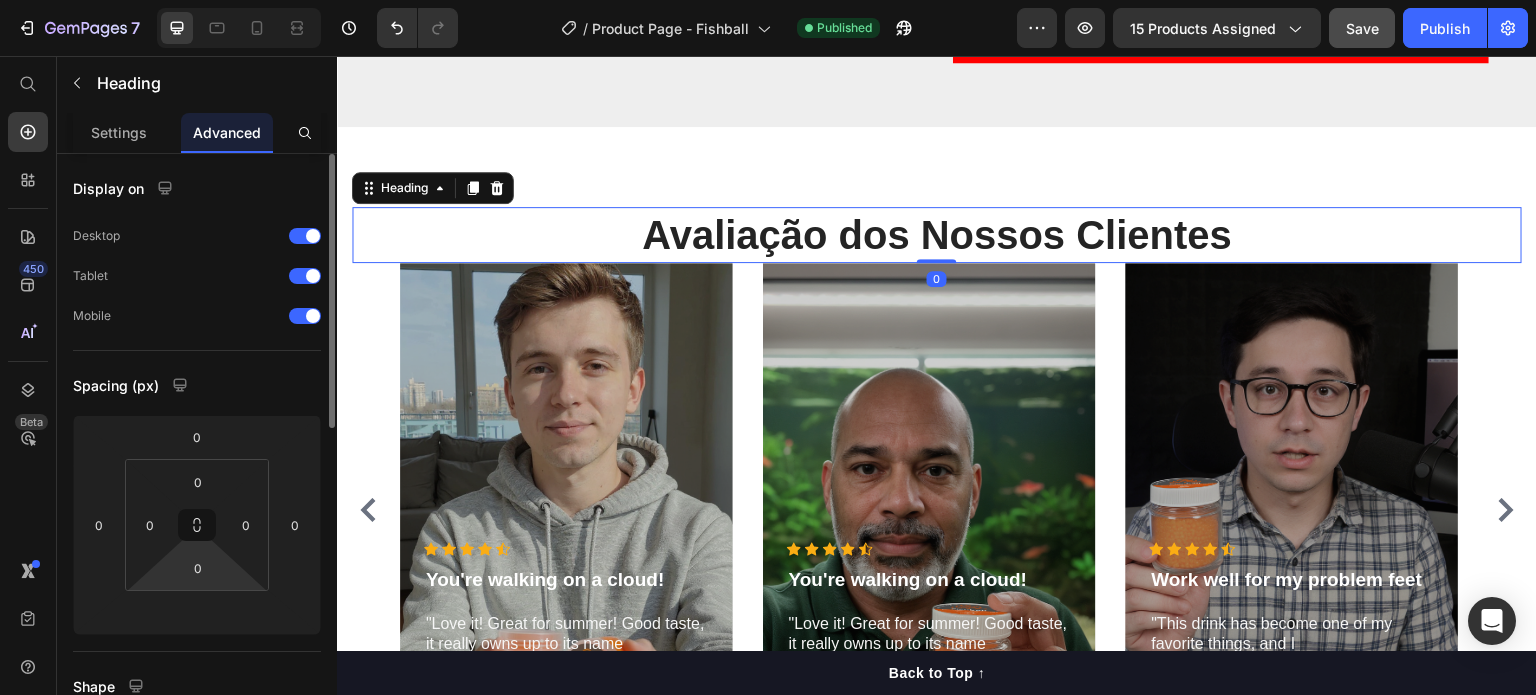 scroll, scrollTop: 100, scrollLeft: 0, axis: vertical 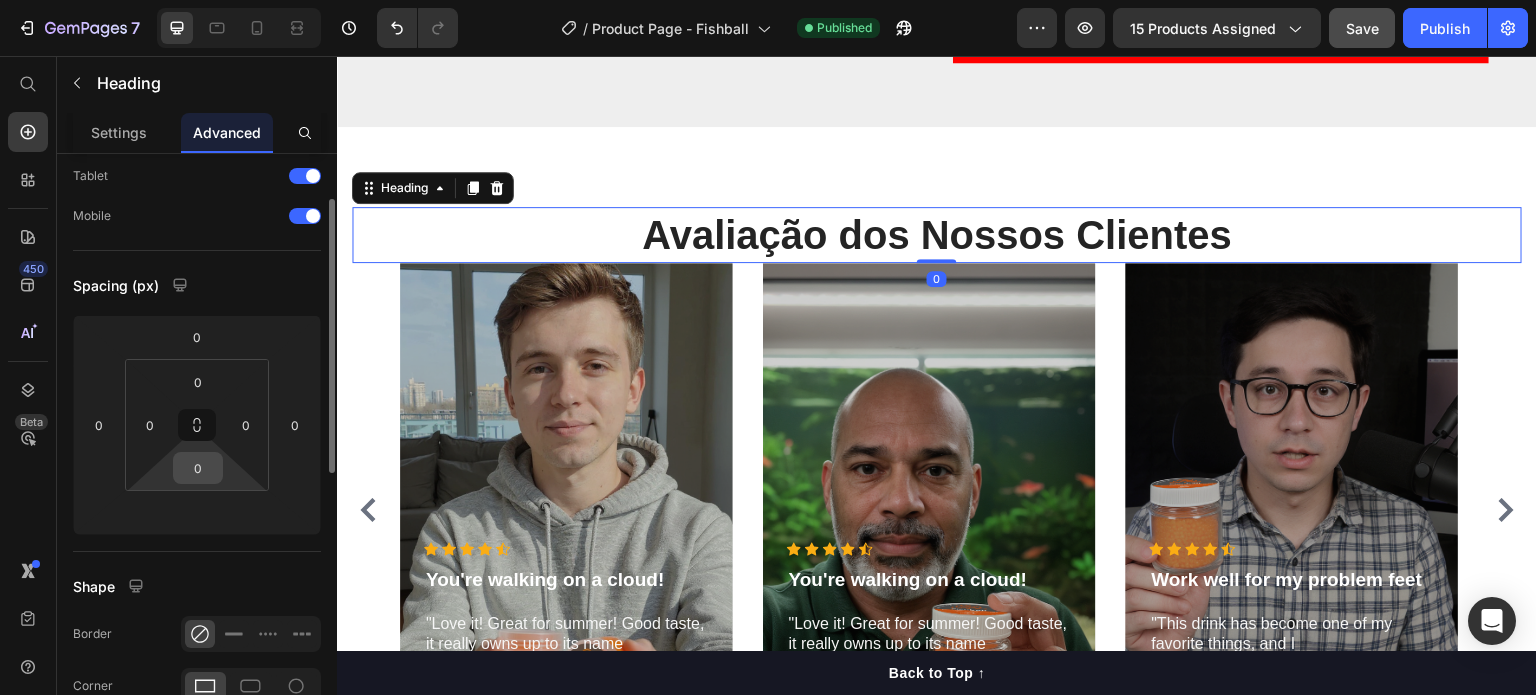click on "0" at bounding box center [198, 468] 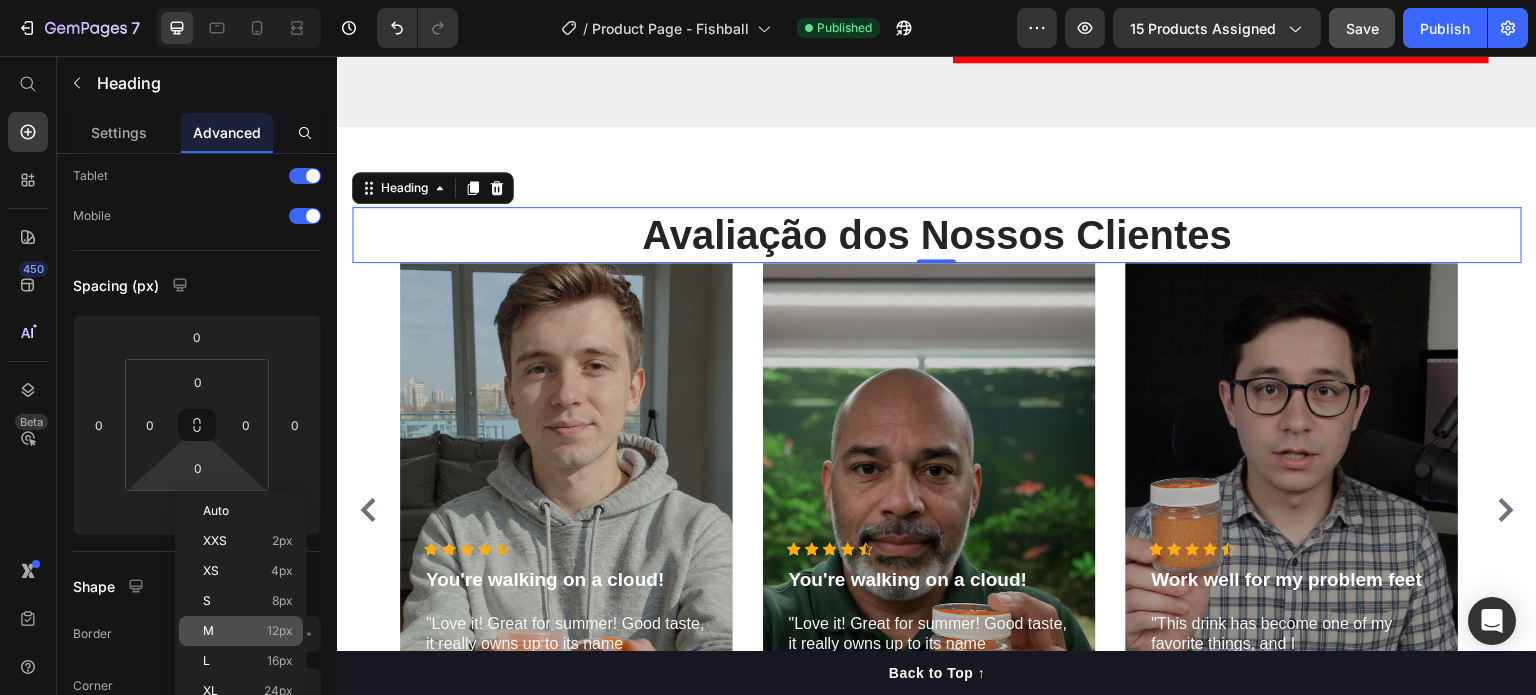 click on "M 12px" at bounding box center (248, 631) 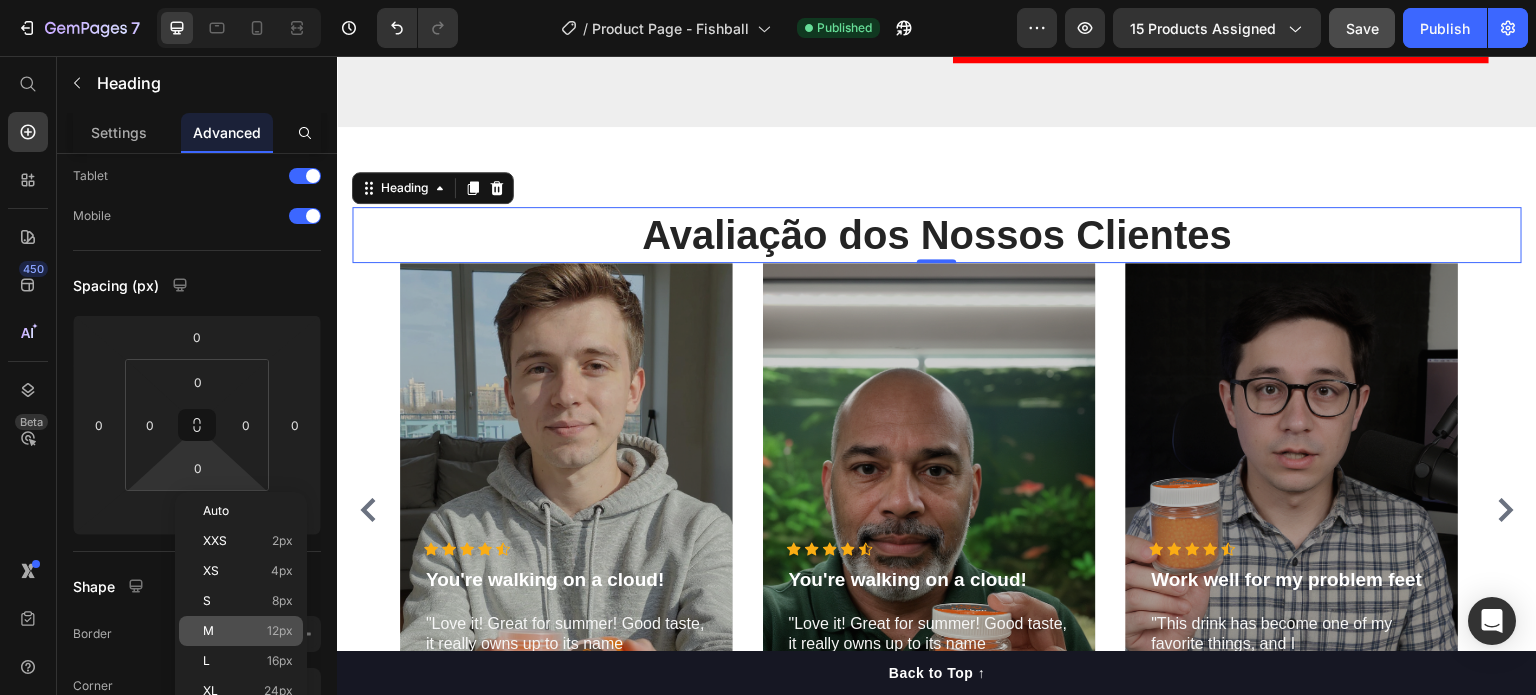 type on "12" 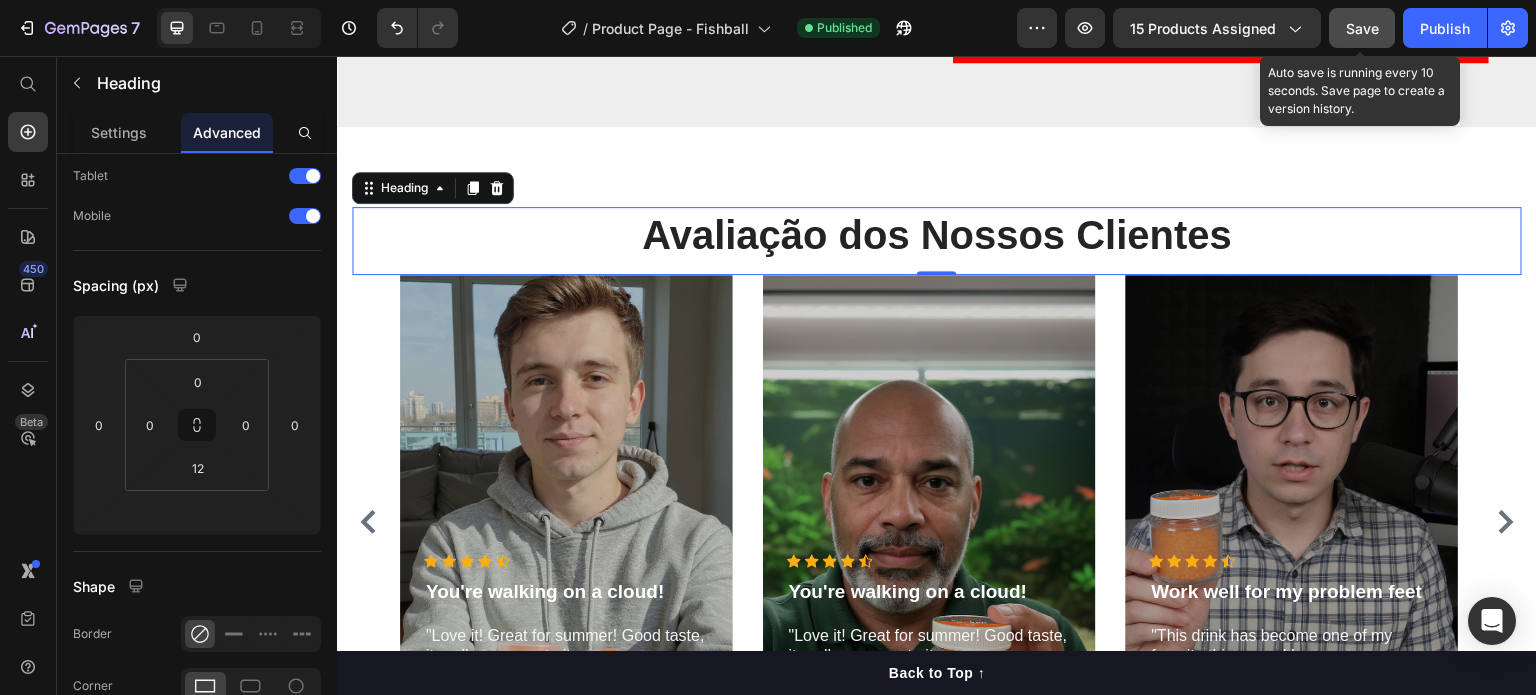 click on "Save" at bounding box center (1362, 28) 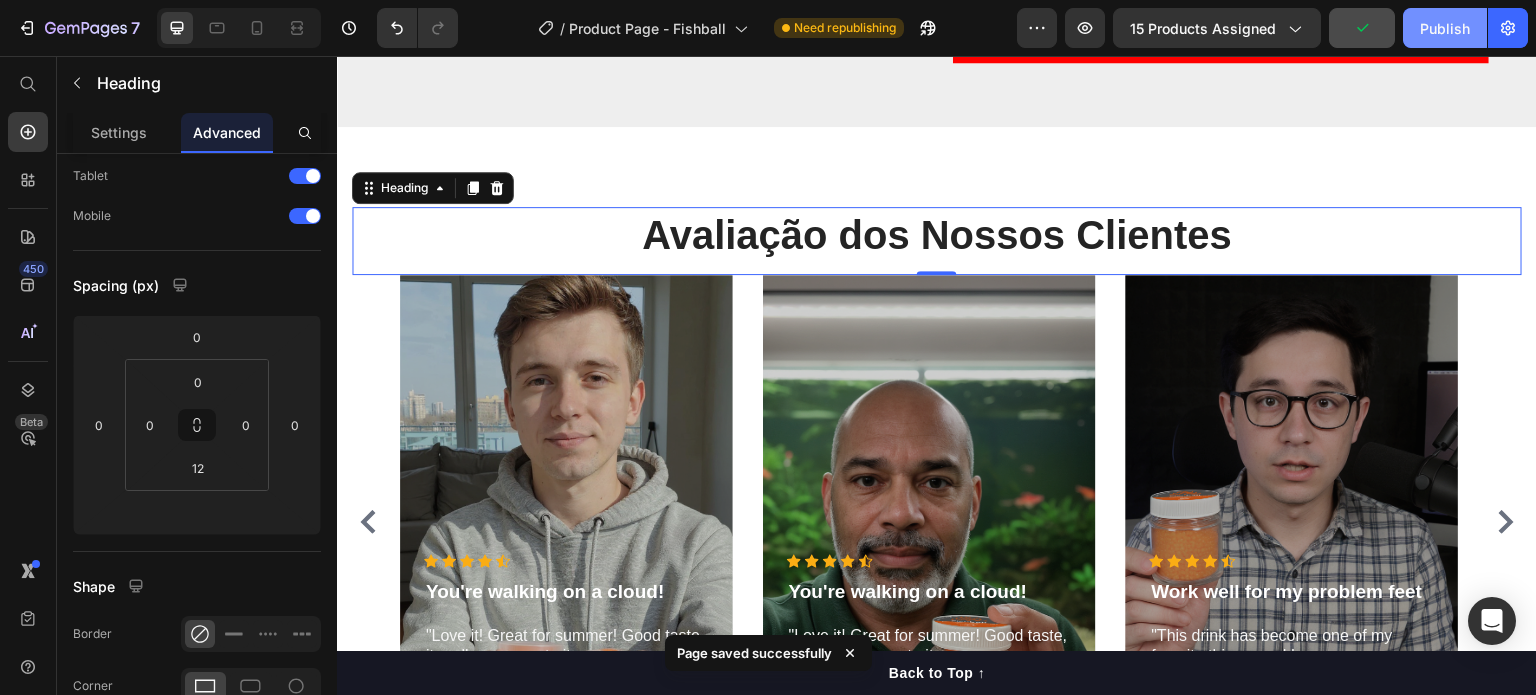 click on "Publish" at bounding box center (1445, 28) 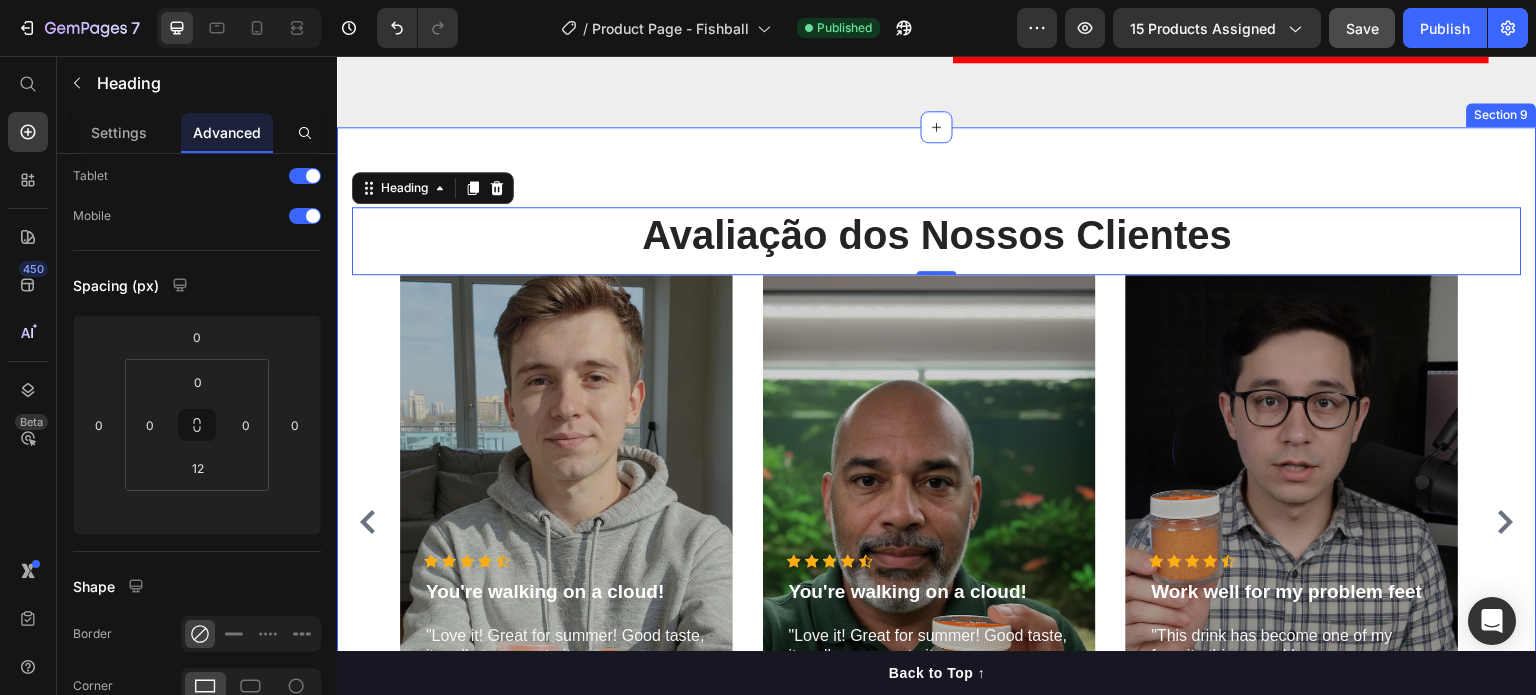click on "Avaliação dos Nossos Clientes Heading   0                Icon                Icon                Icon                Icon
Icon Icon List Hoz Work well for my problem feet Text block "This drink has become one of my  favorite things, and I haverecommended it to a lot of people." Text block - Timothy A. Text block Row Hero Banner                Icon                Icon                Icon                Icon
Icon Icon List Hoz Work well for my problem feet Text block "This drink has become one of my  favorite things, and I haverecommended it to a lot of people." Text block - Olivia P. Text block Row Hero Banner                Icon                Icon                Icon                Icon
Icon Icon List Hoz You're walking on a cloud! Text block "Love it! Great for summer! Good taste, it really owns up to its name “sparkling”, cold with bubbles and lime flavor." Text block - Ryan S. Text block Row Hero Banner                Icon                Icon Icon" at bounding box center (937, 496) 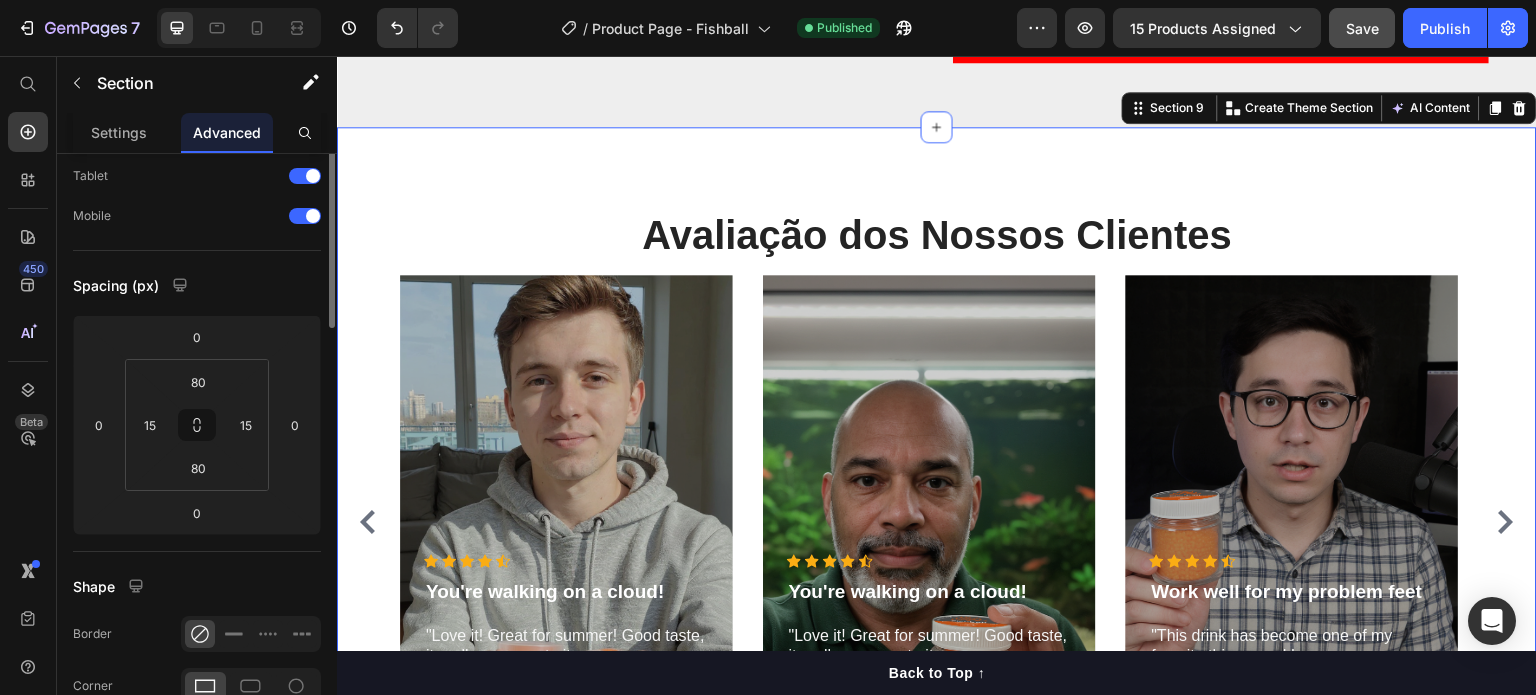 scroll, scrollTop: 0, scrollLeft: 0, axis: both 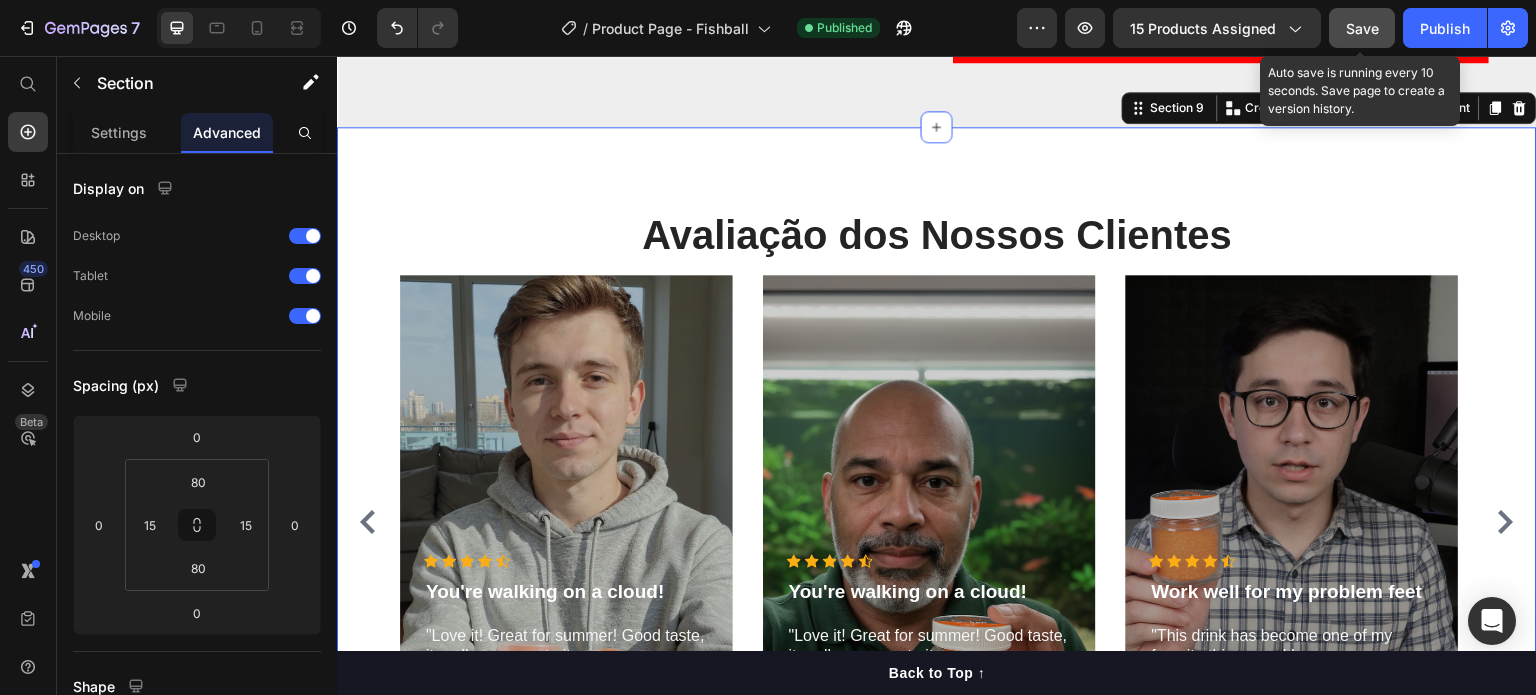 click on "Save" at bounding box center (1362, 28) 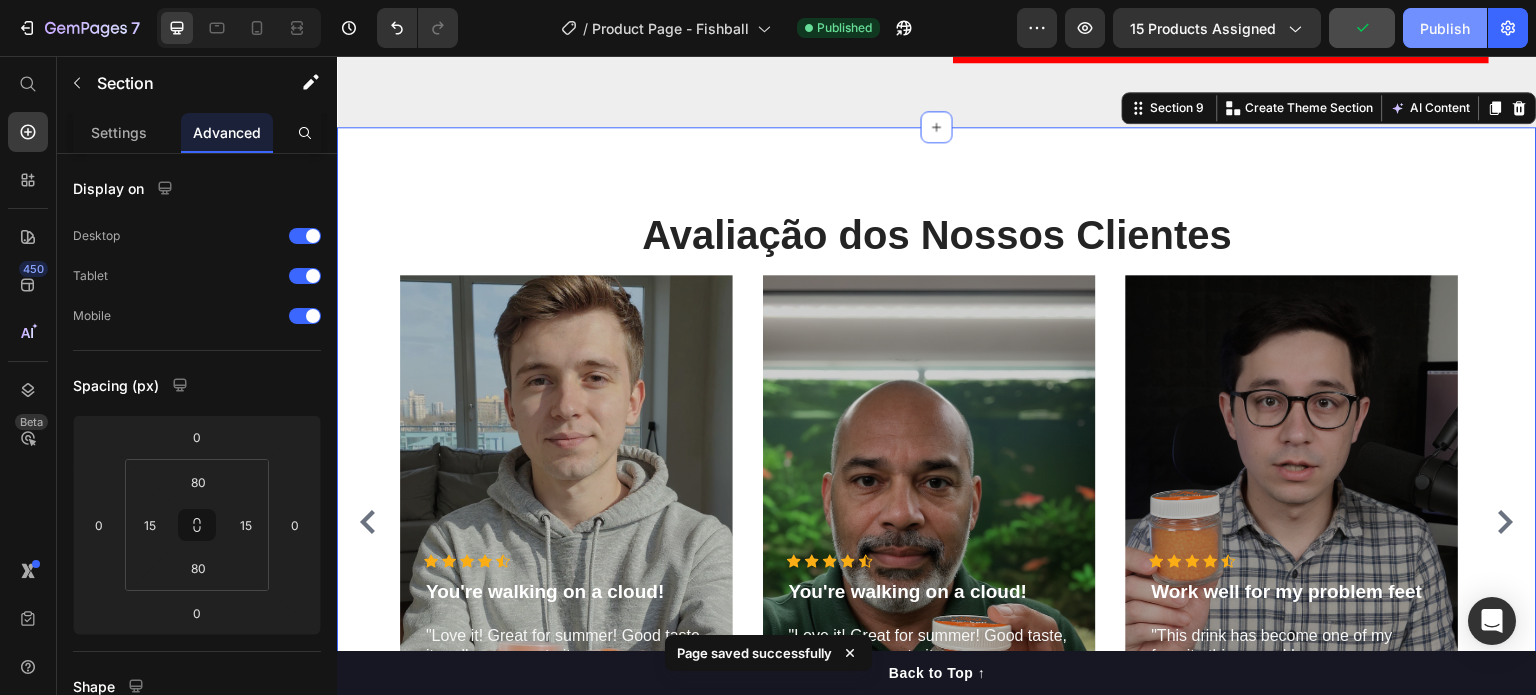 click on "Publish" at bounding box center [1445, 28] 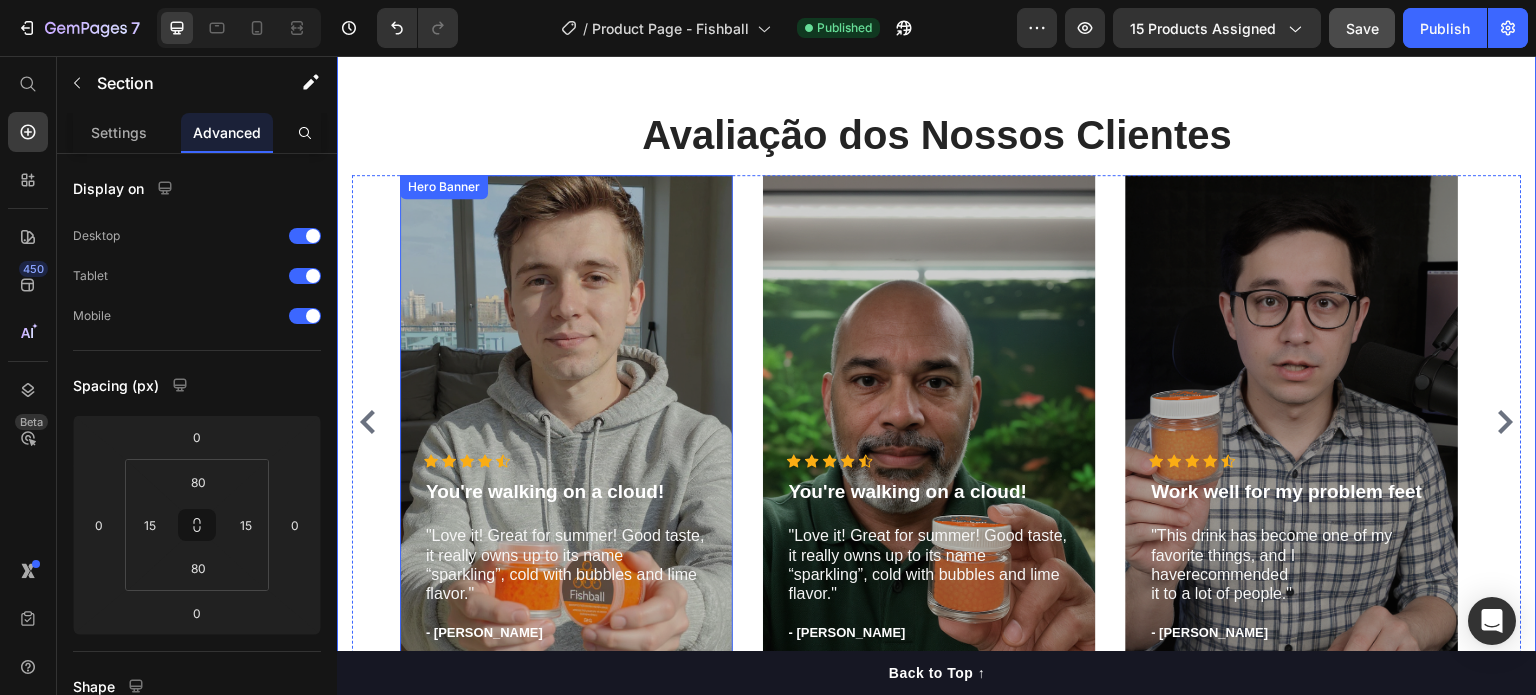 scroll, scrollTop: 5769, scrollLeft: 0, axis: vertical 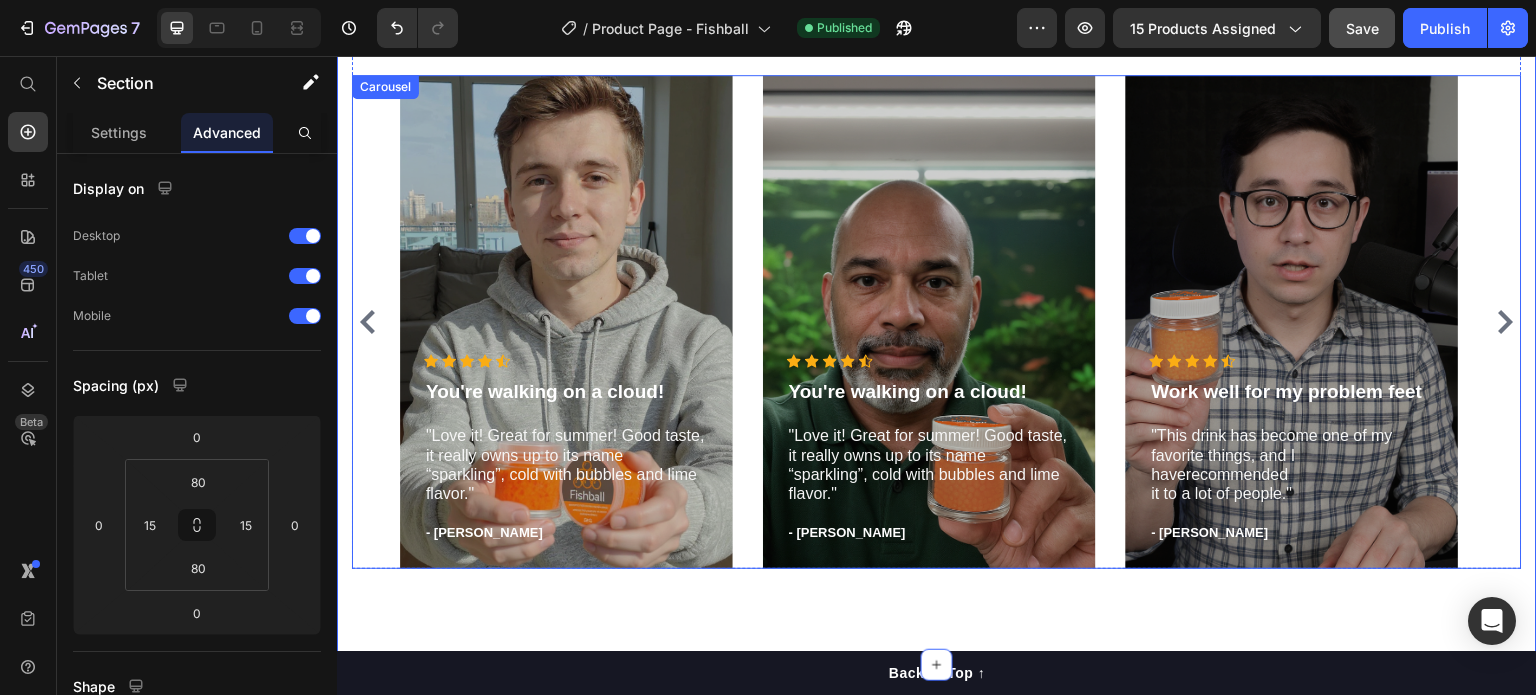 click 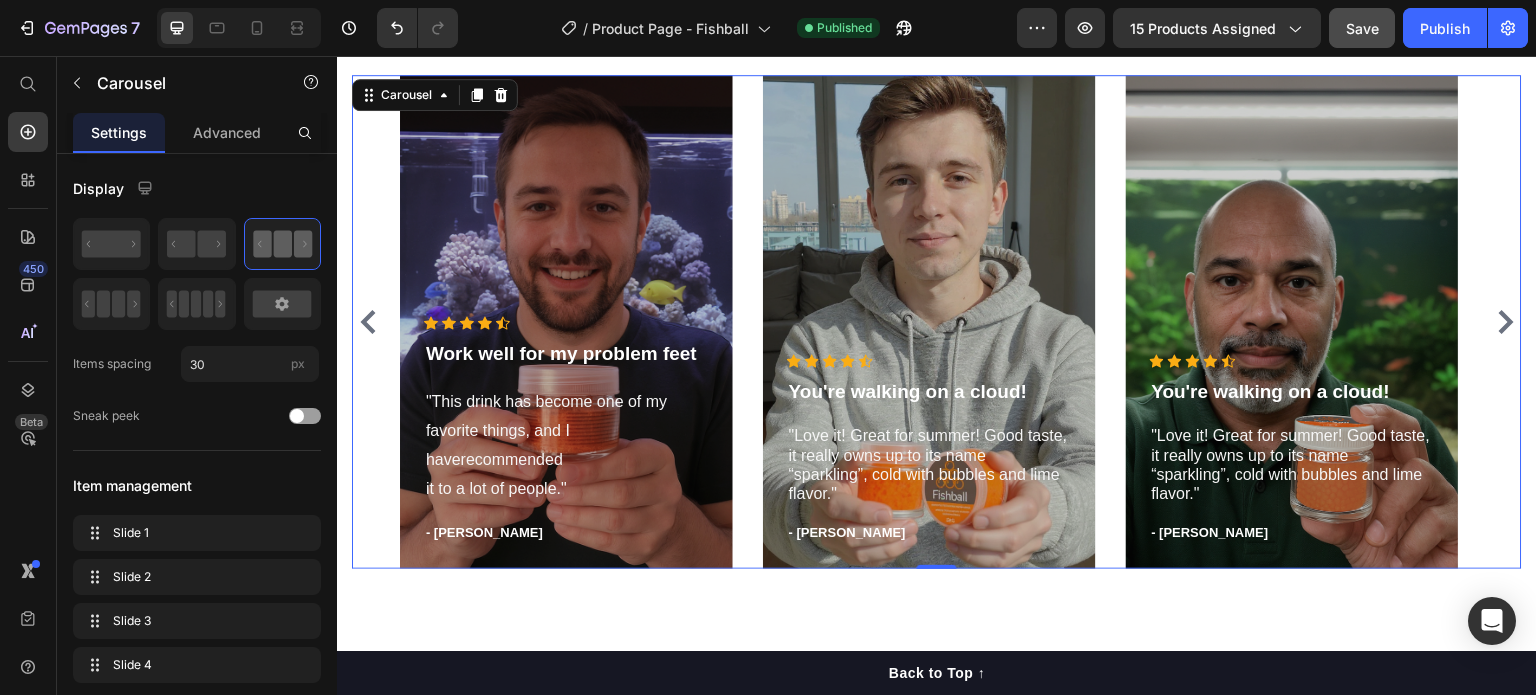 click 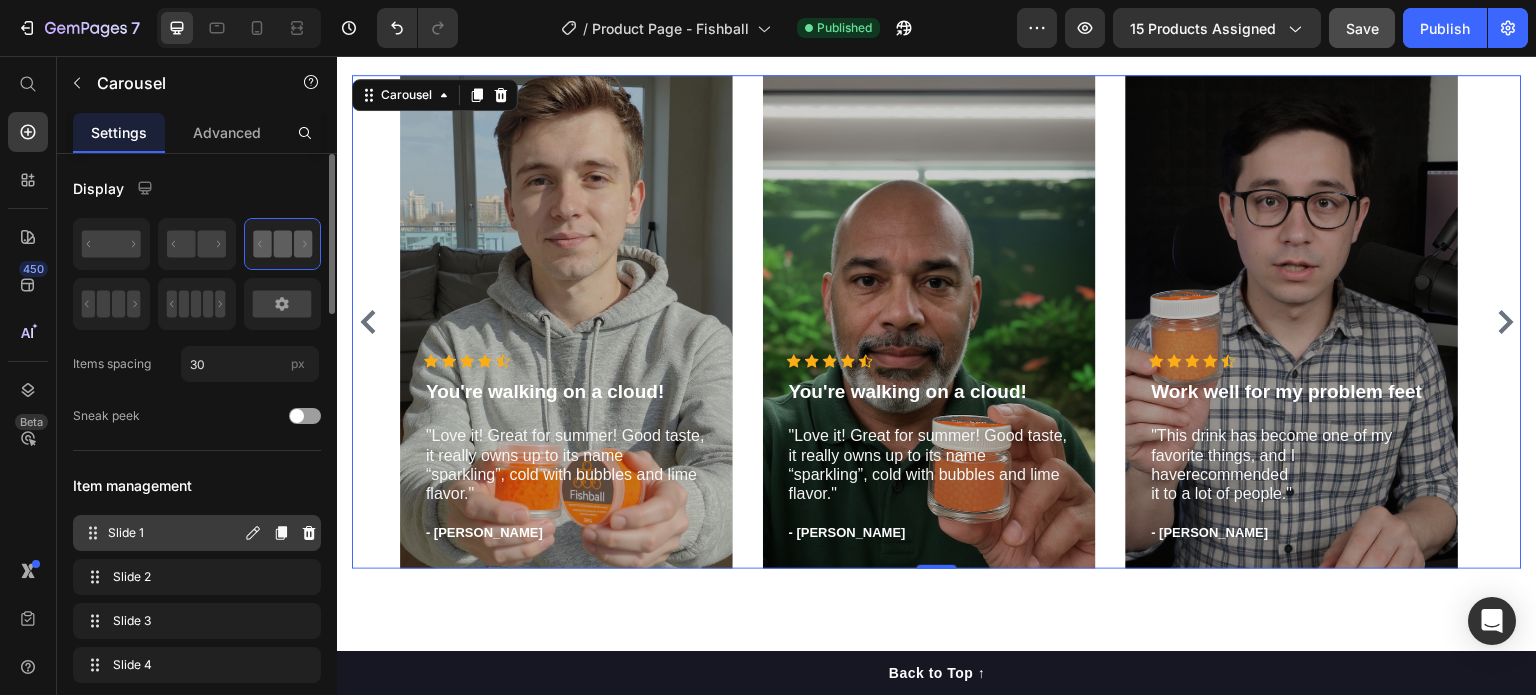 click on "Slide 1" at bounding box center [174, 533] 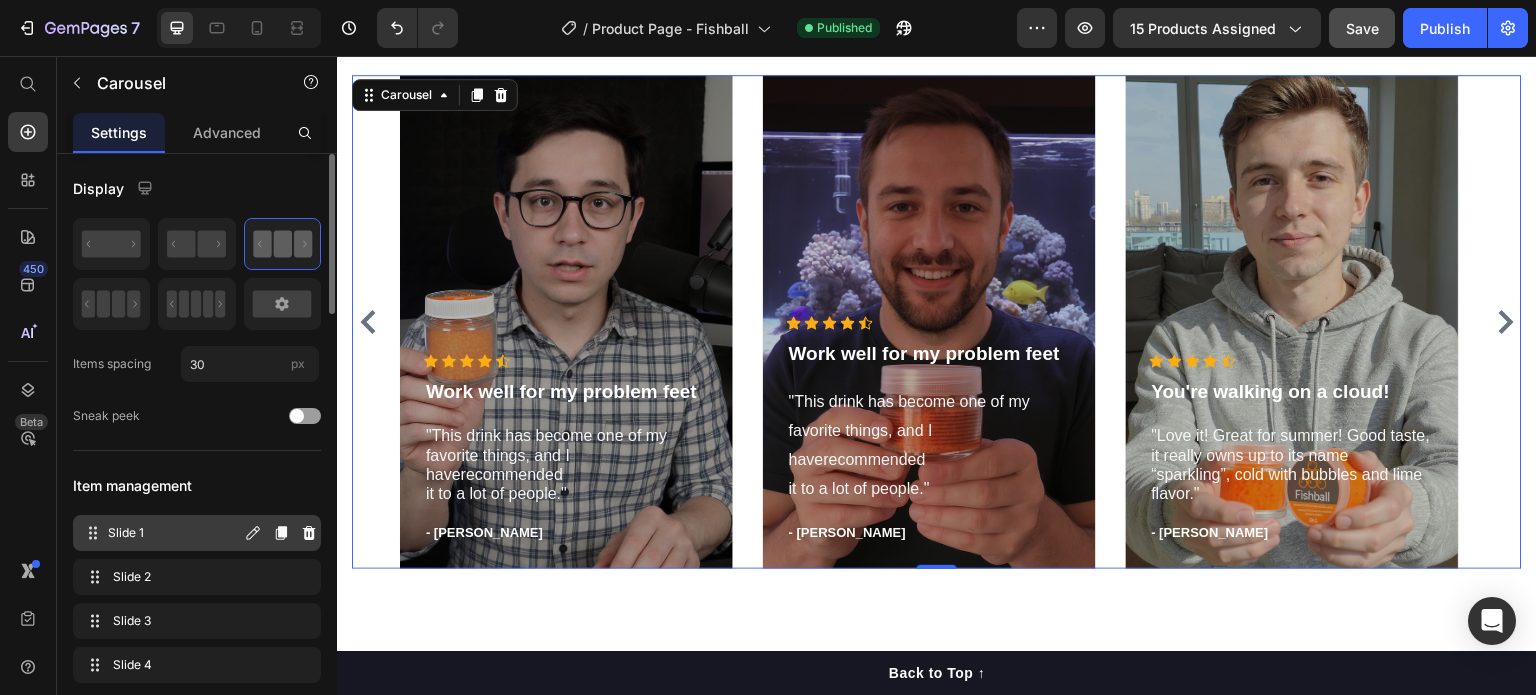 click on "Slide 1" at bounding box center [174, 533] 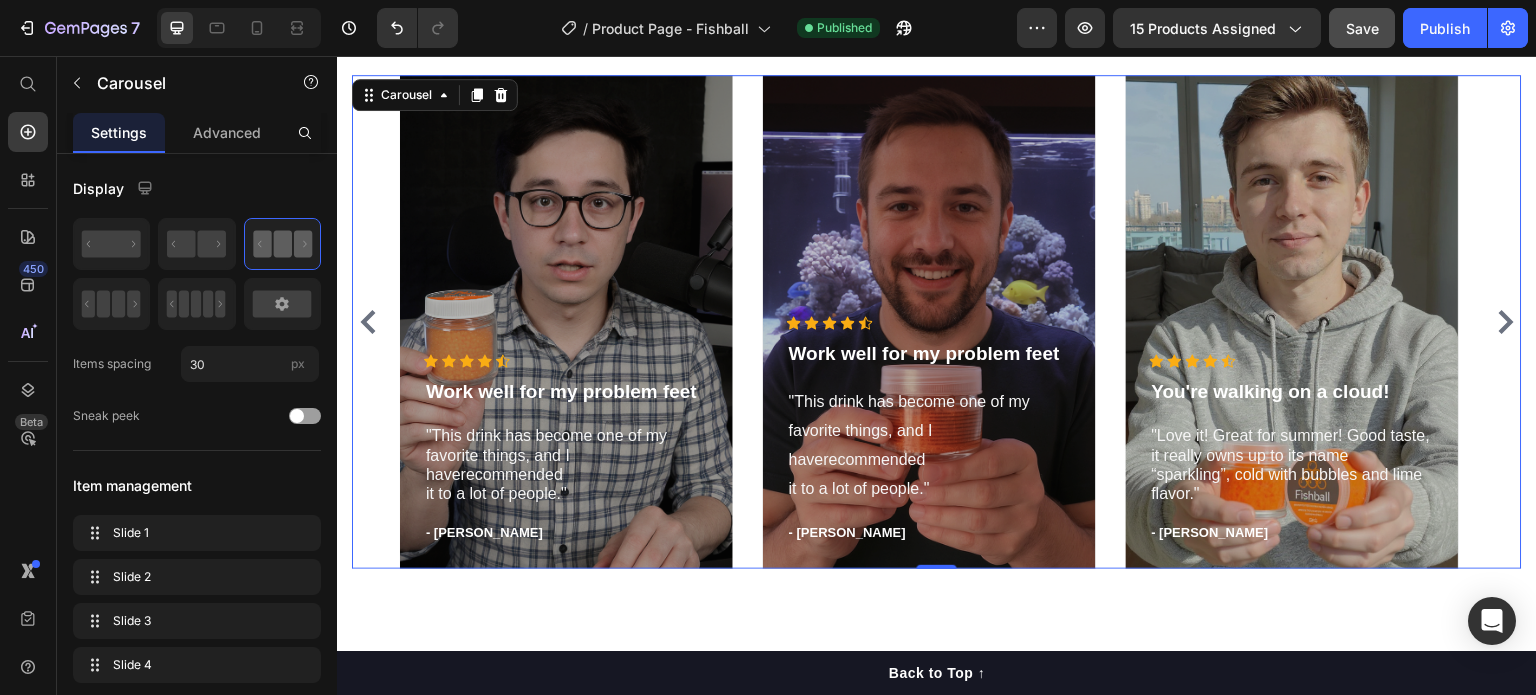 click 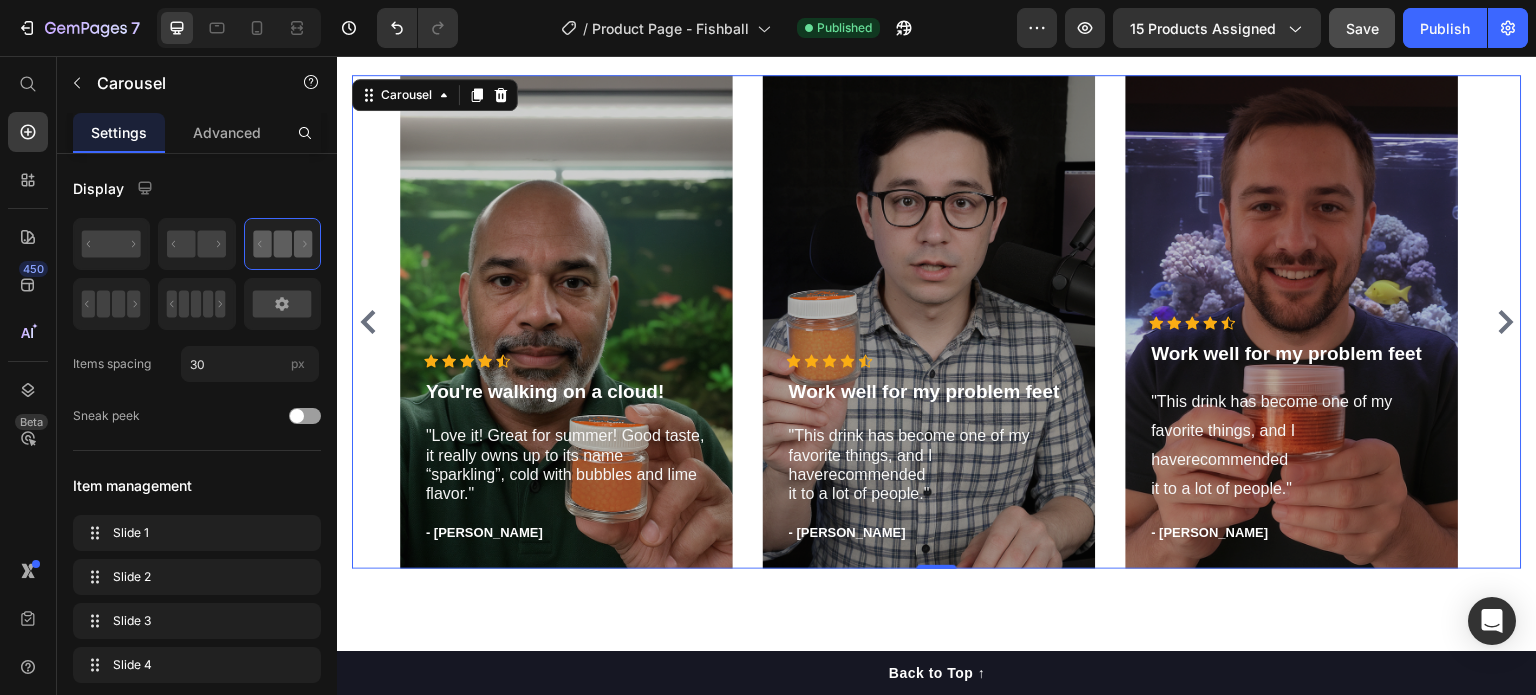 click 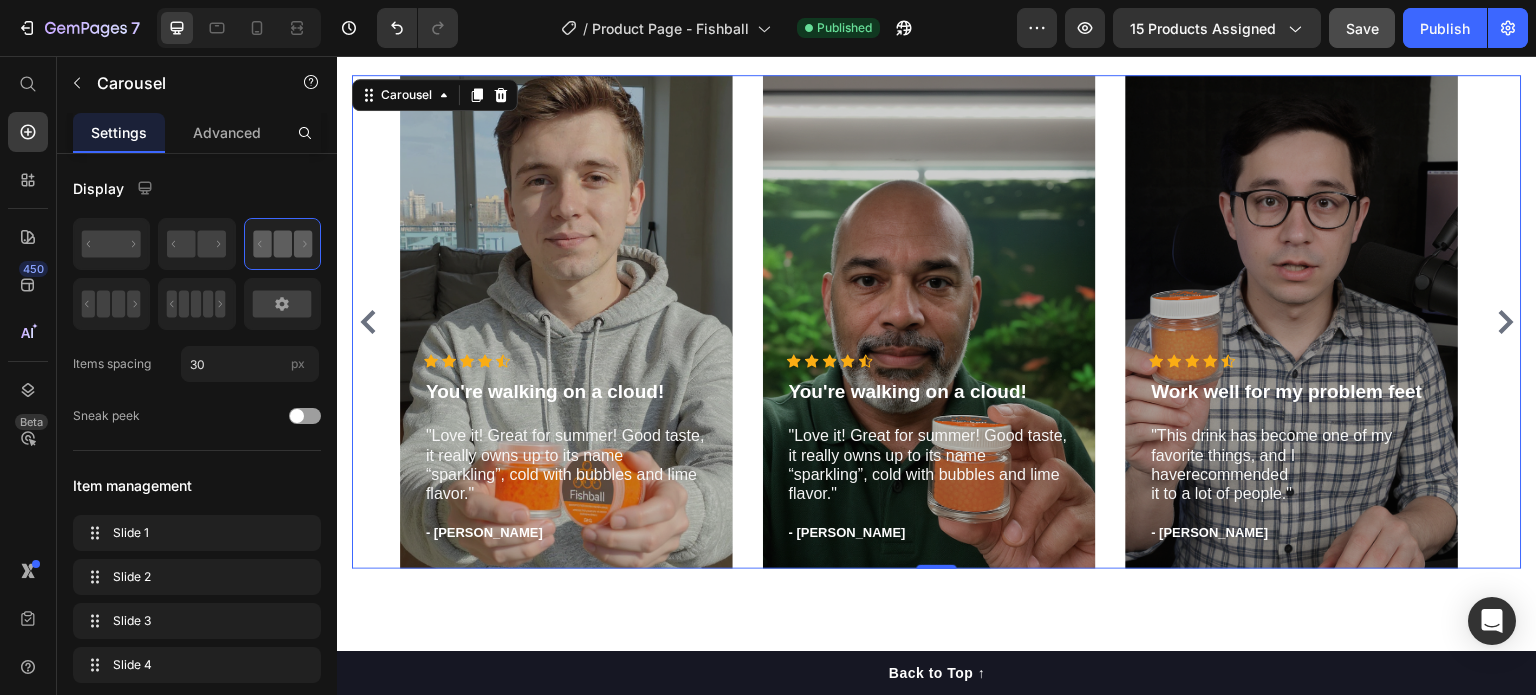 click 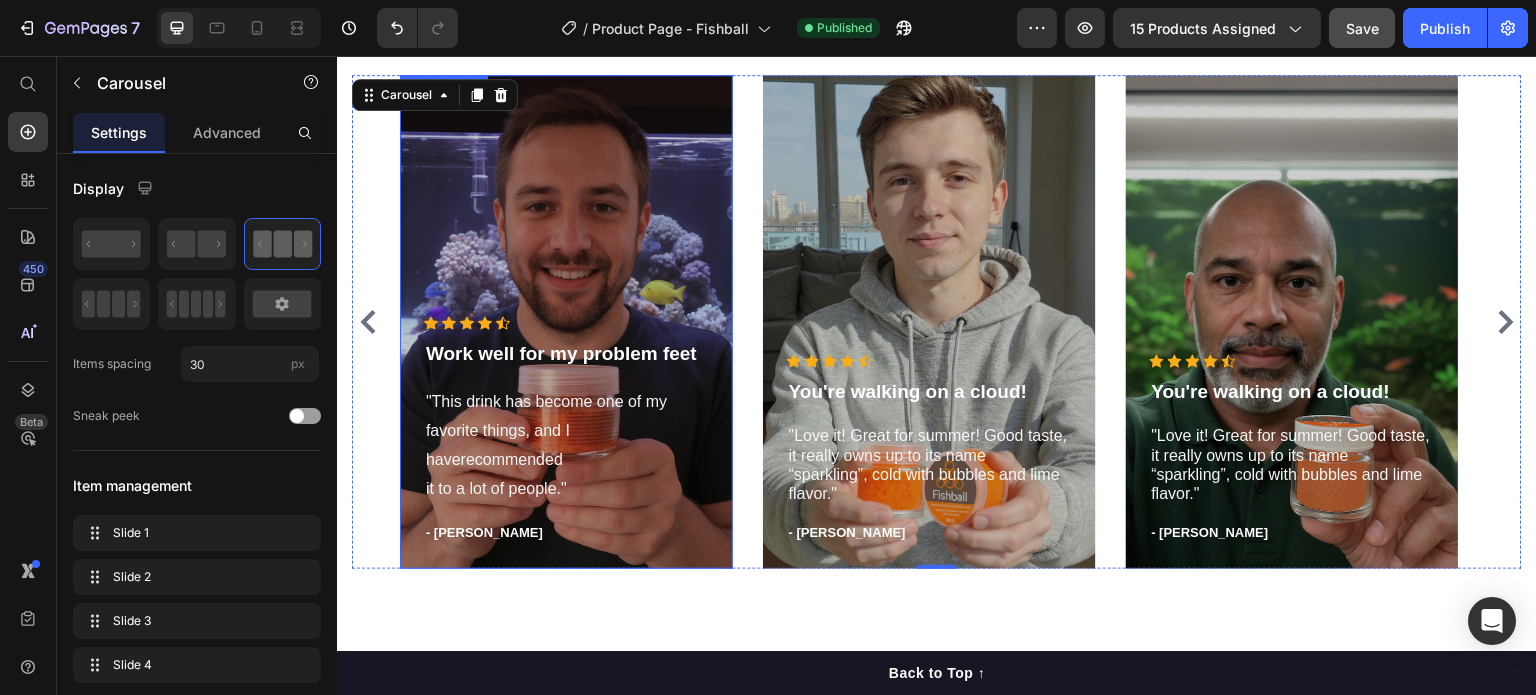 click at bounding box center (566, 322) 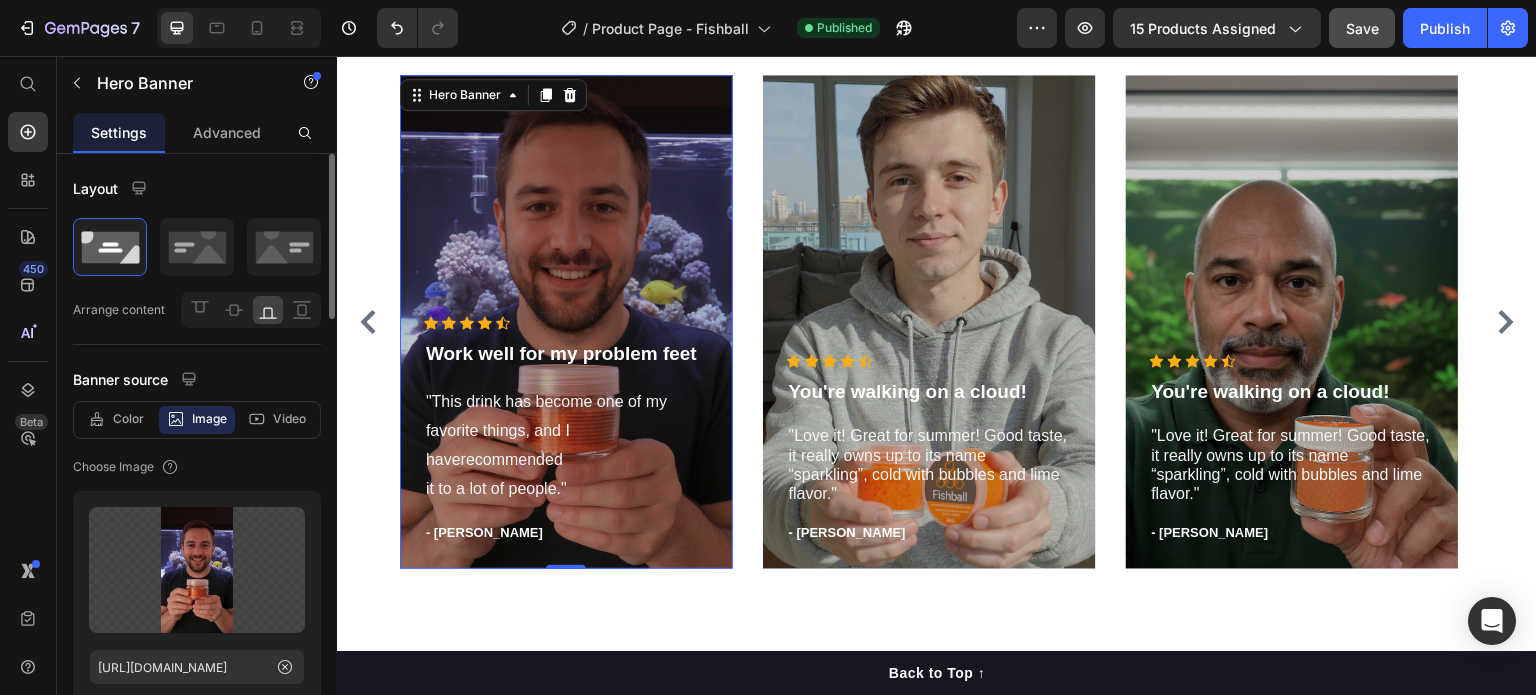 scroll, scrollTop: 100, scrollLeft: 0, axis: vertical 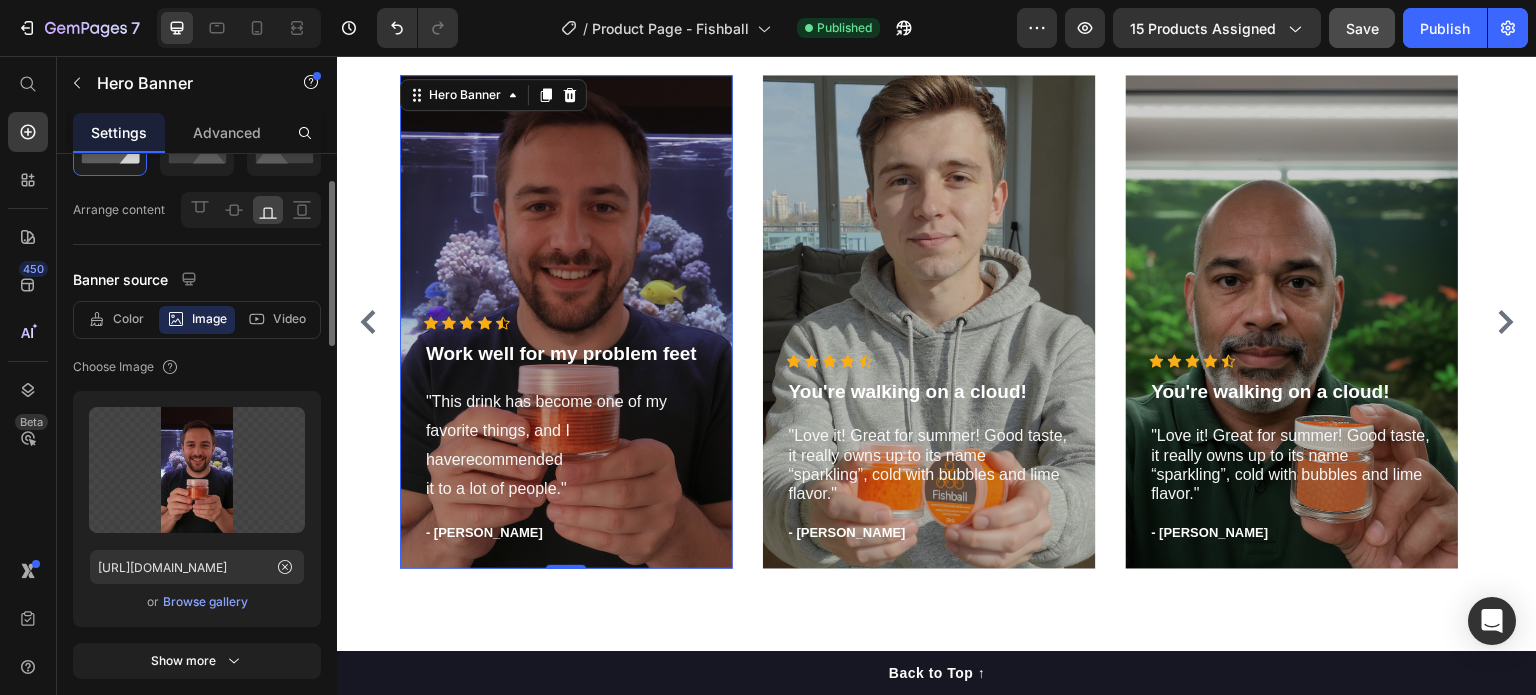 click on "Browse gallery" at bounding box center (205, 602) 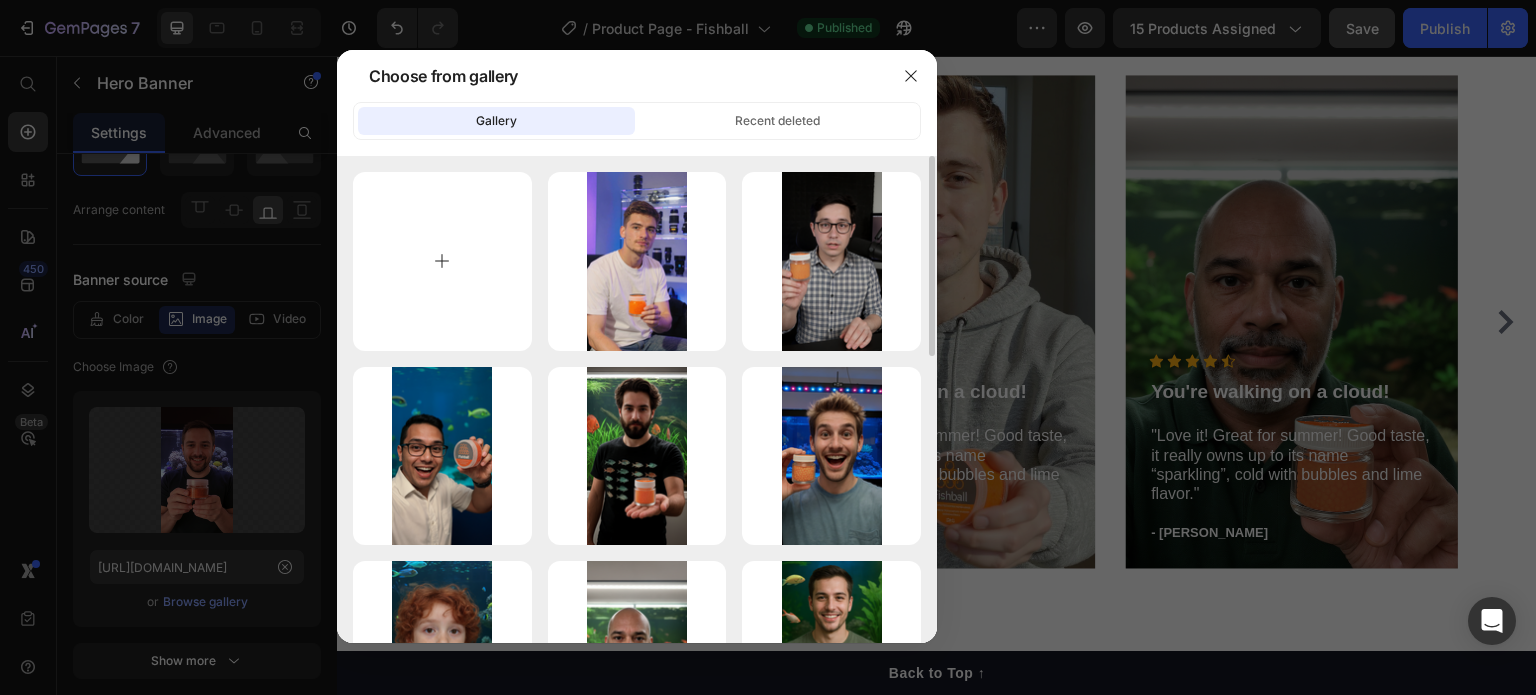 click at bounding box center [442, 261] 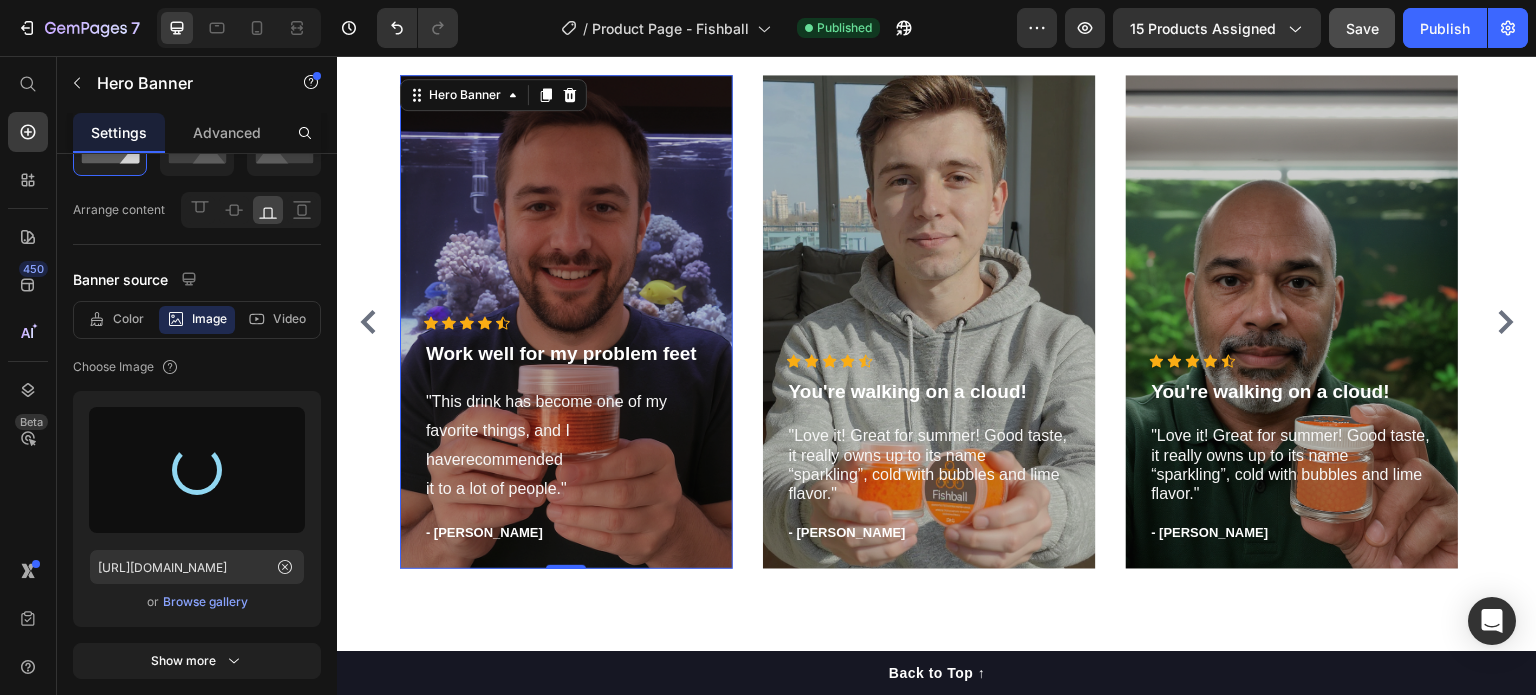 type on "https://cdn.shopify.com/s/files/1/0913/4532/2348/files/gempages_562226811052753800-382d9100-f457-4f51-abf0-c0463e571854.png" 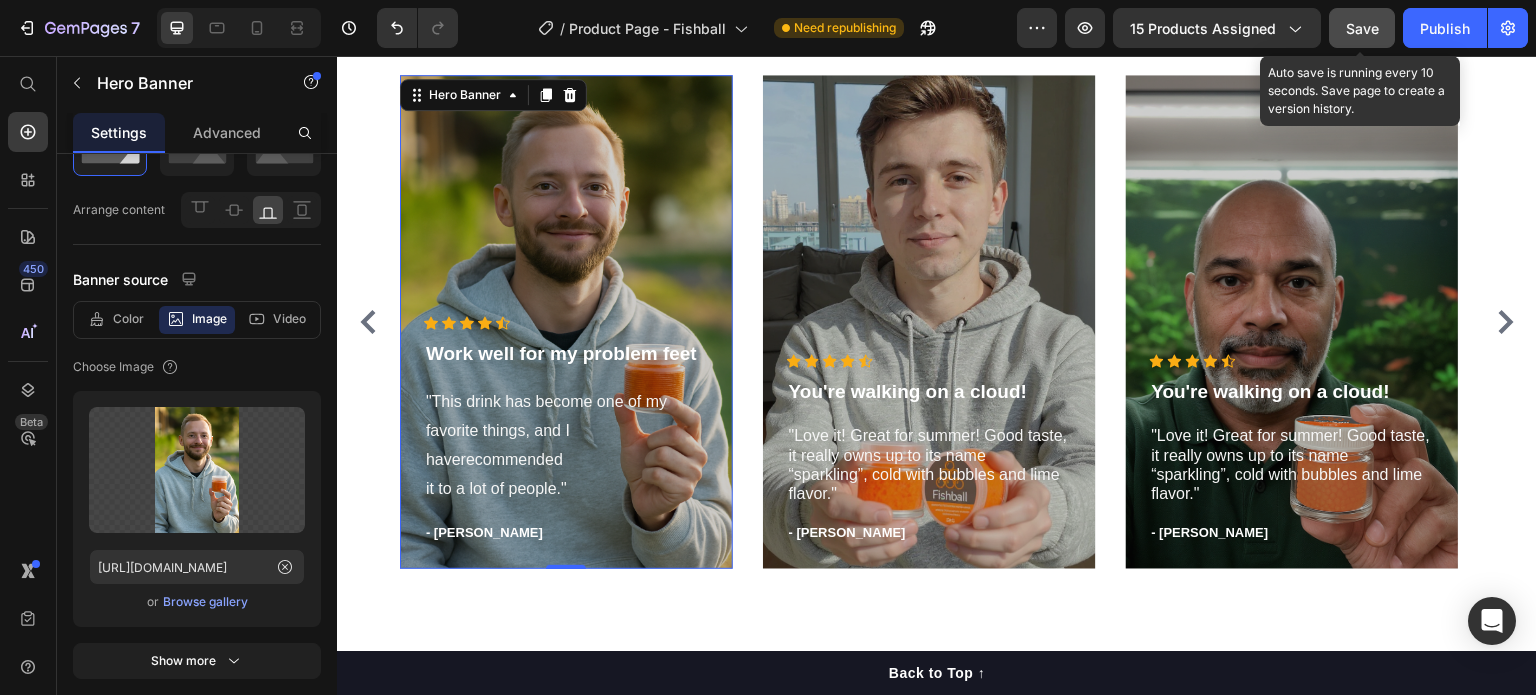 click on "Save" at bounding box center (1362, 28) 